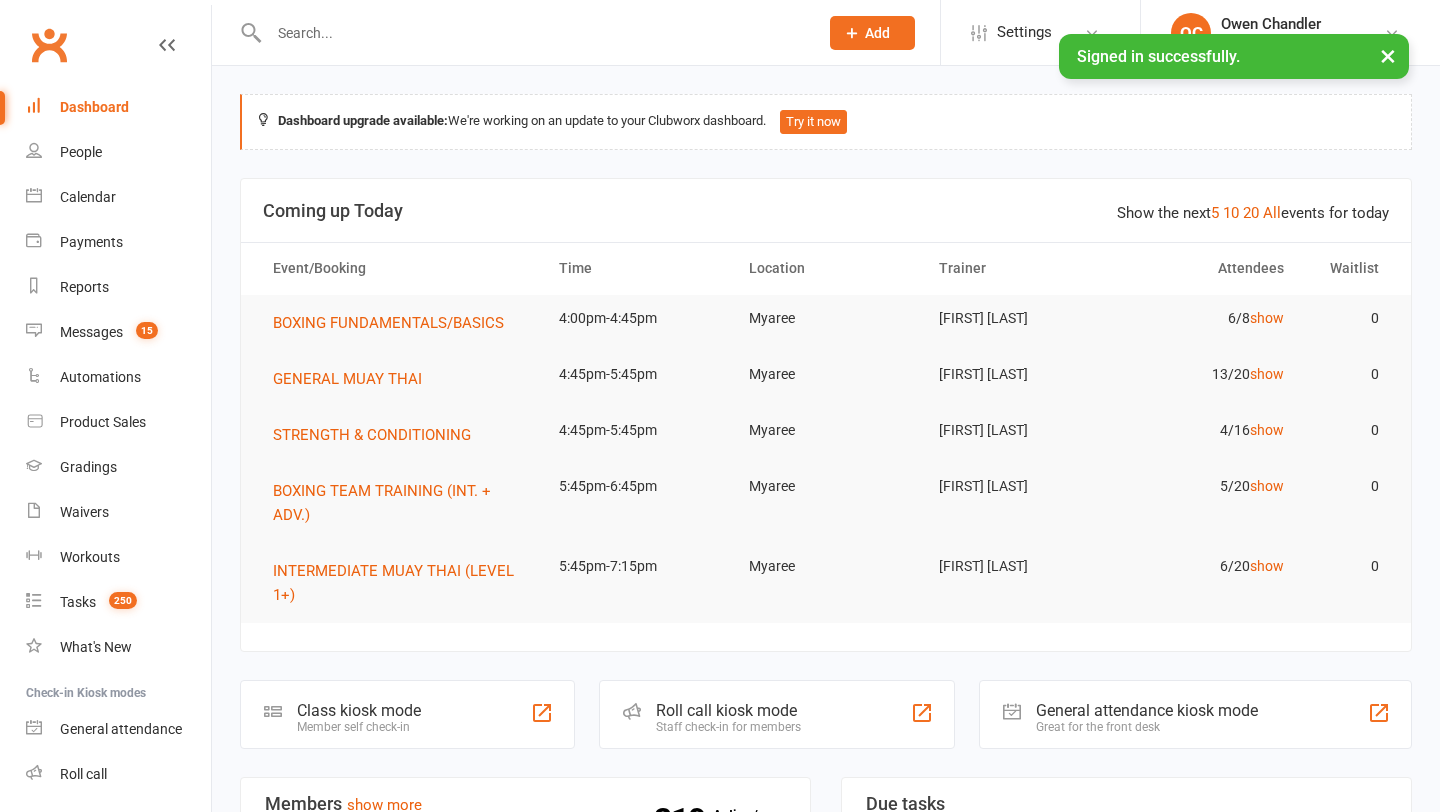 scroll, scrollTop: 0, scrollLeft: 0, axis: both 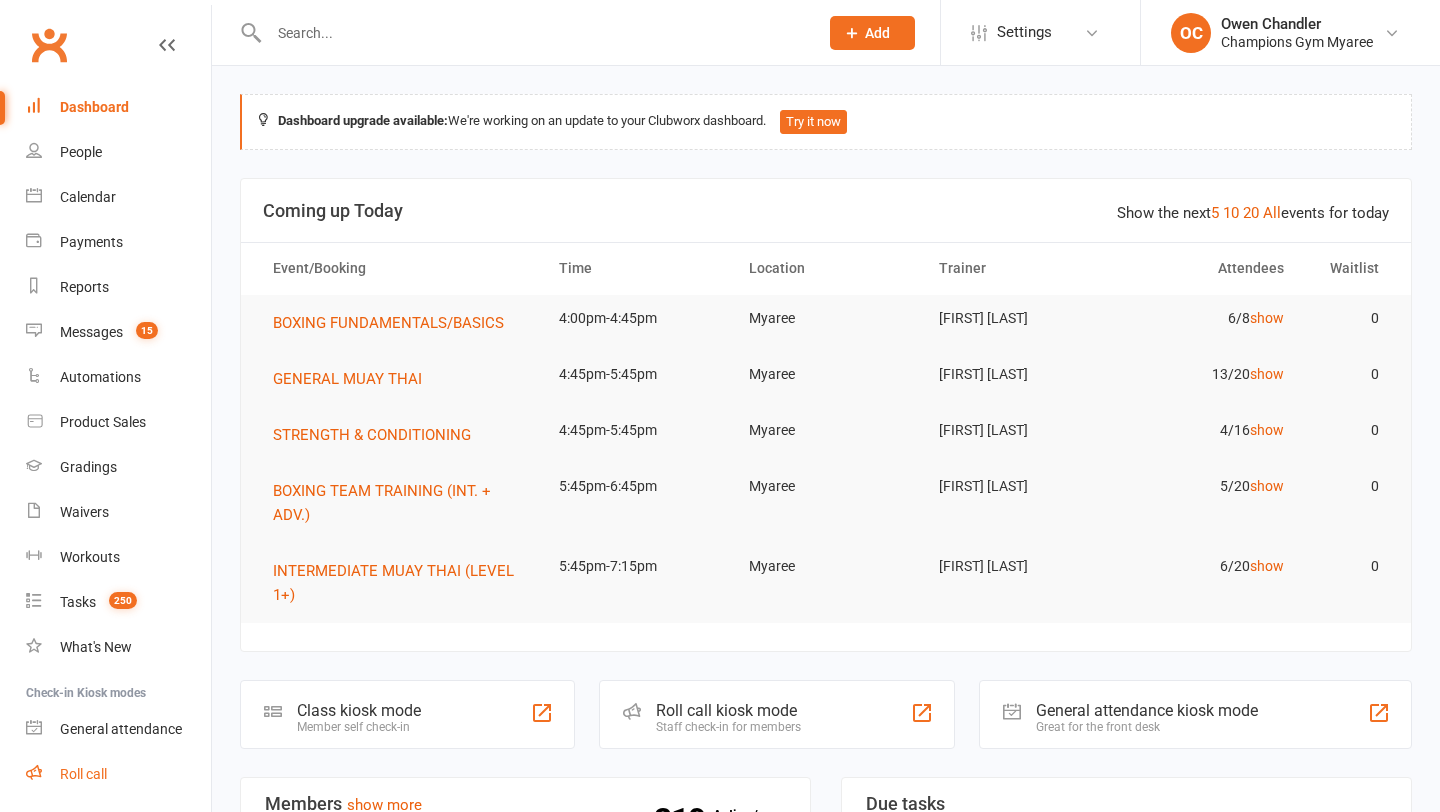 click on "Roll call" at bounding box center (83, 774) 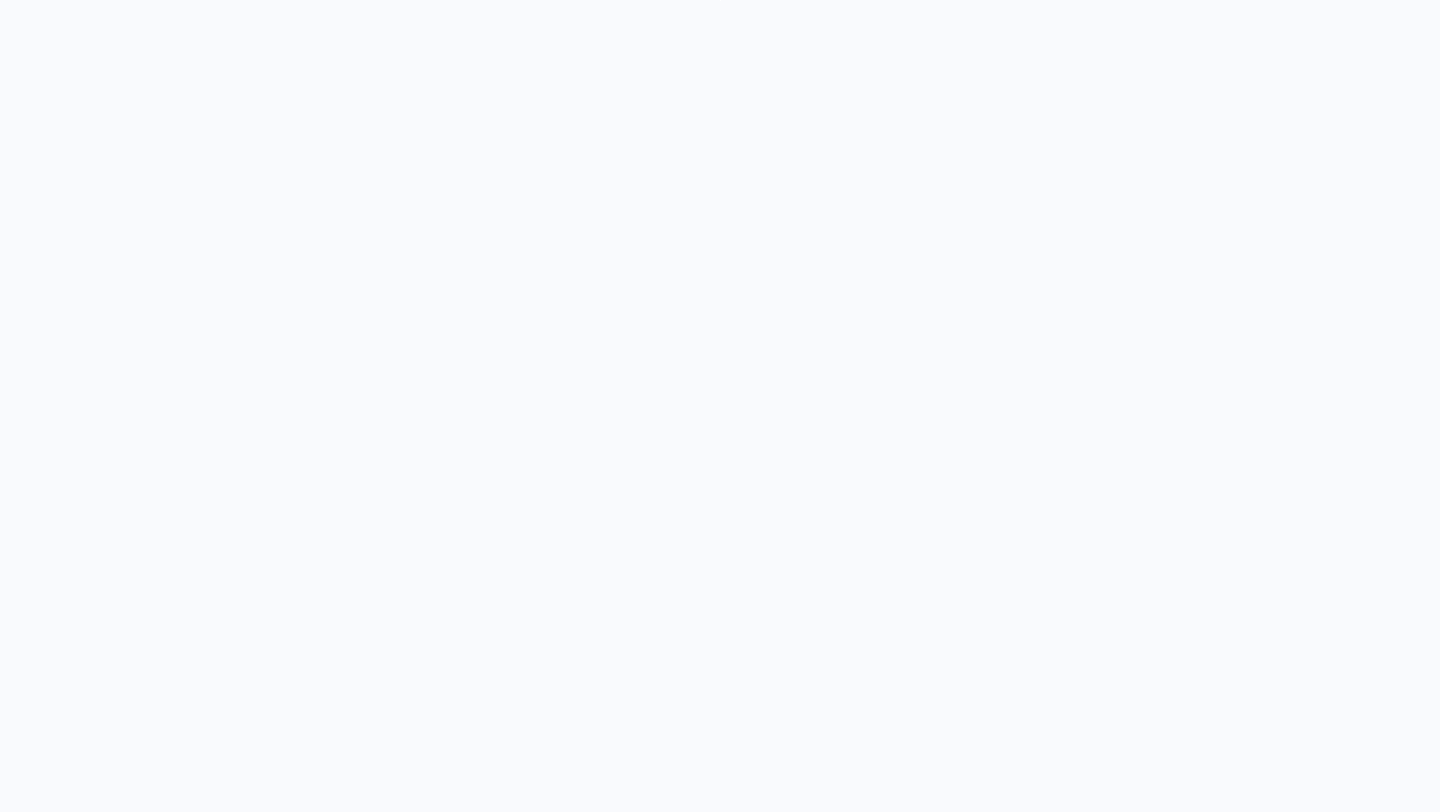 scroll, scrollTop: 0, scrollLeft: 0, axis: both 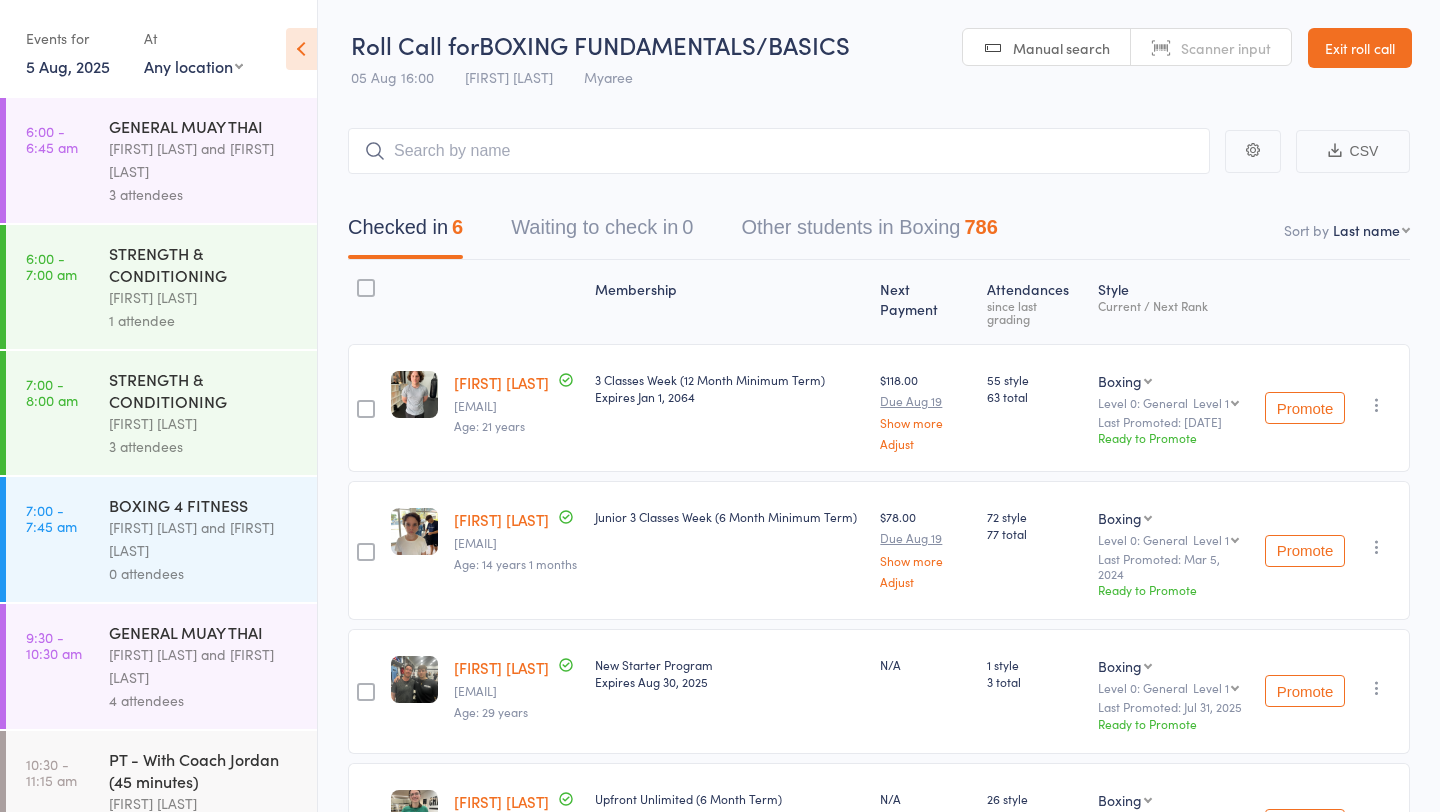click on "5 Aug, 2025" at bounding box center [68, 66] 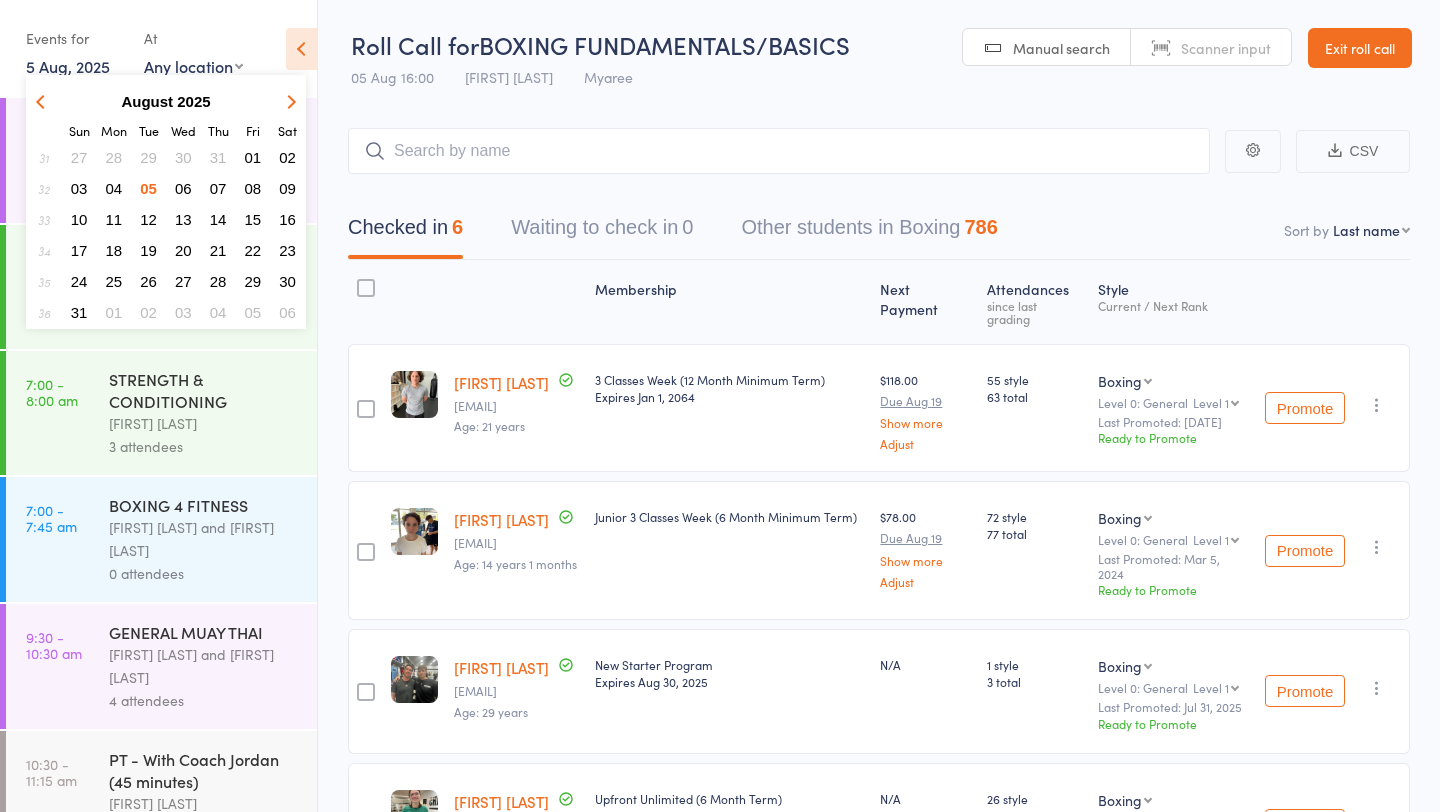 click on "05" at bounding box center (148, 188) 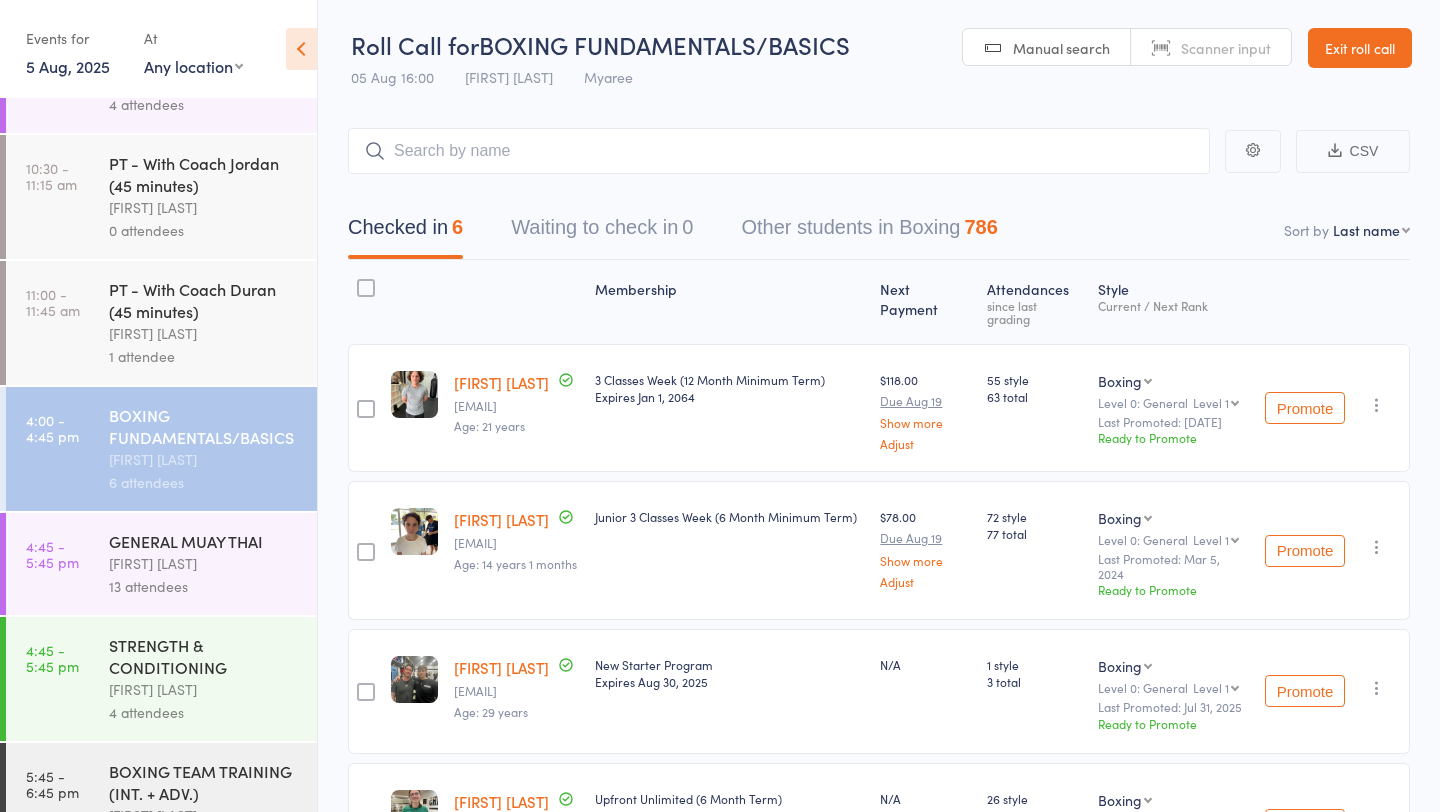 scroll, scrollTop: 916, scrollLeft: 0, axis: vertical 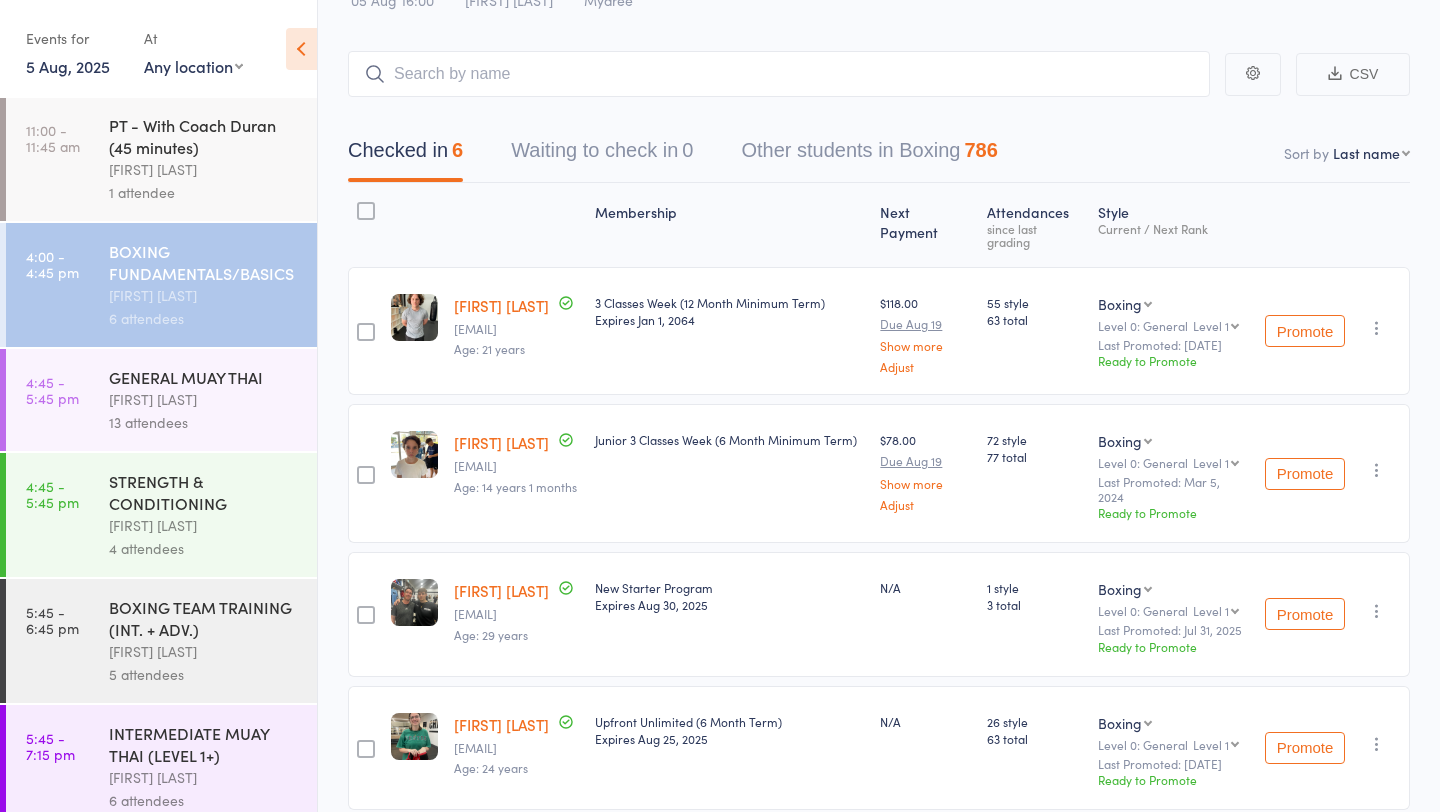 click on "Eddy D'Uva" at bounding box center [204, 399] 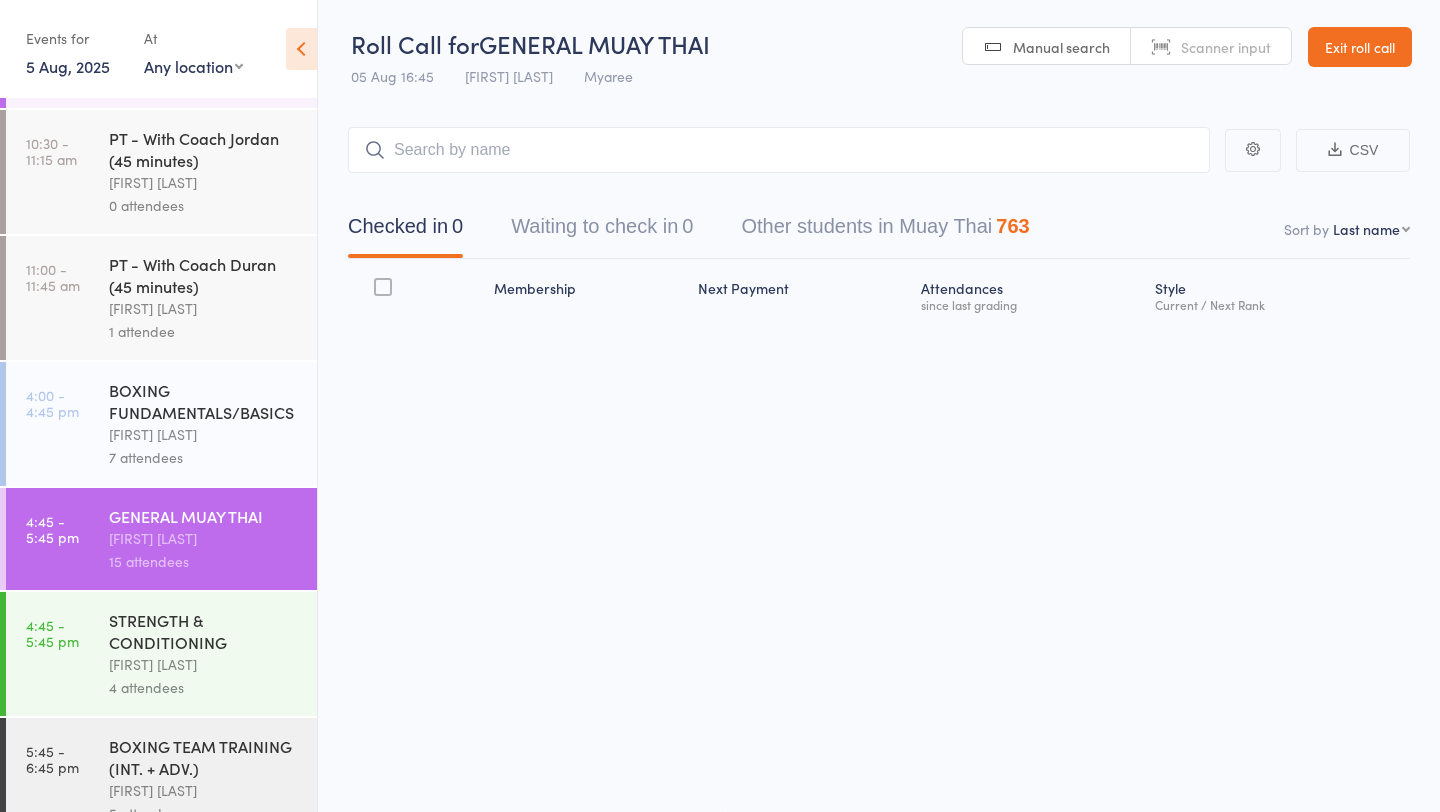 scroll, scrollTop: 916, scrollLeft: 0, axis: vertical 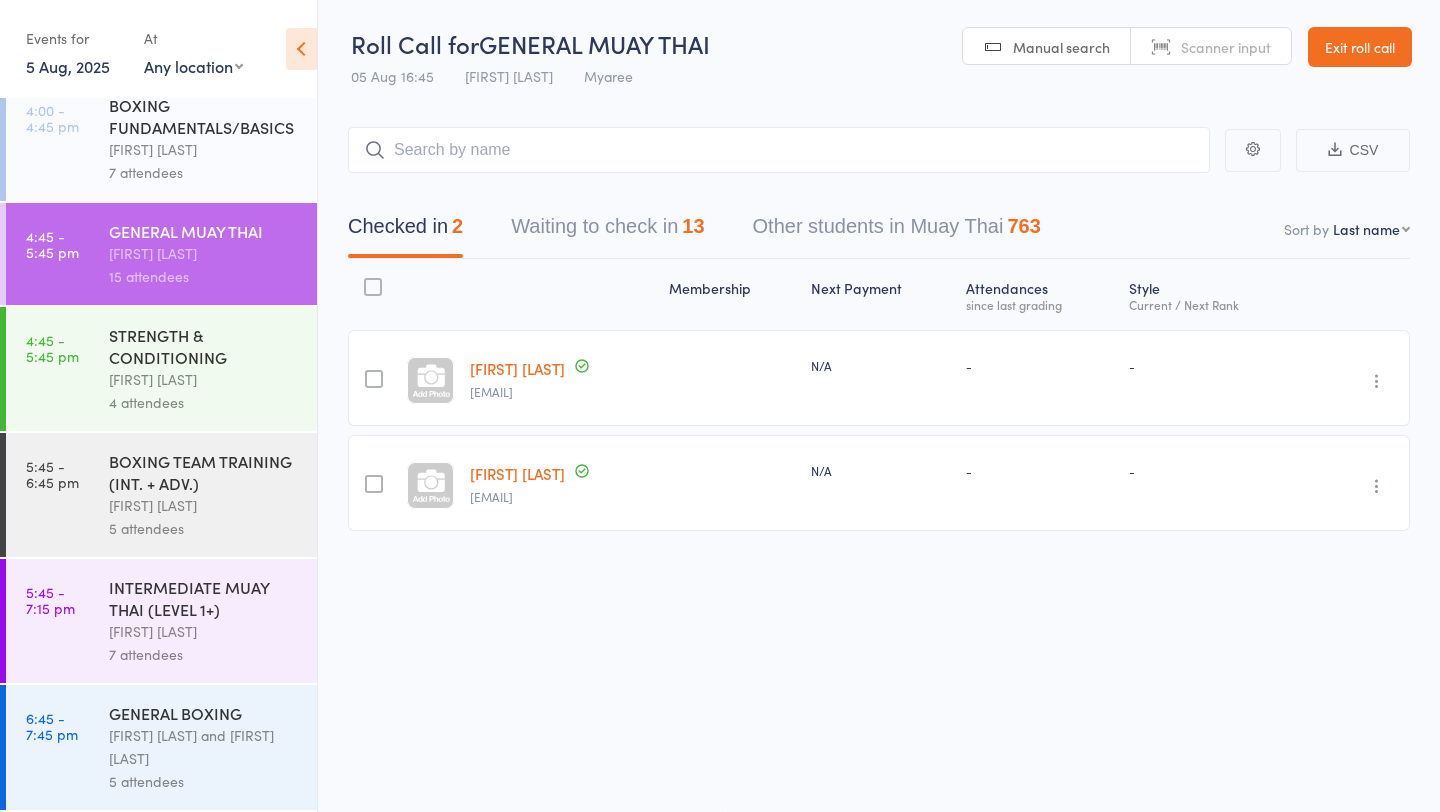 click on "Waiting to check in  13" at bounding box center [607, 231] 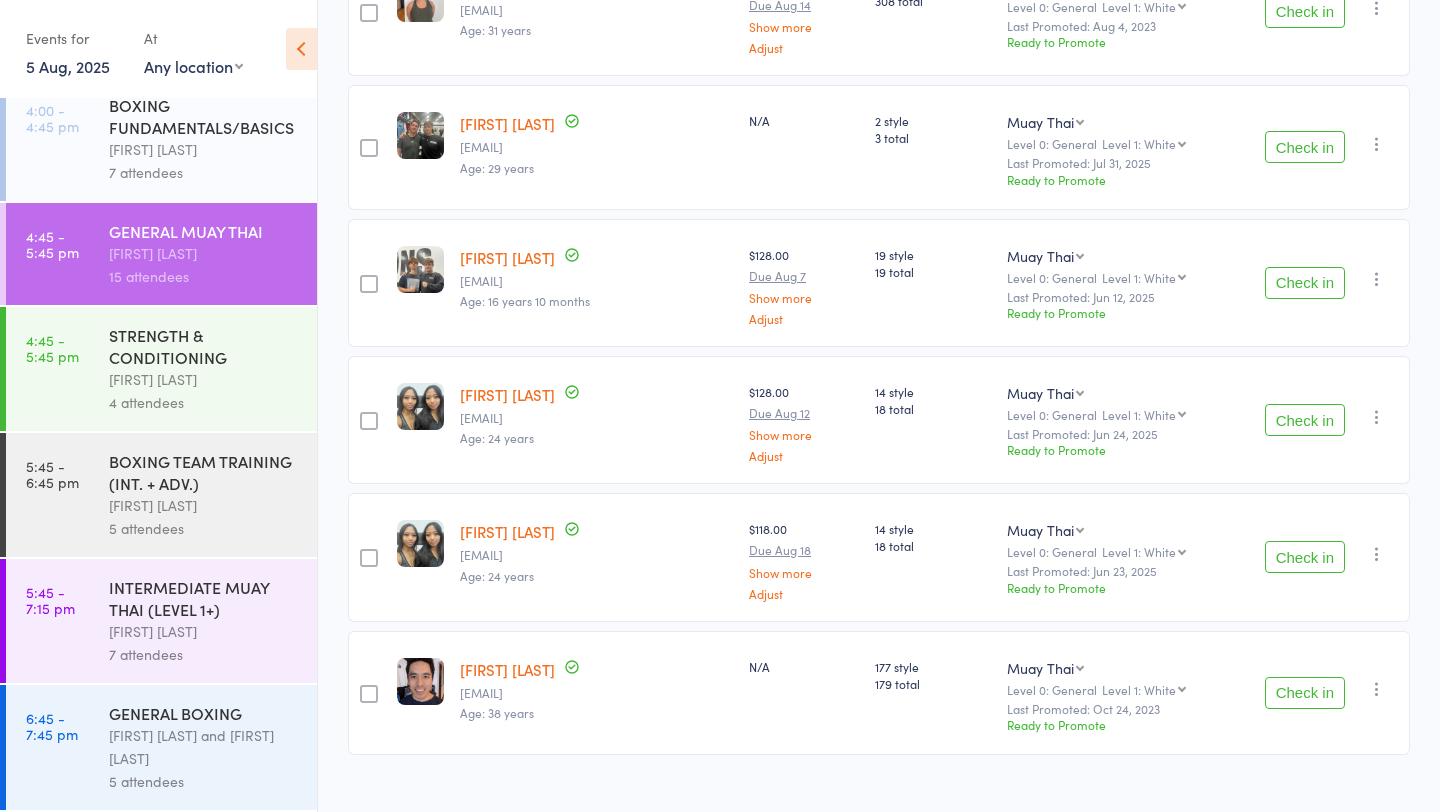scroll, scrollTop: 1362, scrollLeft: 0, axis: vertical 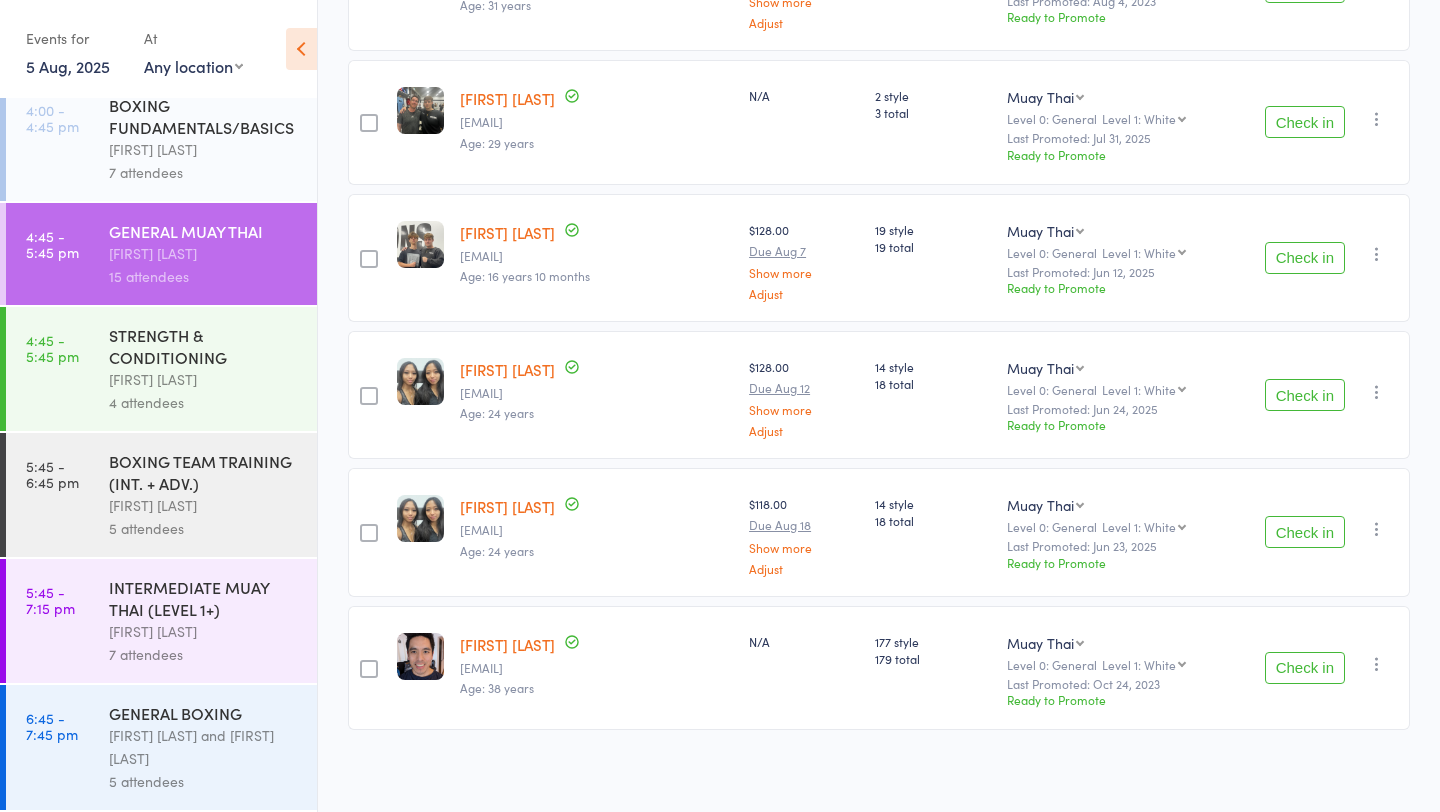 click on "Duran Singh" at bounding box center [204, 379] 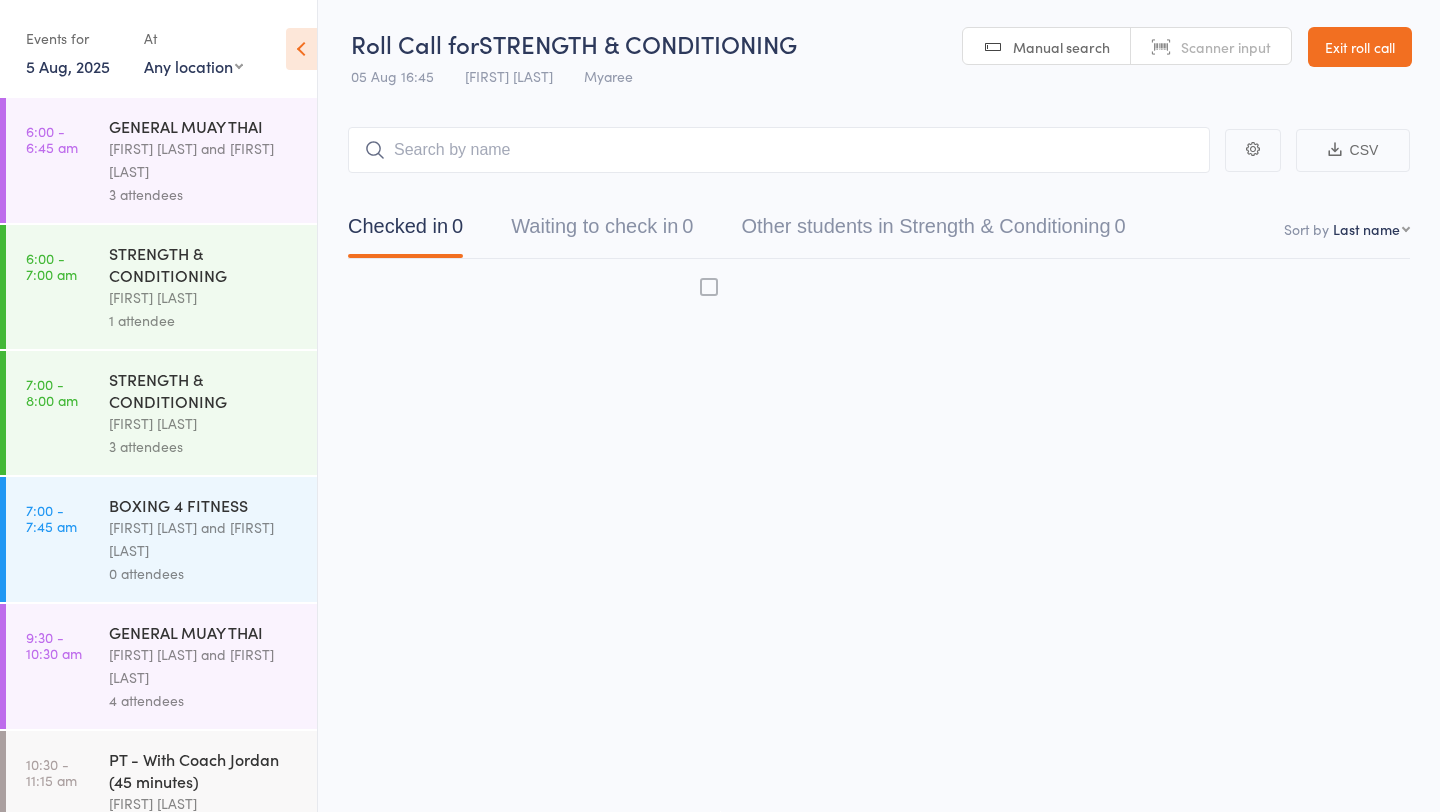 scroll, scrollTop: 1, scrollLeft: 0, axis: vertical 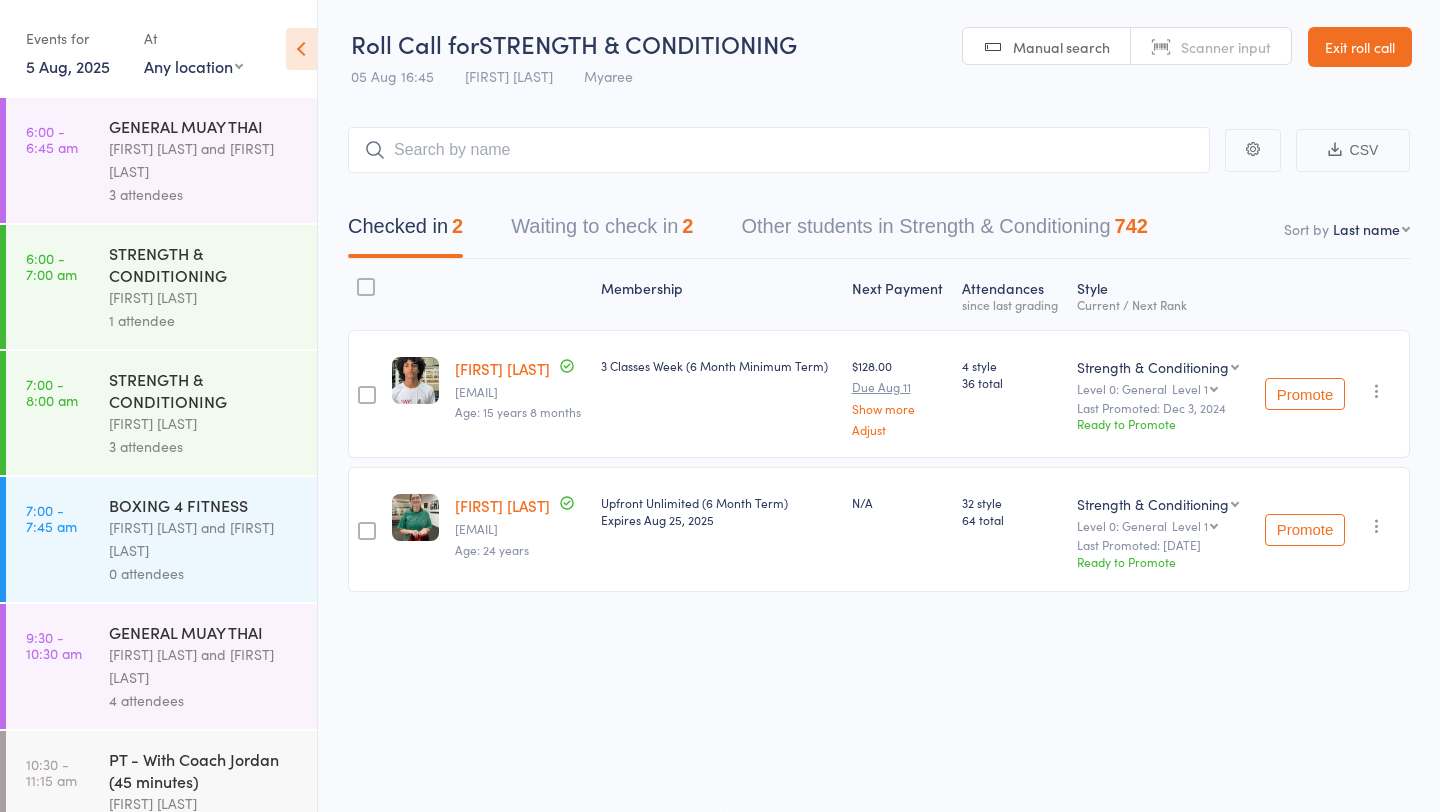 click on "2" at bounding box center [687, 226] 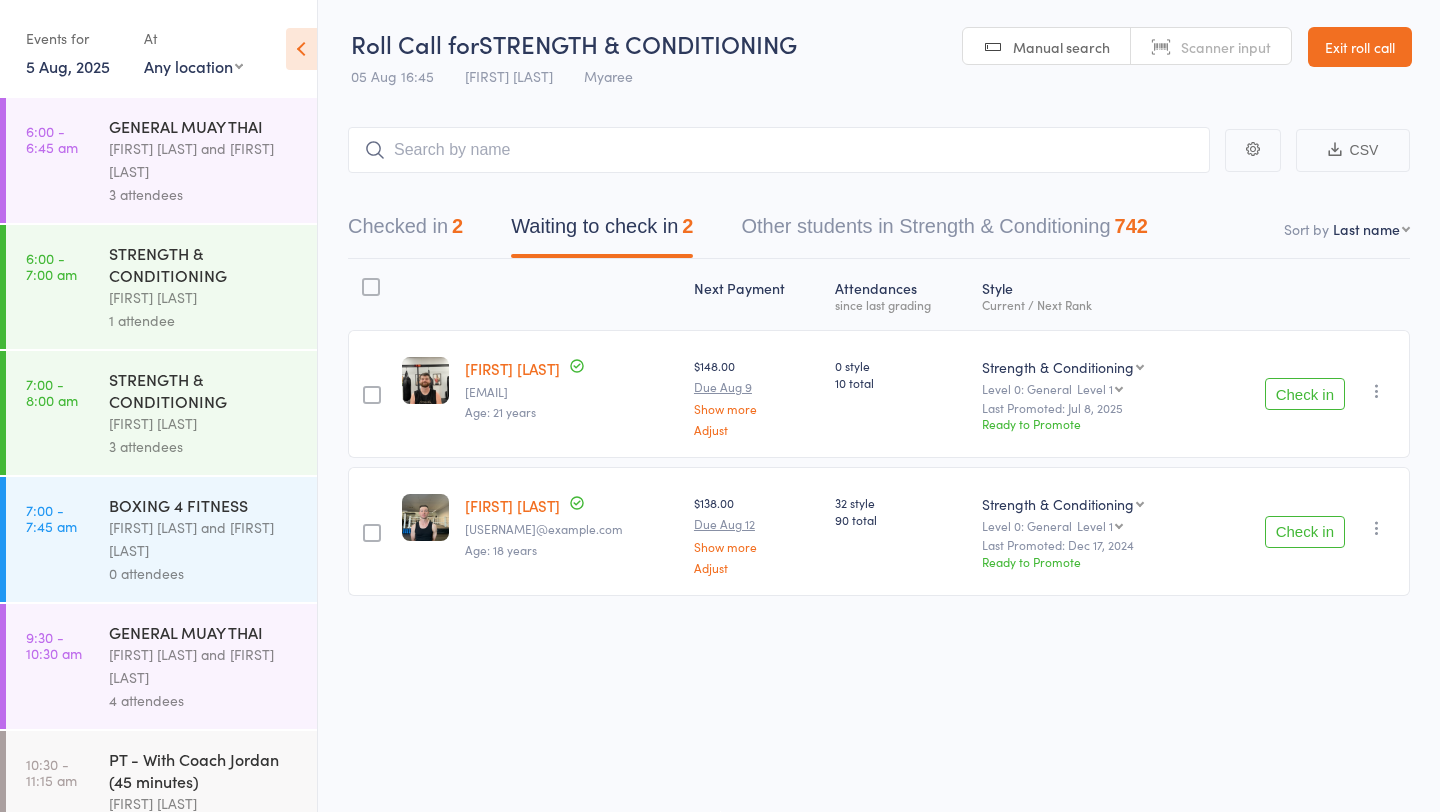 click on "Check in" at bounding box center (1305, 394) 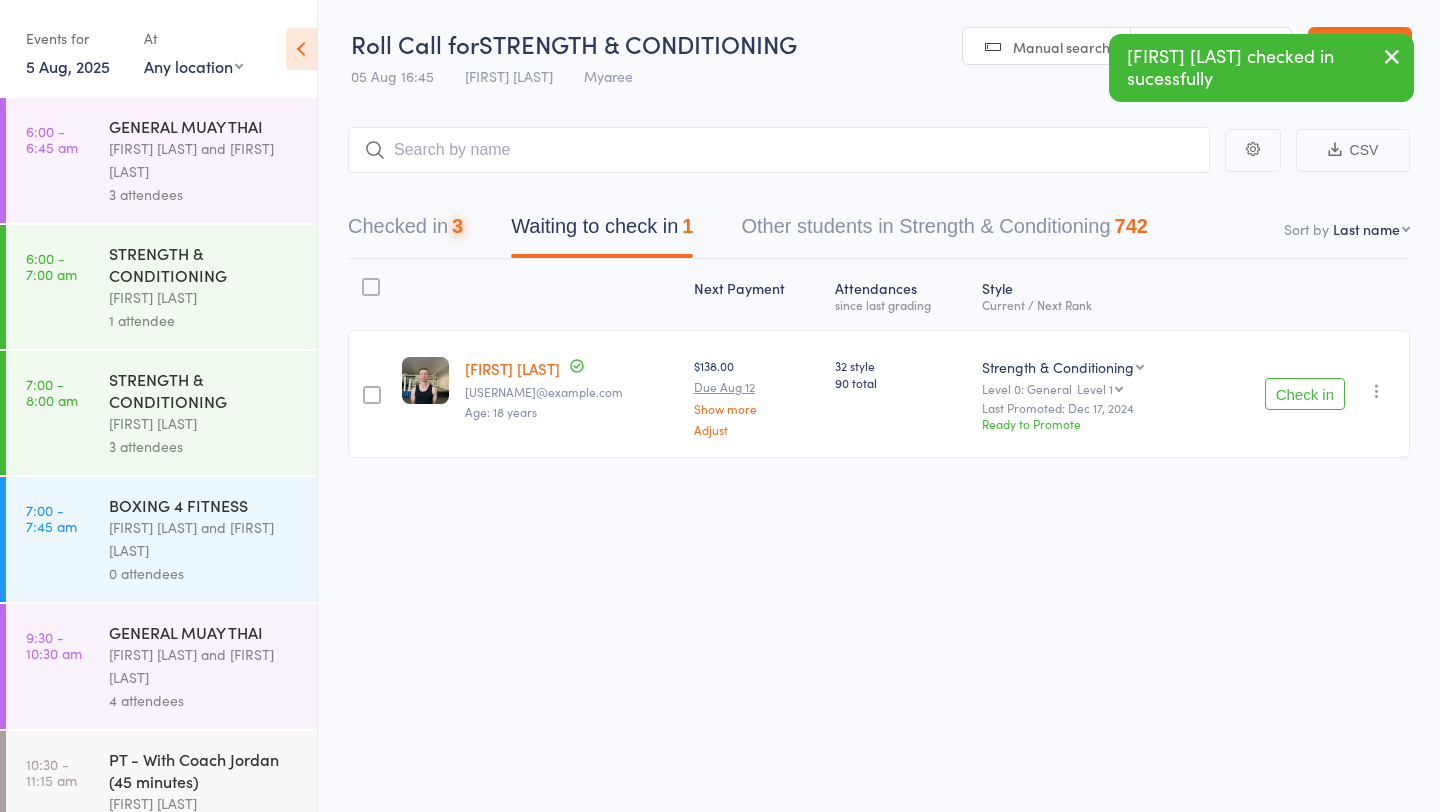 click on "Check in" at bounding box center [1305, 394] 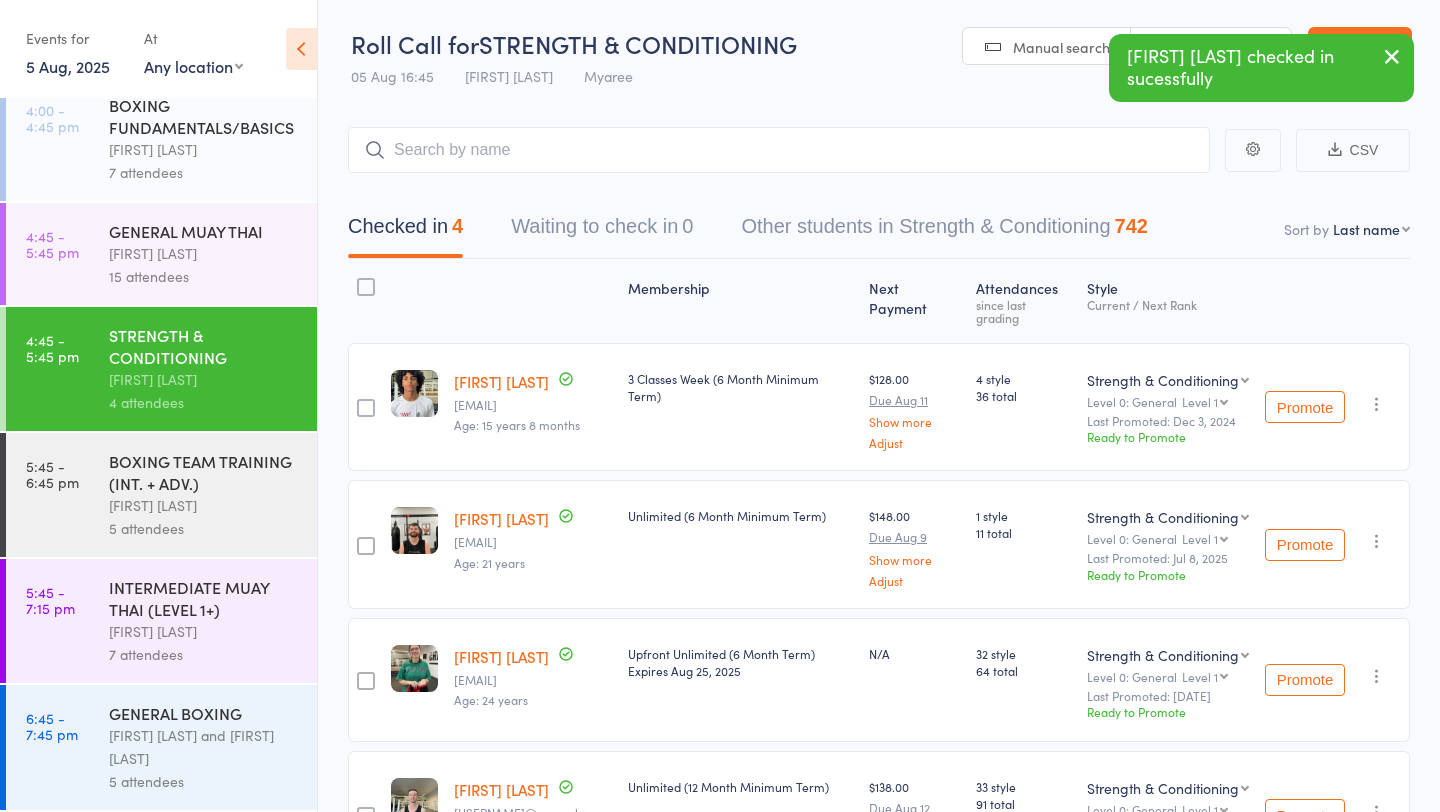 scroll, scrollTop: 824, scrollLeft: 0, axis: vertical 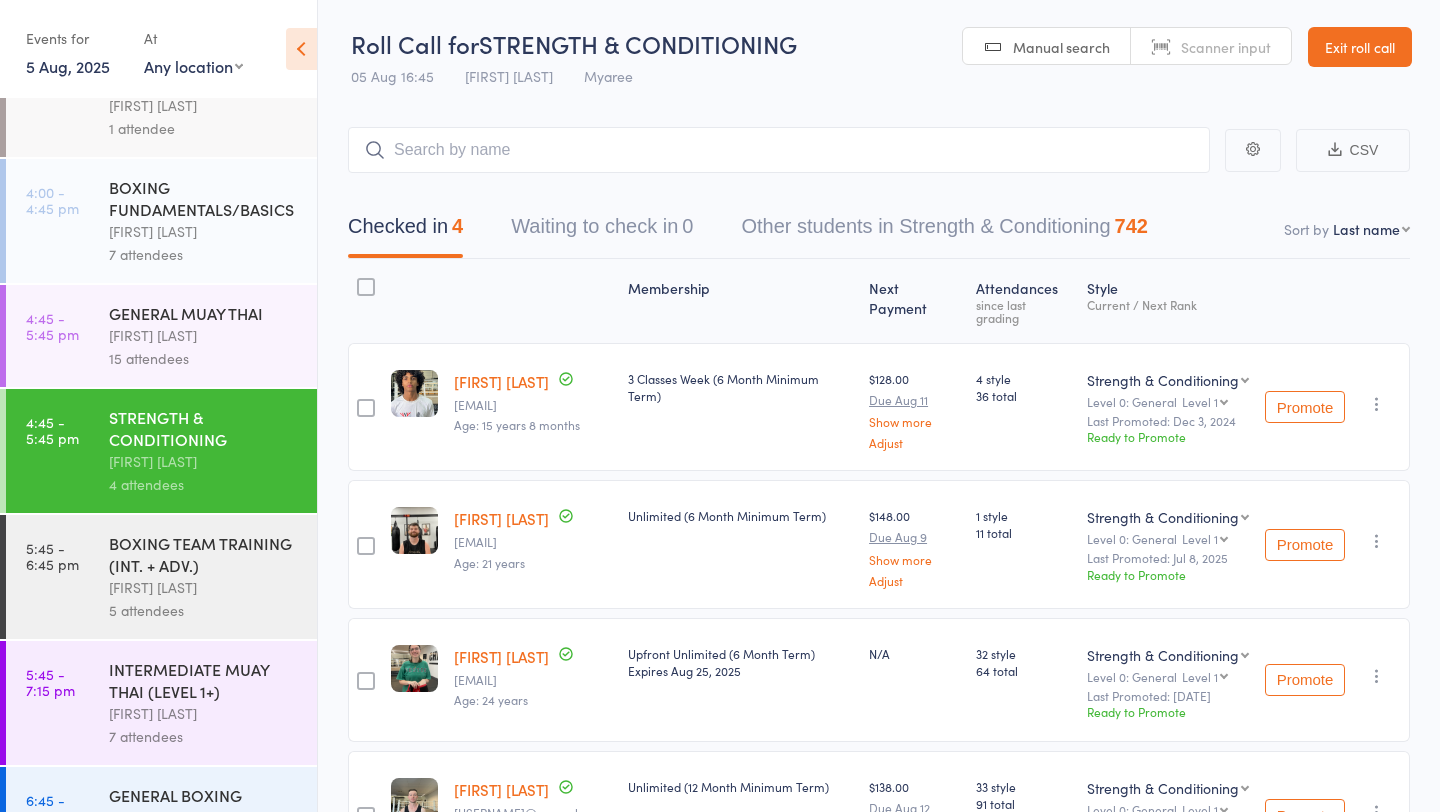 click on "Eddy D'Uva" at bounding box center [204, 335] 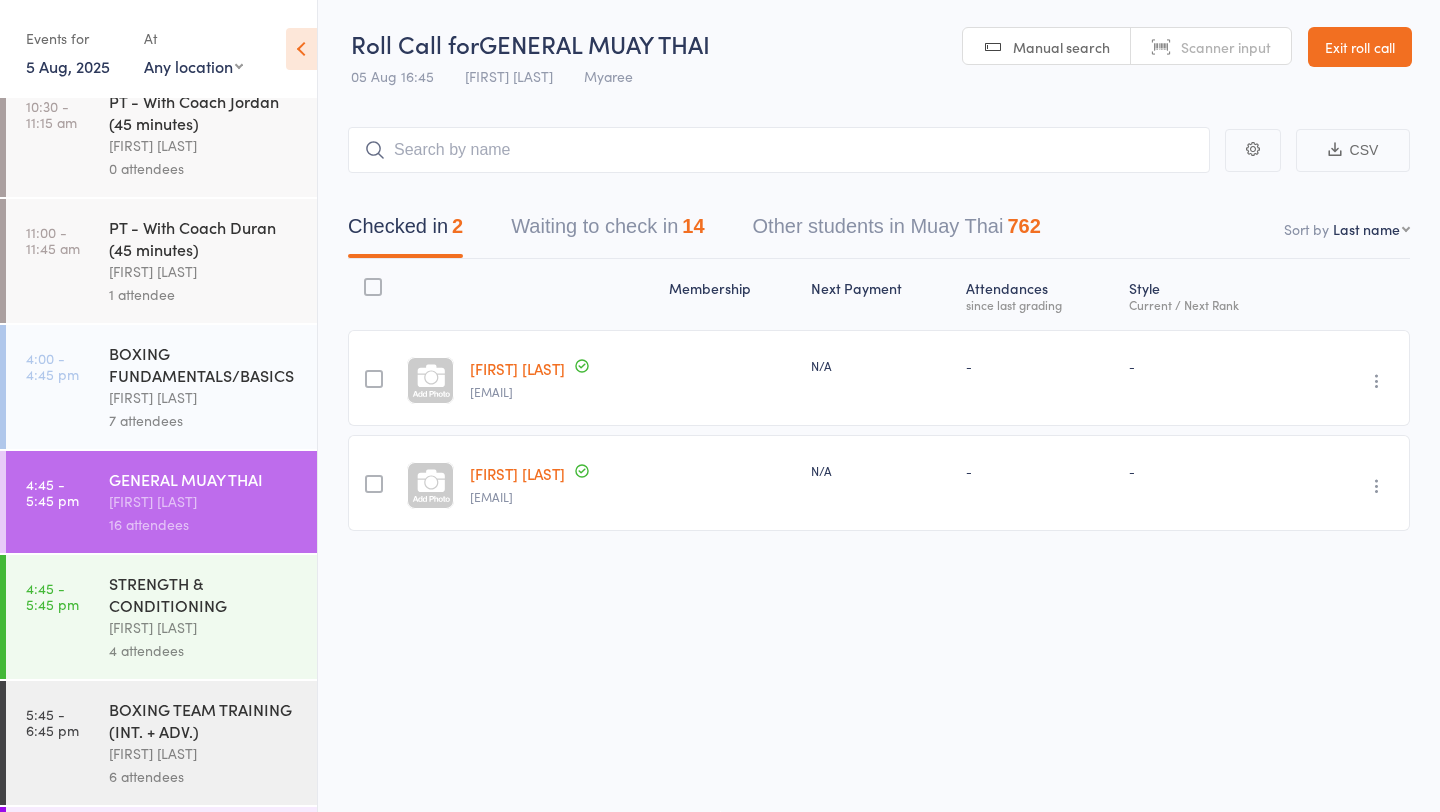 scroll, scrollTop: 672, scrollLeft: 0, axis: vertical 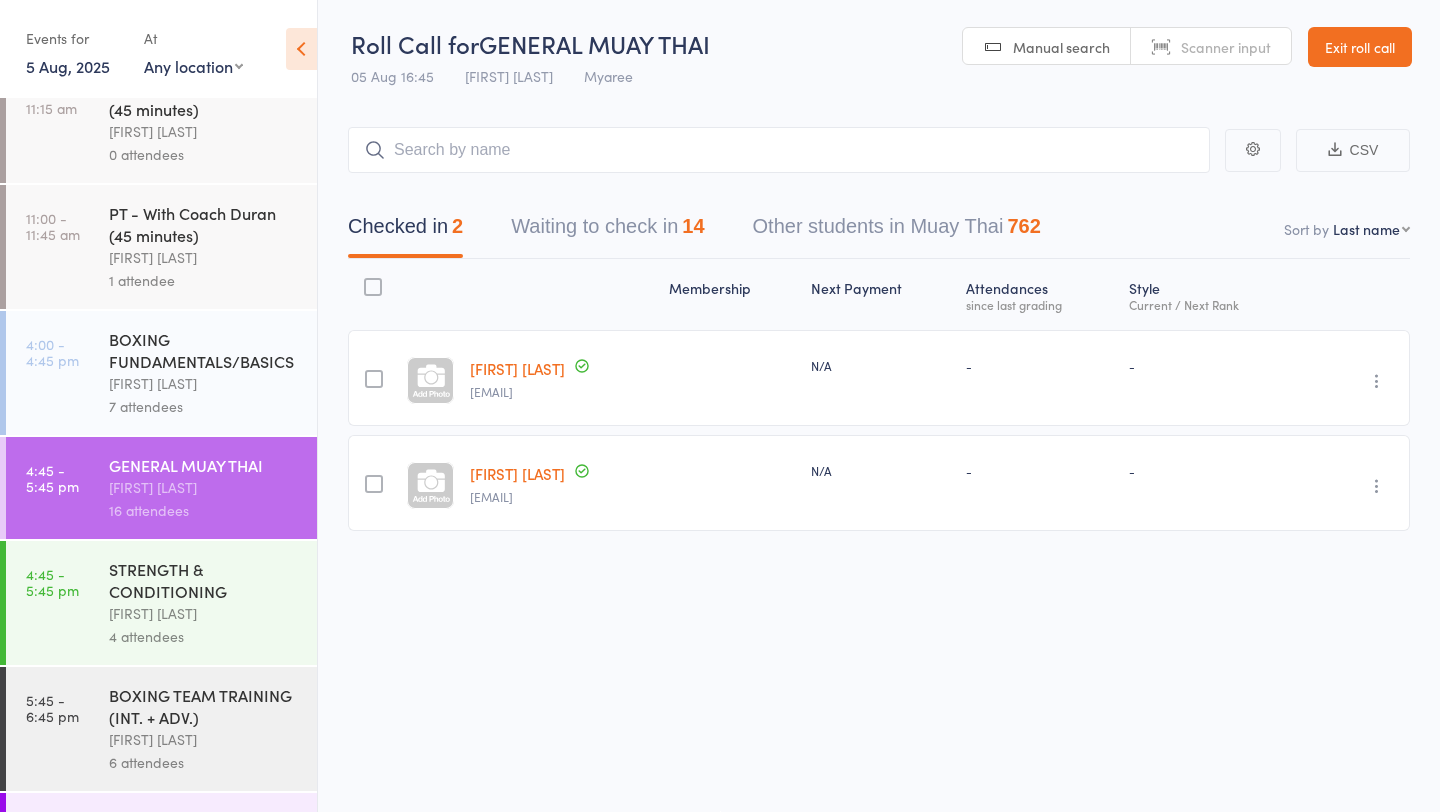 click on "Waiting to check in  14" at bounding box center (607, 231) 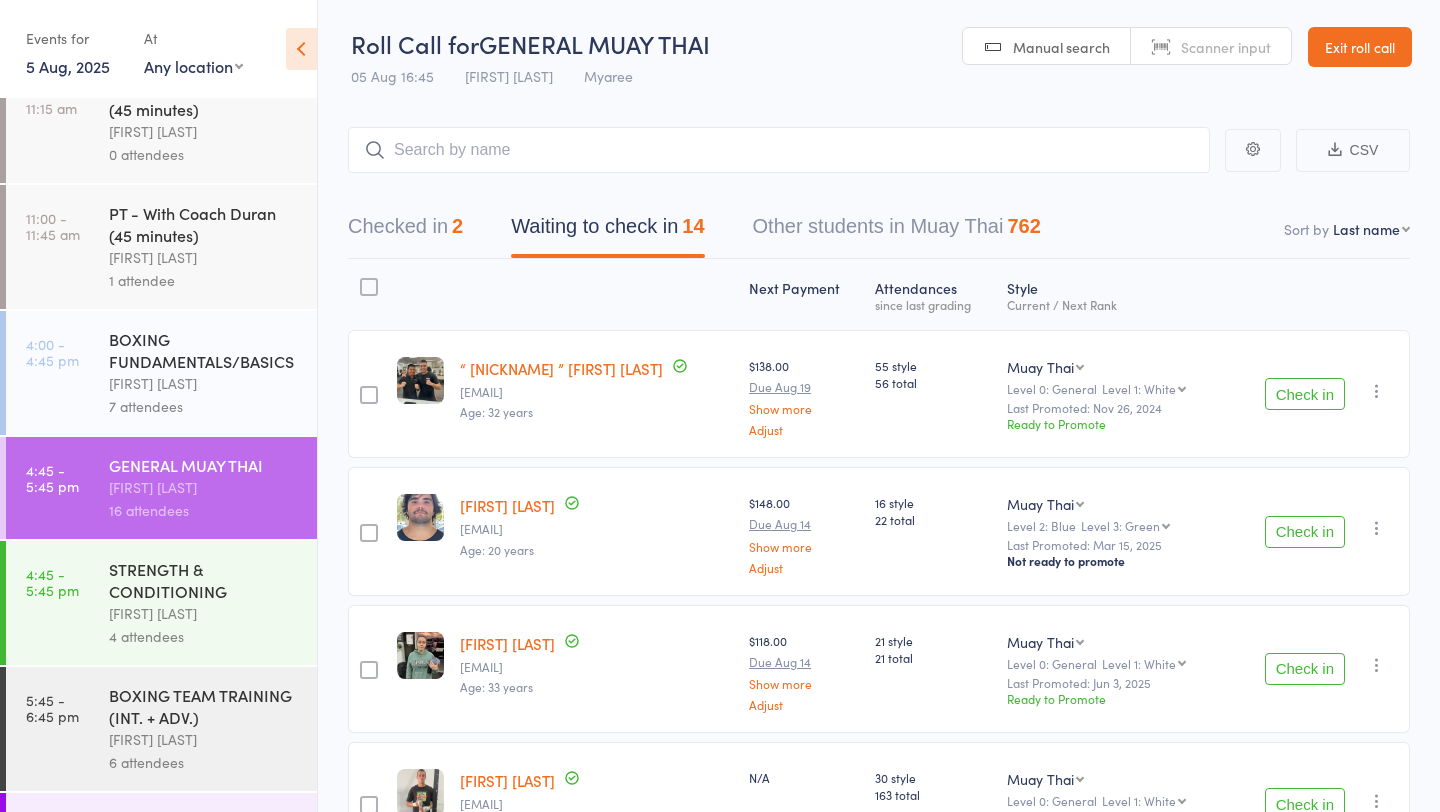 click on "Check in" at bounding box center (1305, 532) 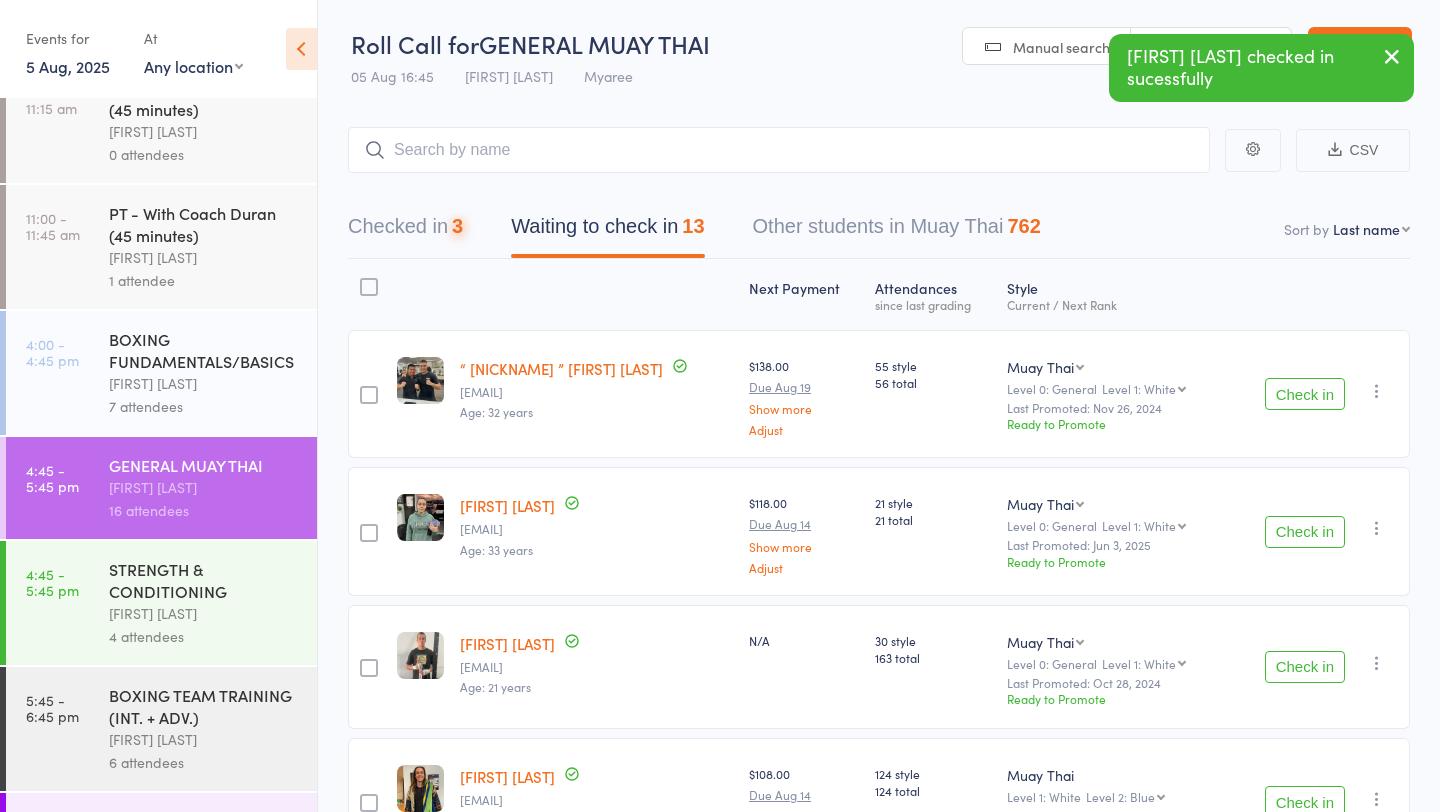 click on "Check in" at bounding box center (1305, 532) 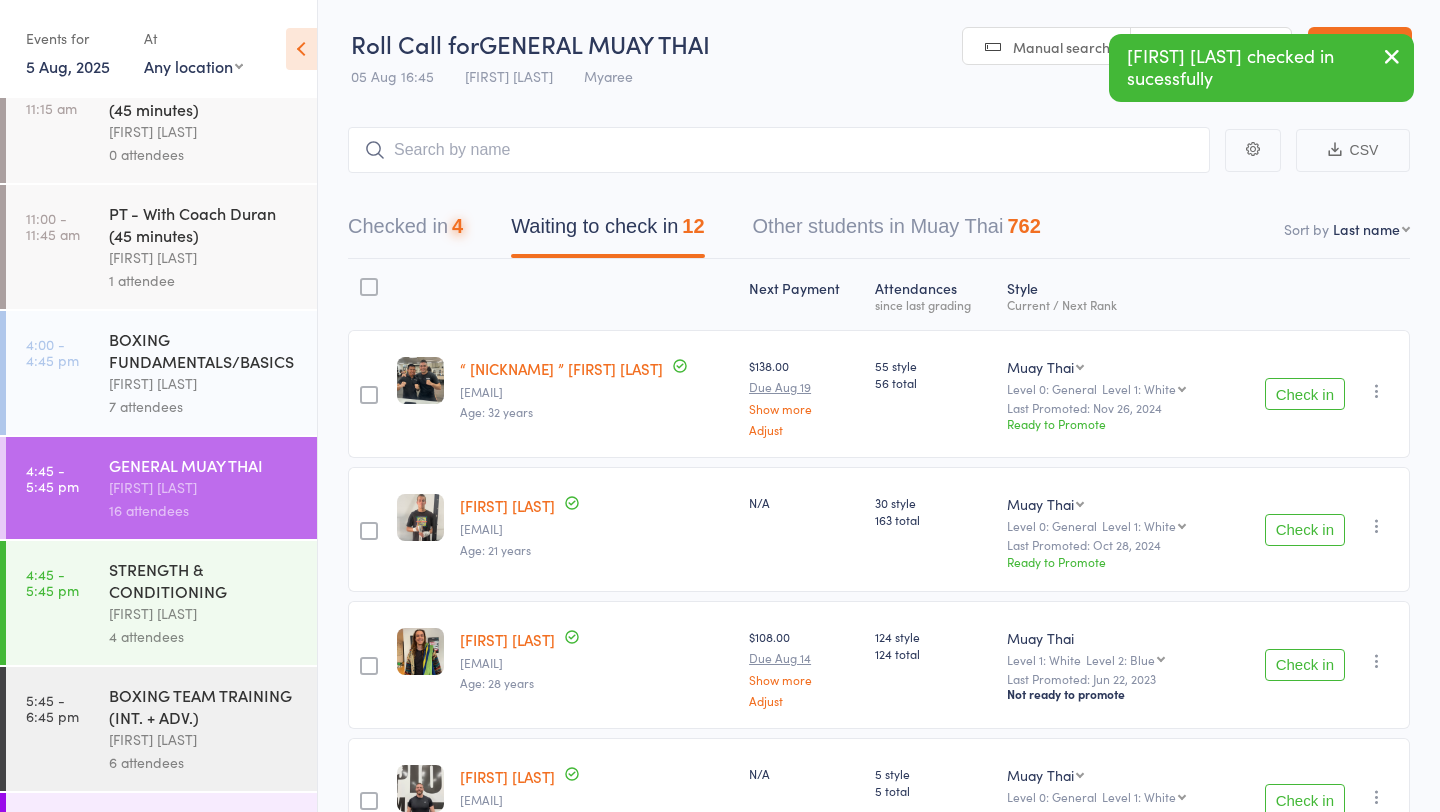 click on "Check in" at bounding box center (1305, 530) 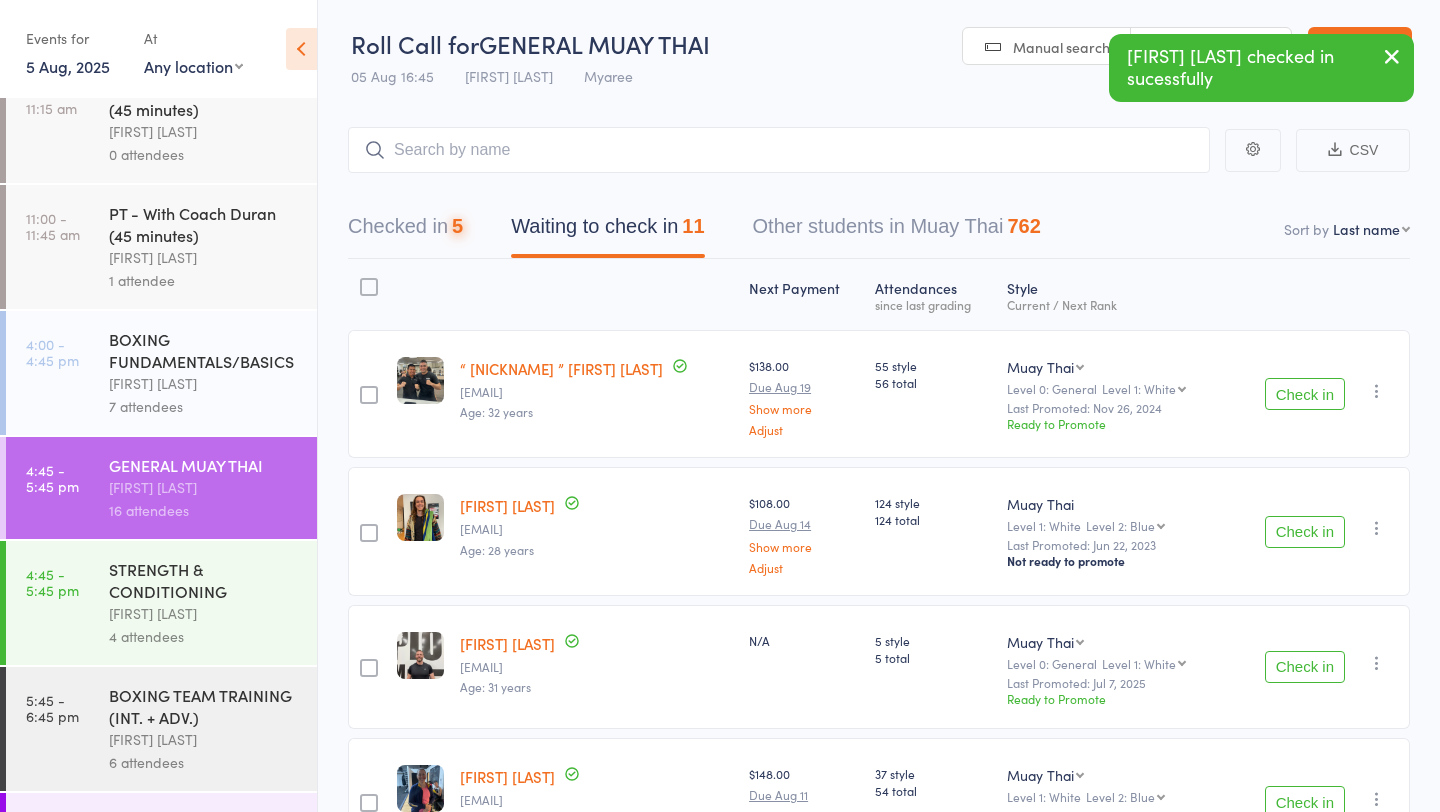 click on "Check in" at bounding box center [1305, 532] 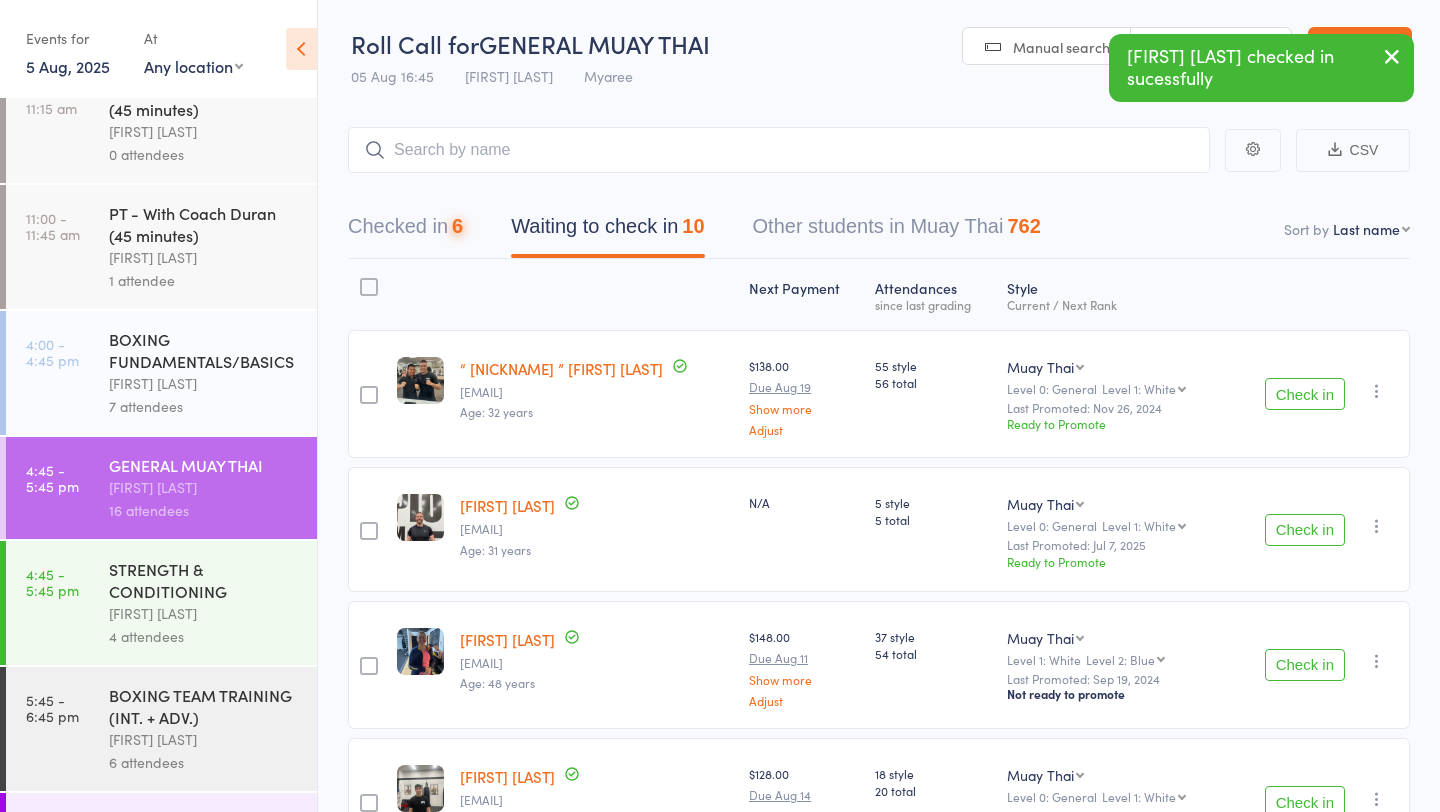 click on "Check in" at bounding box center (1305, 530) 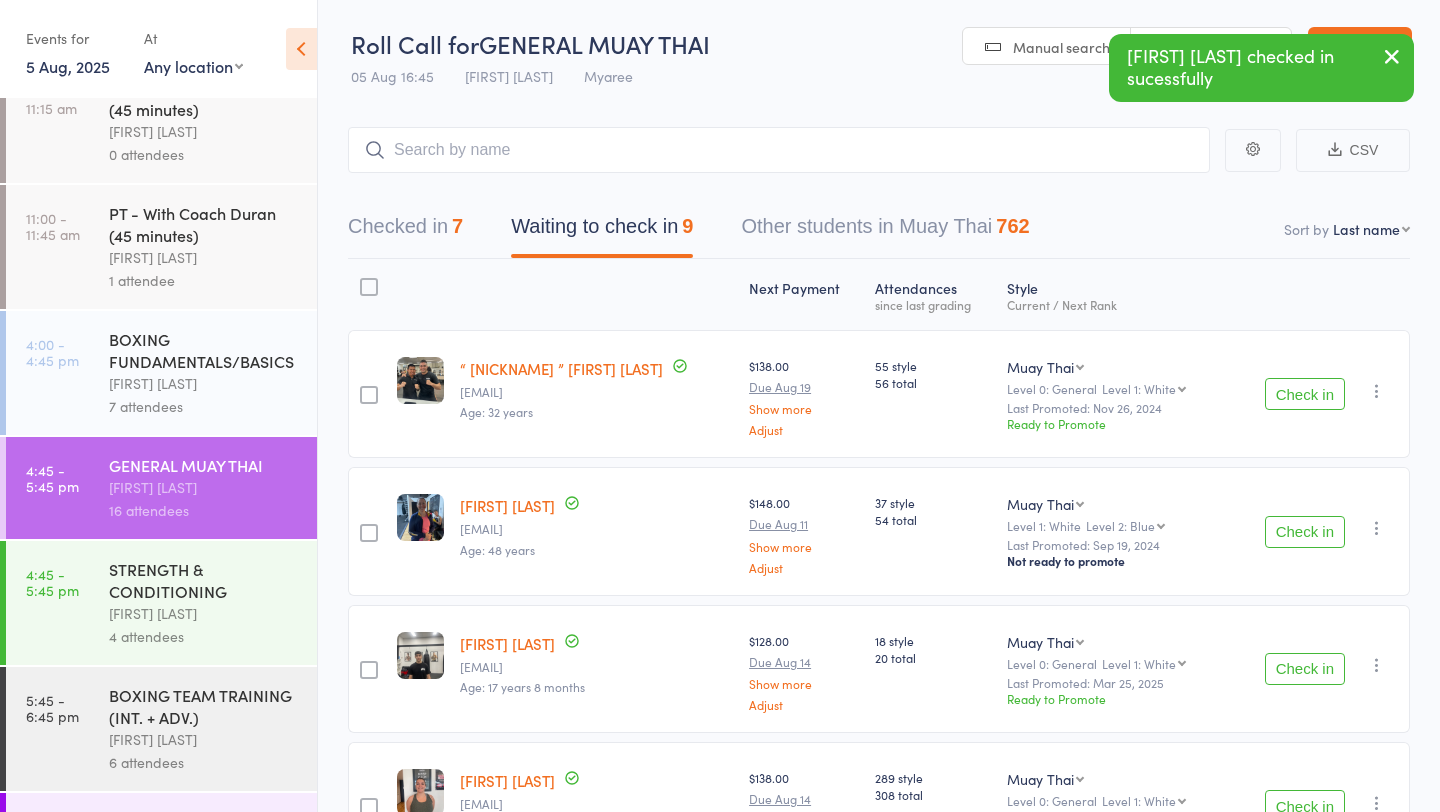 click on "Check in" at bounding box center [1305, 532] 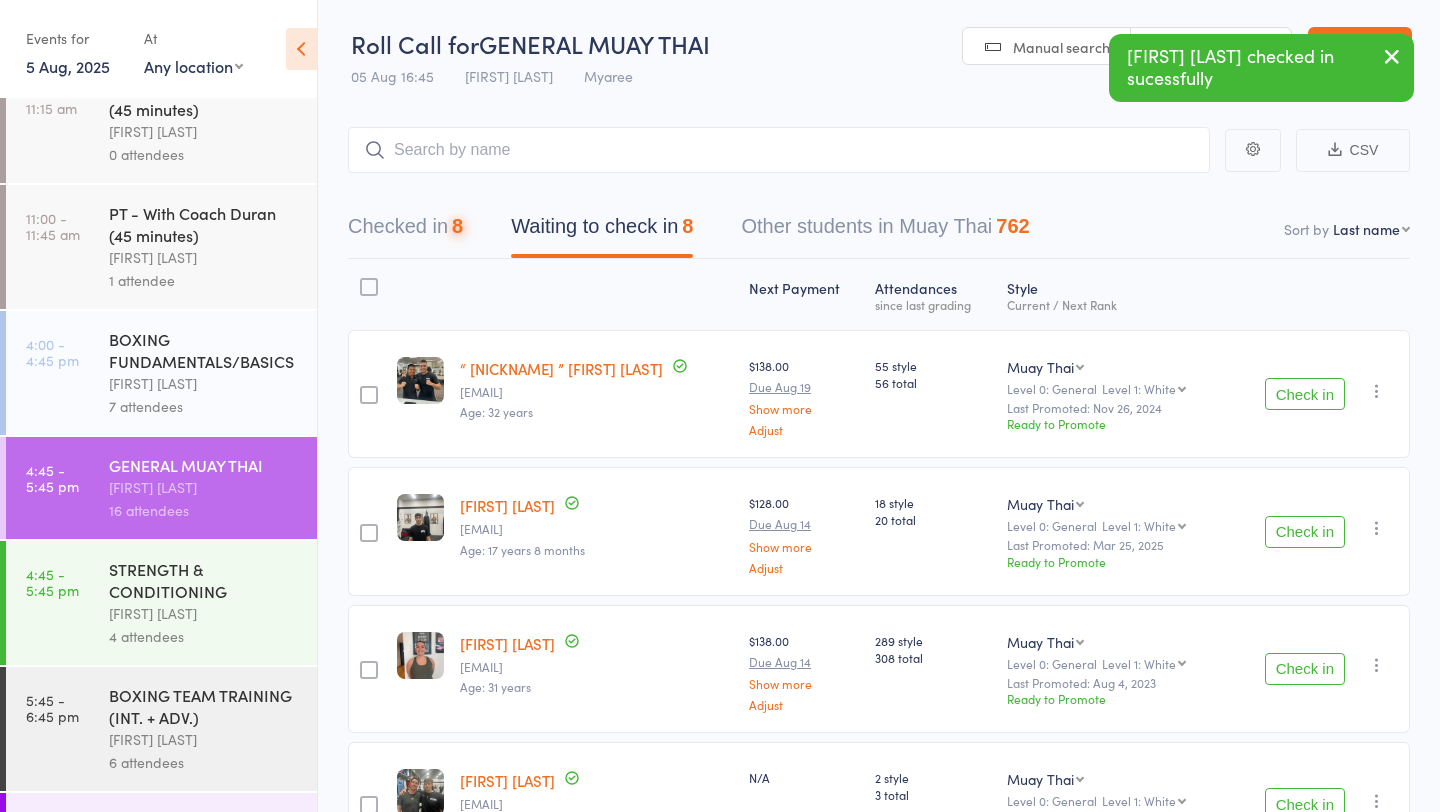 click on "Check in" at bounding box center (1305, 532) 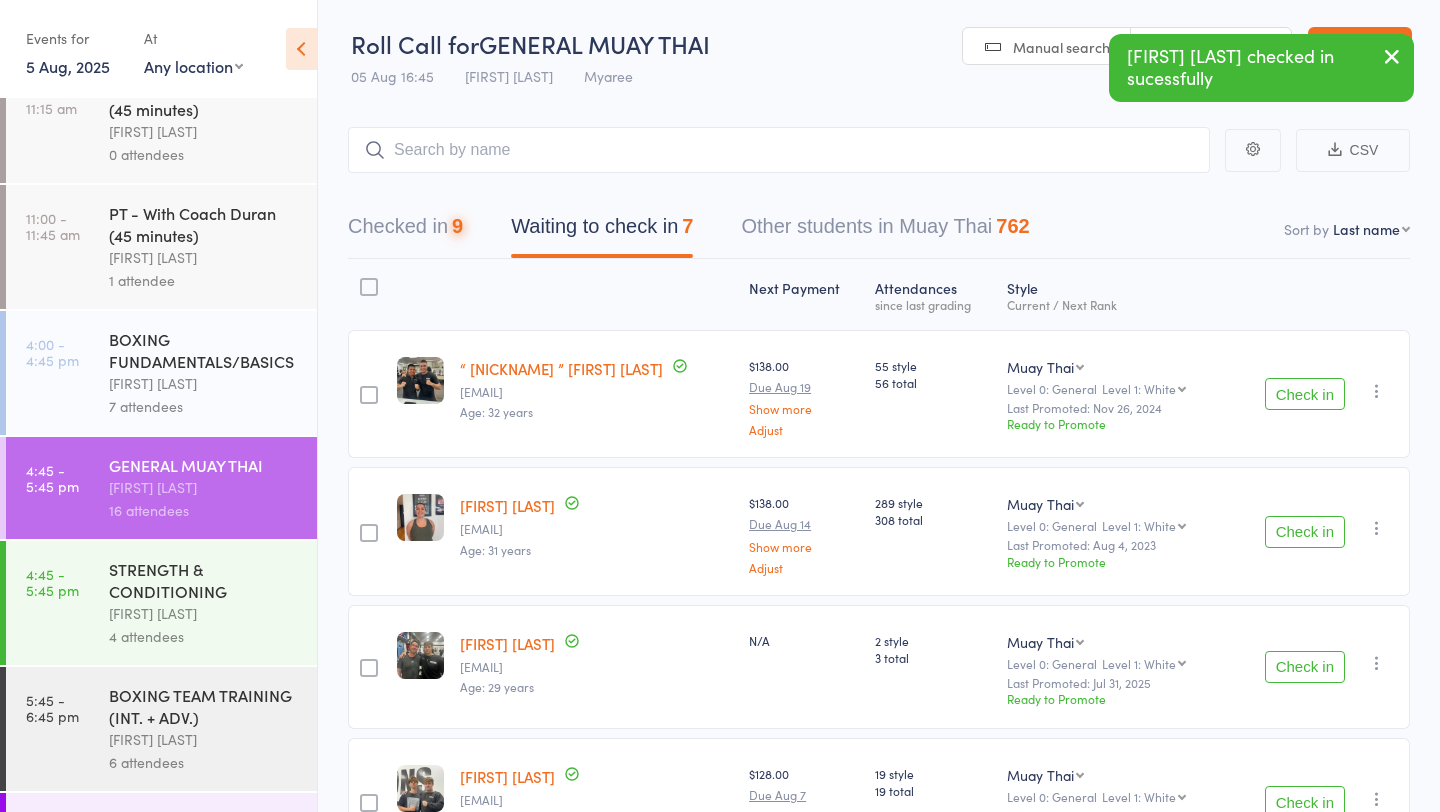 click on "Check in" at bounding box center (1305, 532) 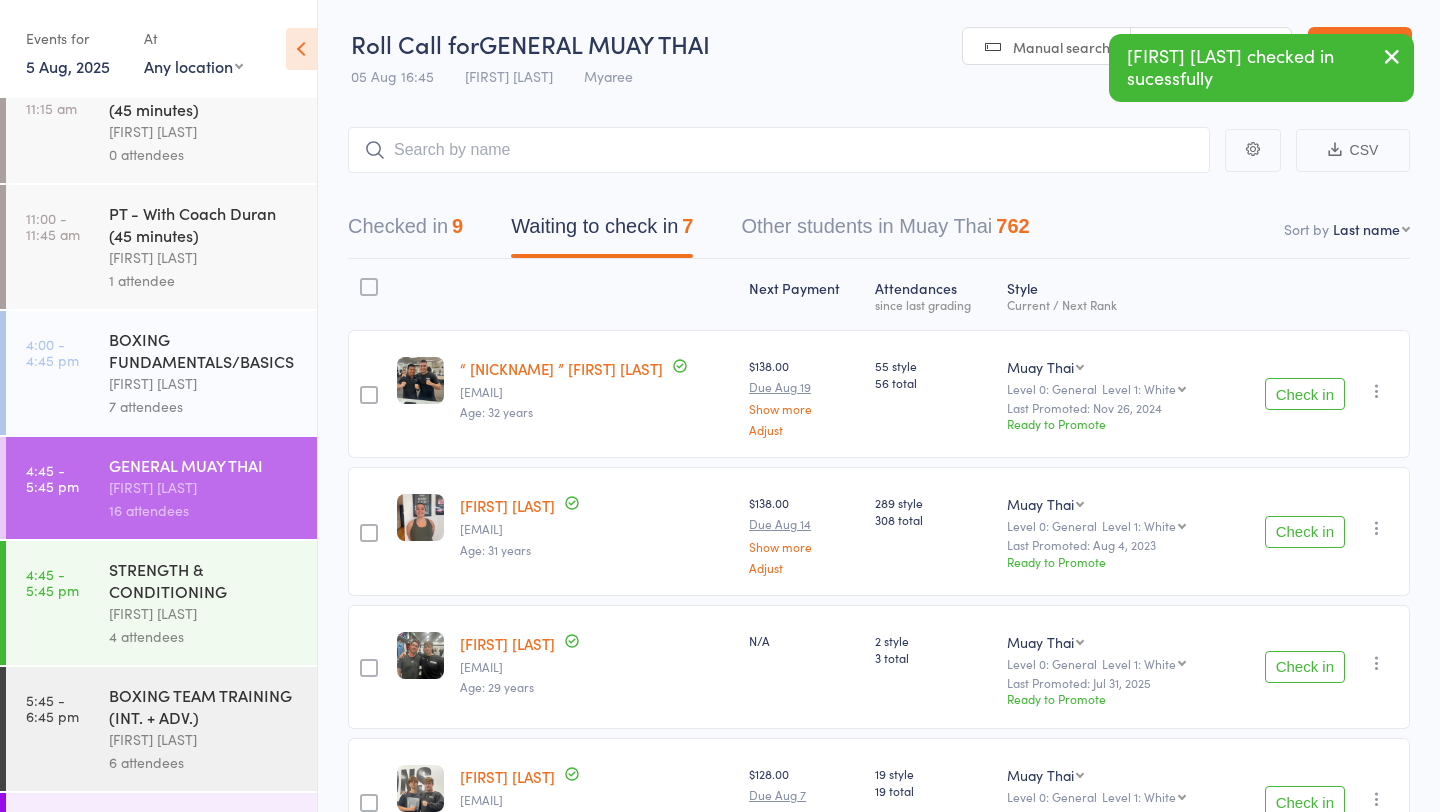 click on "Check in" at bounding box center [1305, 532] 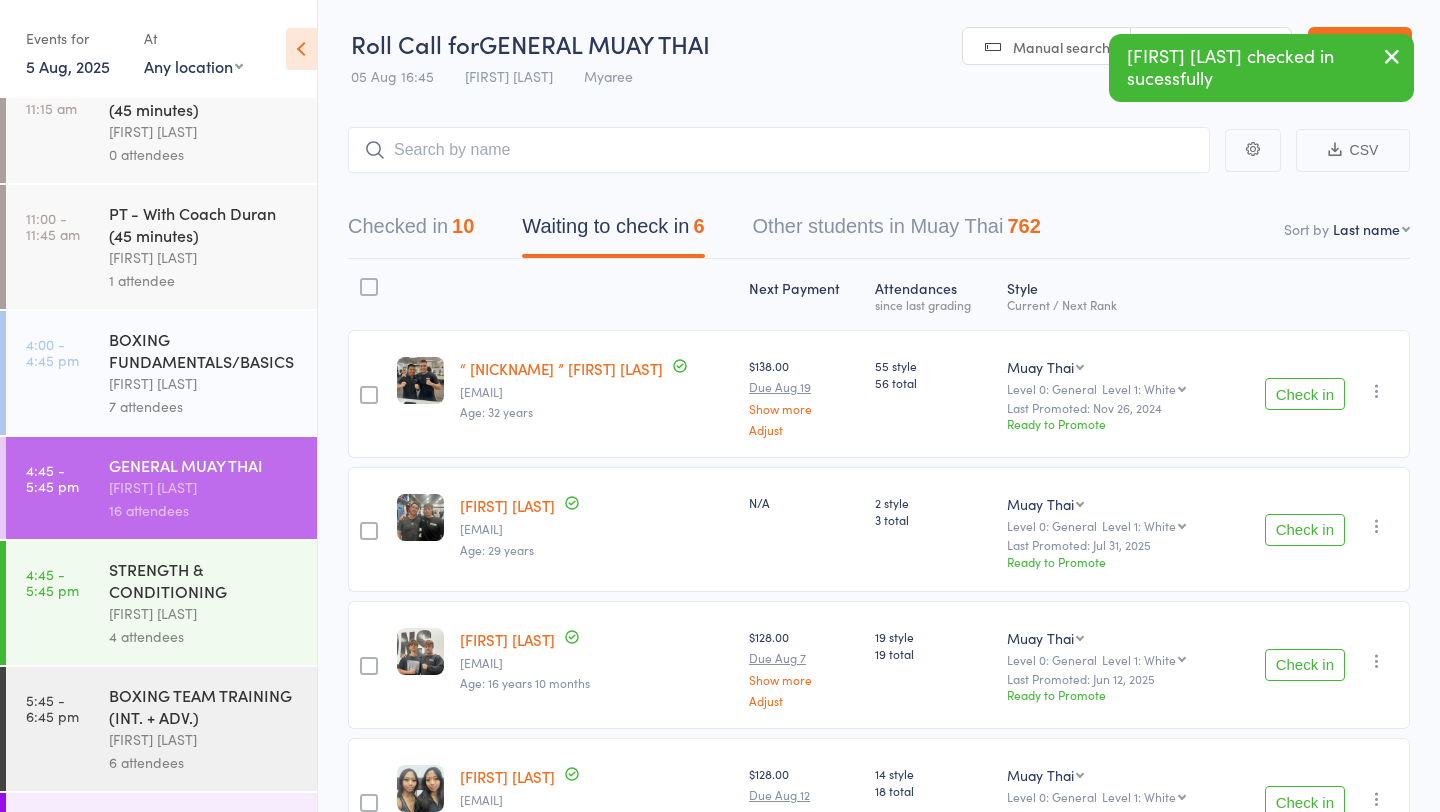 click on "Check in" at bounding box center (1305, 530) 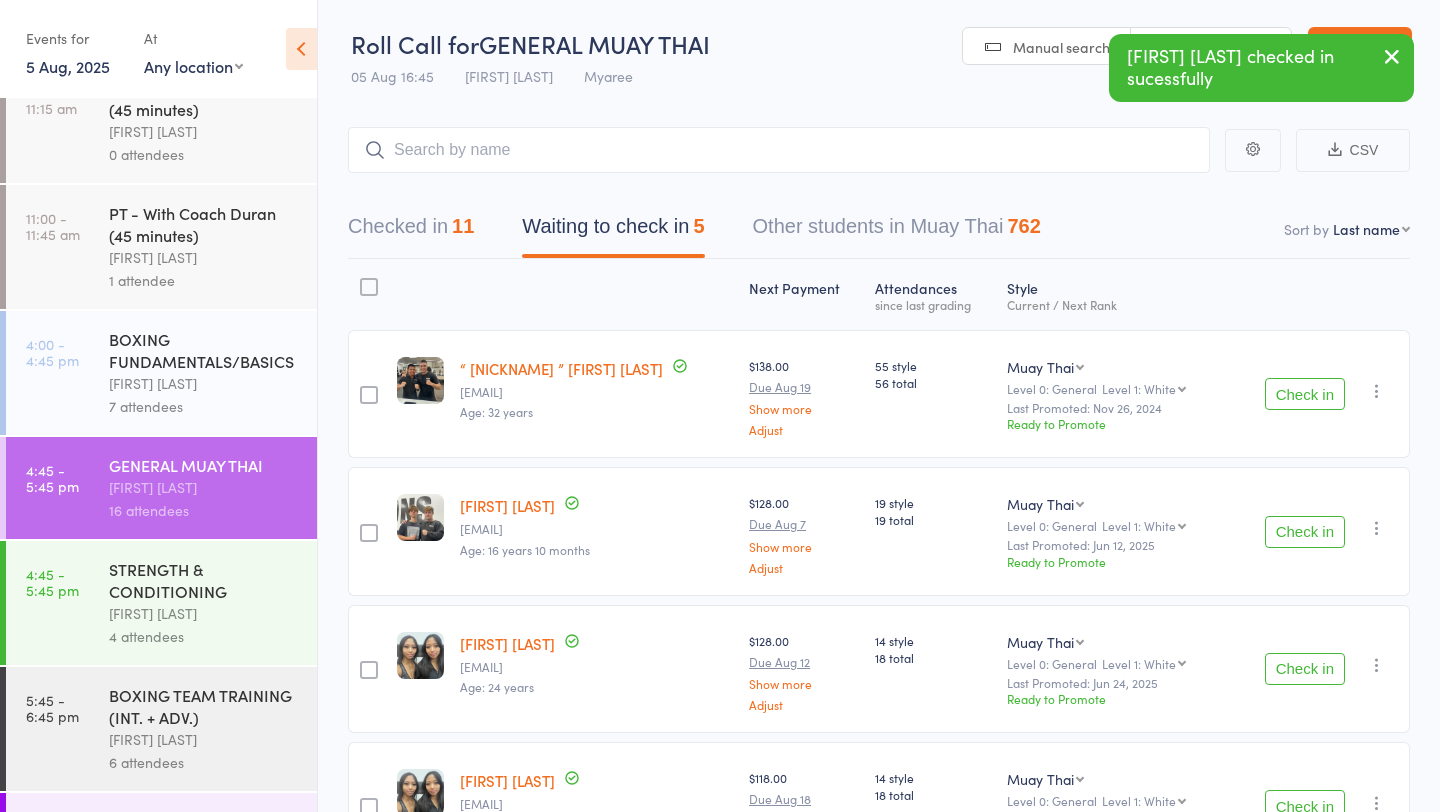 click on "Check in" at bounding box center [1305, 532] 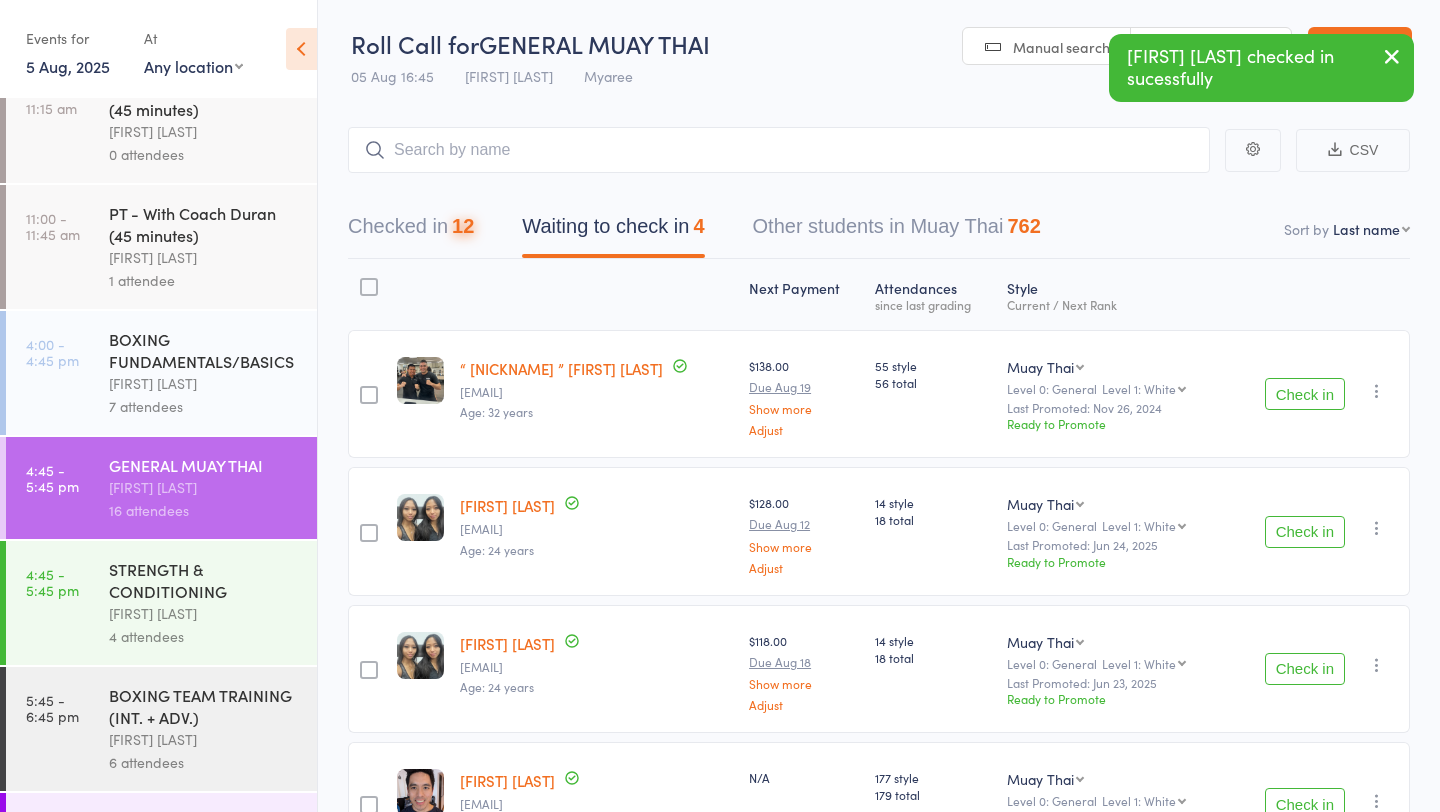 click on "Check in" at bounding box center [1305, 532] 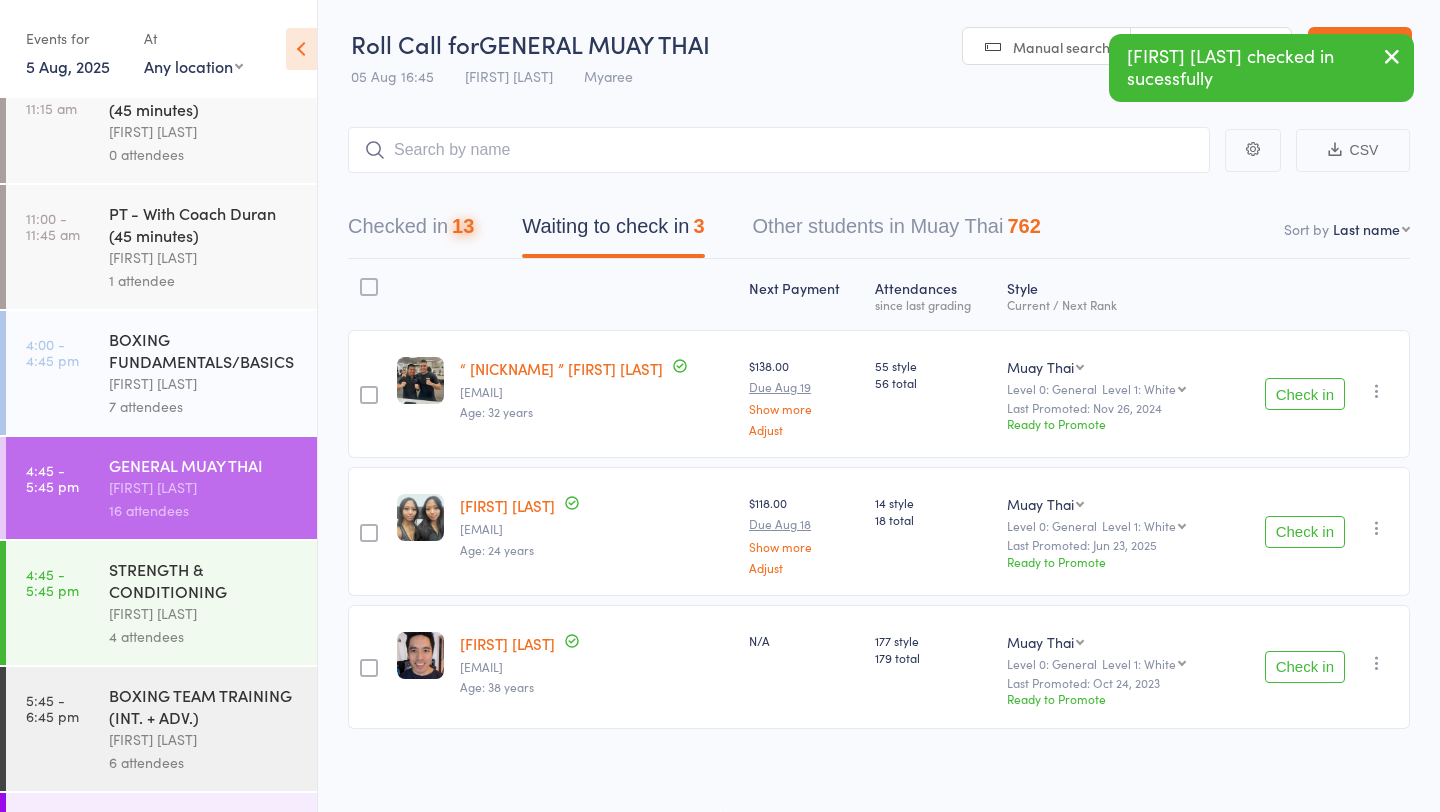 click on "Check in" at bounding box center [1305, 532] 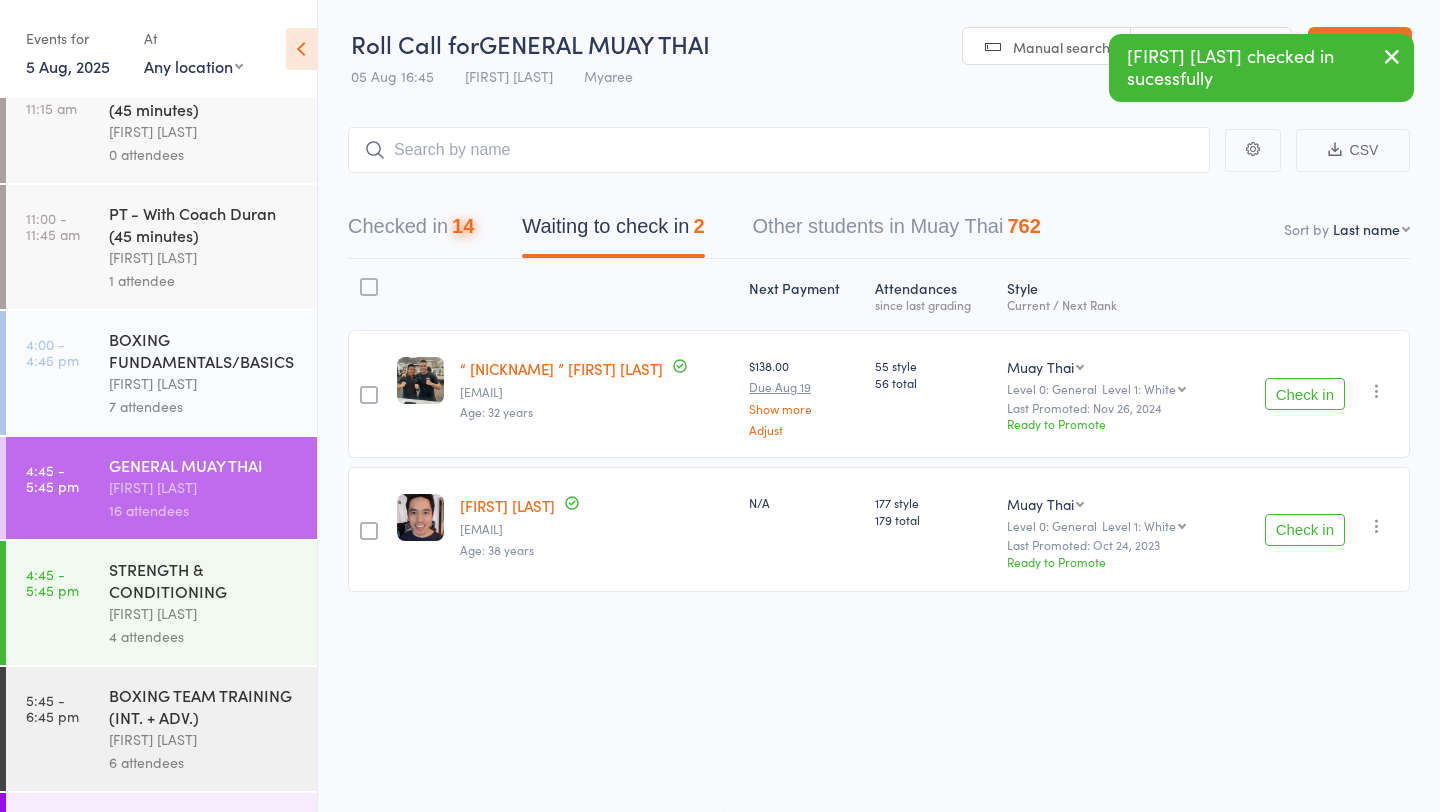 click on "Check in" at bounding box center (1305, 530) 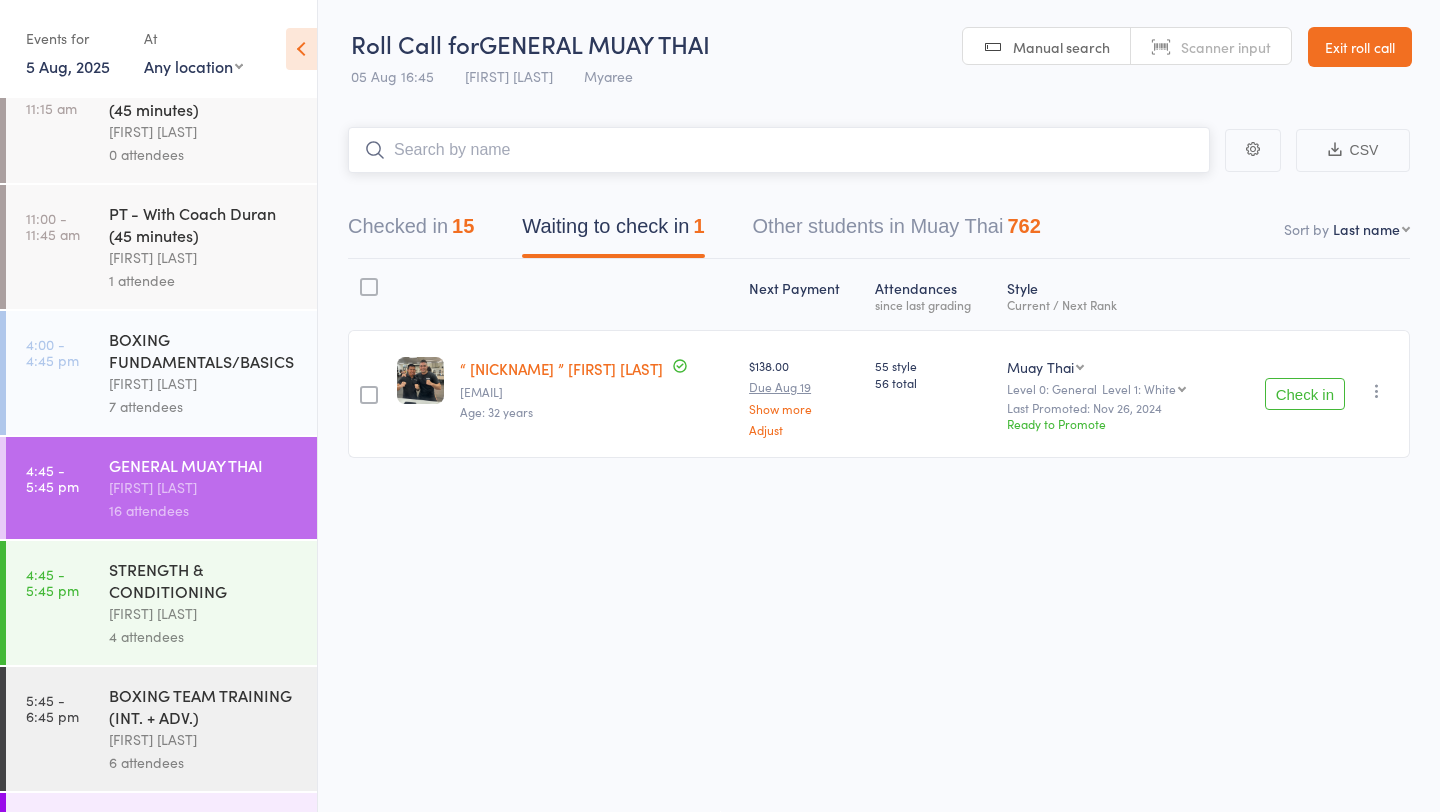 click at bounding box center (779, 150) 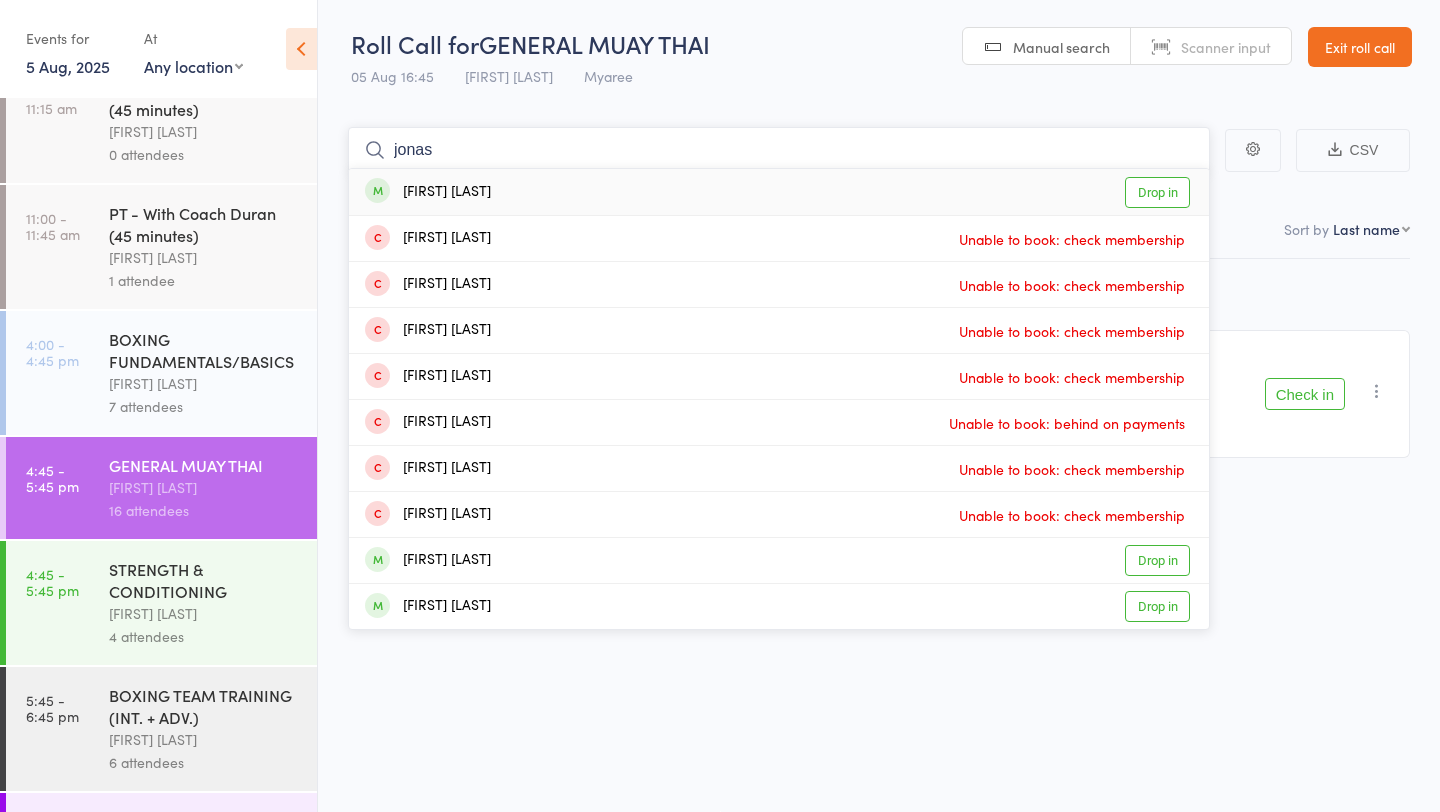 type on "jonas" 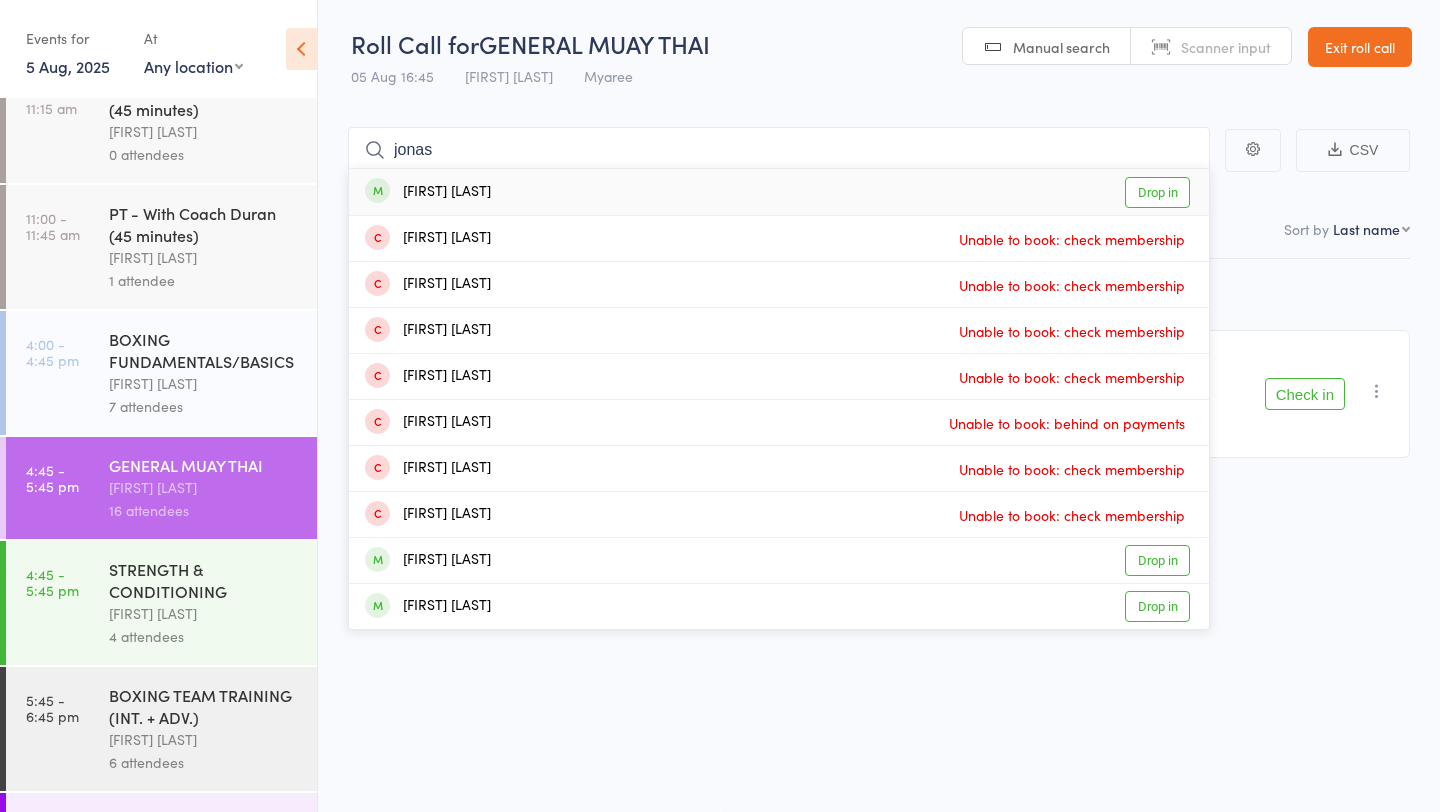 click on "Drop in" at bounding box center [1157, 192] 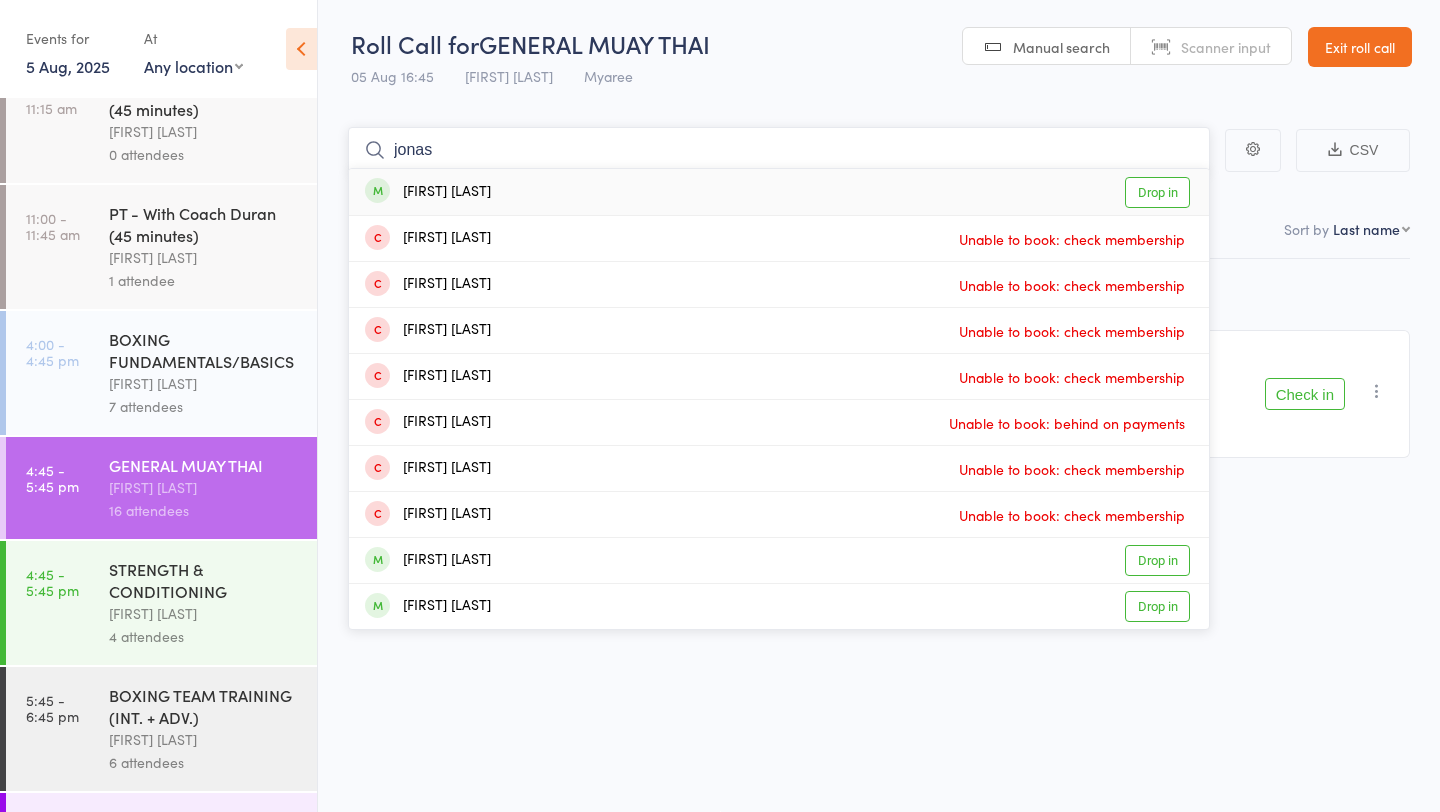type 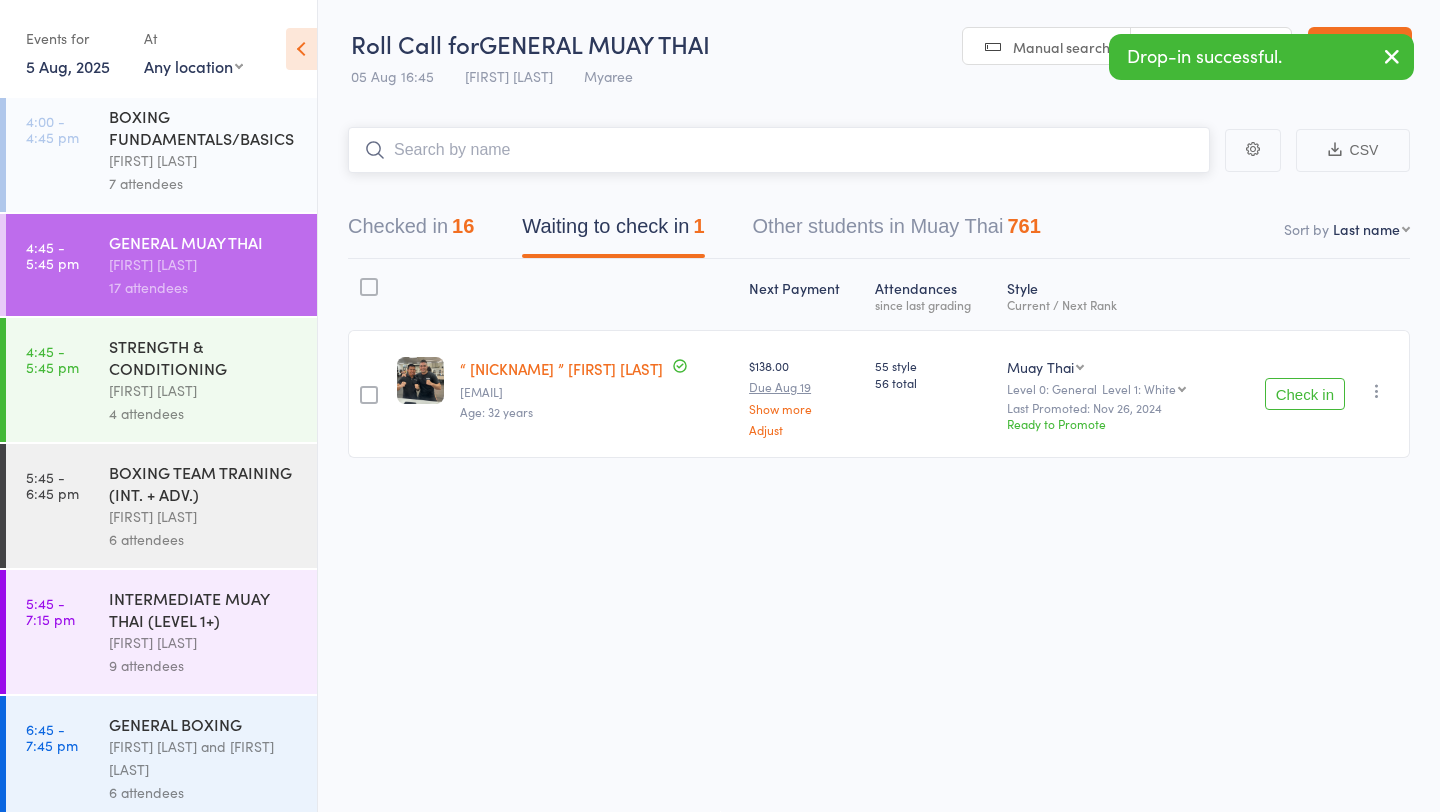scroll, scrollTop: 916, scrollLeft: 0, axis: vertical 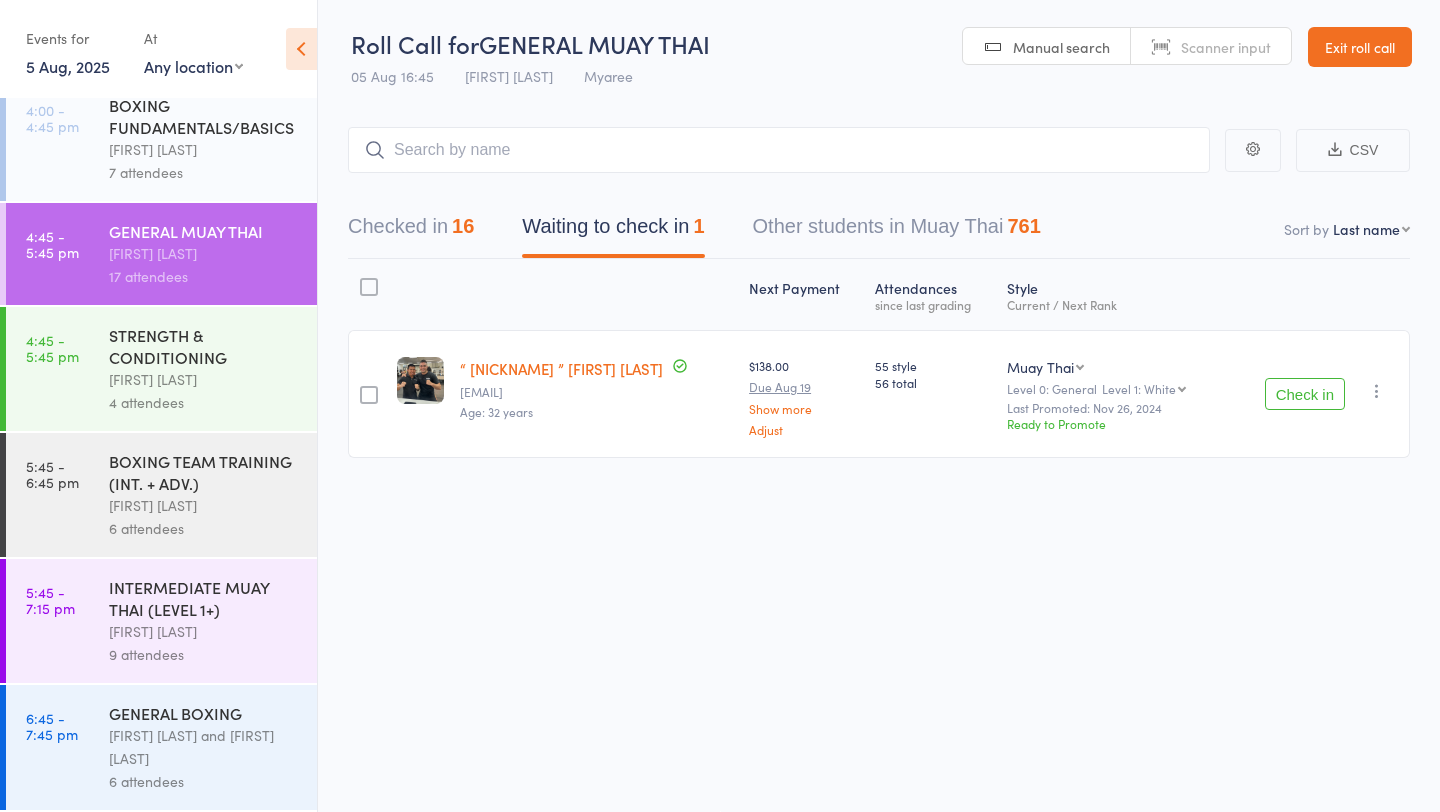 click on "INTERMEDIATE MUAY THAI (LEVEL 1+)" at bounding box center [204, 598] 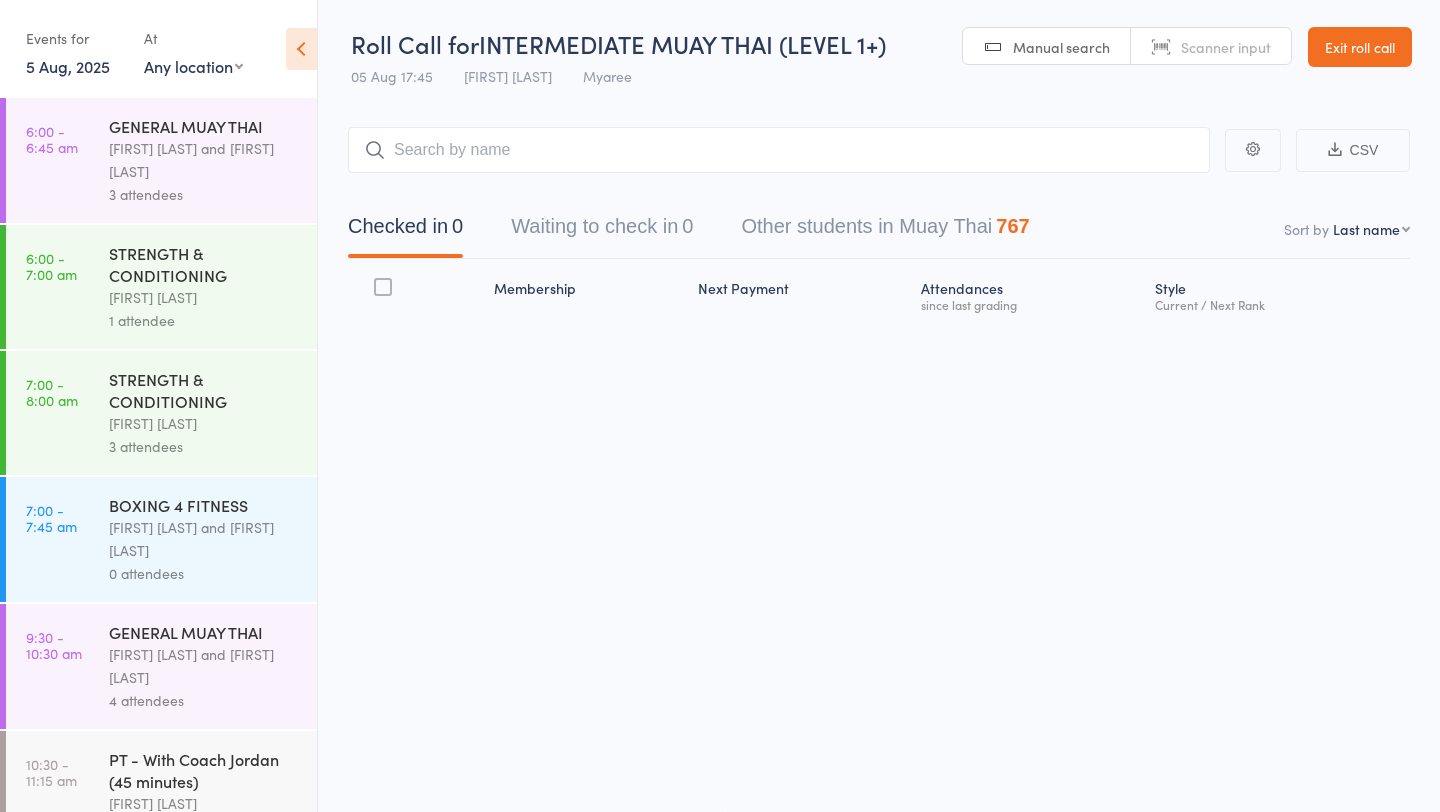 scroll, scrollTop: 916, scrollLeft: 0, axis: vertical 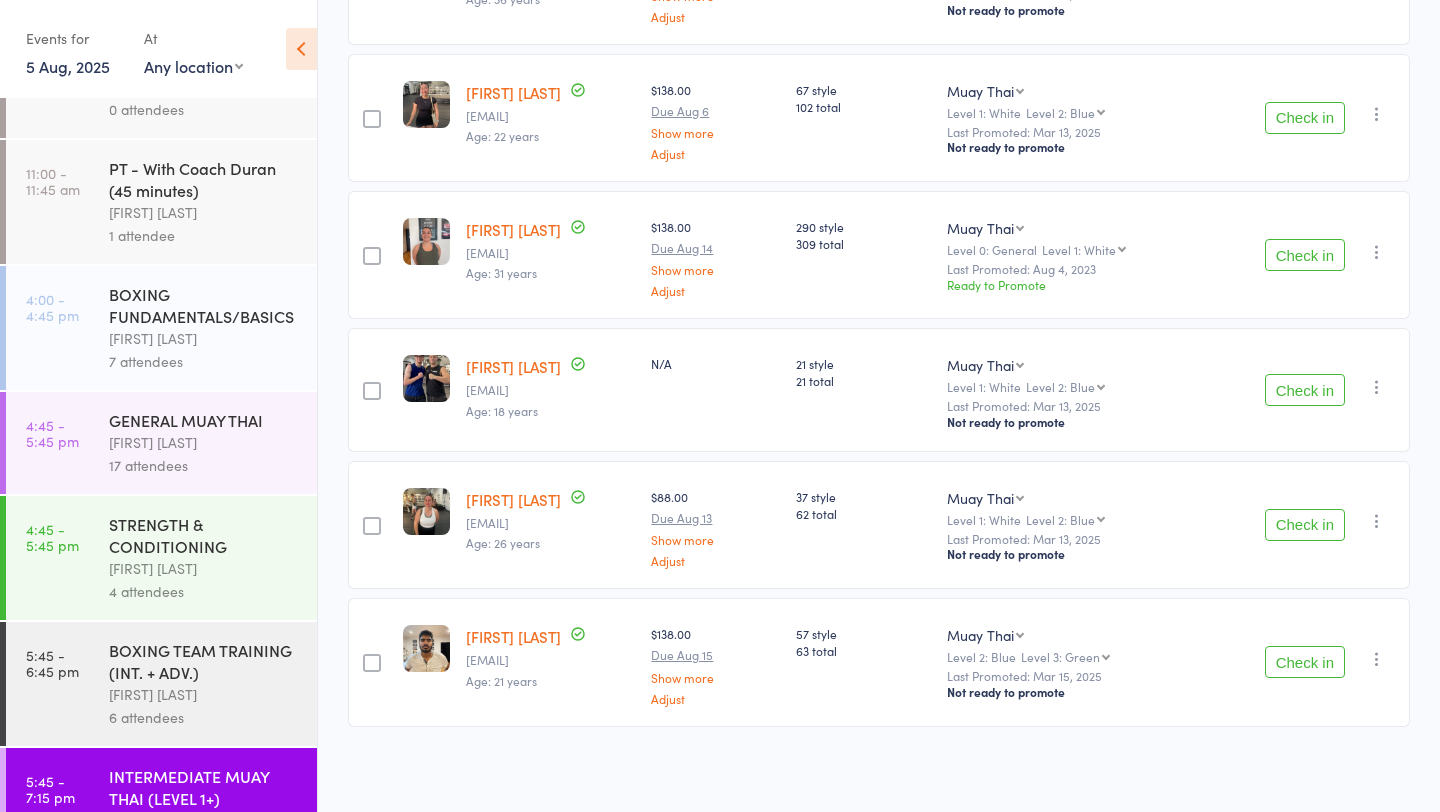 click on "Eddy D'Uva" at bounding box center (204, 442) 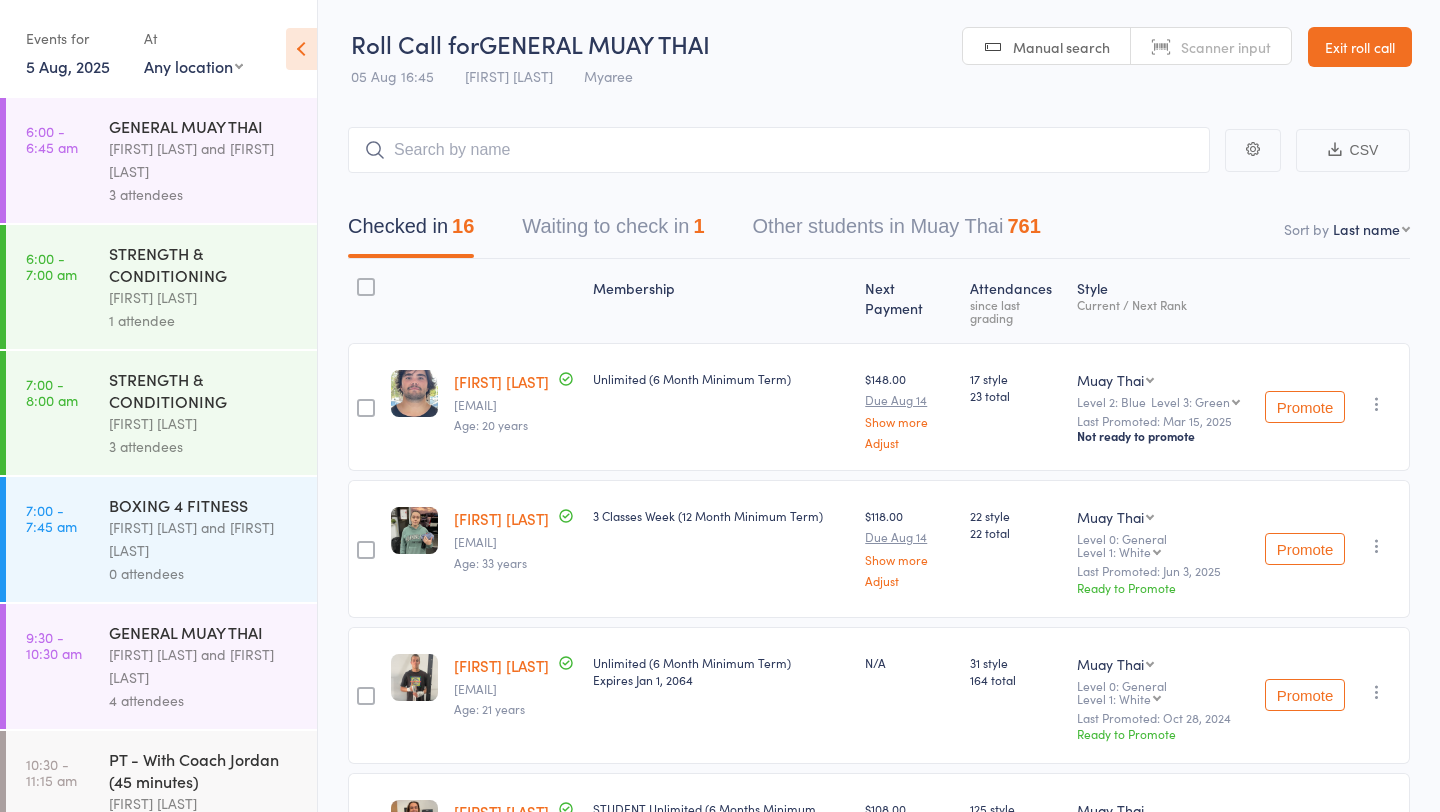 click on "Waiting to check in  1" at bounding box center (613, 231) 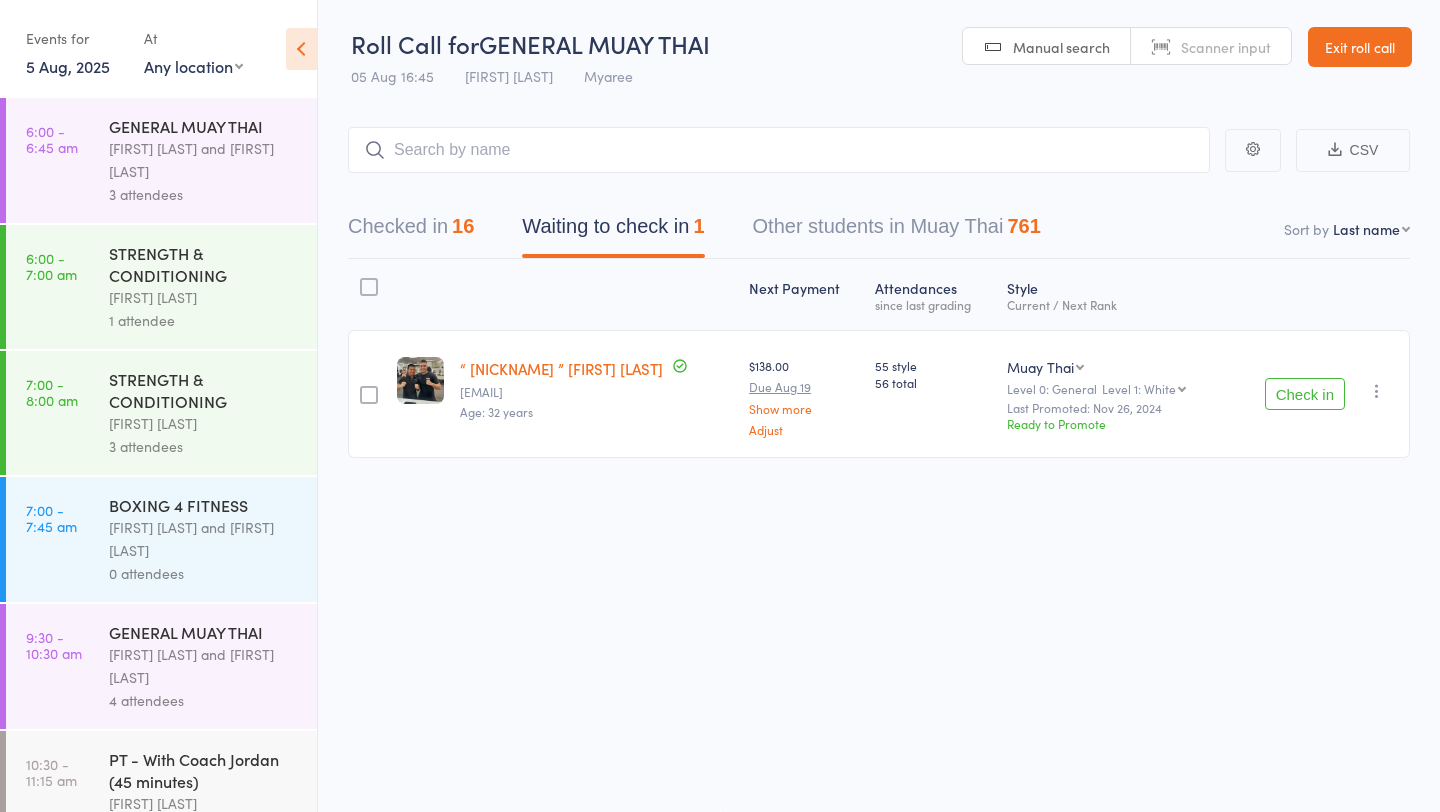 click on "16" at bounding box center [463, 226] 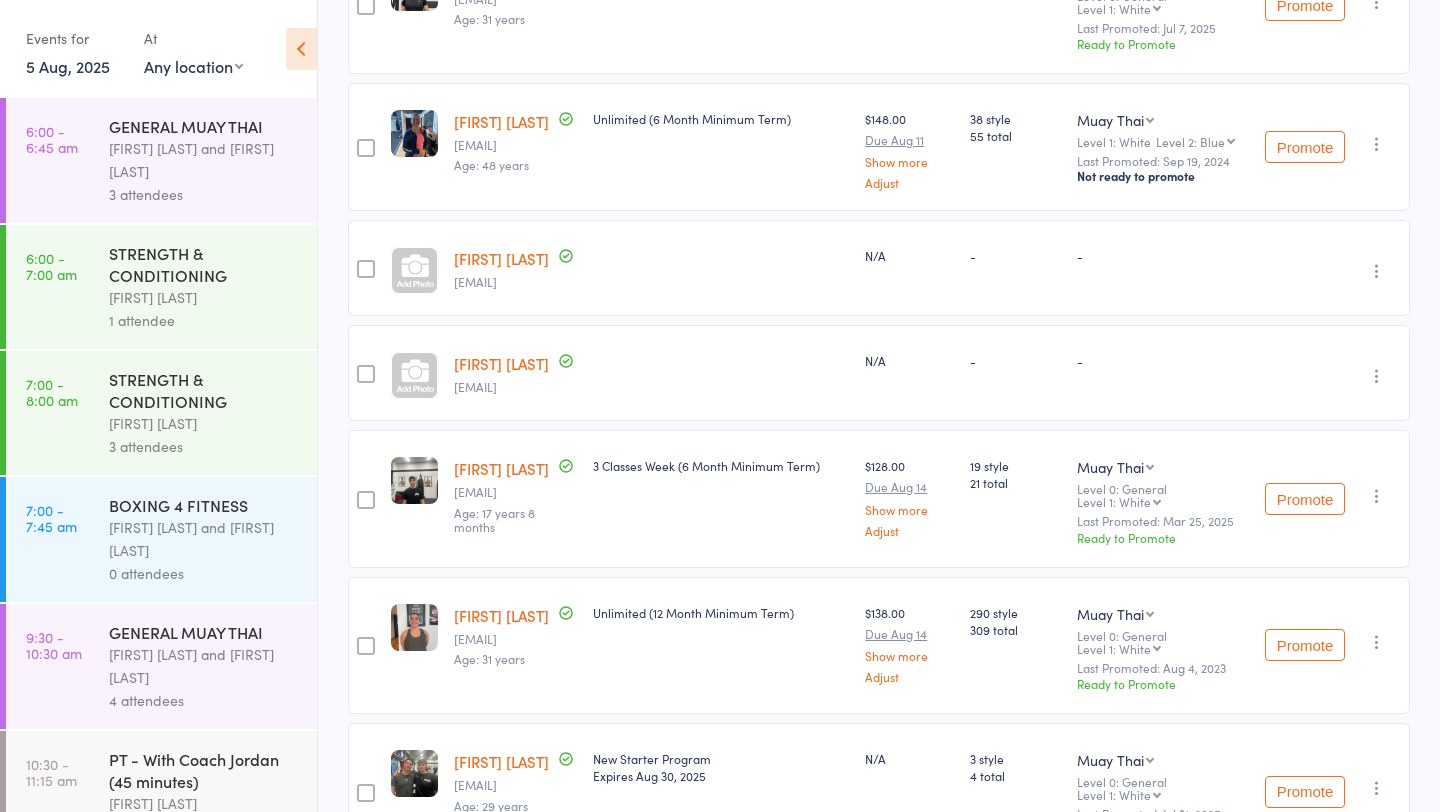 scroll, scrollTop: 651, scrollLeft: 0, axis: vertical 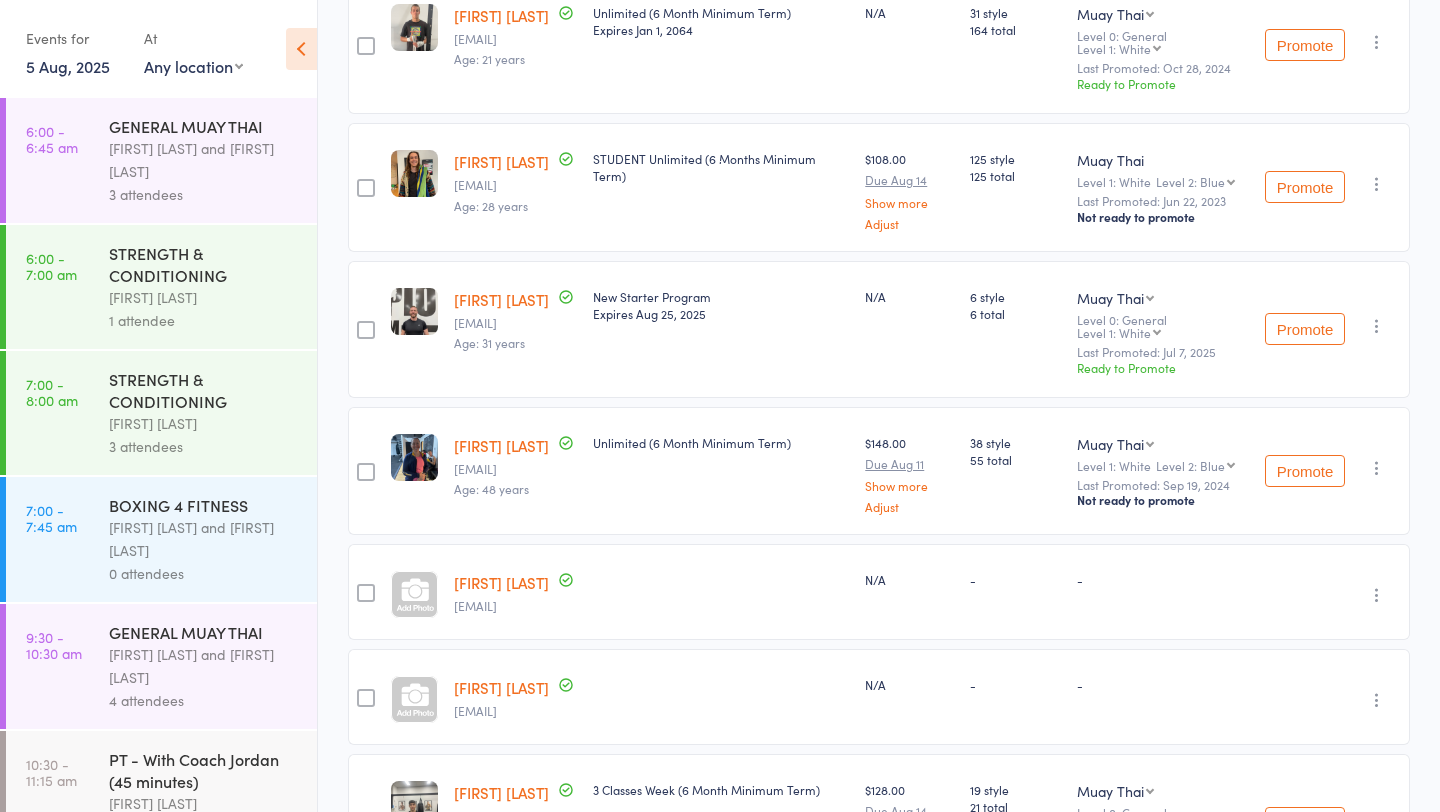click at bounding box center (1377, 595) 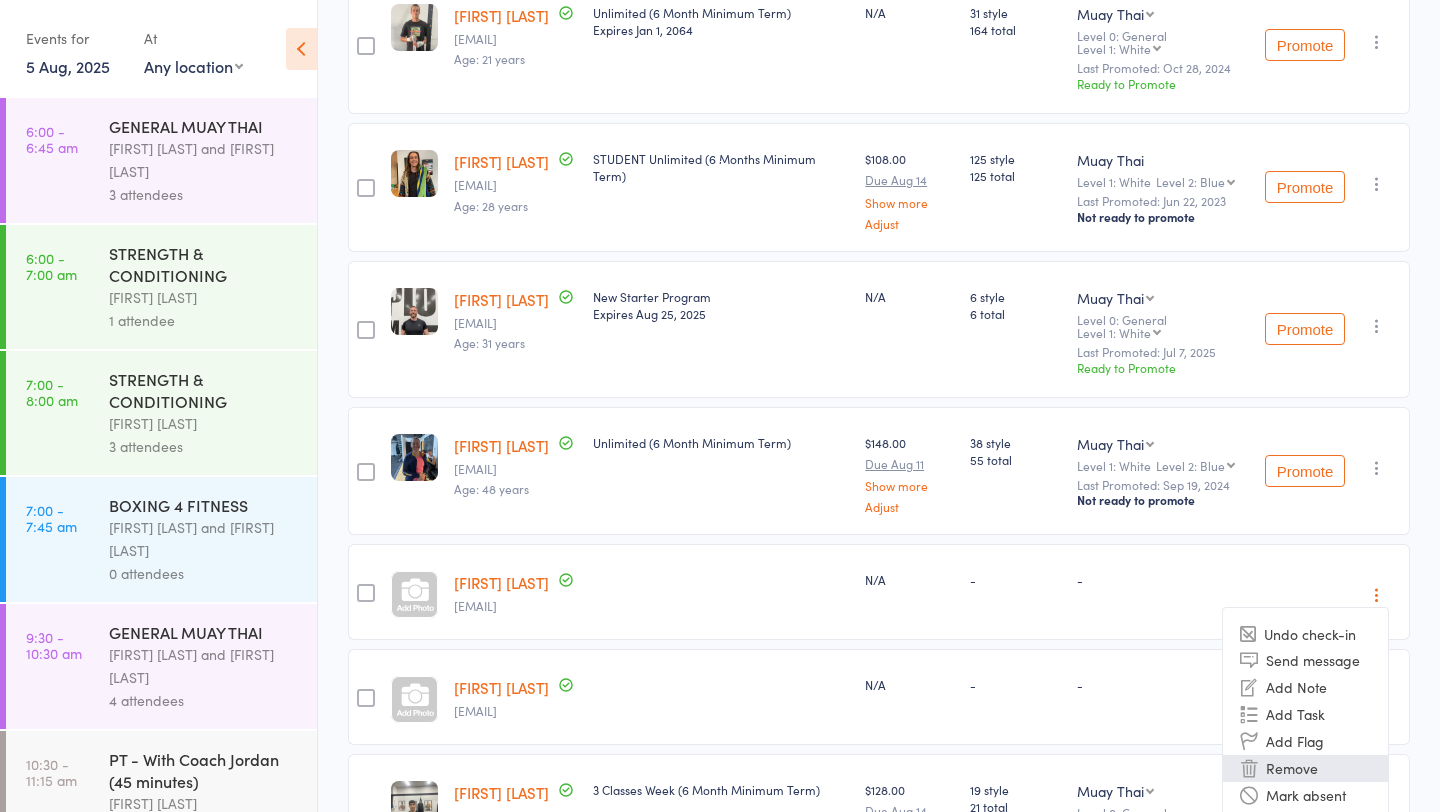click at bounding box center (1249, 768) 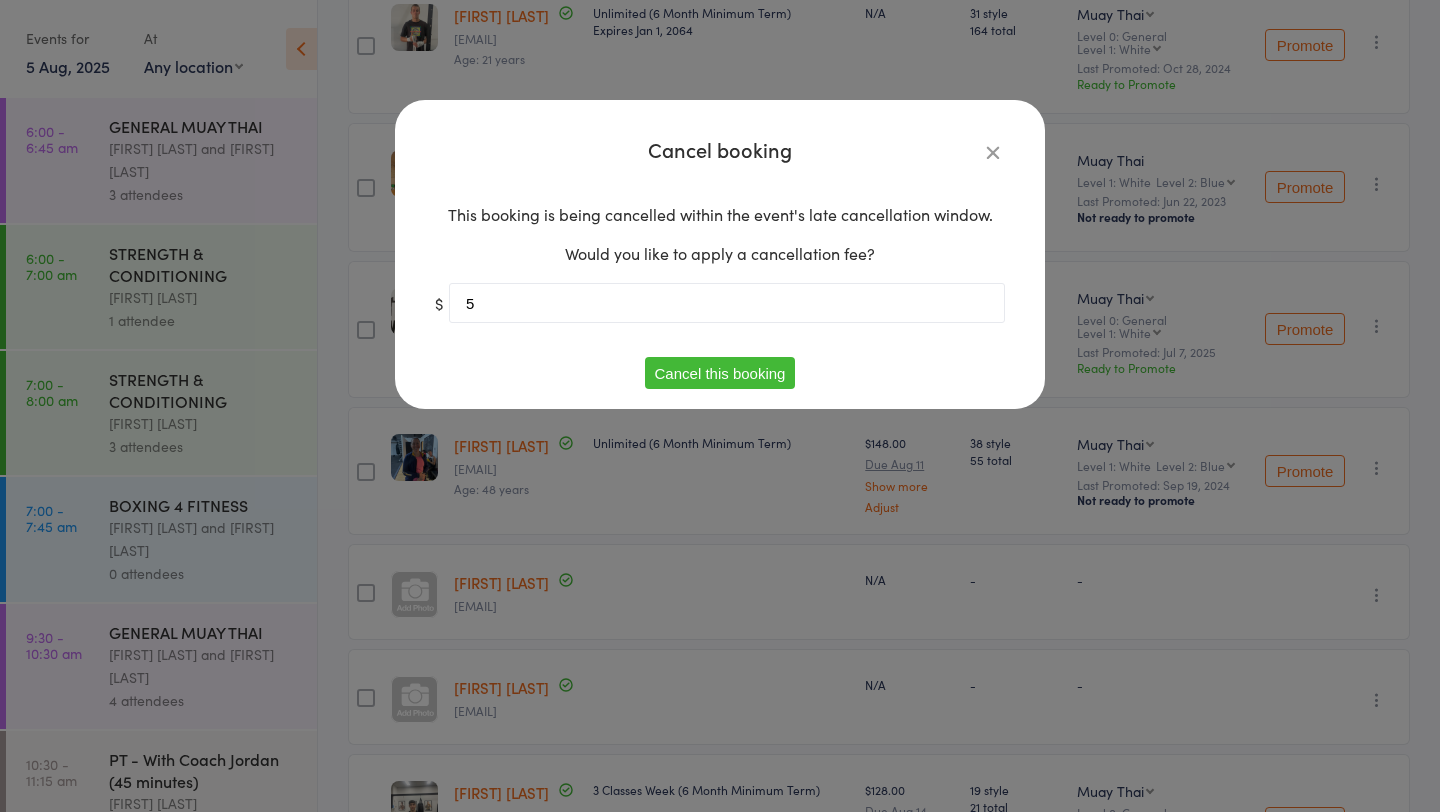 click on "5" at bounding box center [727, 303] 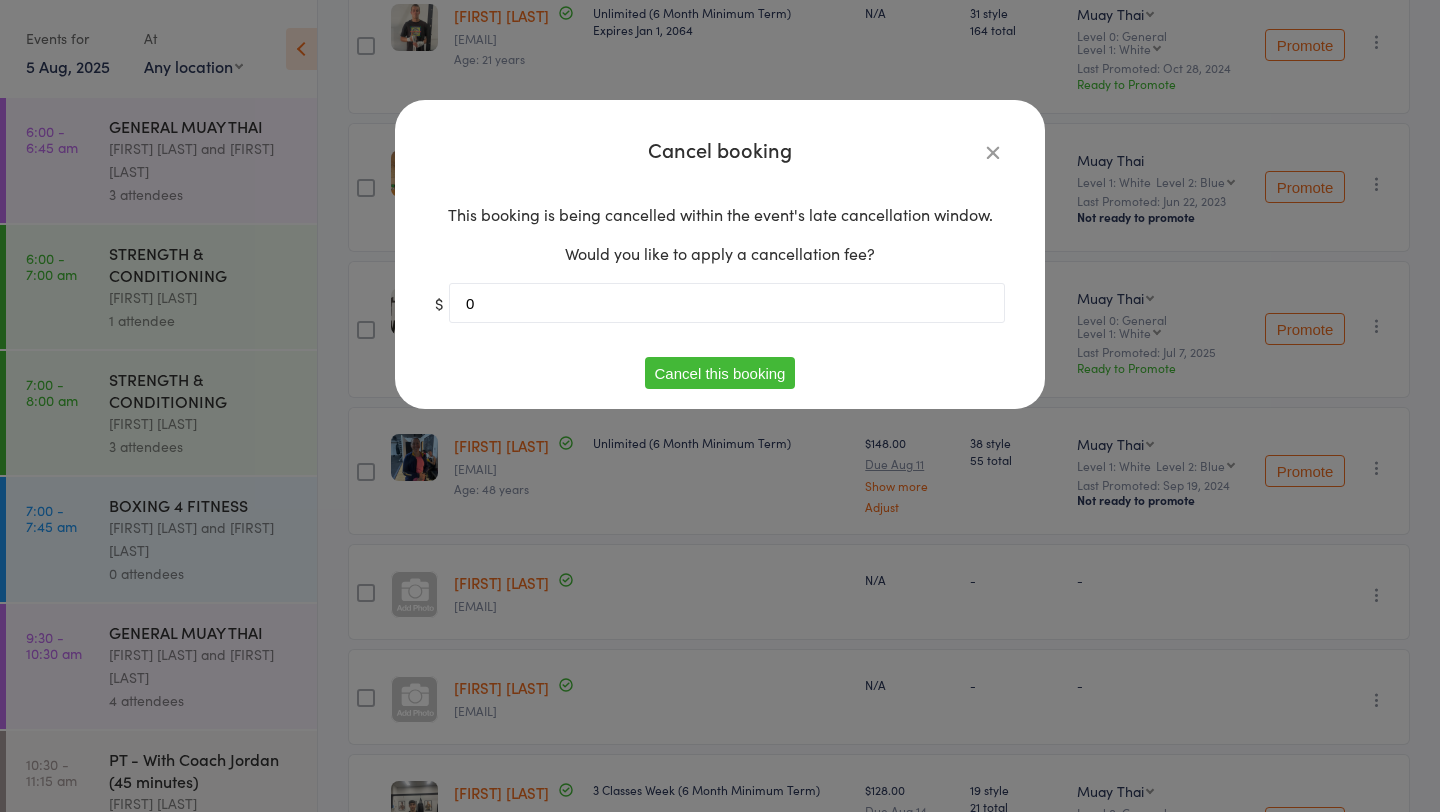 type on "0" 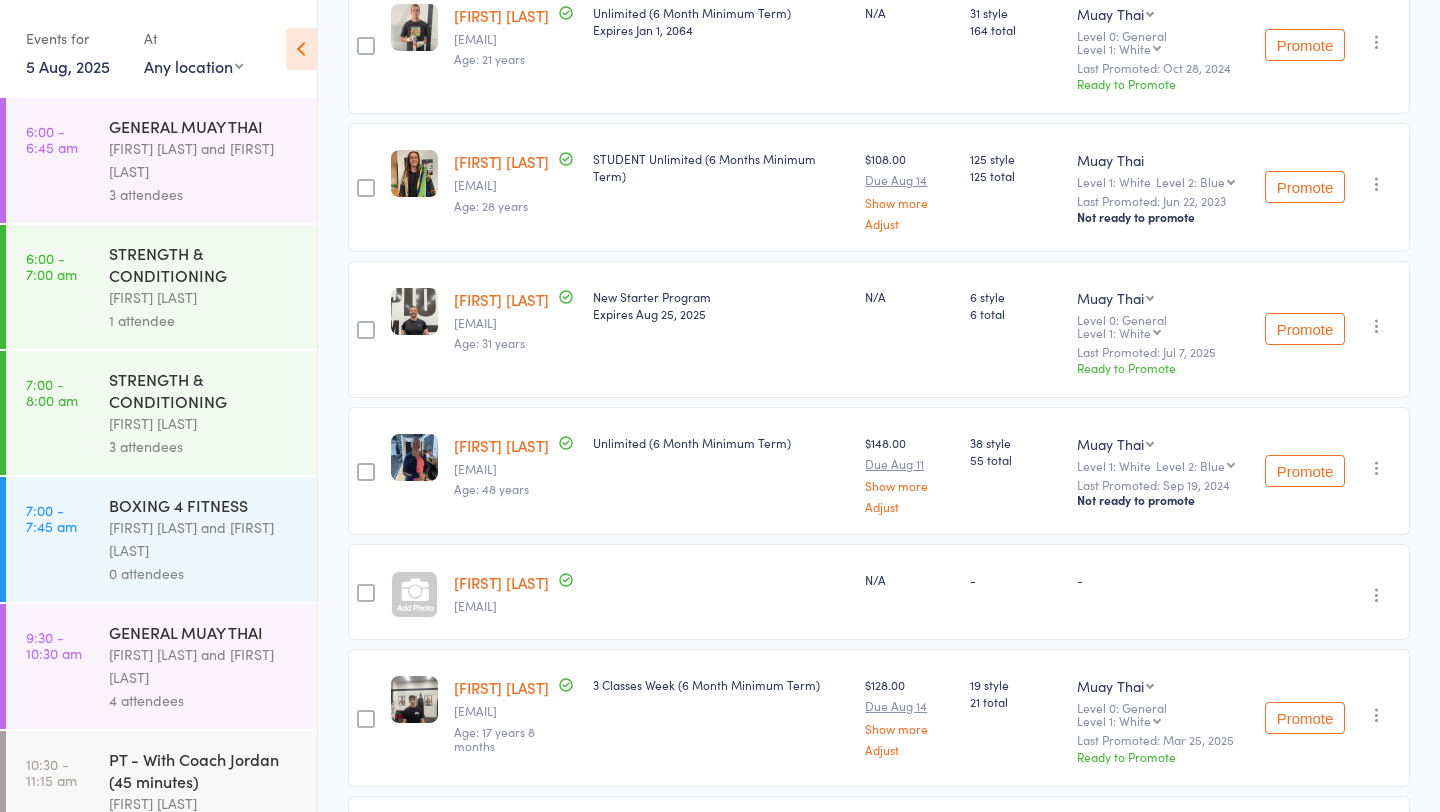 click at bounding box center (1377, 595) 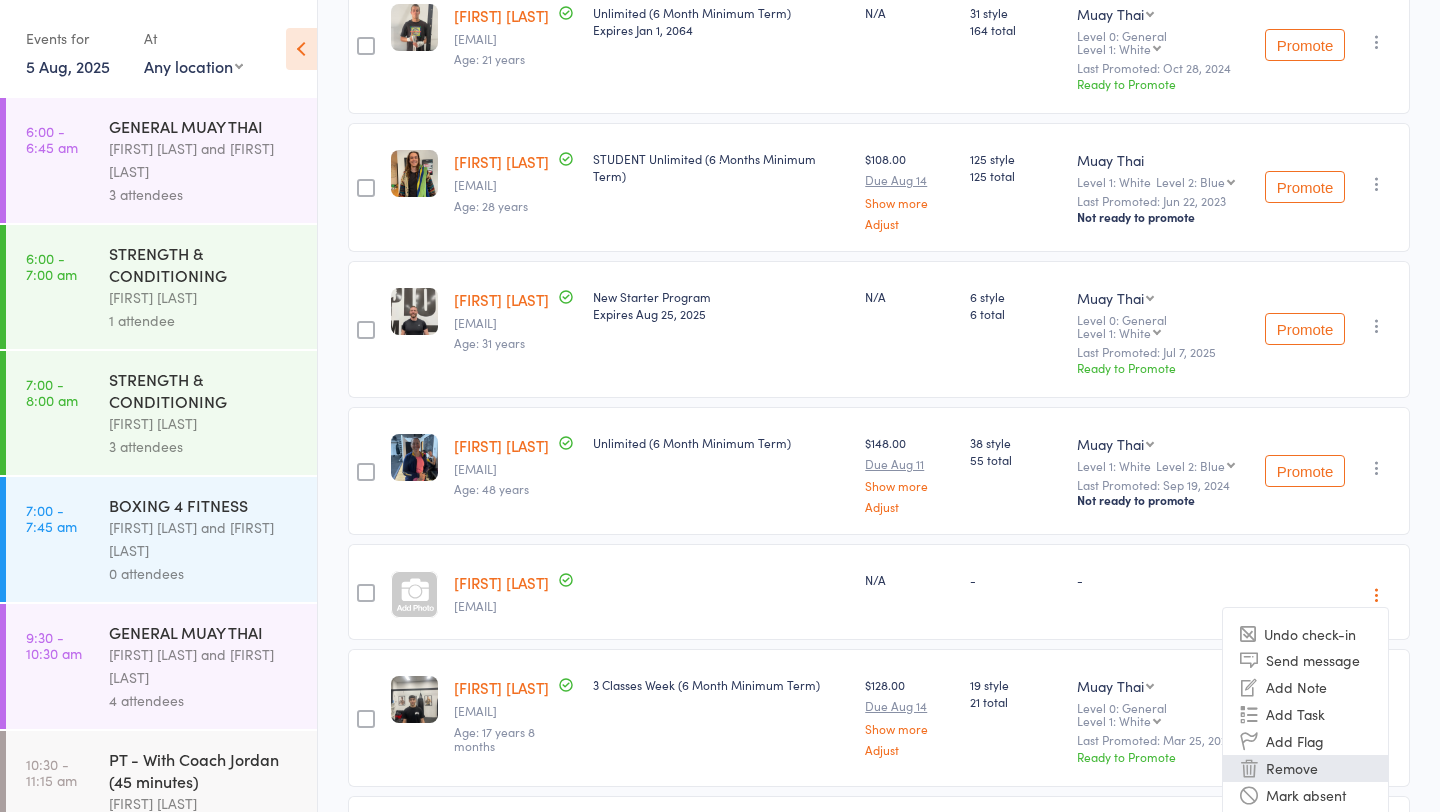 click on "Remove" at bounding box center (1305, 768) 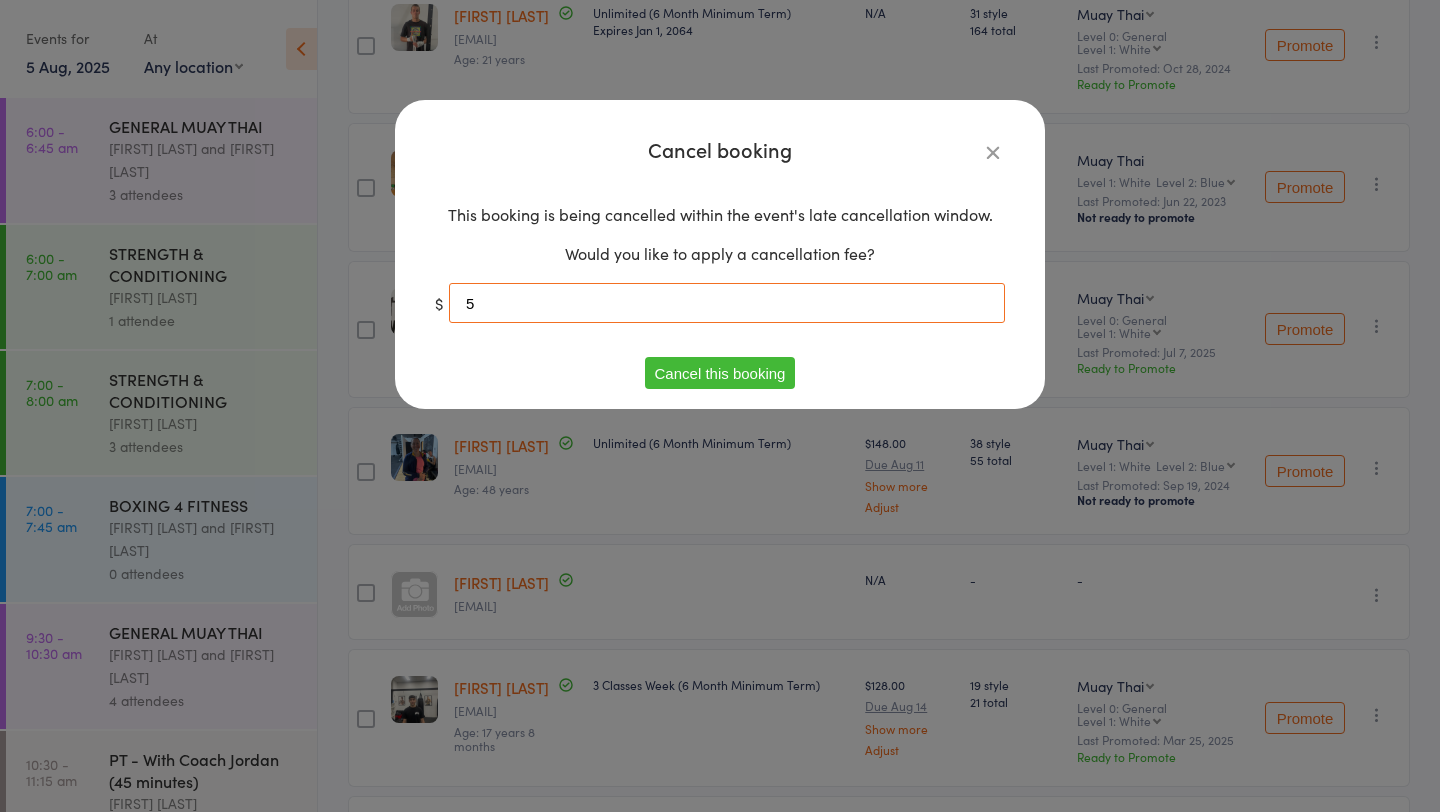 click on "5" at bounding box center [727, 303] 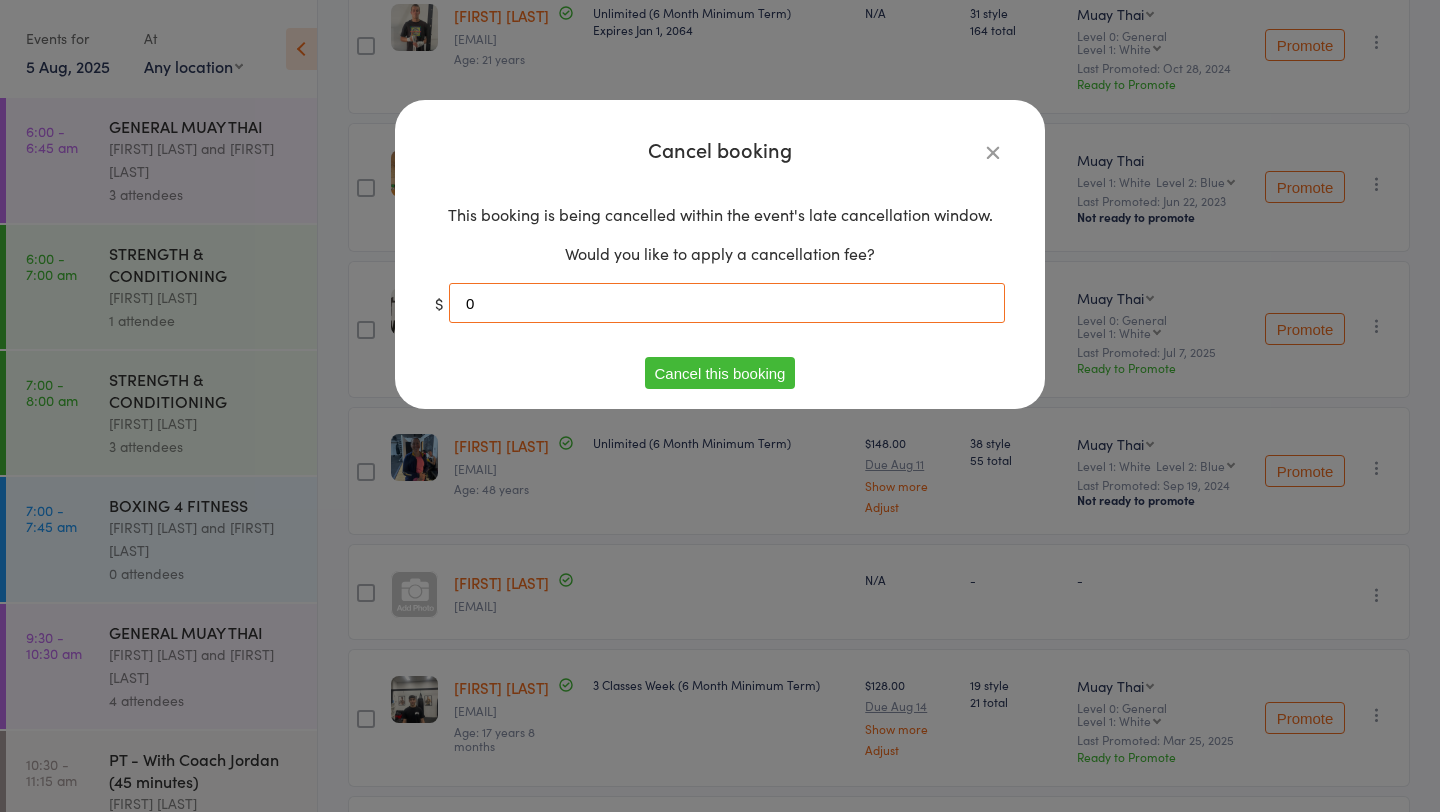 type on "0" 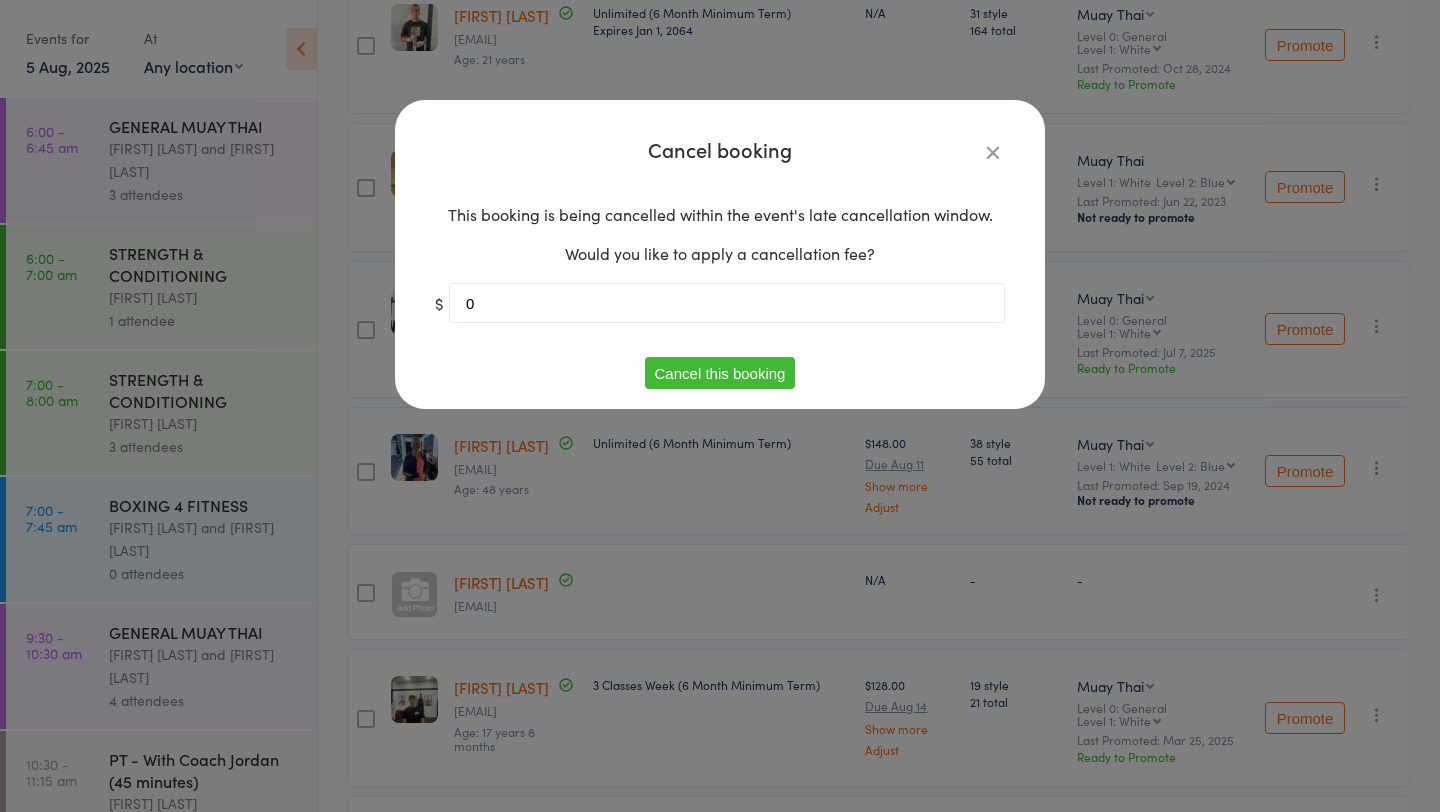 click on "Cancel this booking" at bounding box center (720, 373) 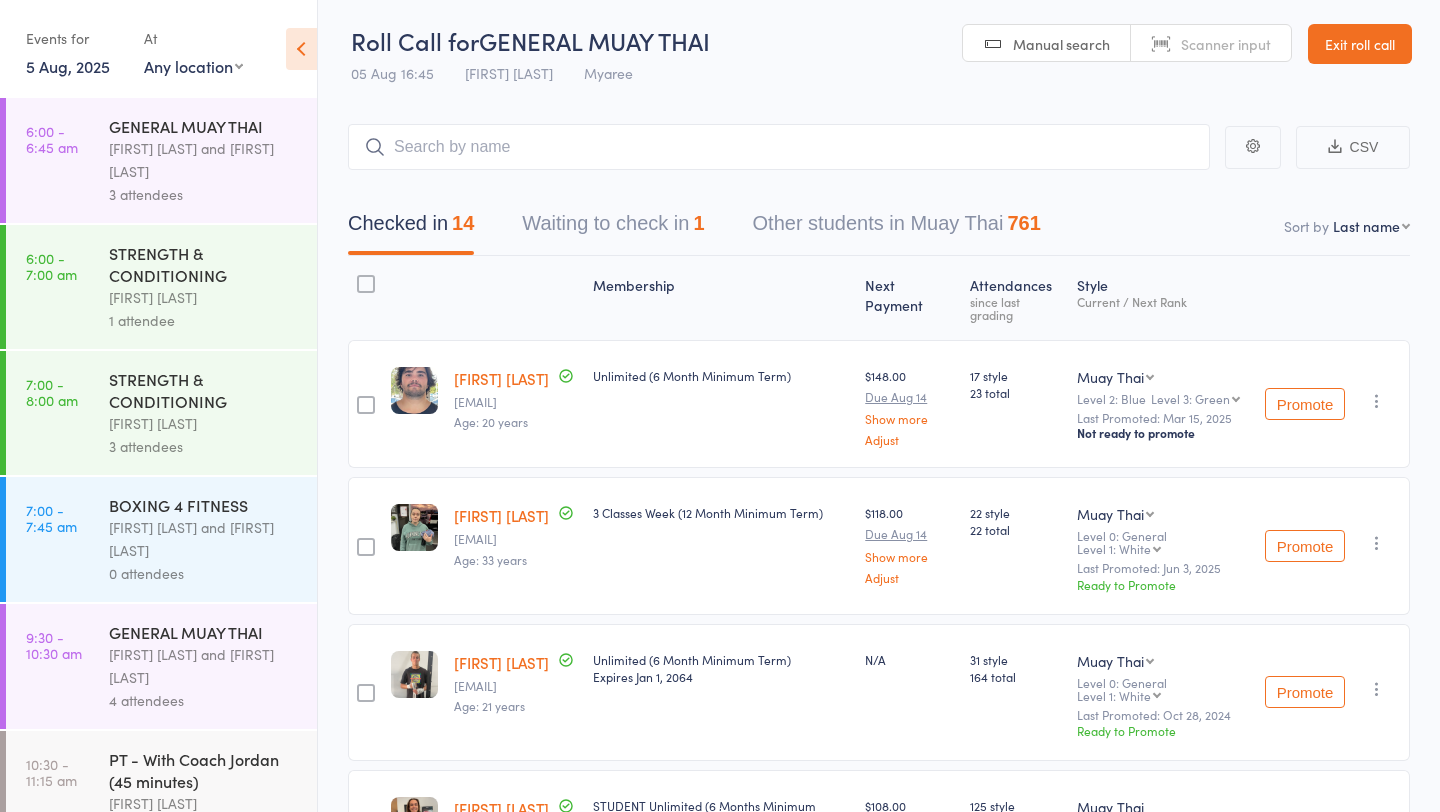 scroll, scrollTop: 0, scrollLeft: 0, axis: both 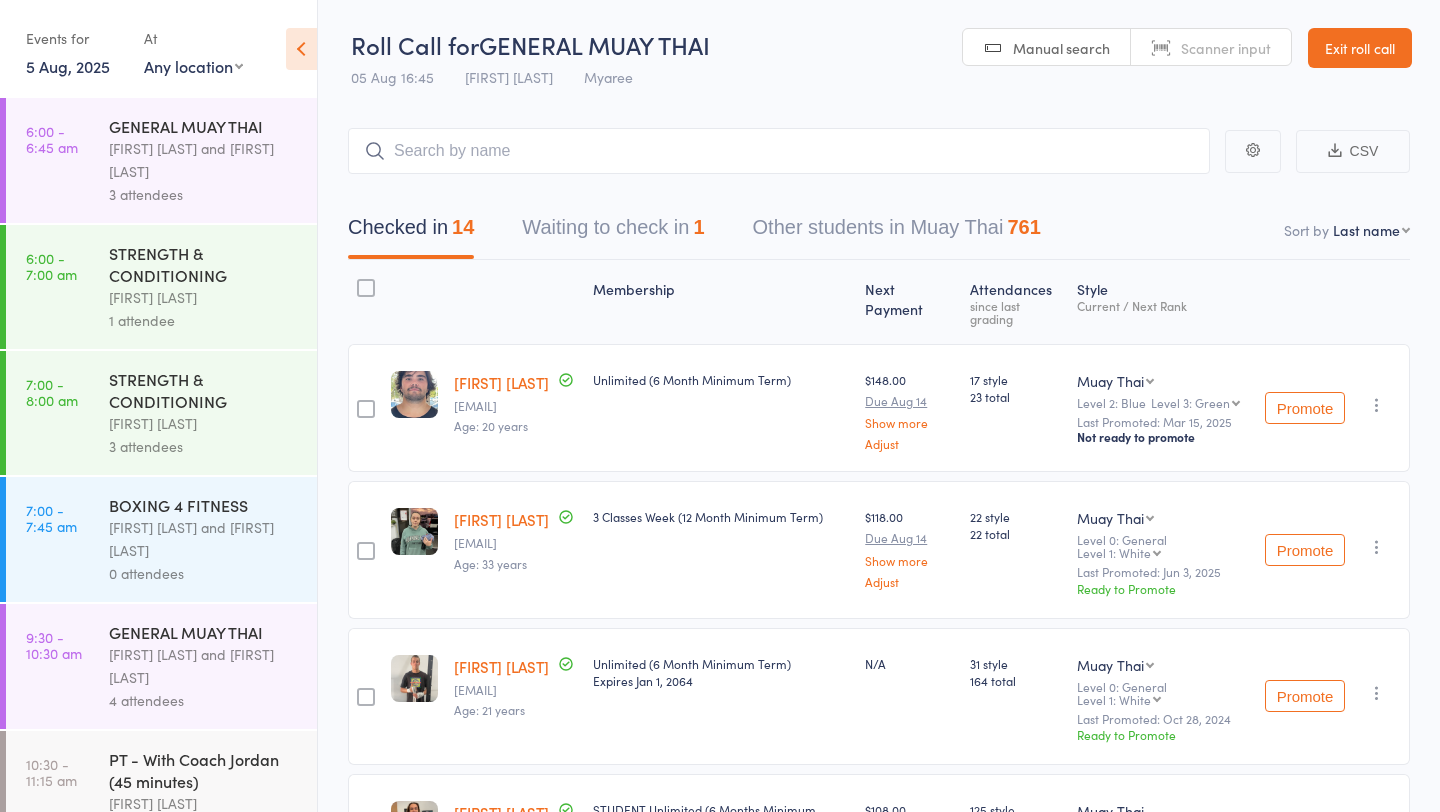 click on "Waiting to check in  1" at bounding box center (613, 232) 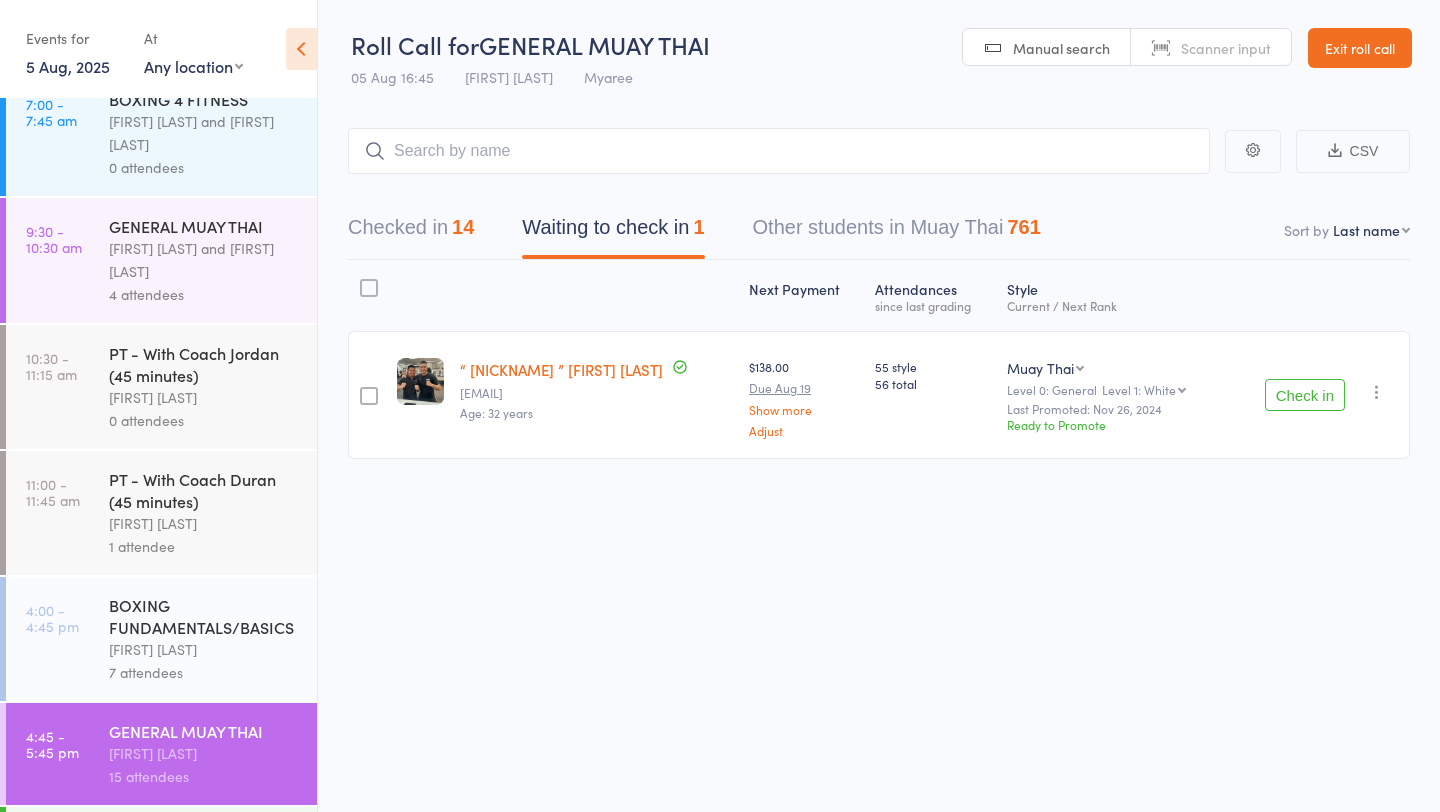 scroll, scrollTop: 916, scrollLeft: 0, axis: vertical 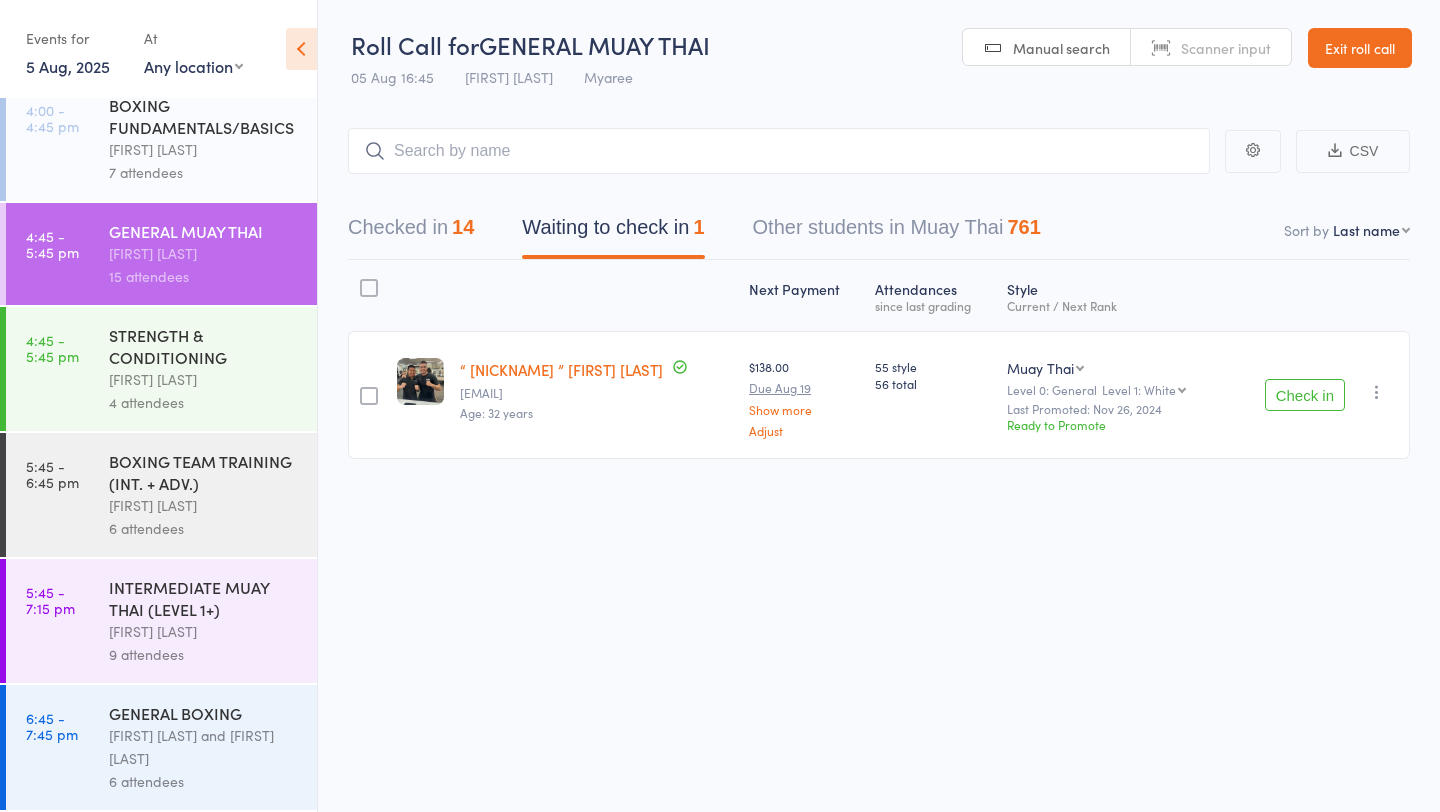 click on "Eddy D'Uva" at bounding box center [204, 631] 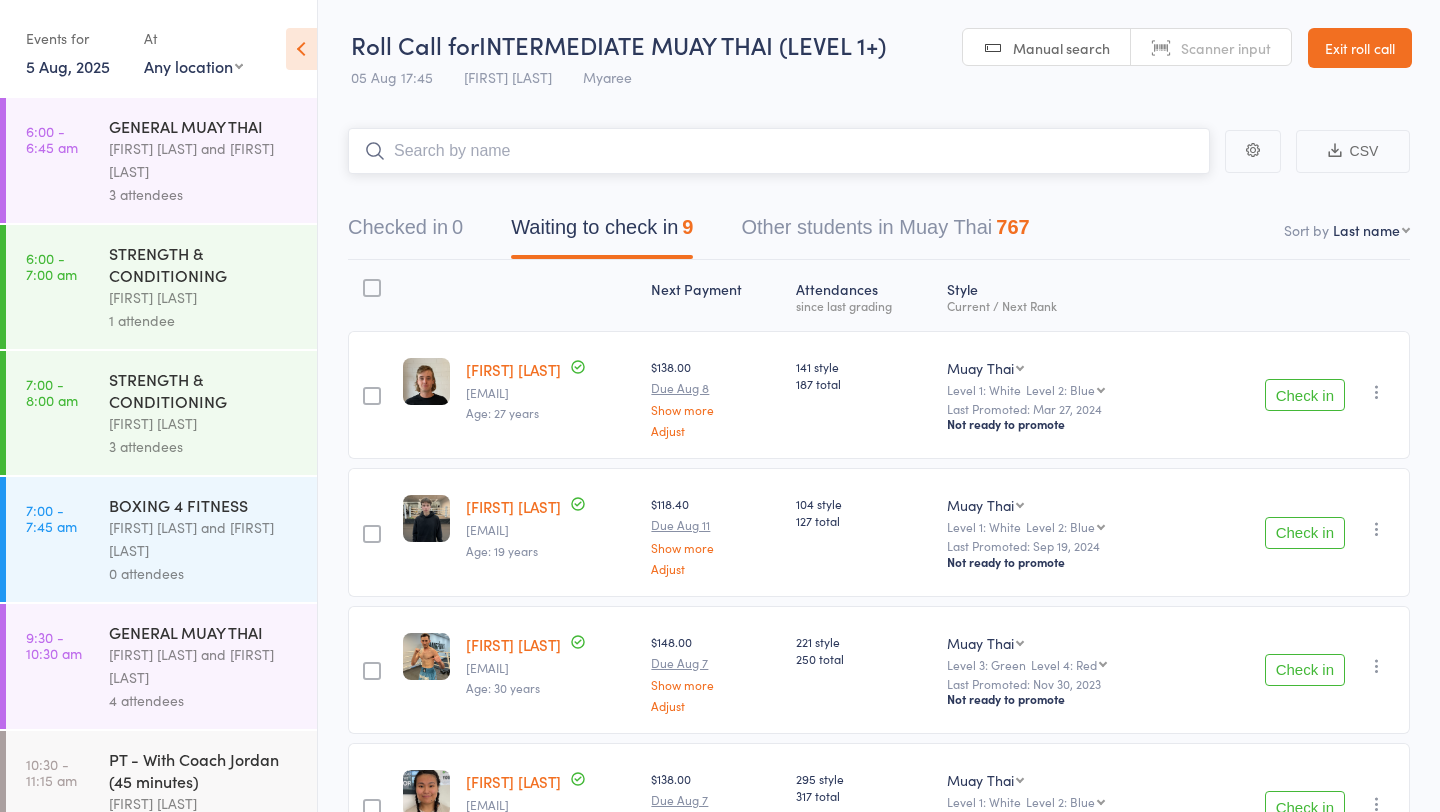 scroll, scrollTop: 916, scrollLeft: 0, axis: vertical 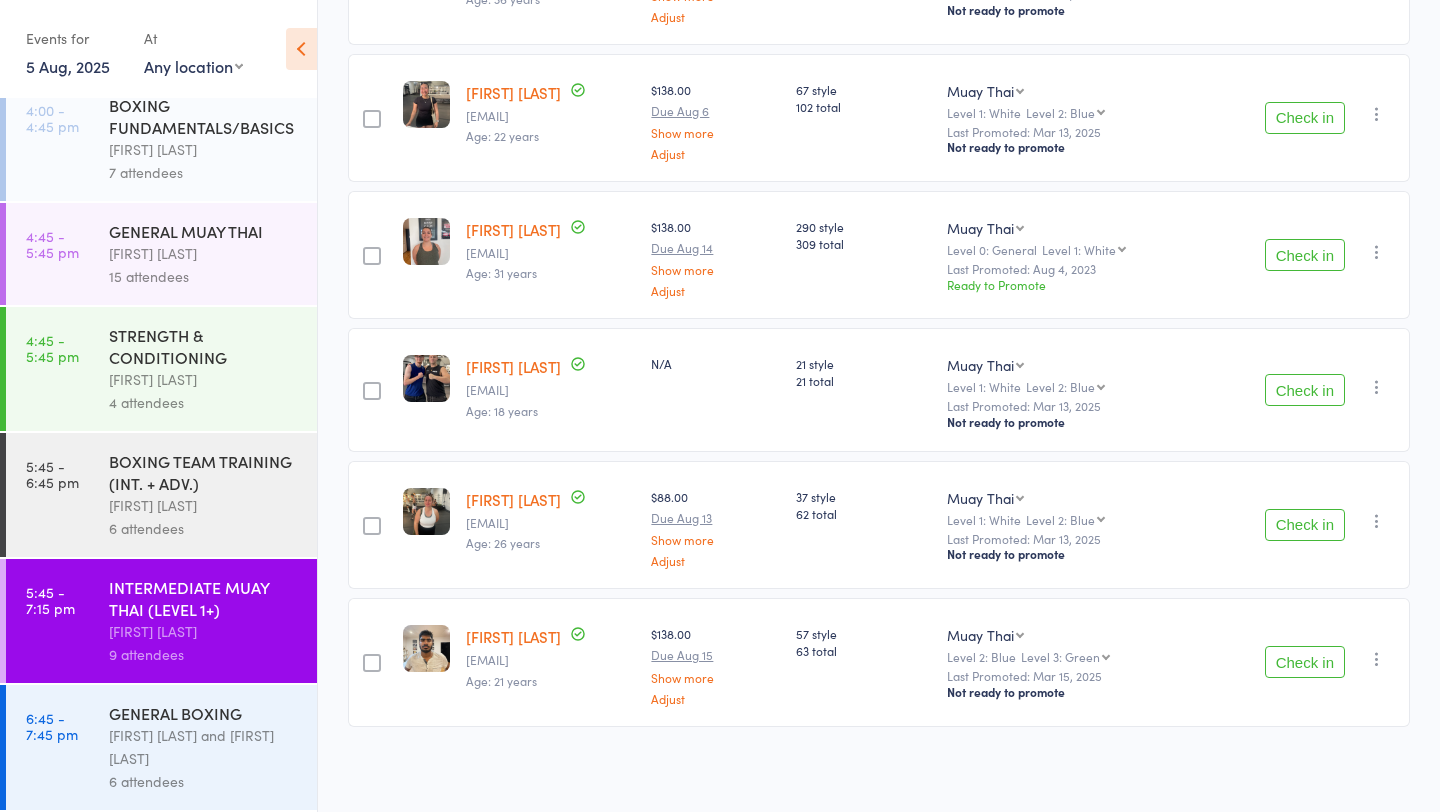 click on "Eddy D'Uva" at bounding box center [204, 253] 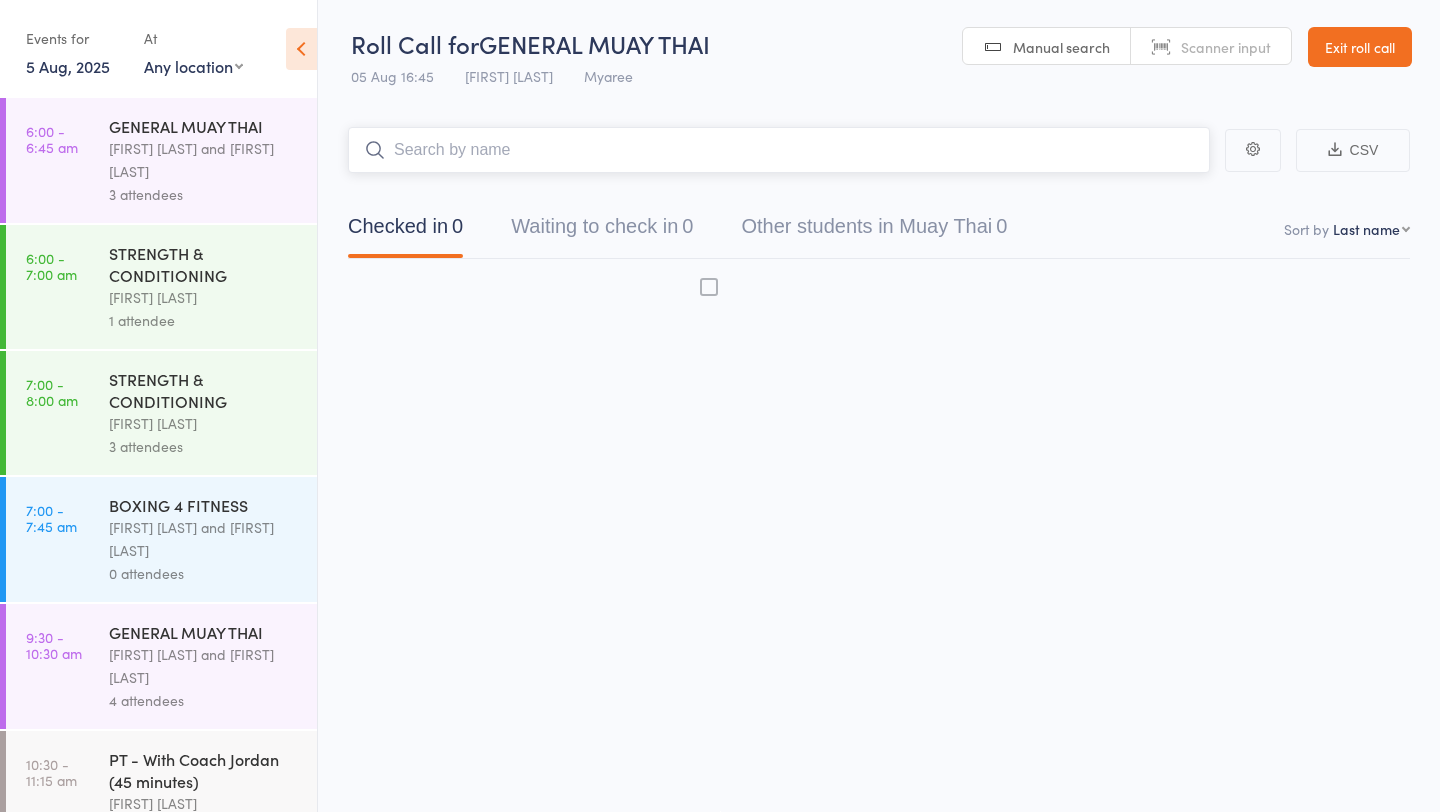 scroll, scrollTop: 1, scrollLeft: 0, axis: vertical 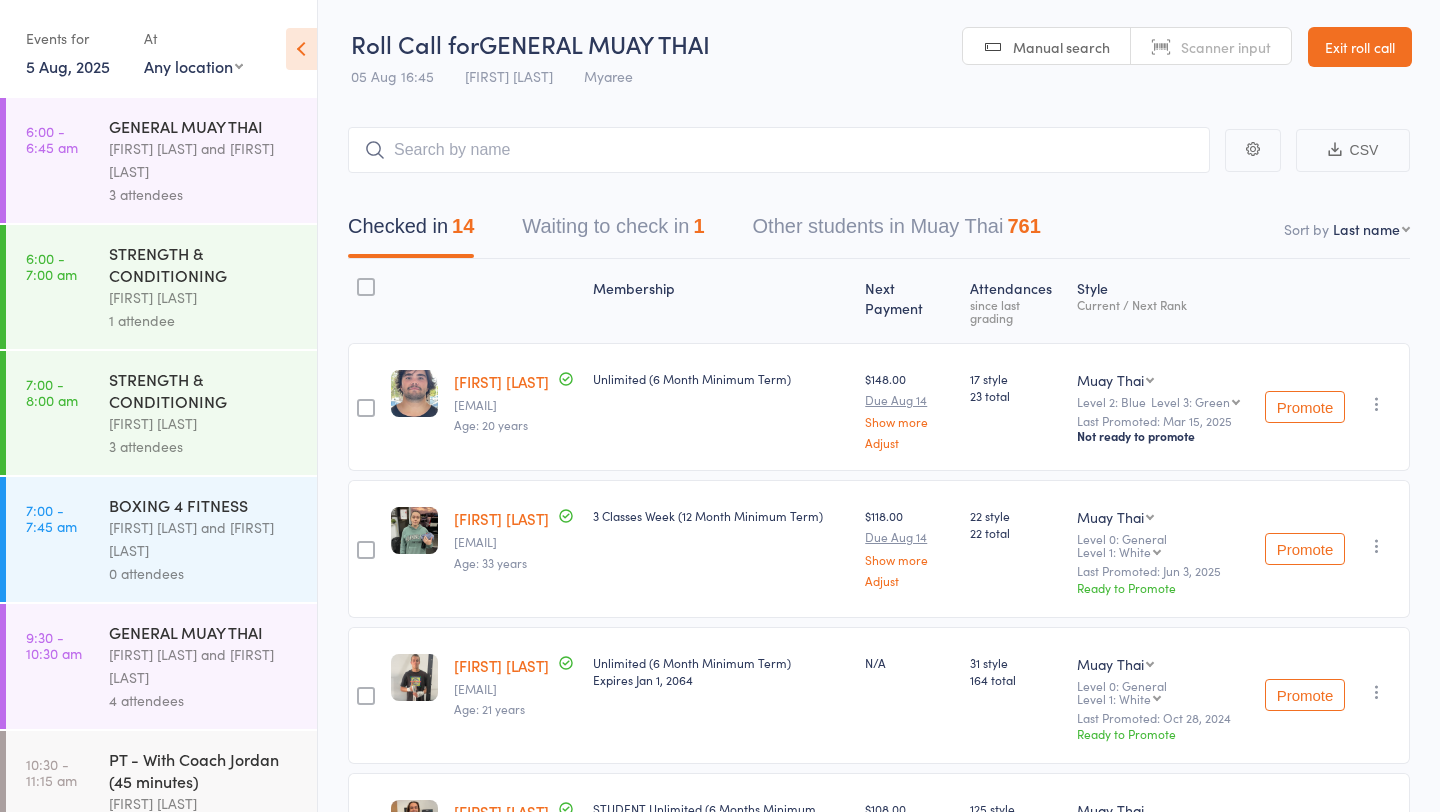 click on "Checked in  14 Waiting to check in  1 Other students in Muay Thai  761" at bounding box center [879, 216] 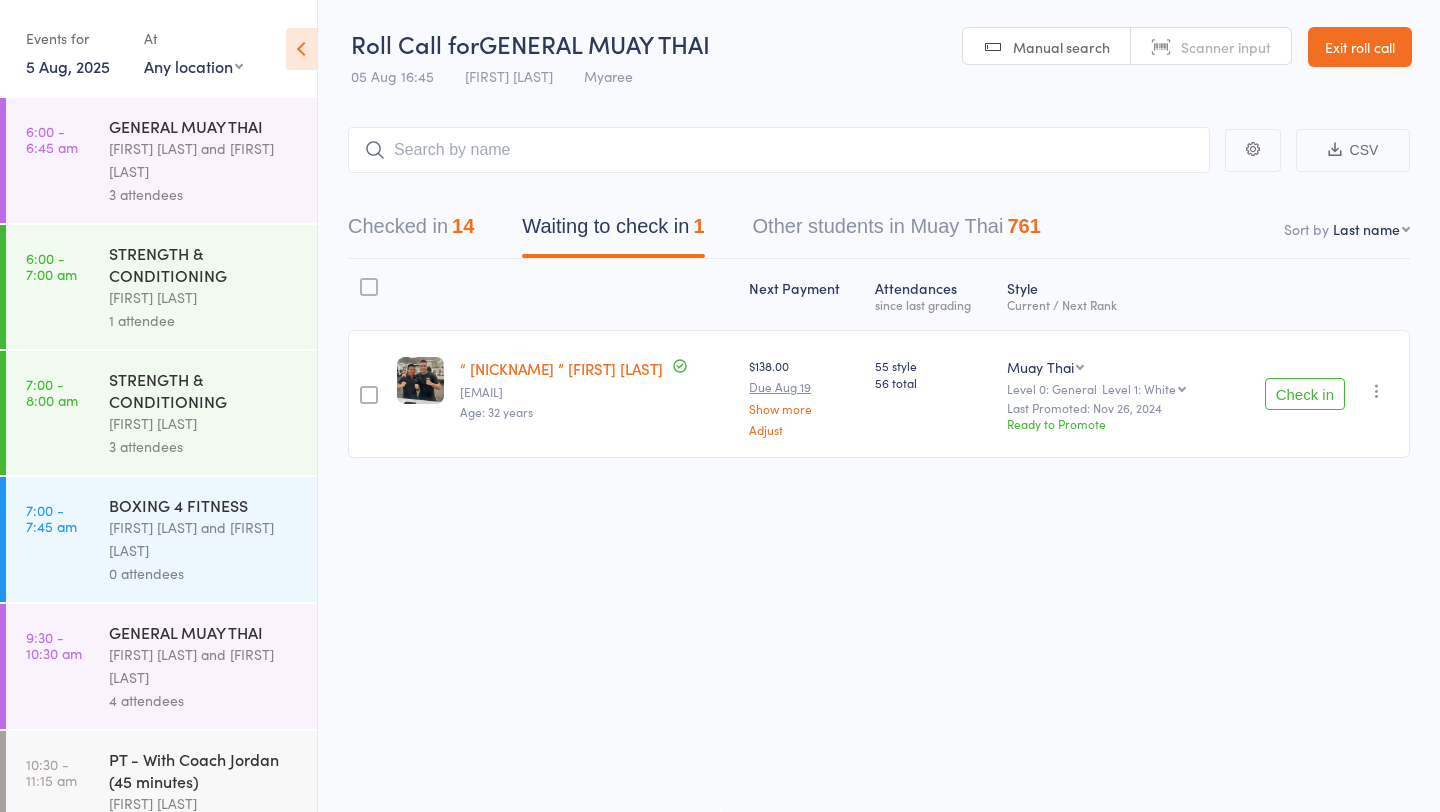 click at bounding box center [1377, 391] 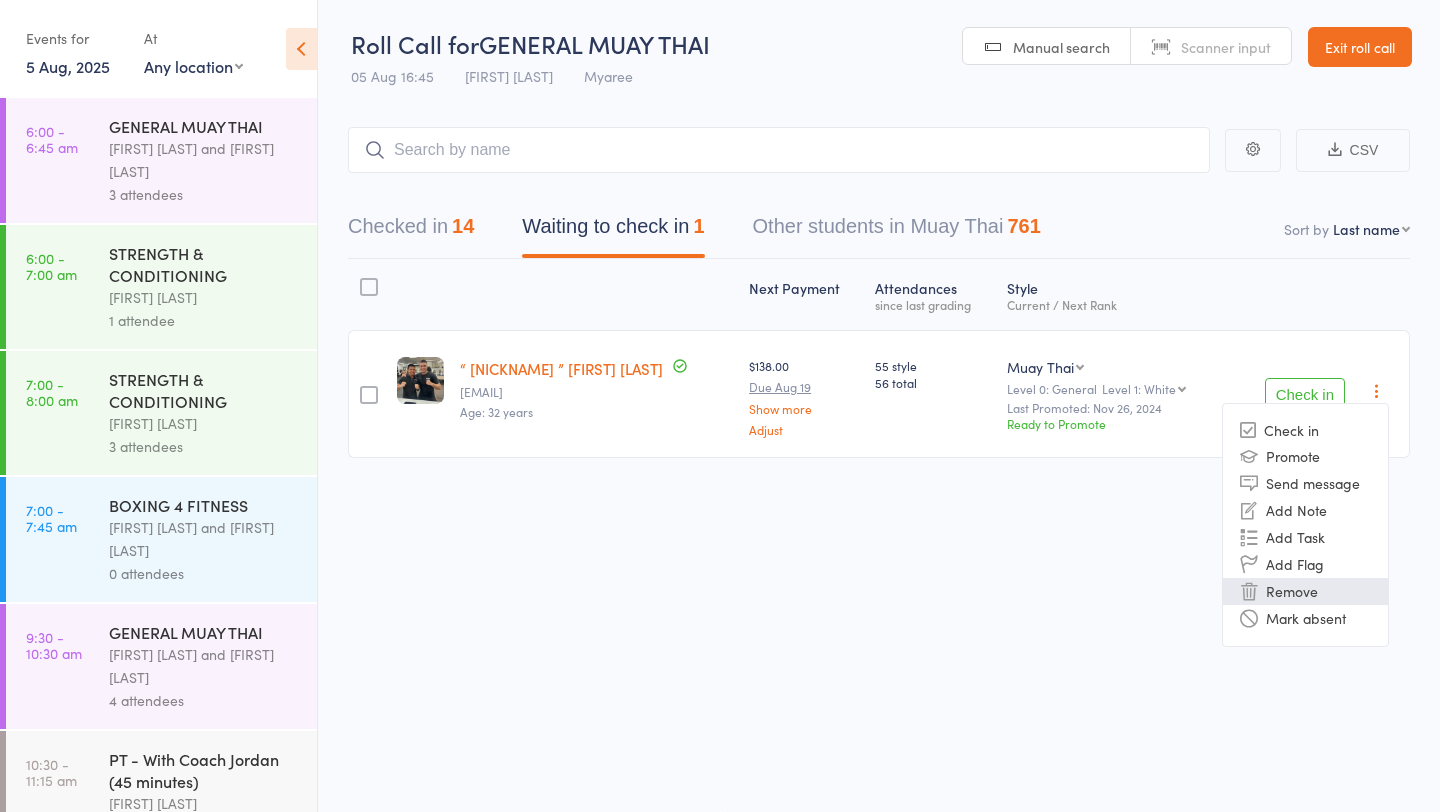 click on "Remove" at bounding box center (1305, 591) 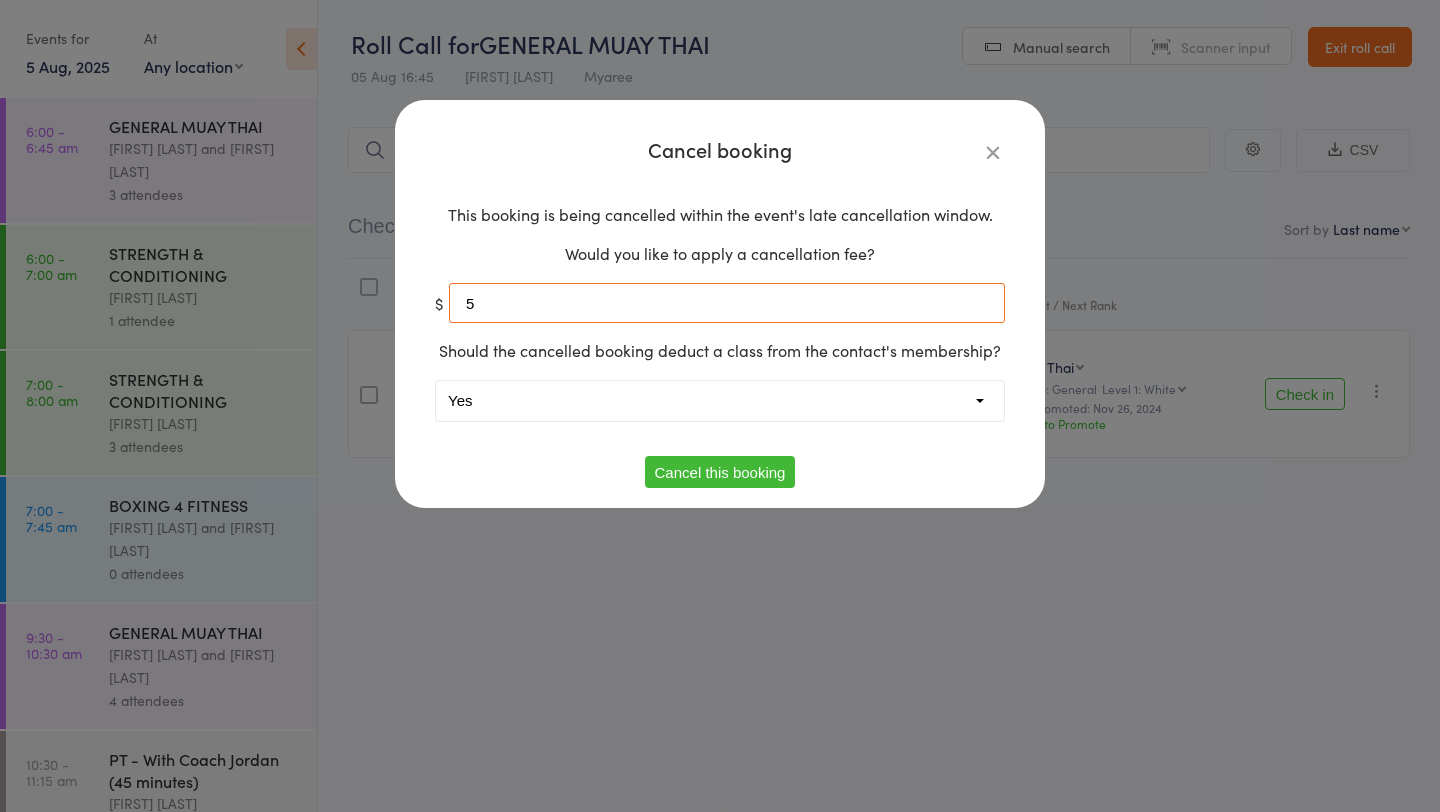 click on "5" at bounding box center [727, 303] 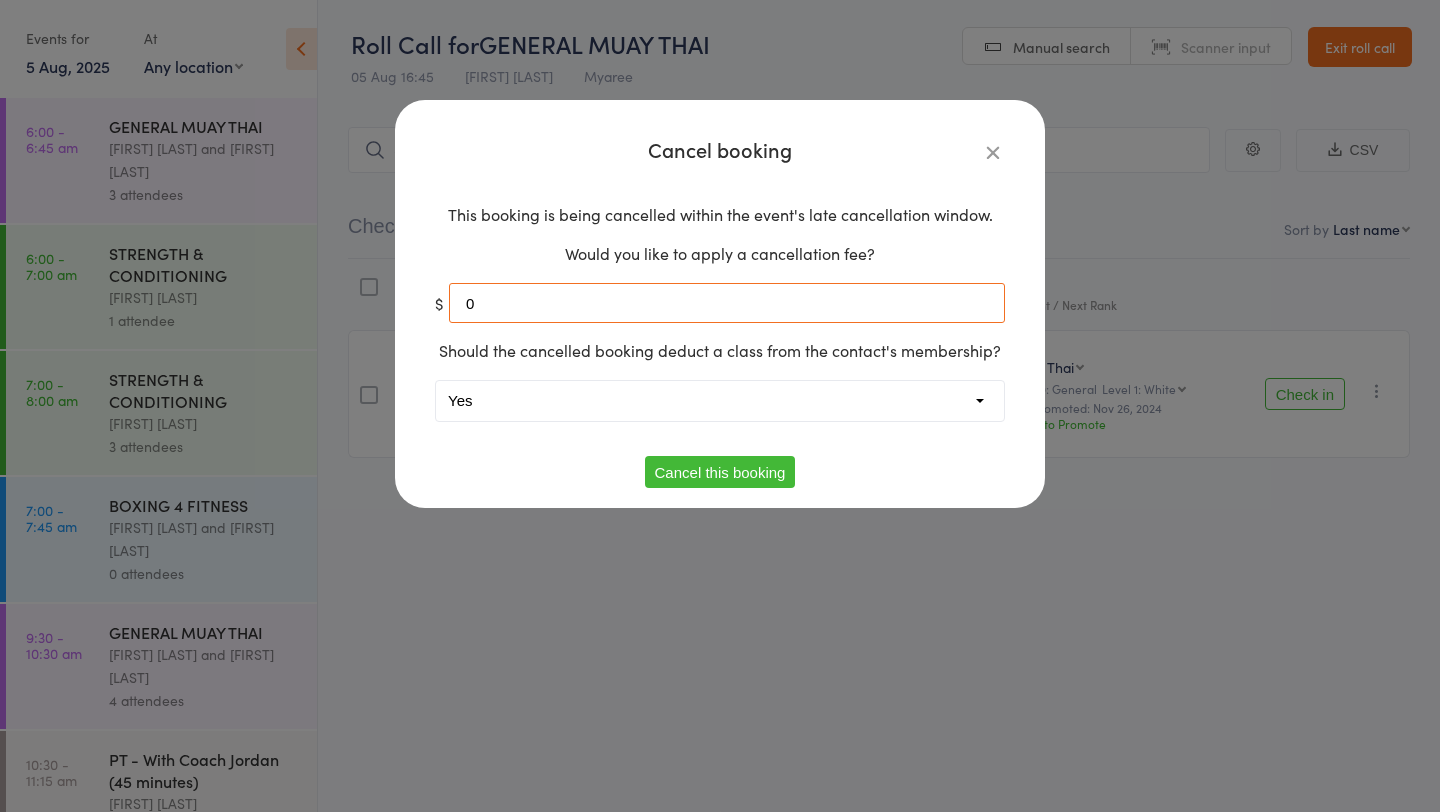 type on "0" 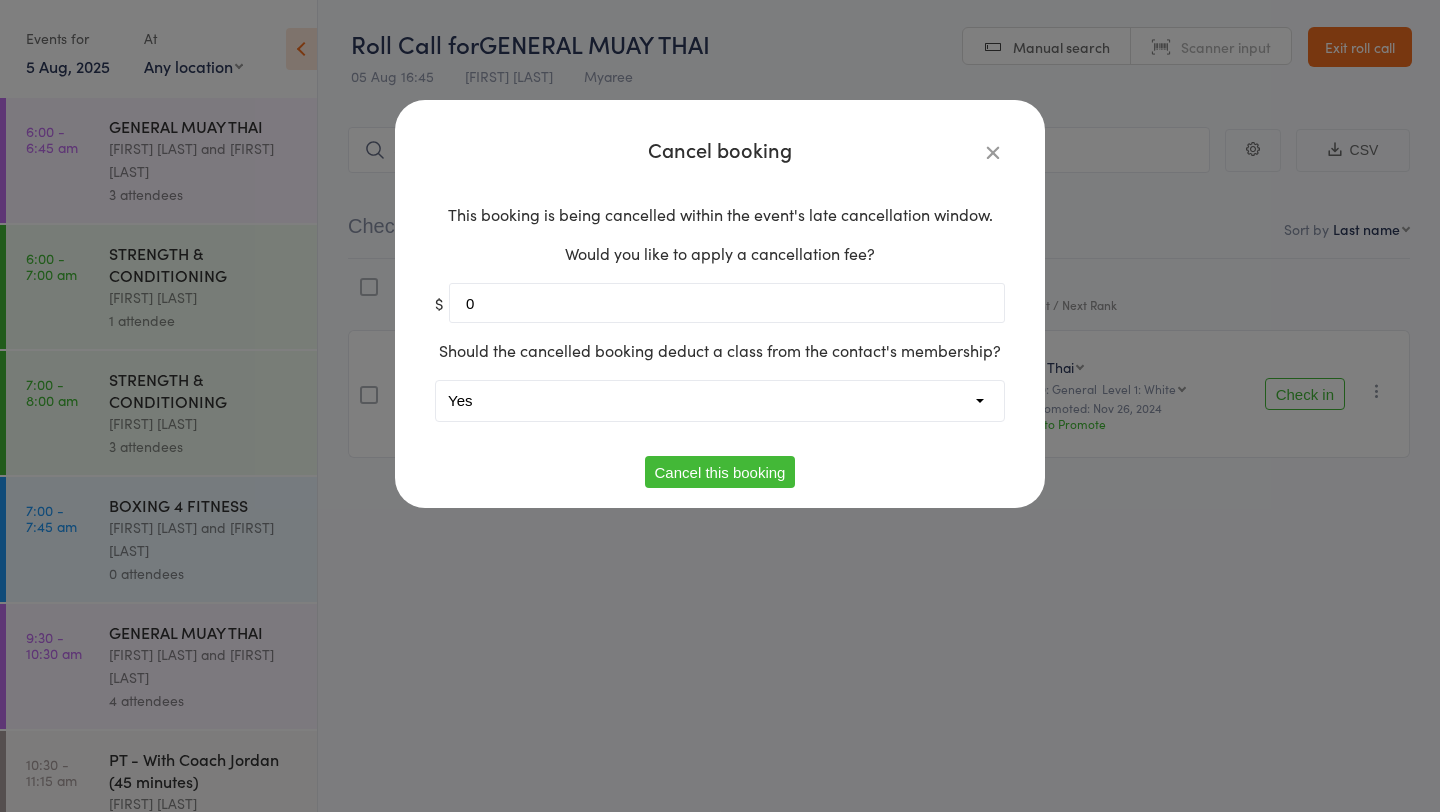 click on "Yes No" at bounding box center (720, 401) 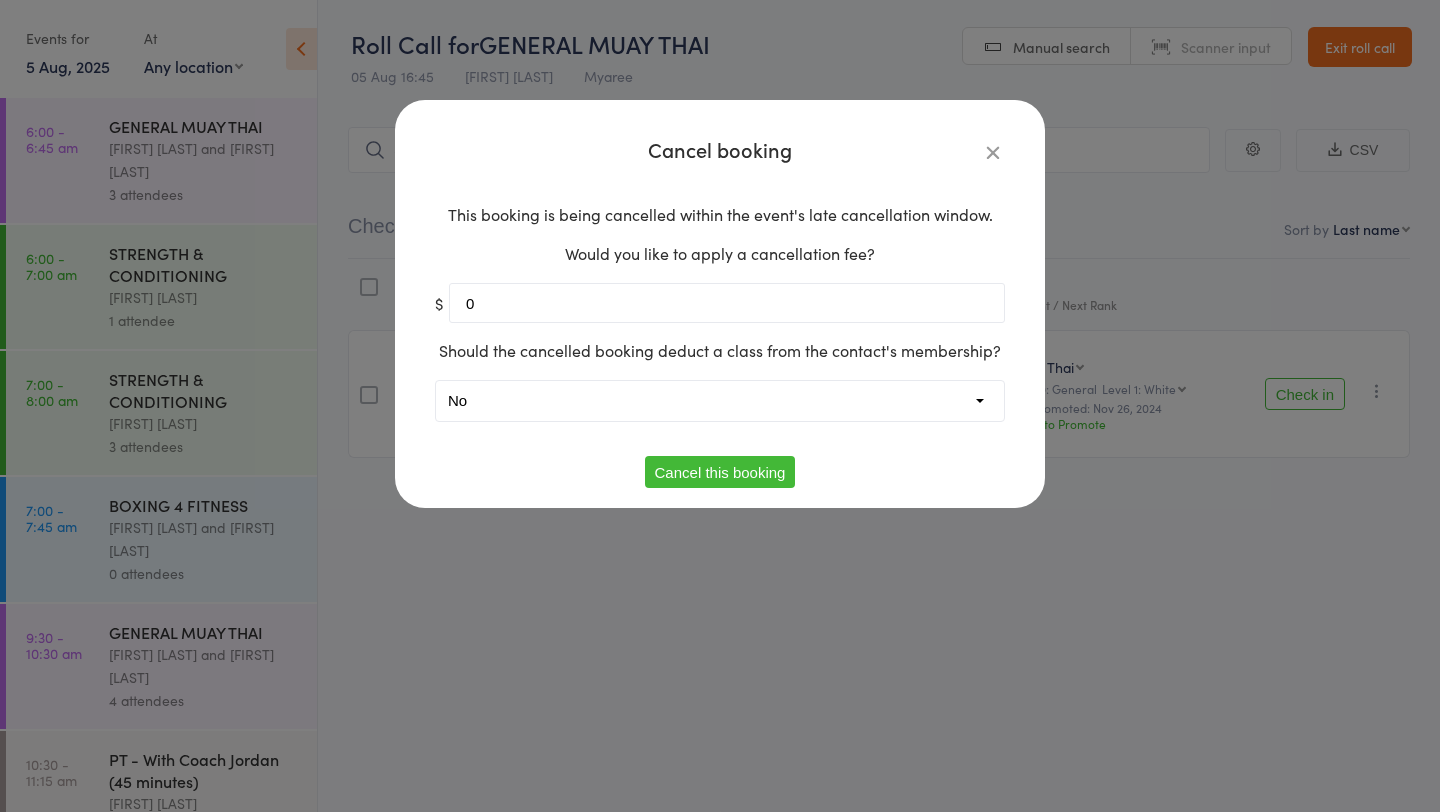 click on "This booking is being cancelled within the event's late cancellation window. Would you like to apply a cancellation fee? $ 0 Should the cancelled booking deduct a class from the contact's membership? Yes No" at bounding box center [720, 322] 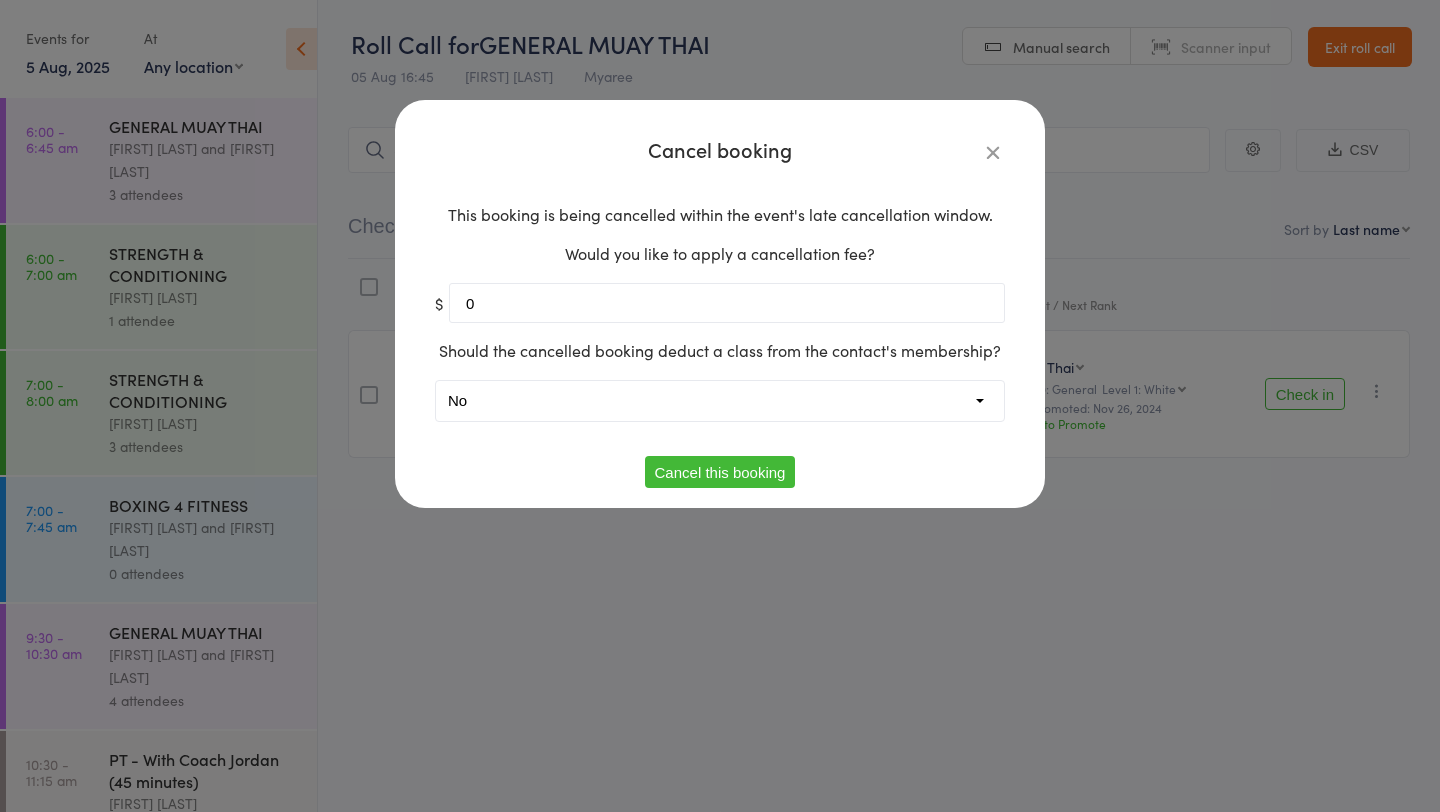 click on "Cancel this booking" at bounding box center (720, 472) 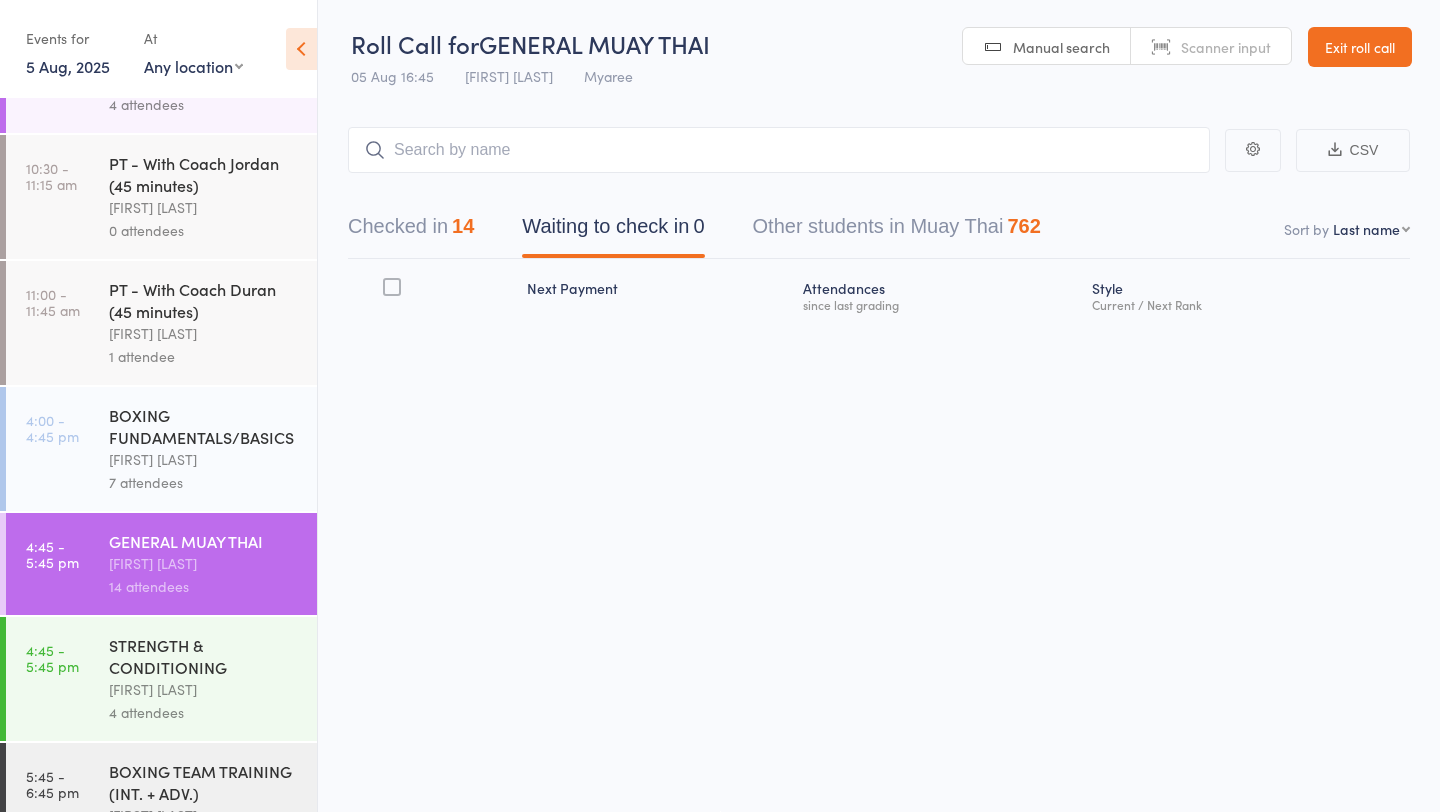 scroll, scrollTop: 916, scrollLeft: 0, axis: vertical 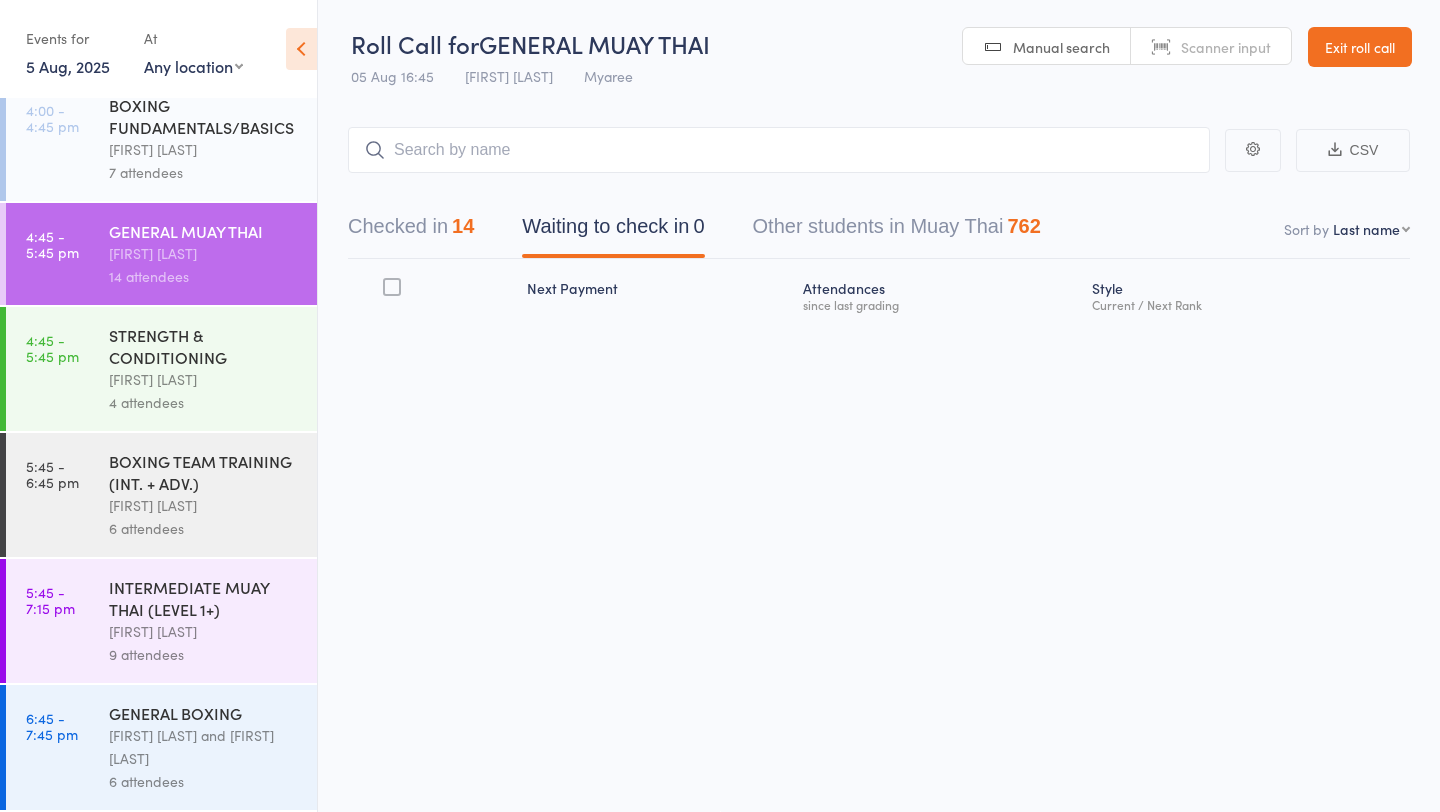 click on "BOXING TEAM TRAINING (INT. + ADV.)" at bounding box center (204, 472) 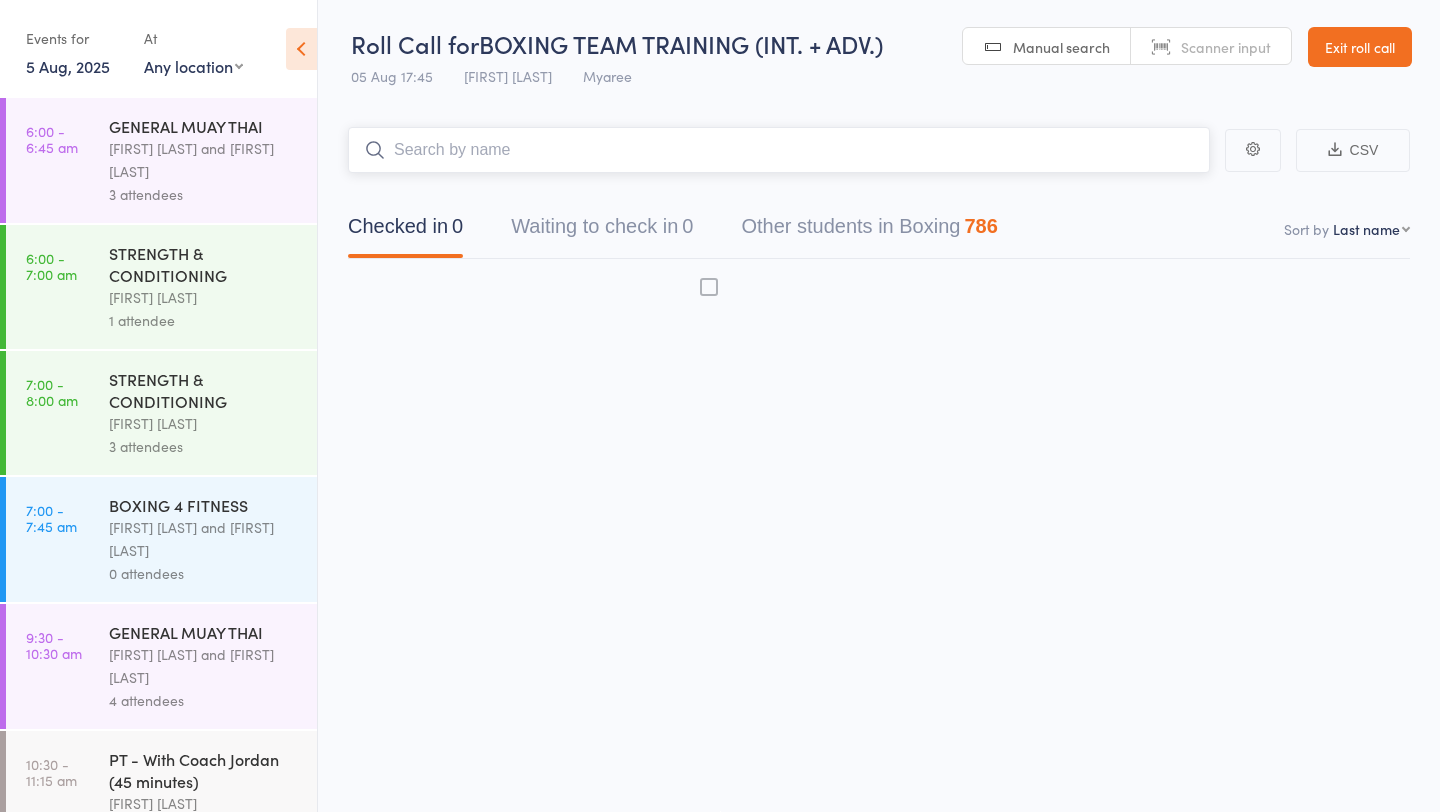 scroll, scrollTop: 916, scrollLeft: 0, axis: vertical 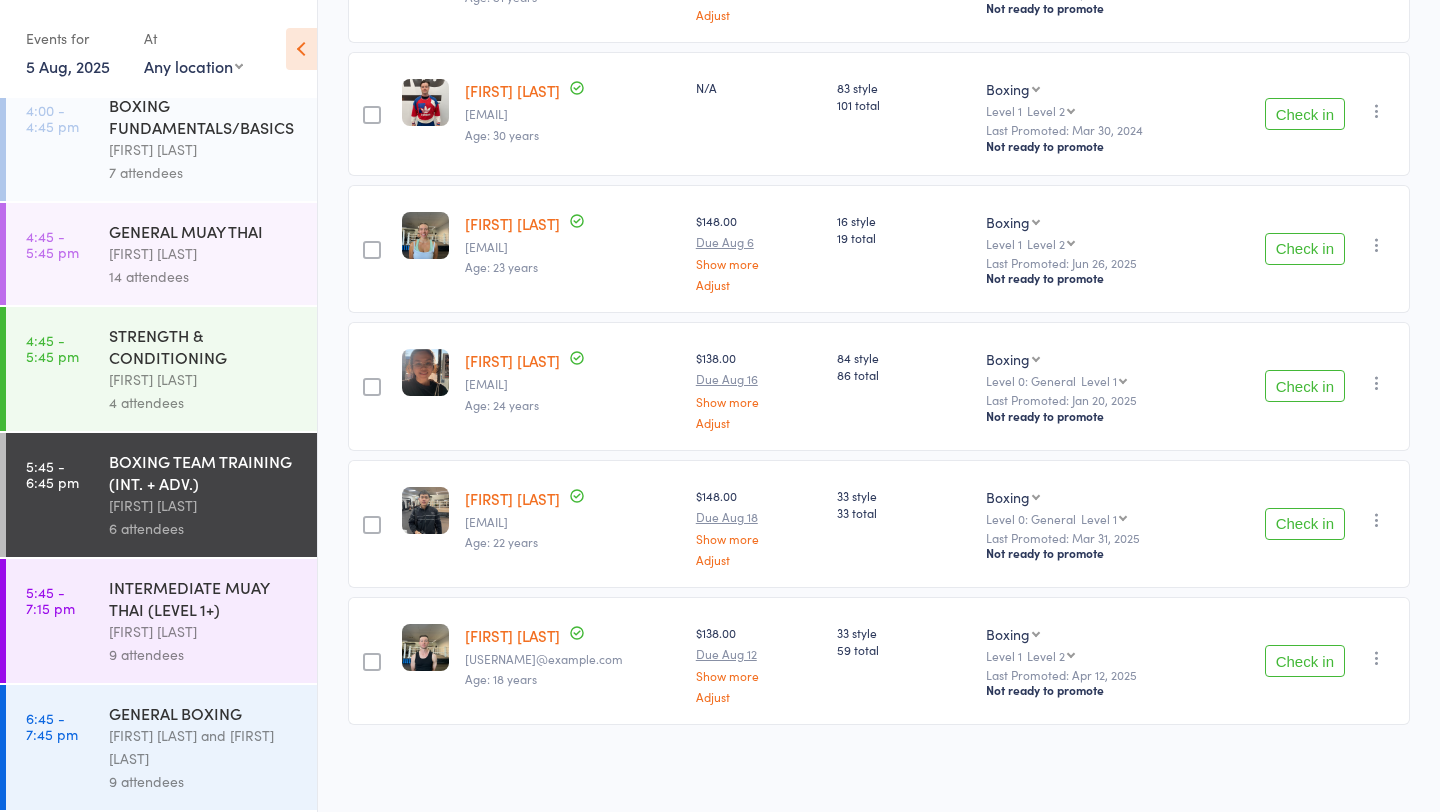 click on "Check in" at bounding box center (1305, 661) 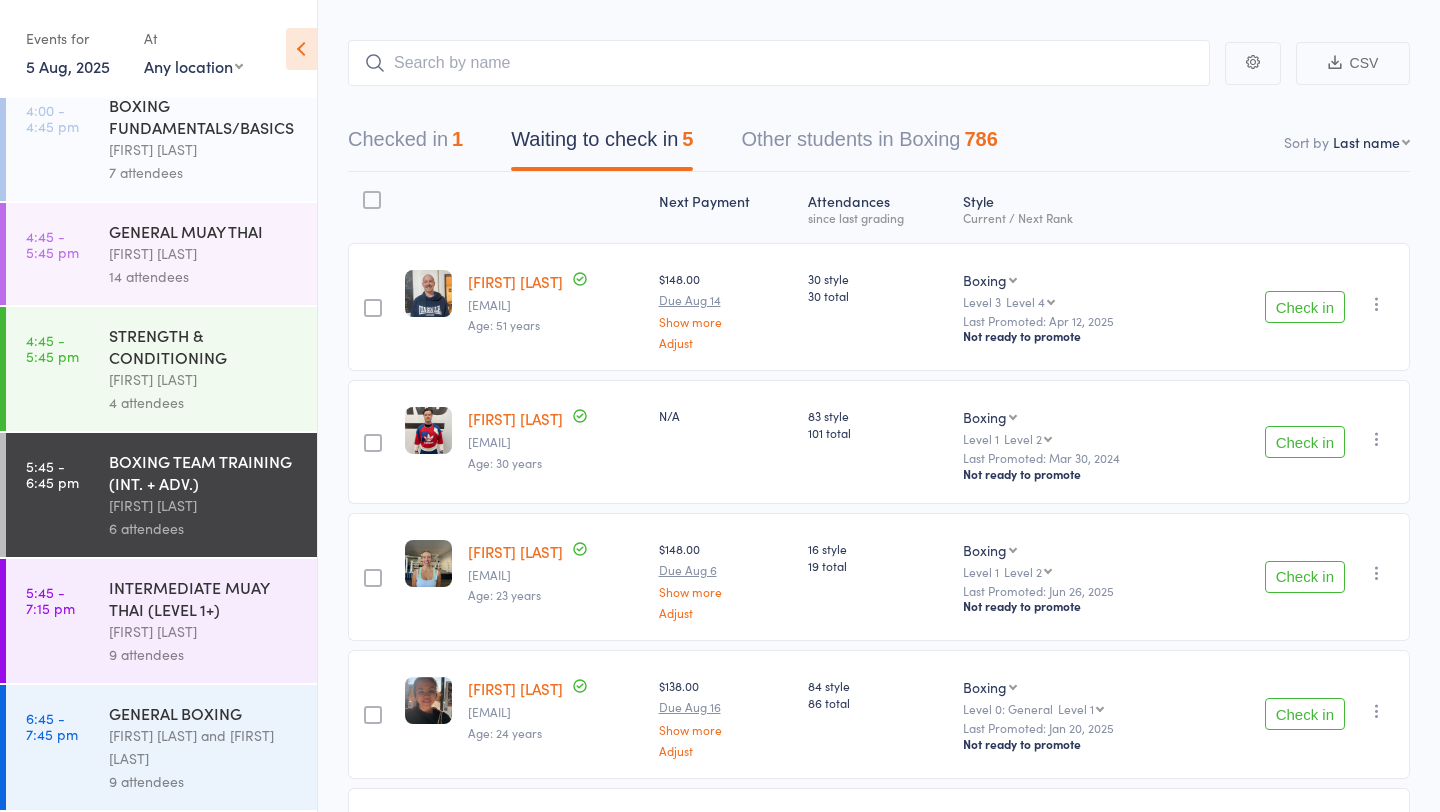scroll, scrollTop: 279, scrollLeft: 0, axis: vertical 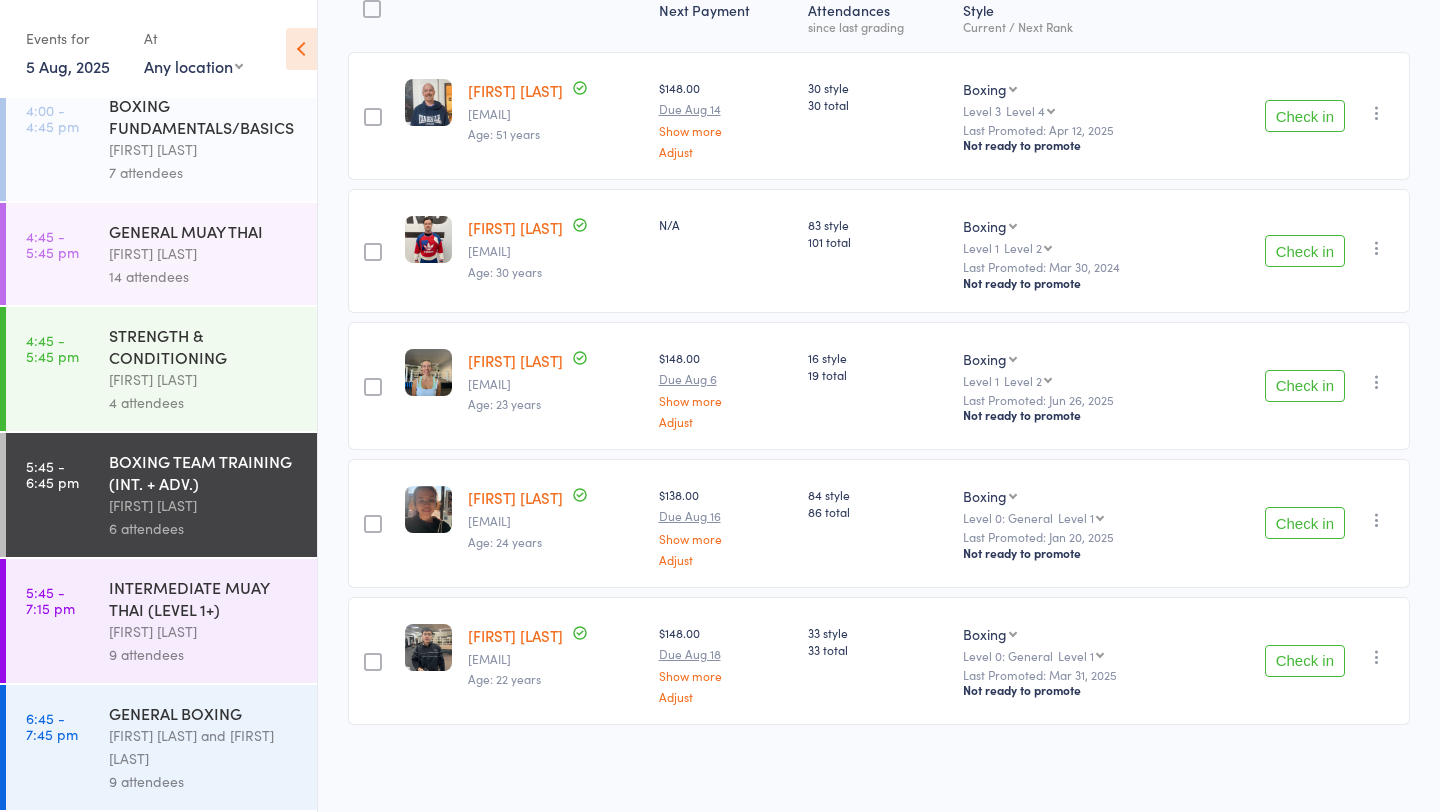 click on "INTERMEDIATE MUAY THAI (LEVEL 1+)" at bounding box center (204, 598) 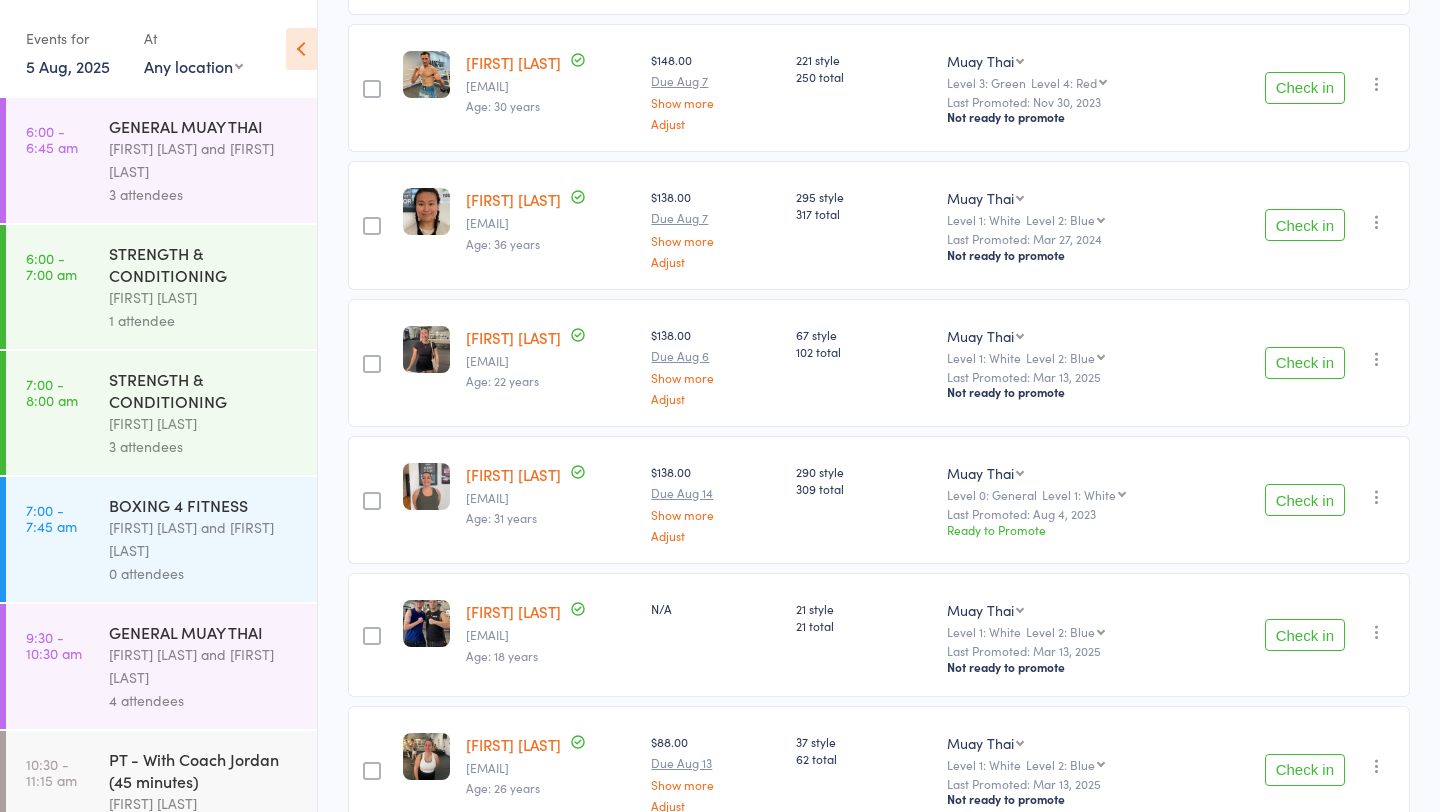 scroll, scrollTop: 583, scrollLeft: 0, axis: vertical 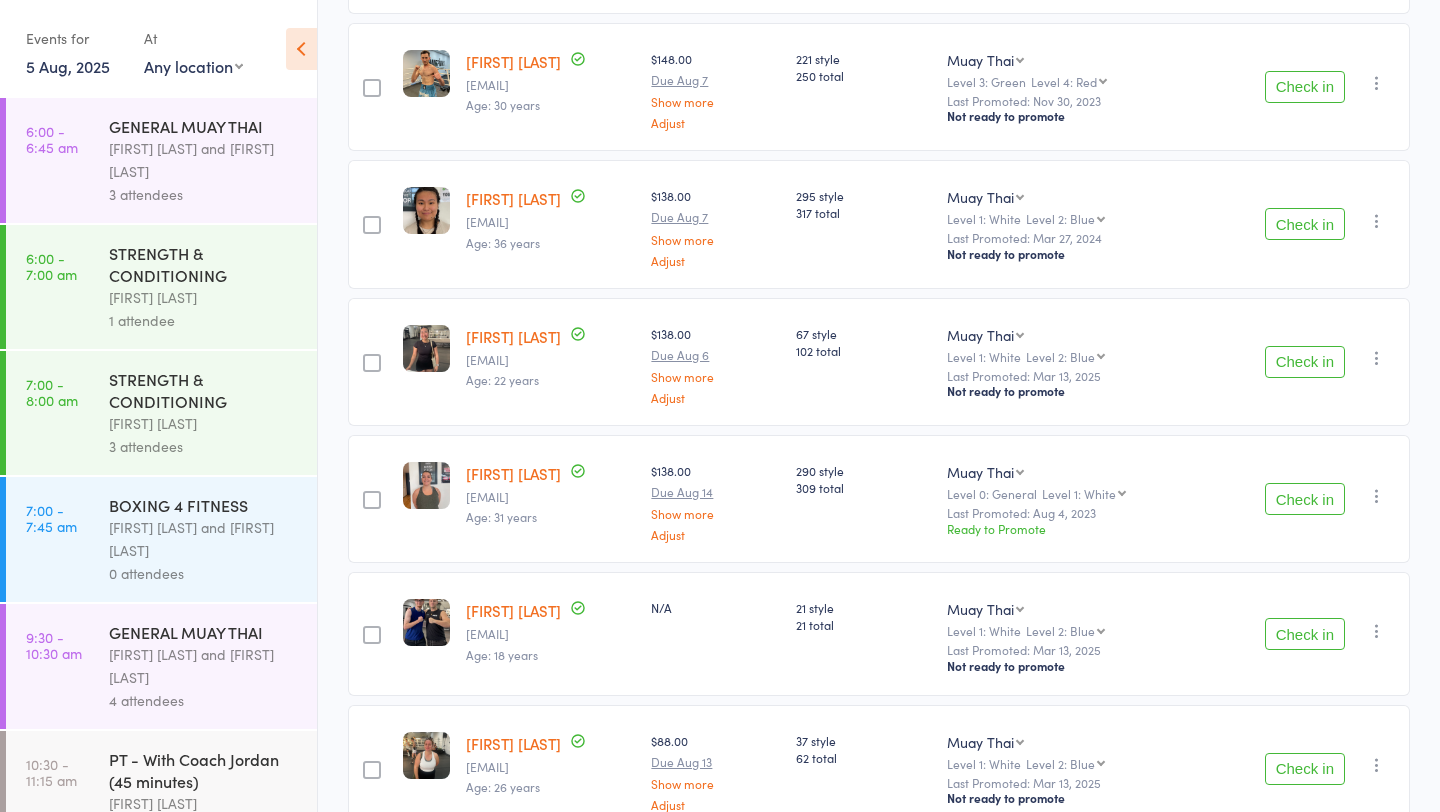 click on "Check in" at bounding box center [1305, 499] 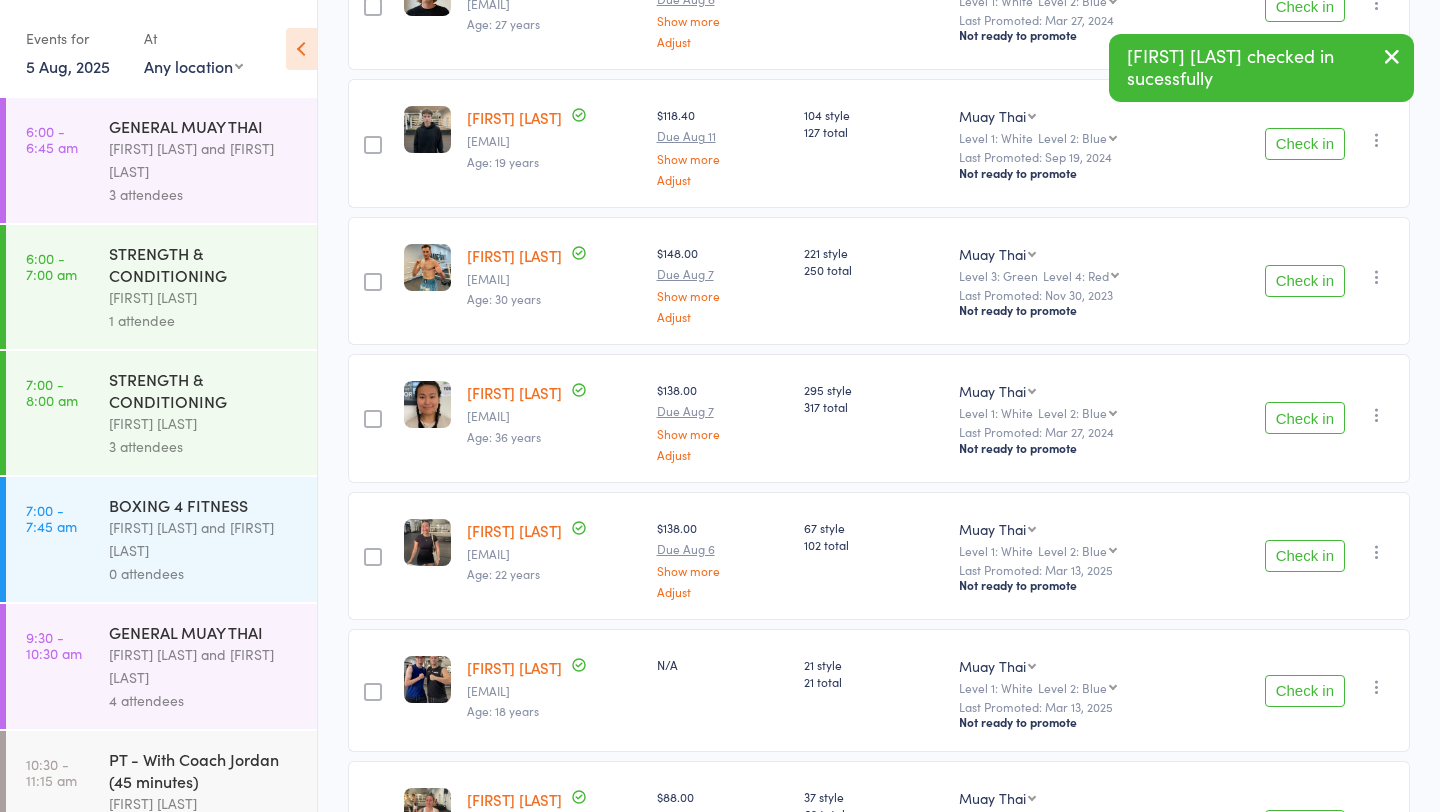 scroll, scrollTop: 382, scrollLeft: 0, axis: vertical 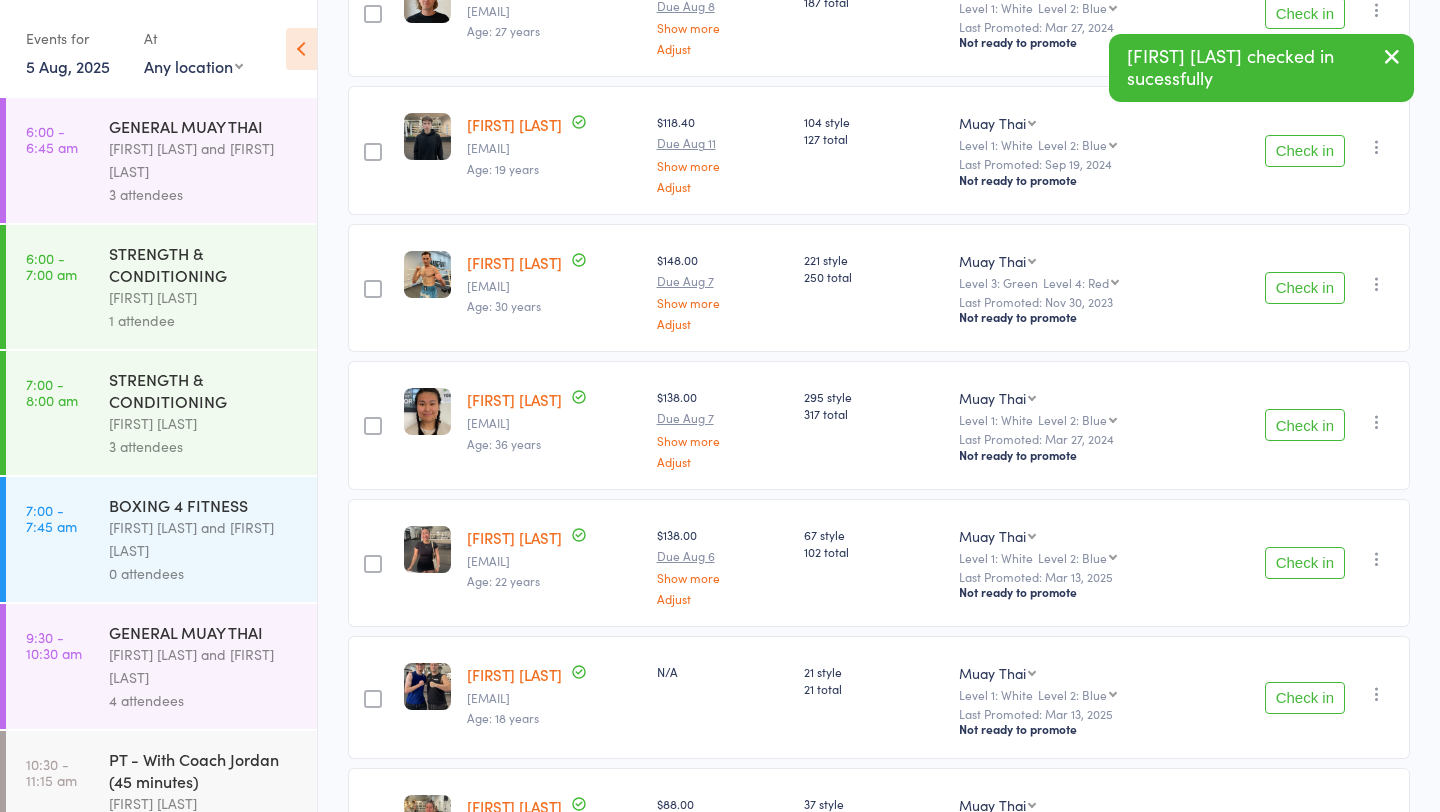 click on "Check in" at bounding box center [1305, 288] 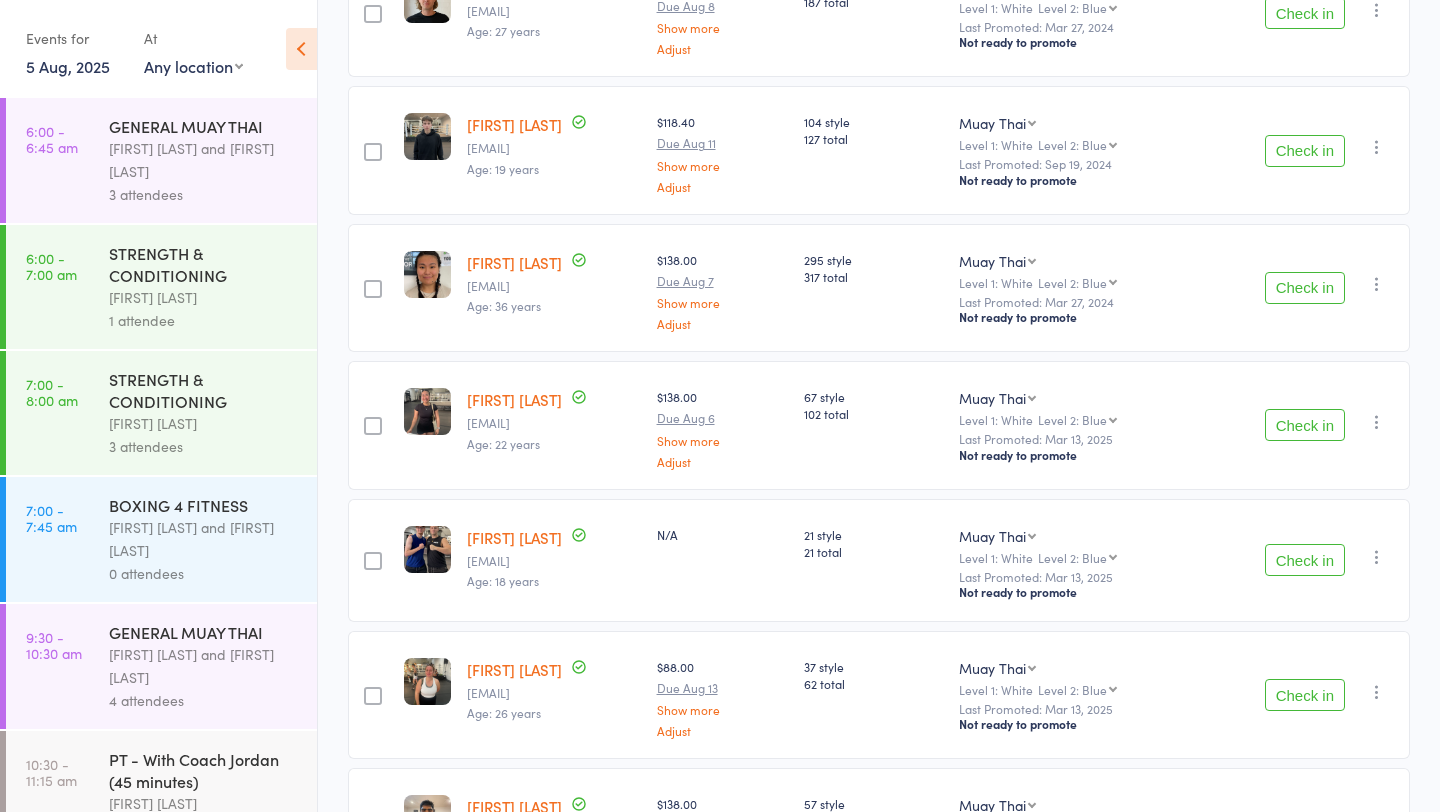 scroll, scrollTop: 0, scrollLeft: 0, axis: both 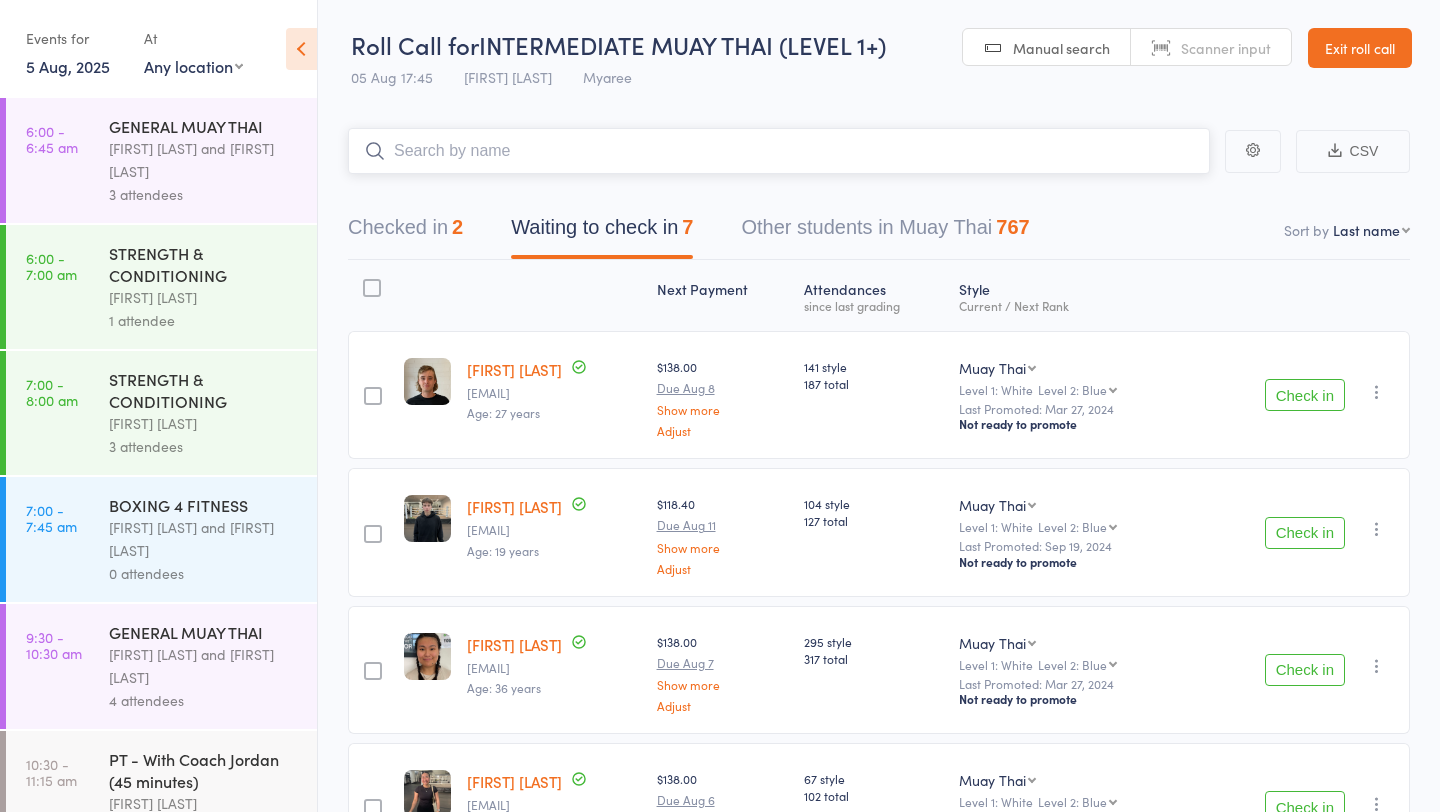 click at bounding box center [779, 151] 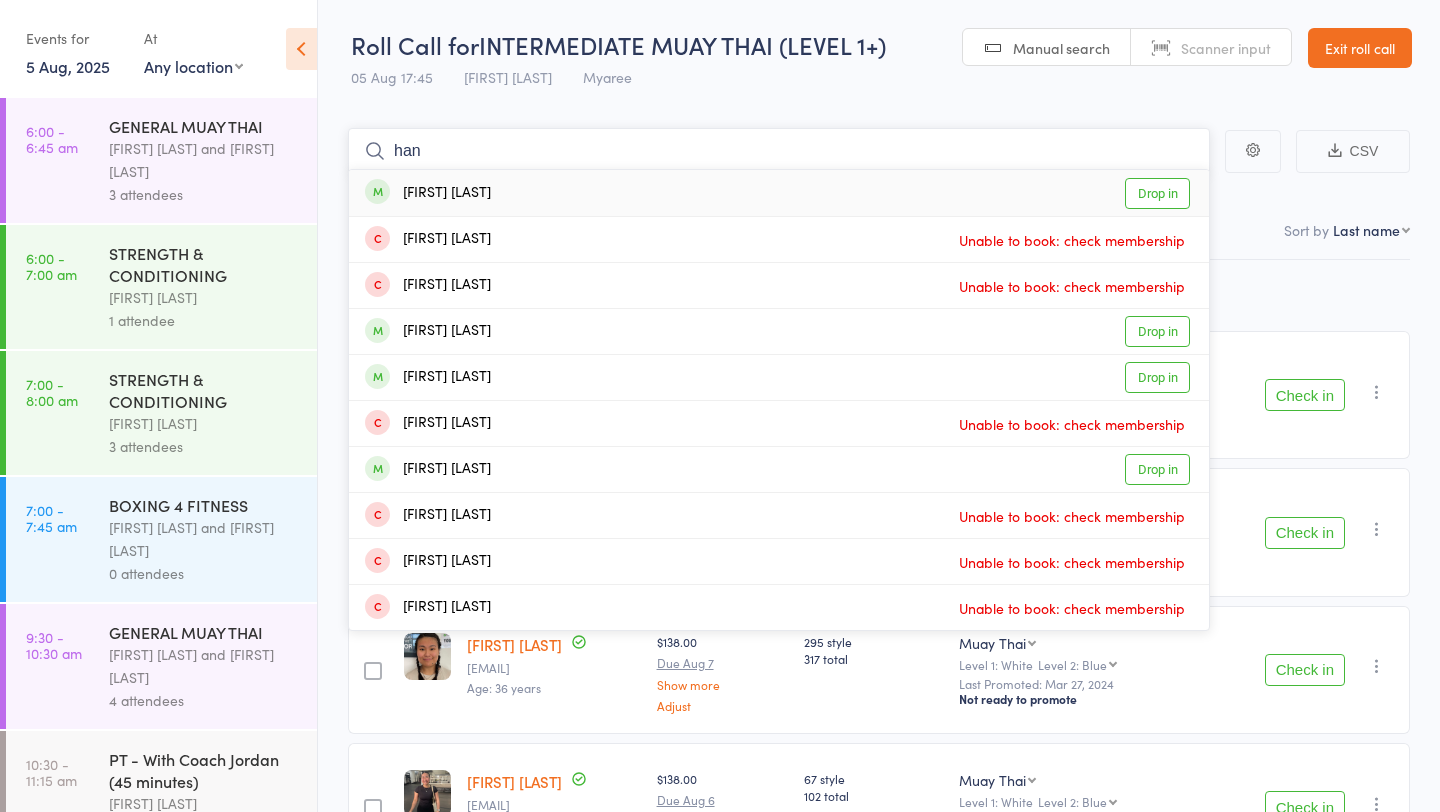 type on "han" 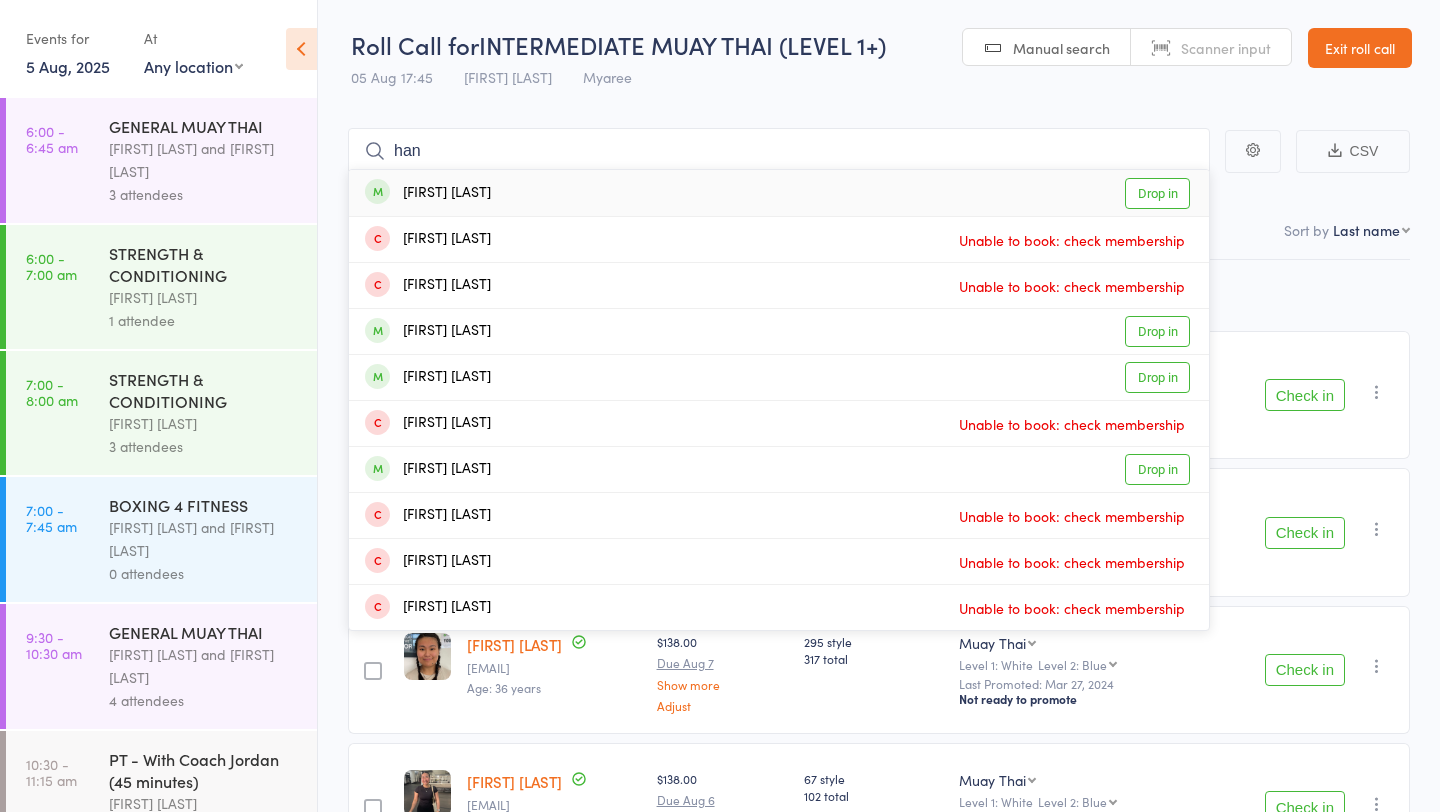 click on "Drop in" at bounding box center (1157, 193) 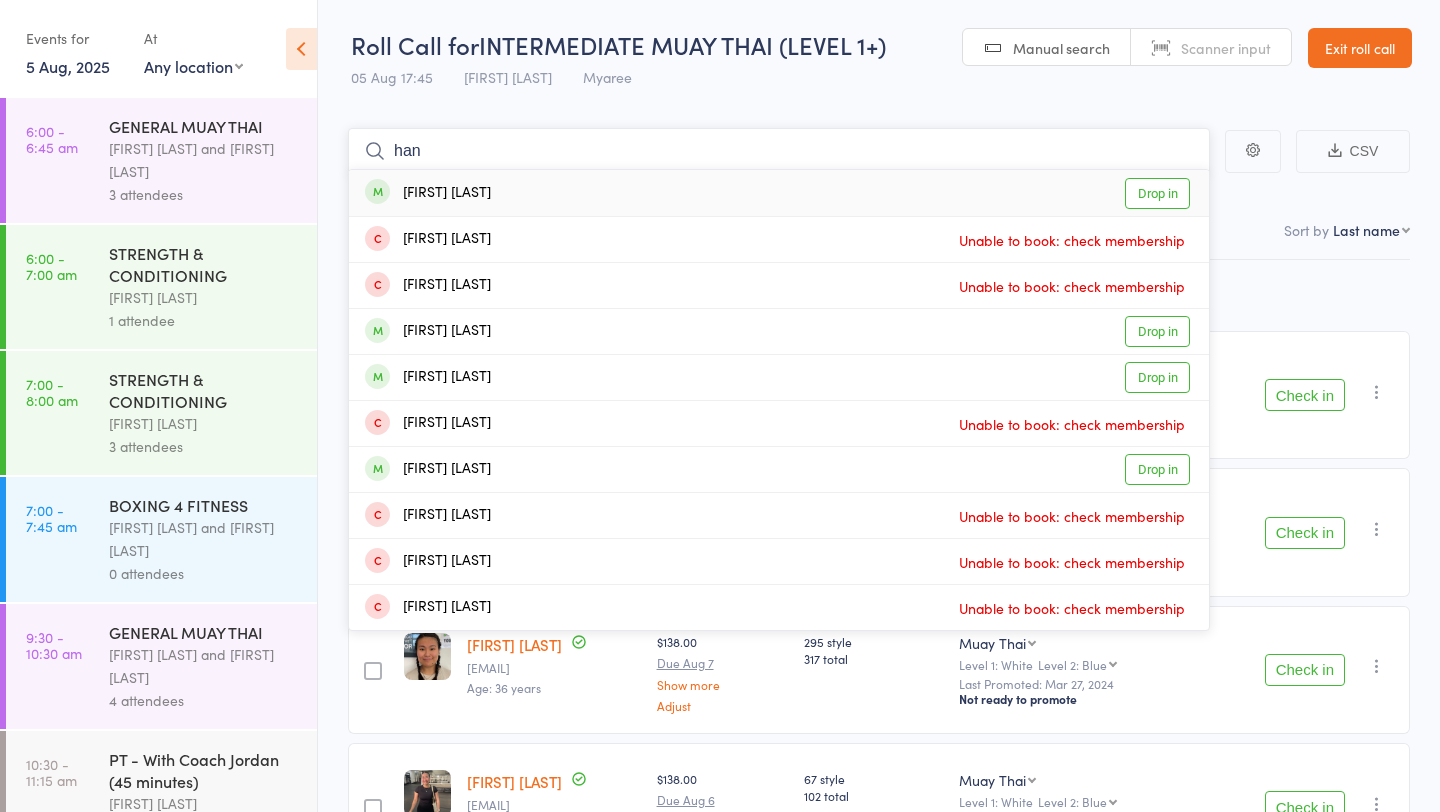type 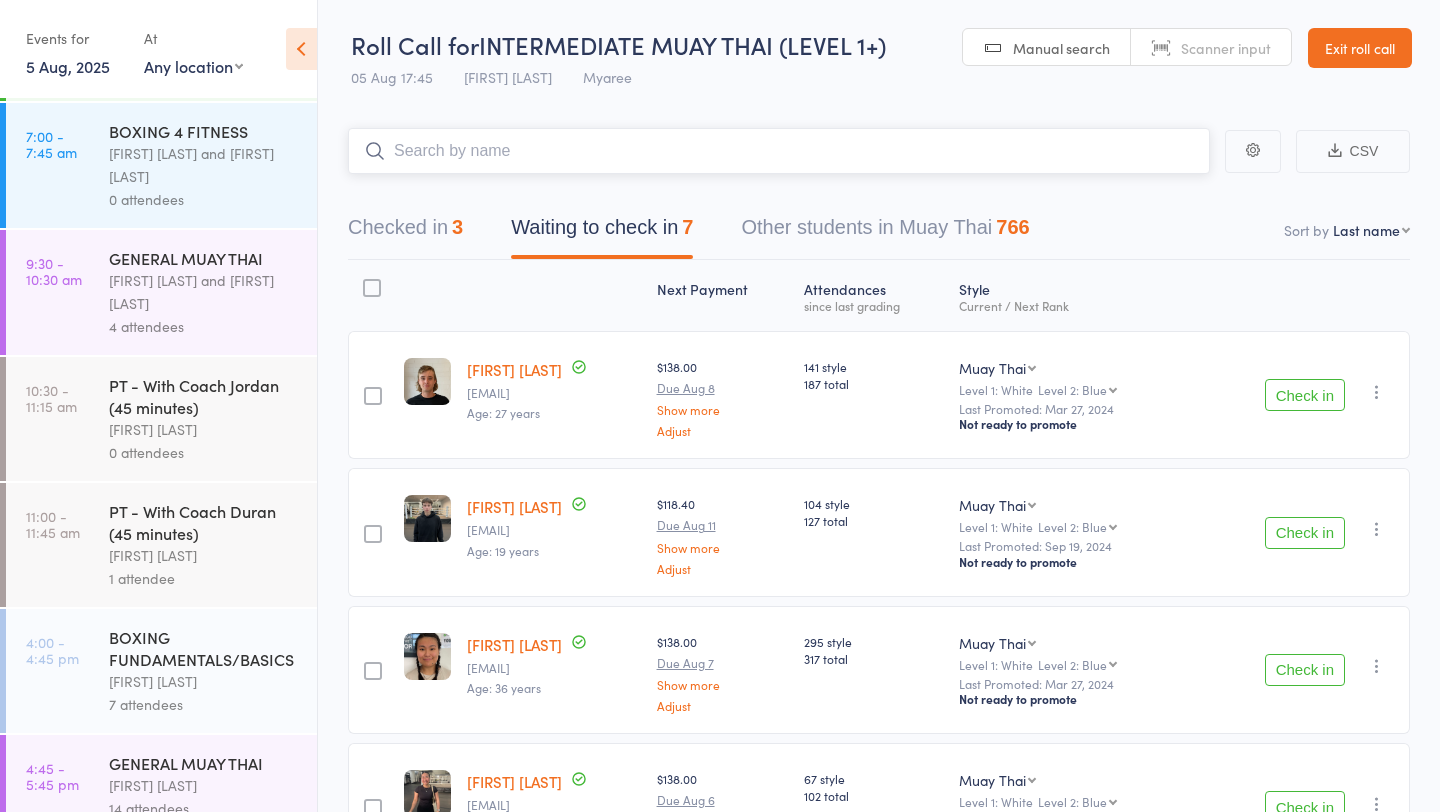 scroll, scrollTop: 916, scrollLeft: 0, axis: vertical 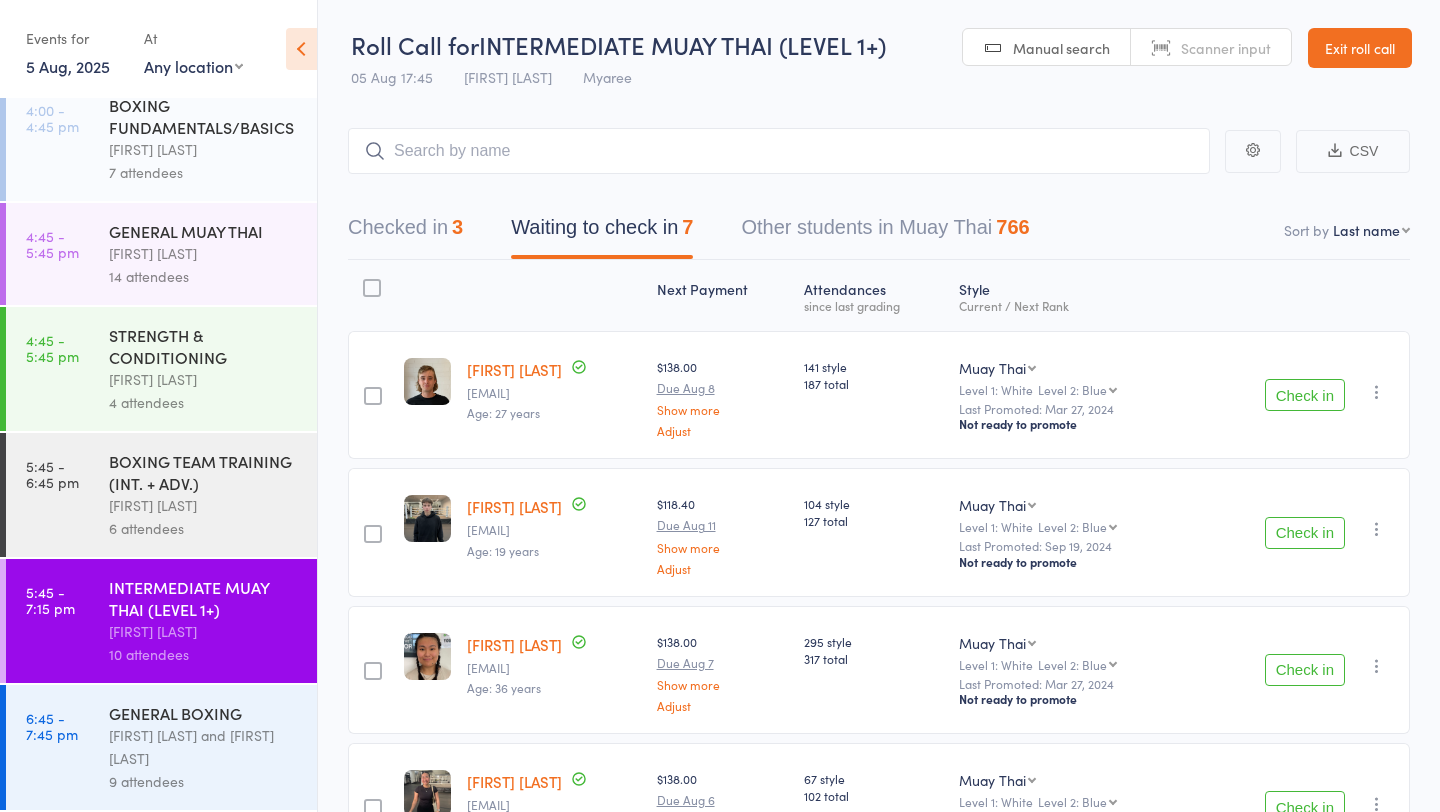 click on "BOXING TEAM TRAINING (INT. + ADV.)" at bounding box center (204, 472) 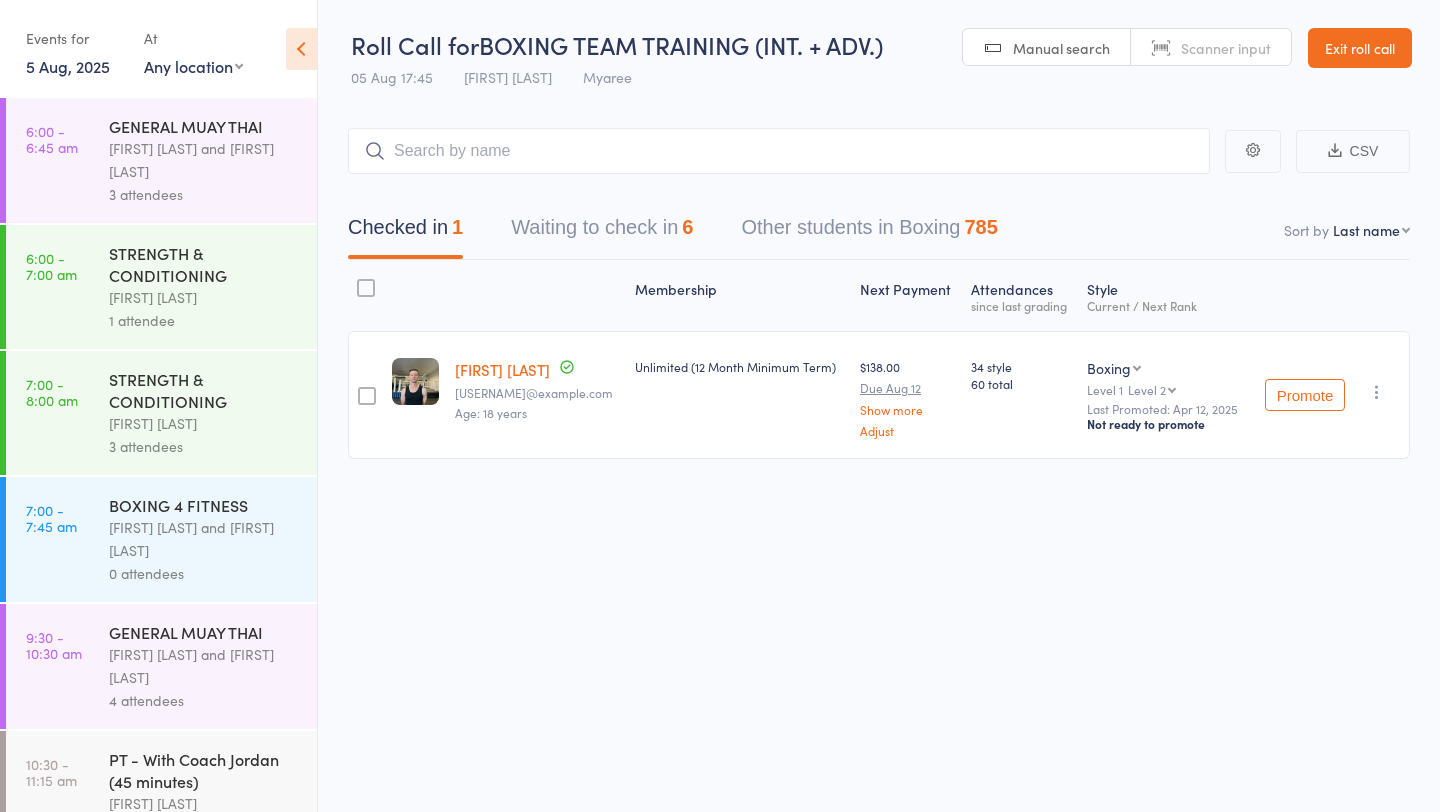 click on "Waiting to check in  6" at bounding box center [602, 232] 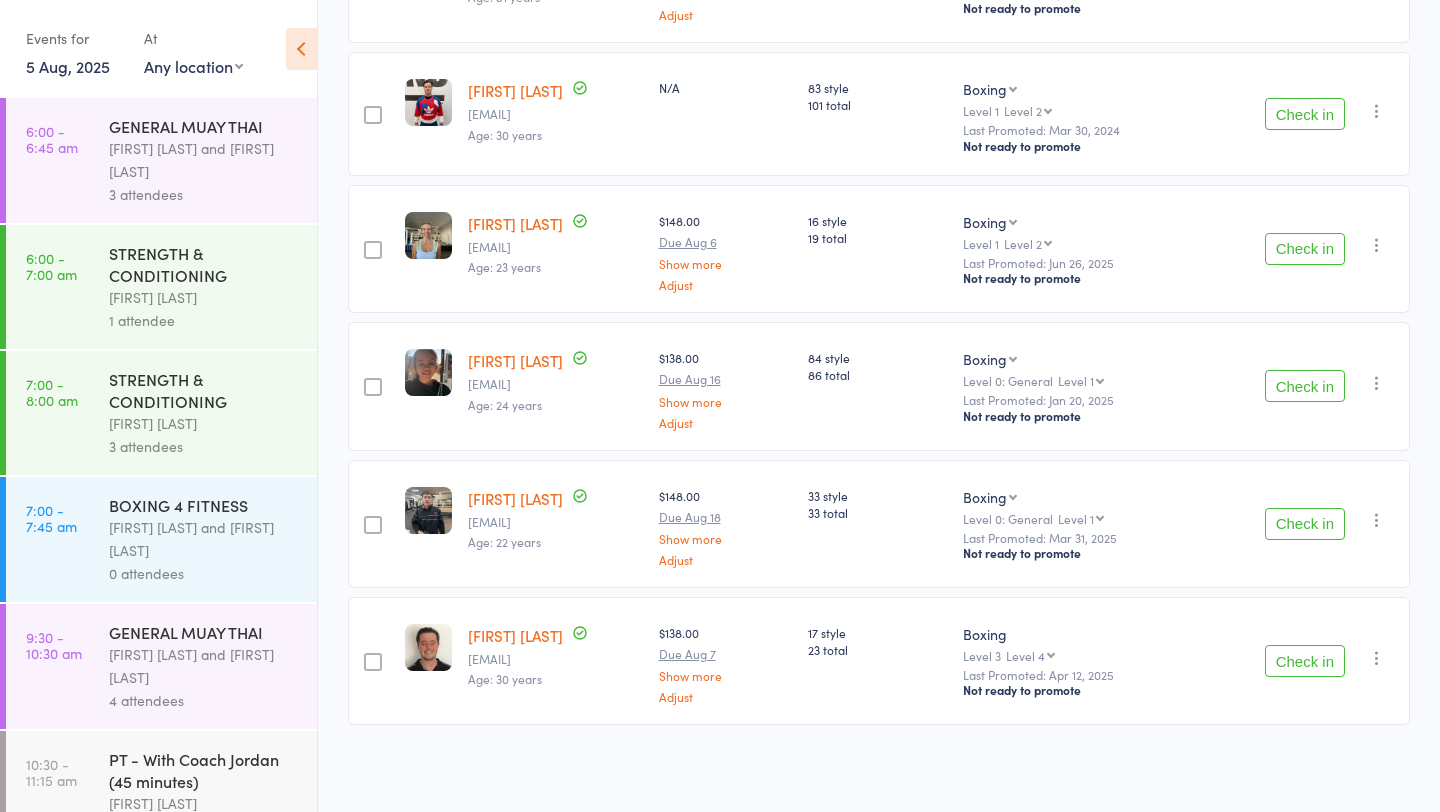 scroll, scrollTop: 0, scrollLeft: 0, axis: both 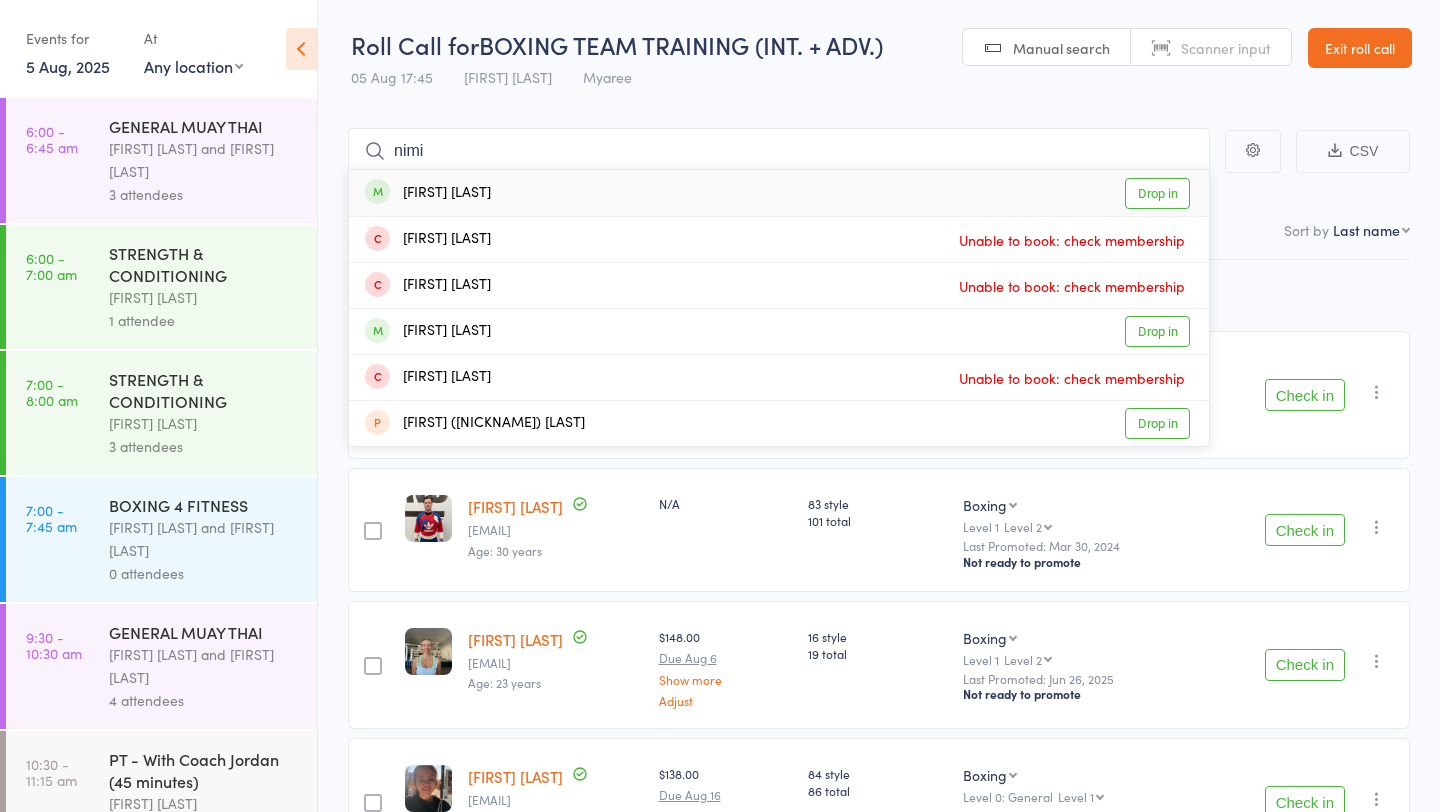 type on "nimi" 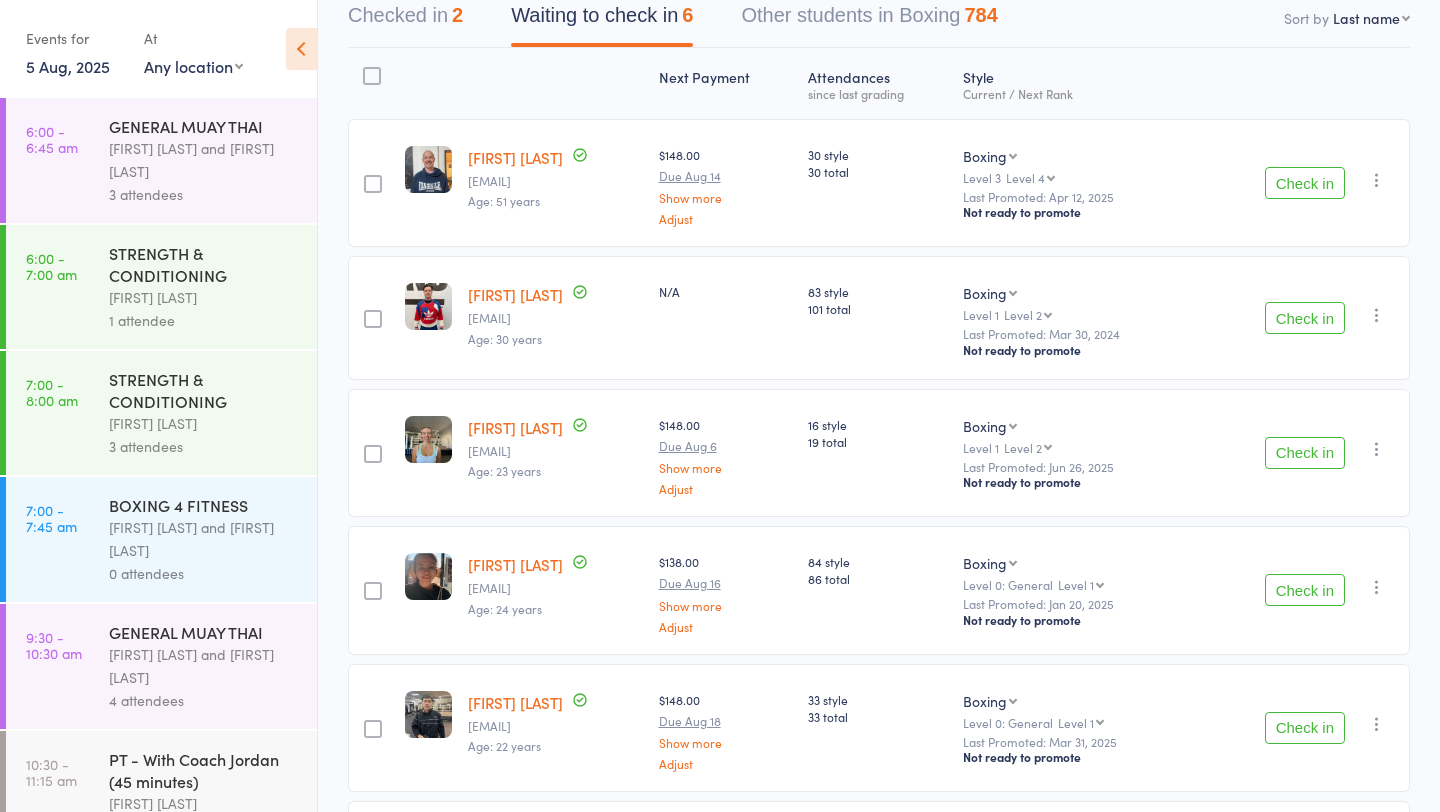 scroll, scrollTop: 416, scrollLeft: 0, axis: vertical 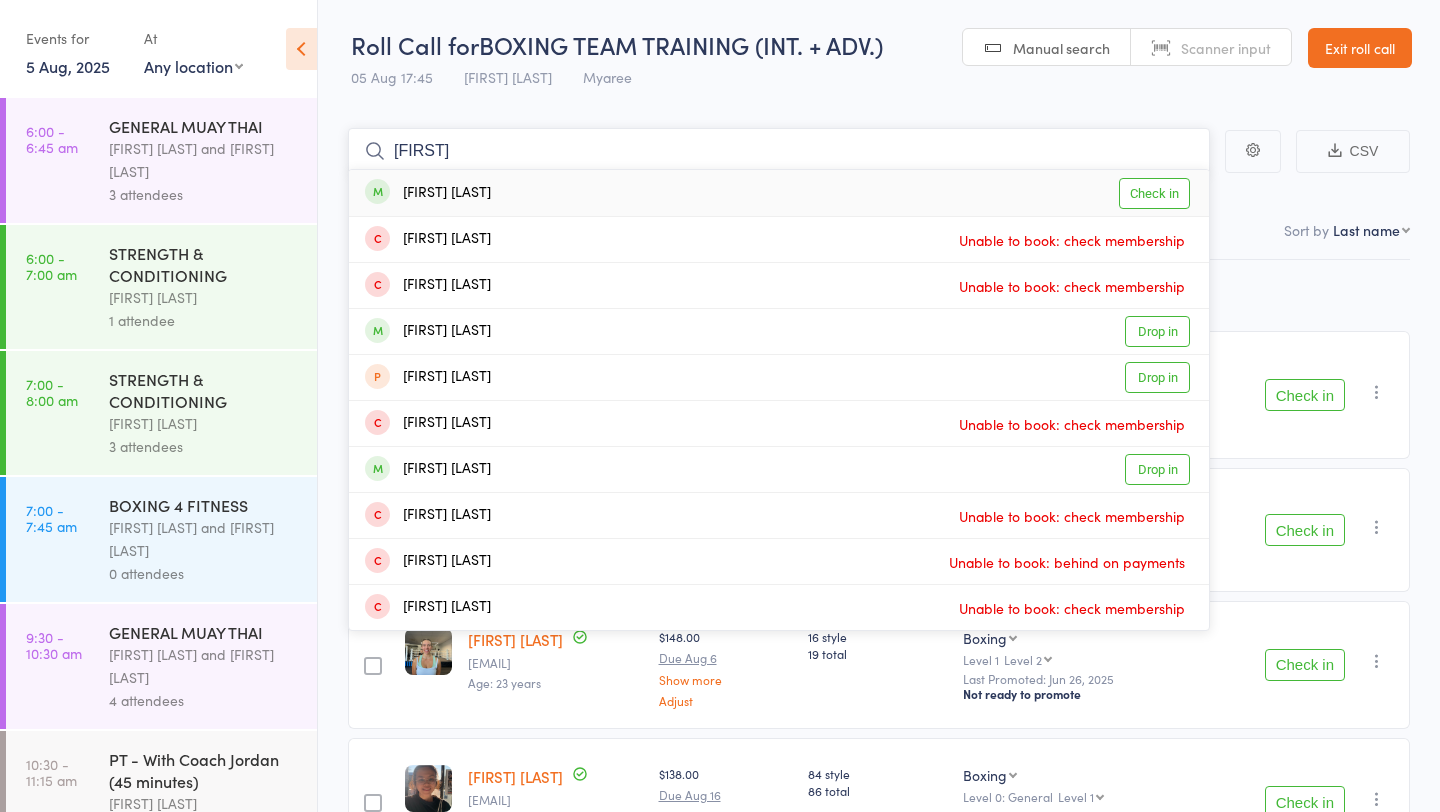 type on "joell" 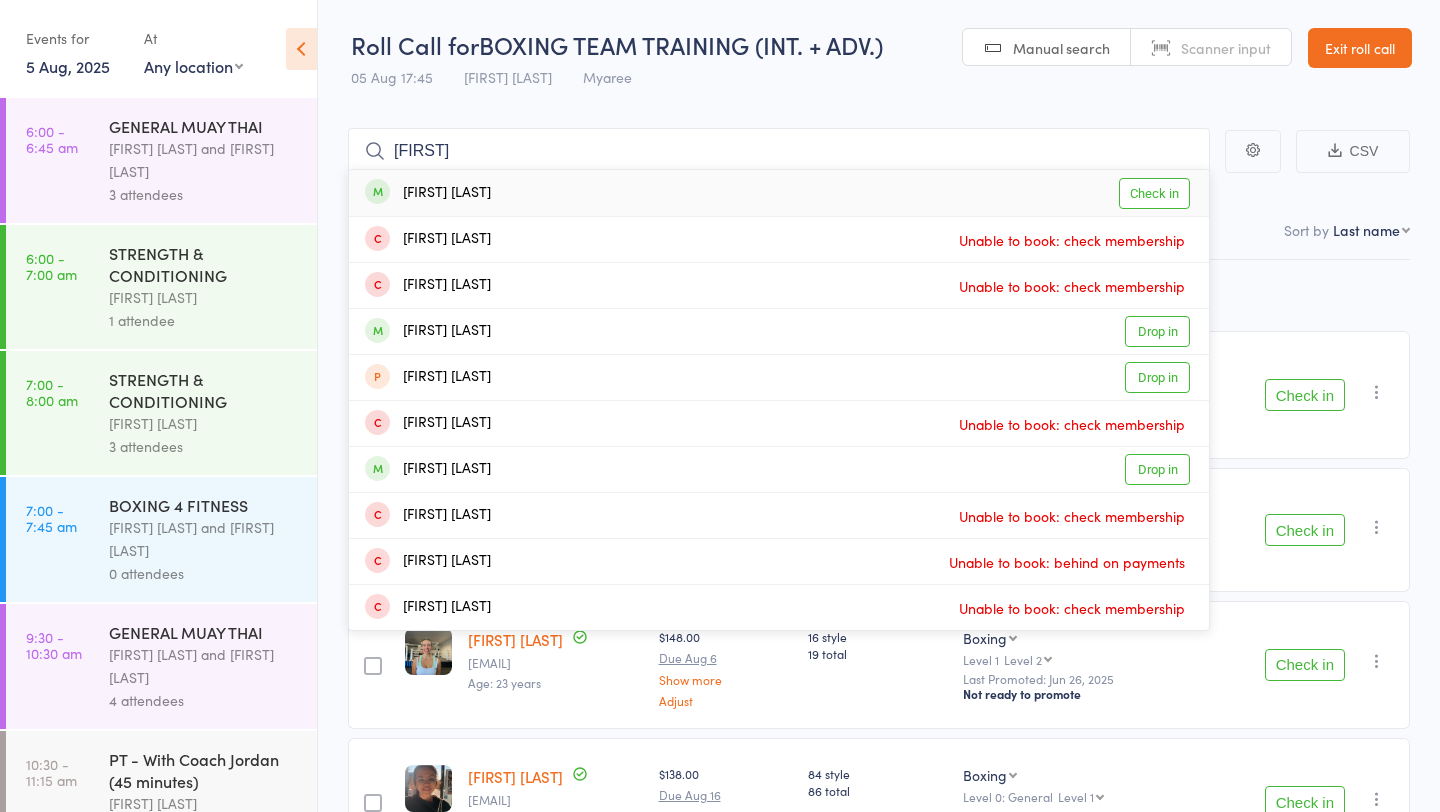 click on "Check in" at bounding box center (1154, 193) 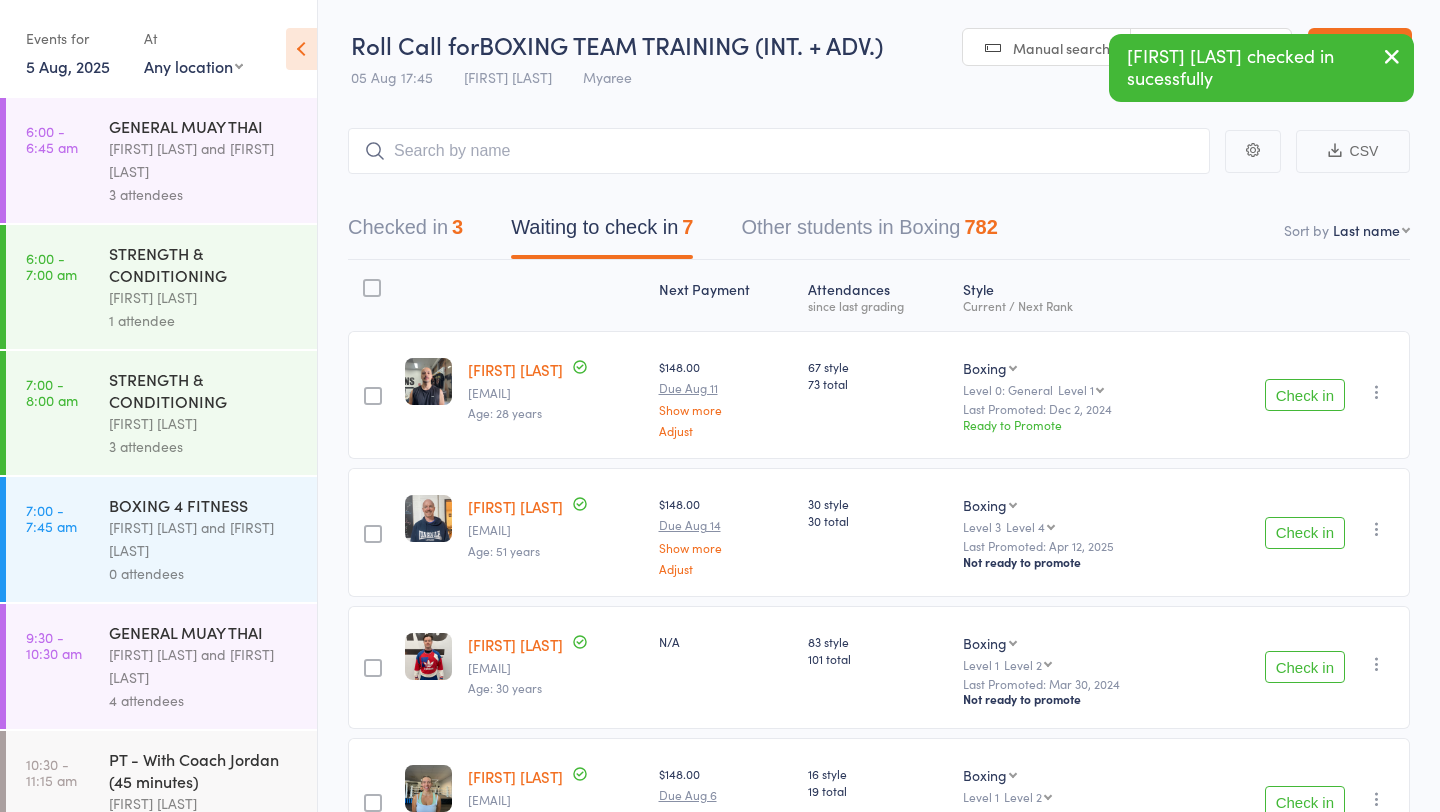 click on "Check in" at bounding box center (1305, 533) 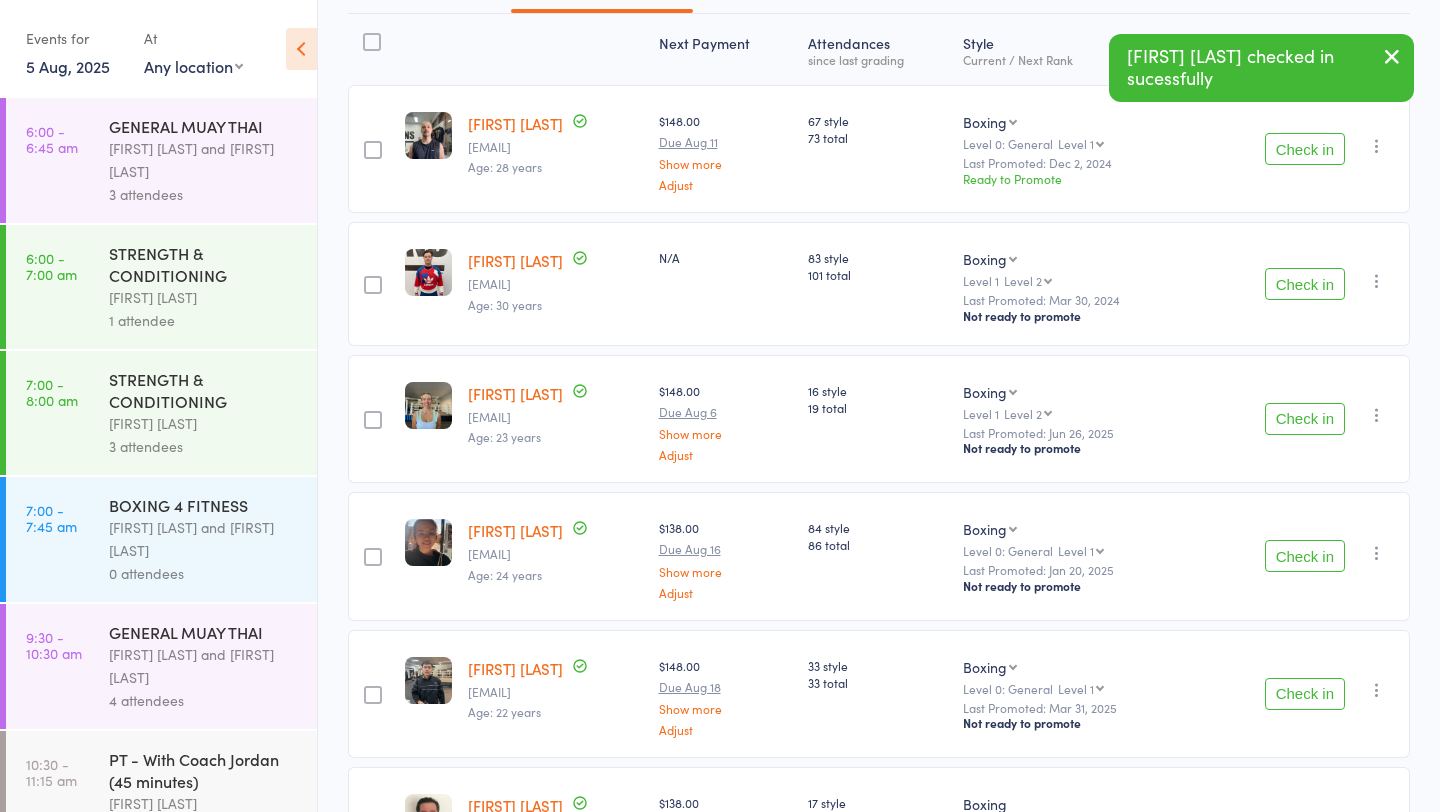 scroll, scrollTop: 260, scrollLeft: 0, axis: vertical 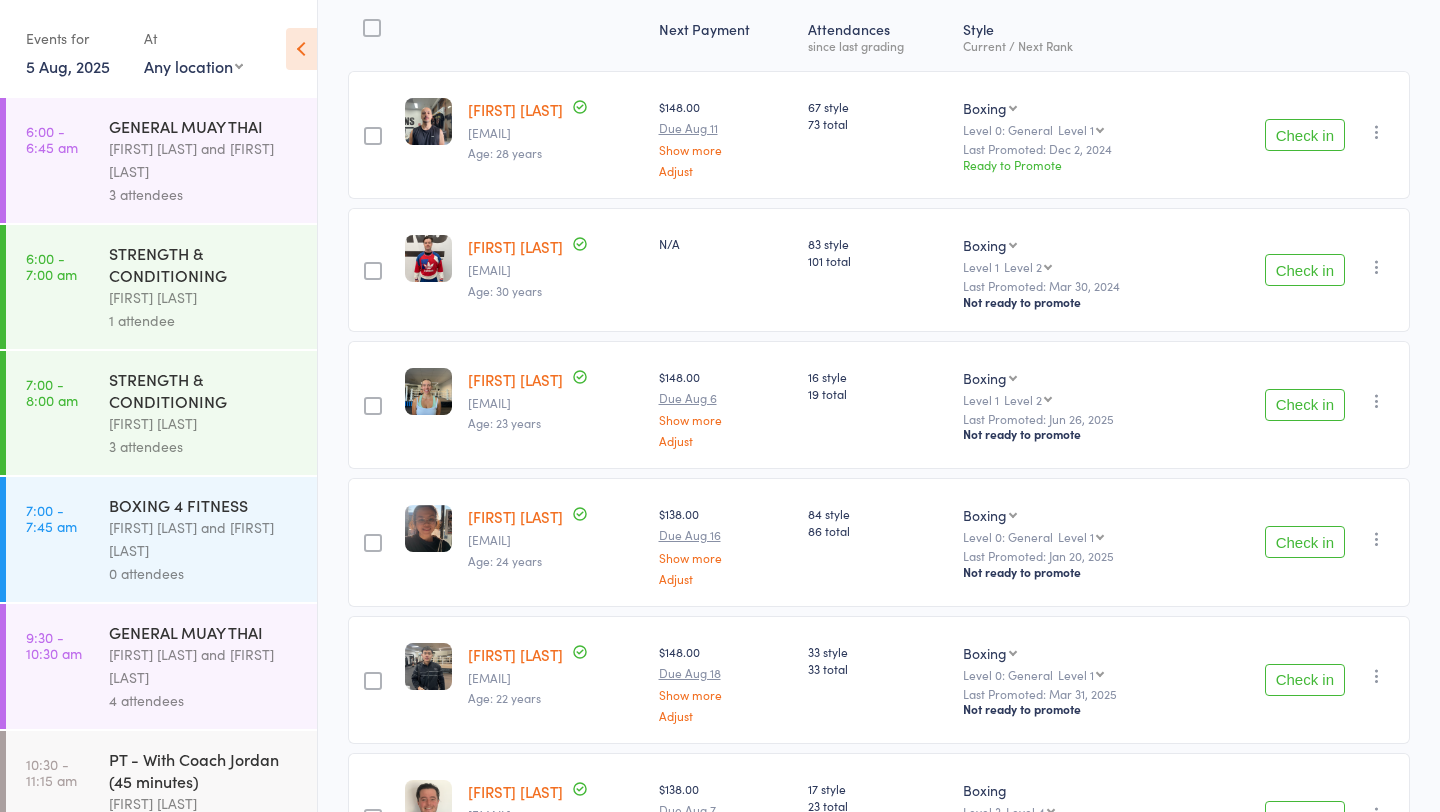 click on "Check in" at bounding box center [1305, 405] 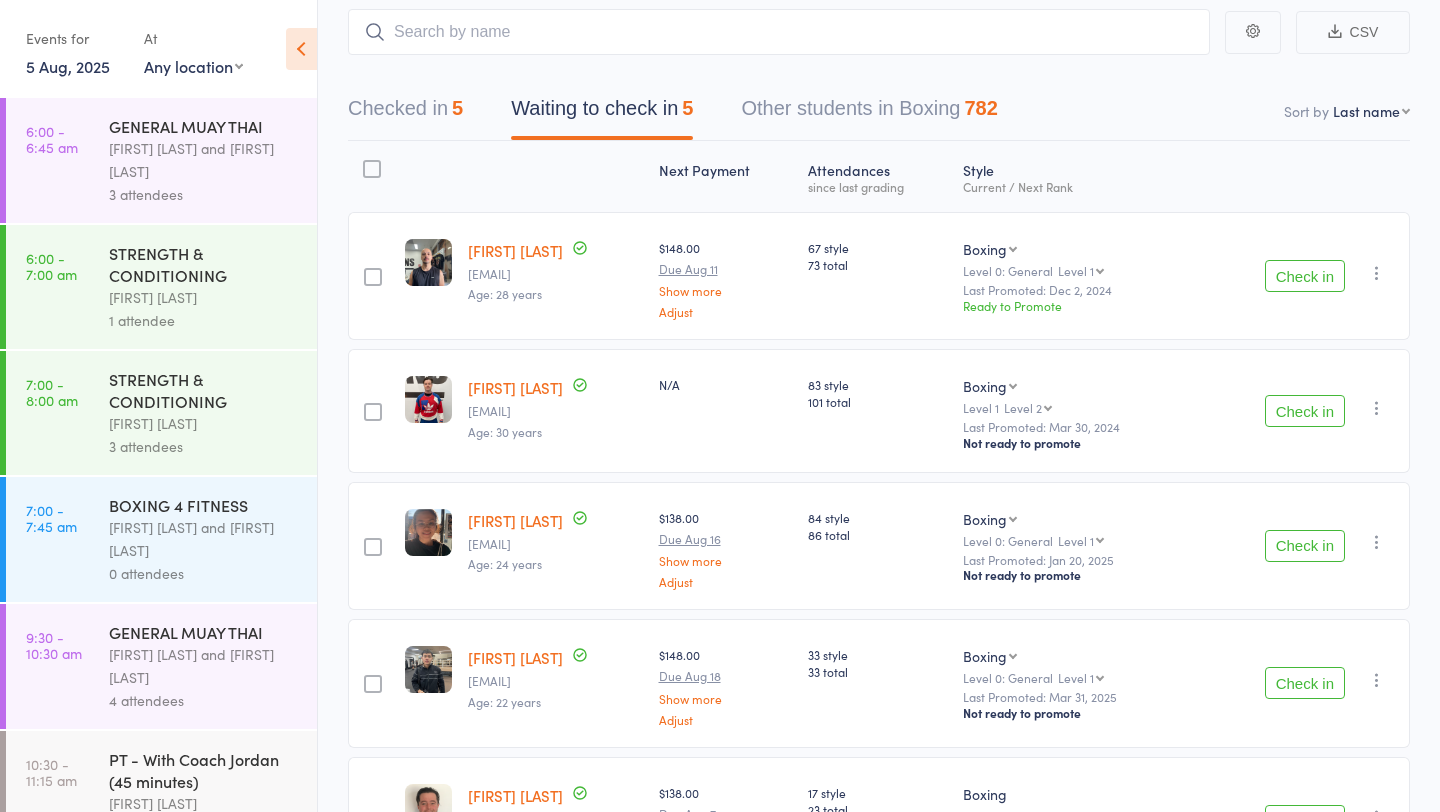 scroll, scrollTop: 0, scrollLeft: 0, axis: both 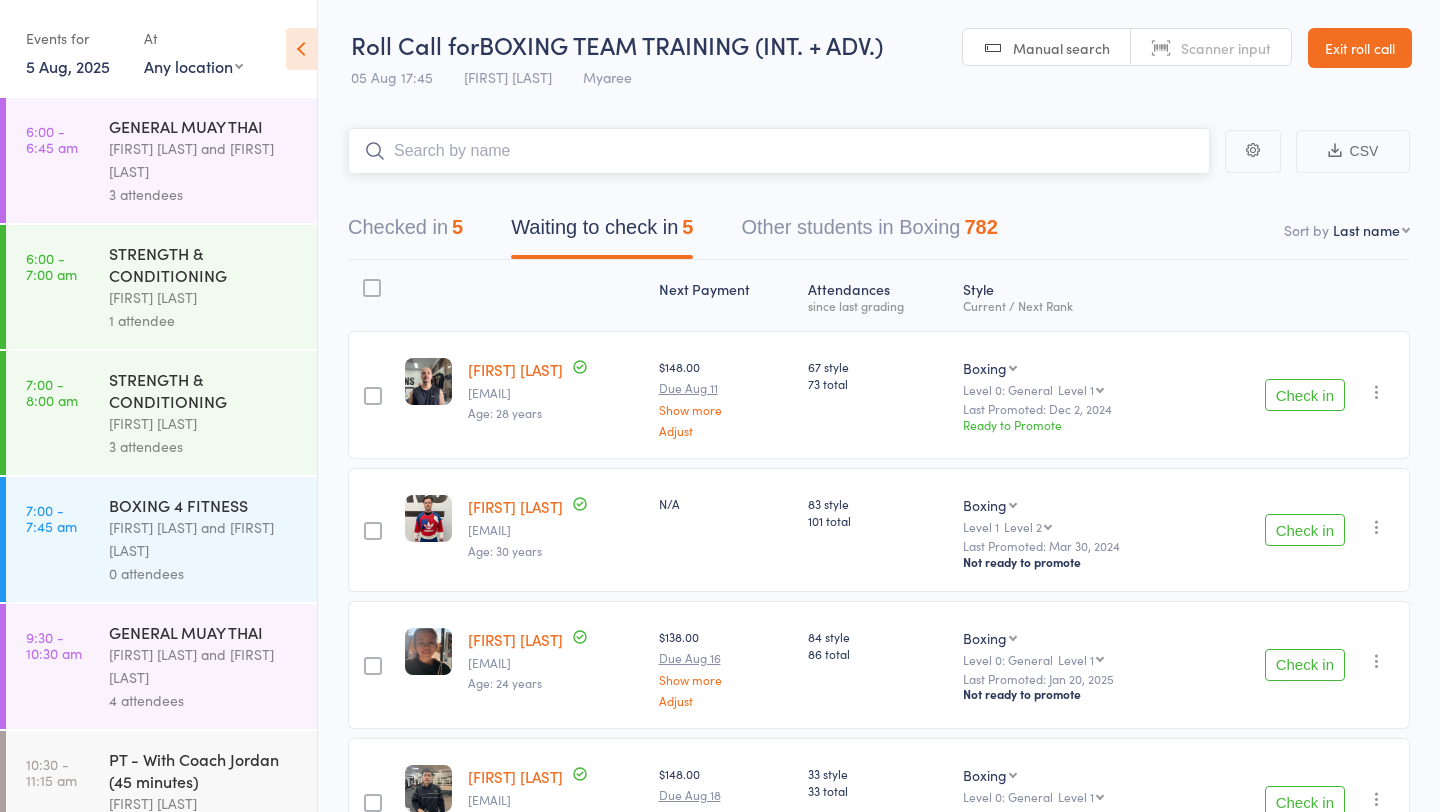 click at bounding box center [779, 151] 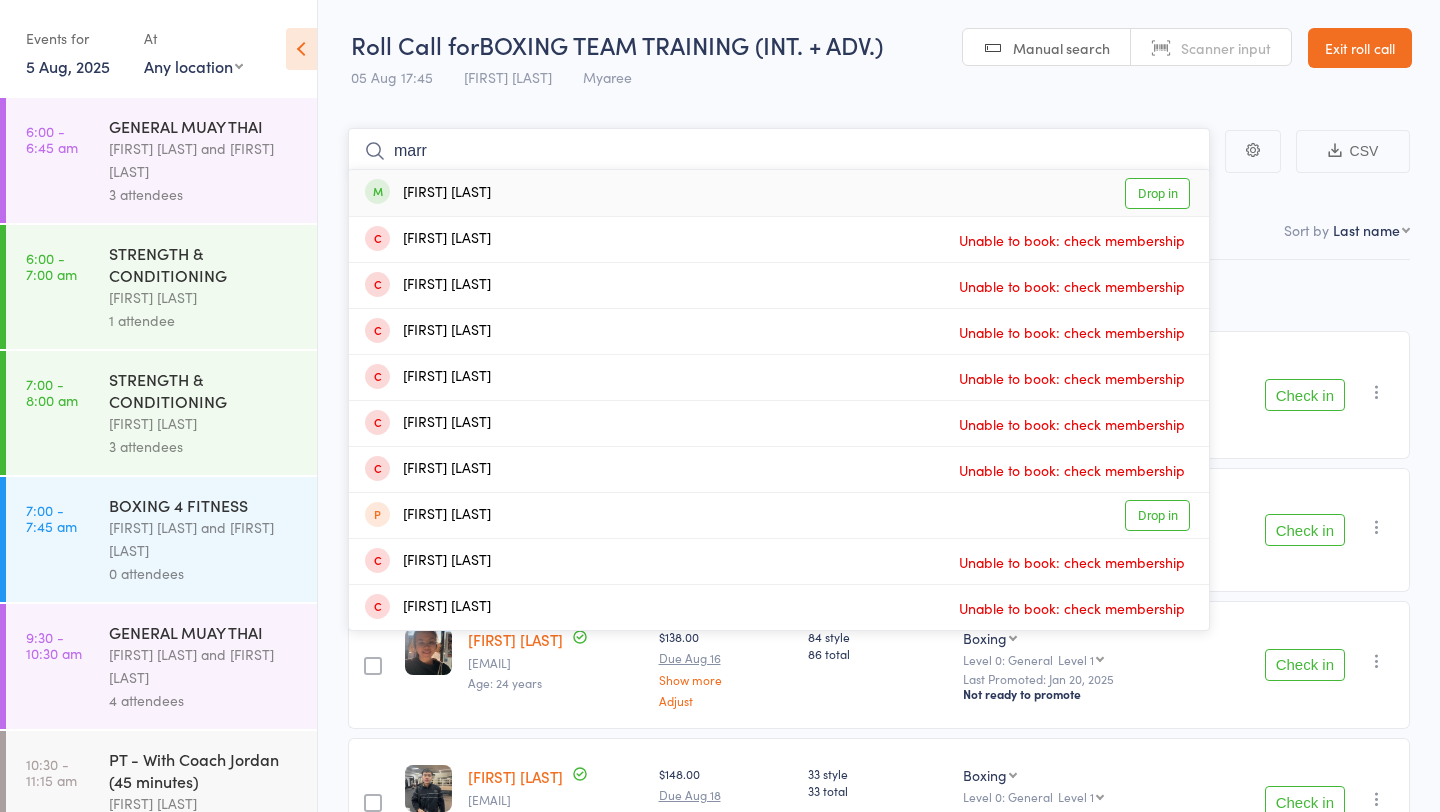 type on "marr" 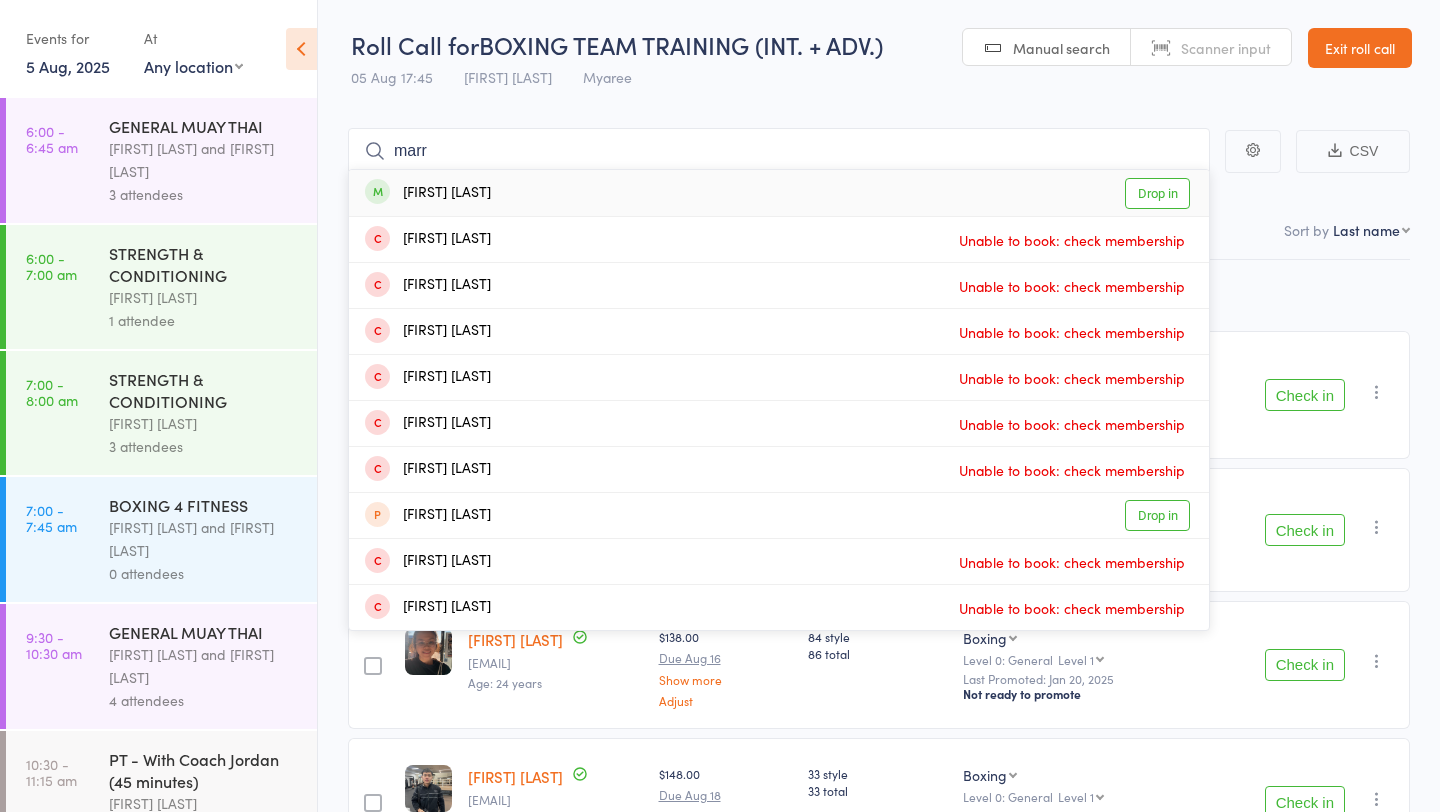 click on "Drop in" at bounding box center [1157, 193] 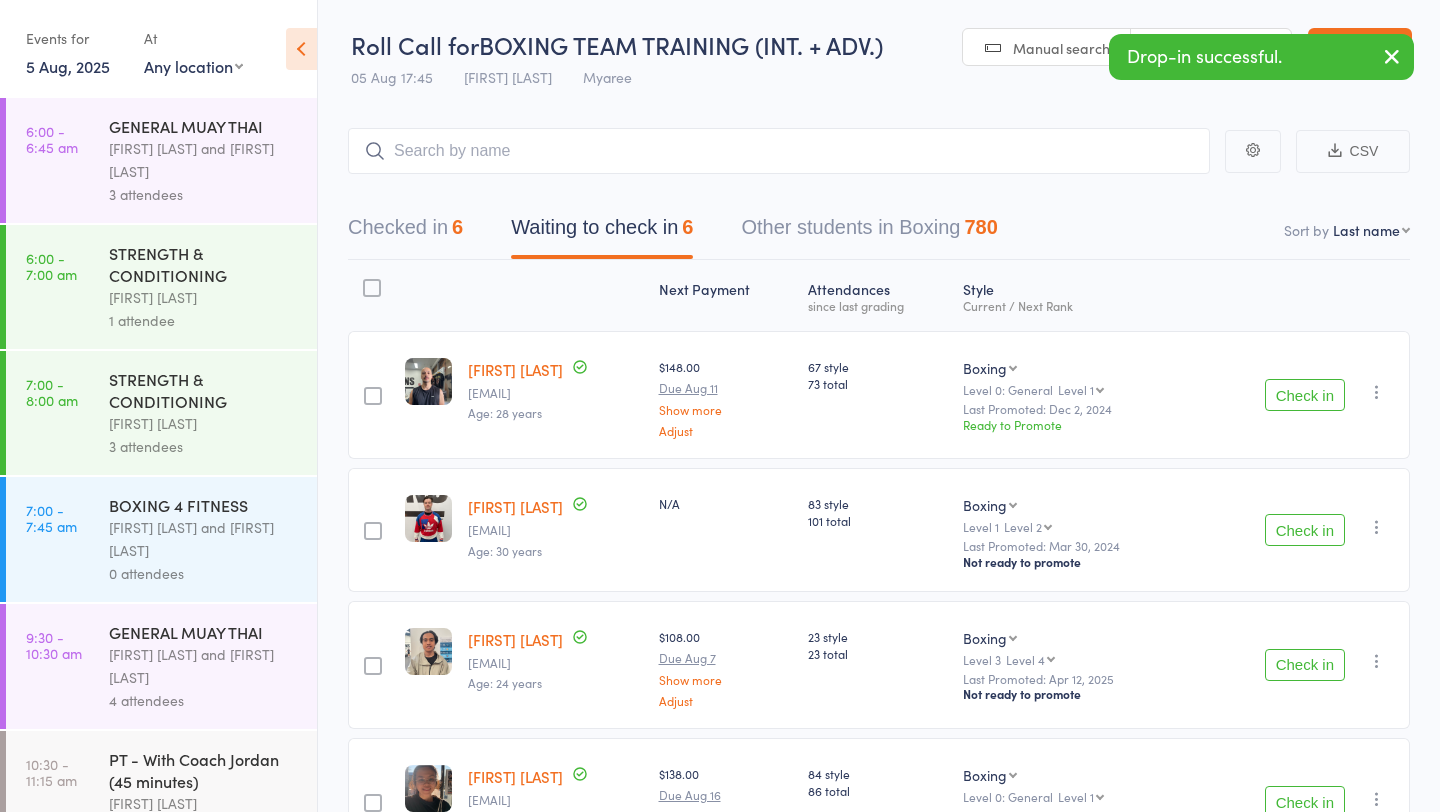 click on "Check in" at bounding box center [1305, 530] 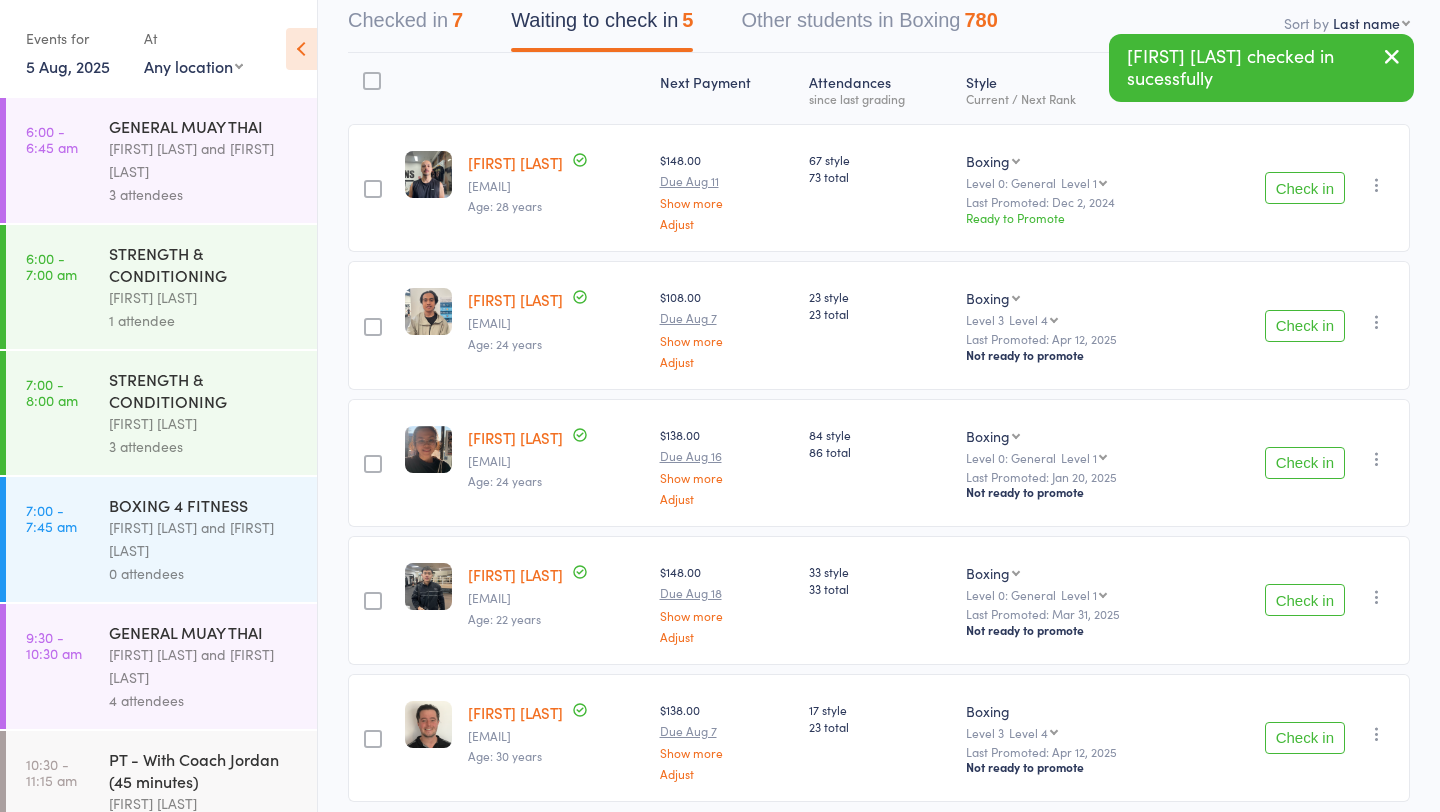 scroll, scrollTop: 175, scrollLeft: 0, axis: vertical 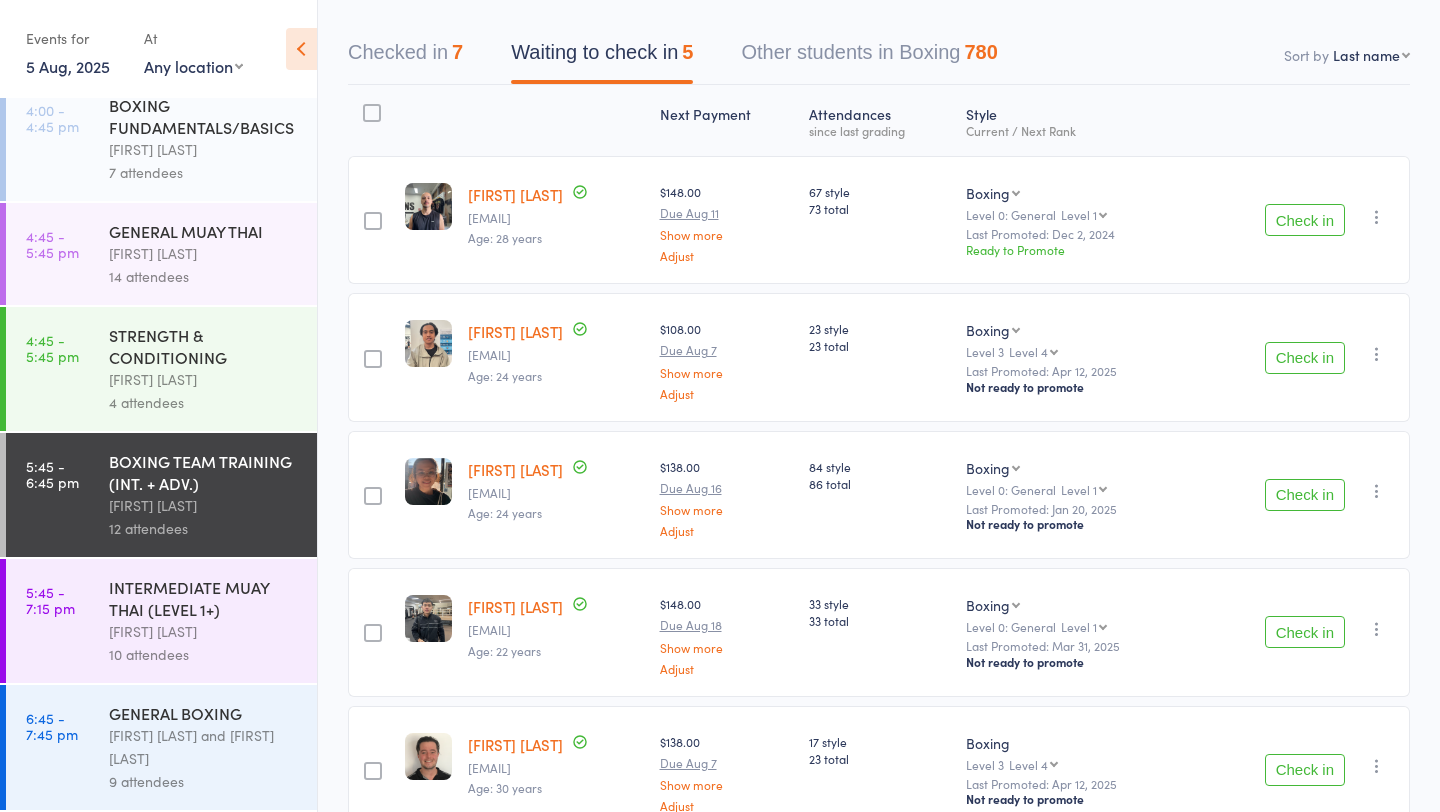 click on "INTERMEDIATE MUAY THAI (LEVEL 1+) Eddy D'Uva 10 attendees" at bounding box center [213, 621] 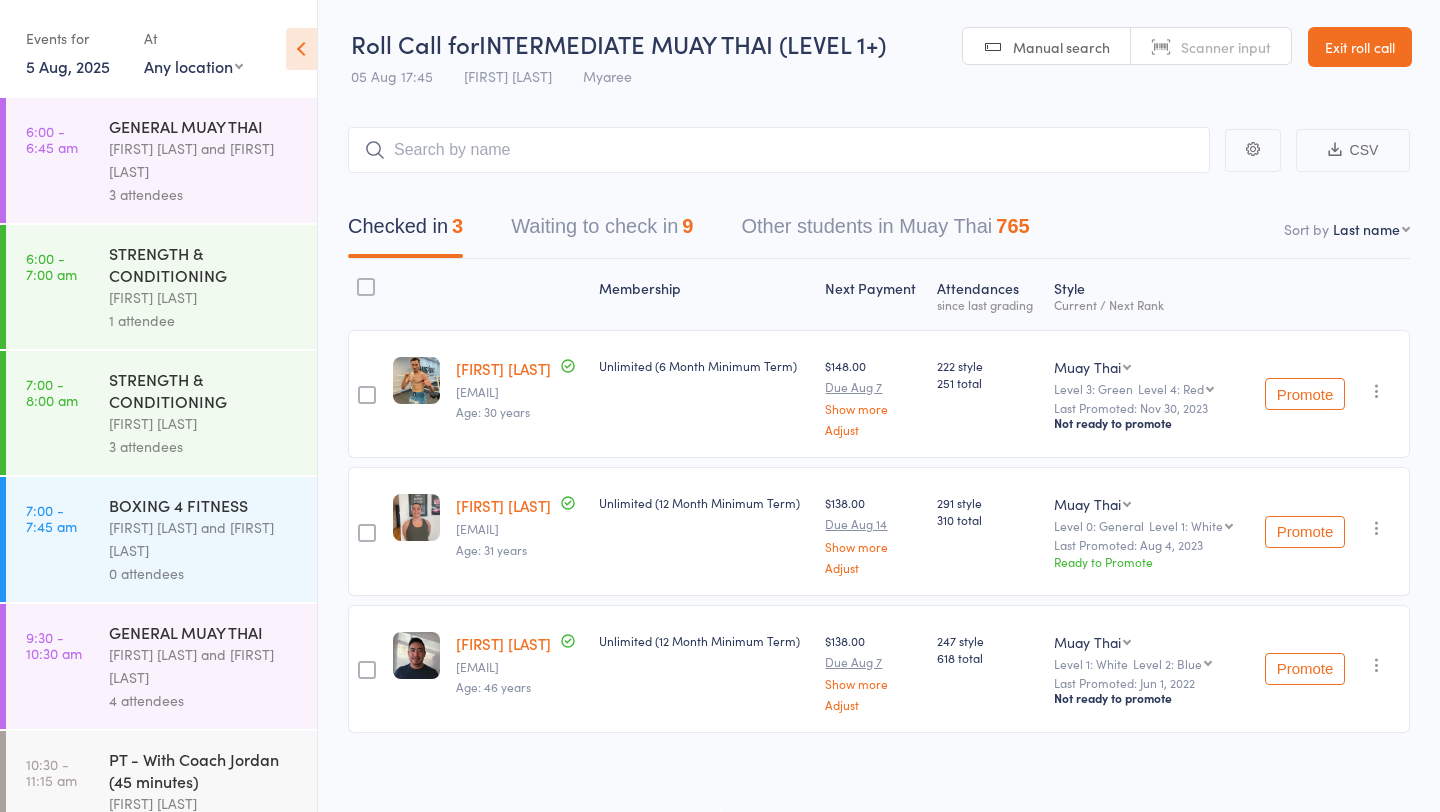 click on "Waiting to check in  9" at bounding box center [602, 231] 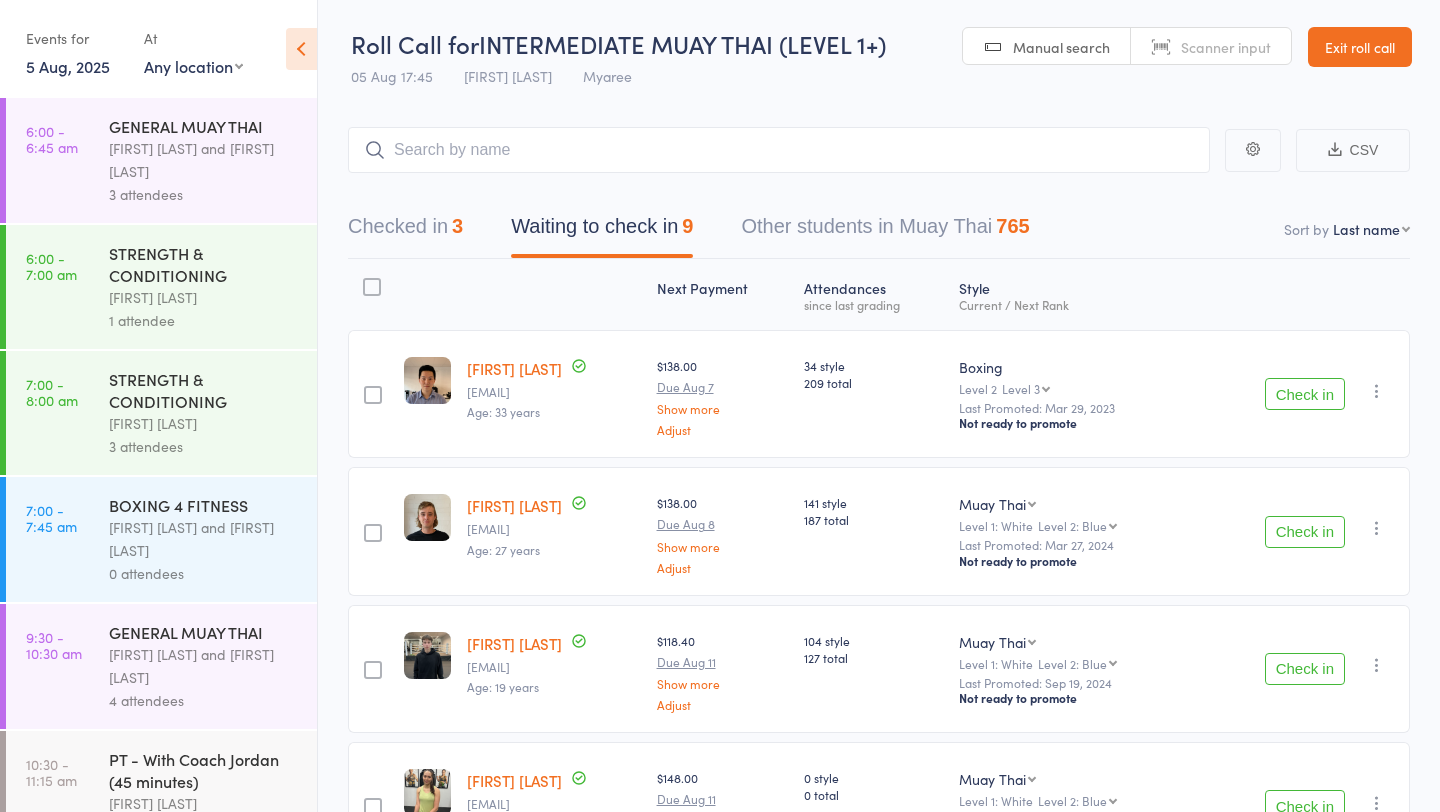 scroll, scrollTop: 474, scrollLeft: 0, axis: vertical 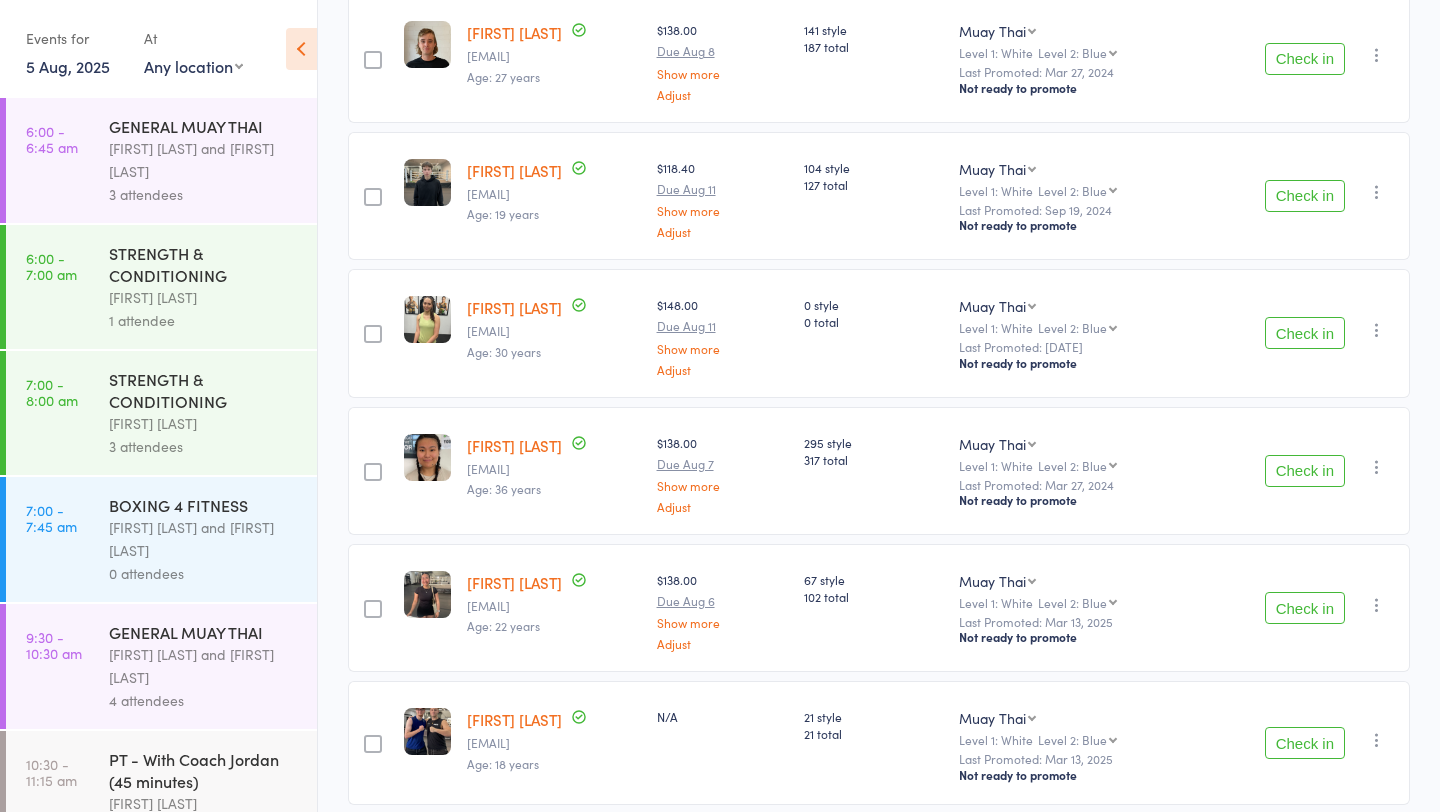 click on "Check in" at bounding box center [1305, 196] 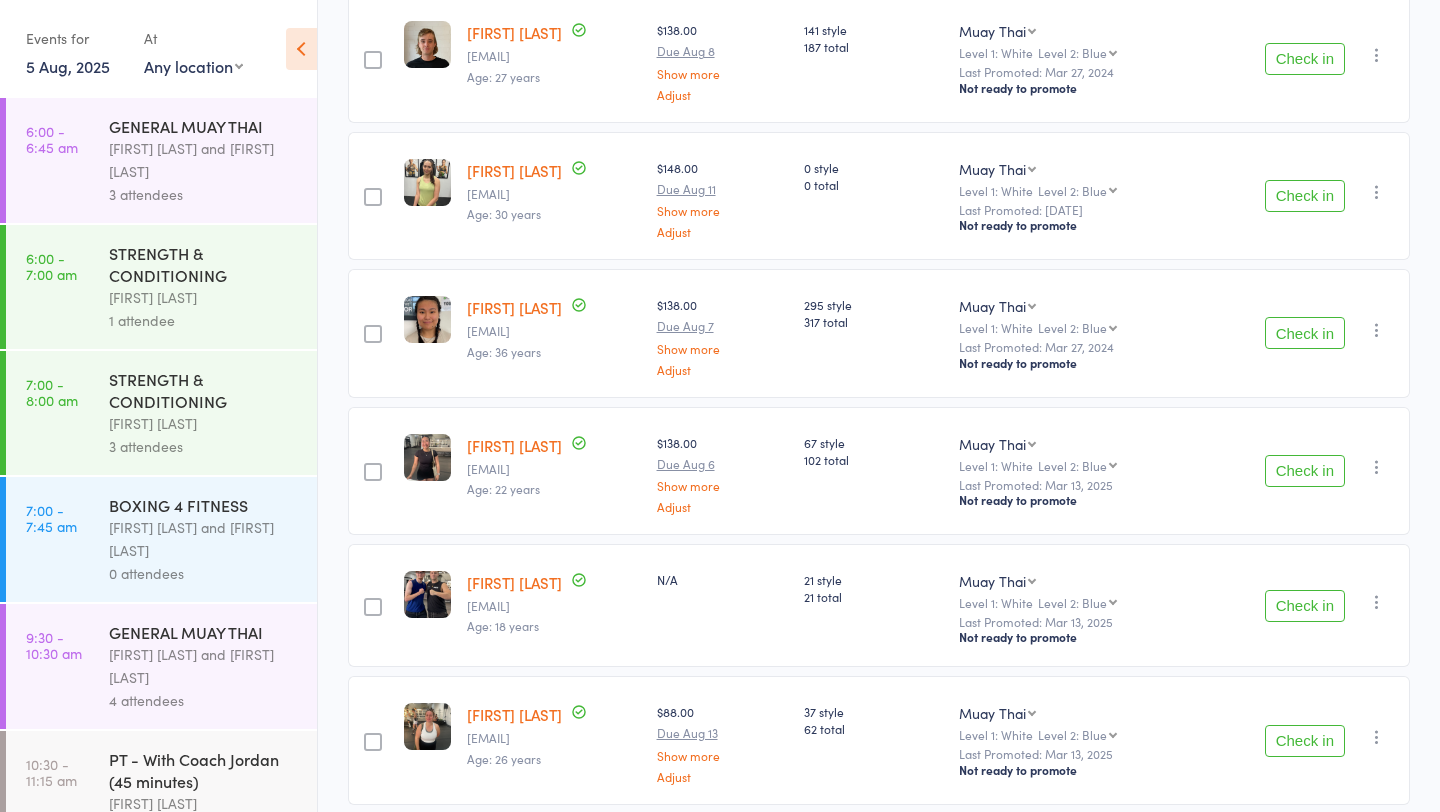 click on "Check in" at bounding box center [1305, 471] 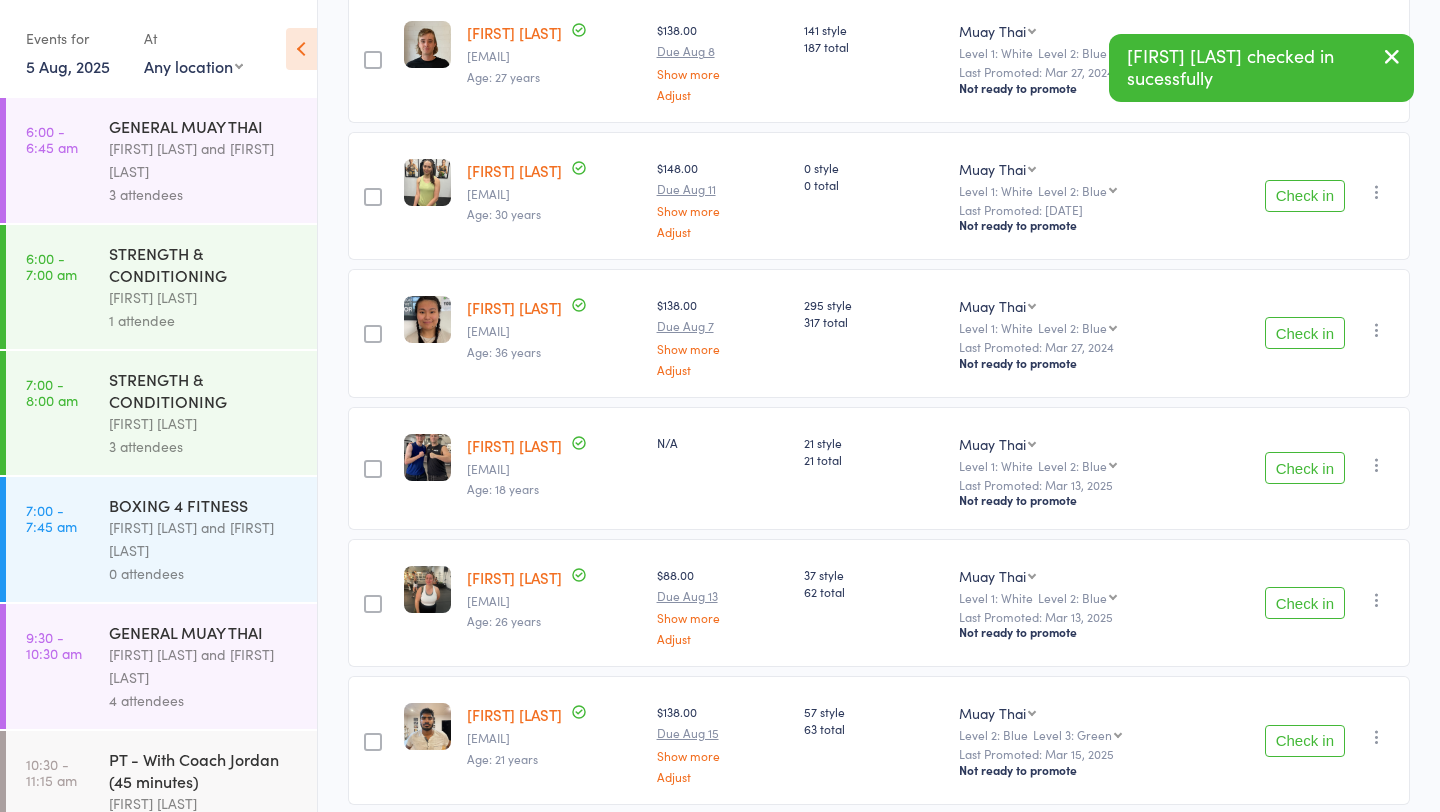 click on "Check in" at bounding box center [1305, 468] 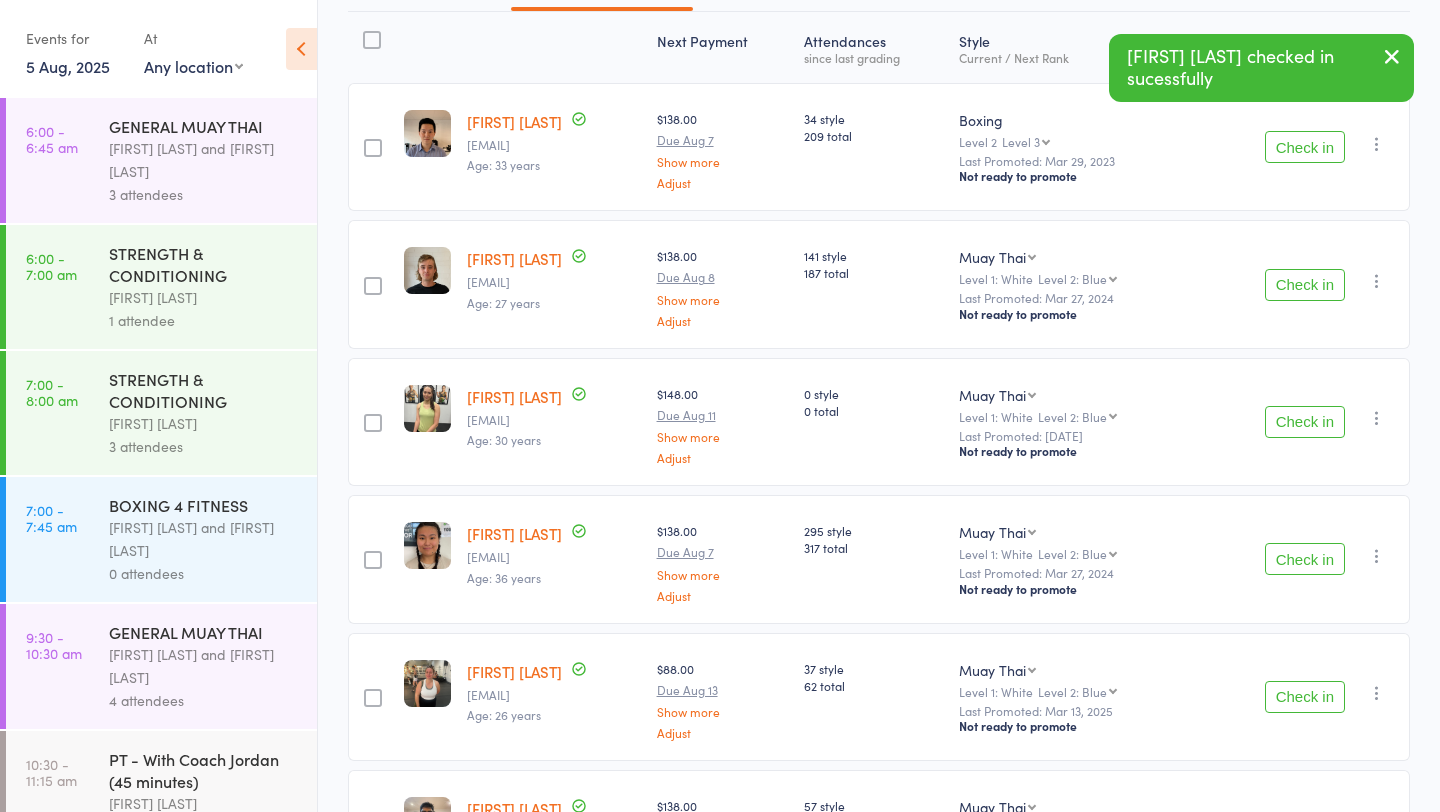 scroll, scrollTop: 247, scrollLeft: 0, axis: vertical 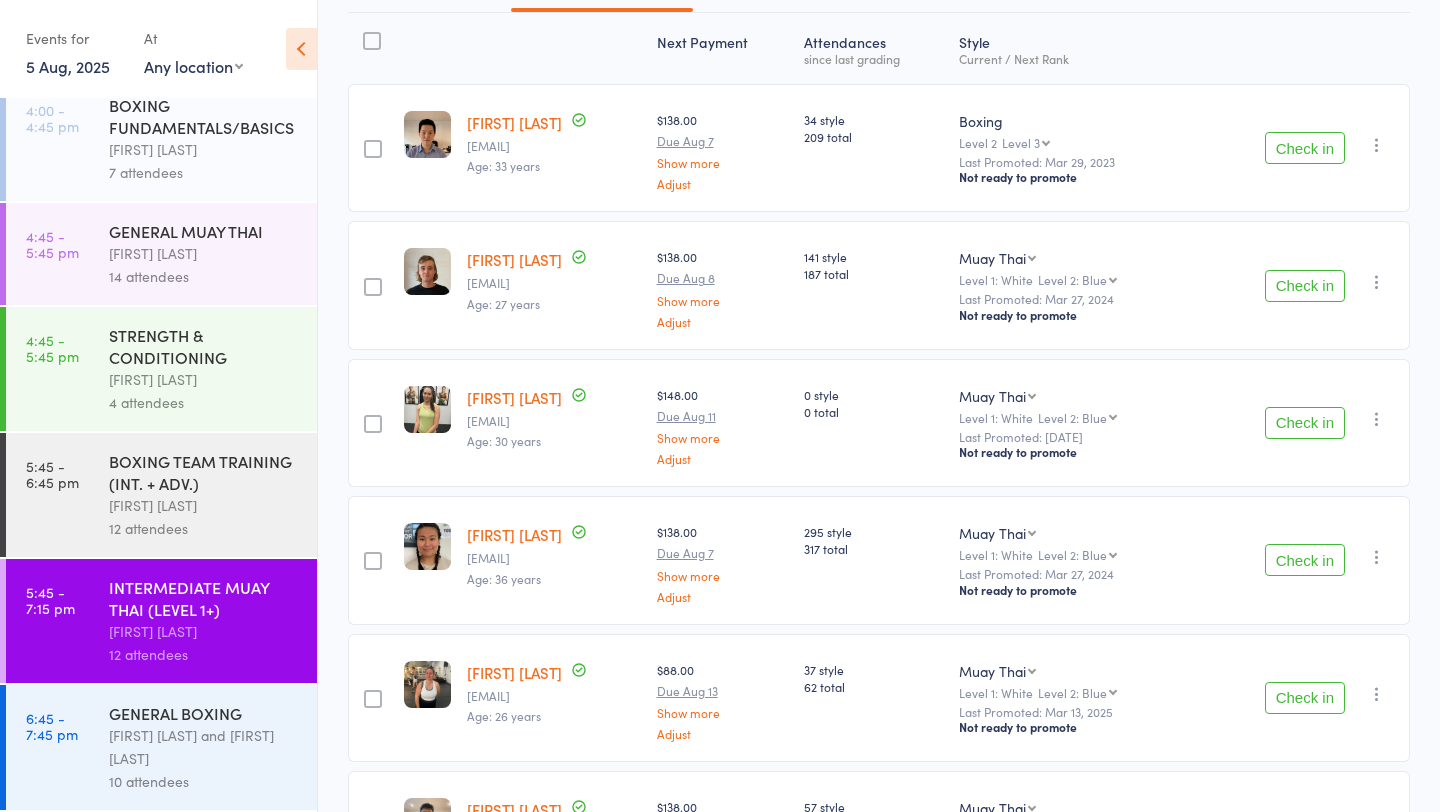 click on "12 attendees" at bounding box center (204, 528) 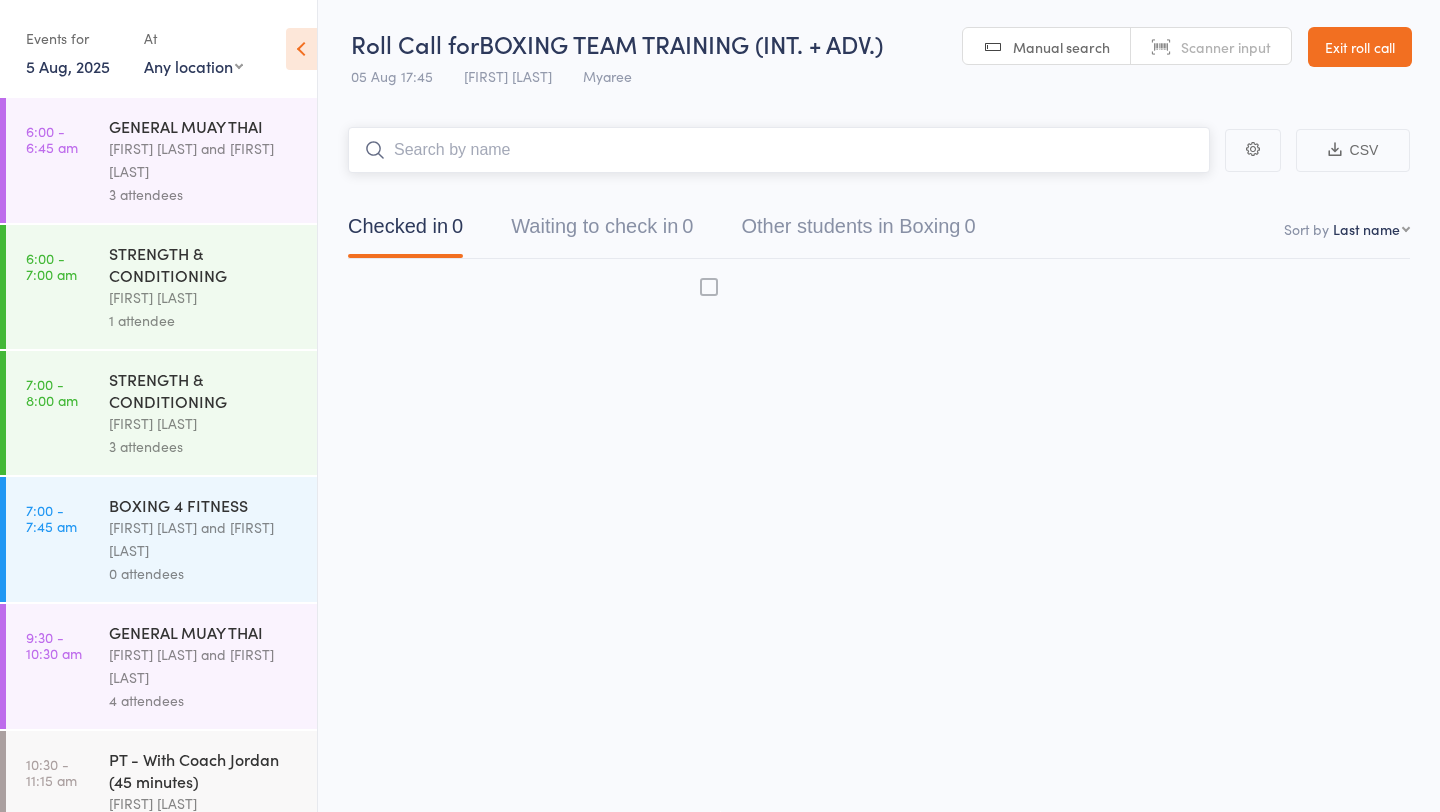 scroll, scrollTop: 1, scrollLeft: 0, axis: vertical 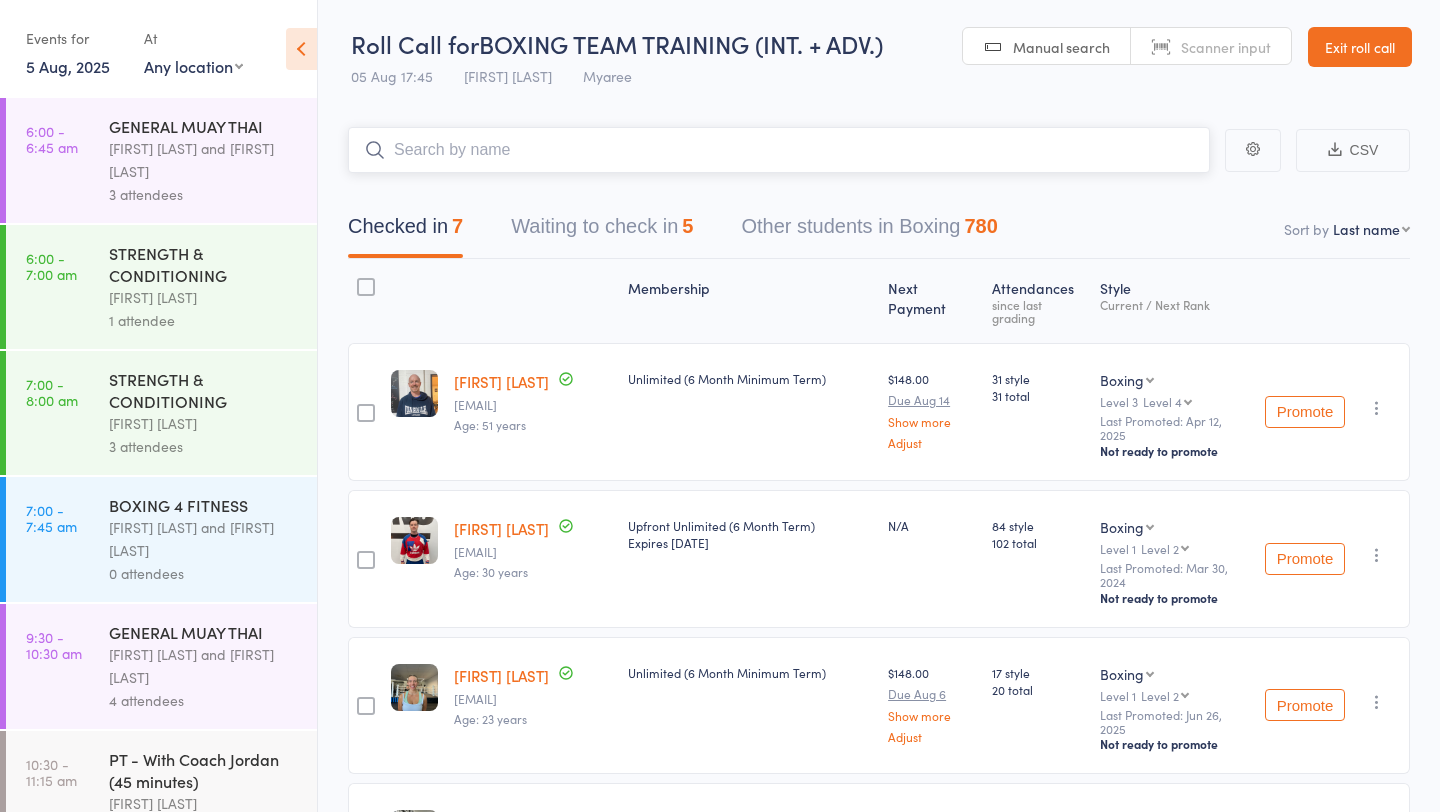 click on "Waiting to check in  5" at bounding box center (602, 231) 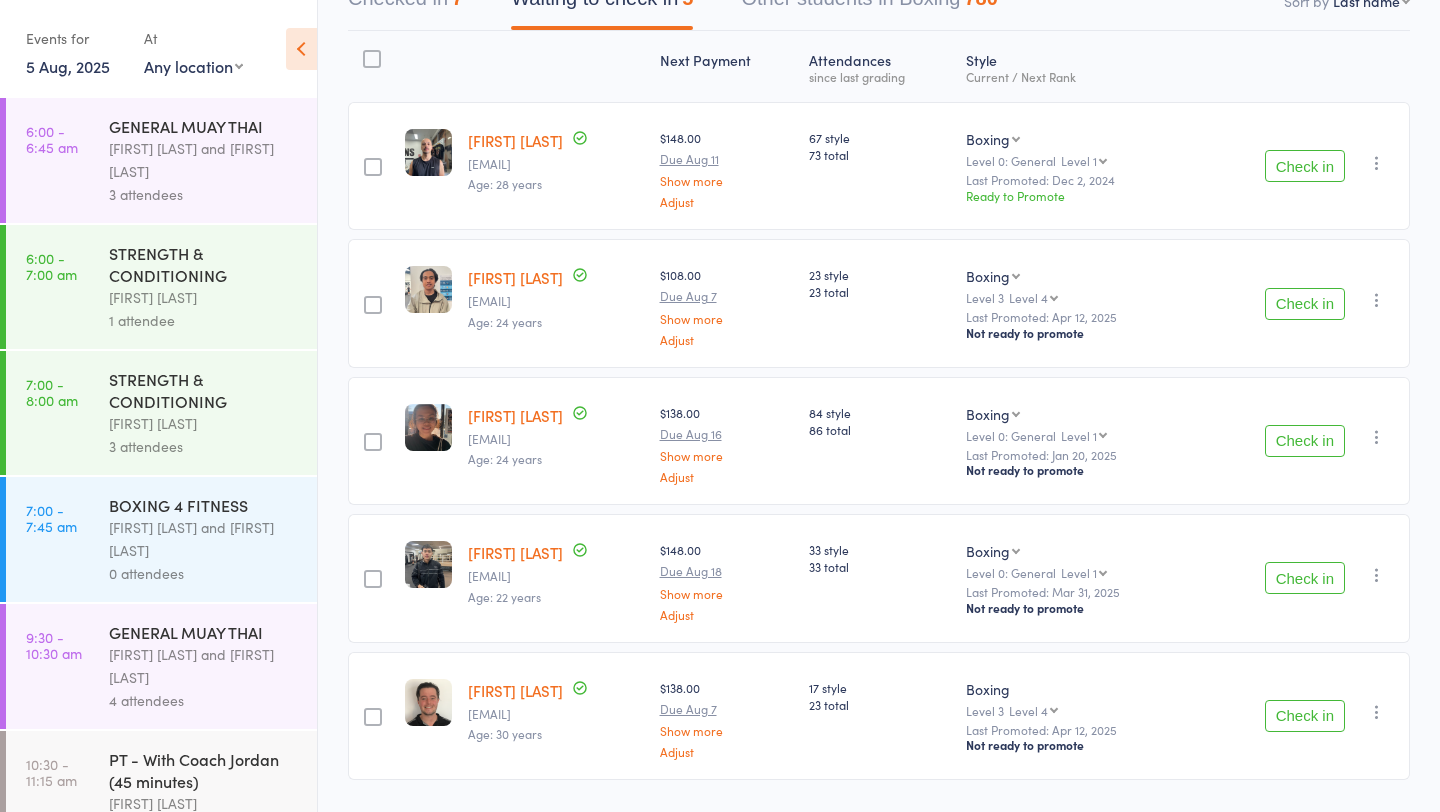 scroll, scrollTop: 283, scrollLeft: 0, axis: vertical 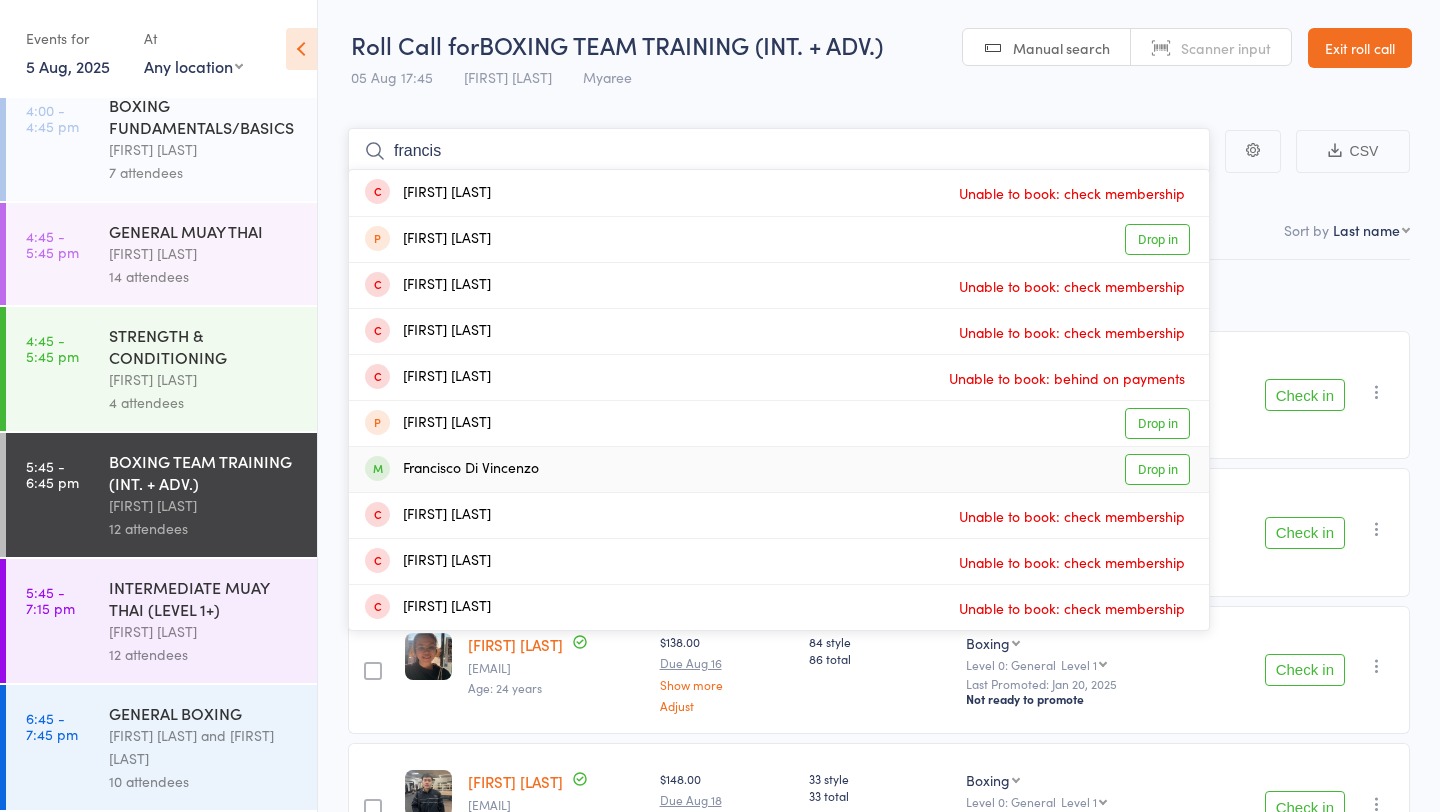 type on "francis" 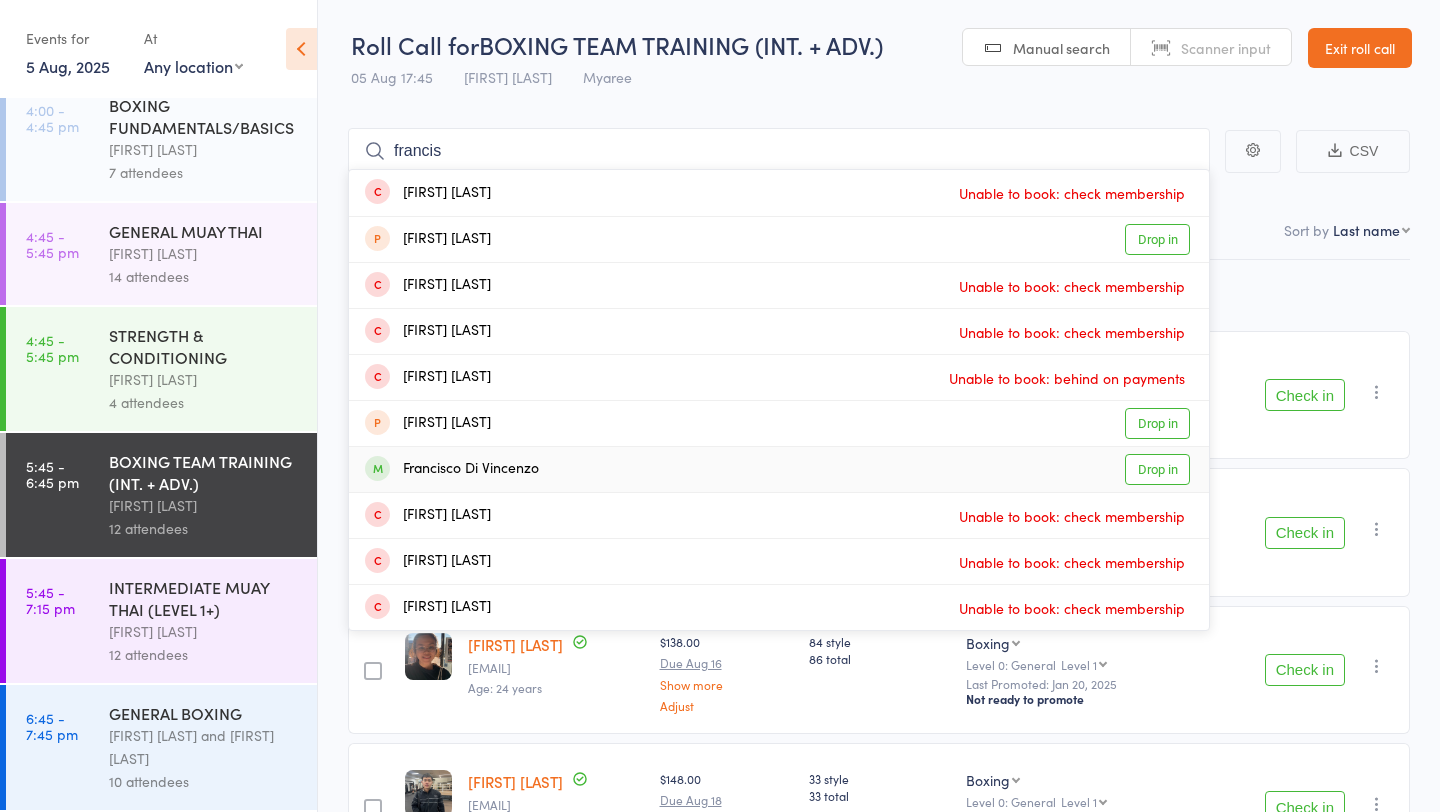 click on "Drop in" at bounding box center (1157, 469) 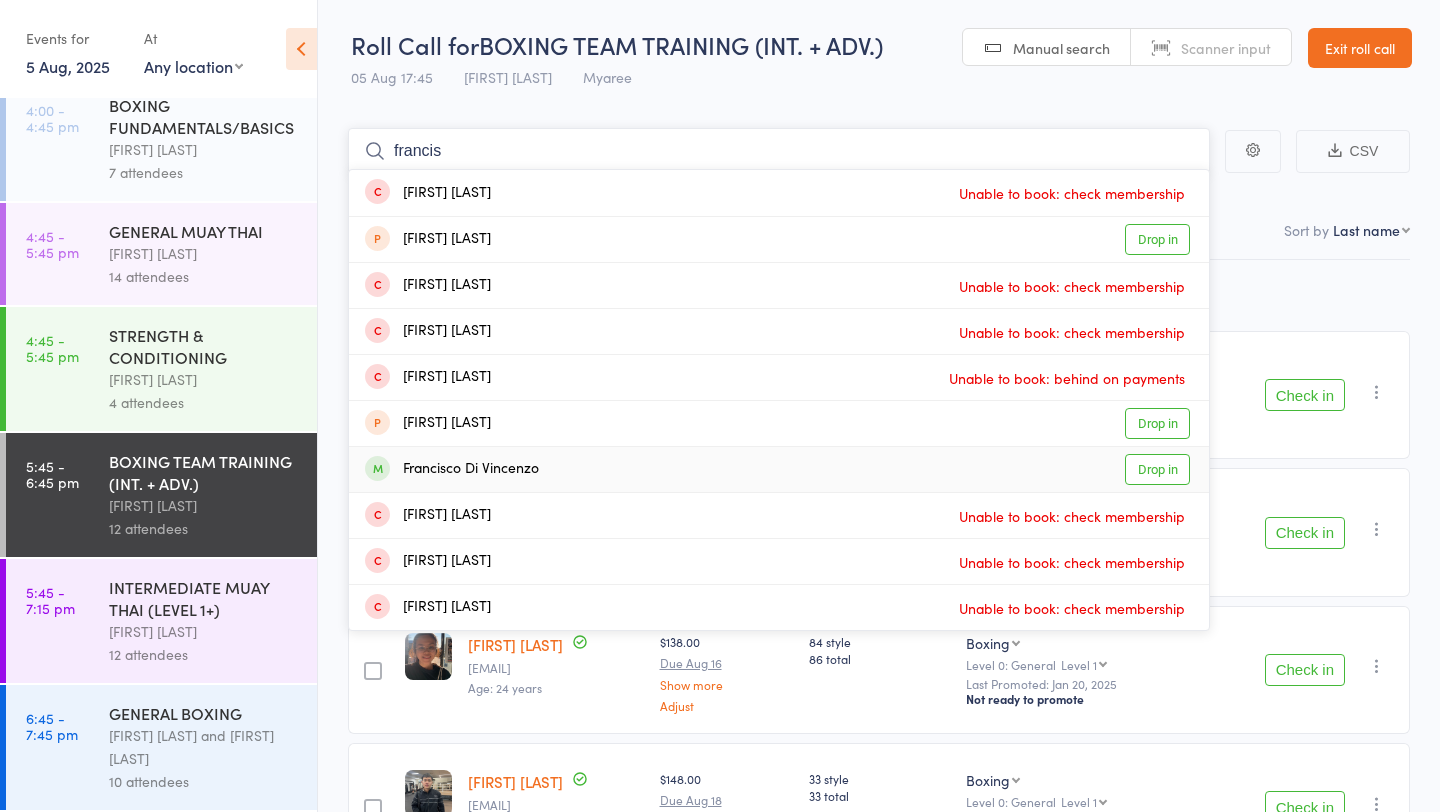 type 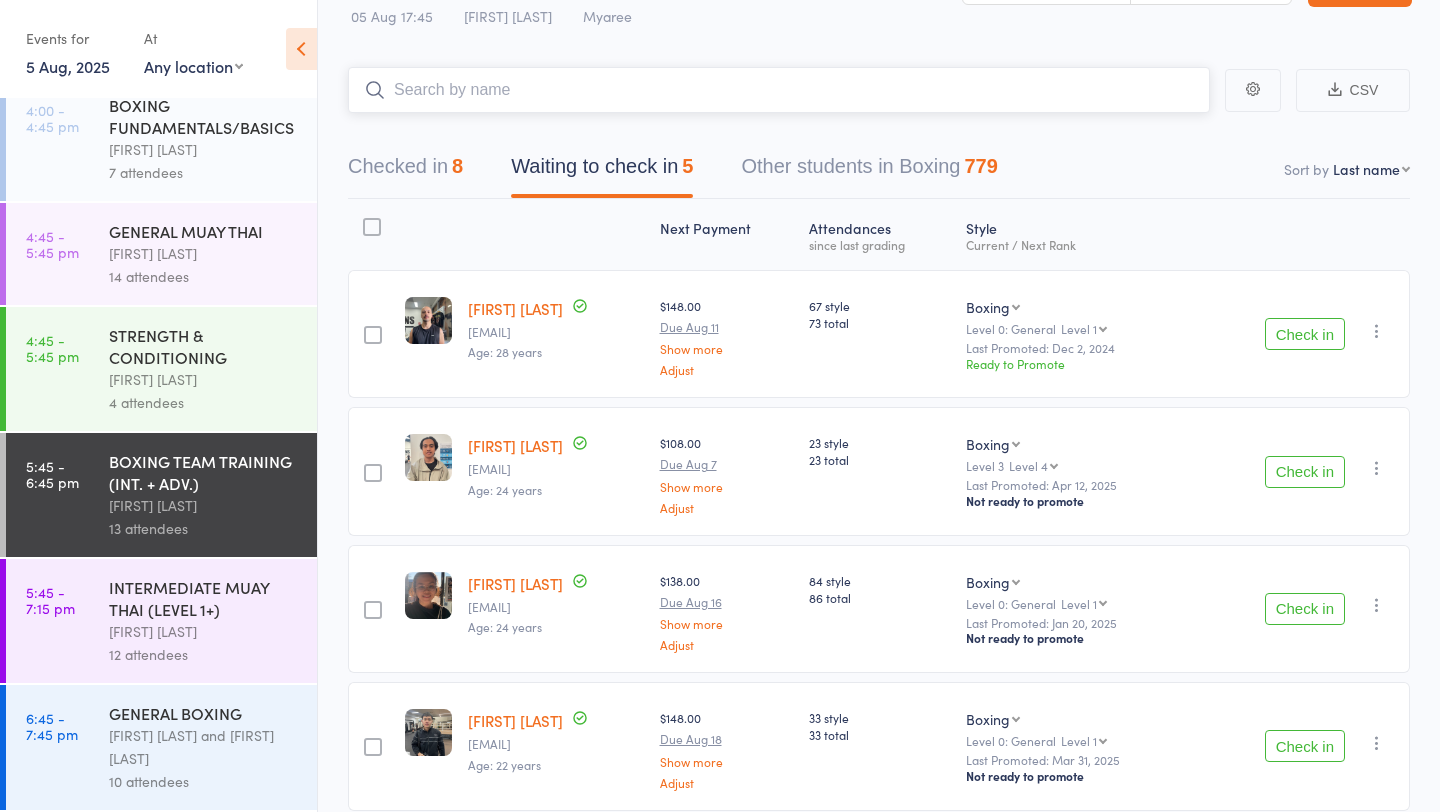 scroll, scrollTop: 28, scrollLeft: 0, axis: vertical 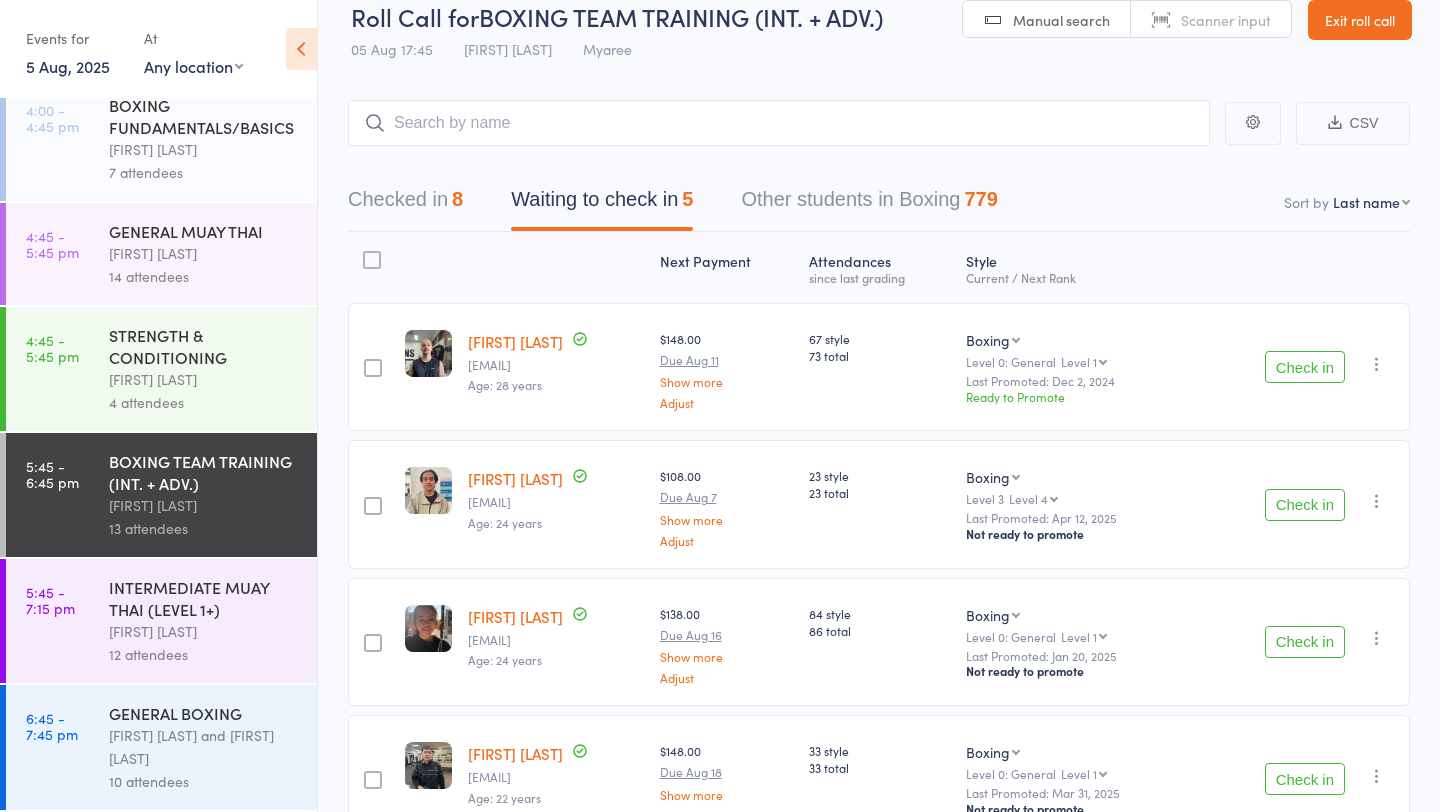click on "INTERMEDIATE MUAY THAI (LEVEL 1+)" at bounding box center (204, 598) 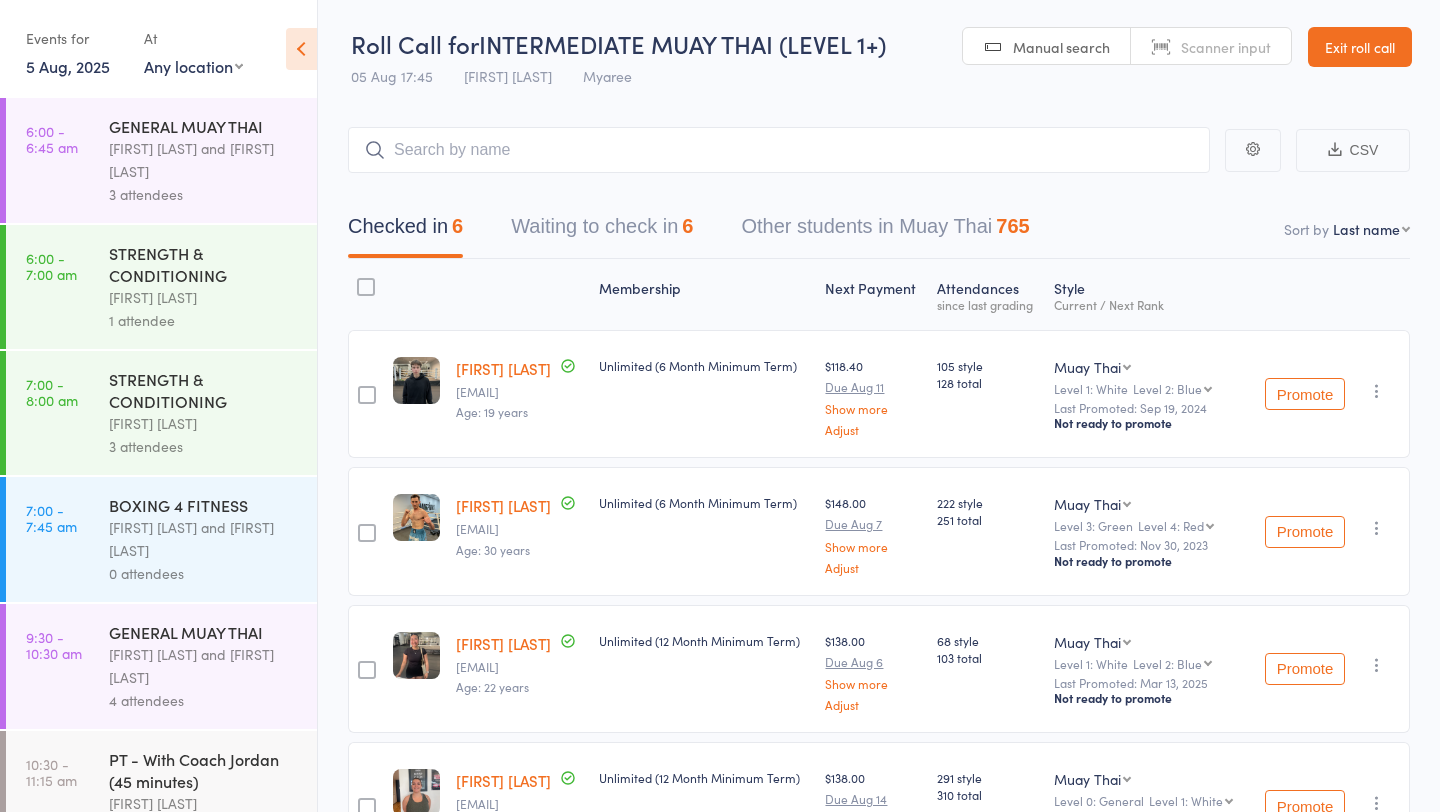 click on "Waiting to check in  6" at bounding box center (602, 231) 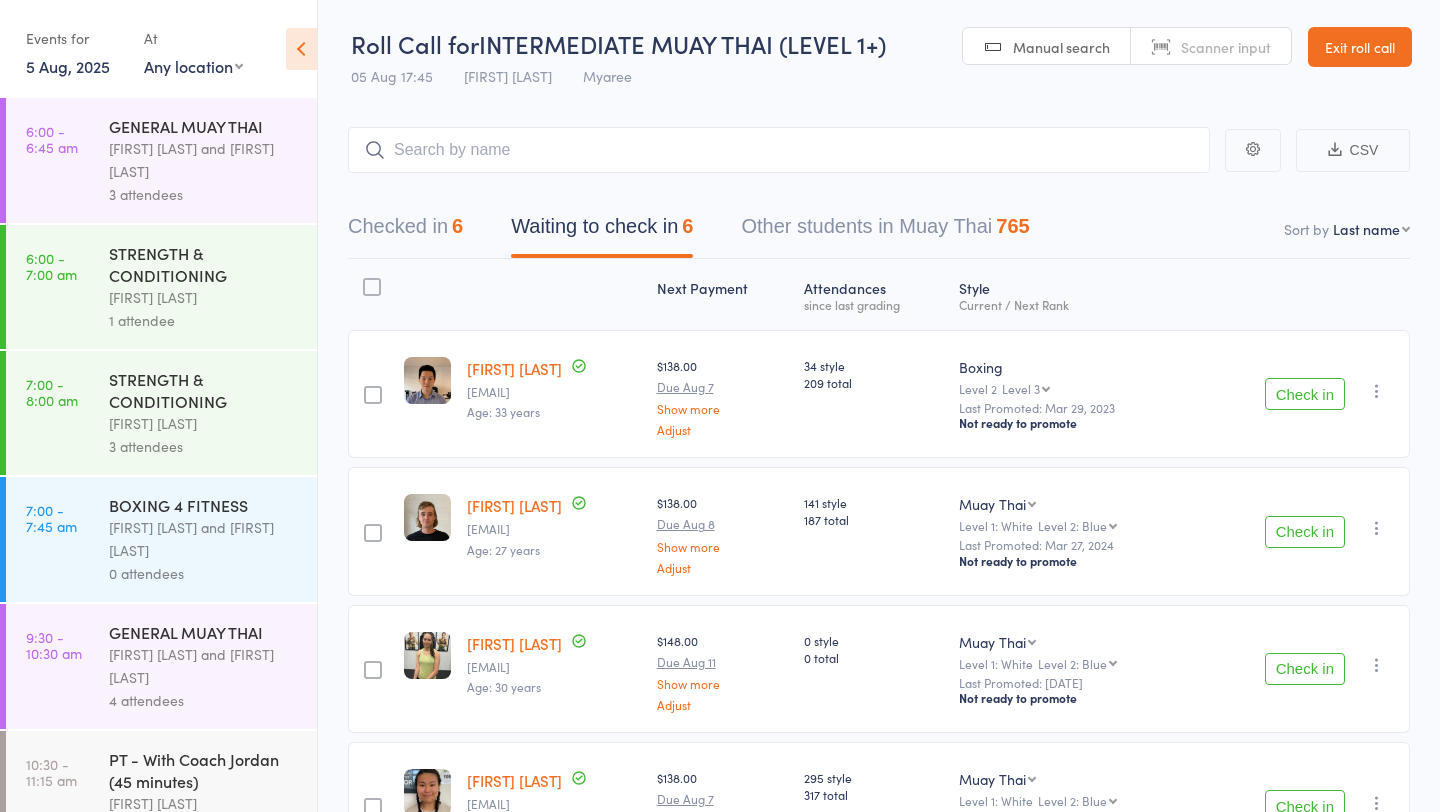 click on "Check in" at bounding box center [1305, 394] 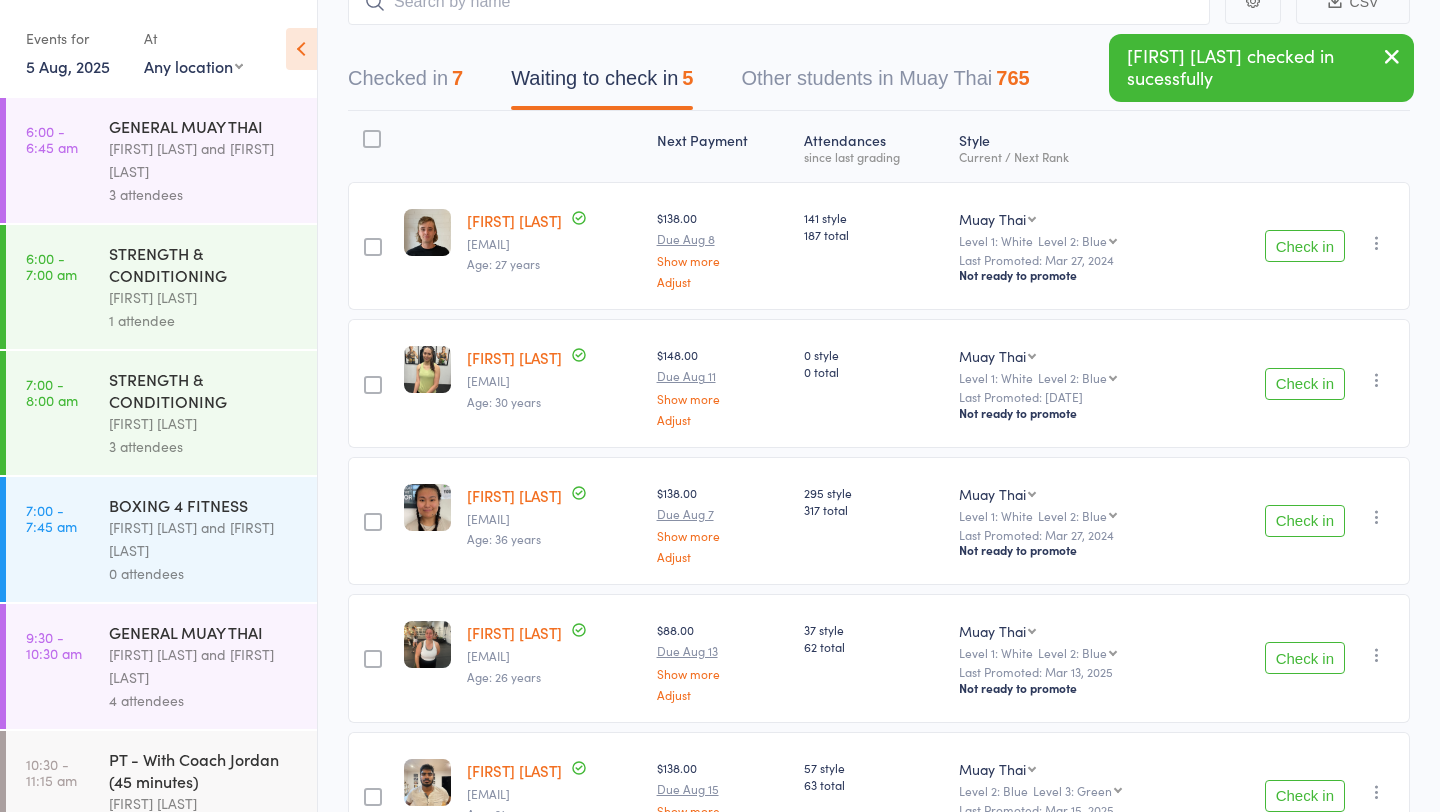 scroll, scrollTop: 283, scrollLeft: 0, axis: vertical 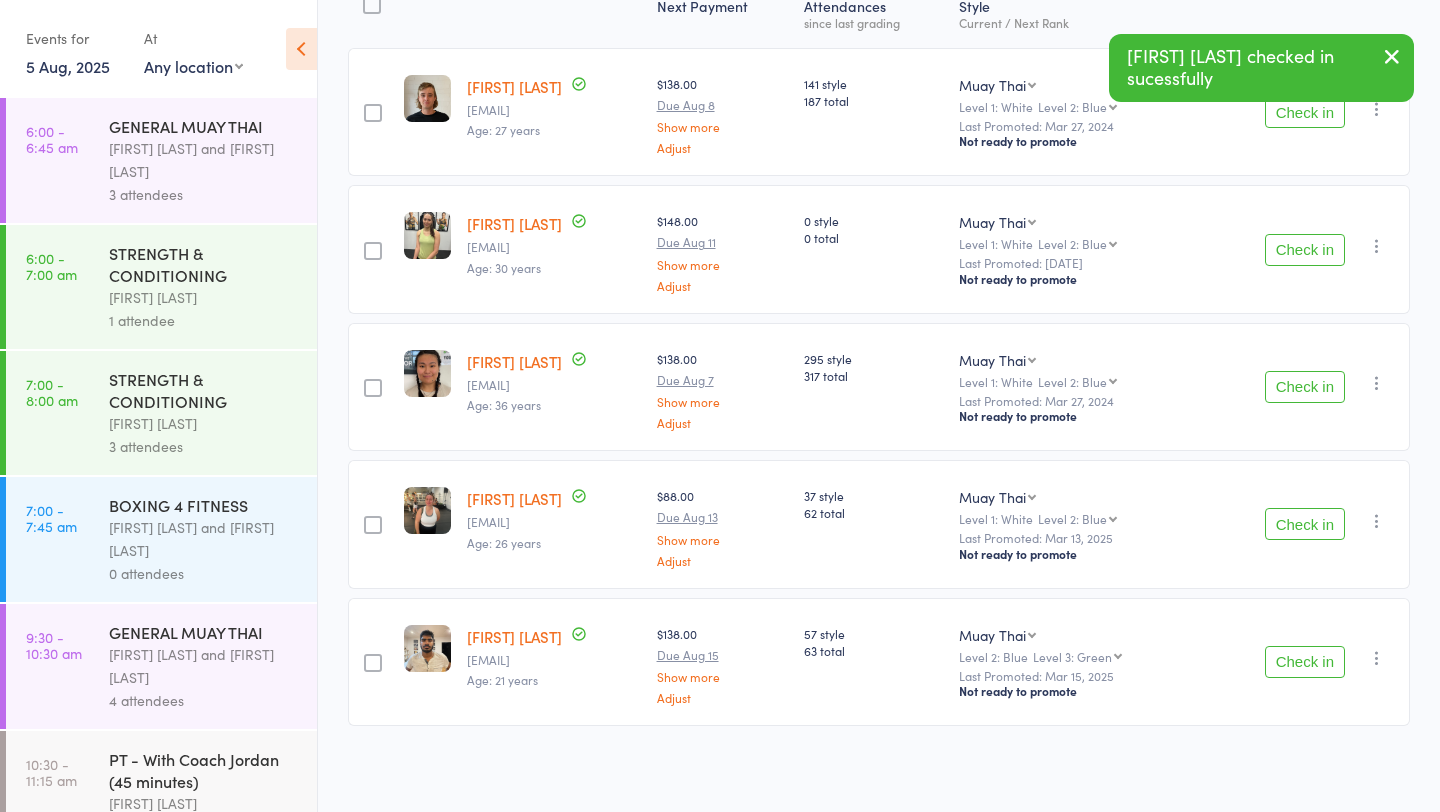 click on "Check in" at bounding box center [1305, 662] 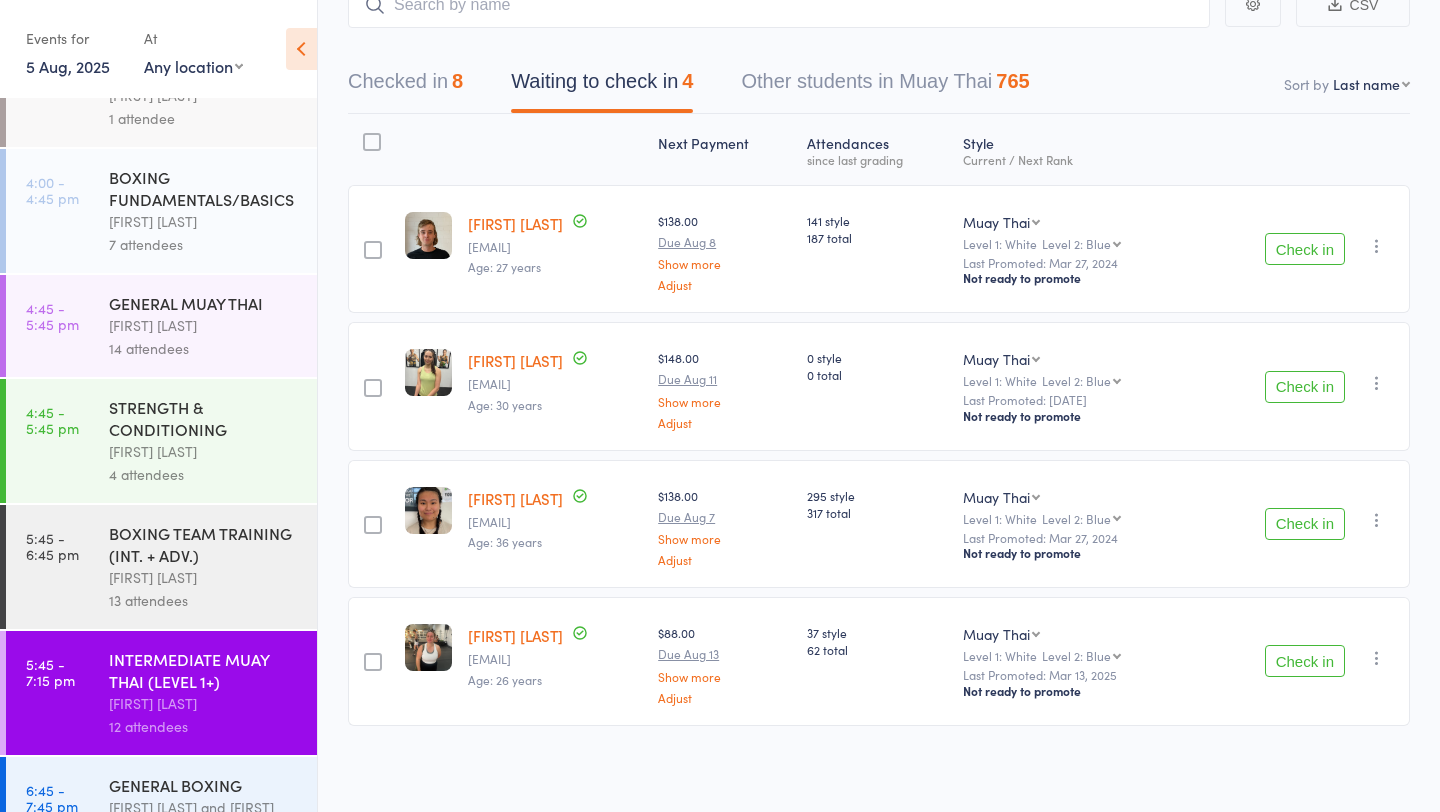 scroll, scrollTop: 916, scrollLeft: 0, axis: vertical 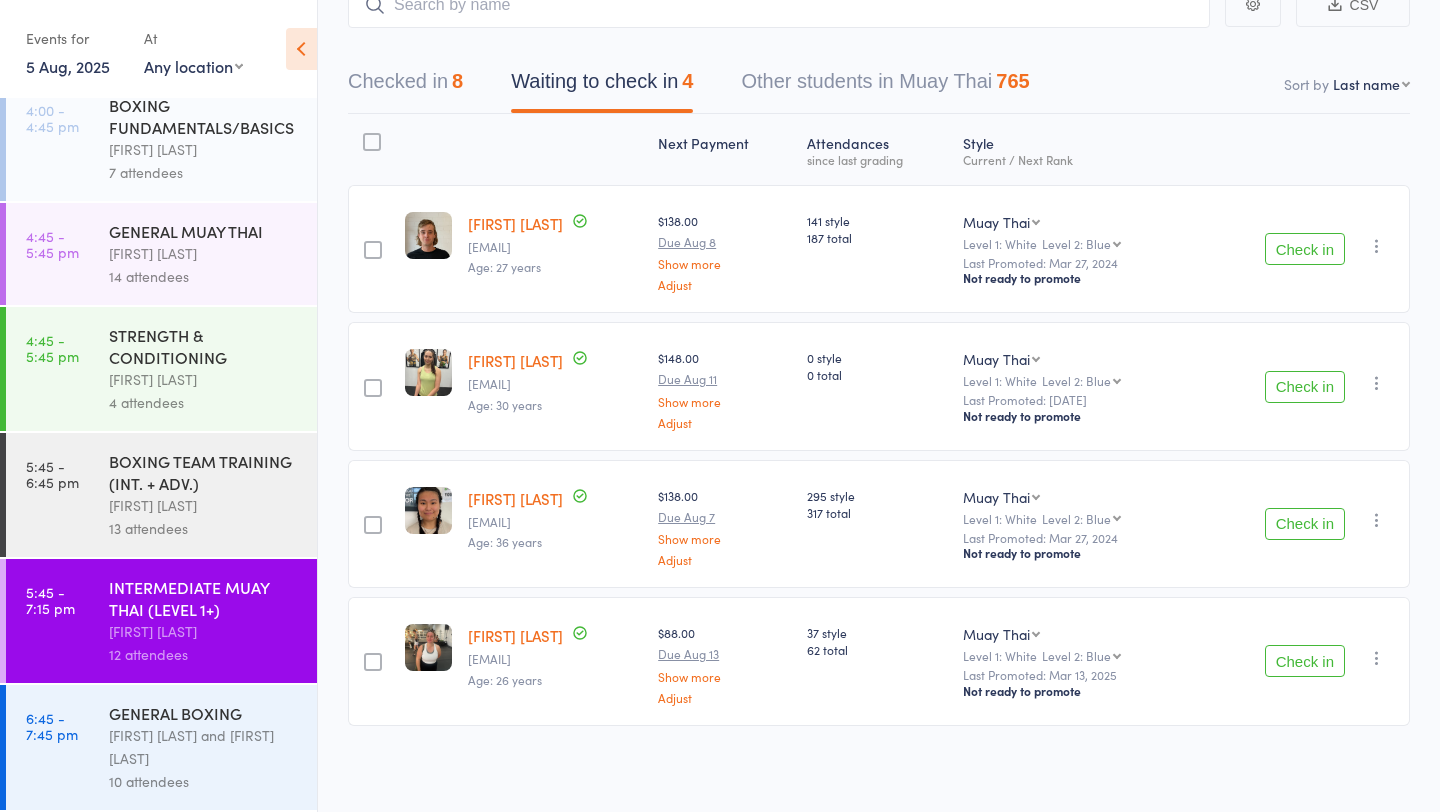 click on "GENERAL BOXING" at bounding box center [204, 713] 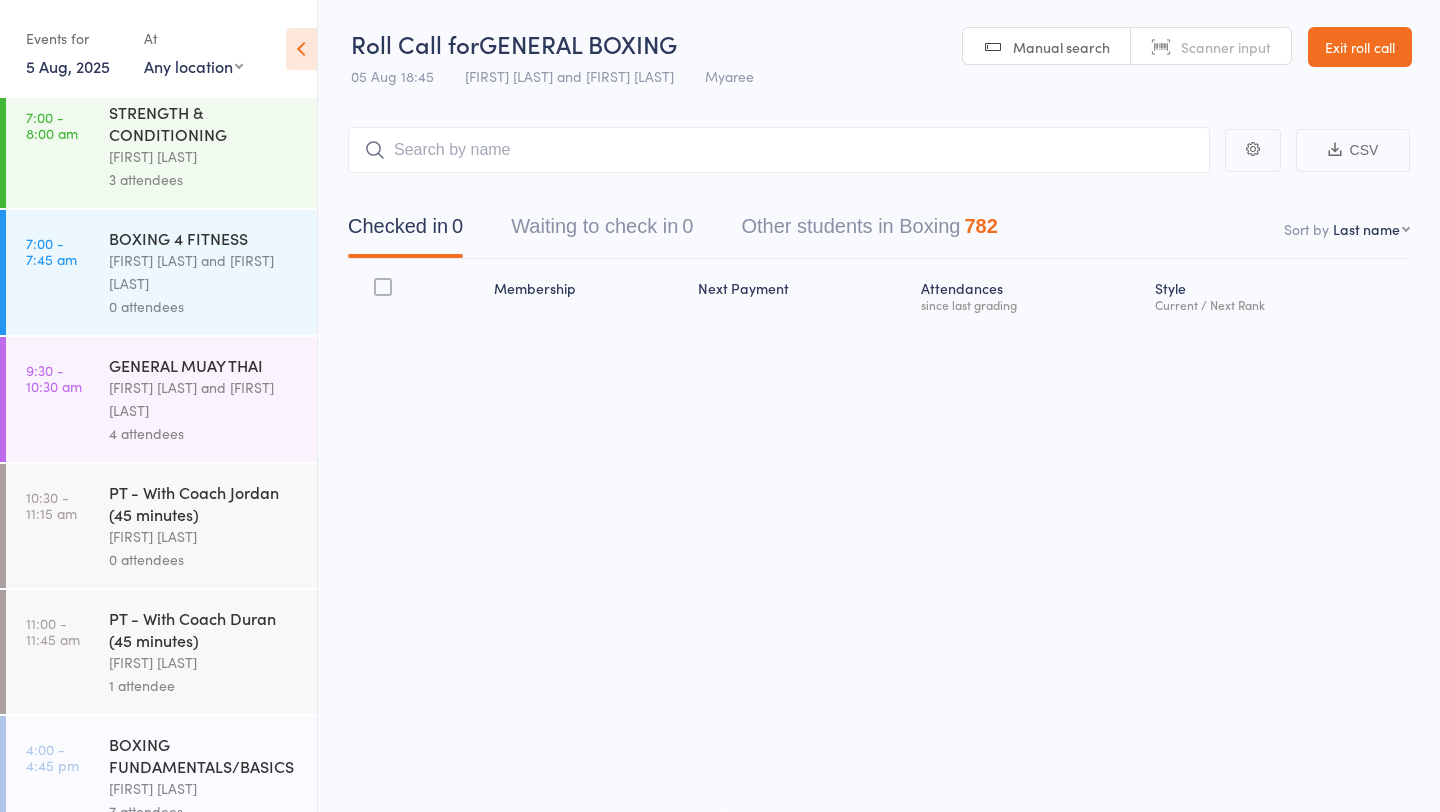 scroll, scrollTop: 916, scrollLeft: 0, axis: vertical 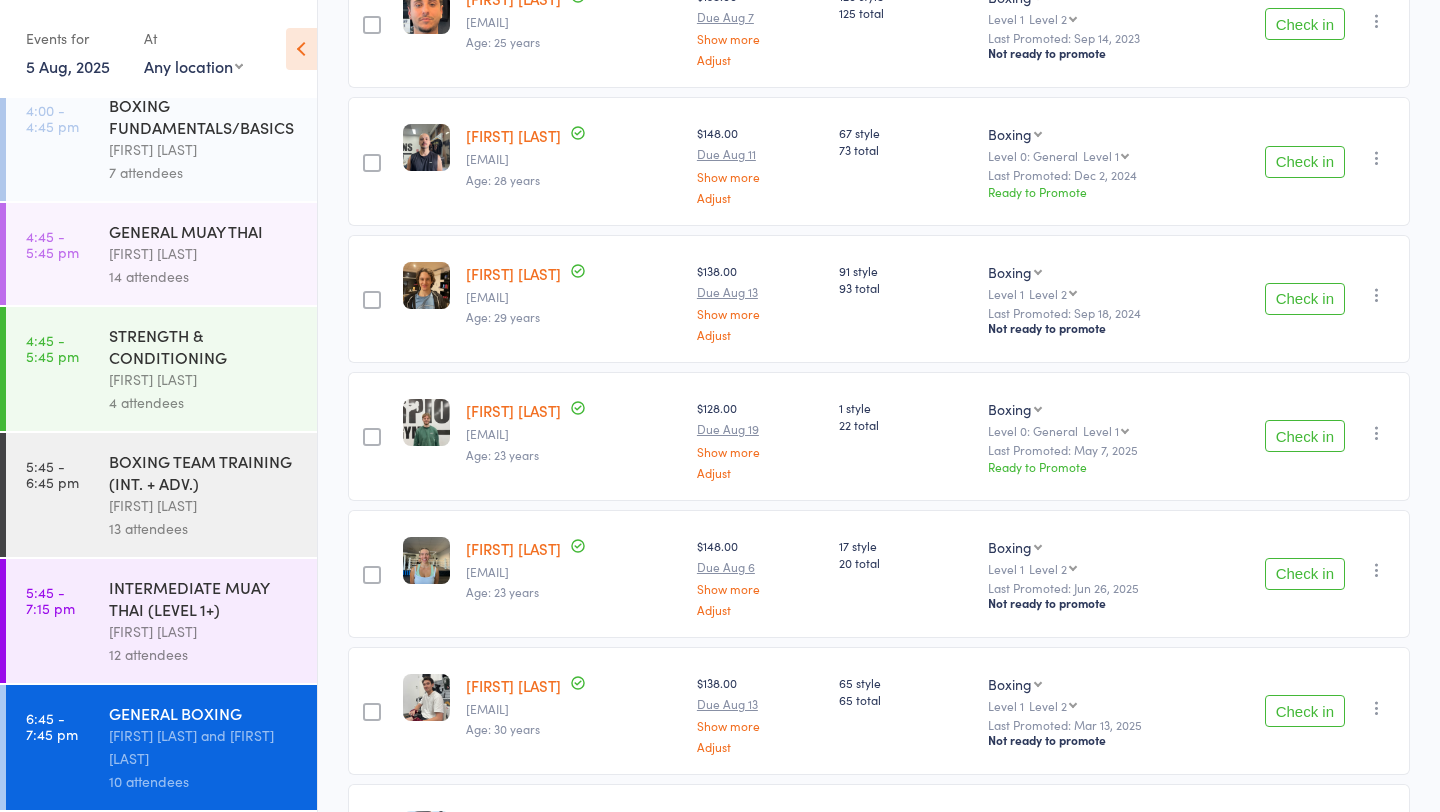click on "Check in Check in Promote Send message Add Note Add Task Add Flag Remove Mark absent" at bounding box center (1308, 574) 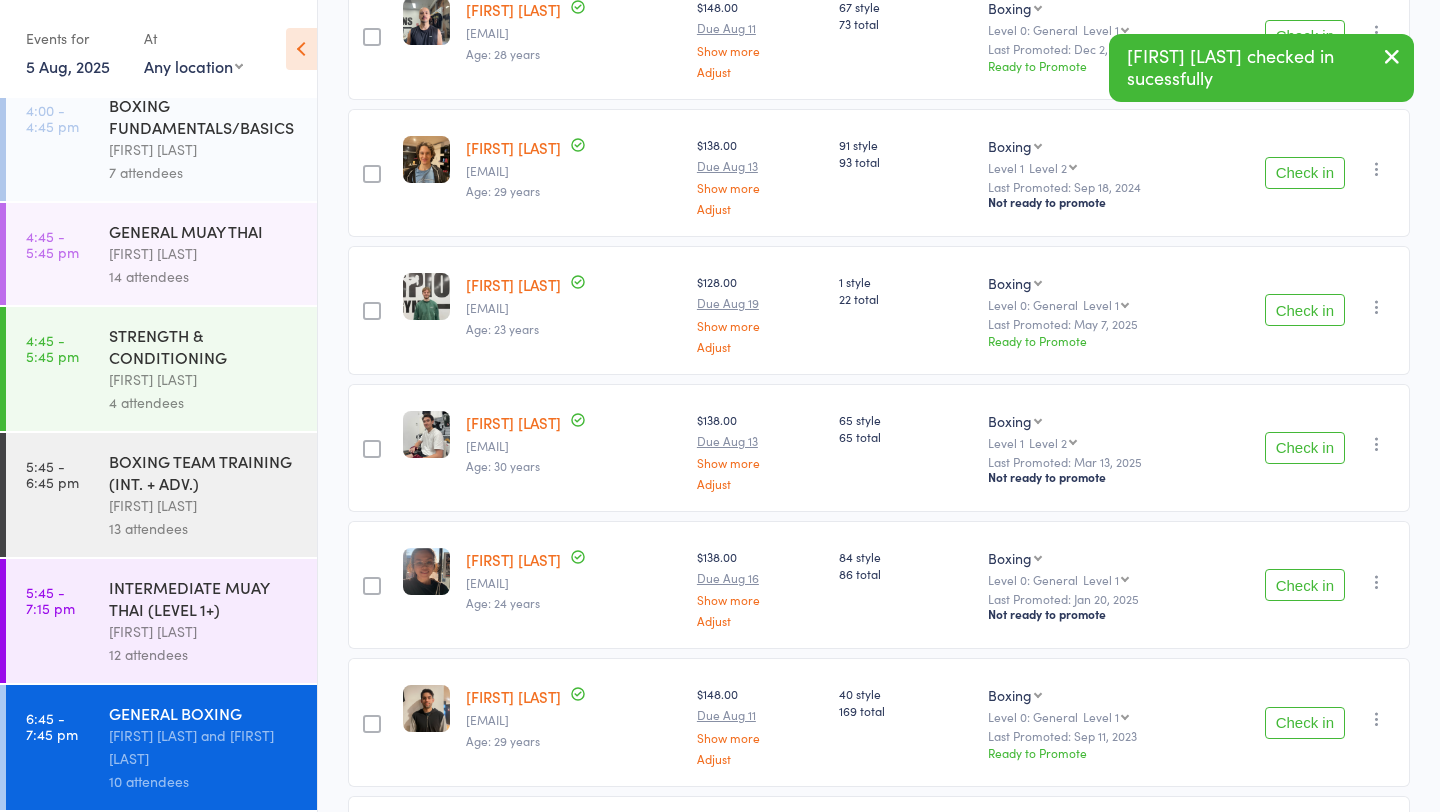 scroll, scrollTop: 831, scrollLeft: 0, axis: vertical 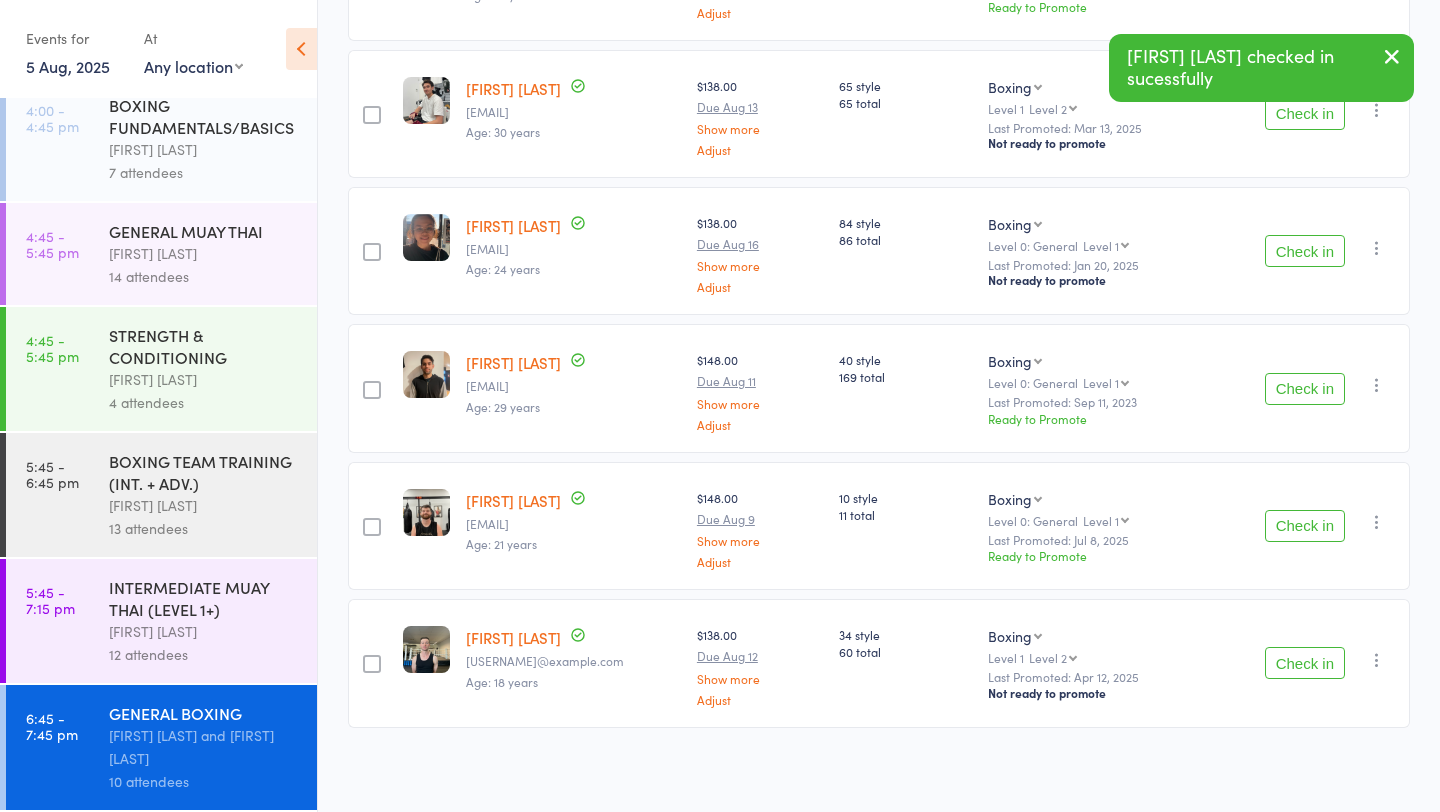 click on "Check in" at bounding box center [1305, 526] 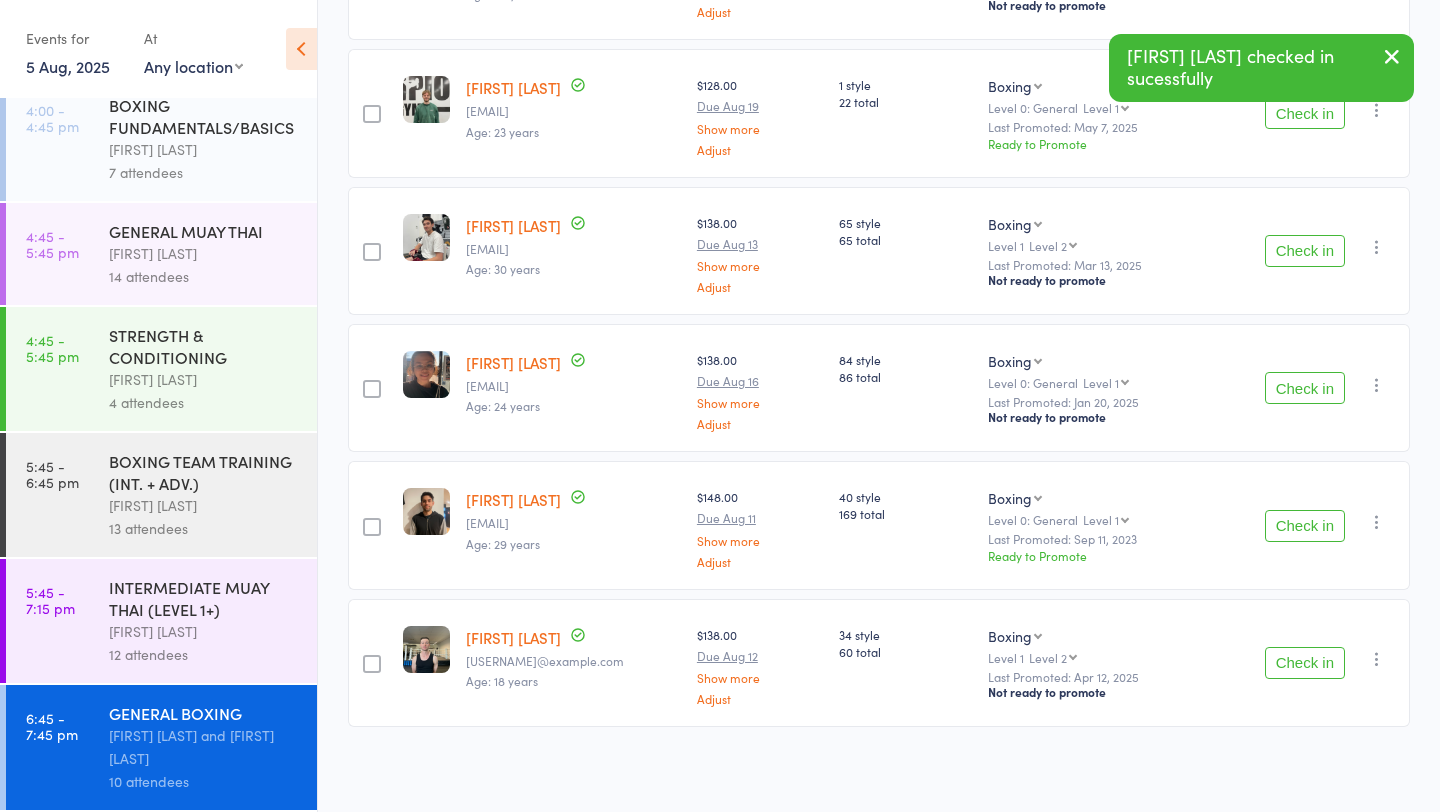 click on "Check in" at bounding box center (1305, 663) 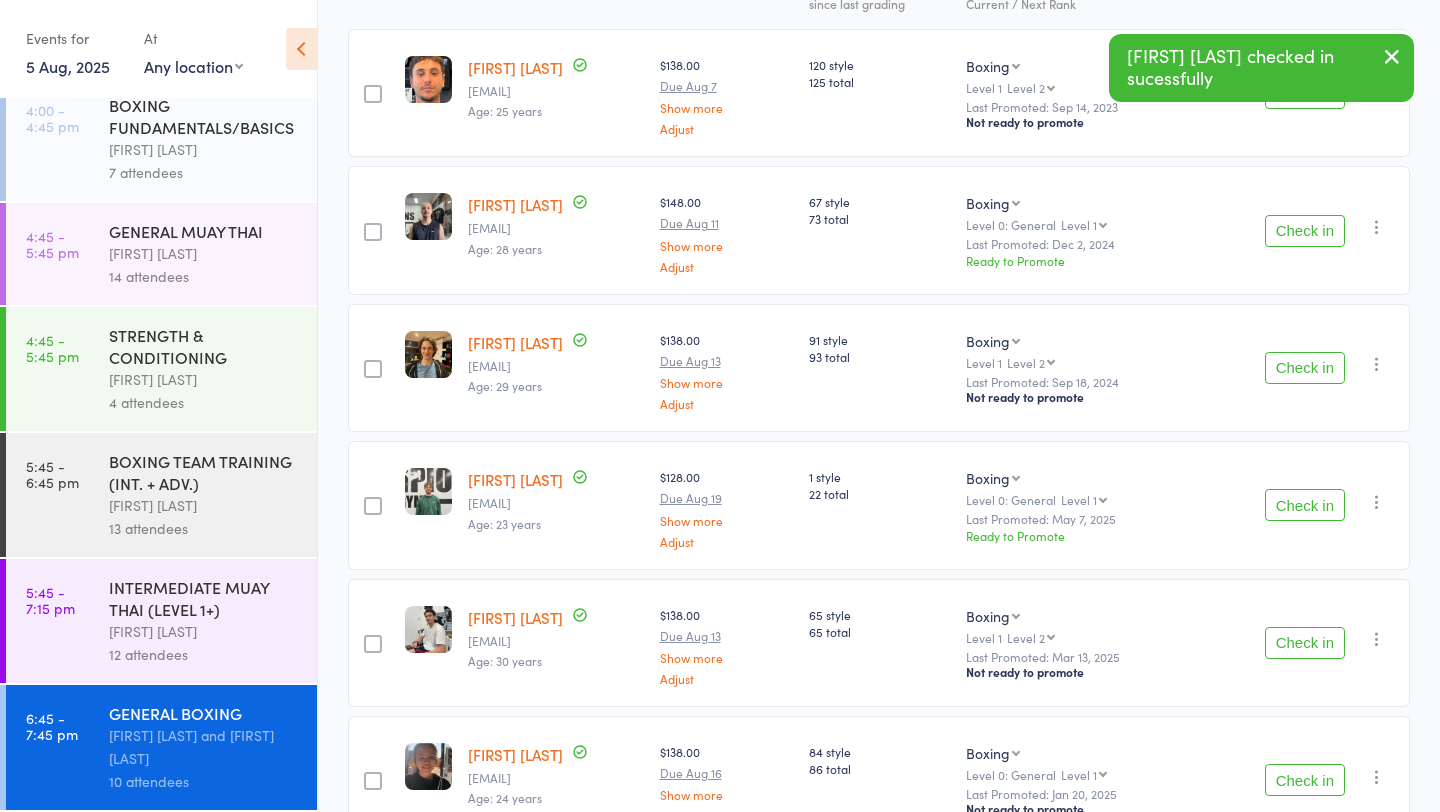 scroll, scrollTop: 0, scrollLeft: 0, axis: both 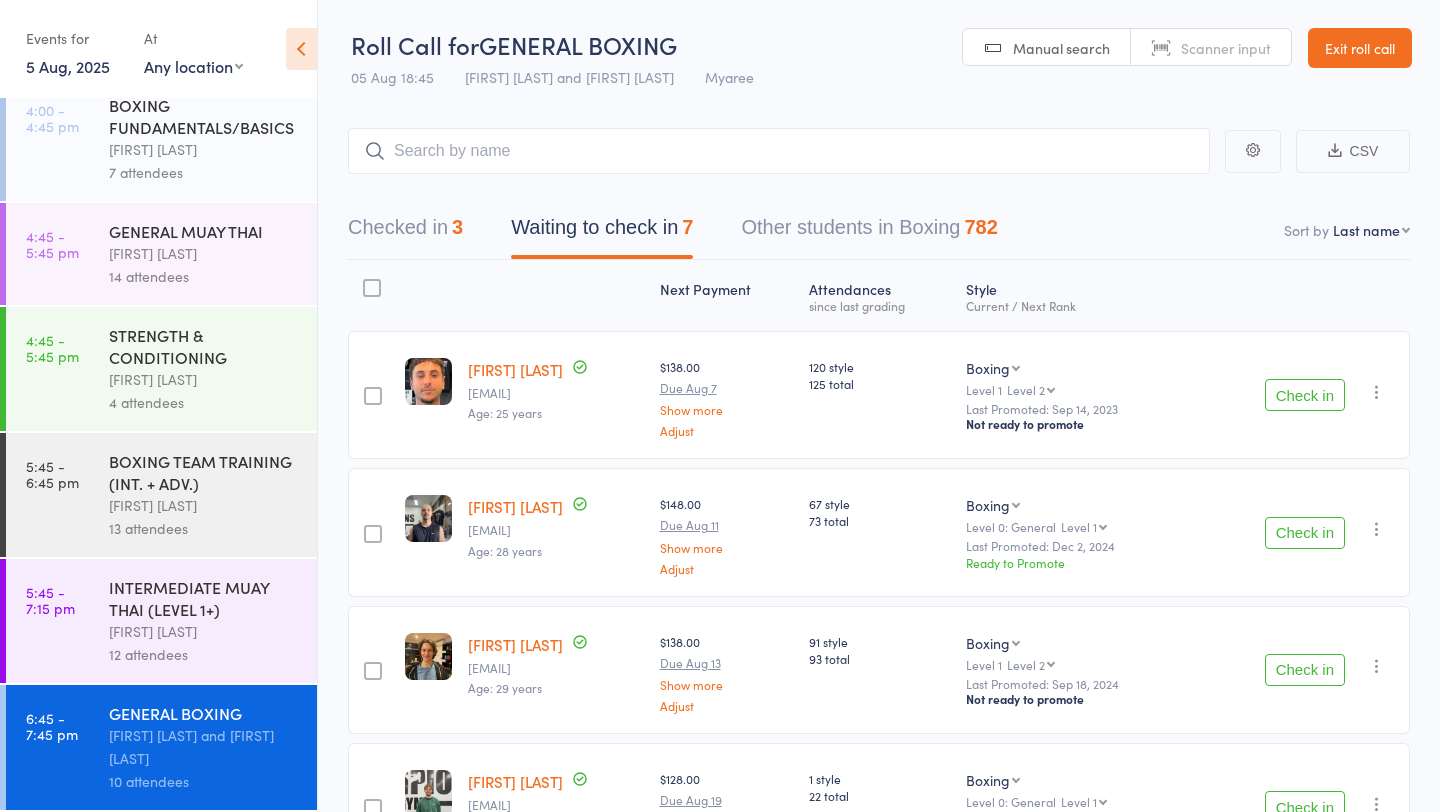 click on "Eddy D'Uva" at bounding box center [204, 631] 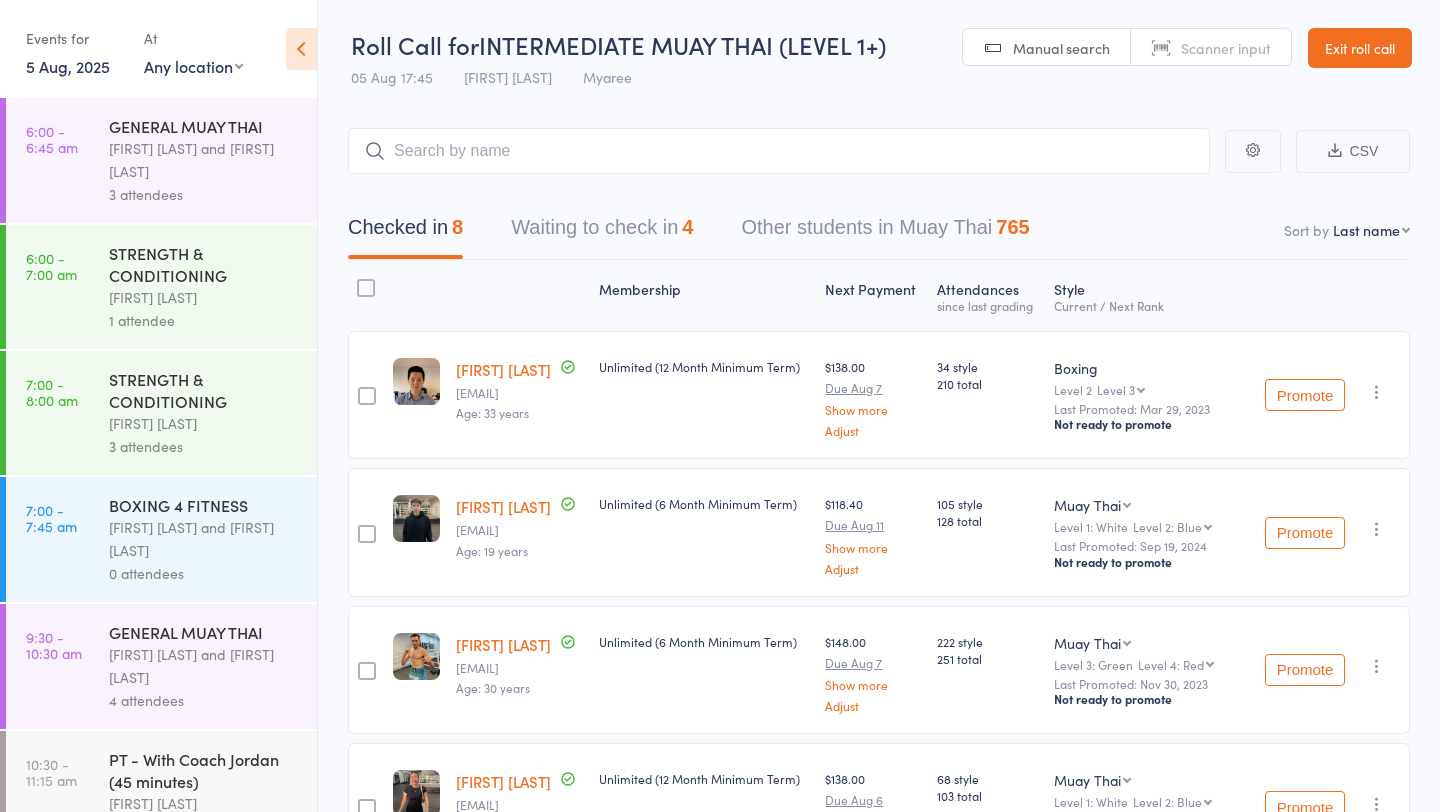 click on "Waiting to check in  4" at bounding box center [602, 232] 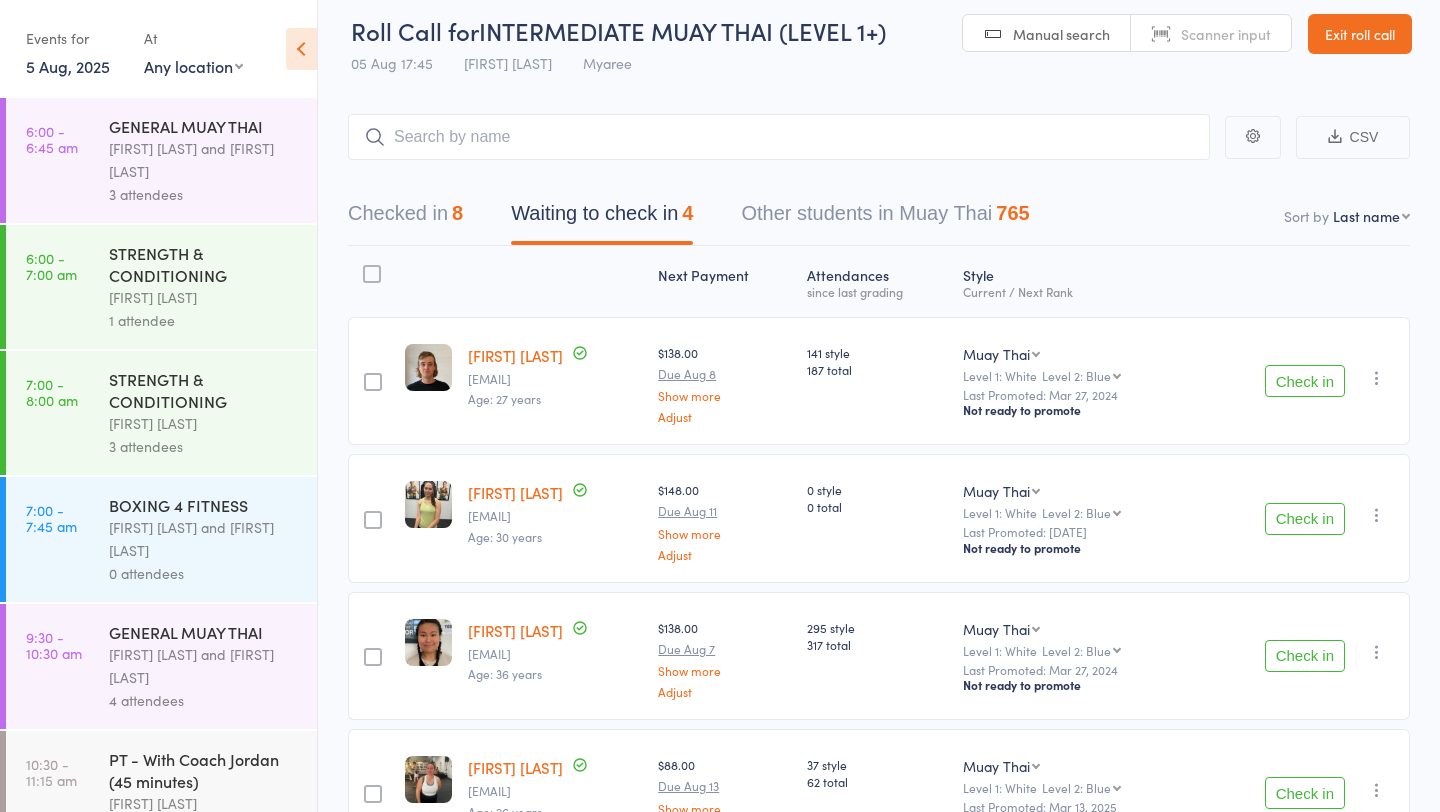scroll, scrollTop: 0, scrollLeft: 0, axis: both 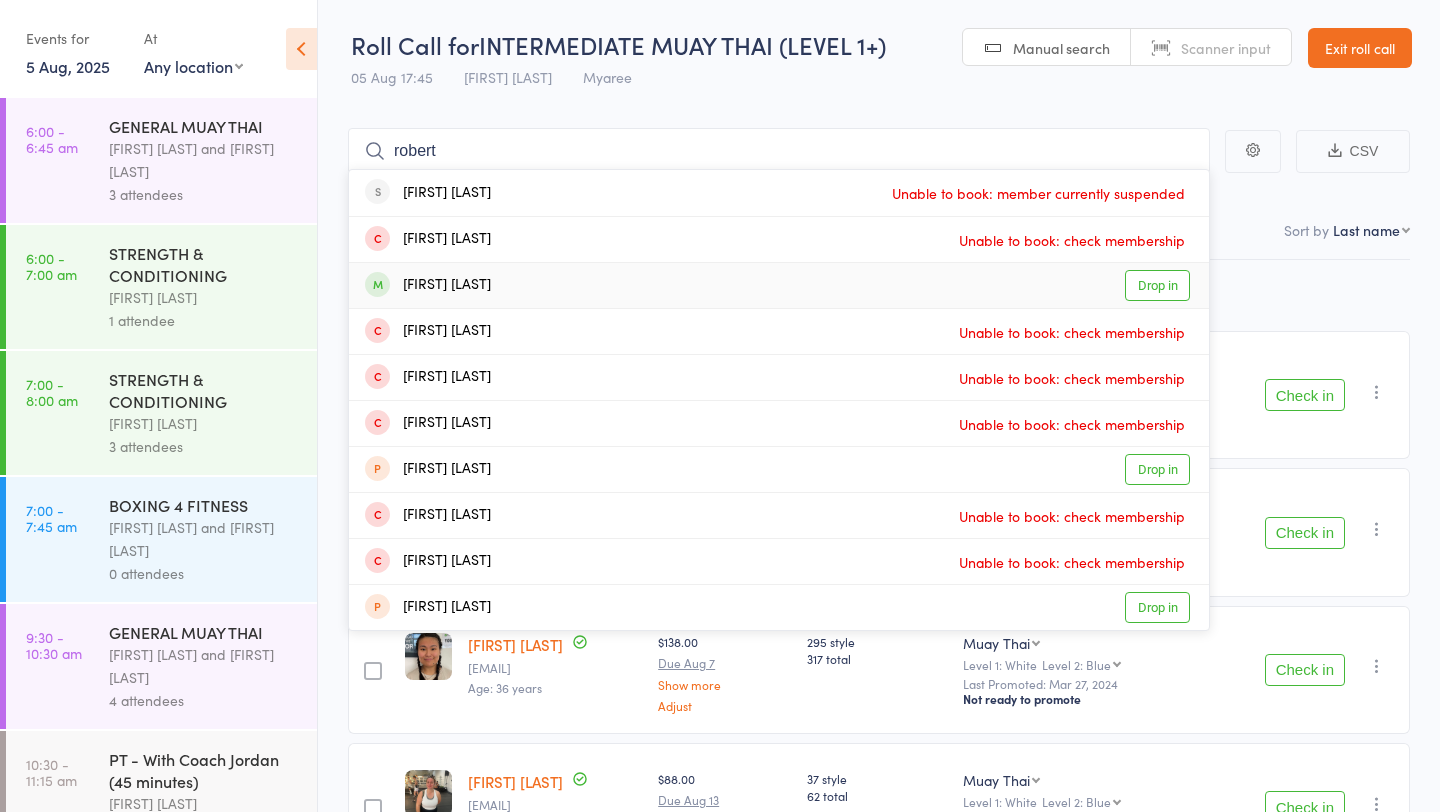 type on "robert" 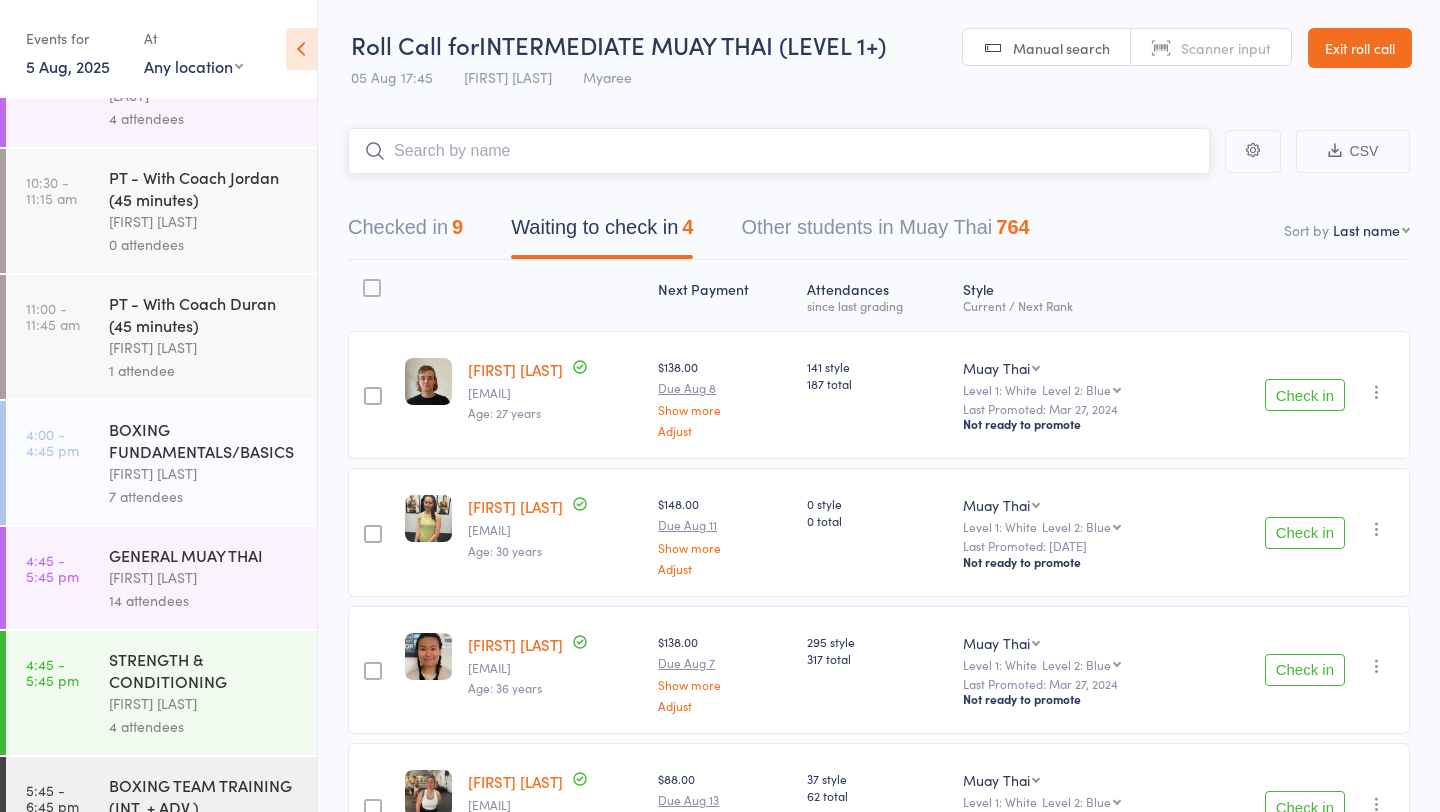 scroll, scrollTop: 916, scrollLeft: 0, axis: vertical 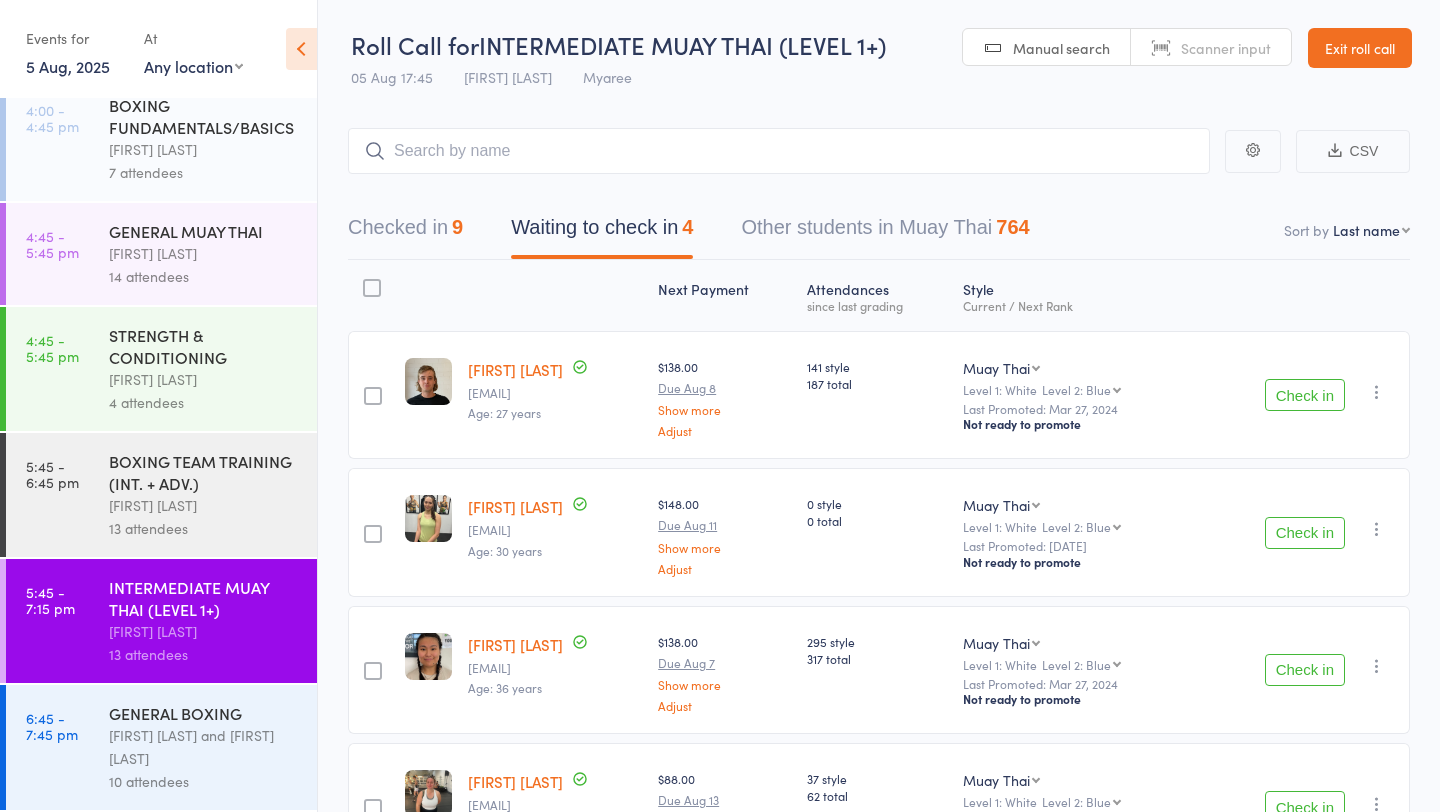 click on "BOXING TEAM TRAINING (INT. + ADV.)" at bounding box center (204, 472) 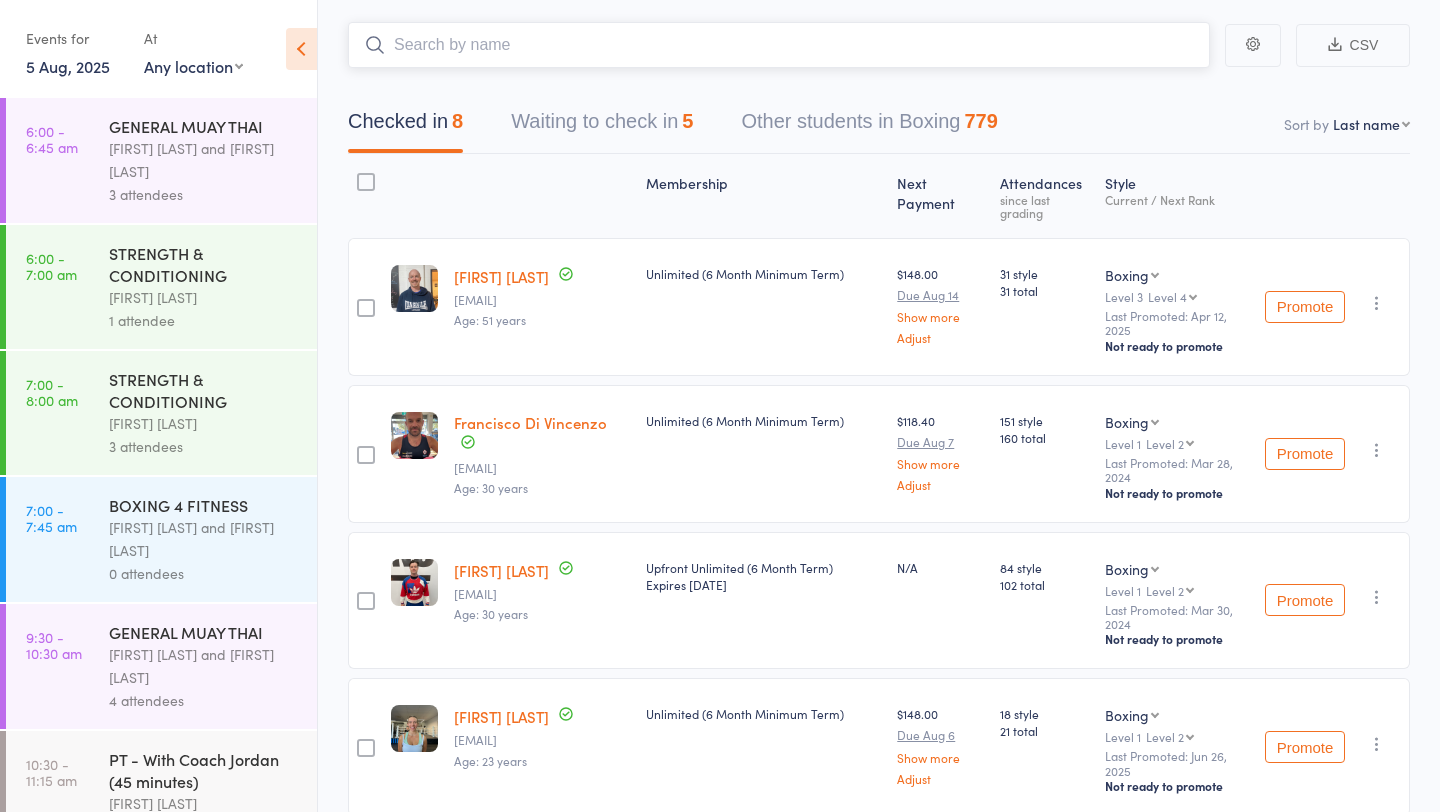 scroll, scrollTop: 0, scrollLeft: 0, axis: both 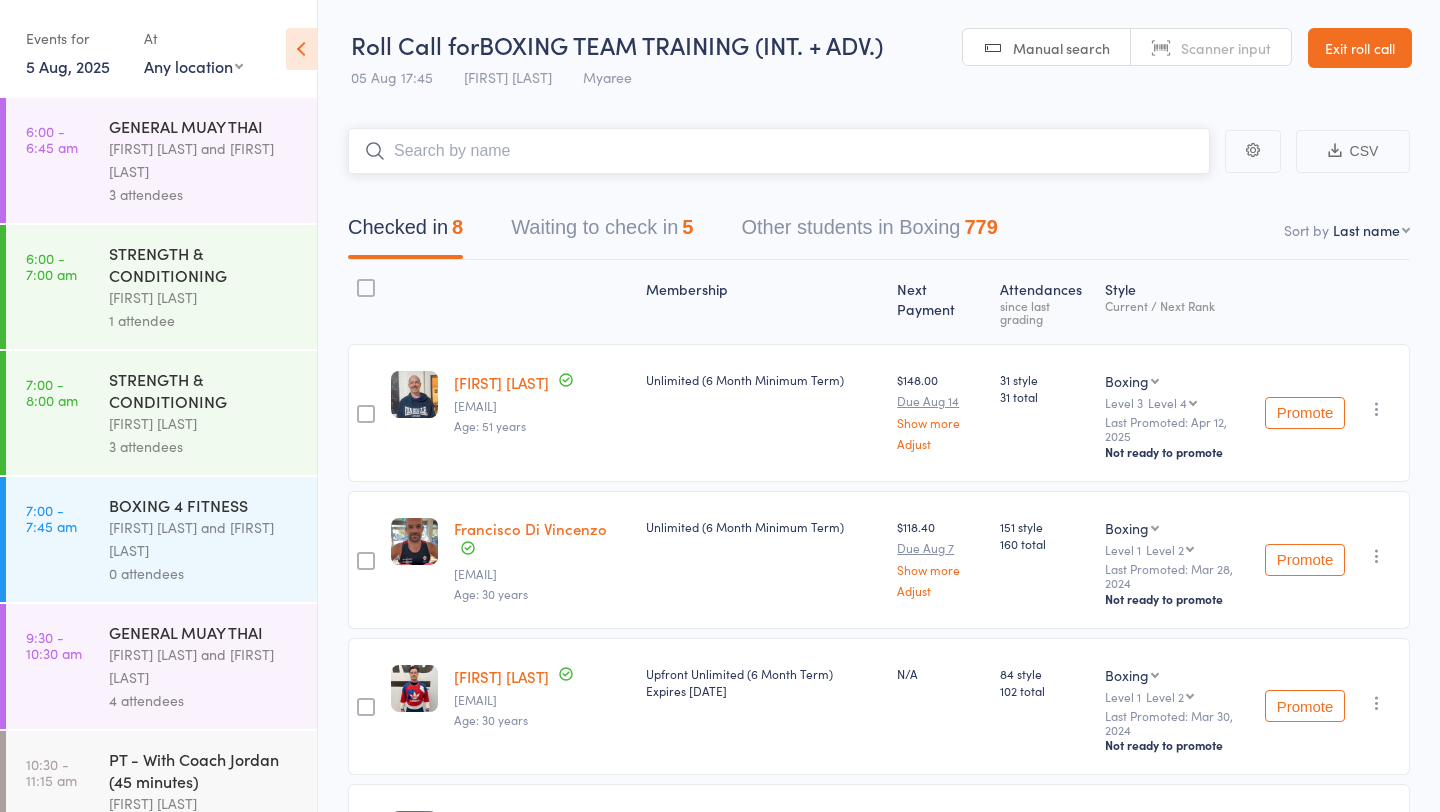 click on "Waiting to check in  5" at bounding box center [602, 232] 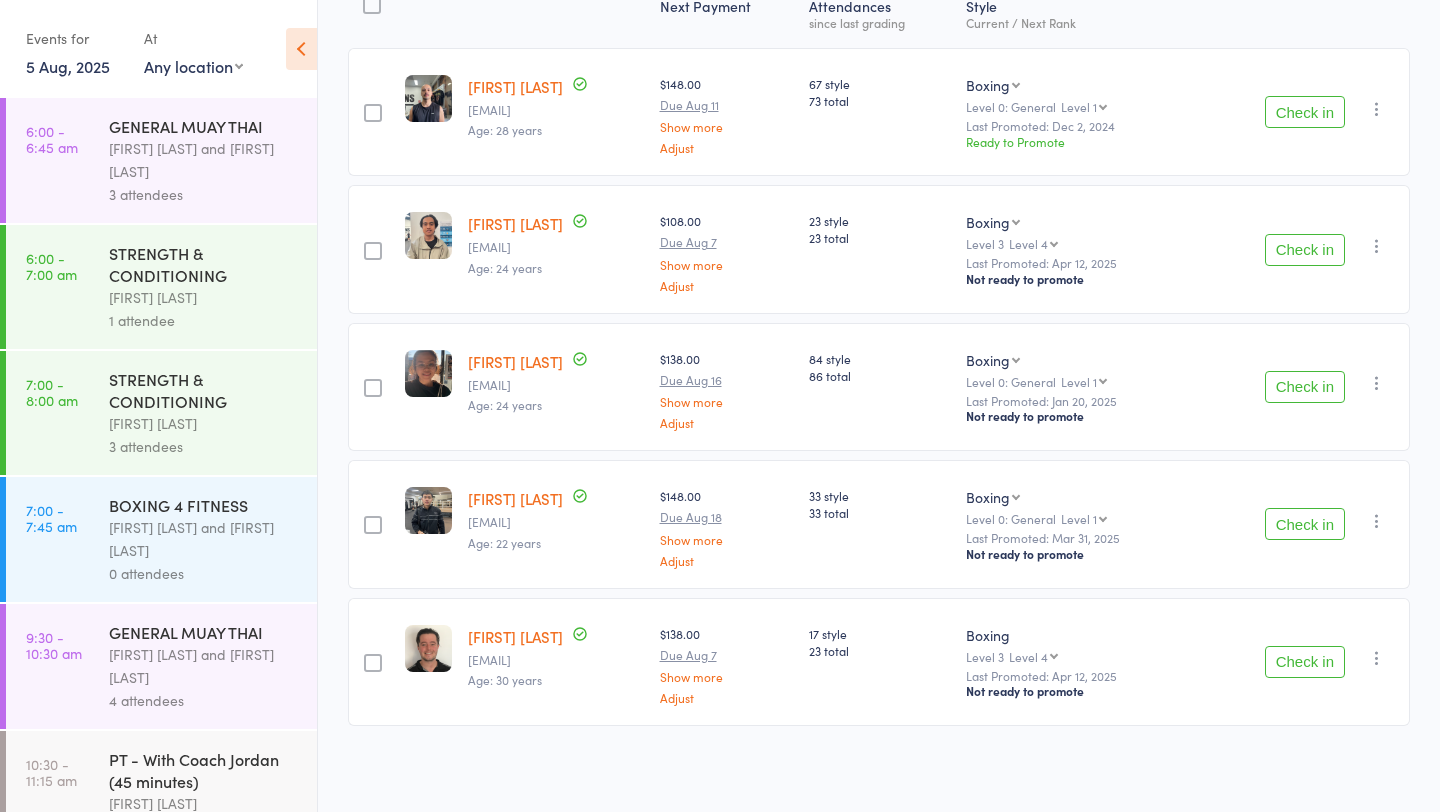scroll, scrollTop: 216, scrollLeft: 0, axis: vertical 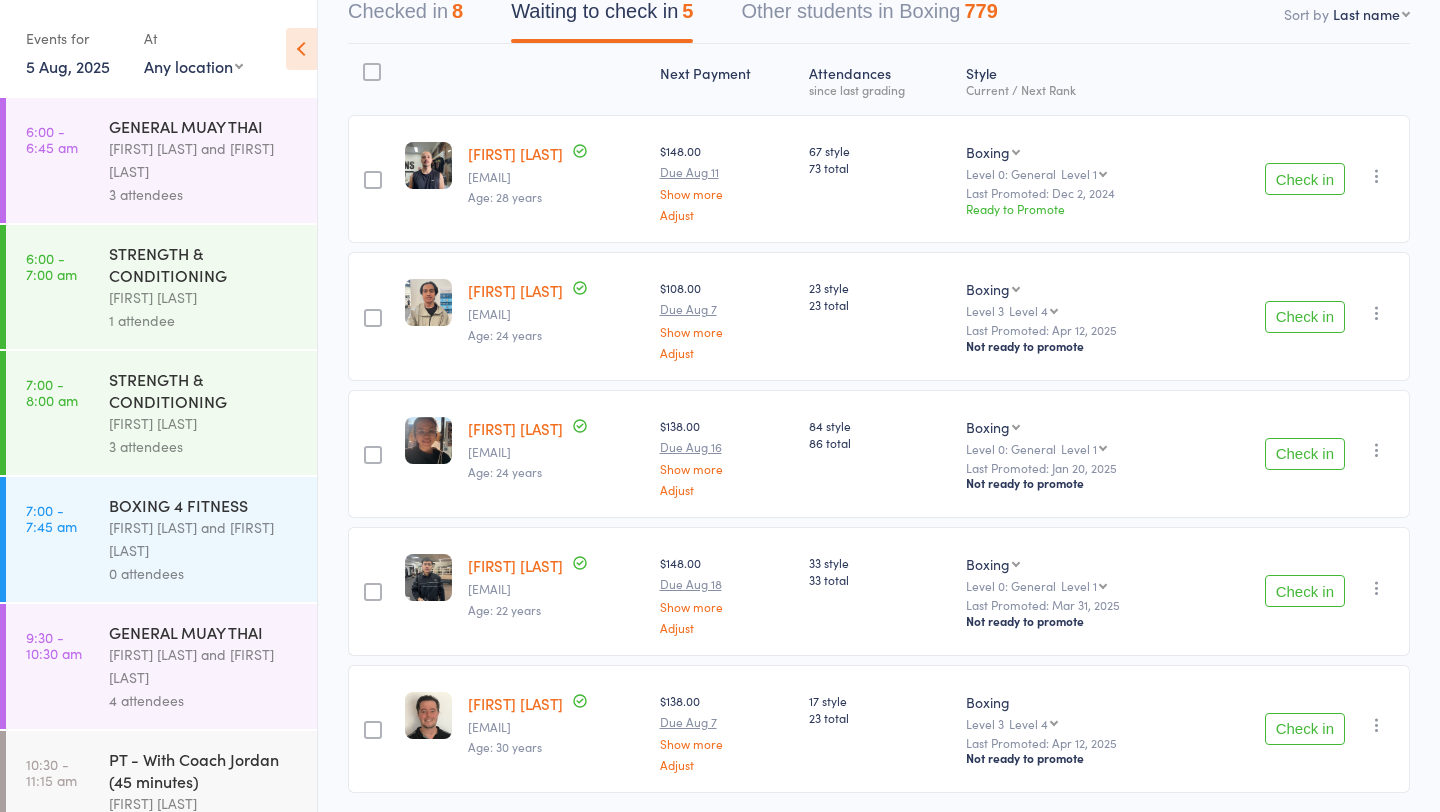 click on "Check in" at bounding box center (1305, 729) 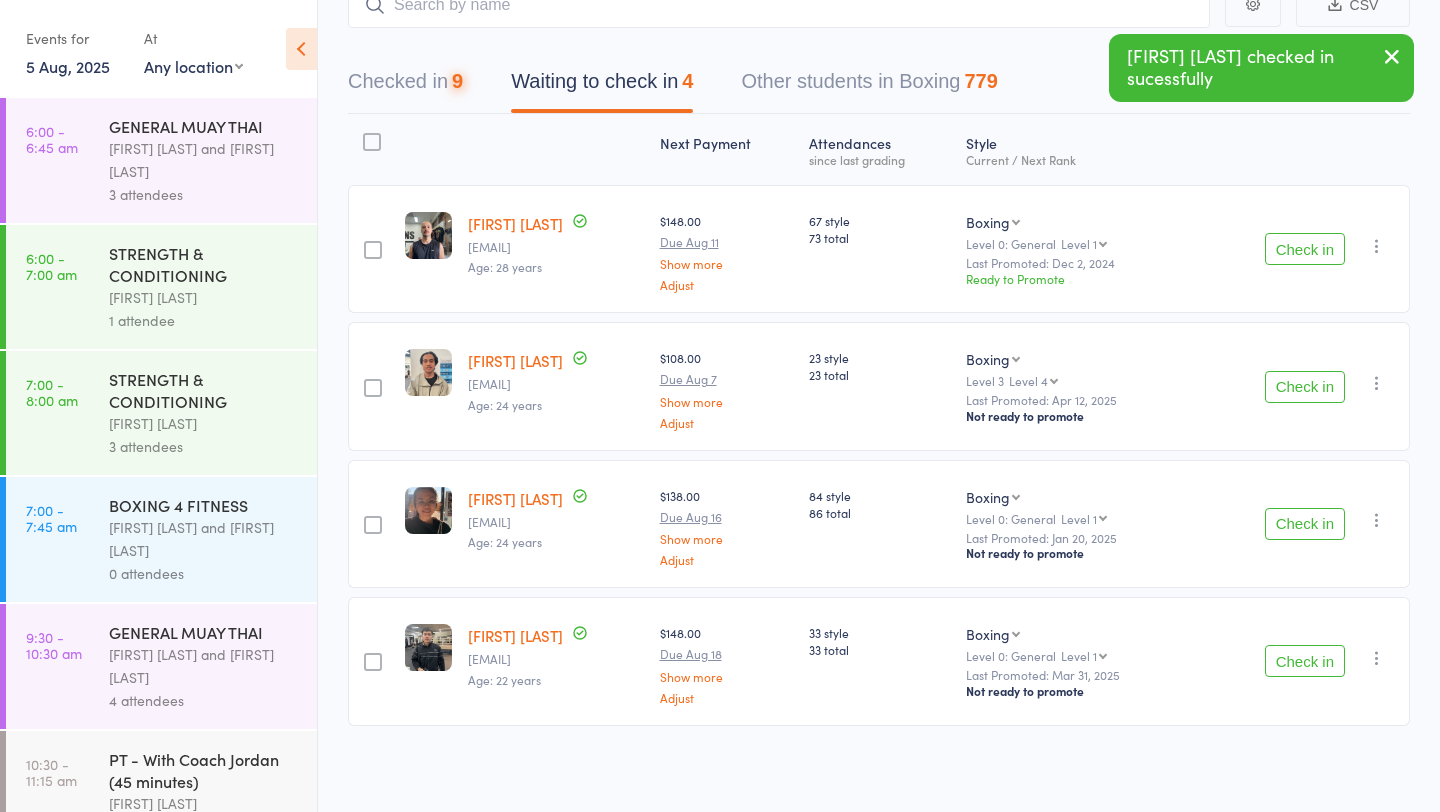 click on "Check in" at bounding box center [1305, 249] 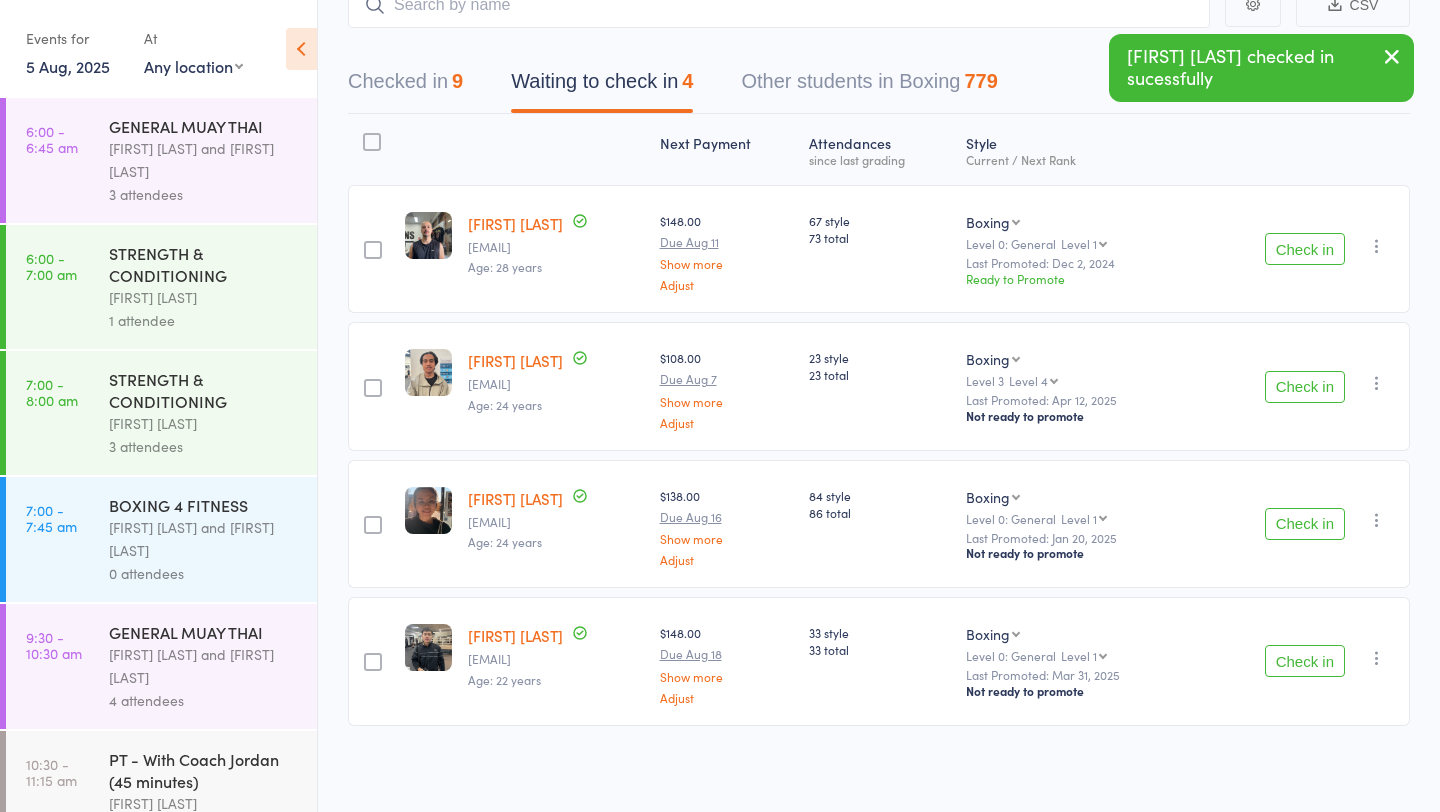 scroll, scrollTop: 9, scrollLeft: 0, axis: vertical 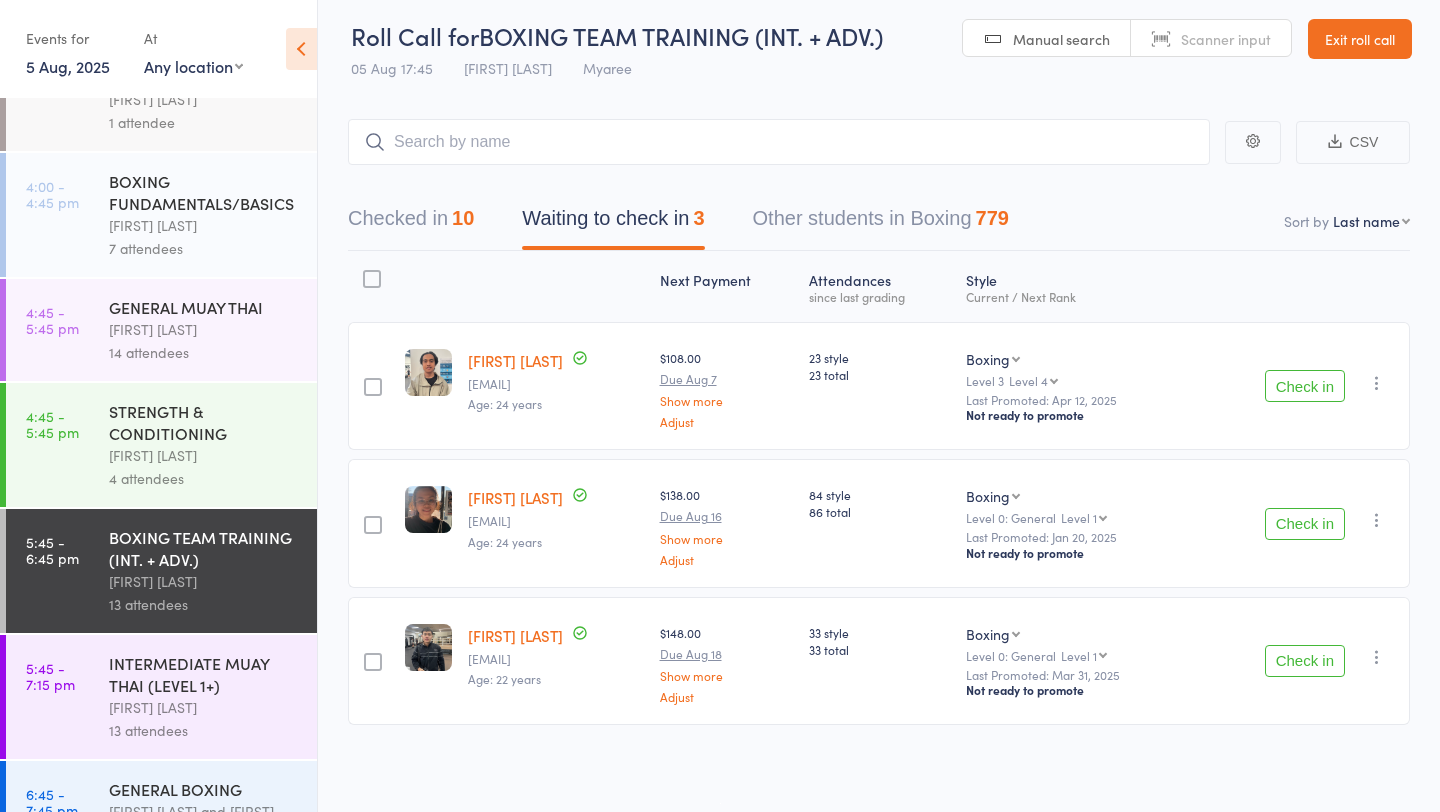 click on "Waiting to check in  3" at bounding box center (613, 223) 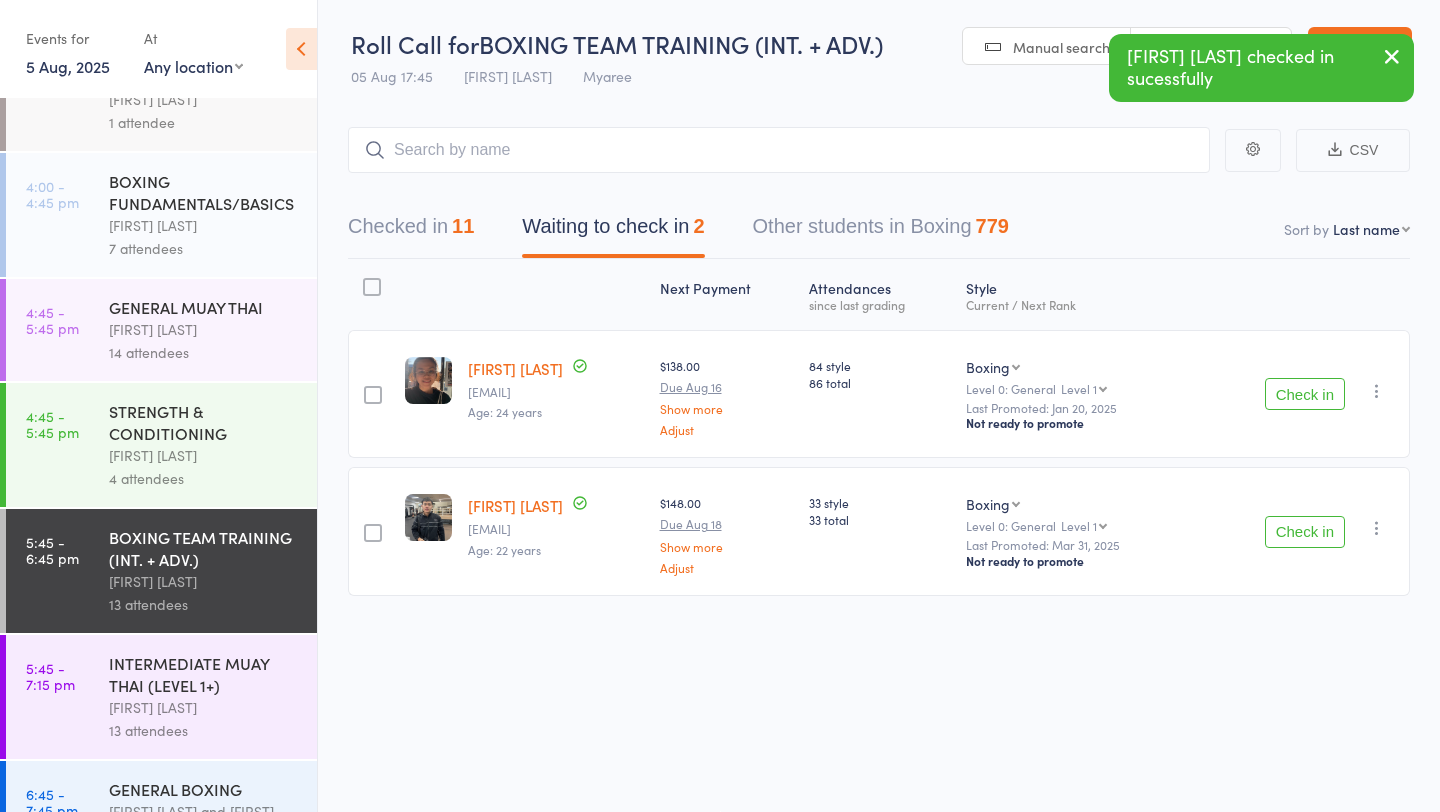 click on "Check in" at bounding box center (1305, 394) 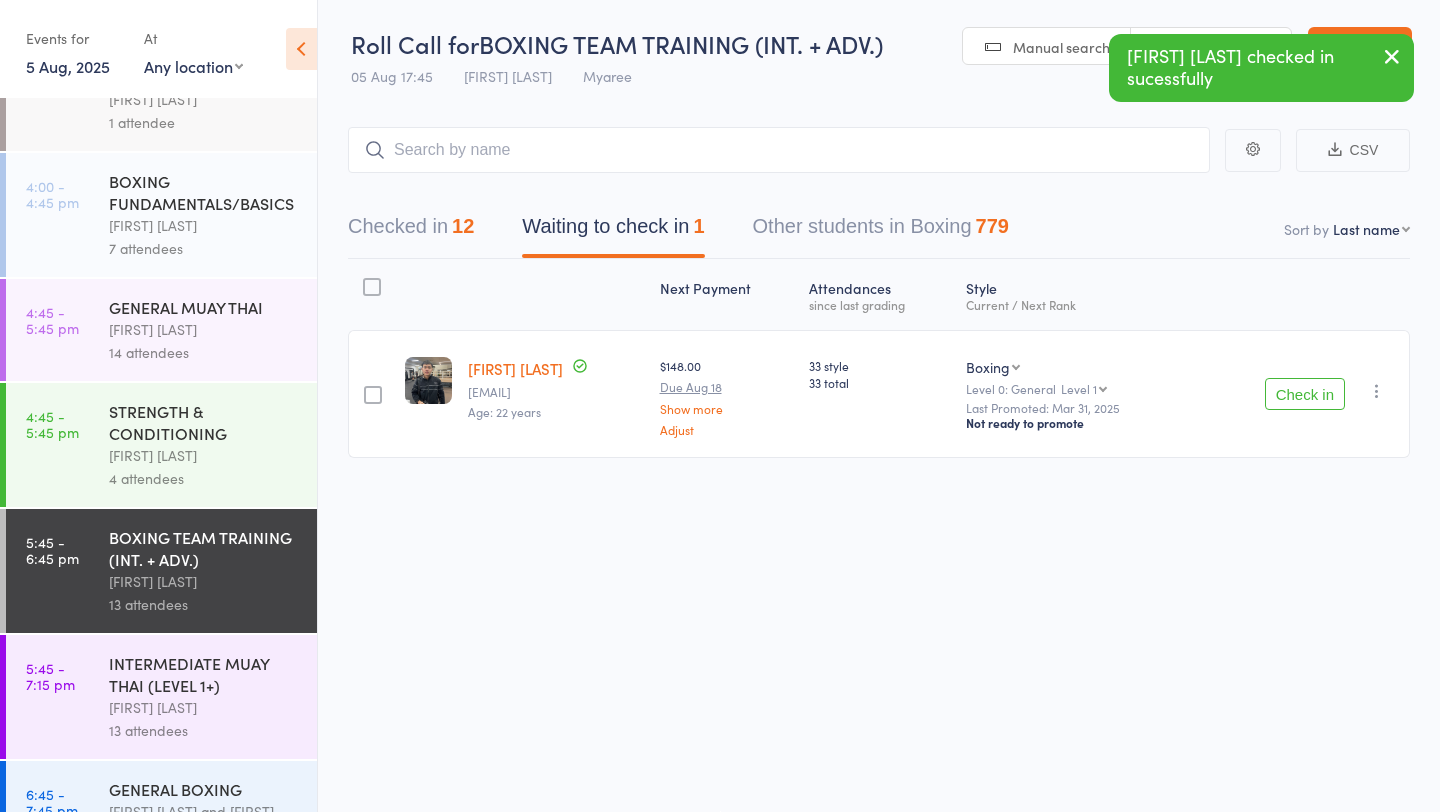 click on "Checked in  12" at bounding box center [411, 231] 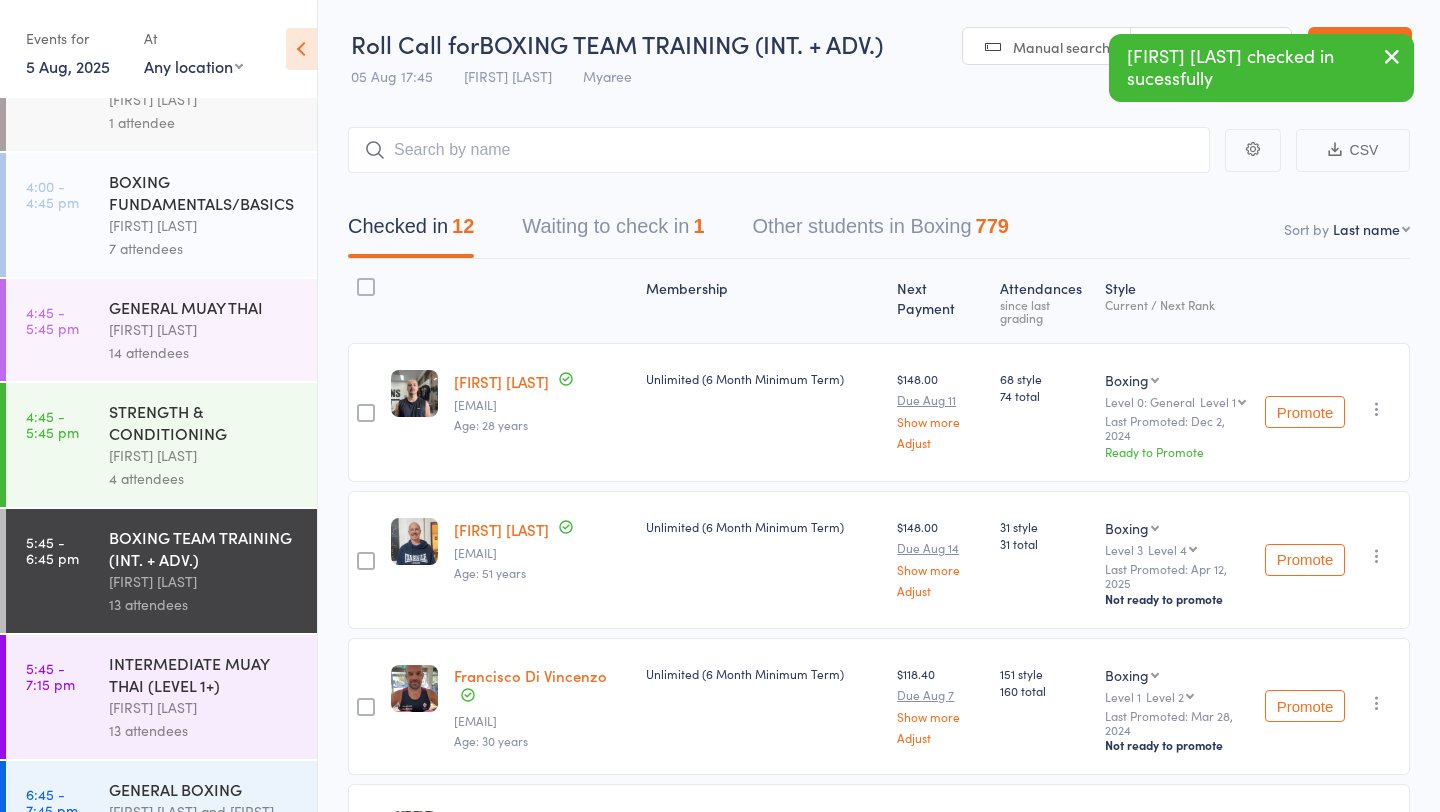 click on "Waiting to check in  1" at bounding box center (613, 231) 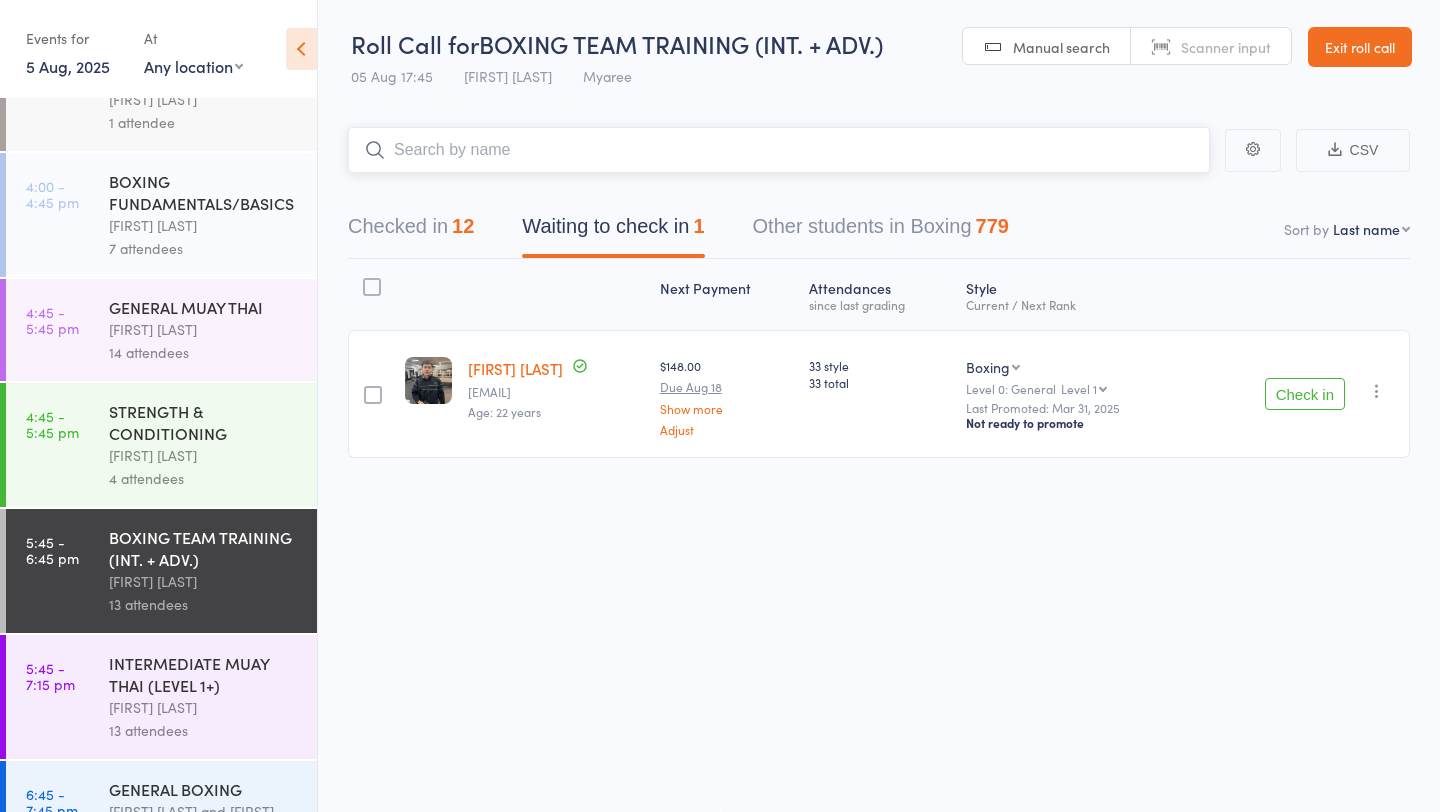 click at bounding box center [779, 150] 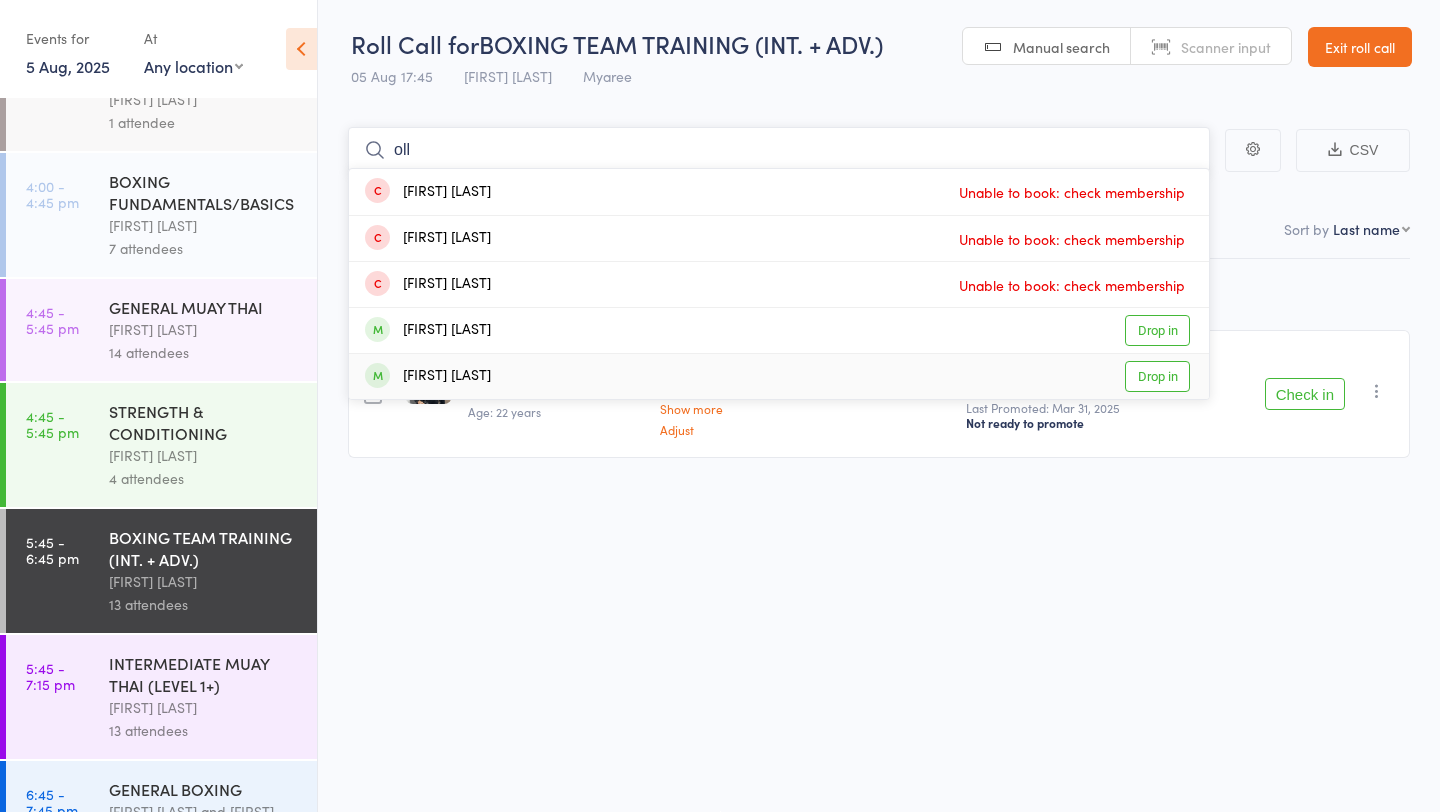 type on "oll" 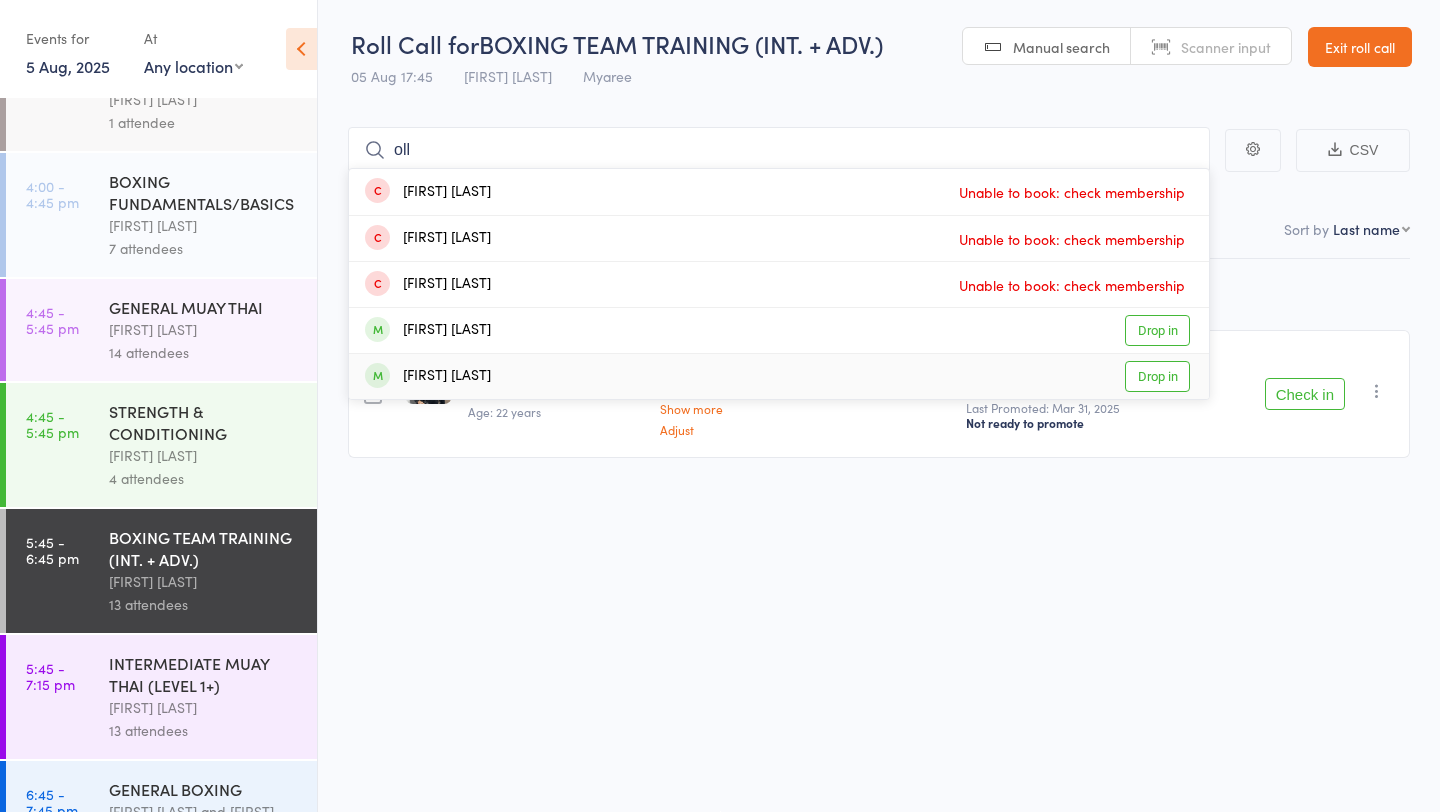 click on "Drop in" at bounding box center (1157, 376) 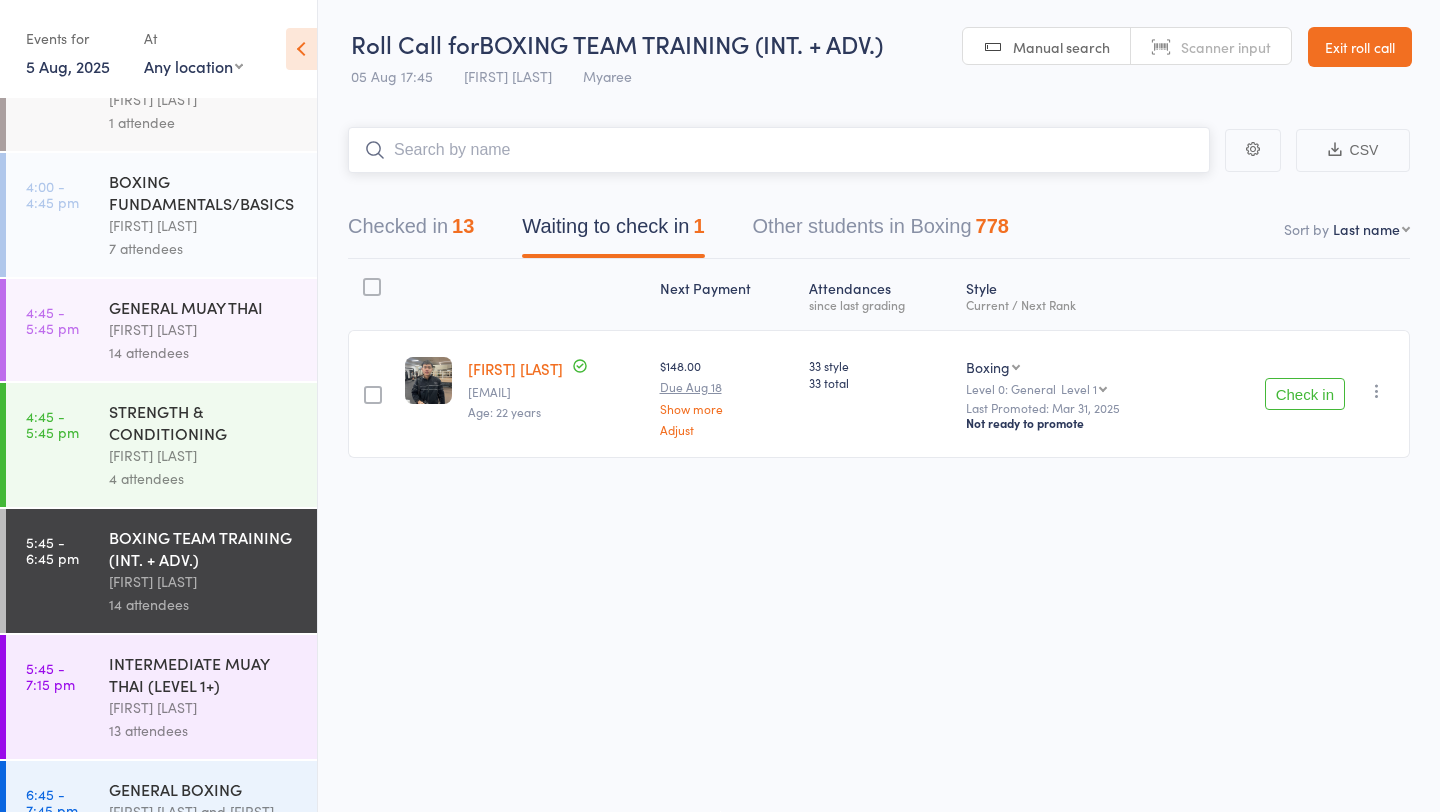 click on "Checked in  13" at bounding box center (411, 231) 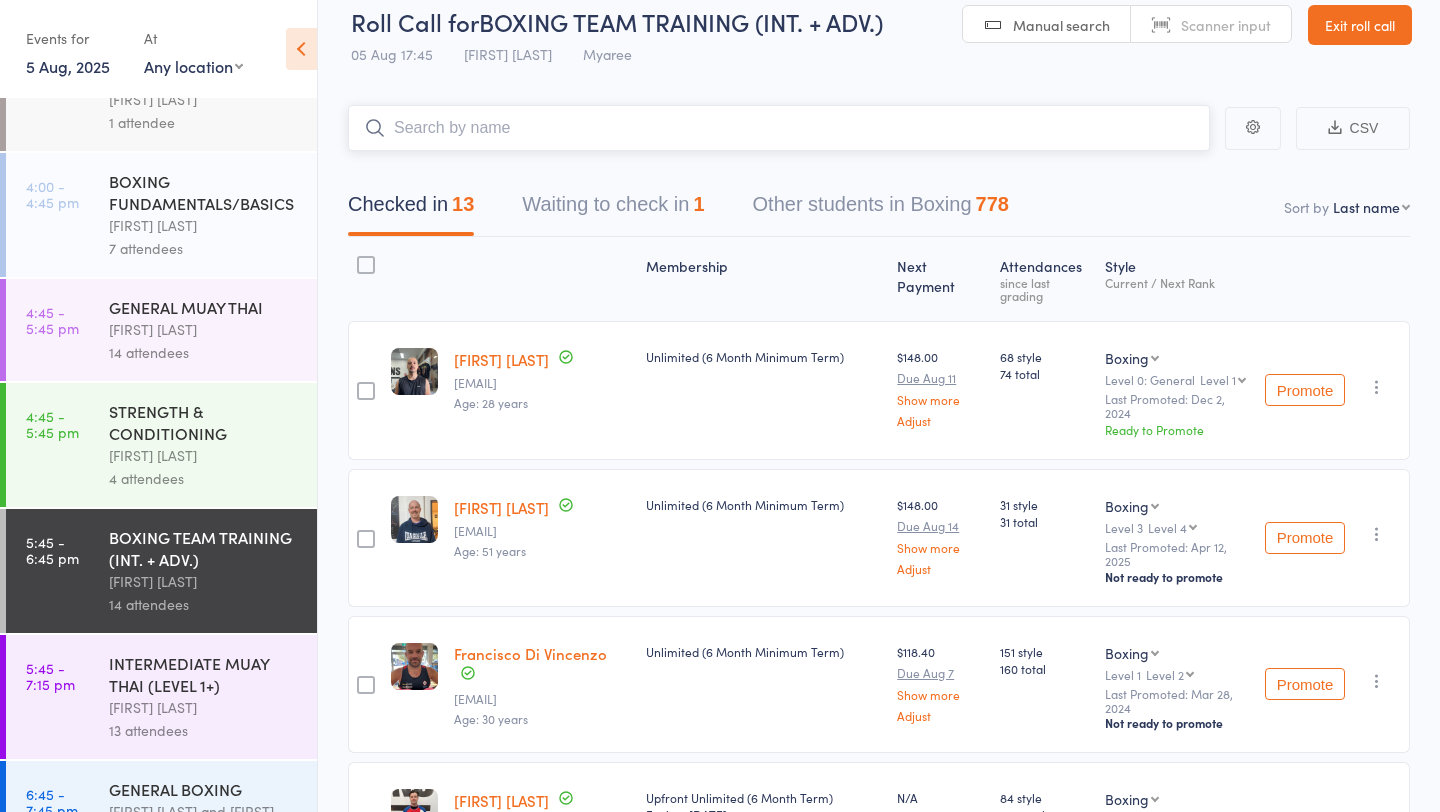 scroll, scrollTop: 0, scrollLeft: 0, axis: both 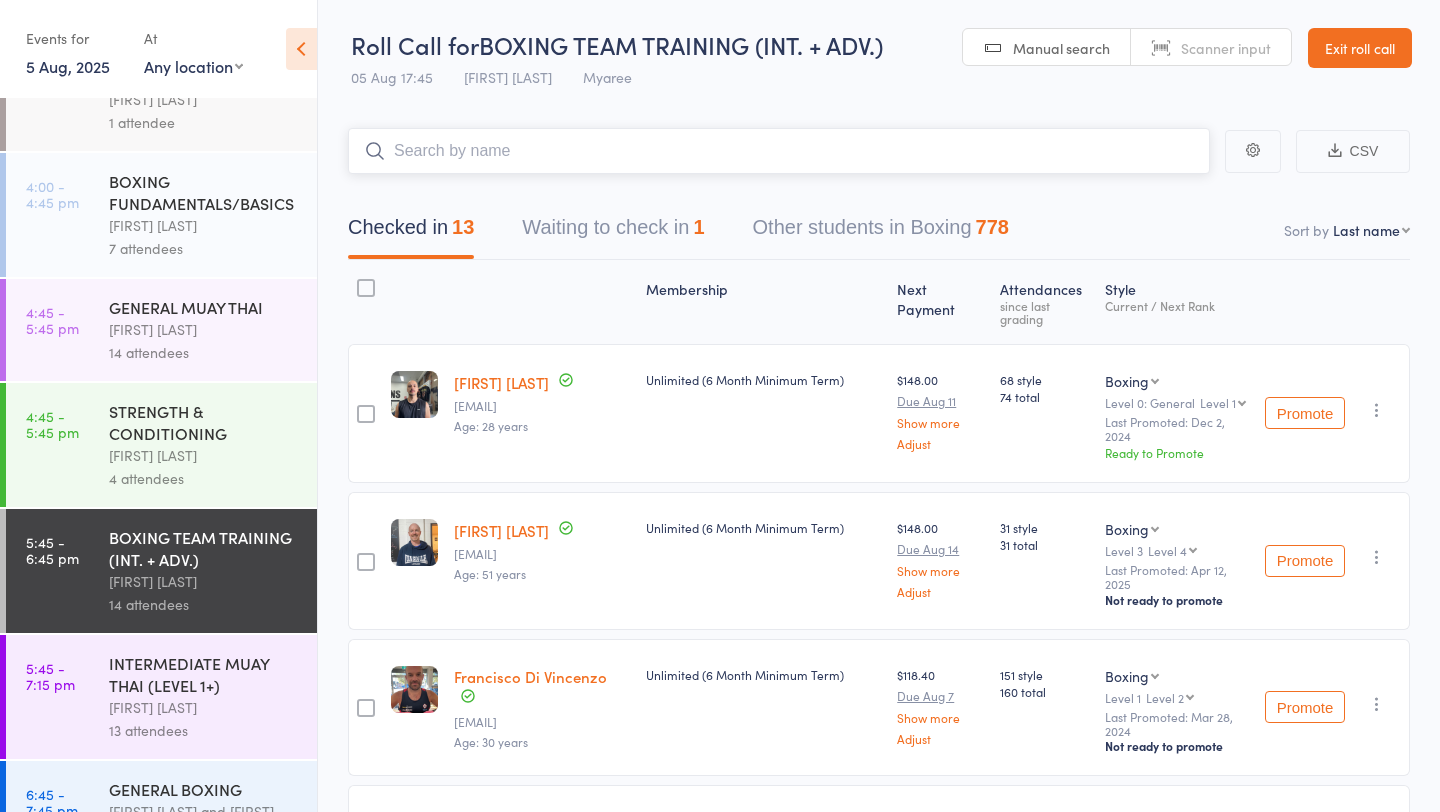 click on "Waiting to check in  1" at bounding box center [613, 232] 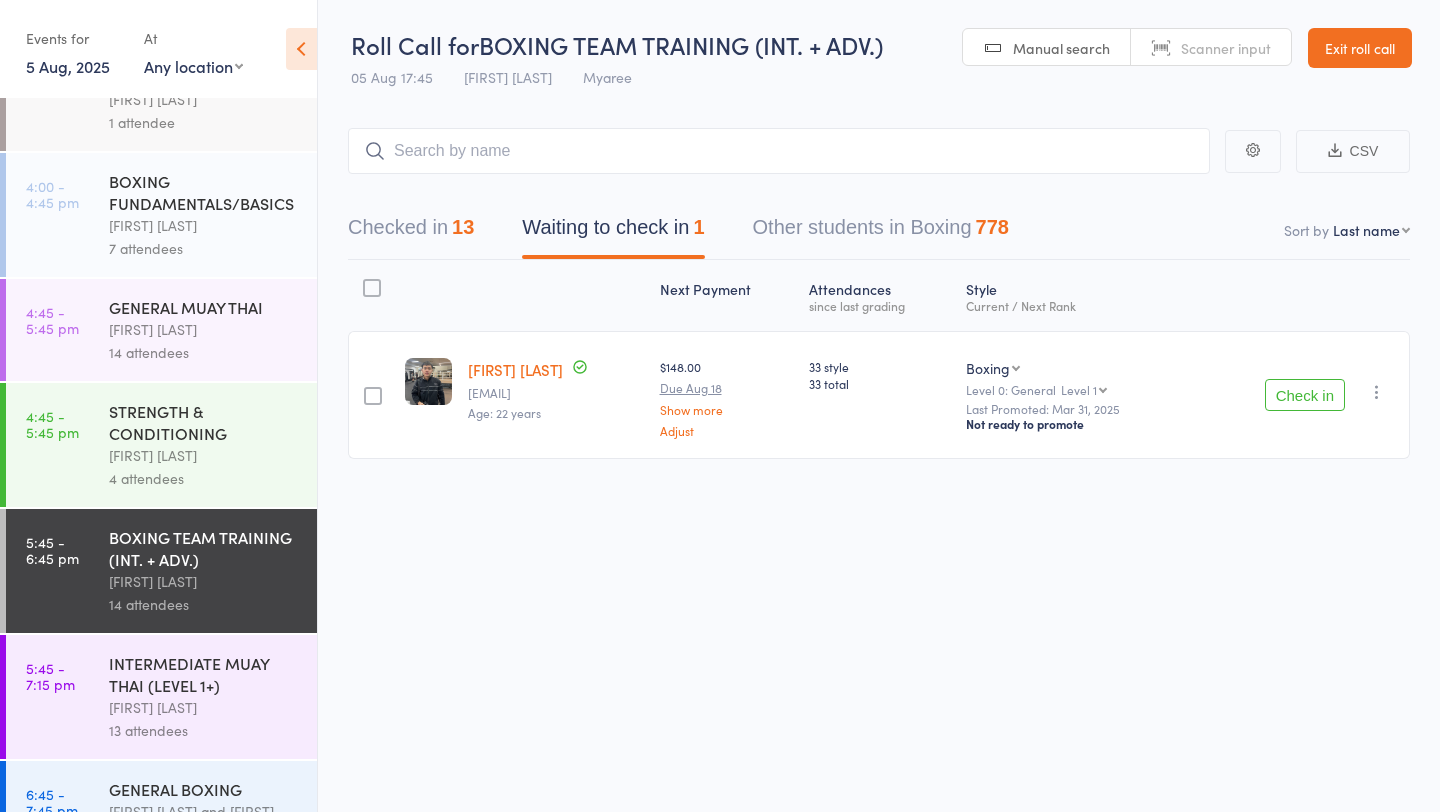 click on "Check in" at bounding box center (1305, 395) 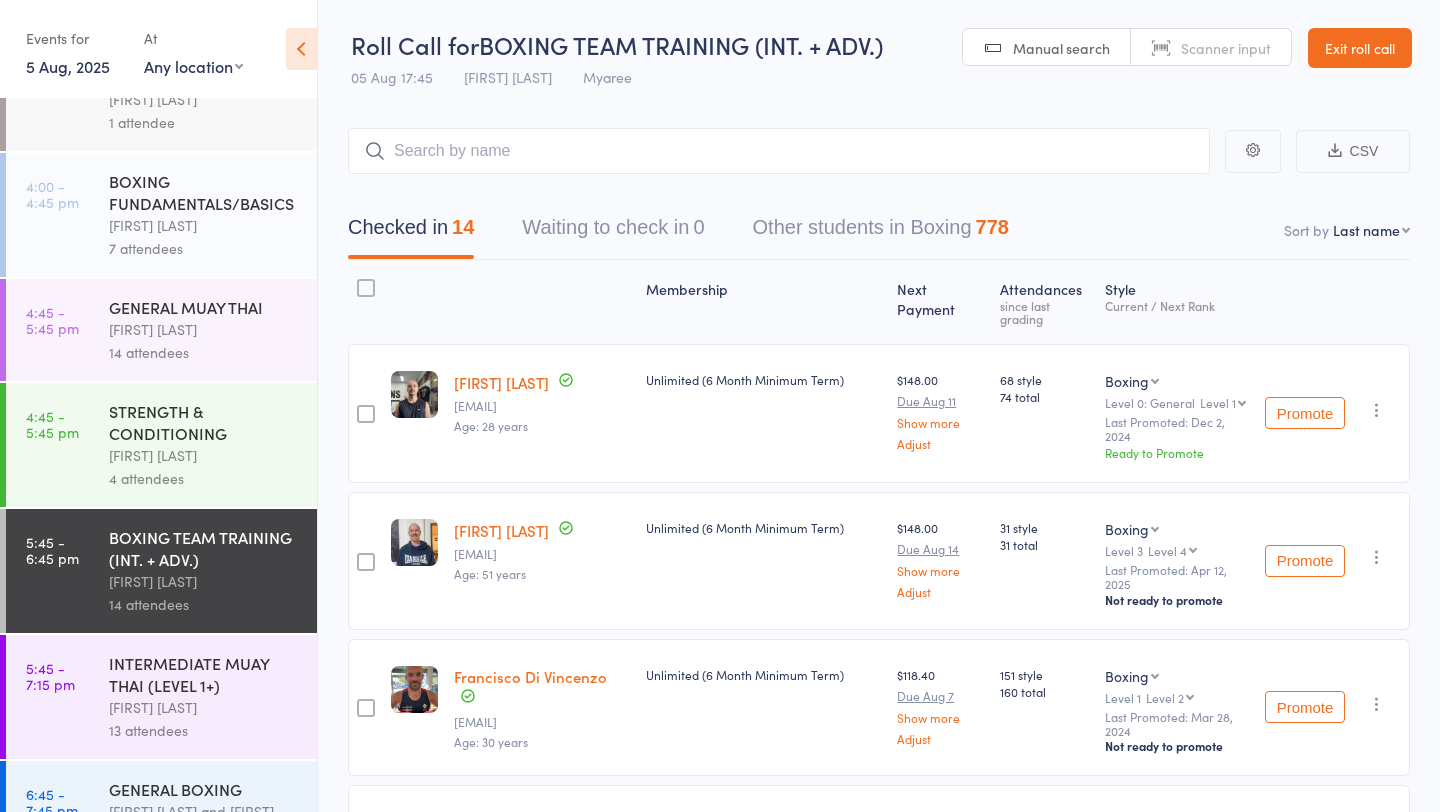 click on "Eddy D'Uva" at bounding box center (204, 707) 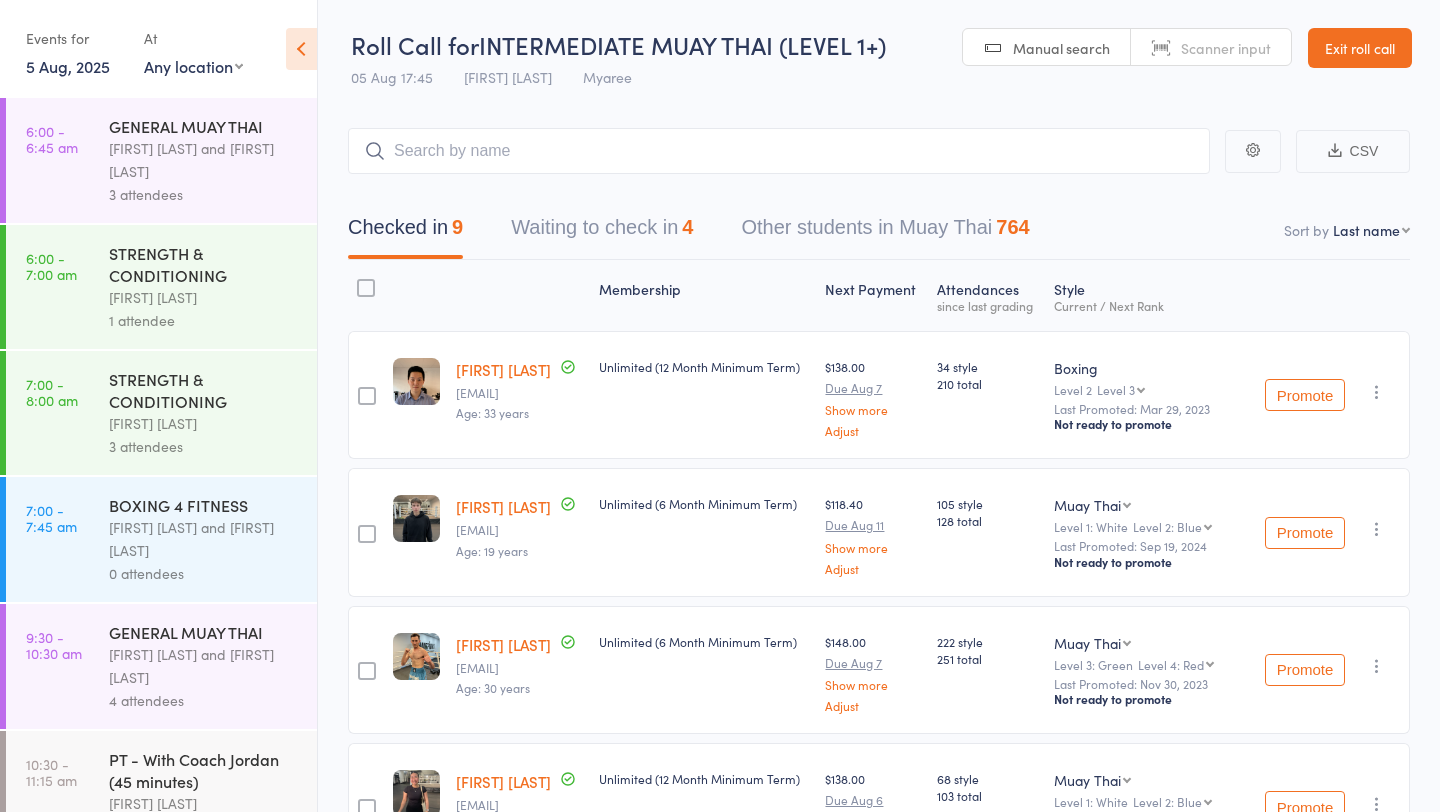 click on "Checked in  9 Waiting to check in  4 Other students in Muay Thai  764" at bounding box center [879, 217] 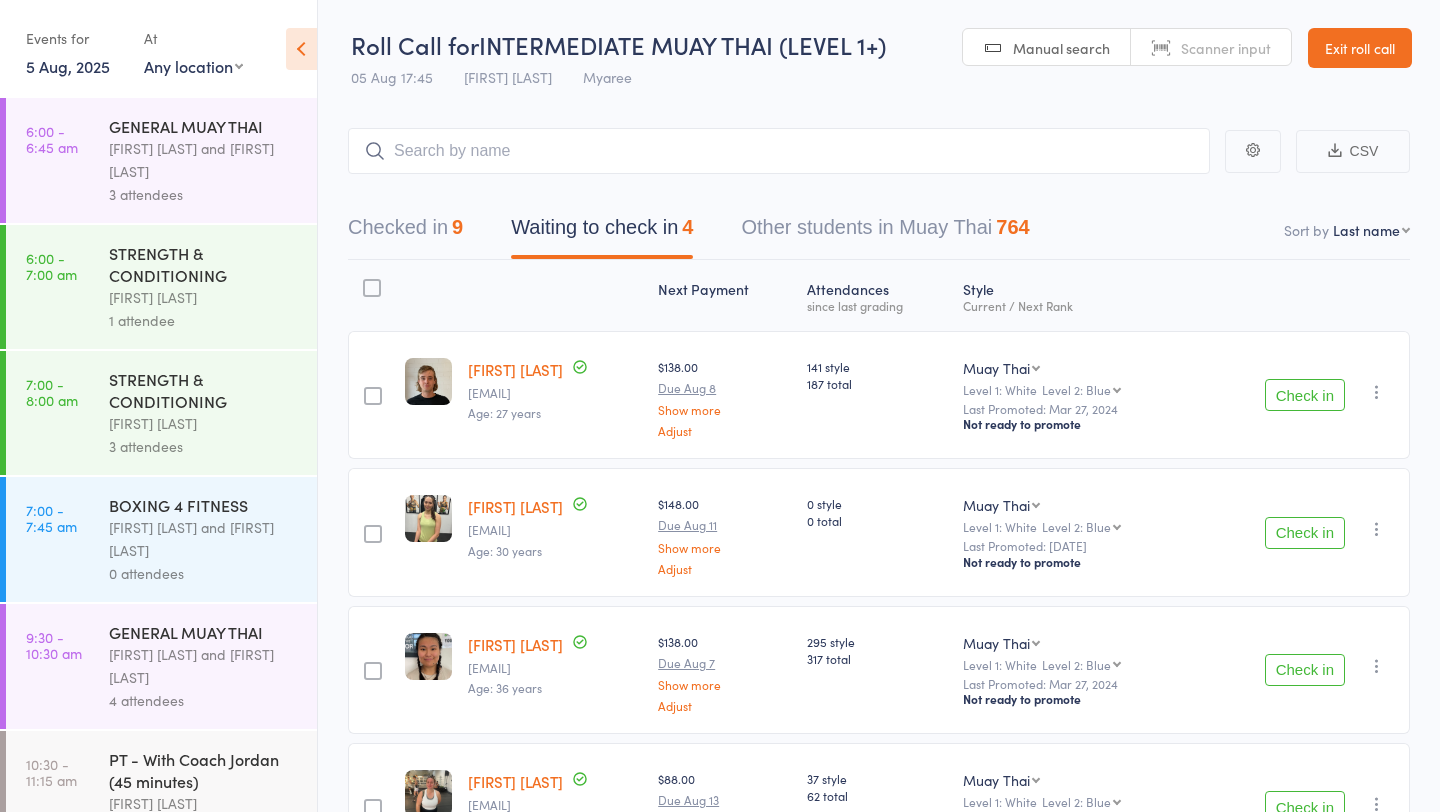 click on "Check in" at bounding box center (1305, 395) 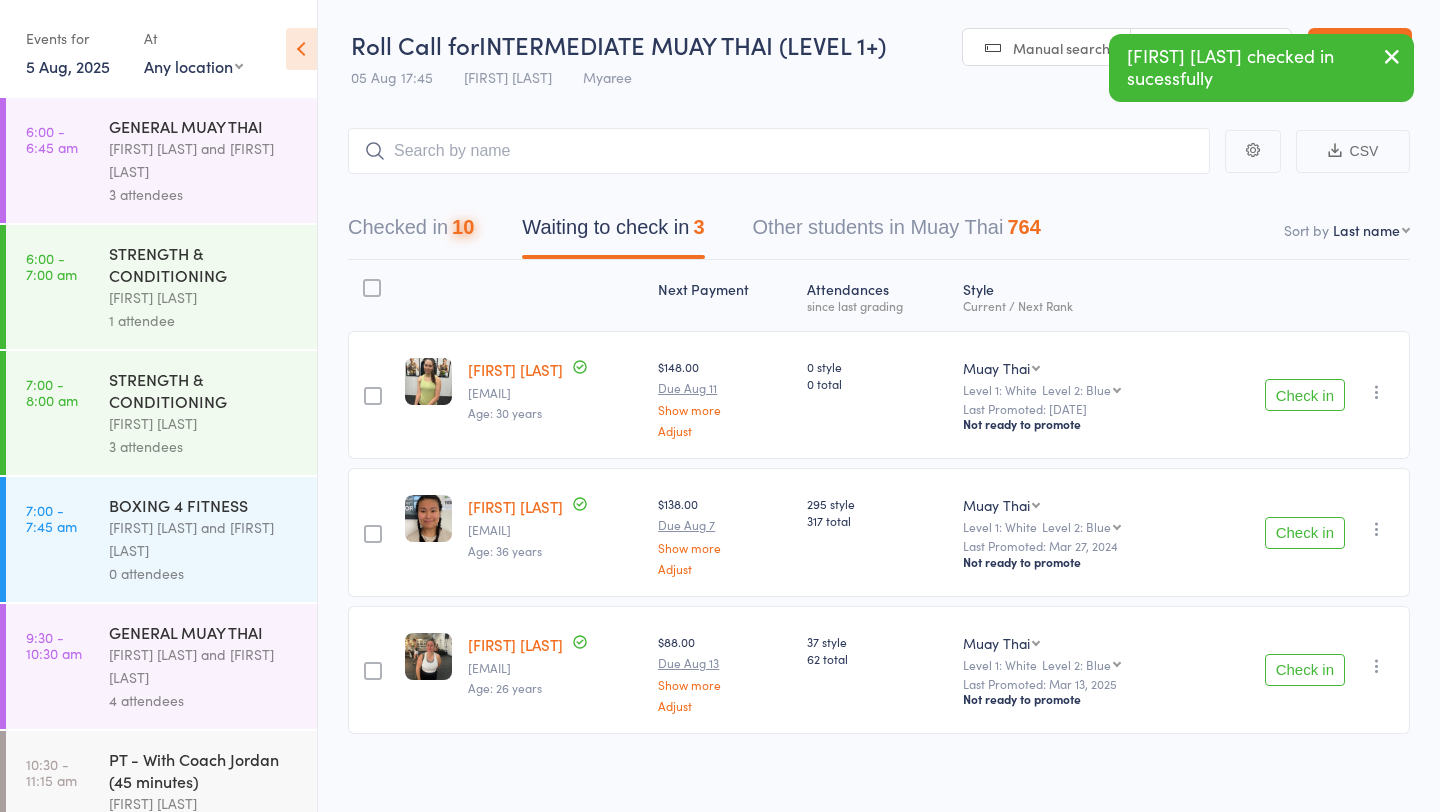 click on "Check in" at bounding box center [1305, 395] 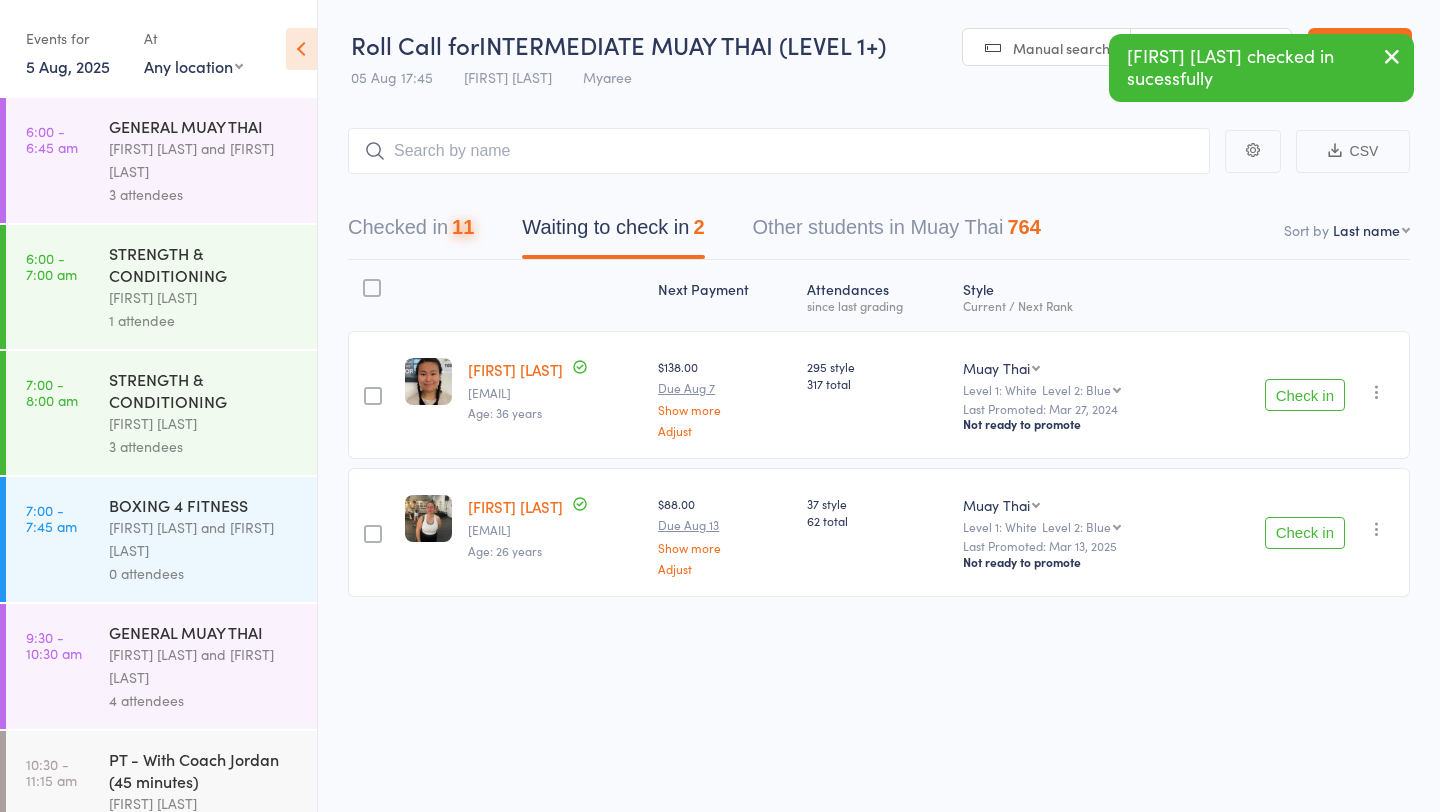 click on "Check in" at bounding box center [1305, 395] 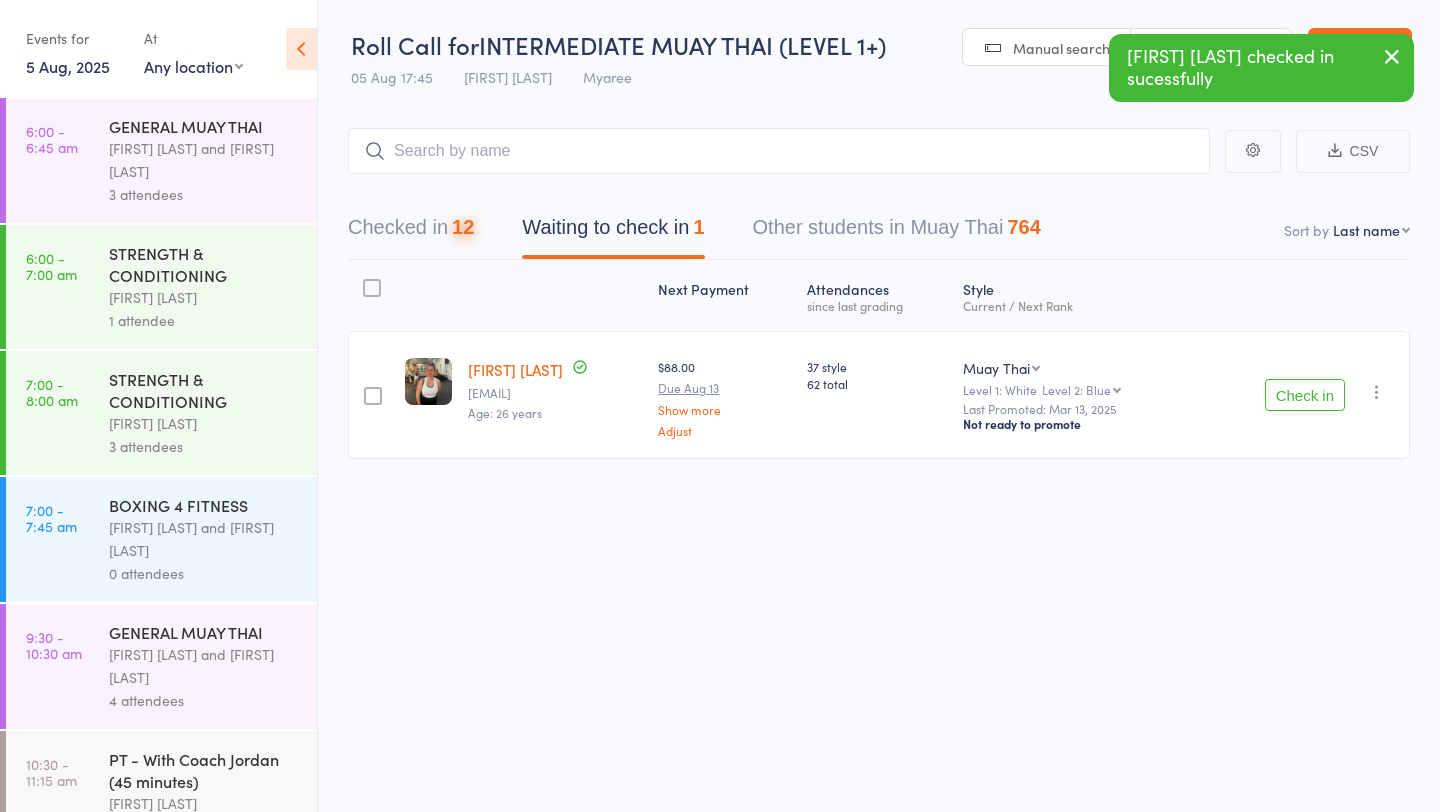 click on "Check in" at bounding box center (1305, 395) 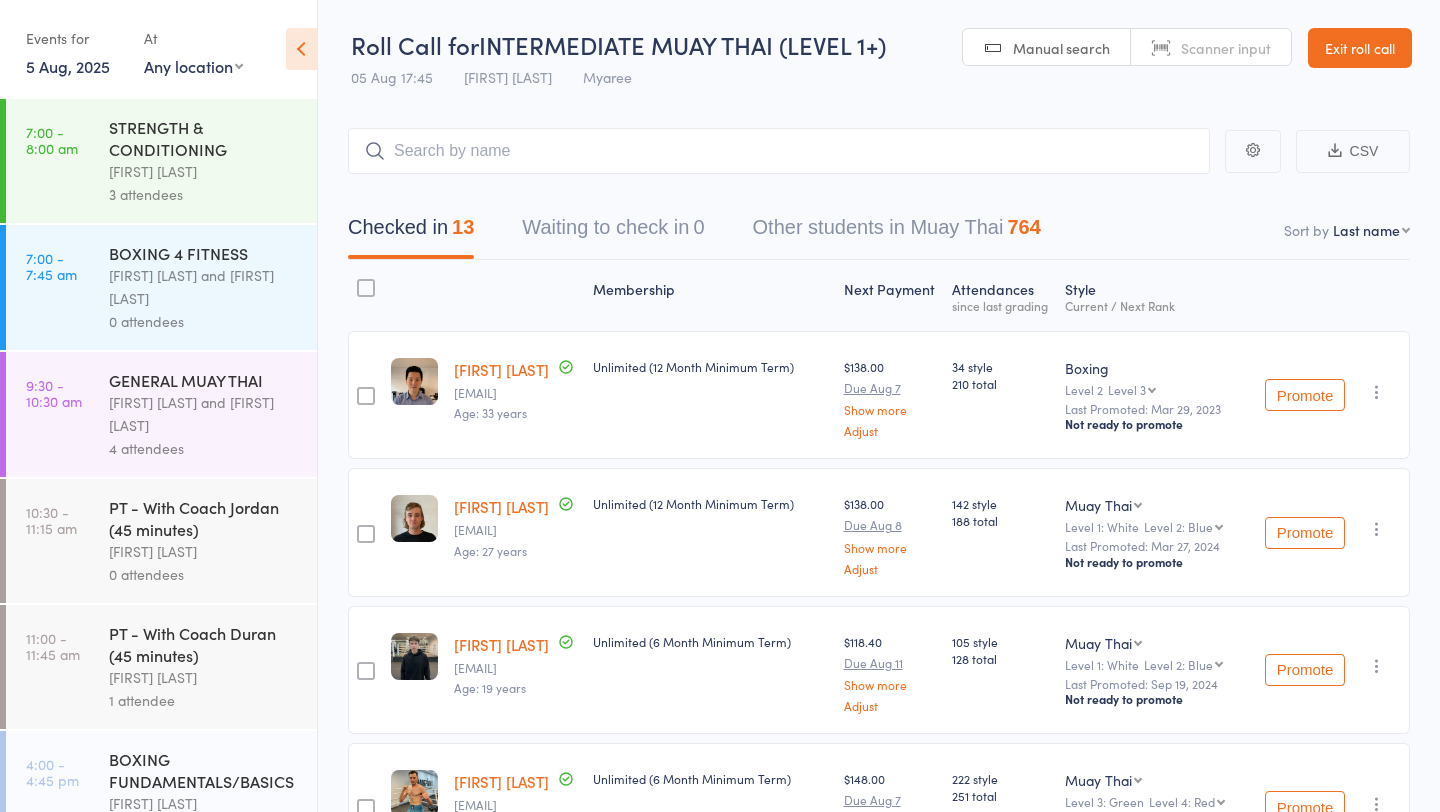 scroll, scrollTop: 916, scrollLeft: 0, axis: vertical 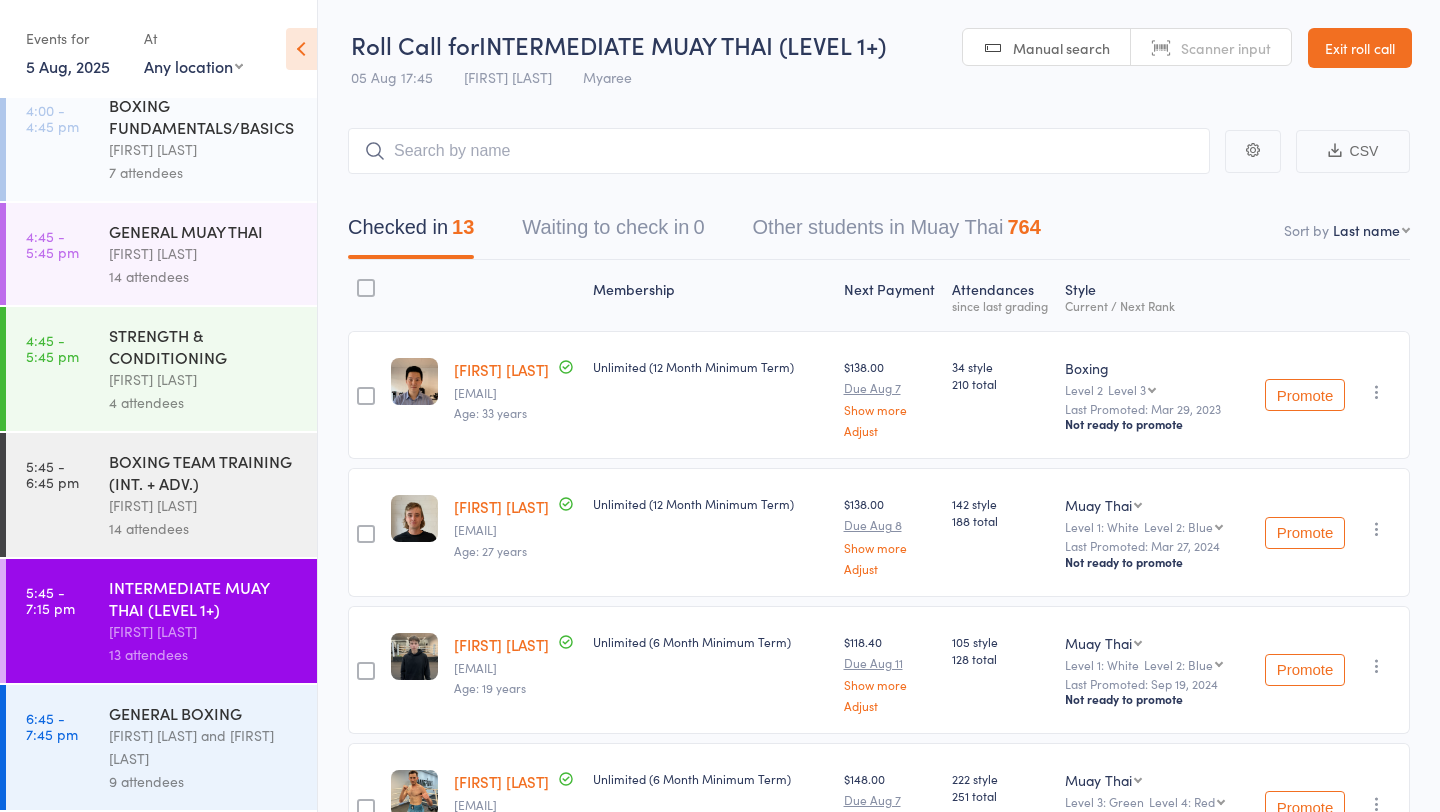 click on "BOXING TEAM TRAINING (INT. + ADV.)" at bounding box center (204, 472) 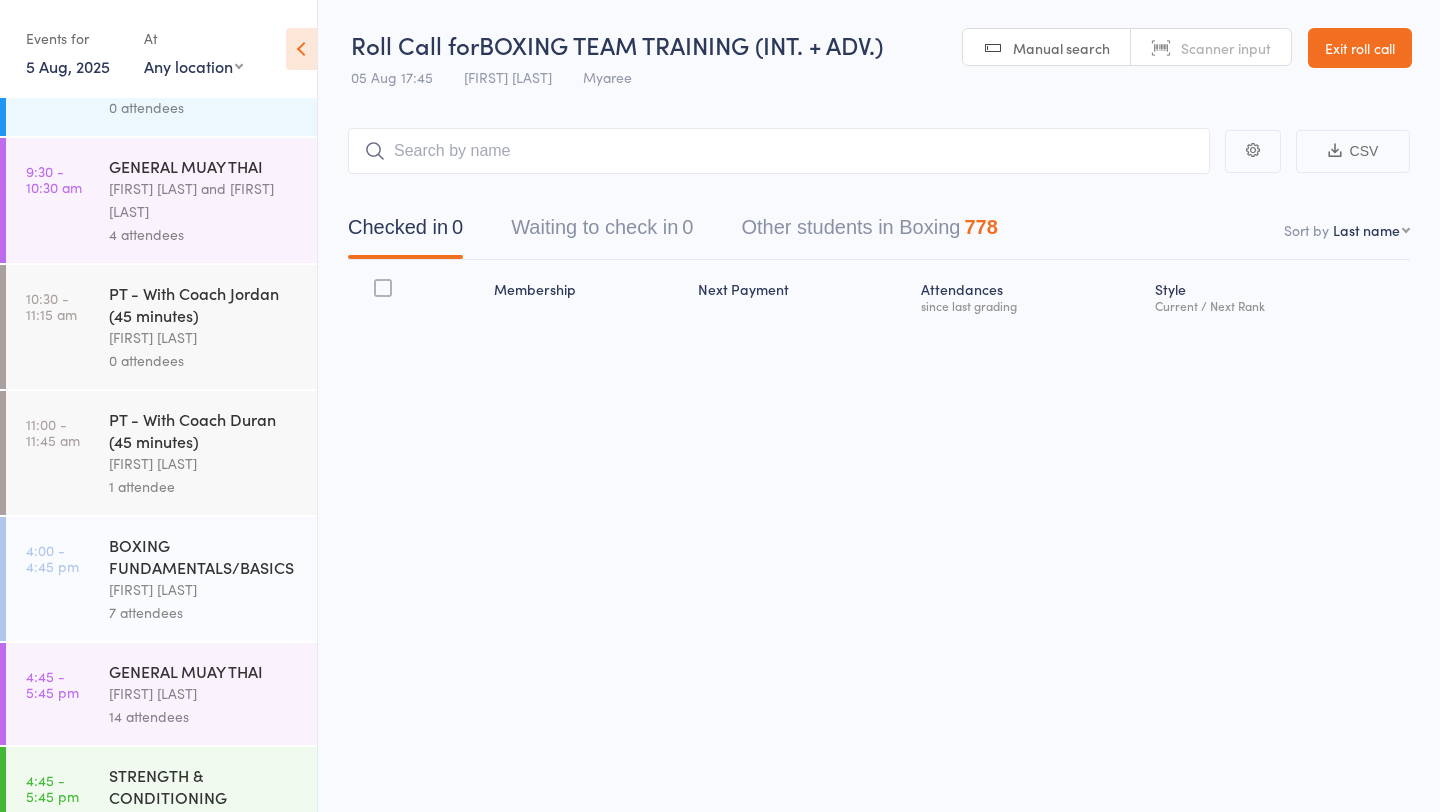scroll, scrollTop: 916, scrollLeft: 0, axis: vertical 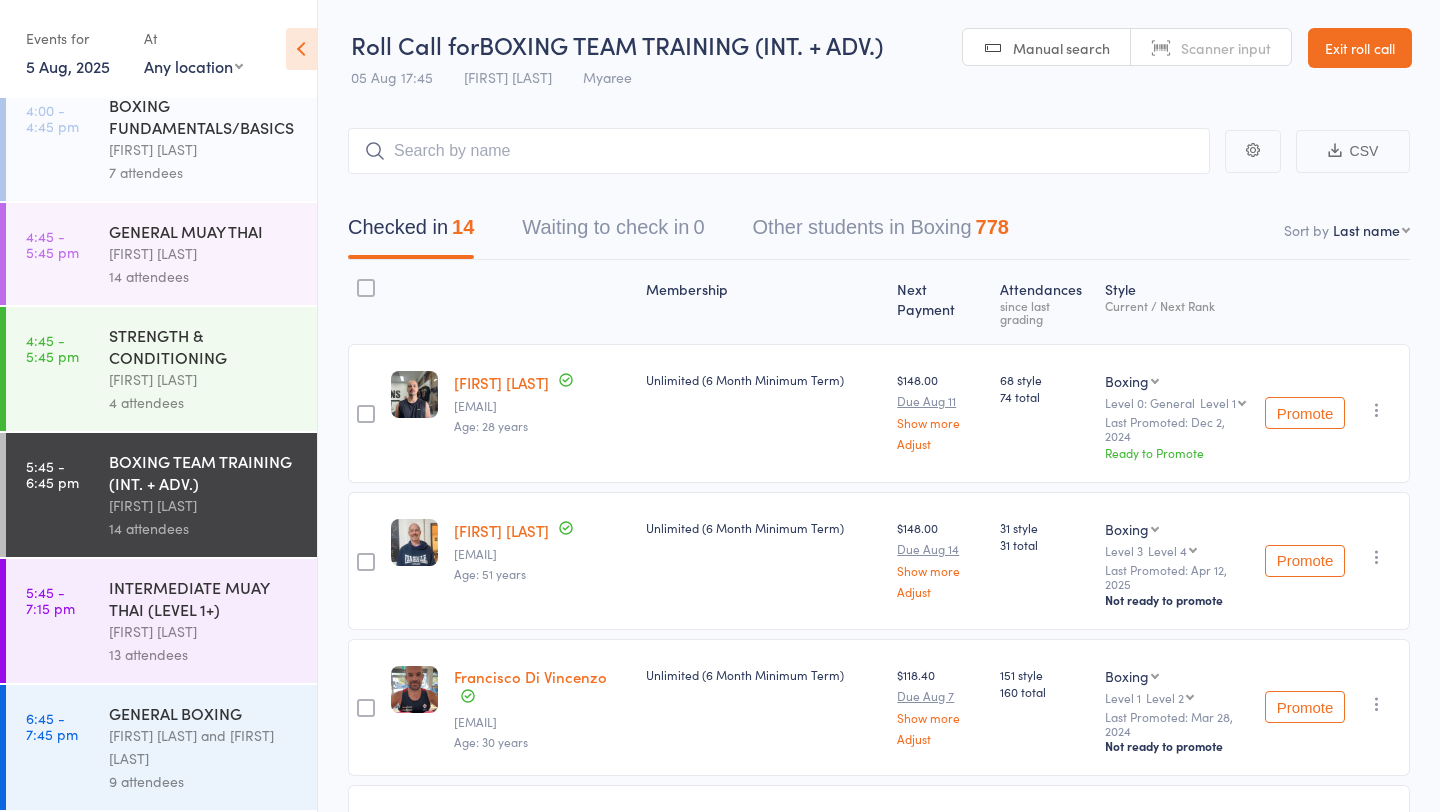 click on "GENERAL BOXING Duran Singh and Francisco Di Vincenzo 9 attendees" at bounding box center (213, 747) 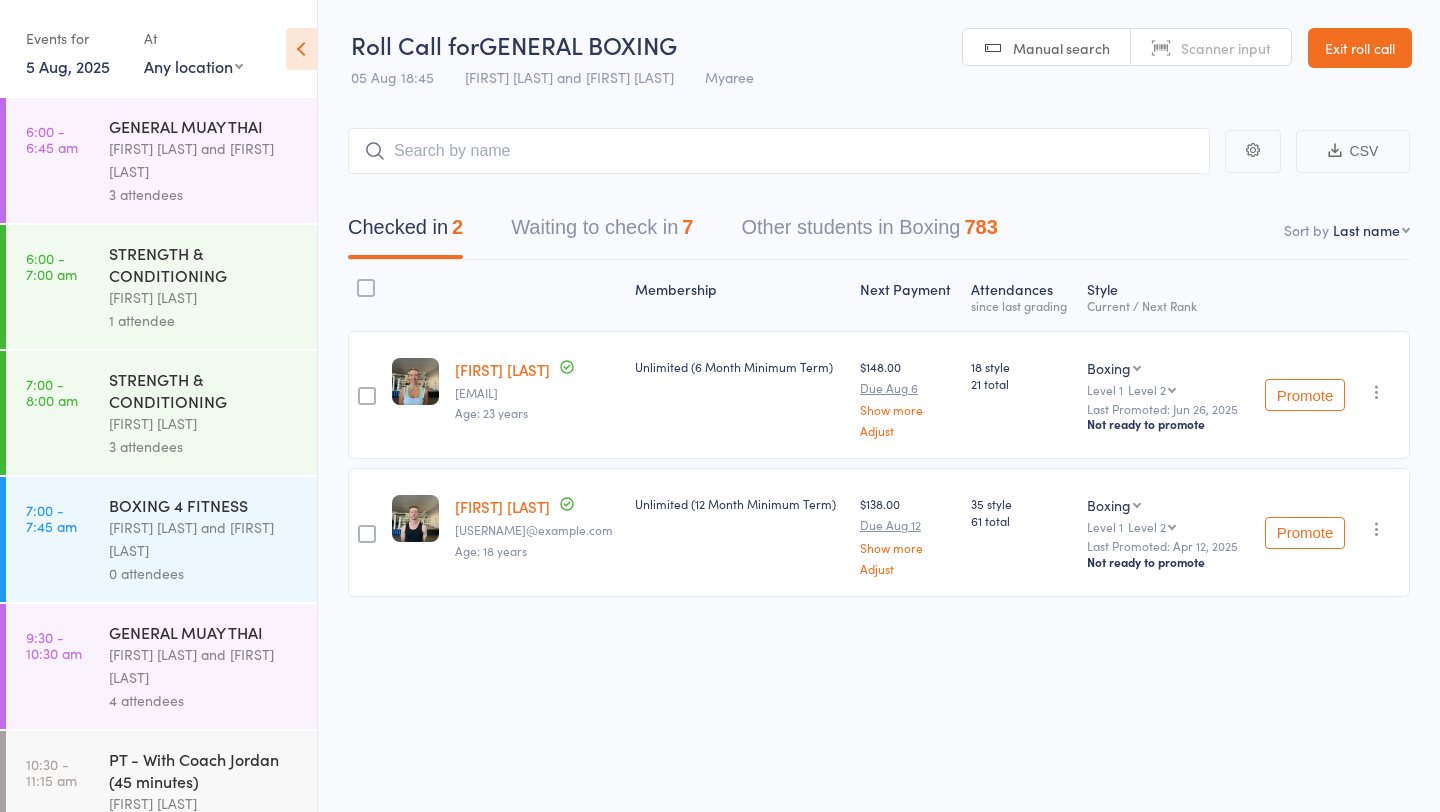 click on "Waiting to check in  7" at bounding box center (602, 232) 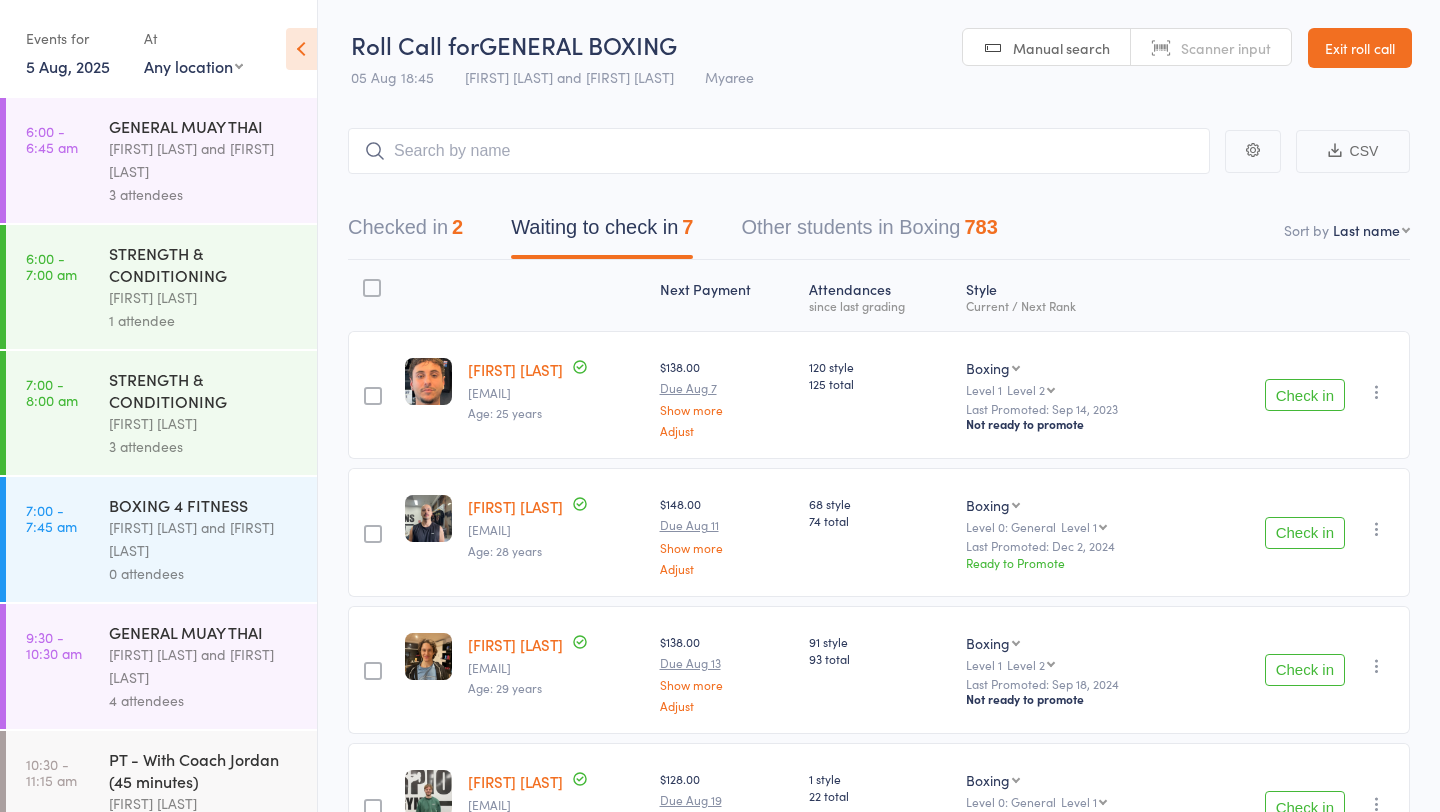 click on "Check in" at bounding box center (1305, 533) 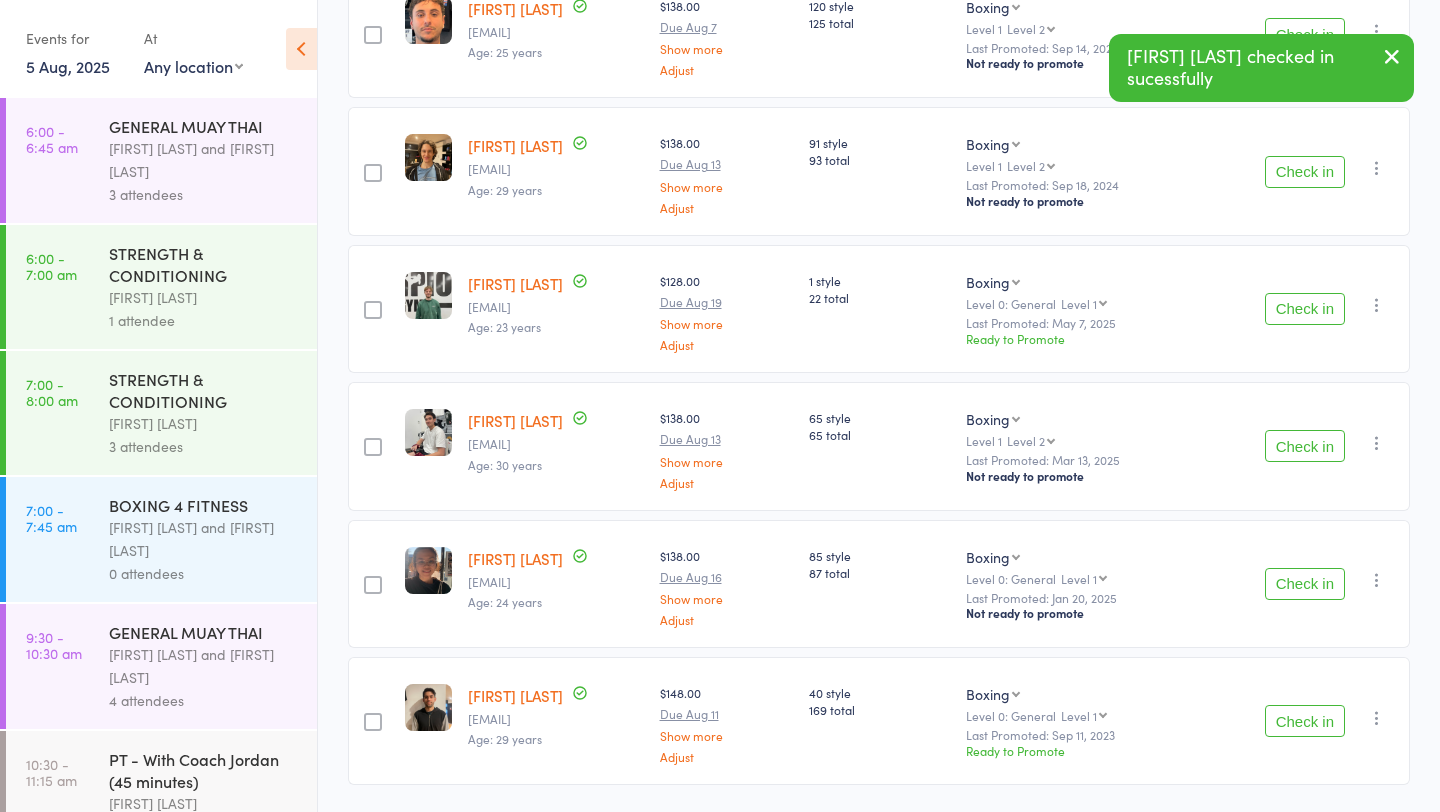 scroll, scrollTop: 420, scrollLeft: 0, axis: vertical 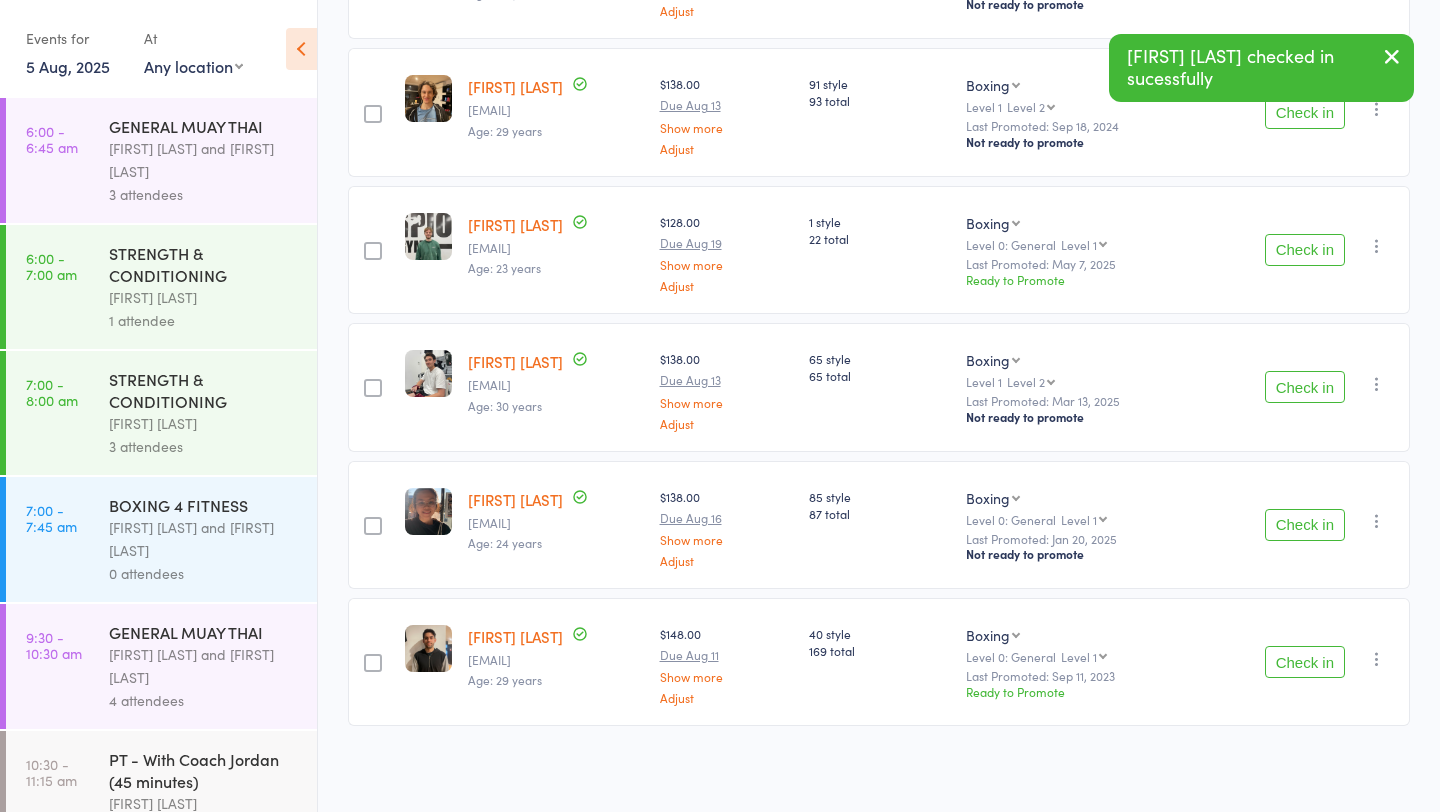 click on "Check in" at bounding box center [1305, 662] 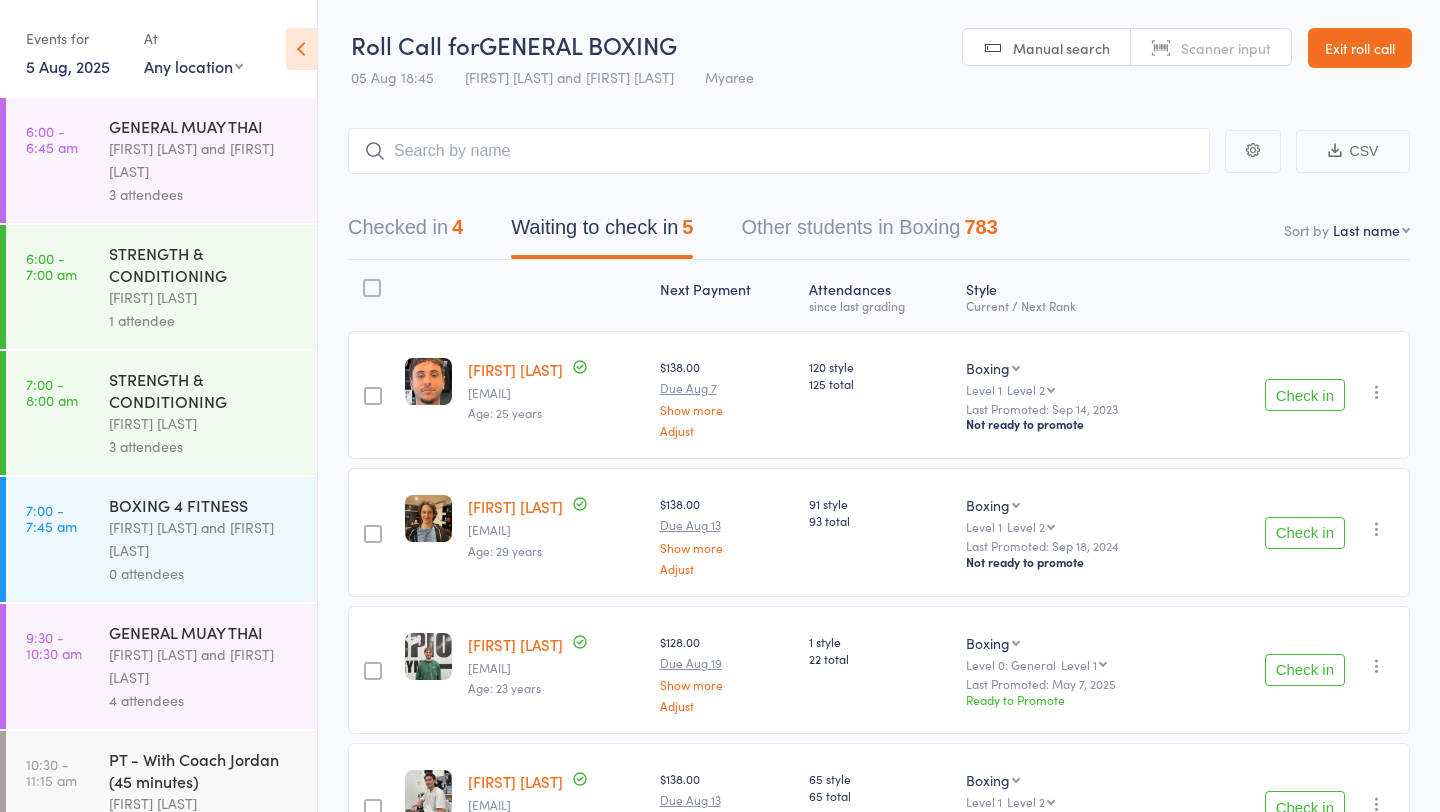 scroll, scrollTop: 77, scrollLeft: 0, axis: vertical 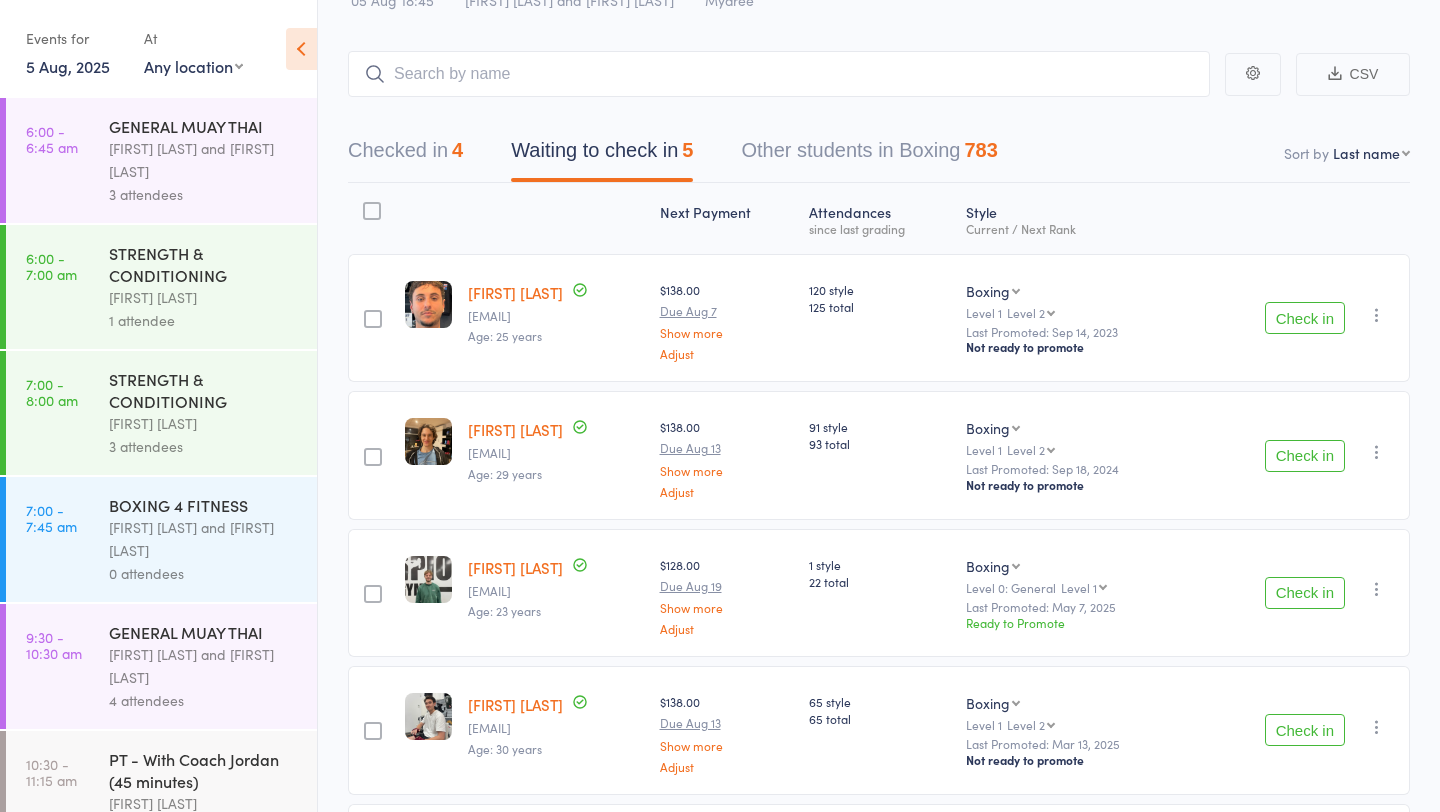 click on "Check in" at bounding box center [1305, 318] 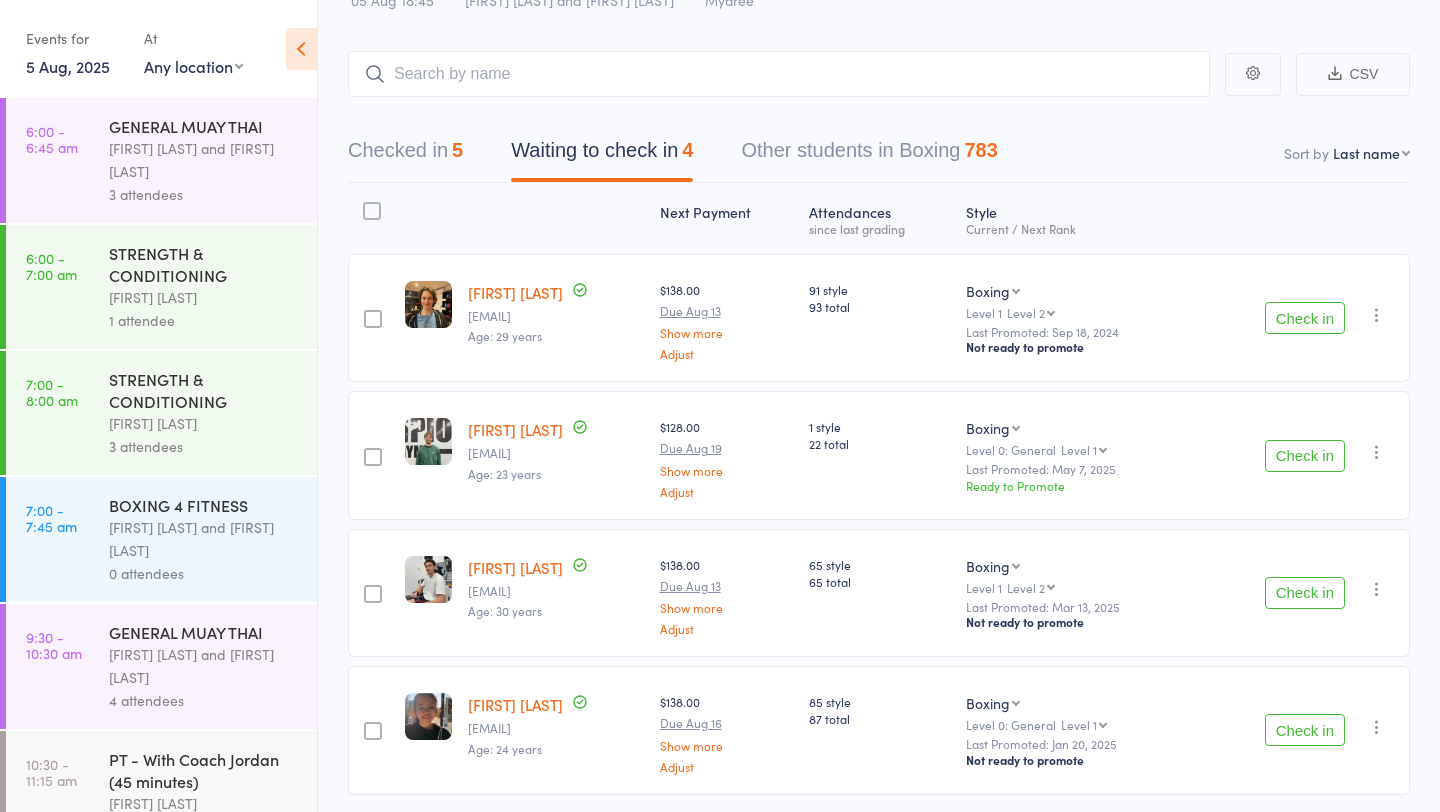 click on "Check in" at bounding box center (1305, 456) 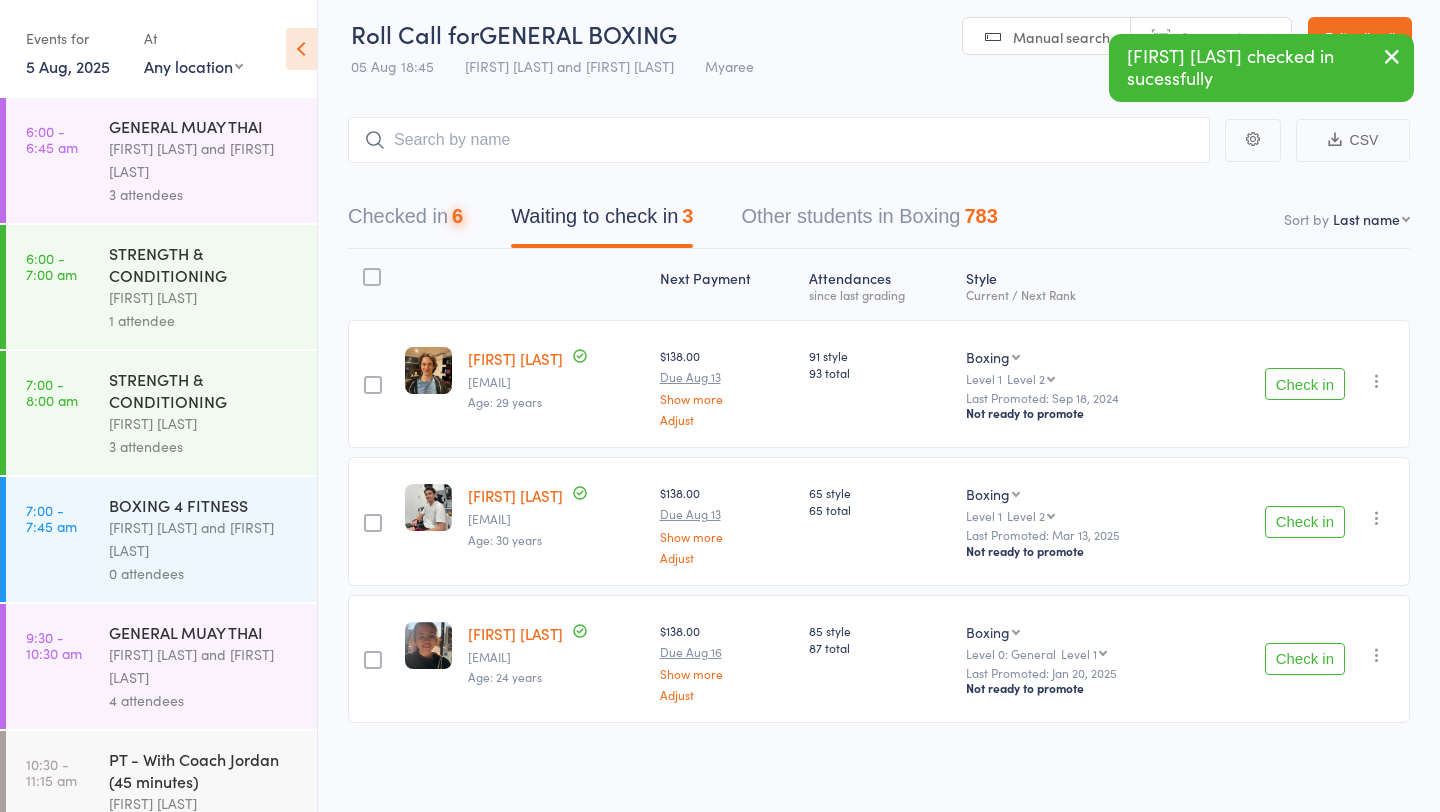 scroll, scrollTop: 9, scrollLeft: 0, axis: vertical 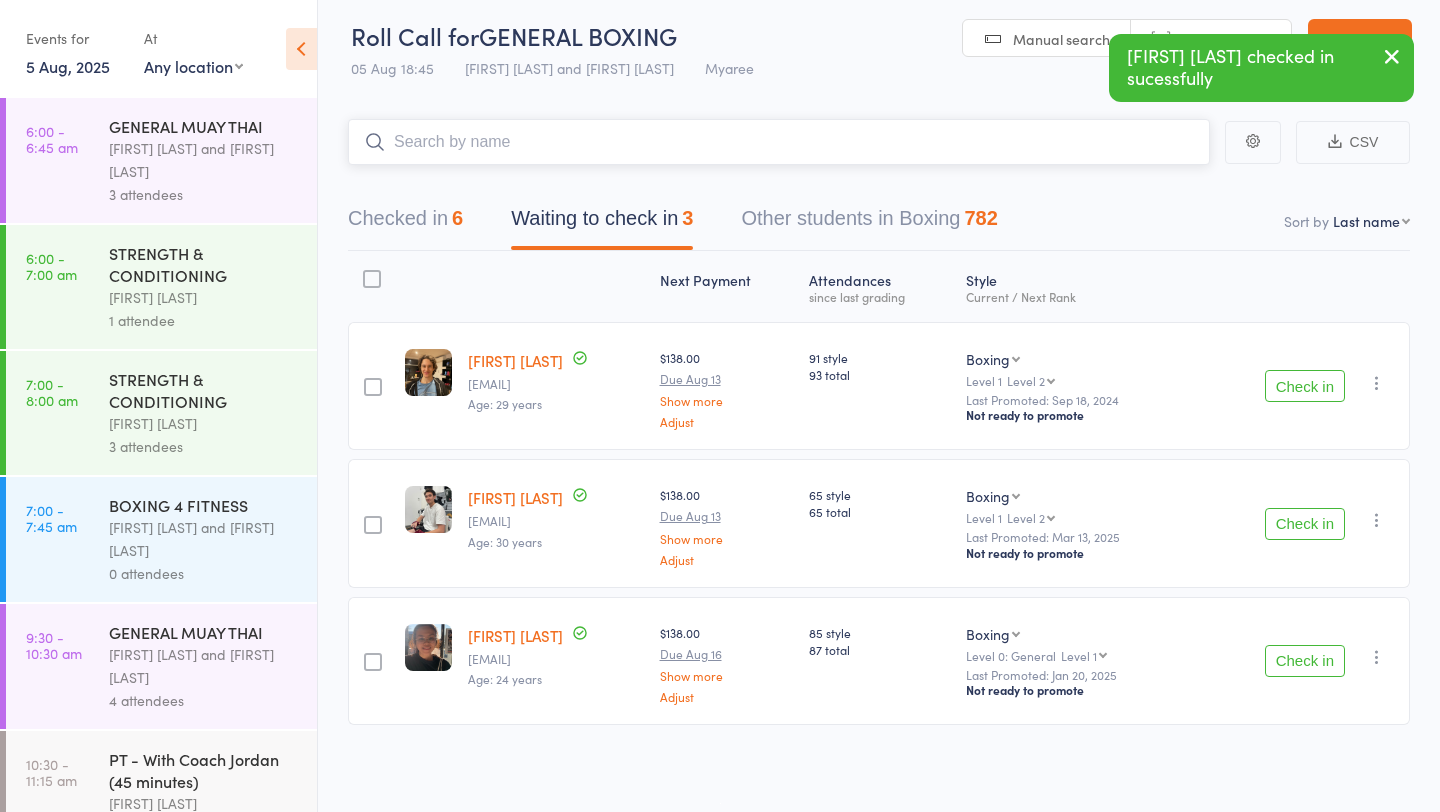 click at bounding box center [779, 142] 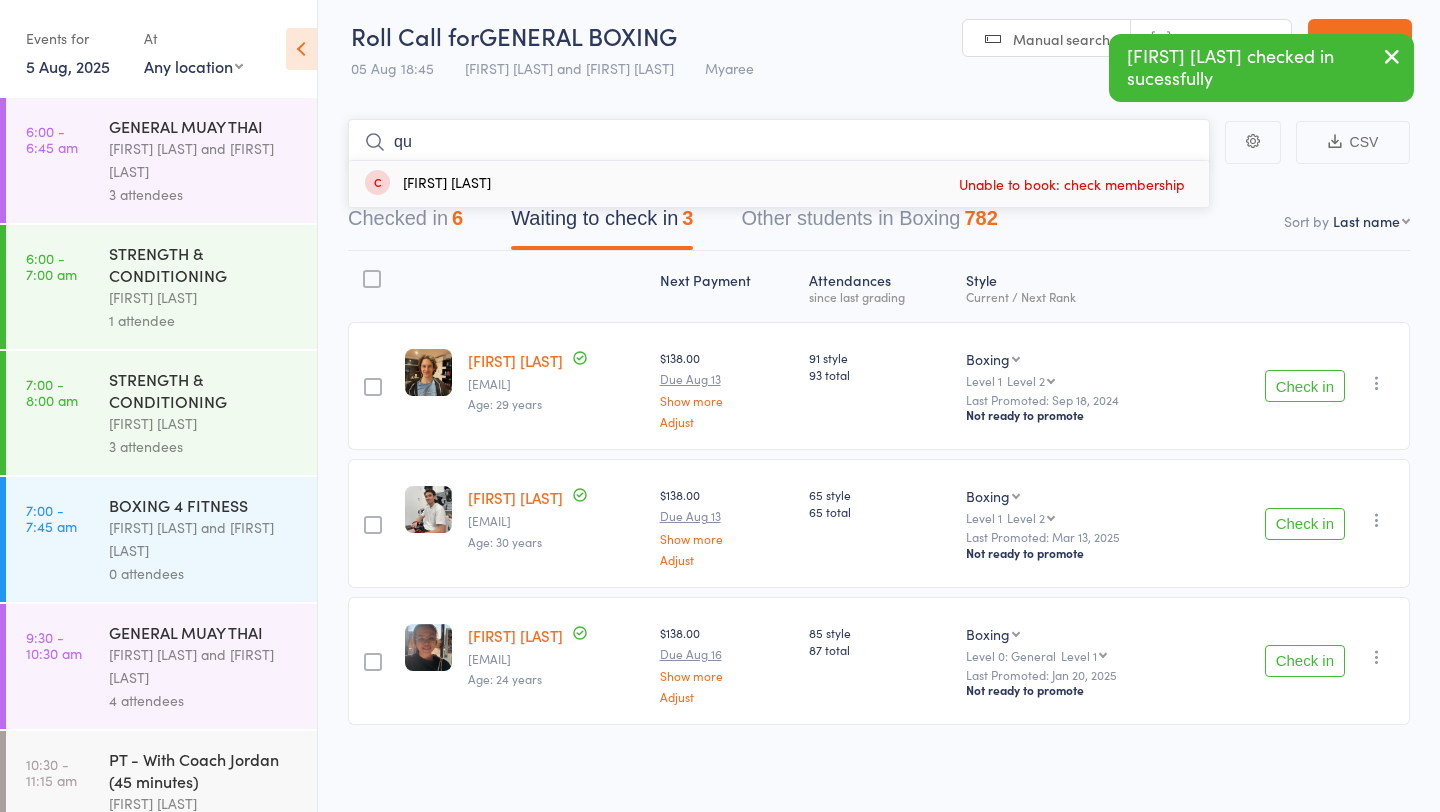 type on "q" 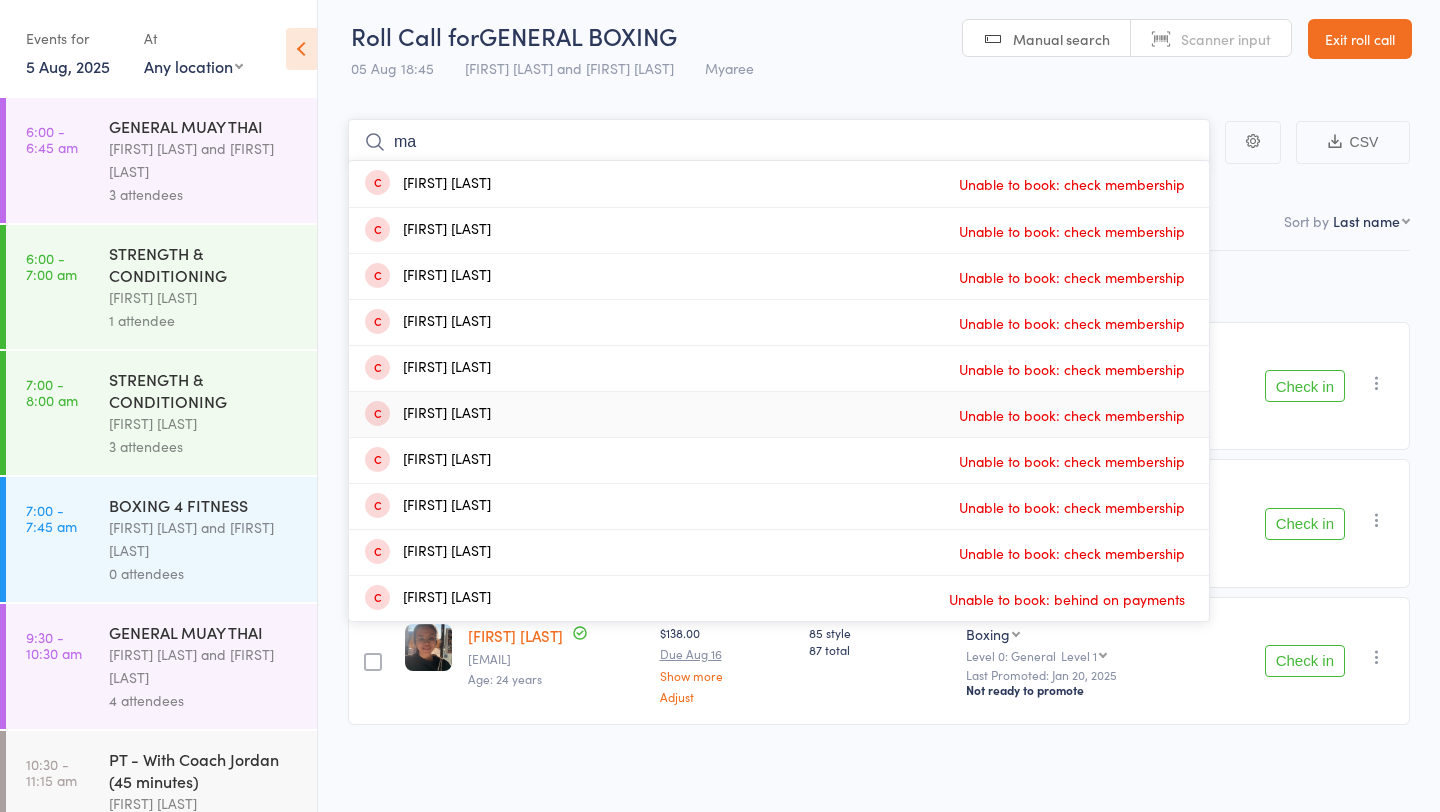 type on "m" 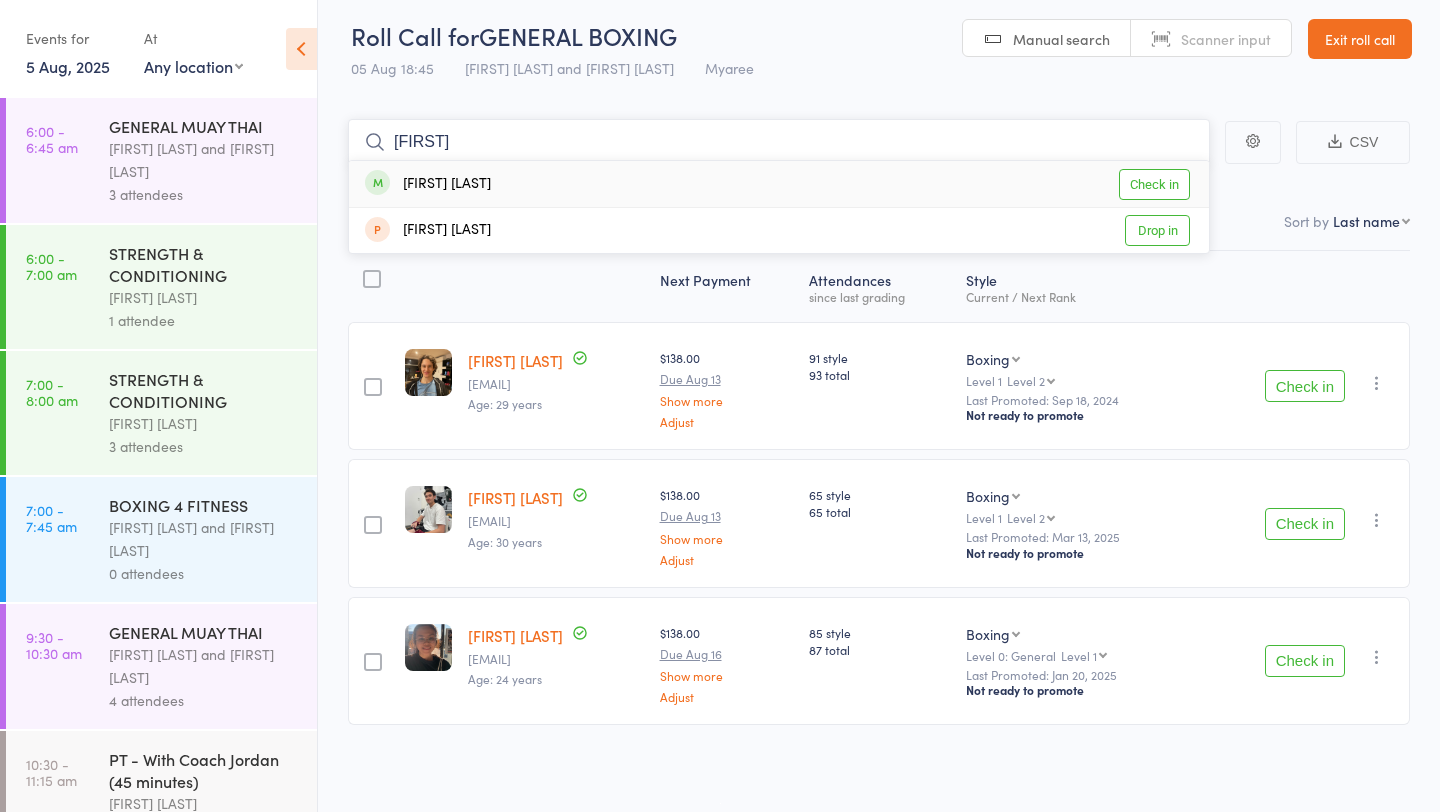 type on "quint" 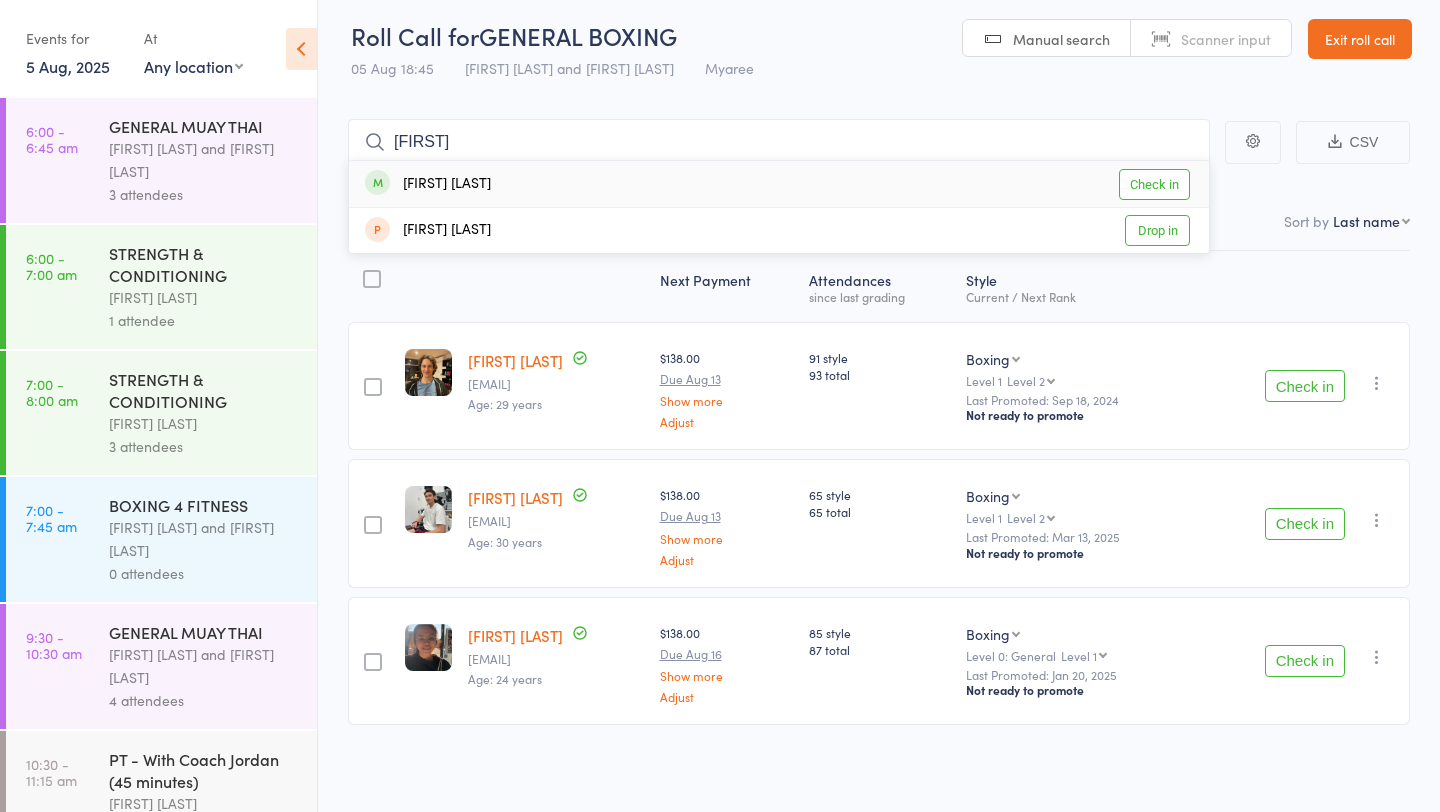 click on "Check in" at bounding box center [1154, 184] 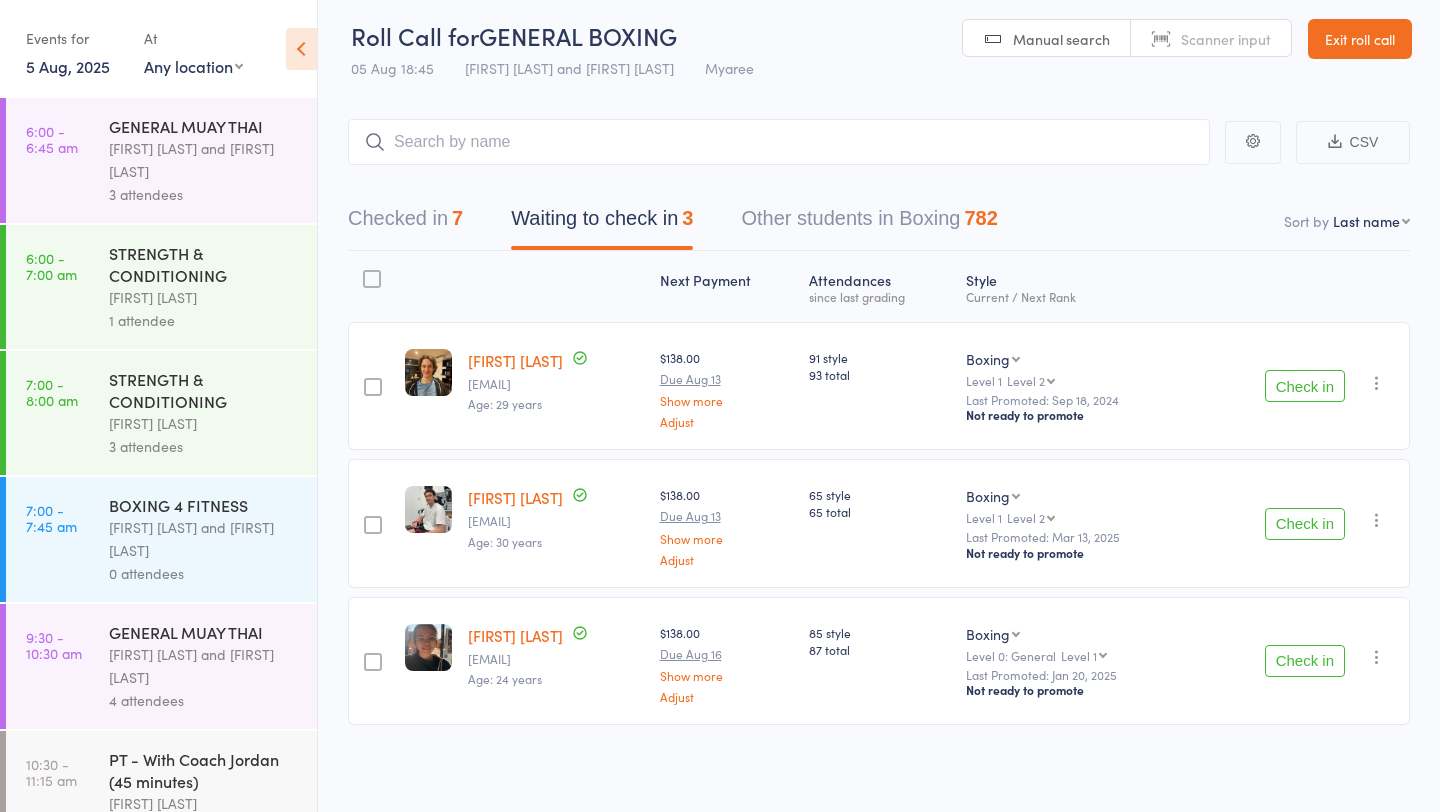 click on "Check in" at bounding box center (1305, 524) 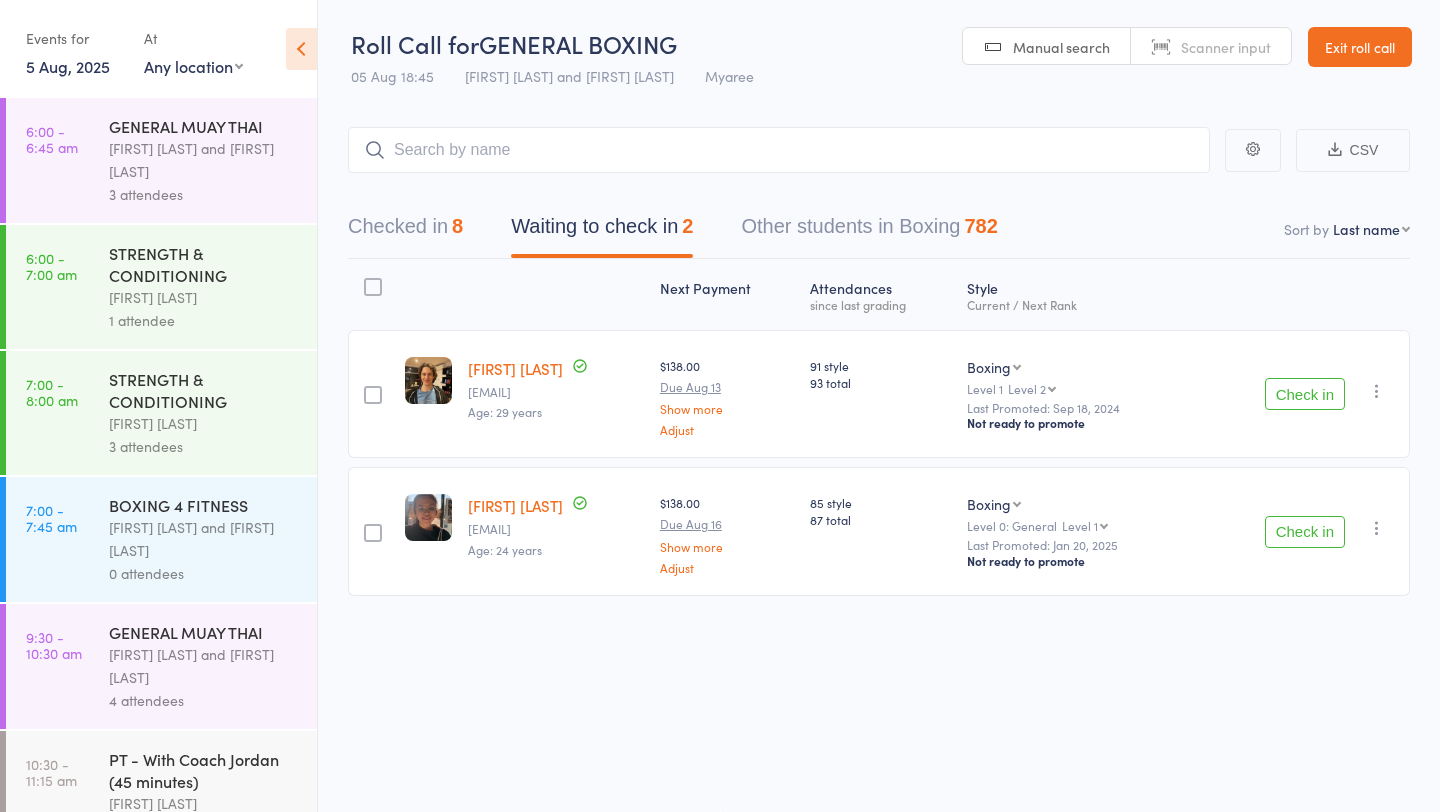 click on "Check in" at bounding box center [1305, 394] 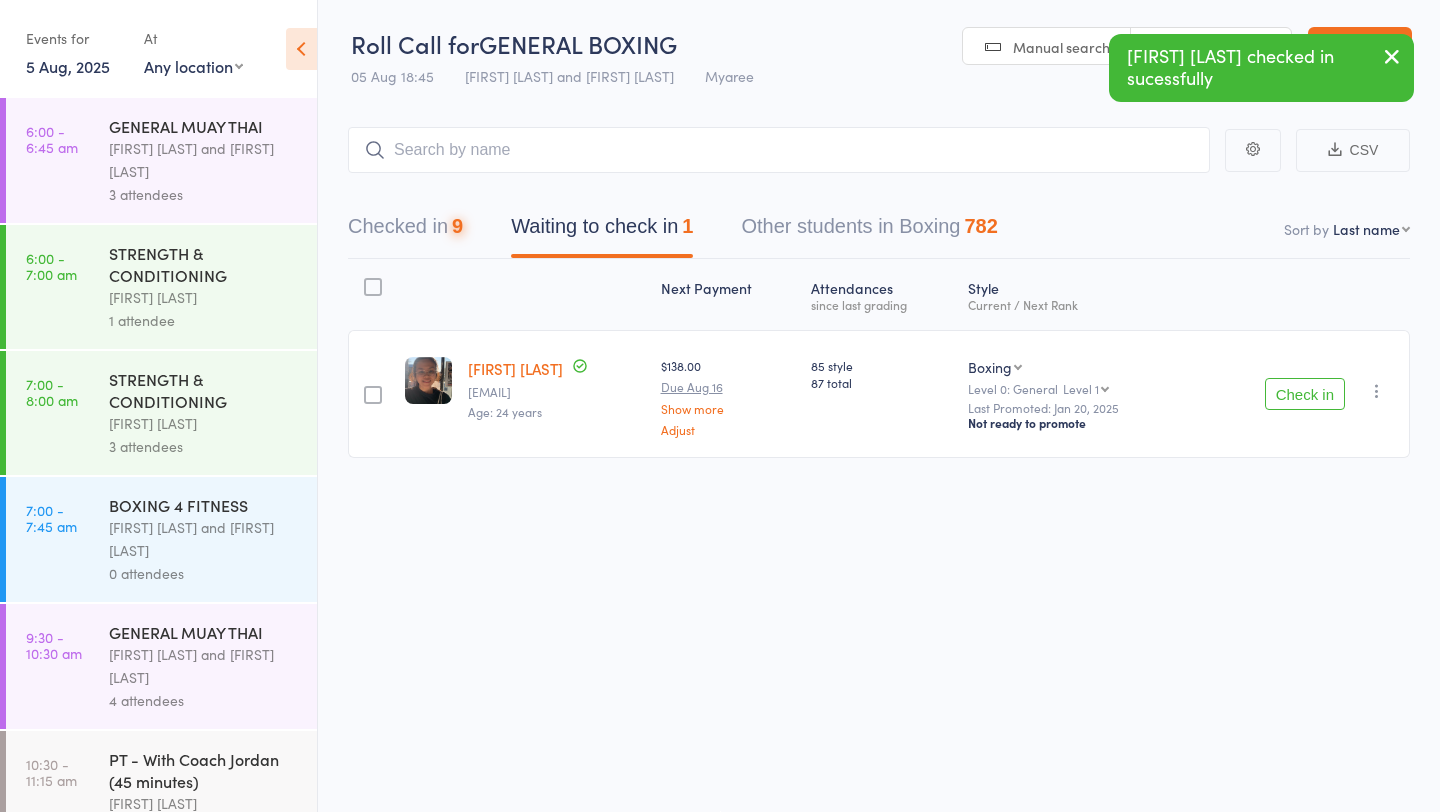 click on "Check in" at bounding box center [1305, 394] 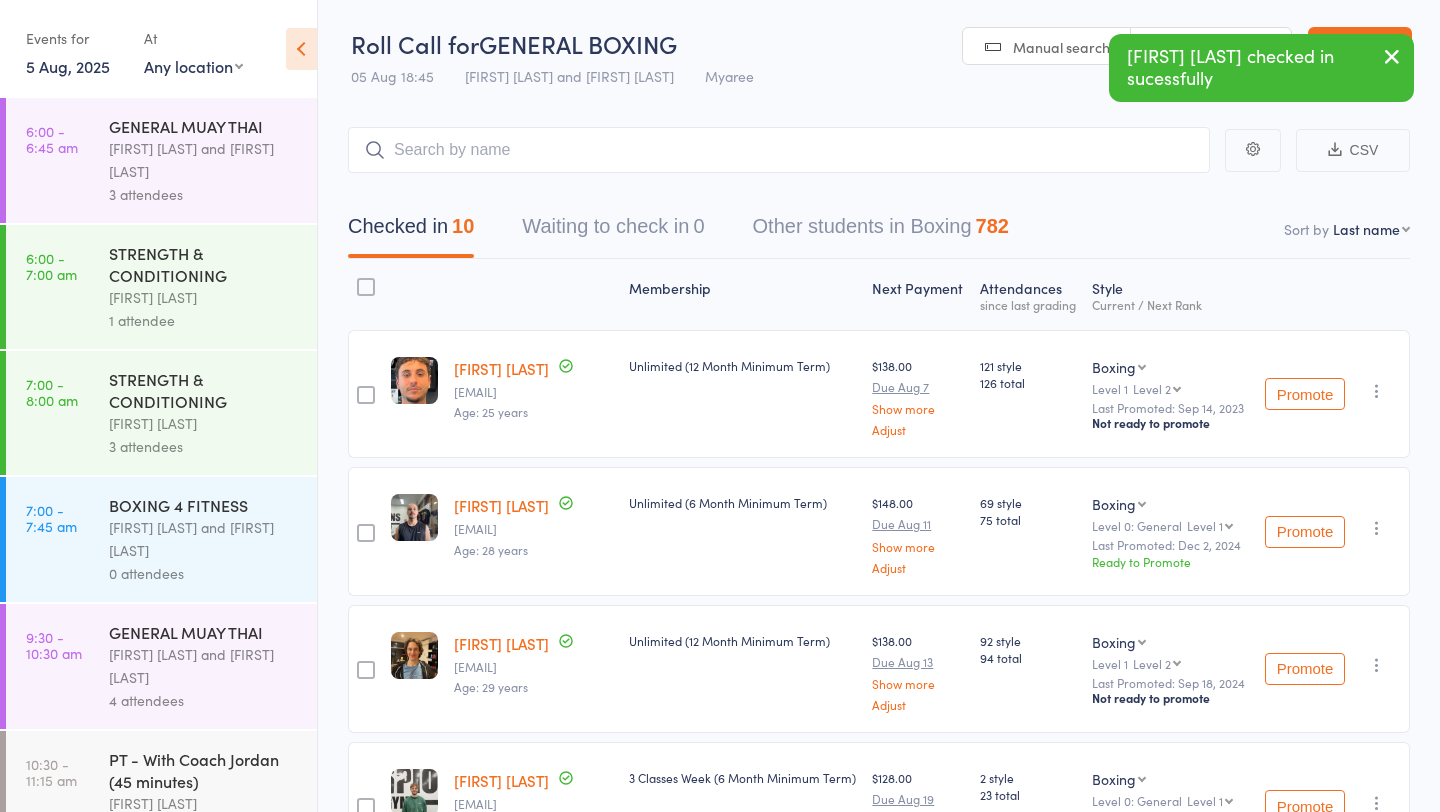 scroll, scrollTop: 0, scrollLeft: 0, axis: both 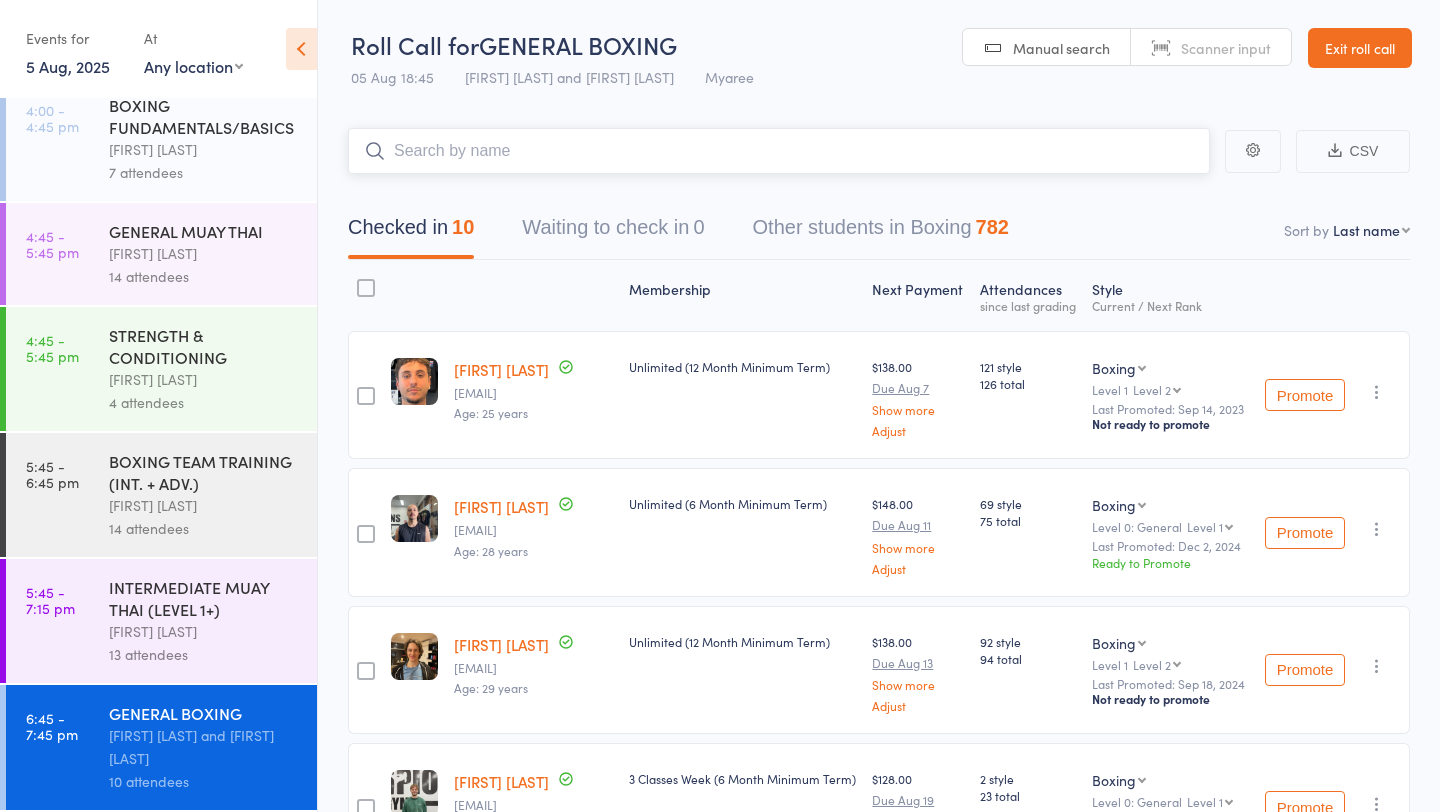 click at bounding box center [779, 151] 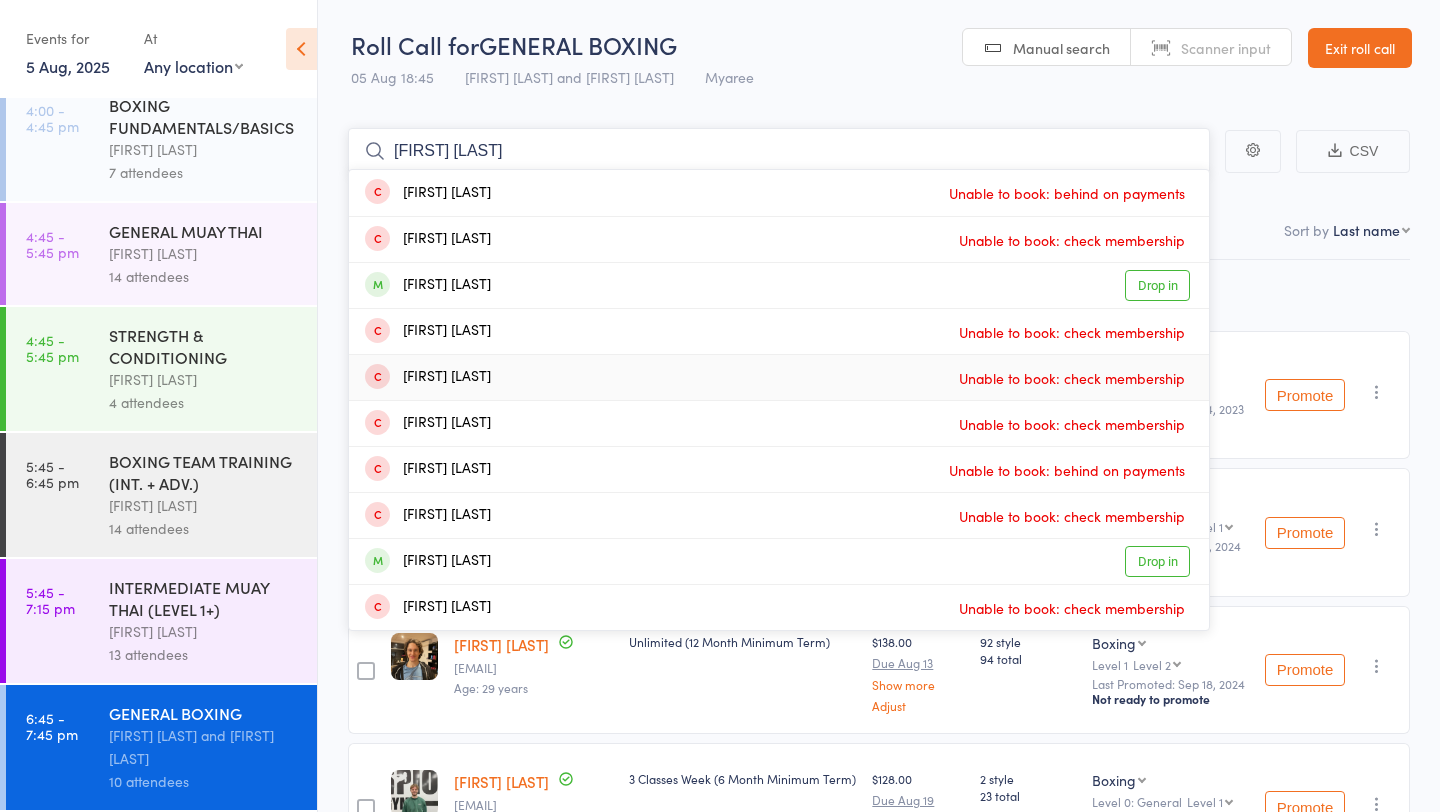 type on "michael ma" 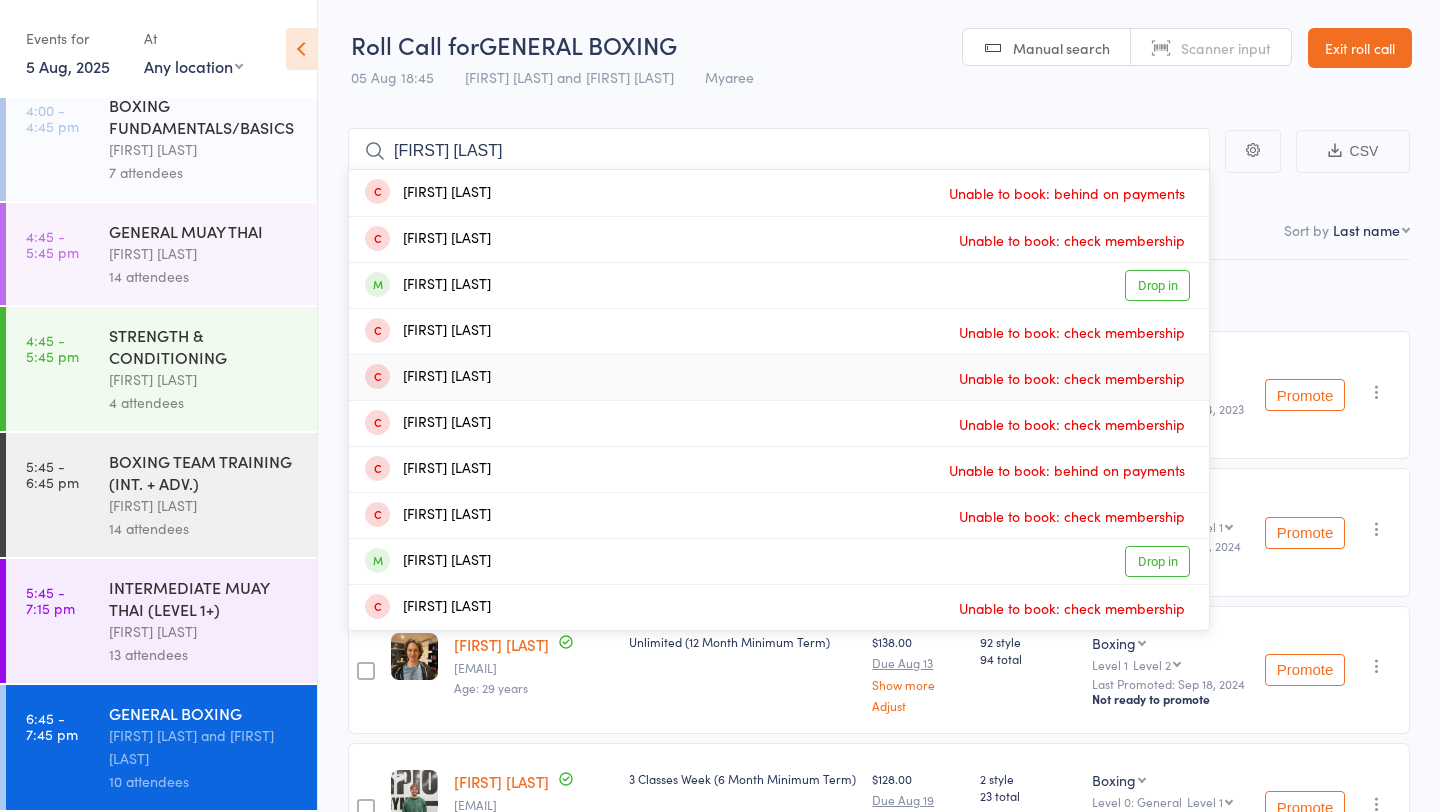 click on "Membership Next Payment Atten­dances since last grading Style Current / Next Rank edit Isaac Antioch    isaacantioch@gmail.com Age: 25 years Unlimited (12 Month Minimum Term) $138.00 Due Aug 7  Show more Adjust 121 style 126 total Boxing Strength & Conditioning Boxing Muay Thai Level 1  Level 2  Level 2 Level 3 Level 4 Level 5 Last Promoted: Sep 14, 2023 Not ready to promote Promote Undo check-in Promote Send message Add Note Add Task Add Flag Remove Mark absent
edit Angus Ash    angus.ash97@gmail.com Age: 28 years Unlimited (6 Month Minimum Term) $148.00 Due Aug 11  Show more Adjust 69 style 75 total Boxing Muay Thai Boxing Strength & Conditioning Level 0: General  Level 1  Level 1 Level 2 Level 3 Level 4 Level 5 Last Promoted: Dec 2, 2024 Ready to Promote Promote Undo check-in Promote Send message Add Note Add Task Add Flag Remove Mark absent
edit William Dharmabandu    curtin2015.william@gmail.com Age: 29 years Unlimited (12 Month Minimum Term) $138.00 Due Aug 13  Show more Adjust 92 style 94 total" at bounding box center [879, 982] 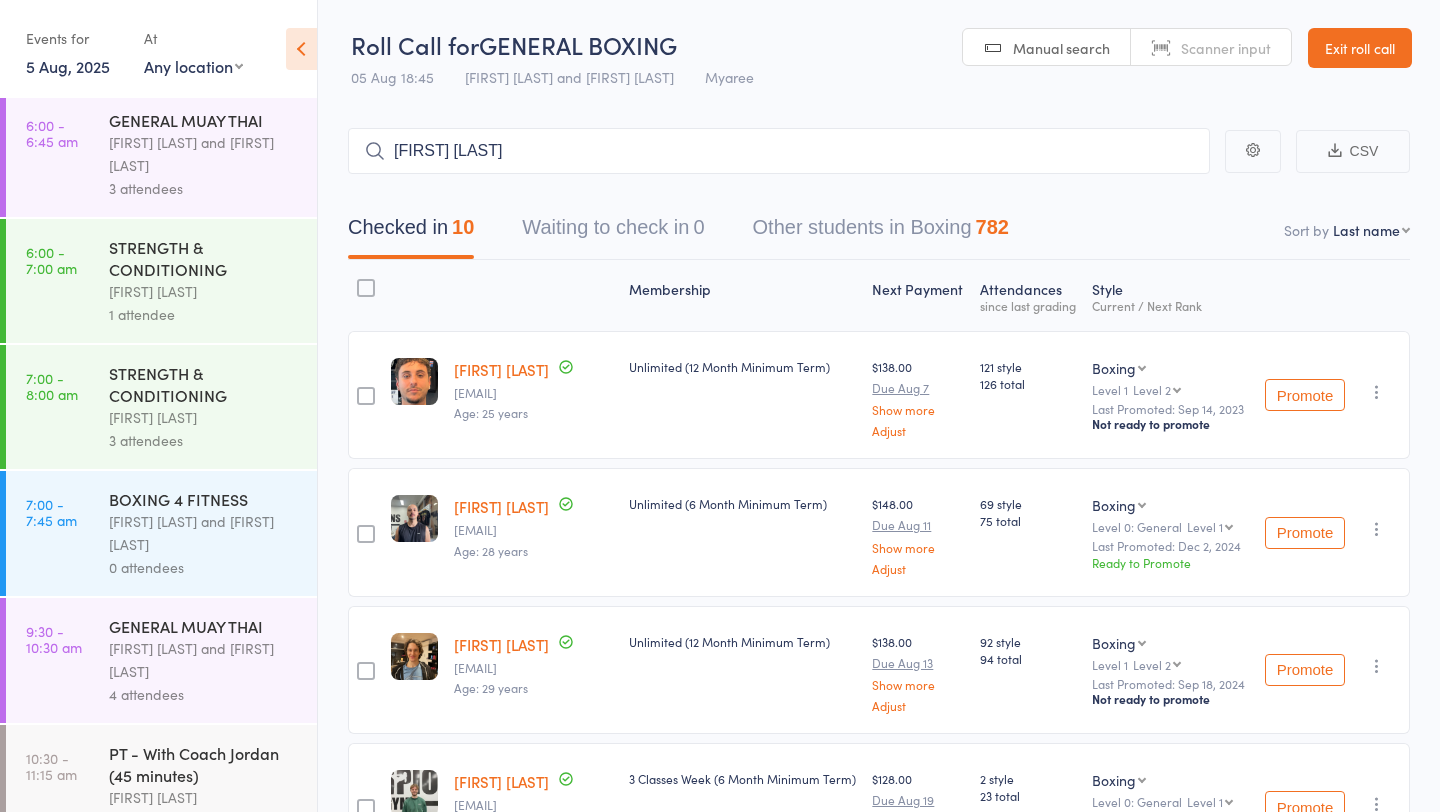scroll, scrollTop: 0, scrollLeft: 0, axis: both 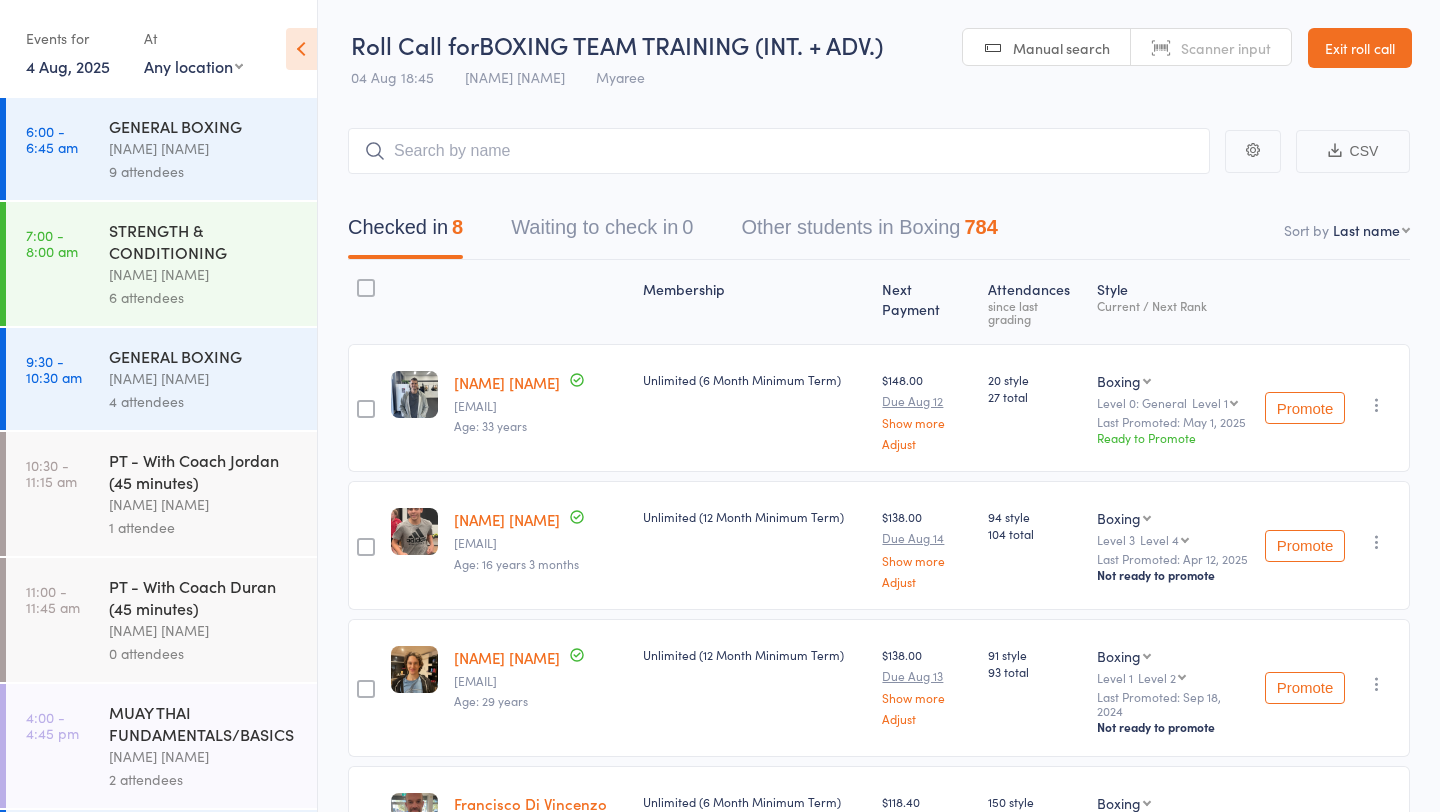 click on "Exit roll call" at bounding box center (1360, 48) 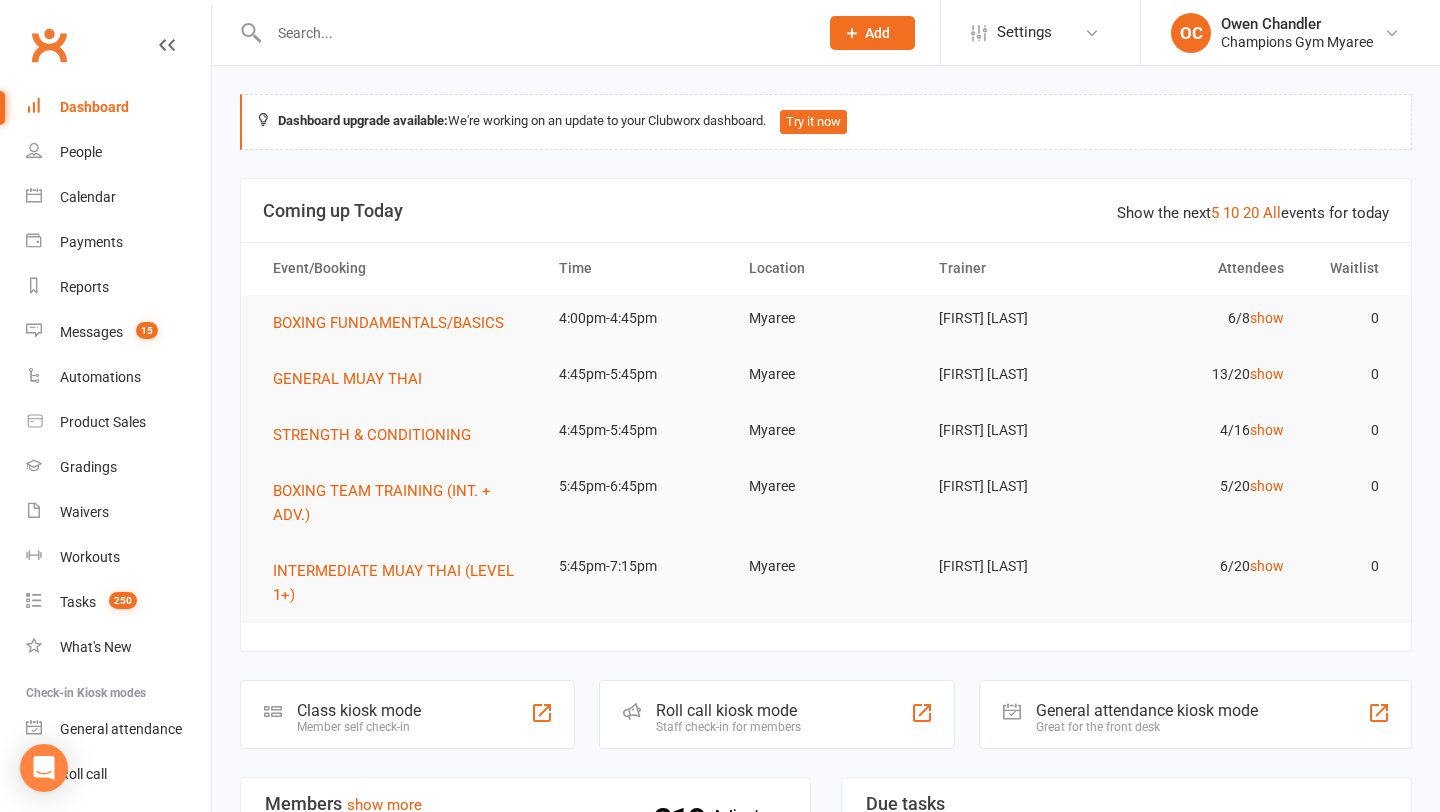scroll, scrollTop: 0, scrollLeft: 0, axis: both 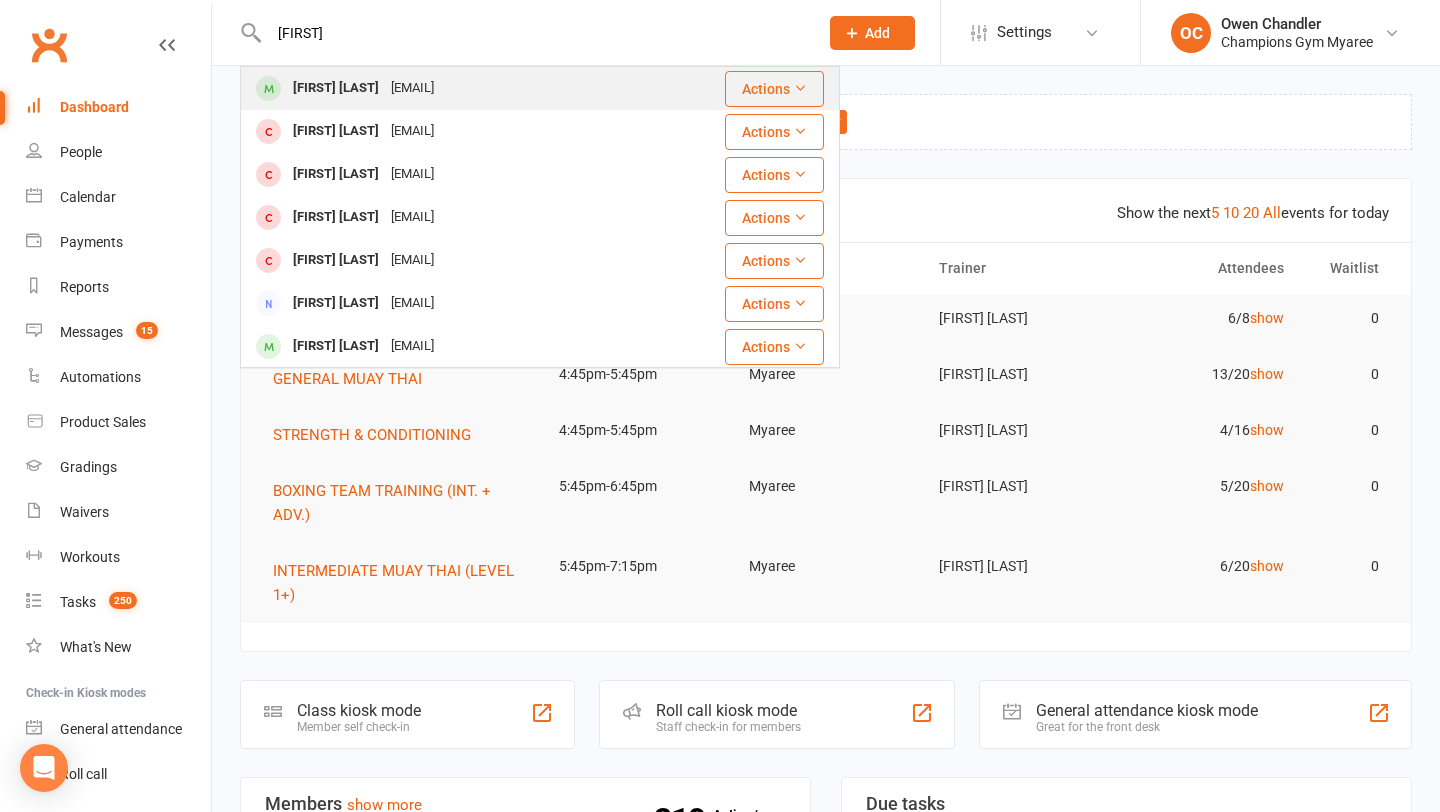 type on "[FIRST]" 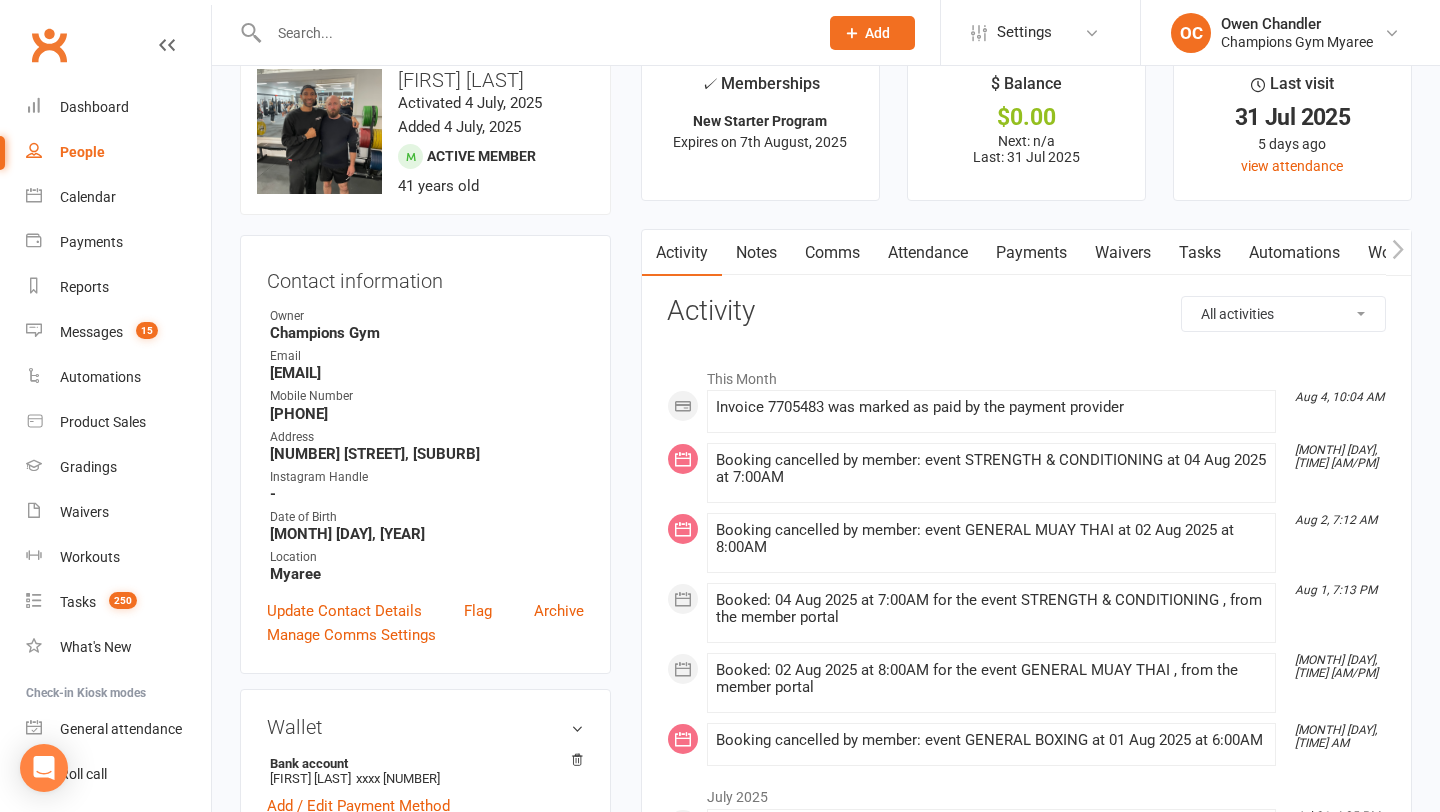scroll, scrollTop: 0, scrollLeft: 0, axis: both 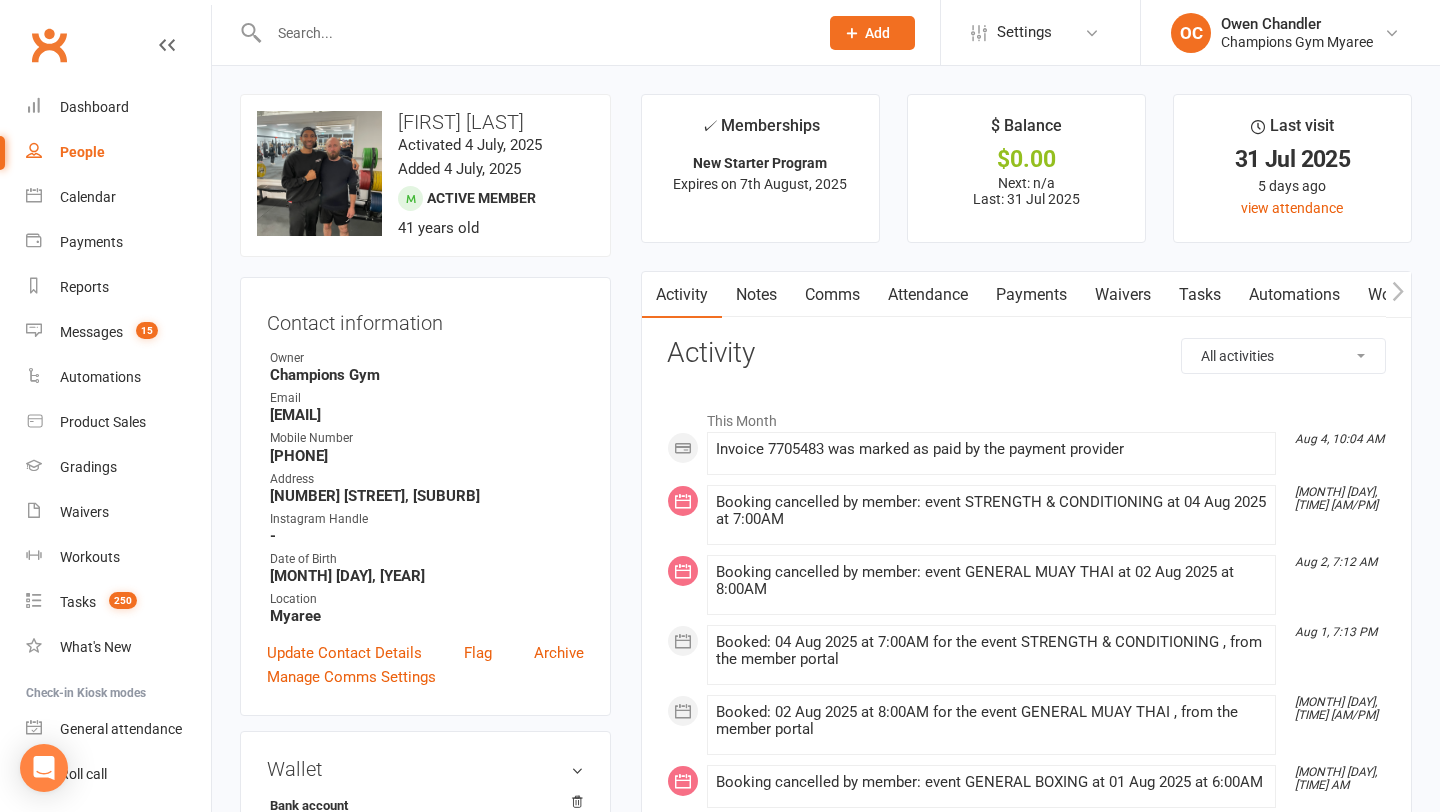 click on "Waivers" at bounding box center (1123, 295) 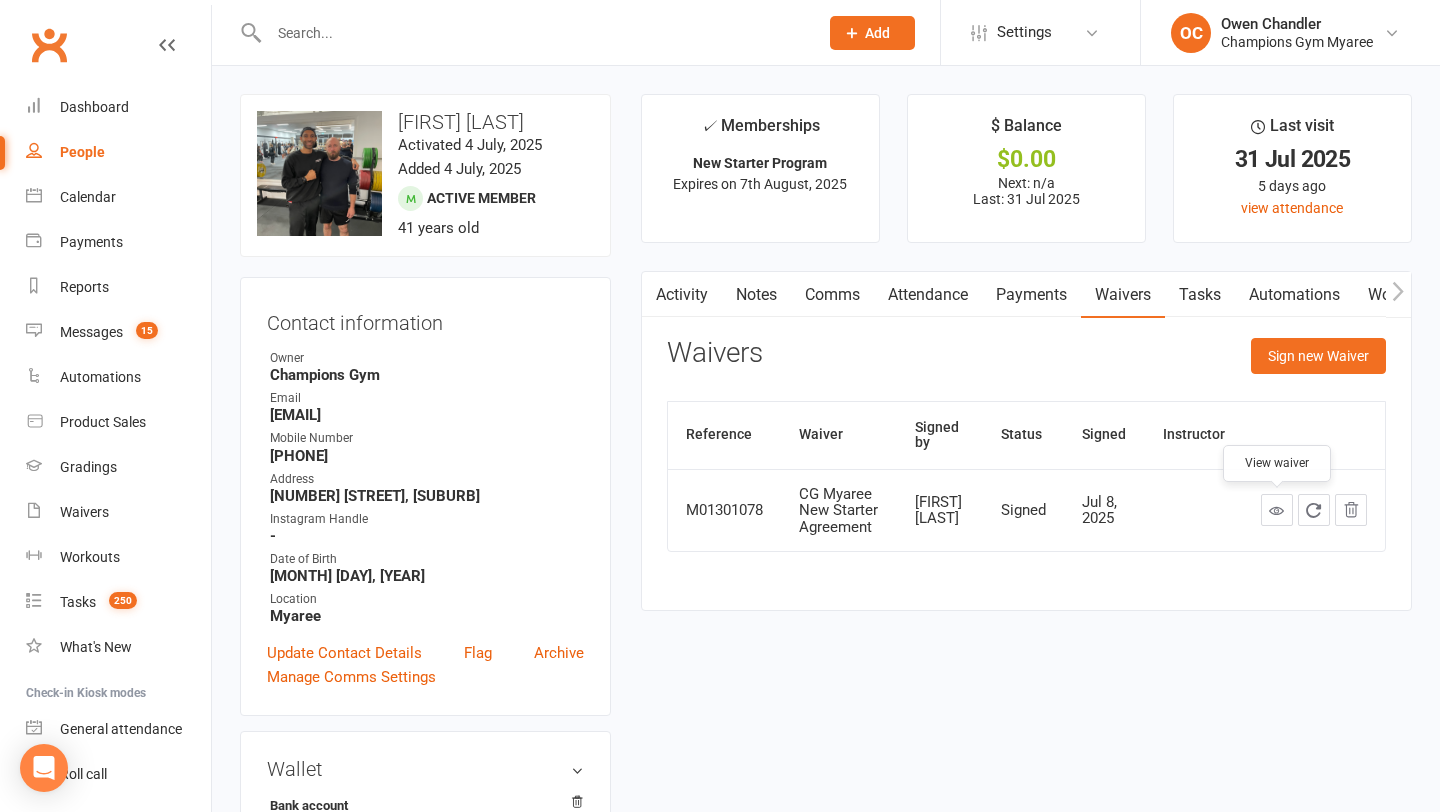 click at bounding box center [1276, 510] 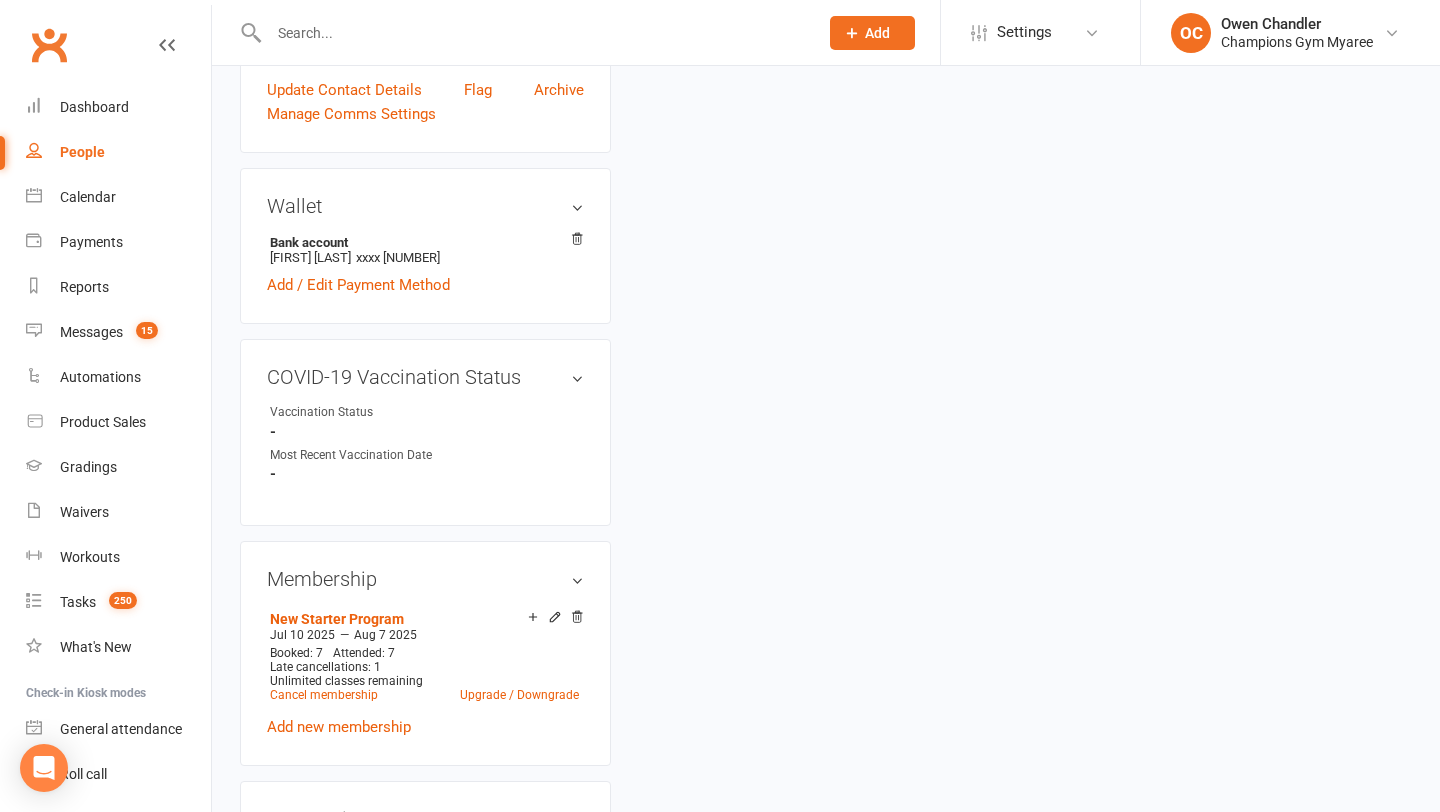 scroll, scrollTop: 575, scrollLeft: 0, axis: vertical 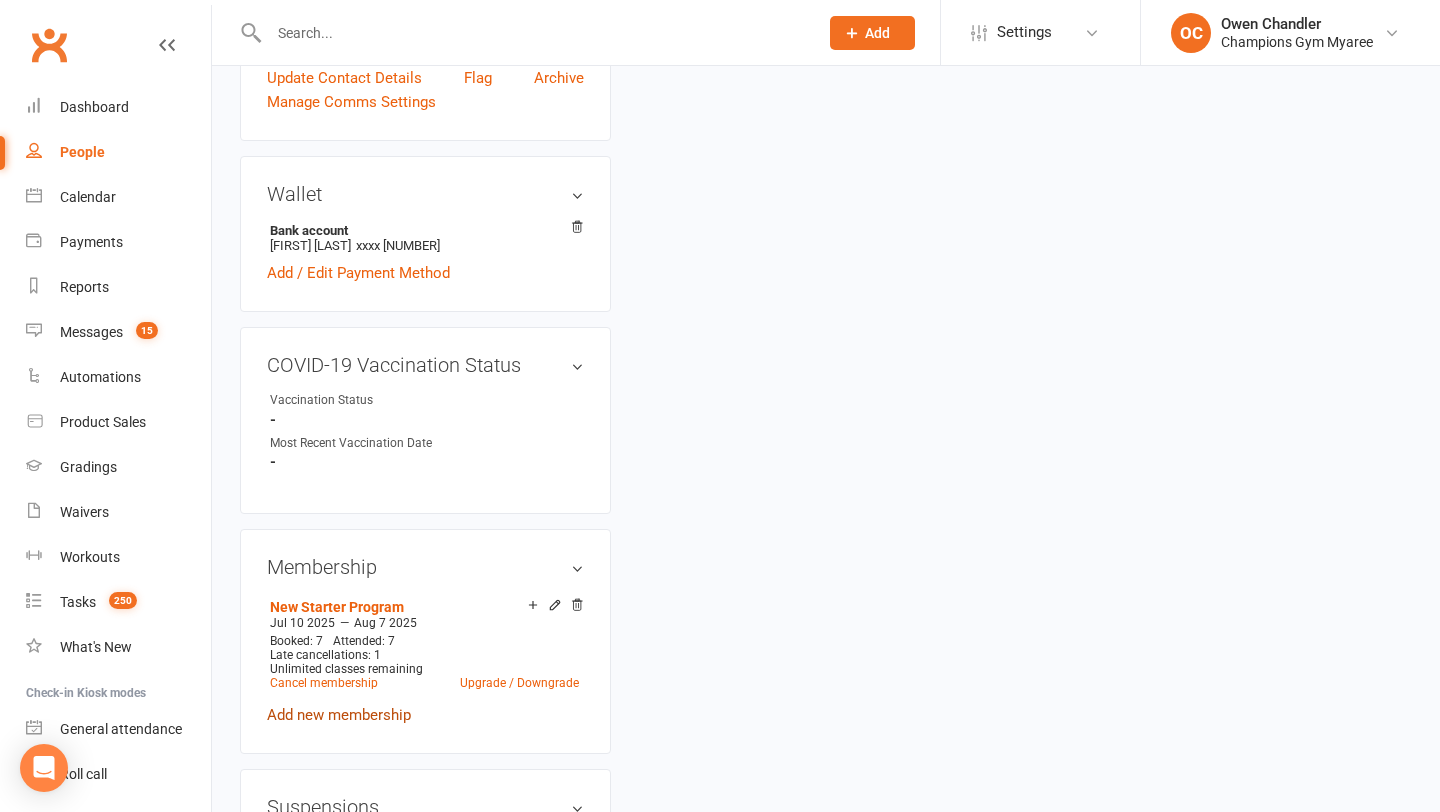 click on "Add new membership" at bounding box center [339, 715] 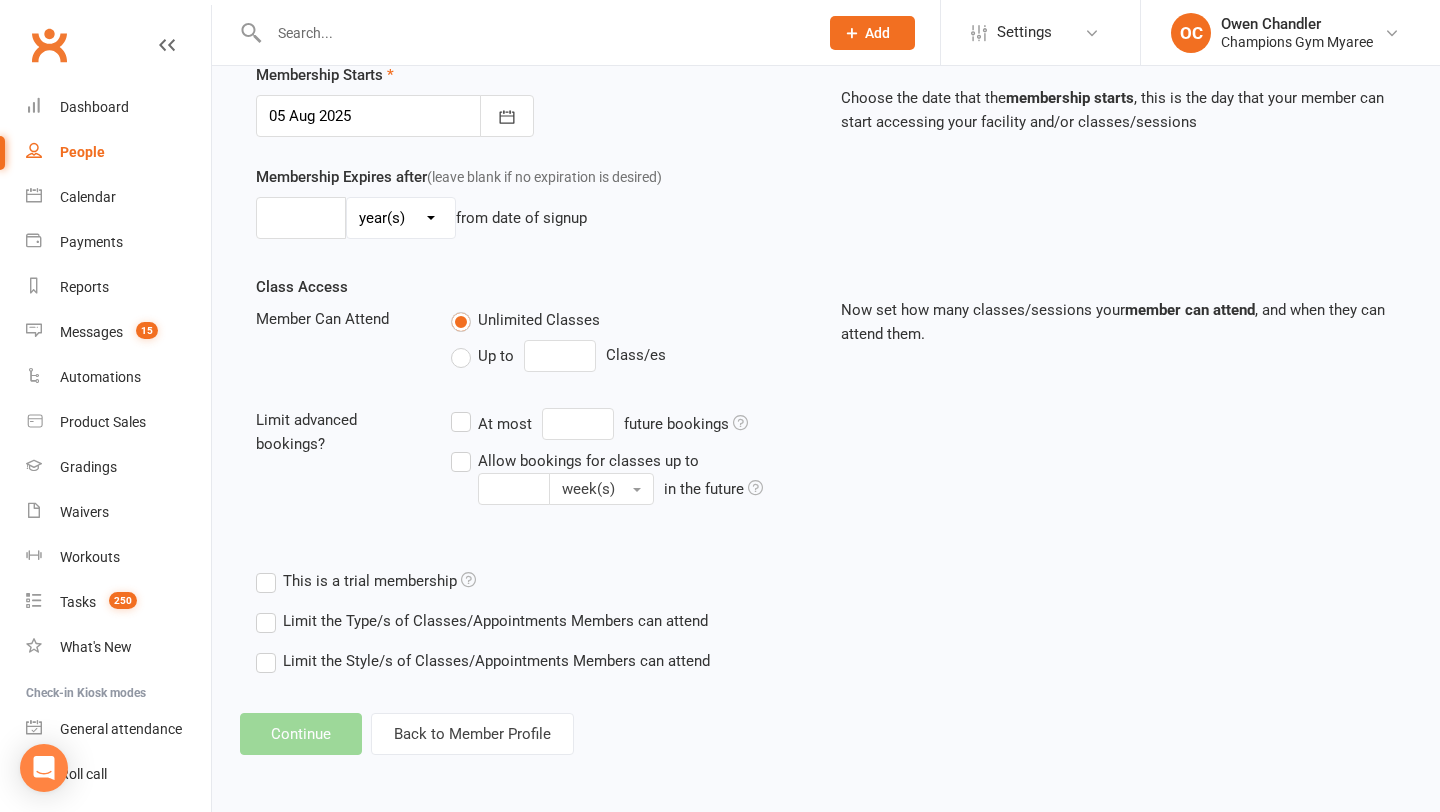 scroll, scrollTop: 0, scrollLeft: 0, axis: both 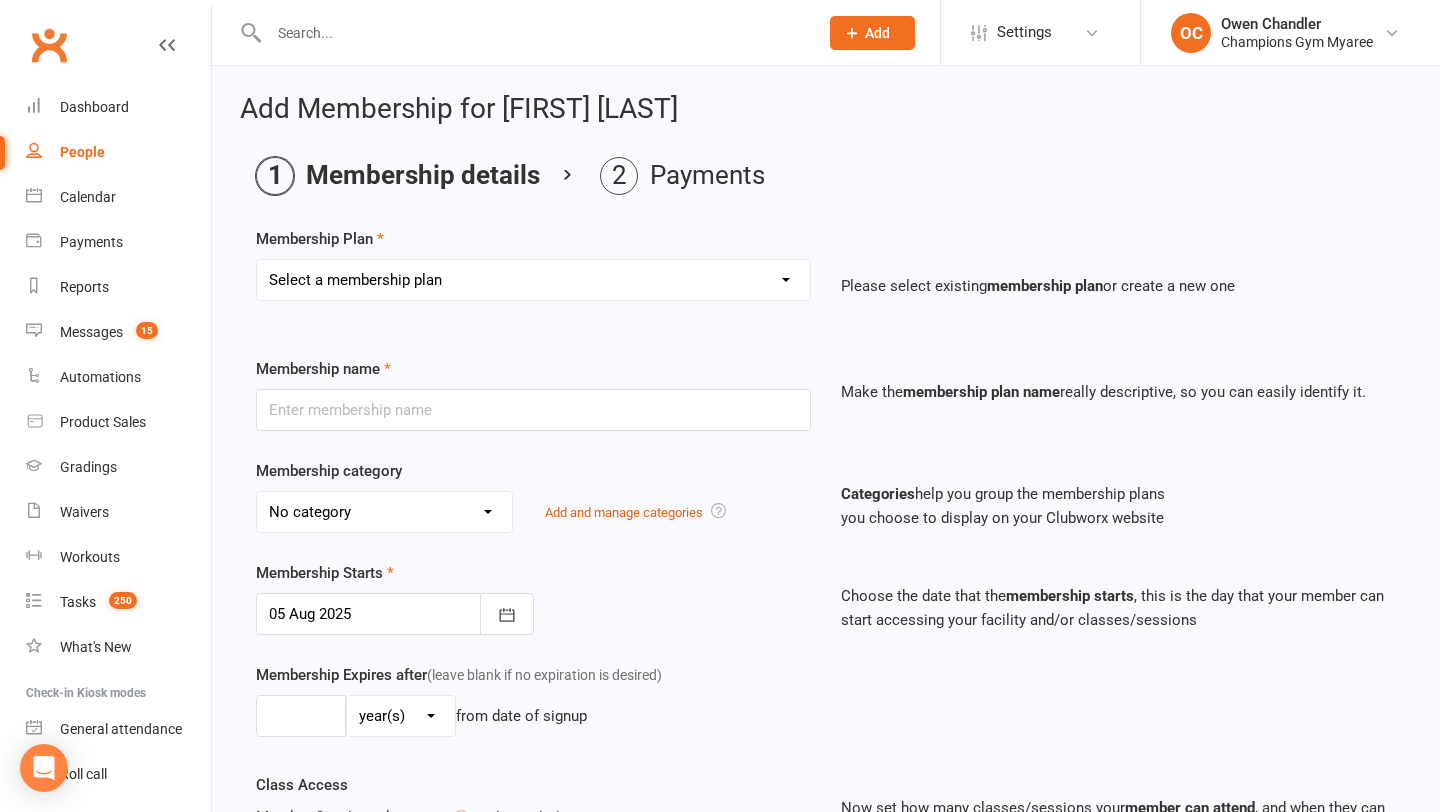 click on "Select a membership plan Create new Membership Plan New Starter Program FIFO New Starter Program Unlimited (12 Month Minimum Term) Unlimited (6 Month Minimum Term) 3 Classes Week (12 Month Minimum Term) 3 Classes Week (6 Month Minimum Term) FIFO Unlimited (6 Months Minimum Term) Upfront Unlimited (12 Month Term) Staff Membership Junior 3 Classes Week (6 Month Minimum Term) Junior Unlimited (6 Month Minimum Term) Upfront 3 Classes Week (6 Month Minimum Term) Junior 3 Classes Week (3 Month Minimum Term) 3 Classes week (3 Month Minimum Term) STUDENT Unlimited (6 Months Minimum Term) Membership: Upfront 3 Classes Week (6 Month Minimum Term) Upfront Unlimited (6 Month Term) 2025 Members Pool Party Upfront 3 Classes Week (12 Month Minimum Term) PT - Personal Training, Boxing or SAC (45 Minutes with Coach [FIRST] 10x pack) PT - Personal Training, Boxing or SAC (45 Minutes with Coach [FIRST]) PT - Personal Training, Boxing or SAC (45 Minutes with Coach [FIRST] 5x pack) 7 Days on Us! CG Class Pass (5x Pack)" at bounding box center (533, 280) 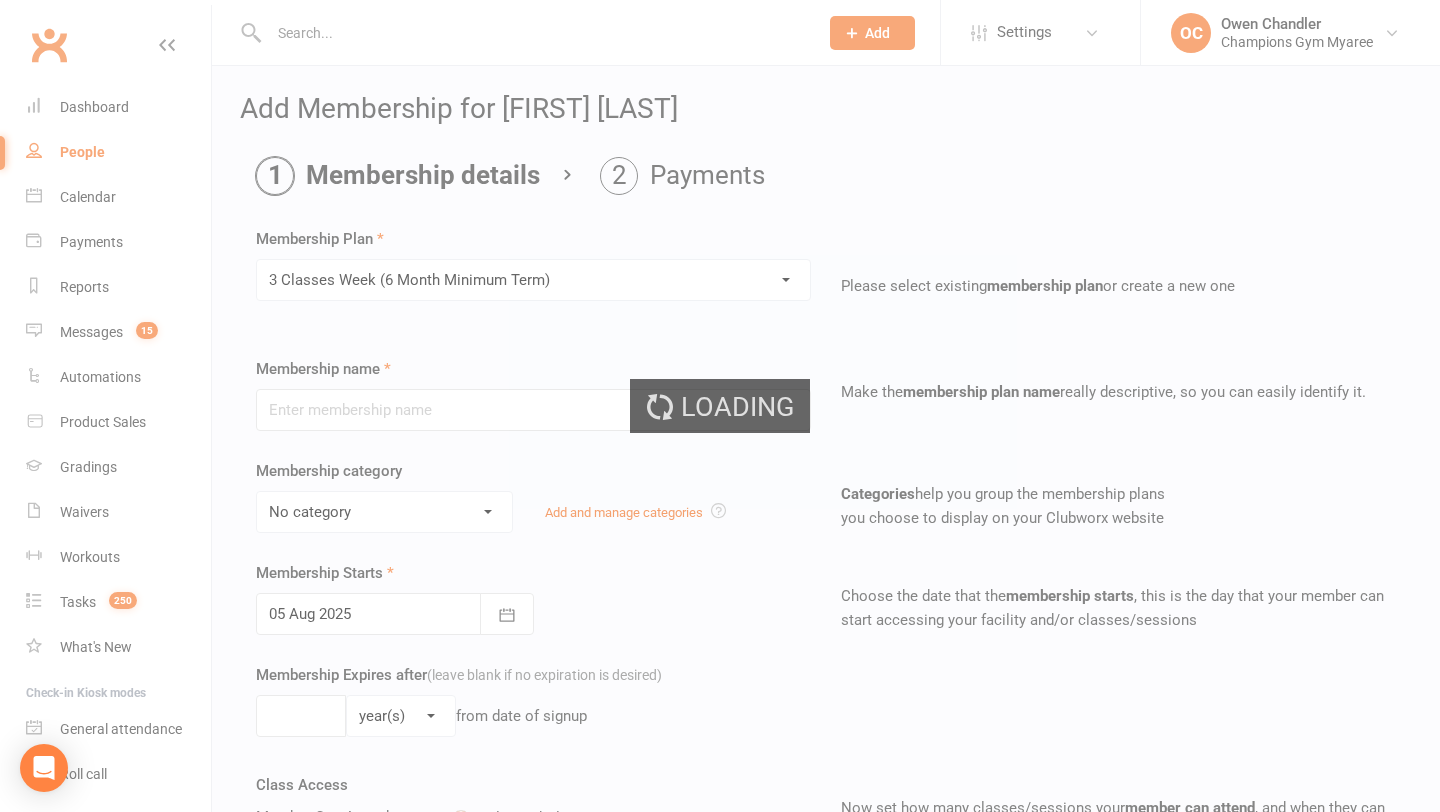 type on "3 Classes Week (6 Month Minimum Term)" 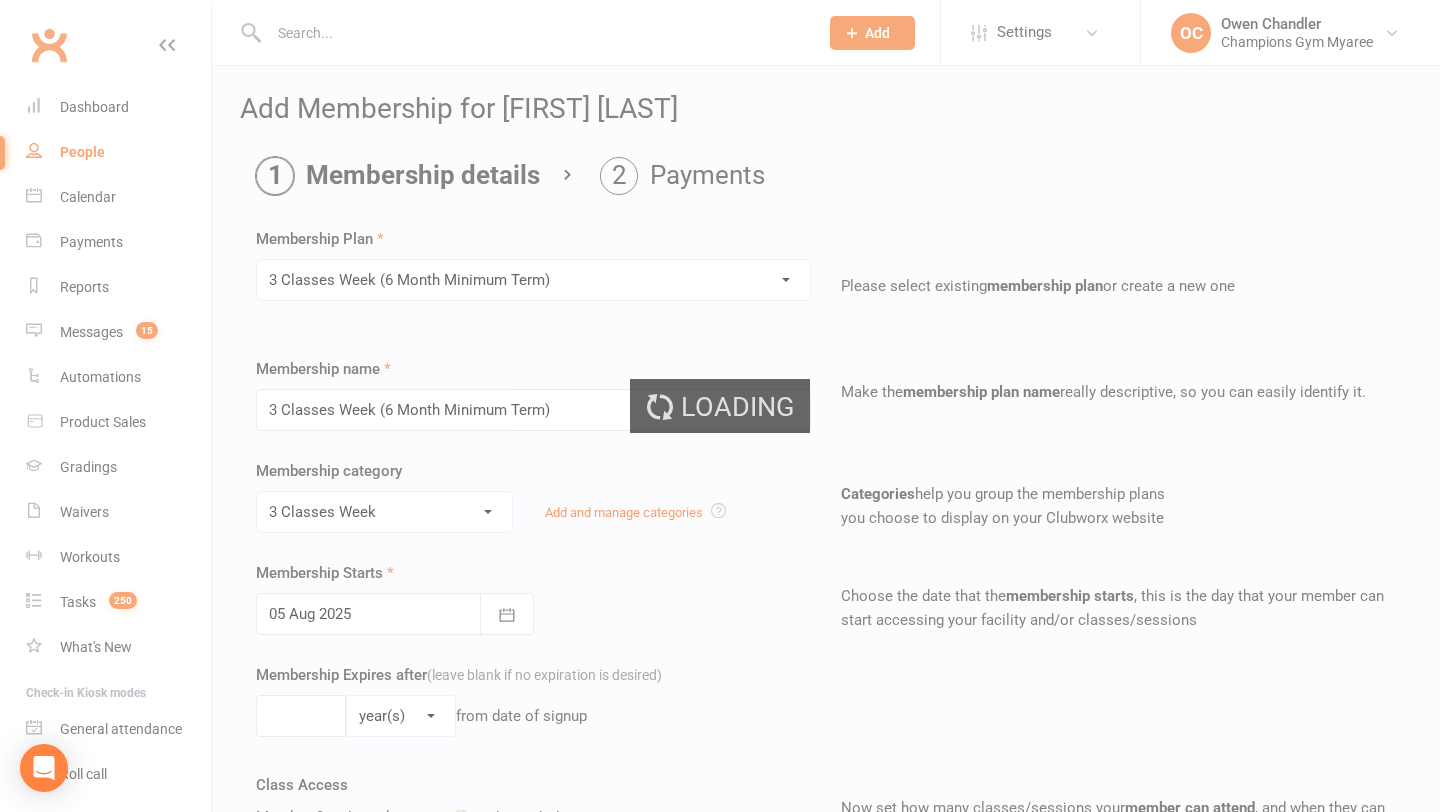 type on "3" 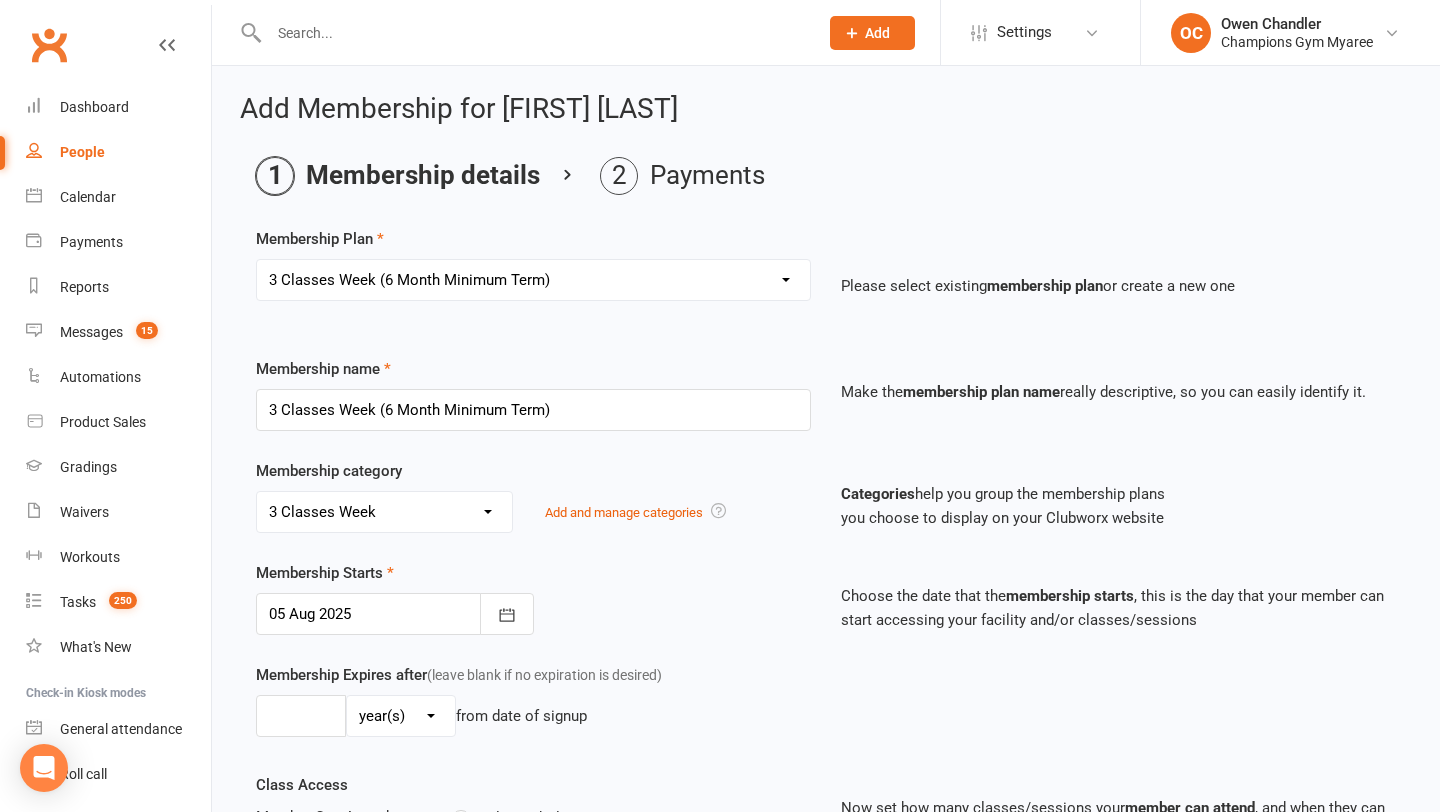 click at bounding box center (395, 614) 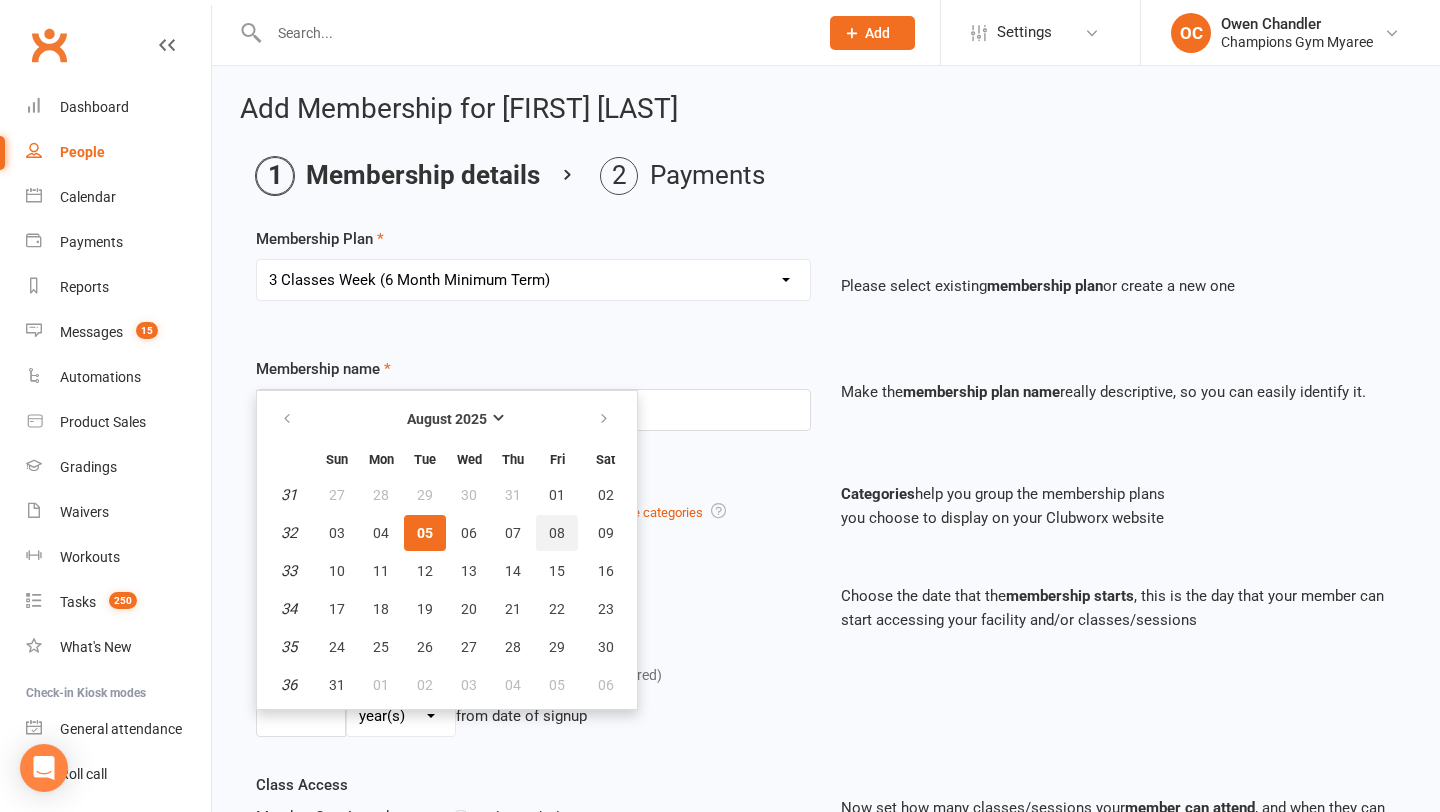 click on "08" at bounding box center (557, 533) 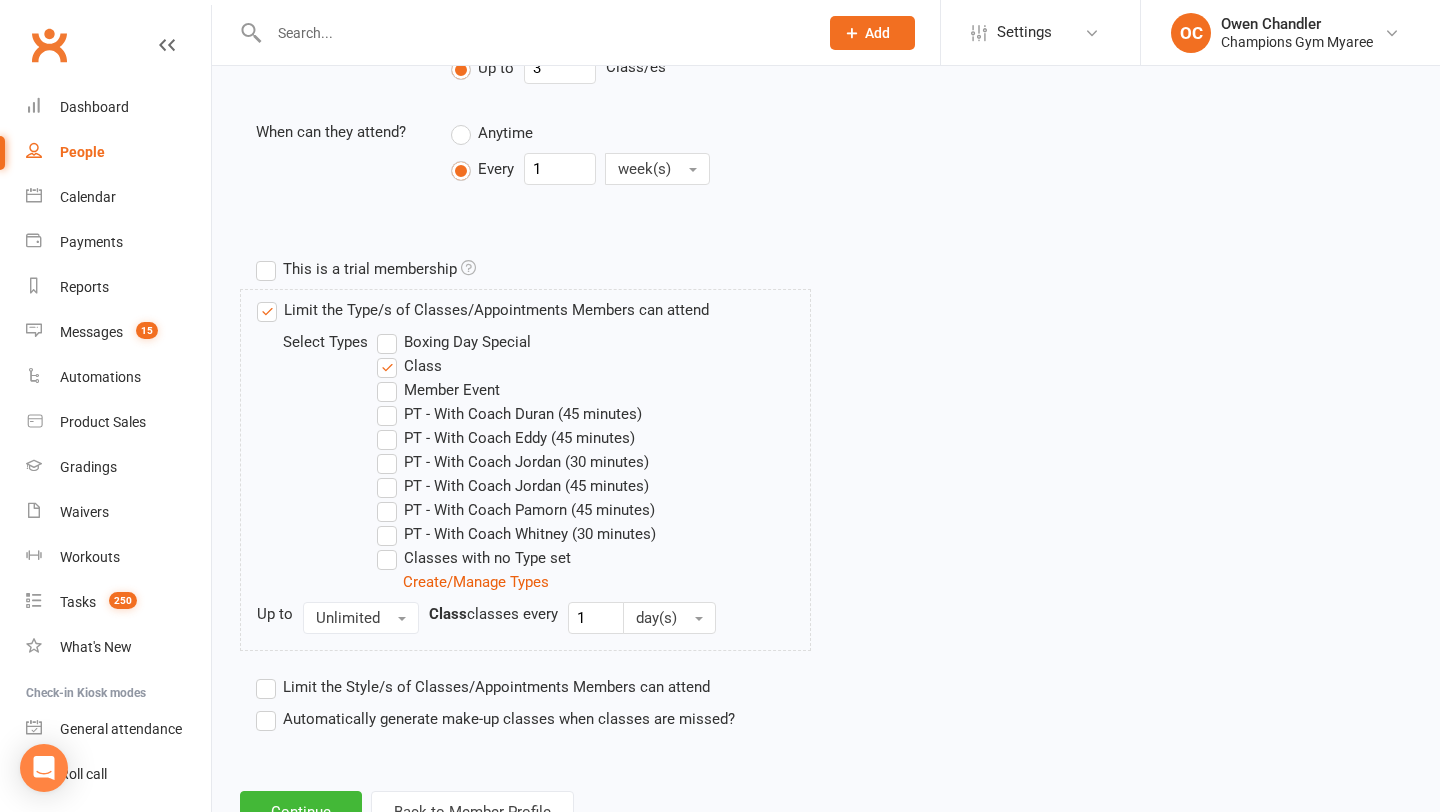 scroll, scrollTop: 864, scrollLeft: 0, axis: vertical 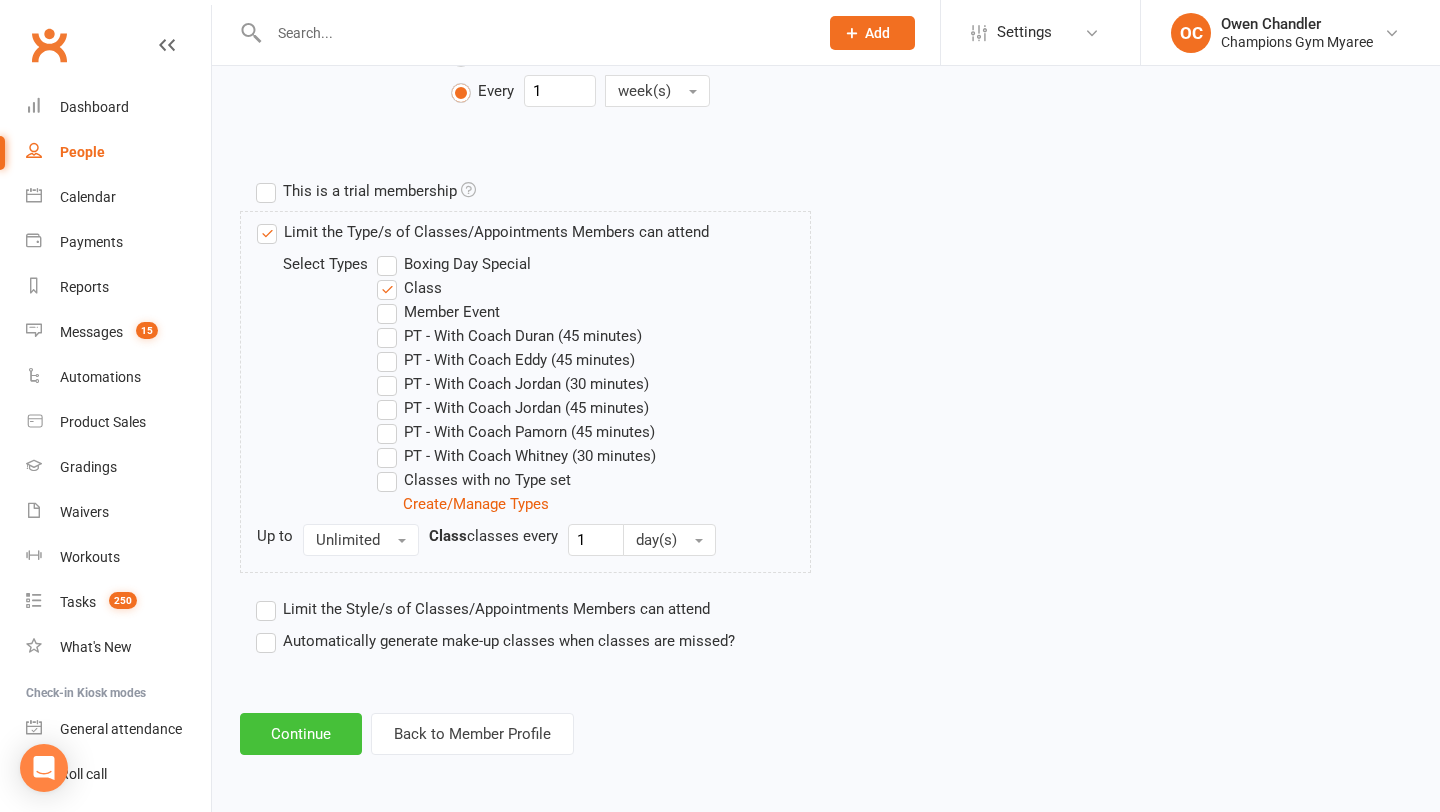 click on "Continue" at bounding box center (301, 734) 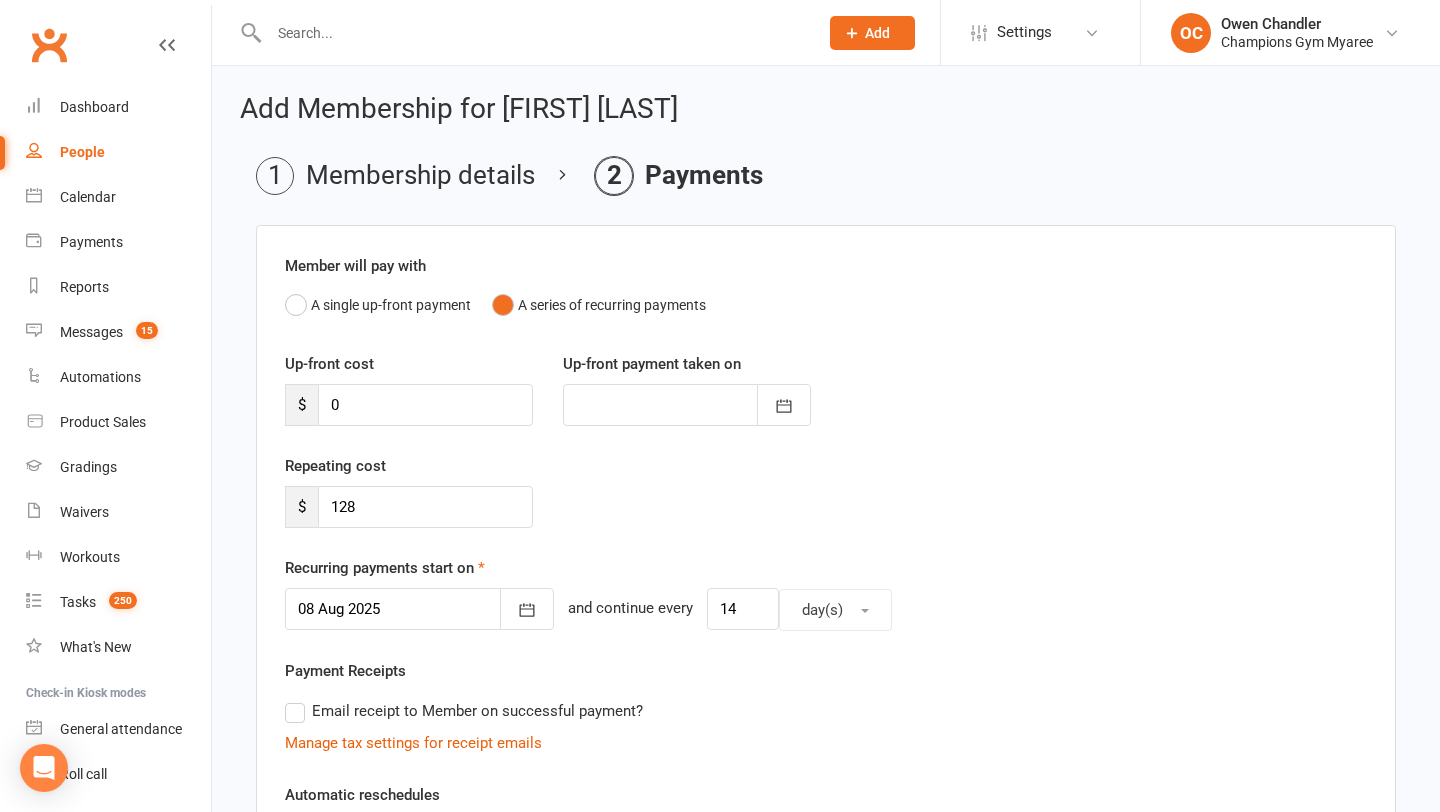 scroll, scrollTop: 562, scrollLeft: 0, axis: vertical 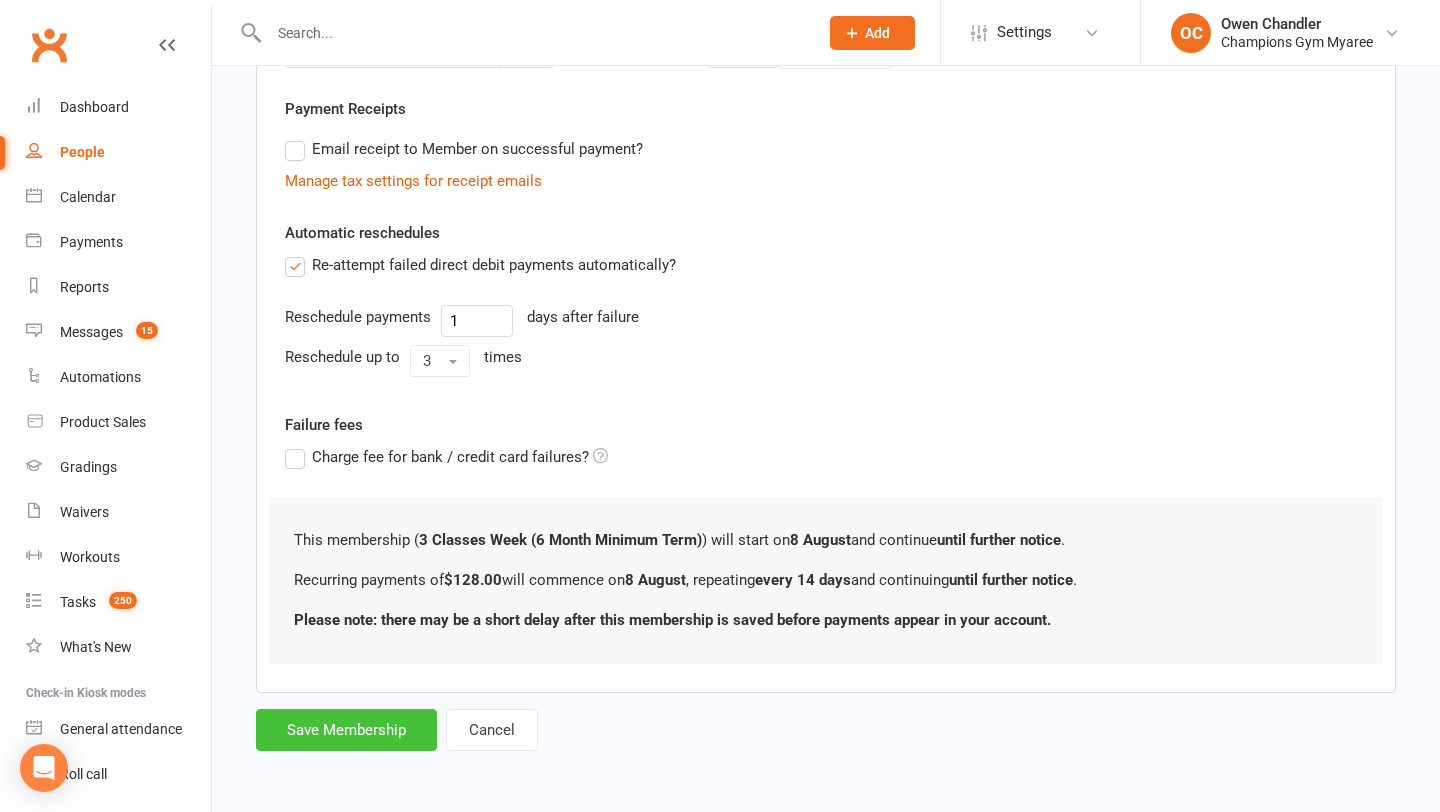 click on "Save Membership" at bounding box center (346, 730) 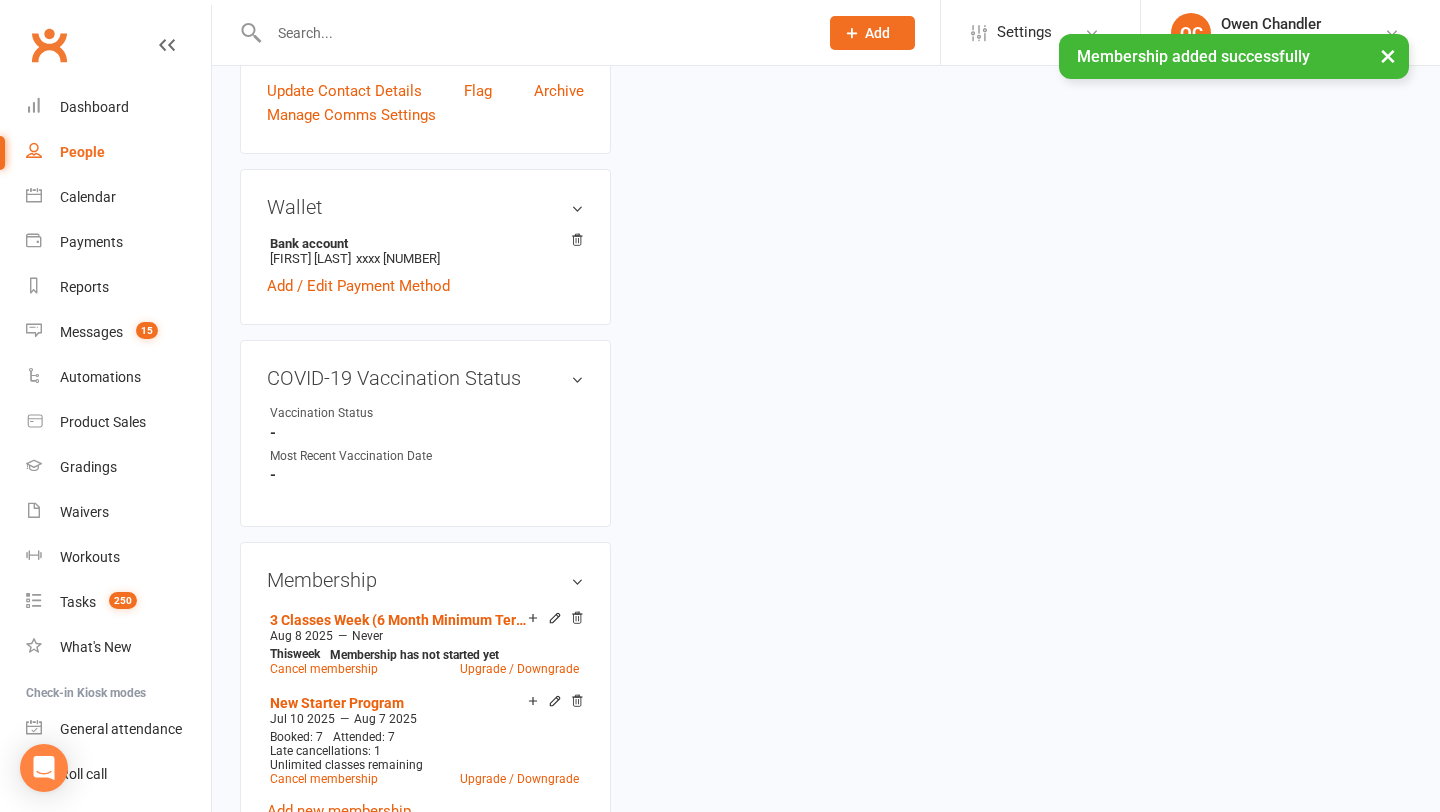 scroll, scrollTop: 0, scrollLeft: 0, axis: both 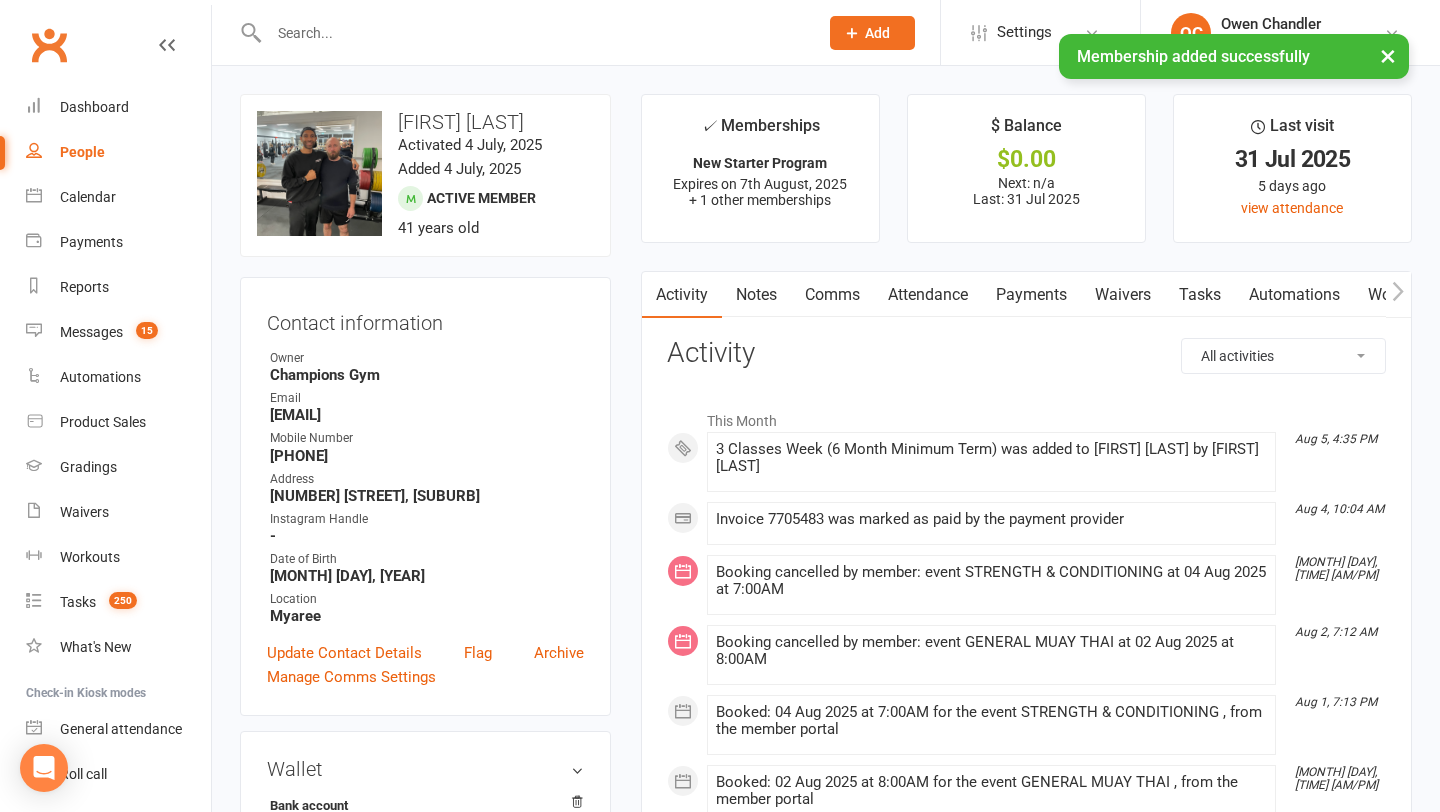 click on "Notes" at bounding box center [756, 295] 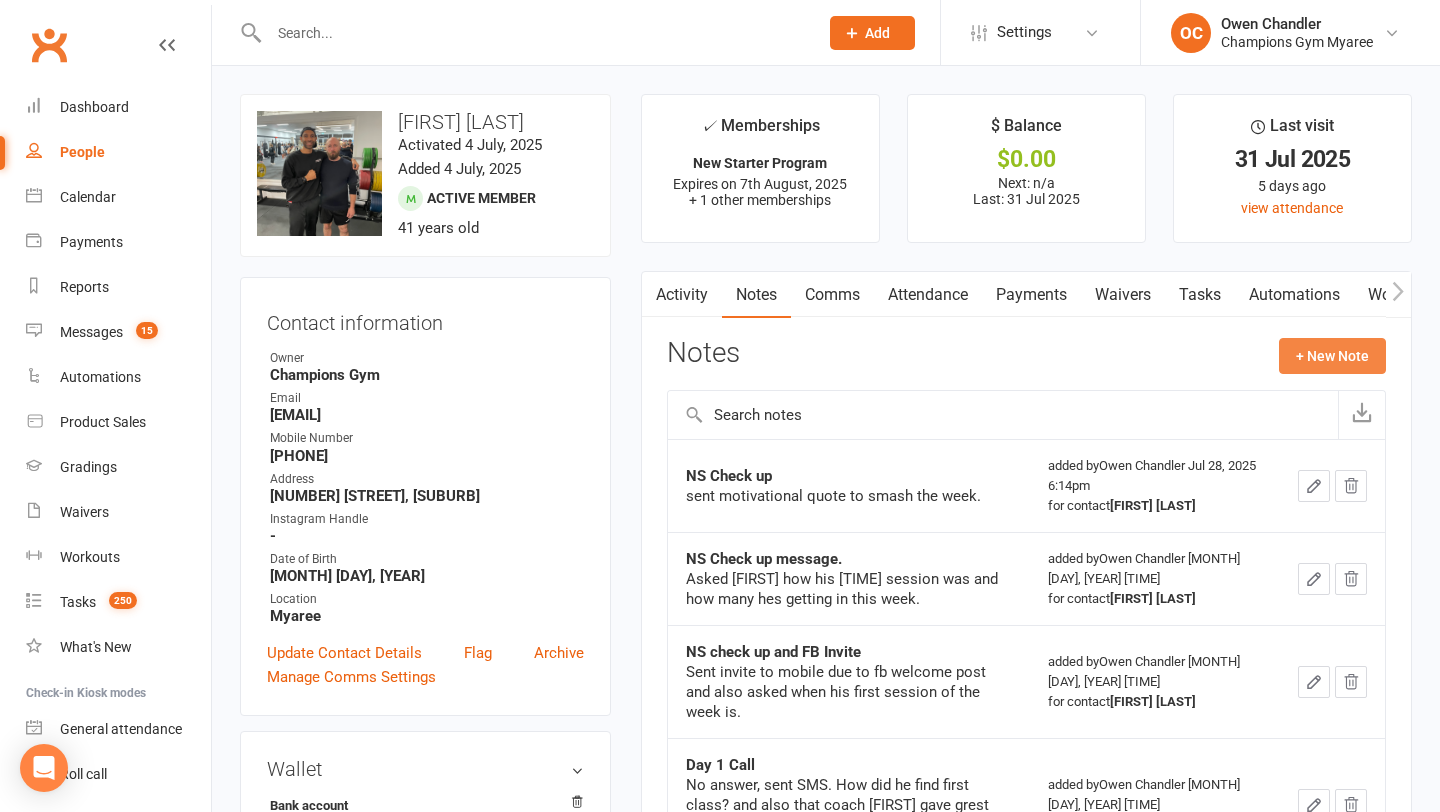 click on "+ New Note" at bounding box center (1332, 356) 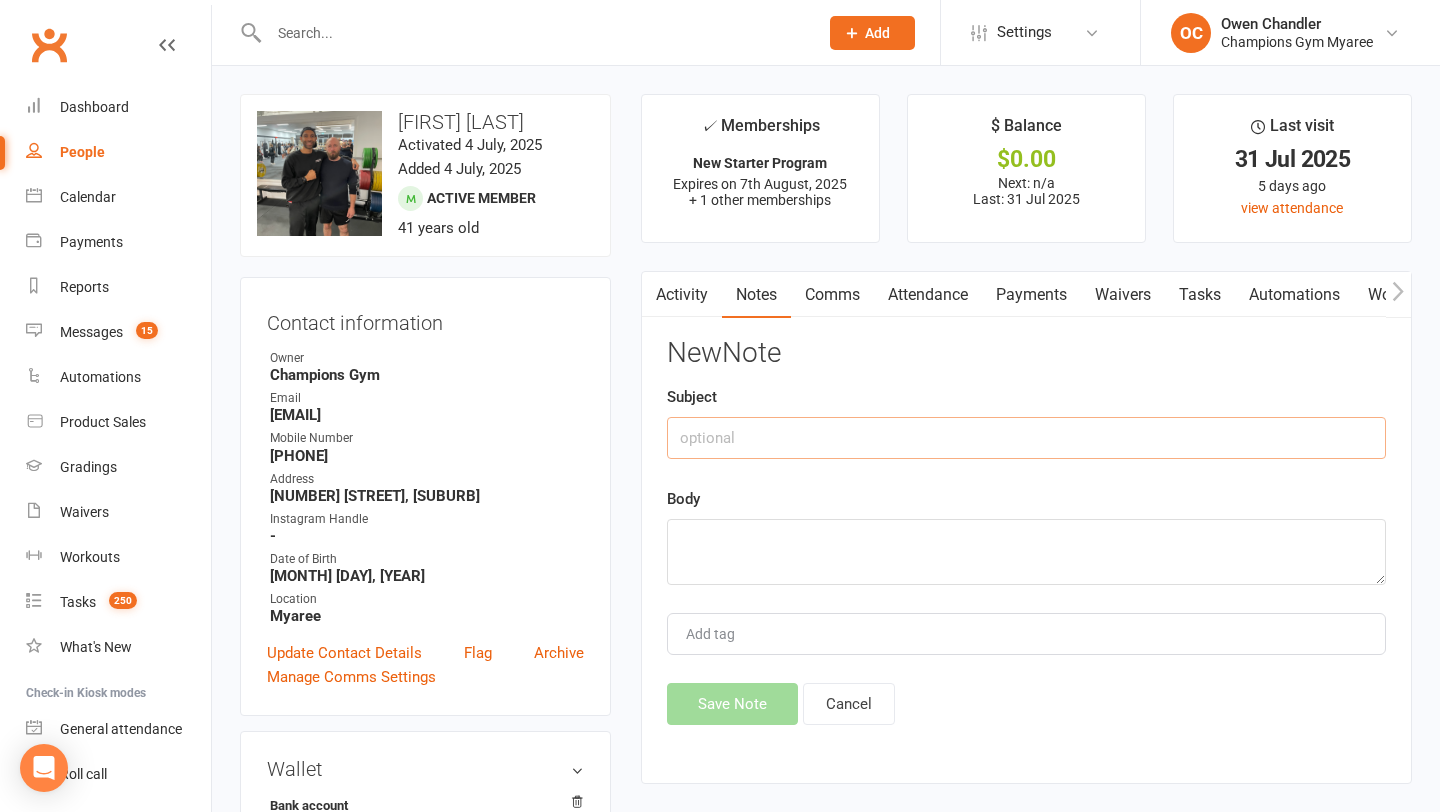 click at bounding box center [1026, 438] 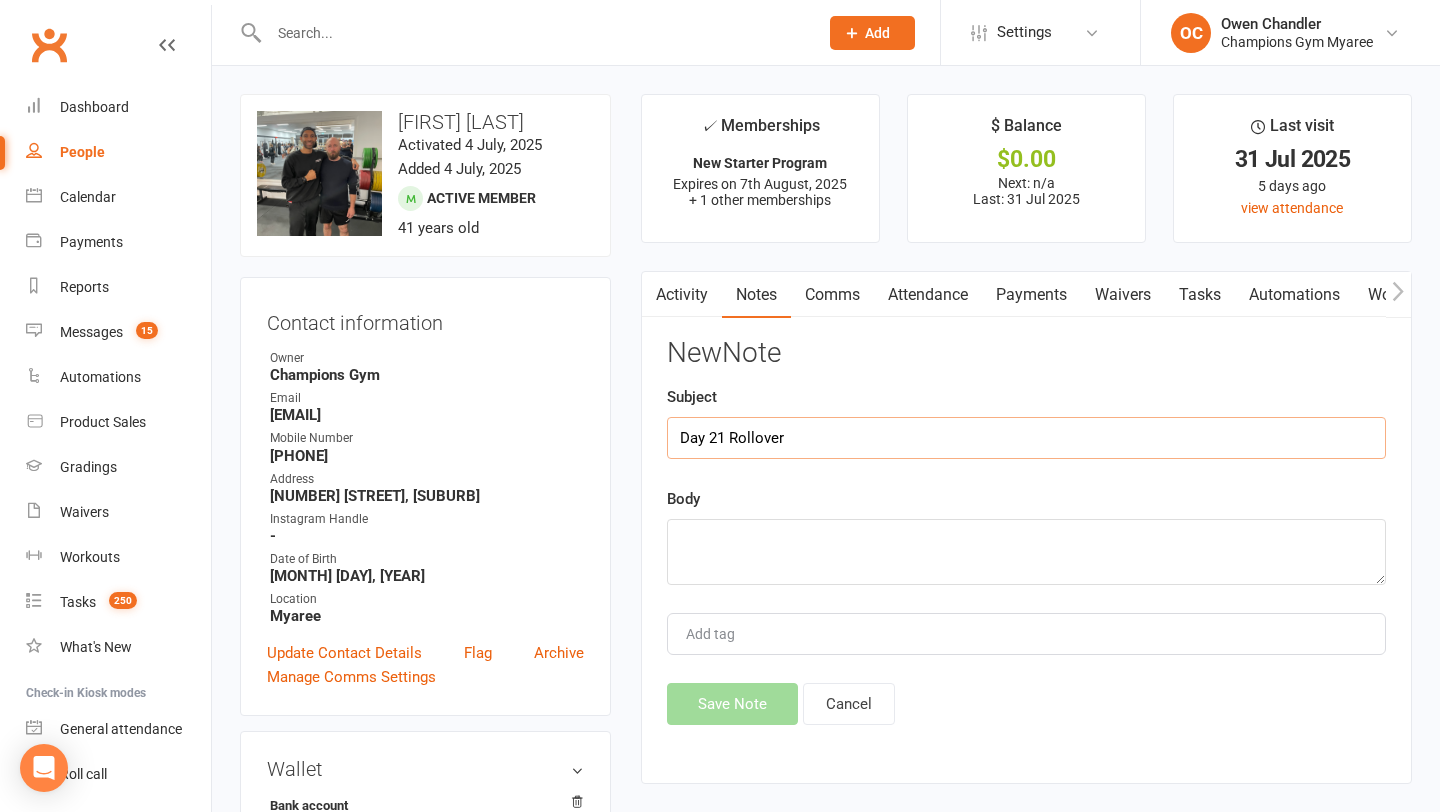 type on "Day 21 Rollover" 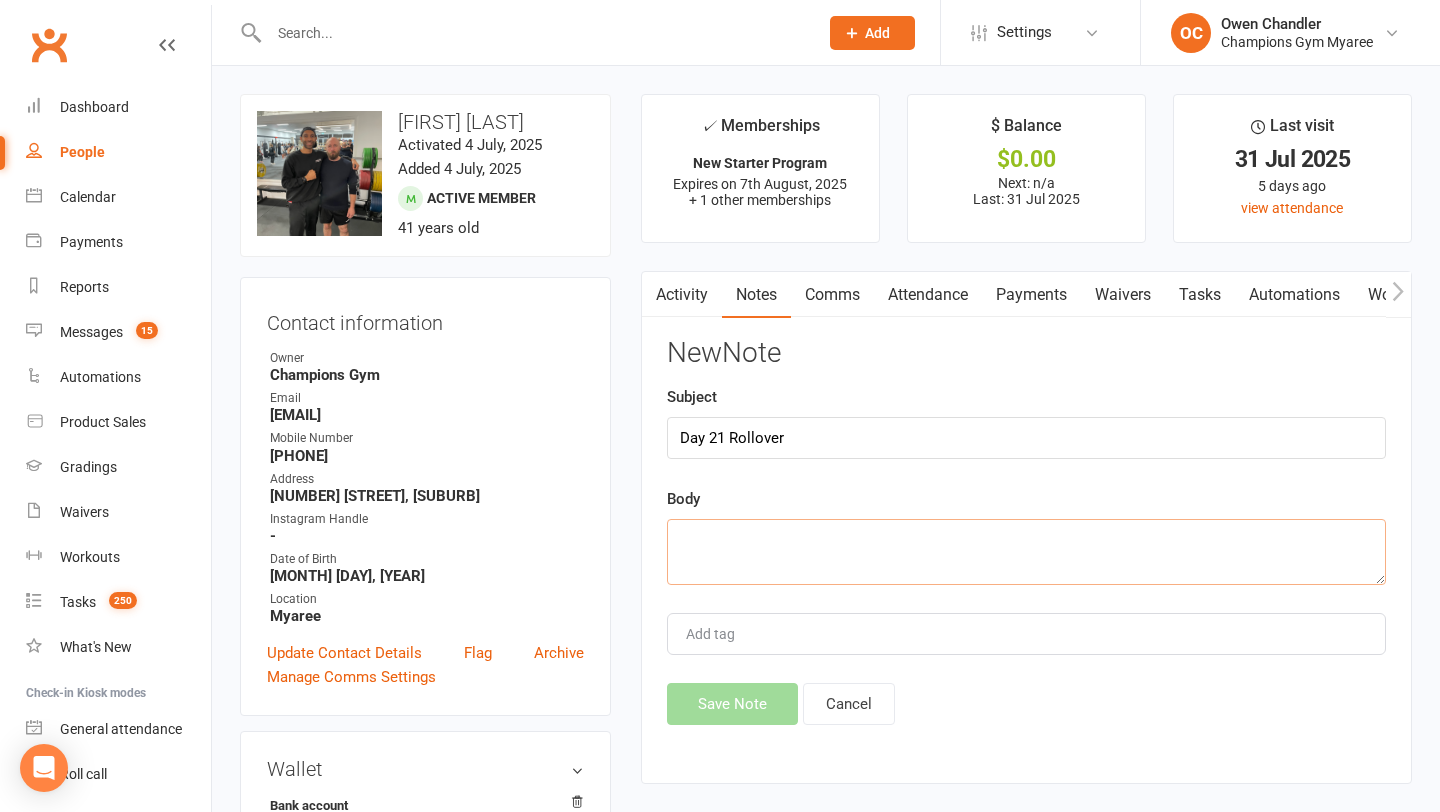 click at bounding box center [1026, 552] 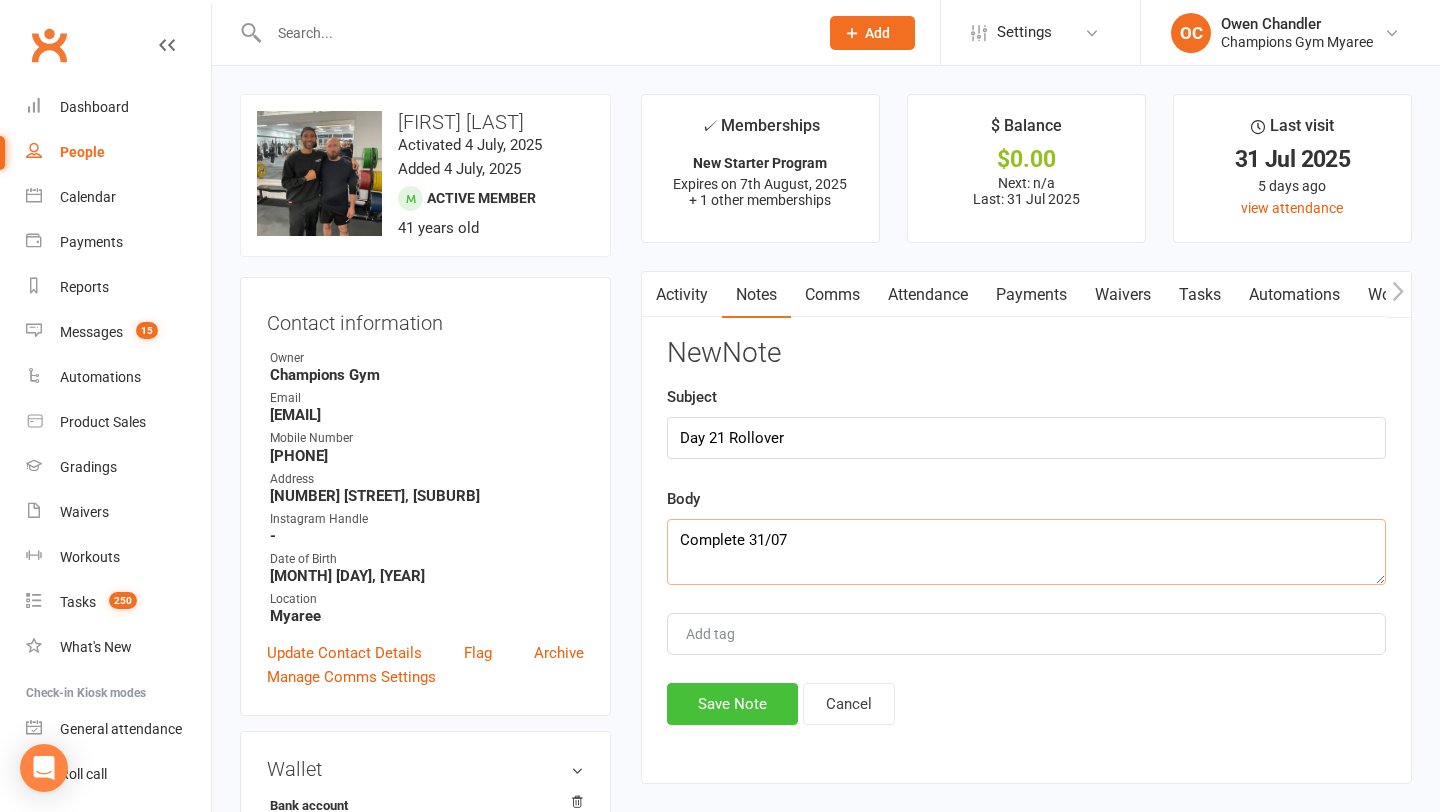 type on "Complete 31/07" 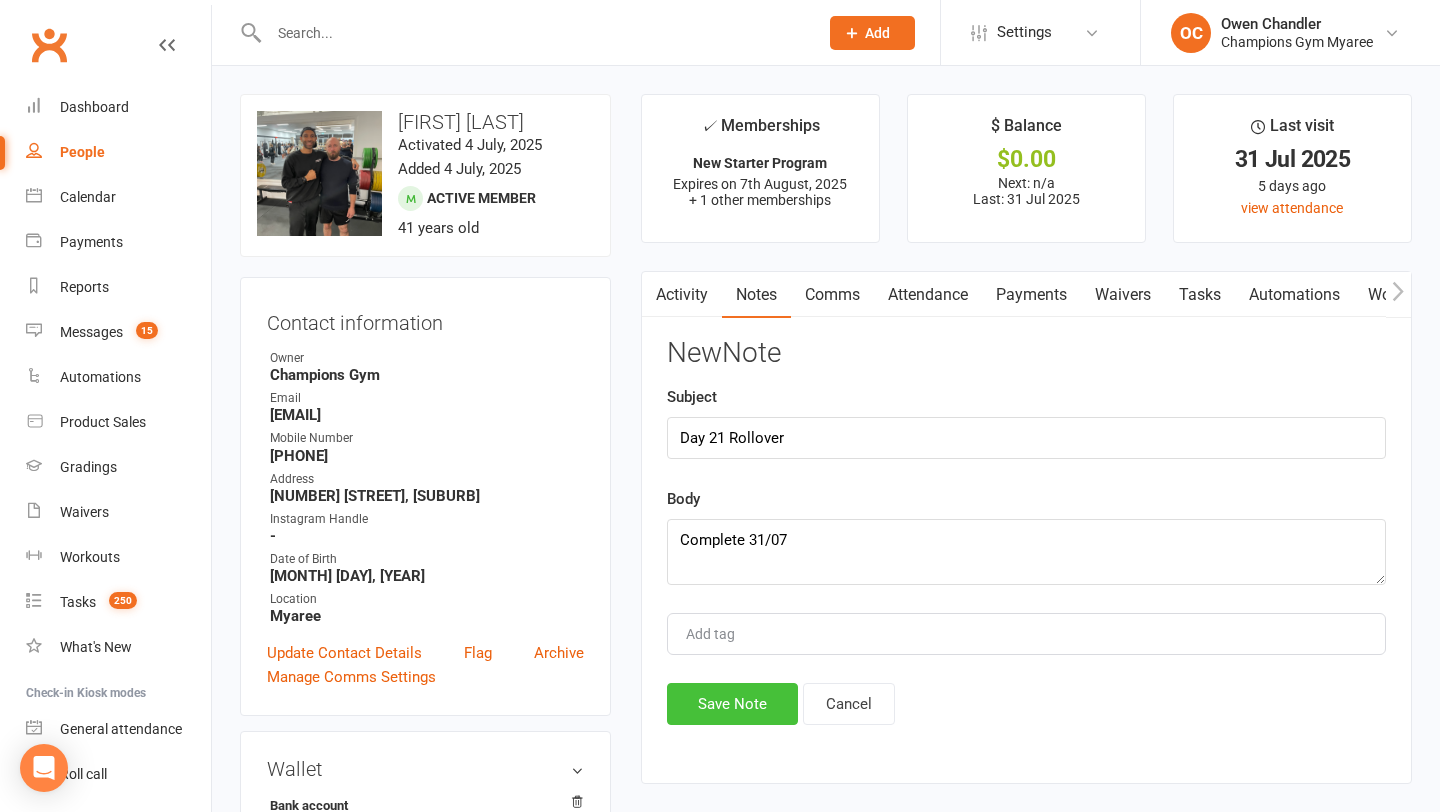 click on "Save Note" at bounding box center [732, 704] 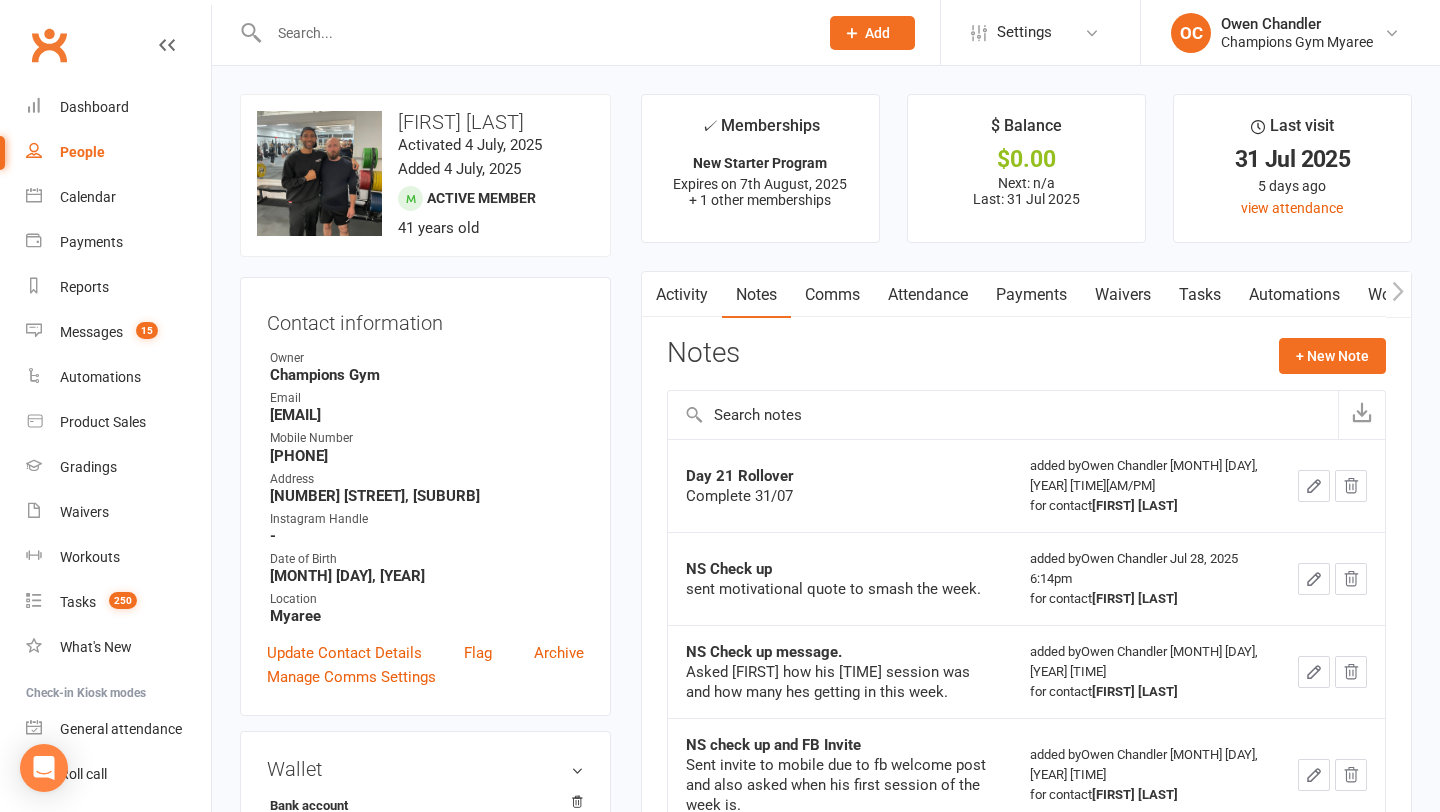 click on "Tasks" at bounding box center [1200, 295] 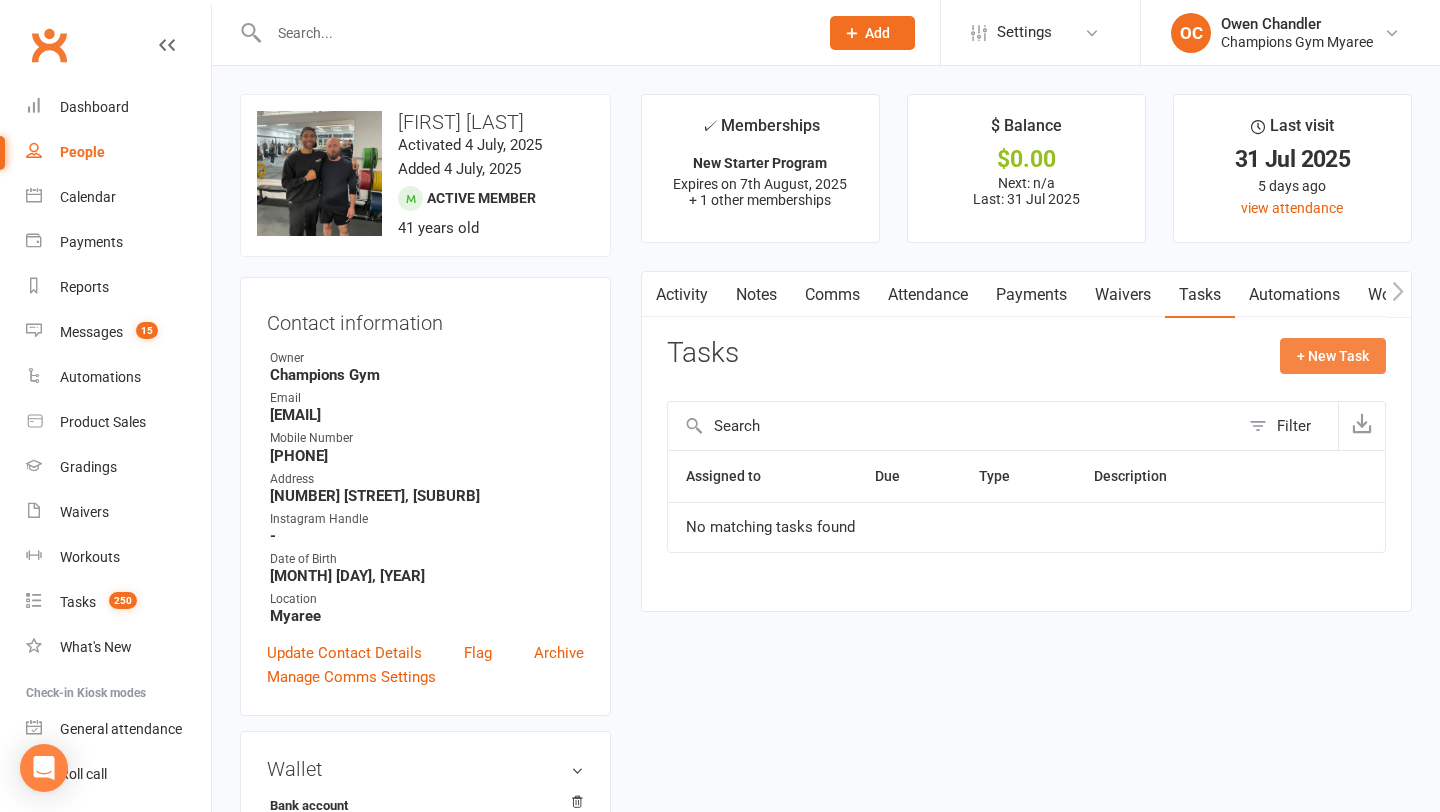 click on "+ New Task" at bounding box center [1333, 356] 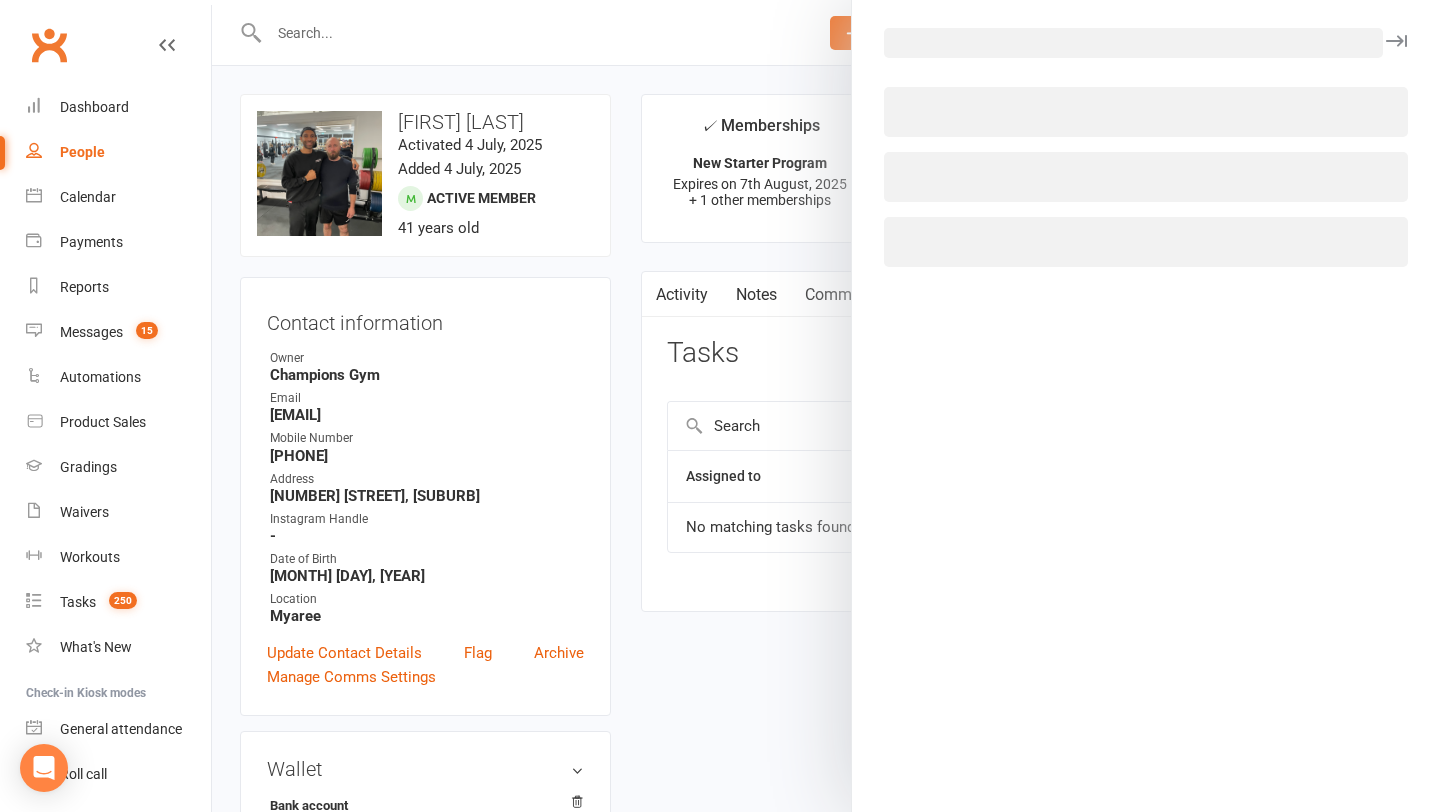 select on "50255" 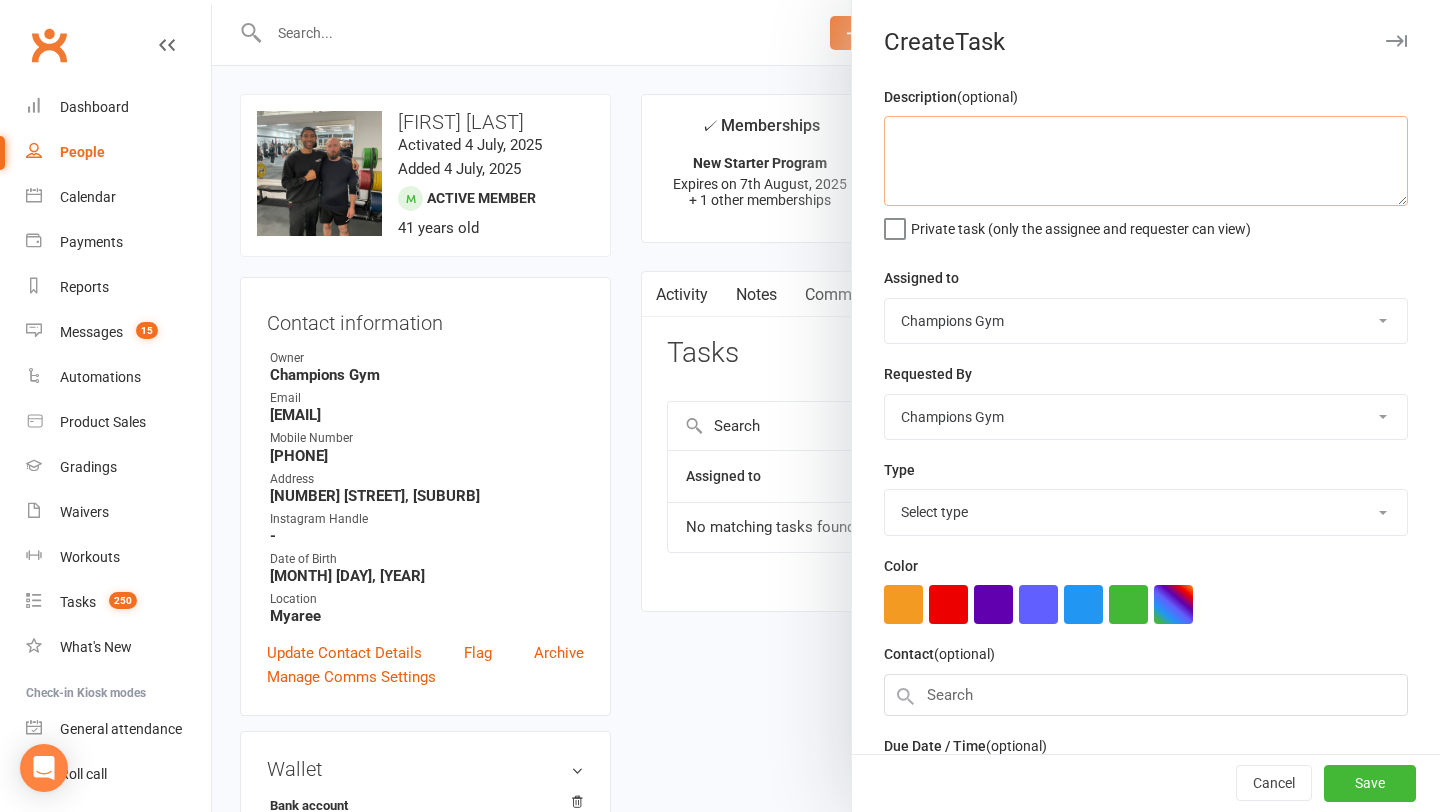 click at bounding box center (1146, 161) 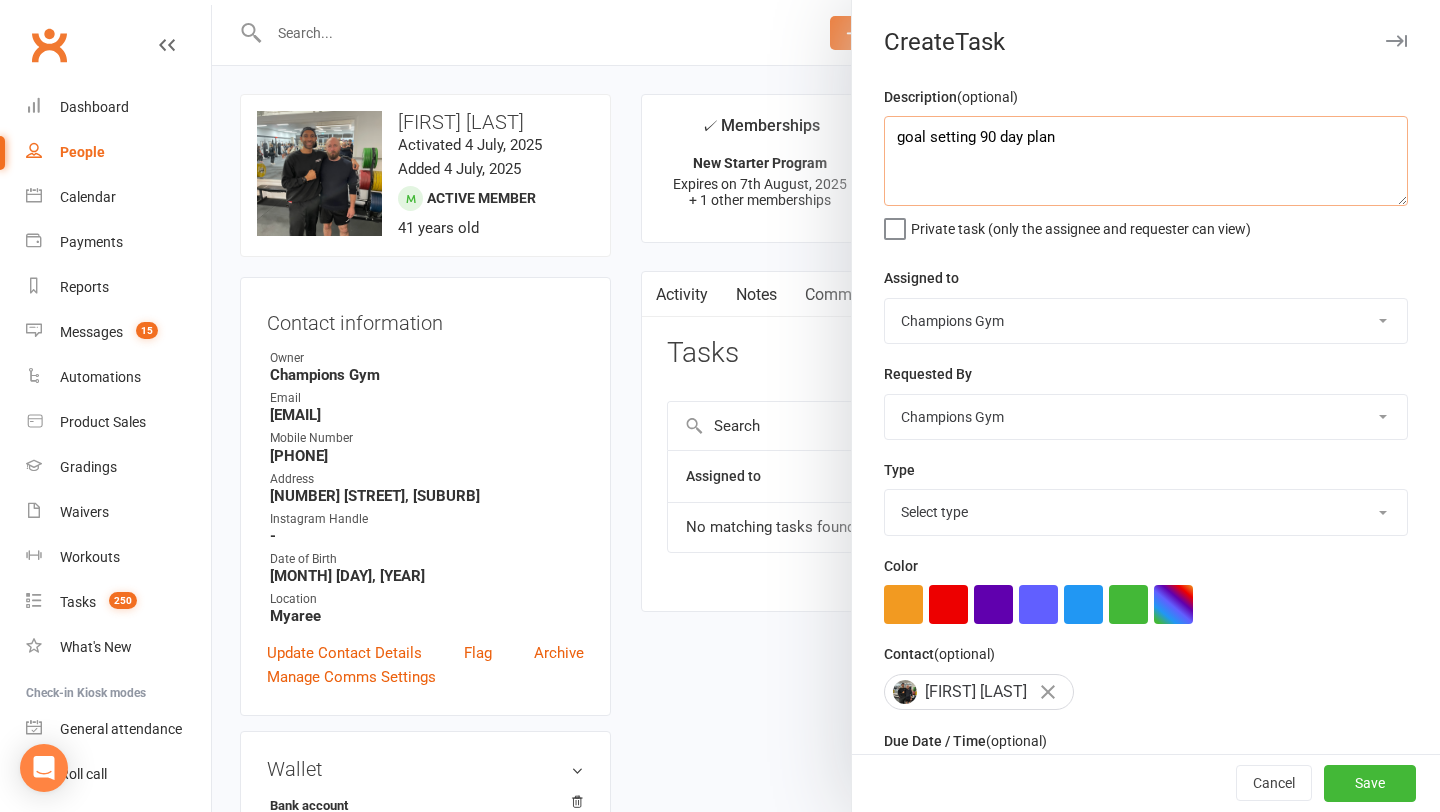 type on "goal setting 90 day plan" 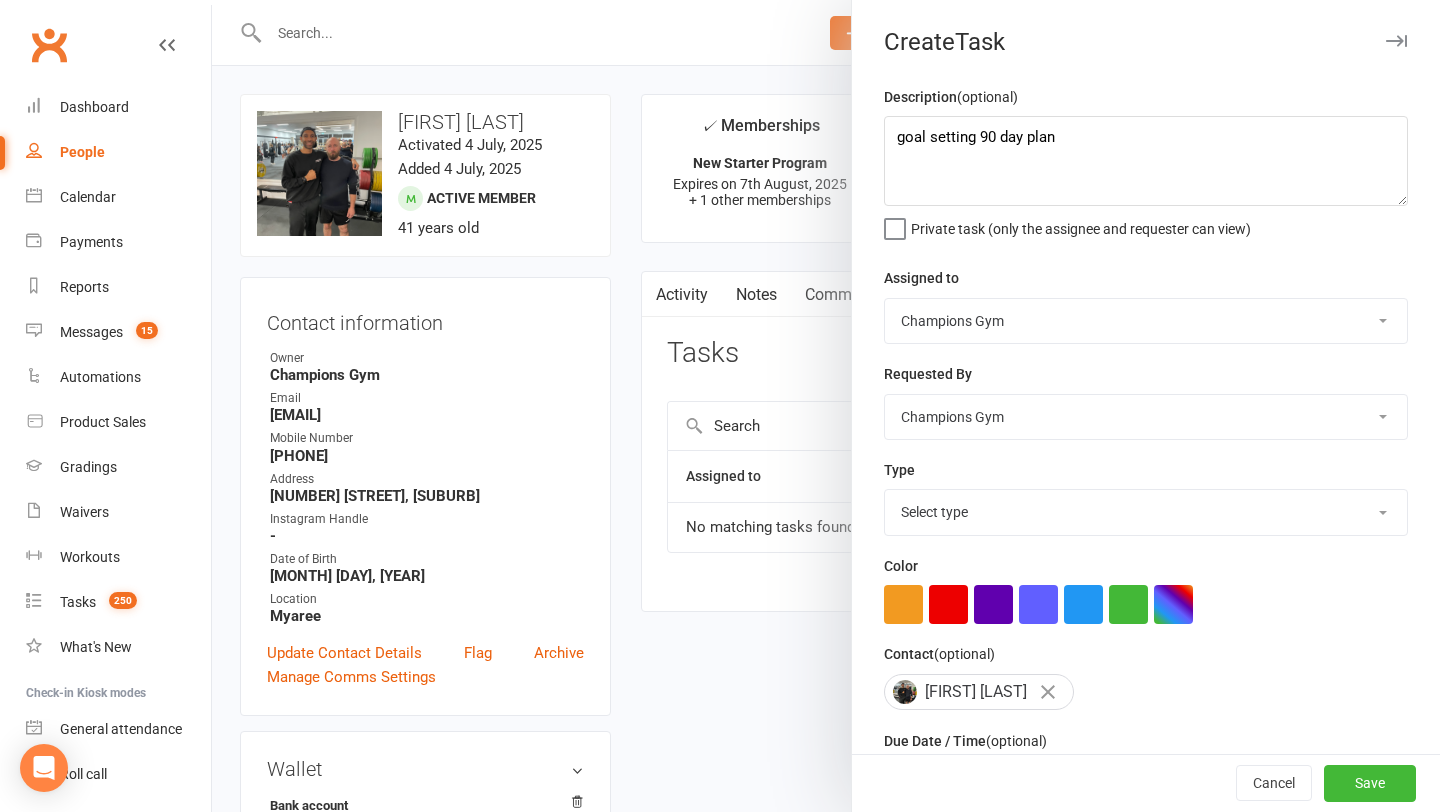 click on "Description  (optional) goal setting 90 day plan Private task (only the assignee and requester can view) Assigned to Champions Gym Helen Bologa Whitney Tuna Eddy D'Uva Francisco Di Vincenzo David Angeleski Oscar Brant Champions Gym Team Joondalup Reception Solomon Fegan Duran Singh Ignacio (JJ) Ronda Pamorn Martdee Dina Sokol Owen Chandler Kelsey Lyons Jordan Sears Requested By Champions Gym Helen Bologa Whitney Tuna Eddy D'Uva Francisco Di Vincenzo David Angeleski Oscar Brant Champions Gym Team Joondalup Reception Solomon Fegan Duran Singh Ignacio (JJ) Ronda Pamorn Martdee Dina Sokol Owen Chandler Kelsey Lyons Jordan Sears Type Select type Check in Coach call - potential cancellation save Coming off suspension - check in call E-mail Follow up call Get them booked into a class Goal setting call Meeting Nutritional guidance Poor attendance call Sac workout Add new task type Color Contact  (optional) Jono Griffin Due Date / Time  (optional) Email preferences  Send reminder email" at bounding box center (1146, 489) 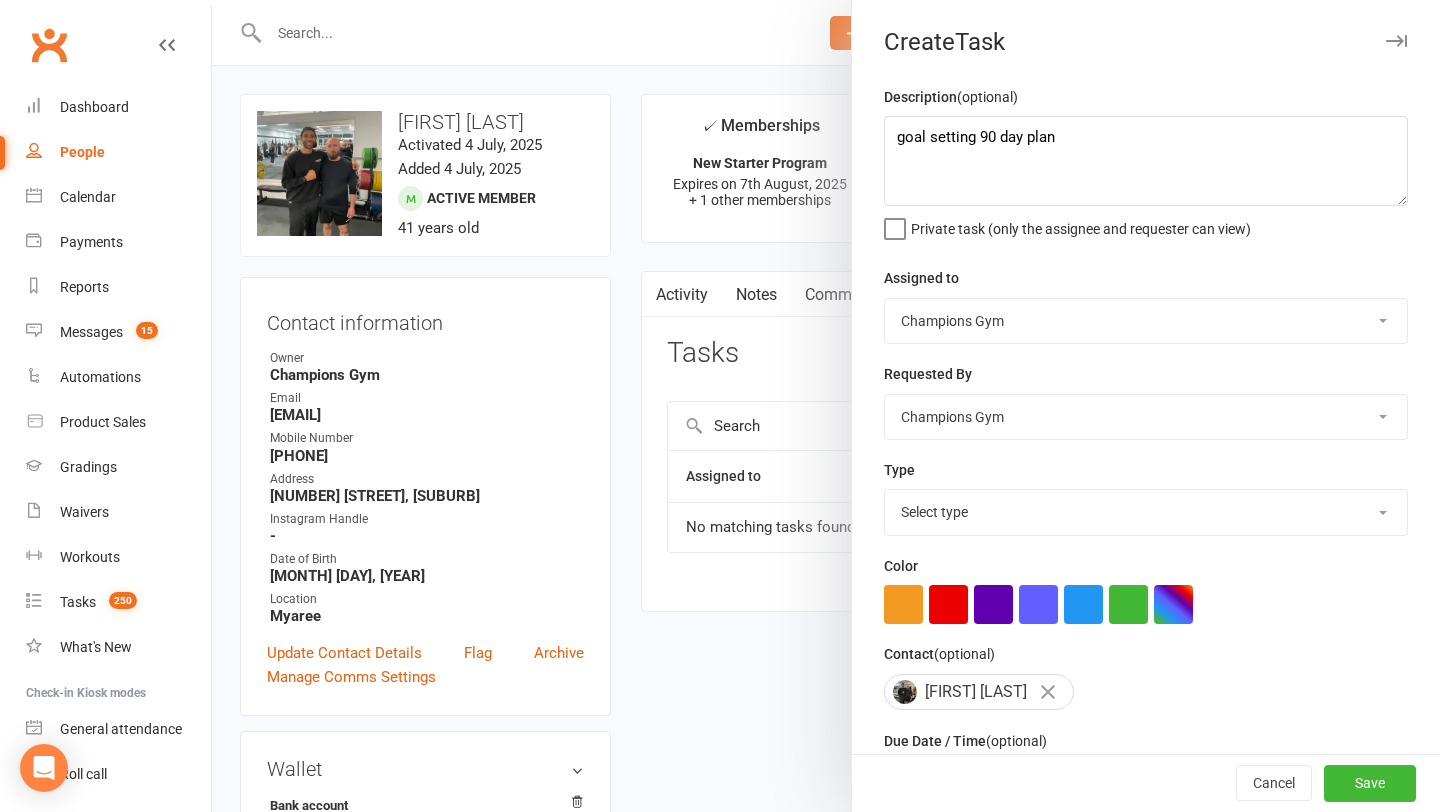 select on "51391" 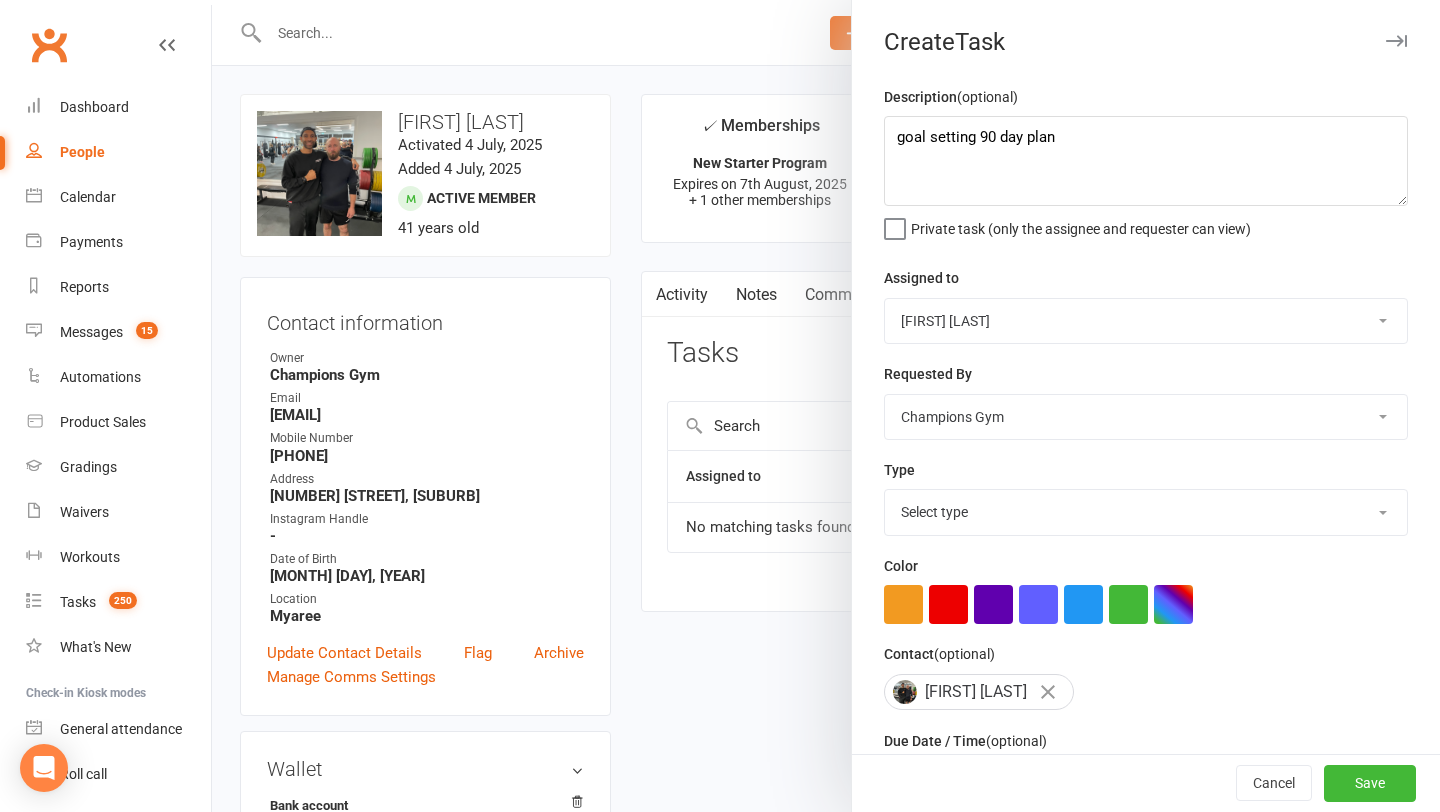 click on "Select type Check in Coach call - potential cancellation save Coming off suspension - check in call E-mail Follow up call Get them booked into a class Goal setting call Meeting Nutritional guidance Poor attendance call Sac workout Add new task type" at bounding box center [1146, 512] 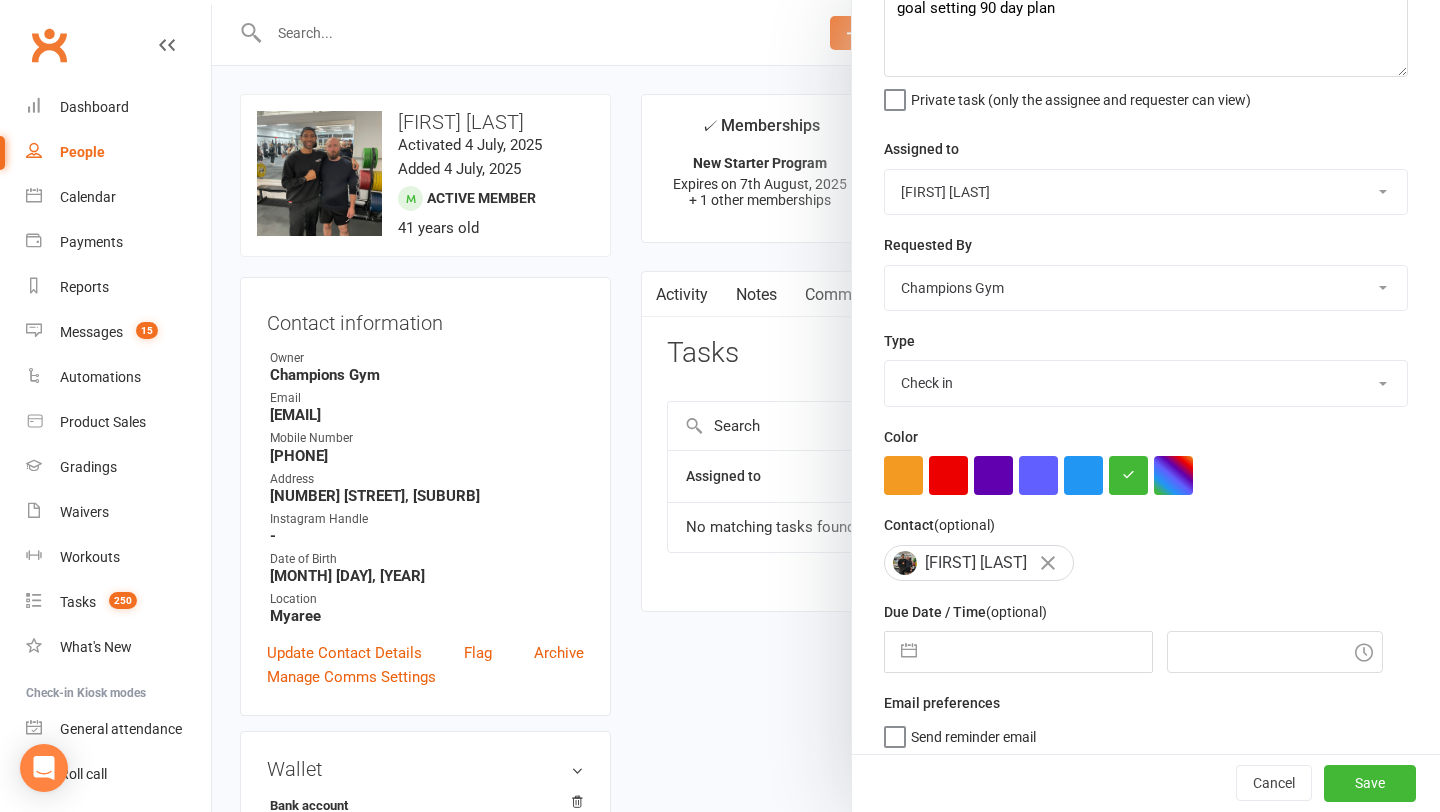 scroll, scrollTop: 158, scrollLeft: 0, axis: vertical 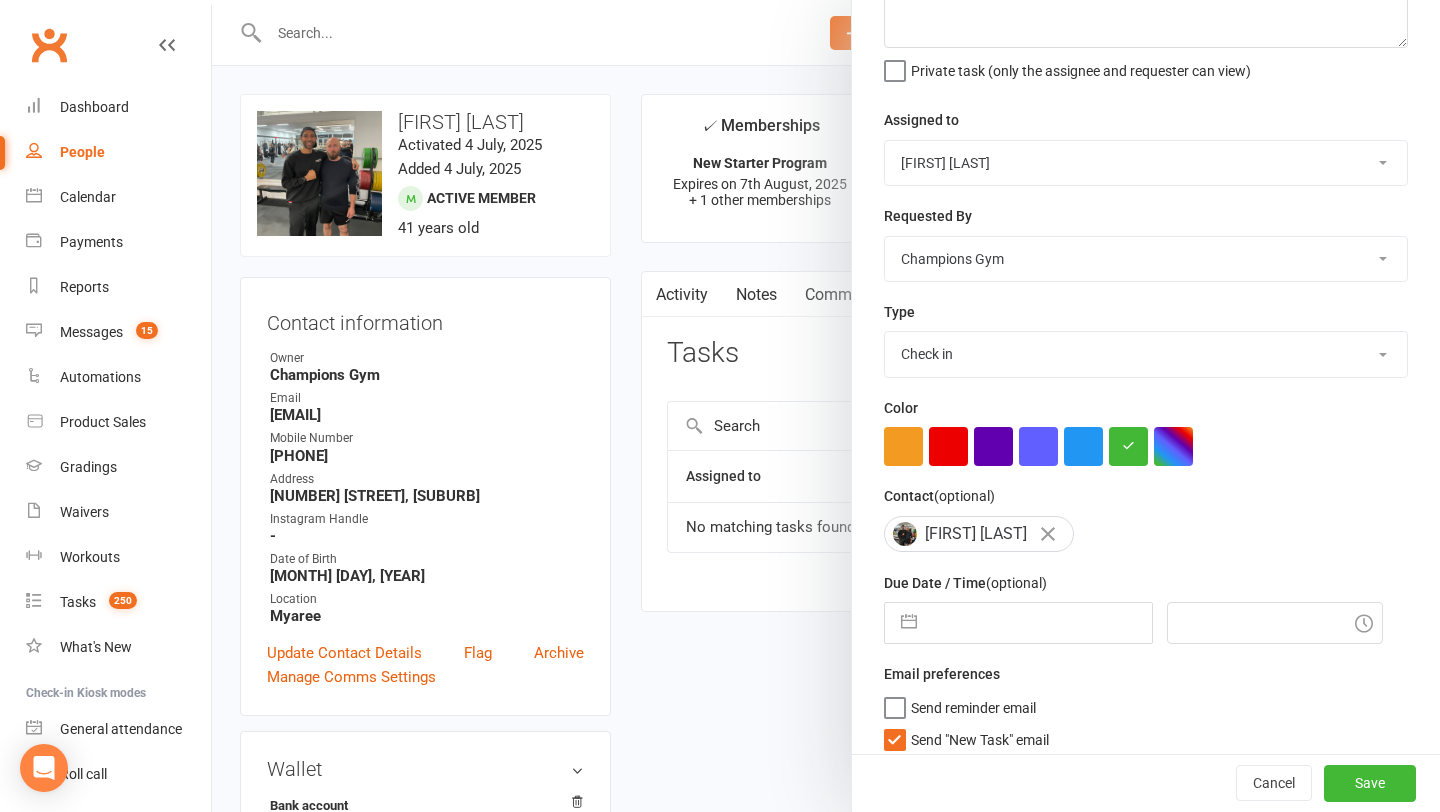click at bounding box center [1039, 623] 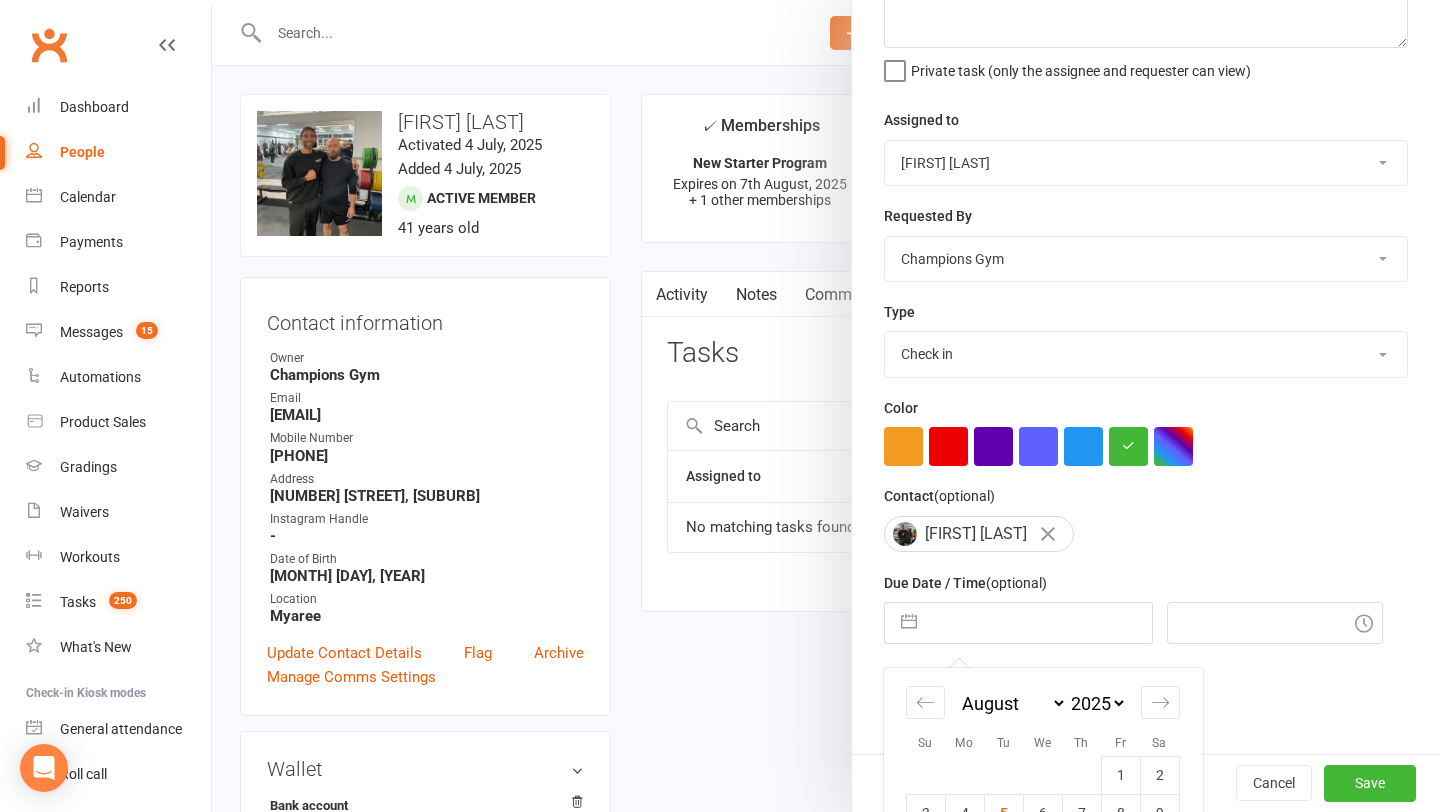 scroll, scrollTop: 357, scrollLeft: 0, axis: vertical 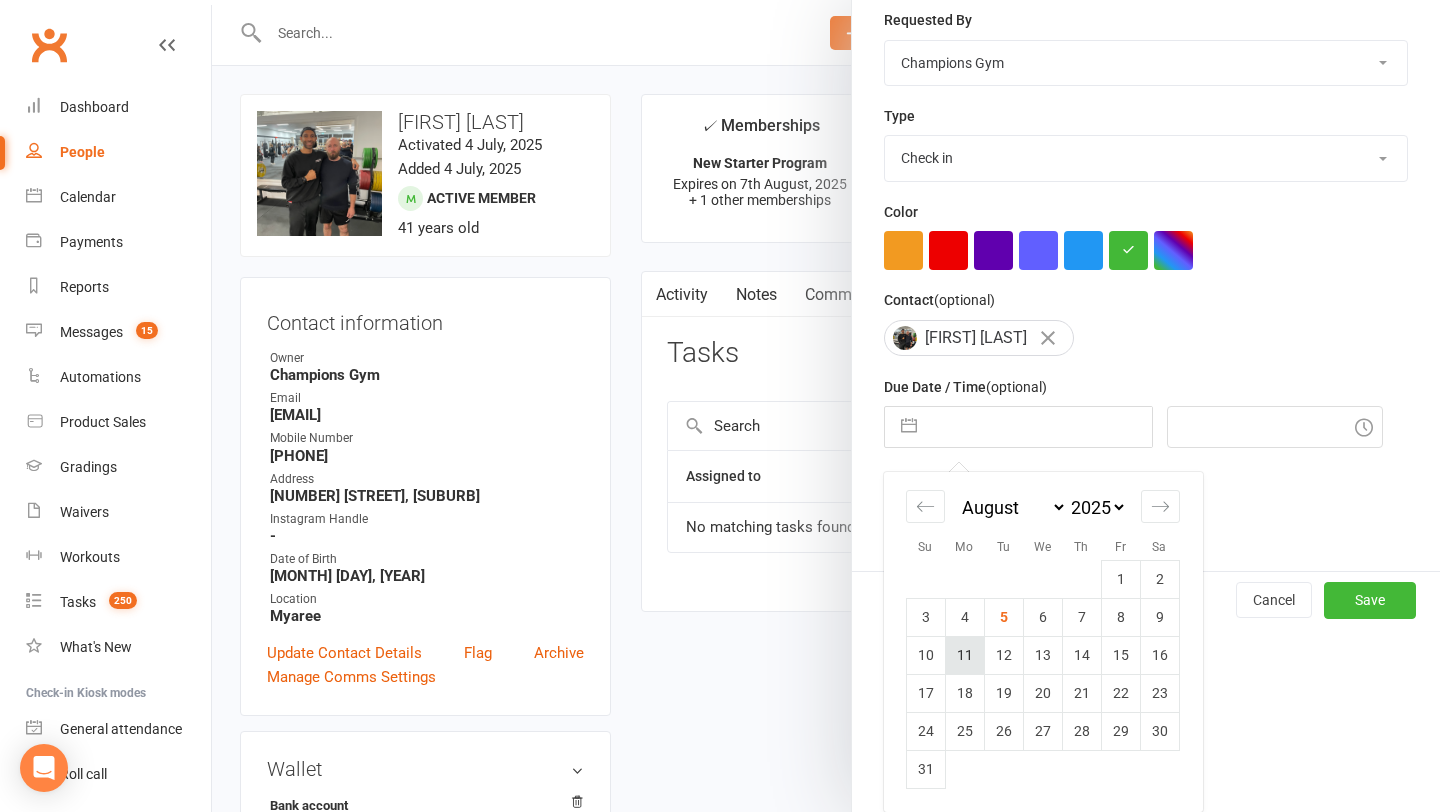 click on "11" at bounding box center (964, 655) 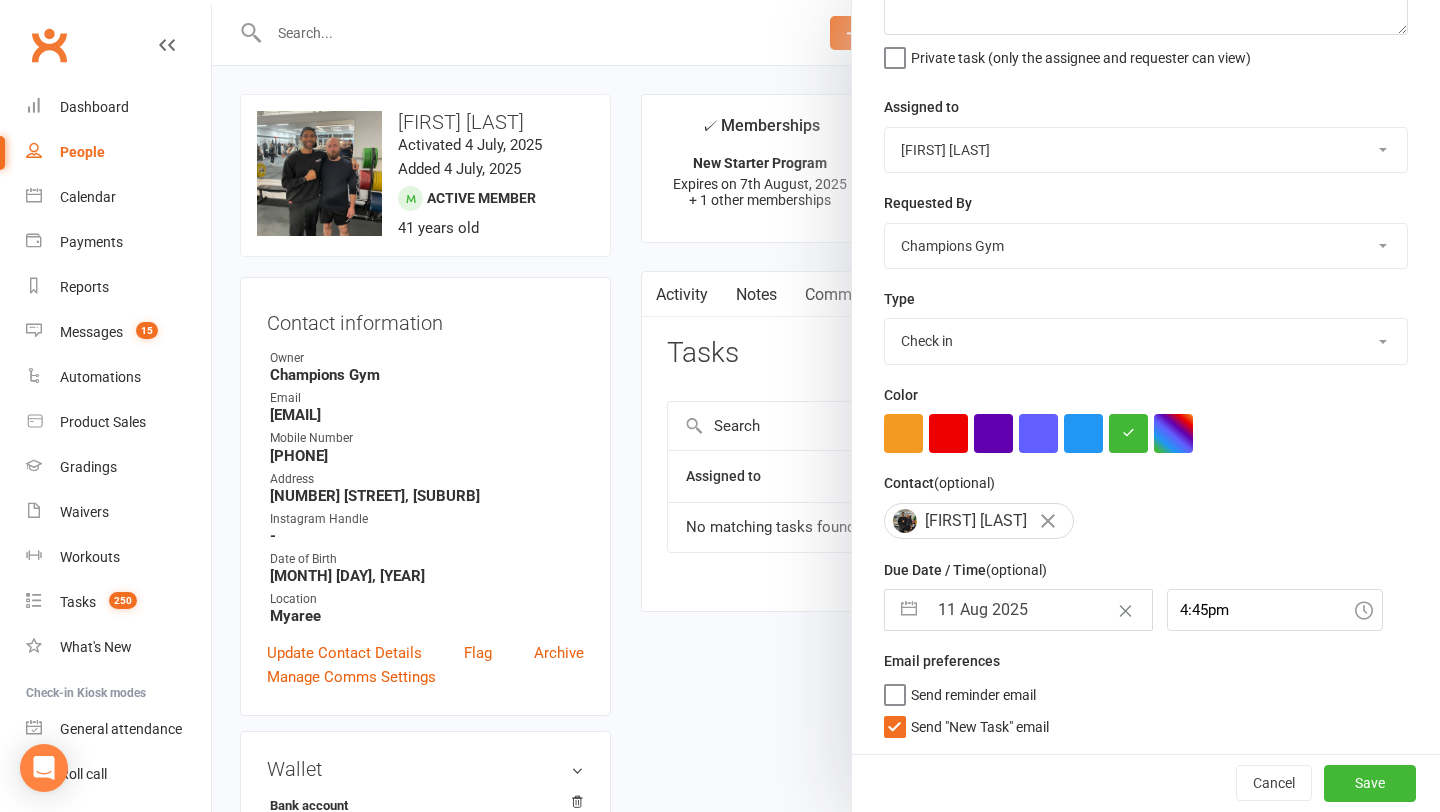 scroll, scrollTop: 175, scrollLeft: 0, axis: vertical 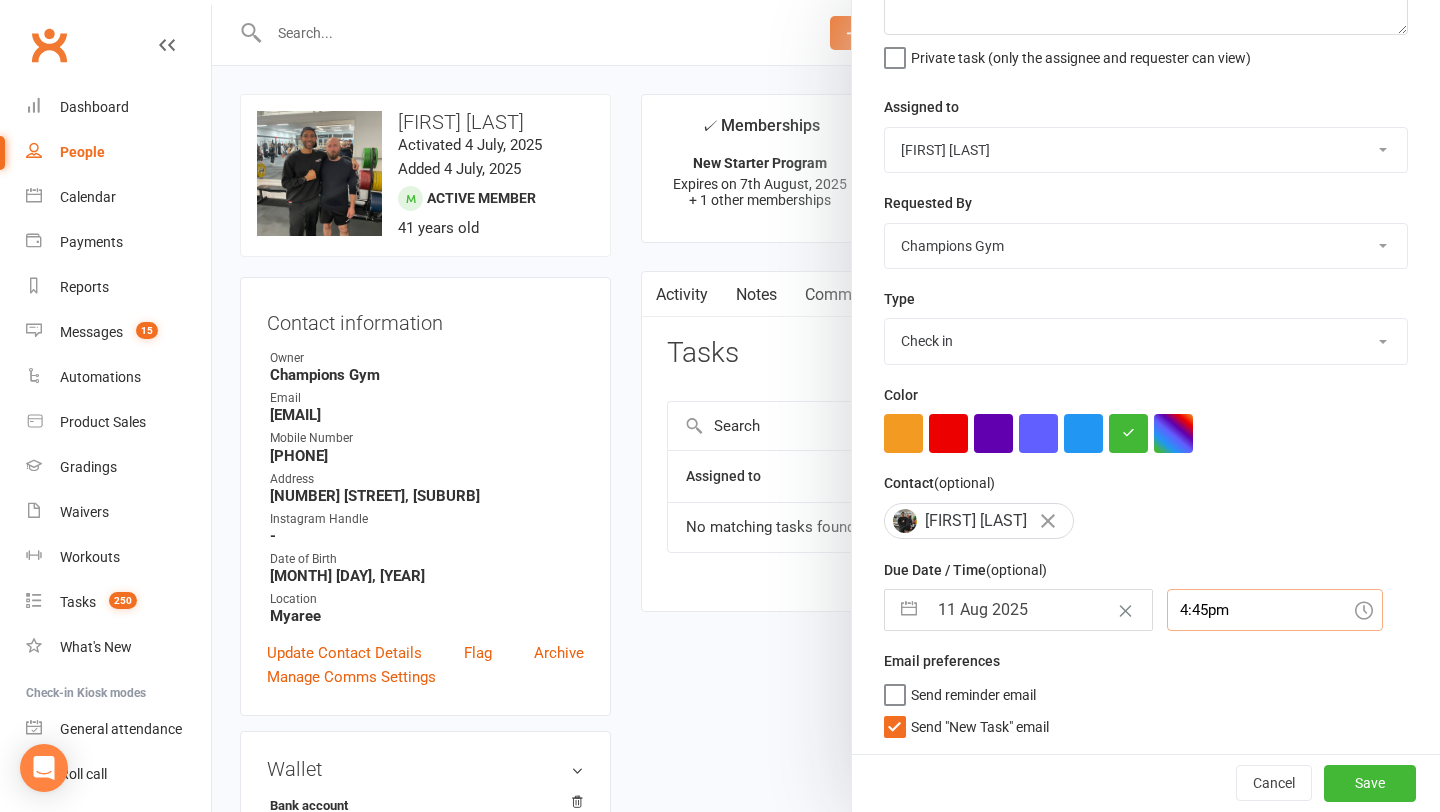 click on "4:45pm" at bounding box center [1275, 610] 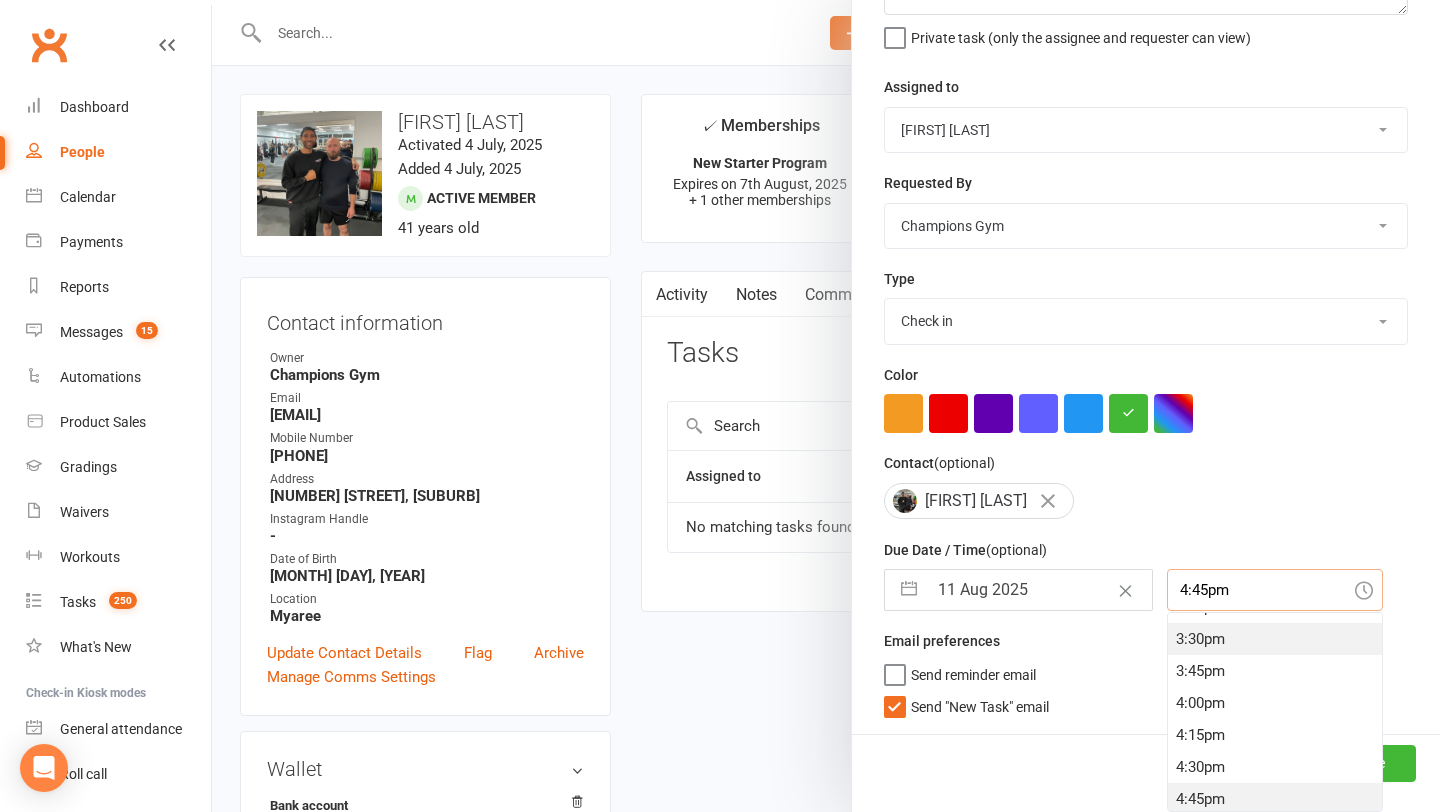 scroll, scrollTop: 1973, scrollLeft: 0, axis: vertical 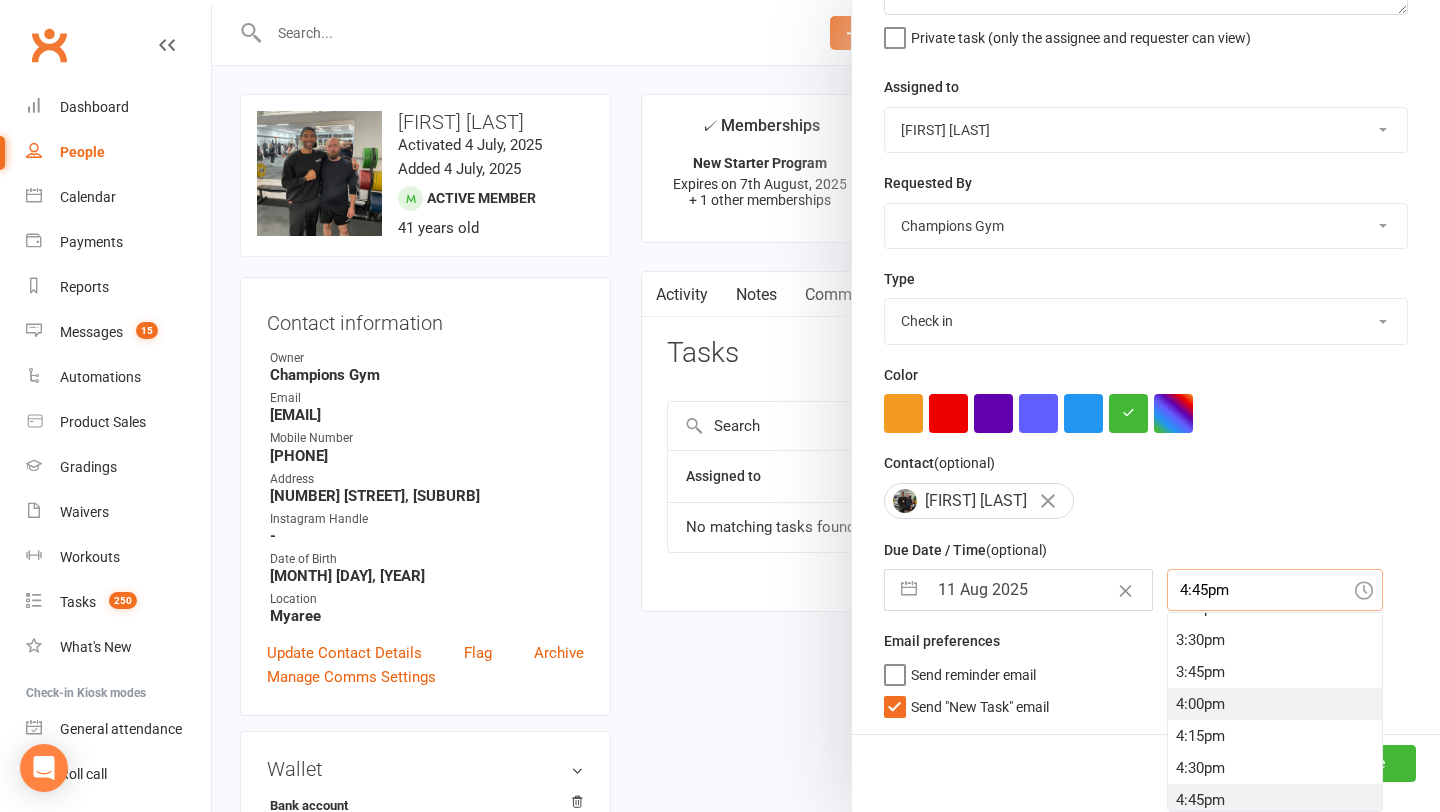 click on "4:00pm" at bounding box center (1275, 704) 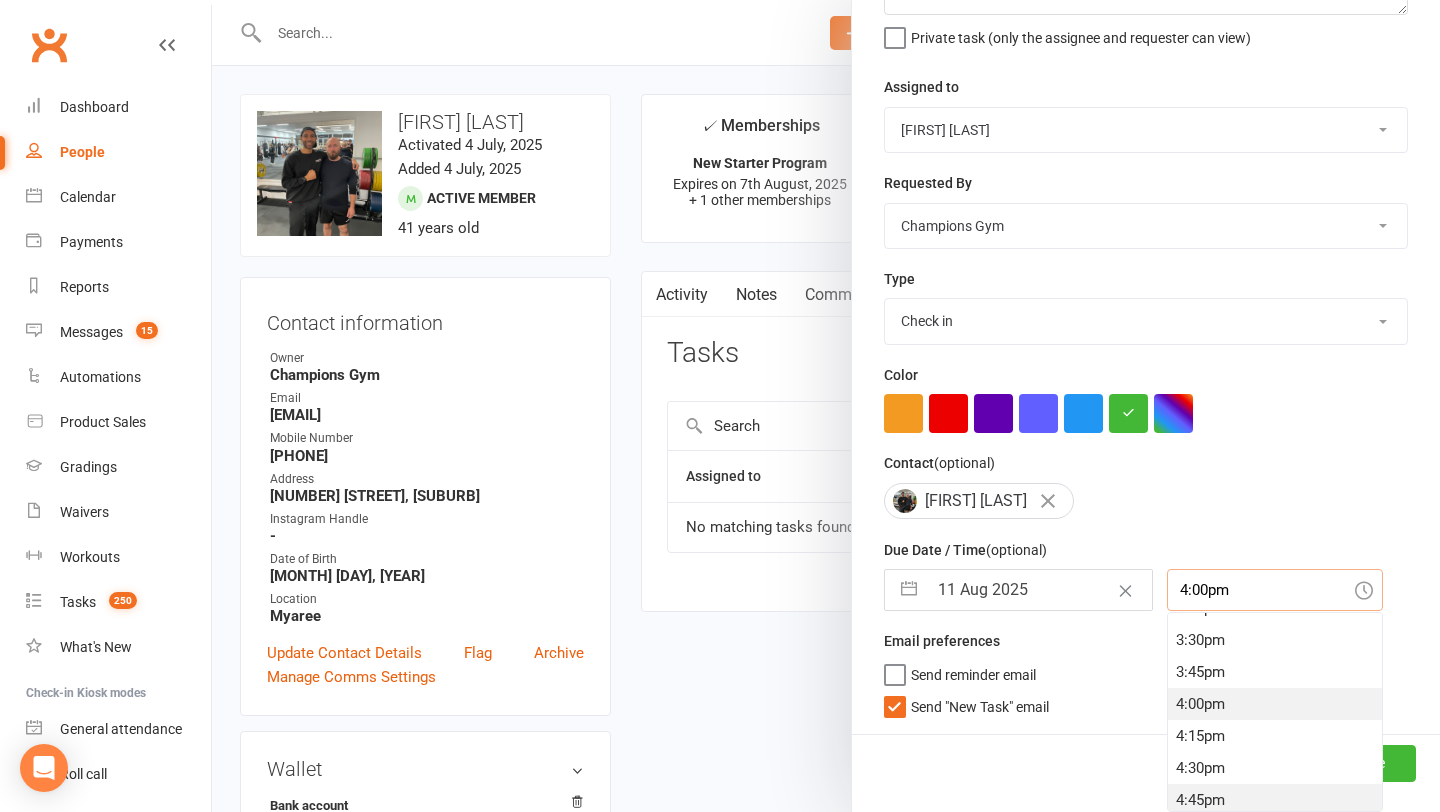scroll, scrollTop: 175, scrollLeft: 0, axis: vertical 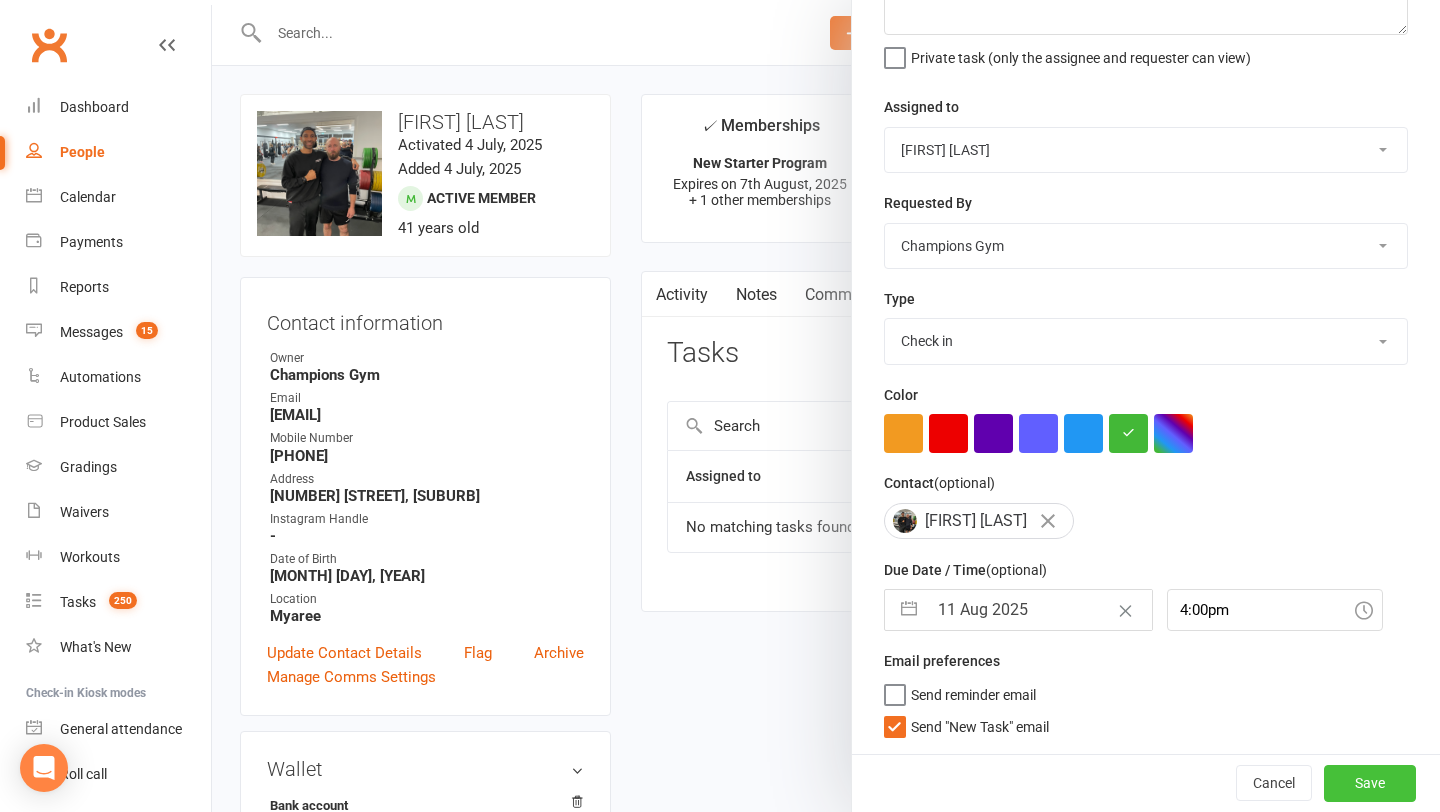 click on "Save" at bounding box center [1370, 783] 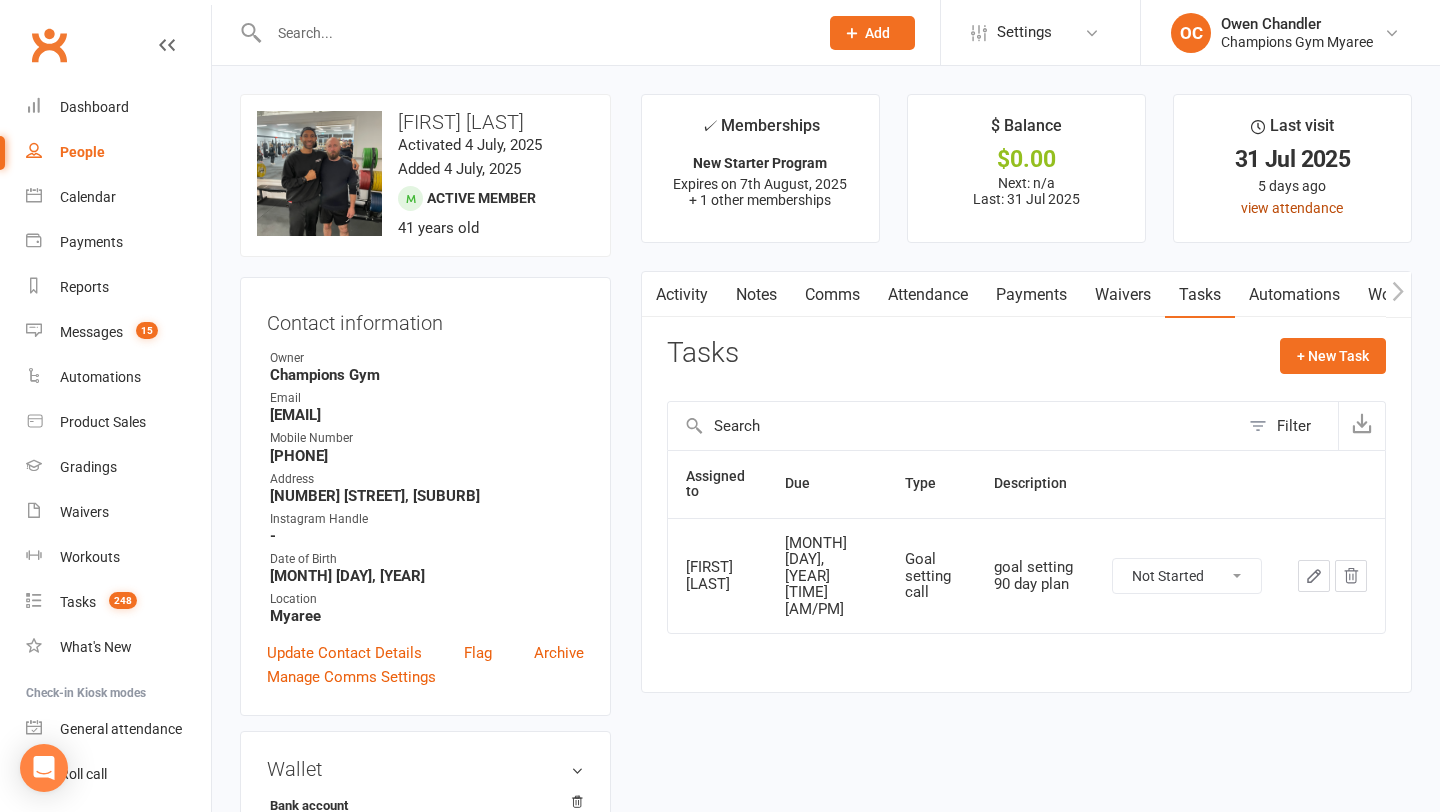 click on "view attendance" at bounding box center (1292, 208) 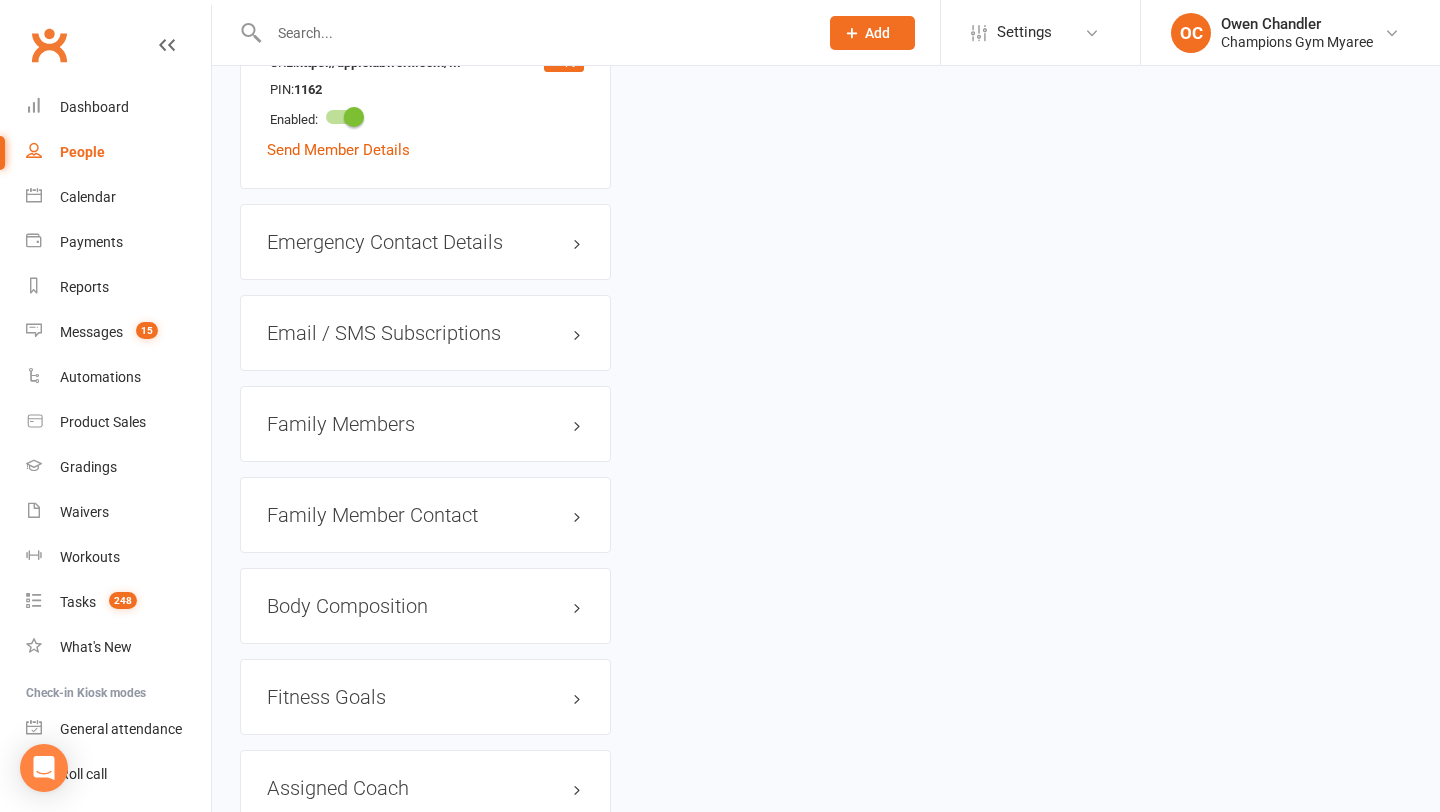 scroll, scrollTop: 2021, scrollLeft: 0, axis: vertical 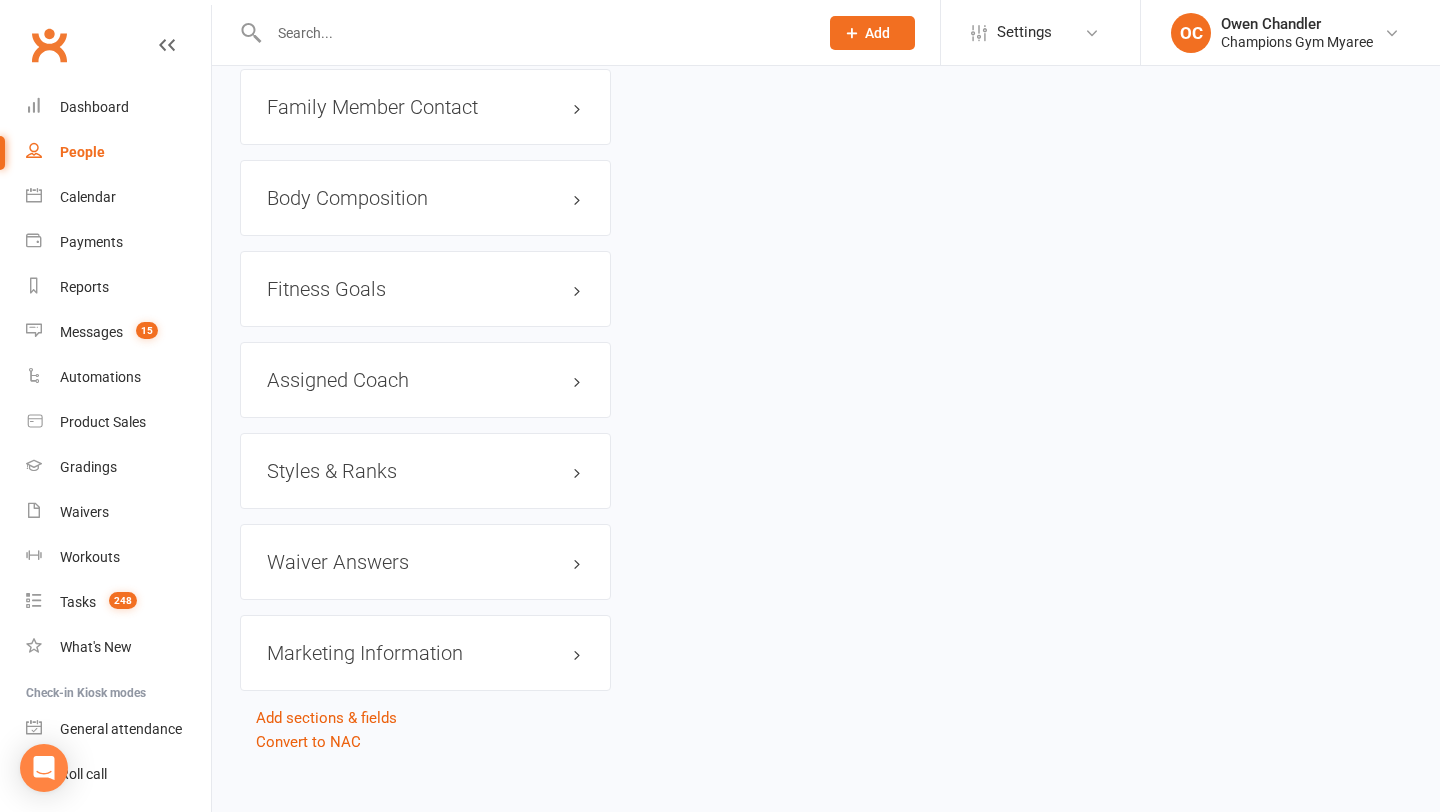 click on "Assigned Coach  edit" at bounding box center (425, 380) 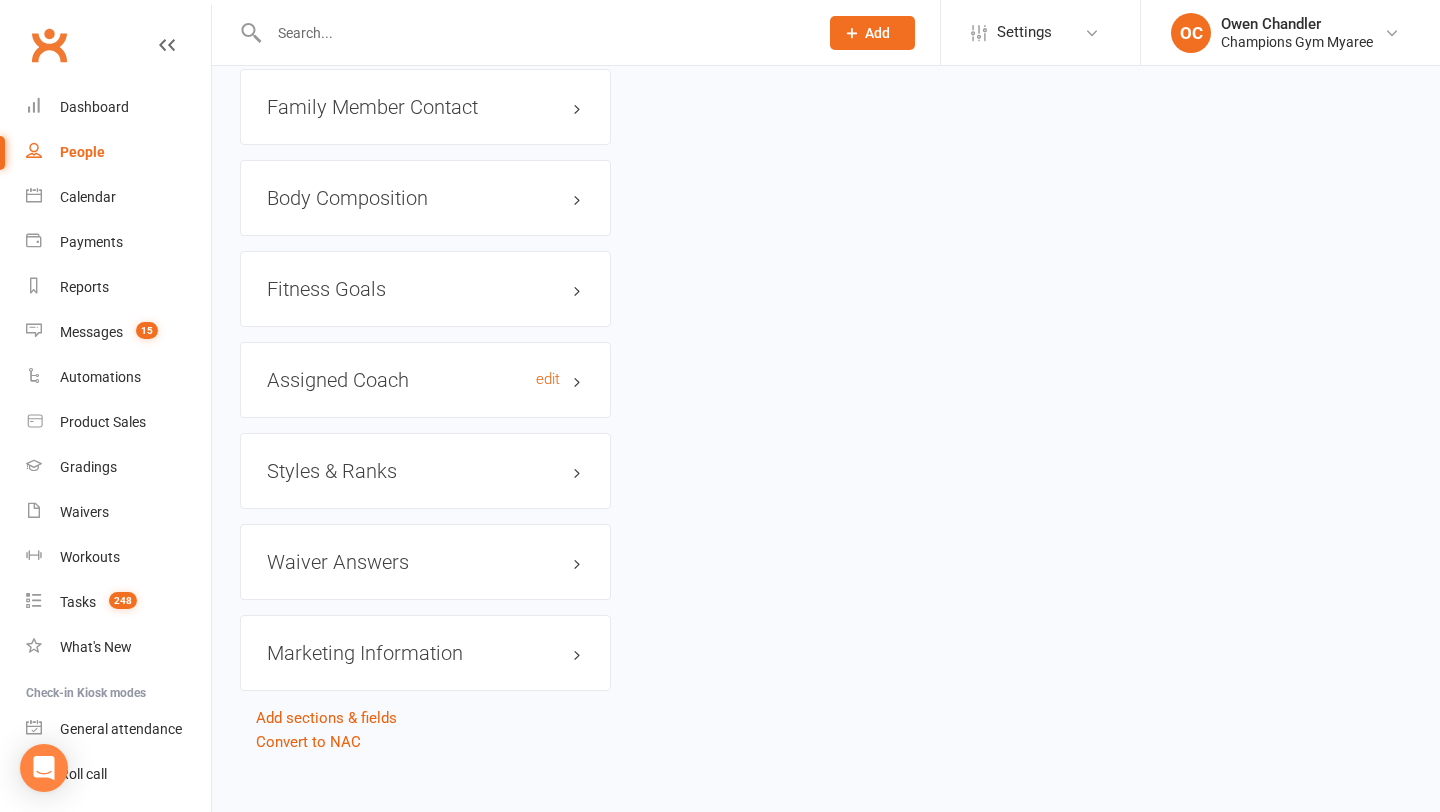click on "Assigned Coach  edit" at bounding box center [425, 380] 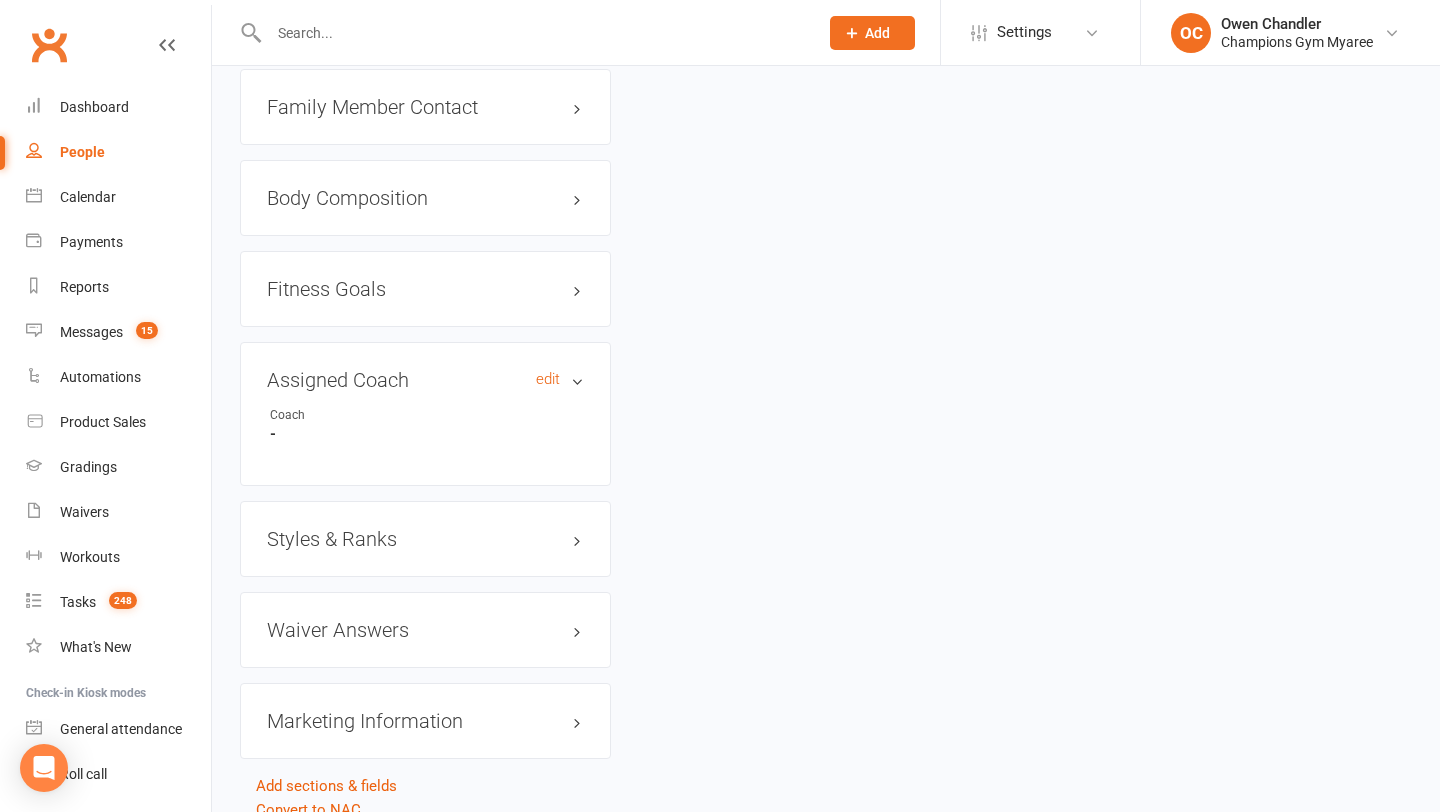 click on "Assigned Coach  edit" at bounding box center [425, 380] 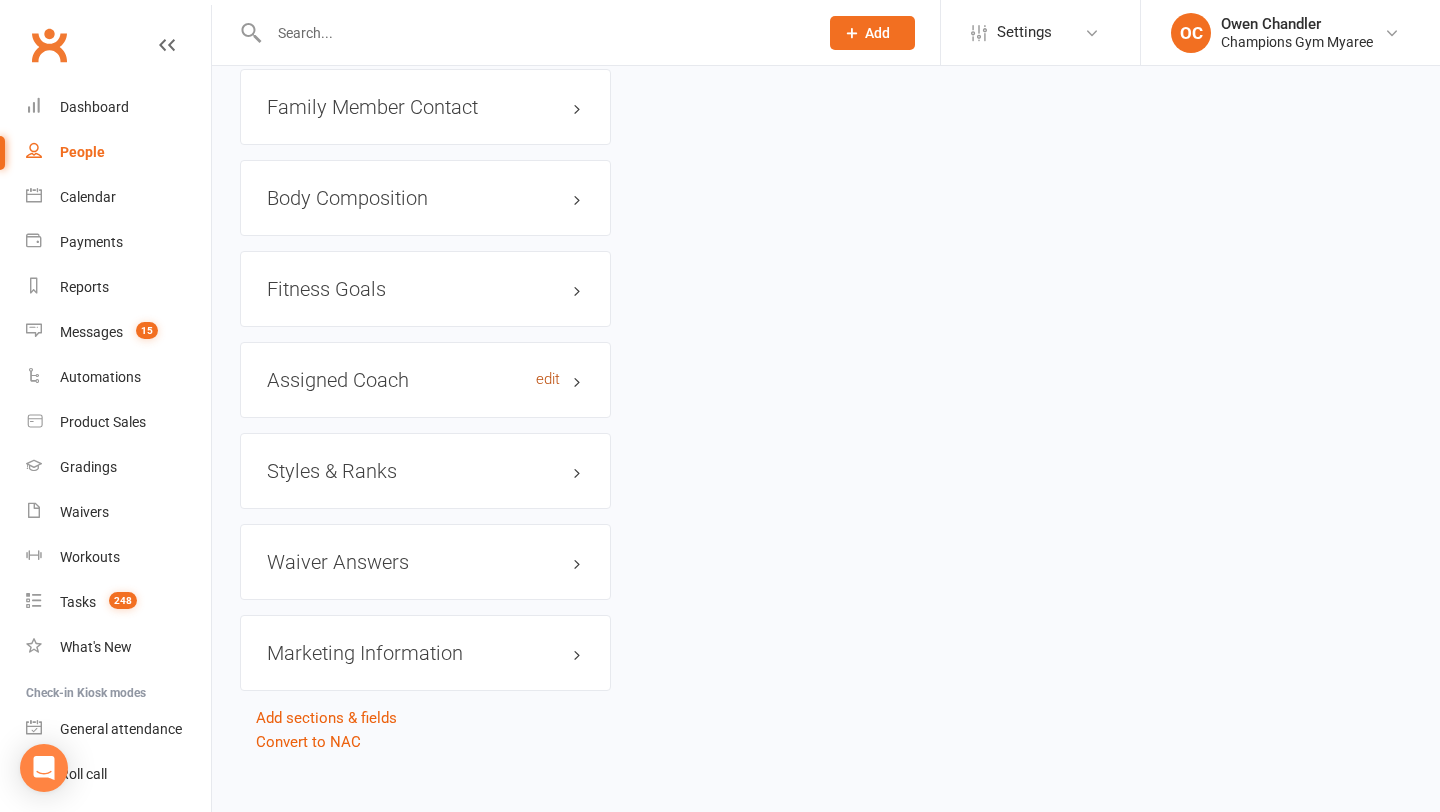 click on "edit" at bounding box center [548, 379] 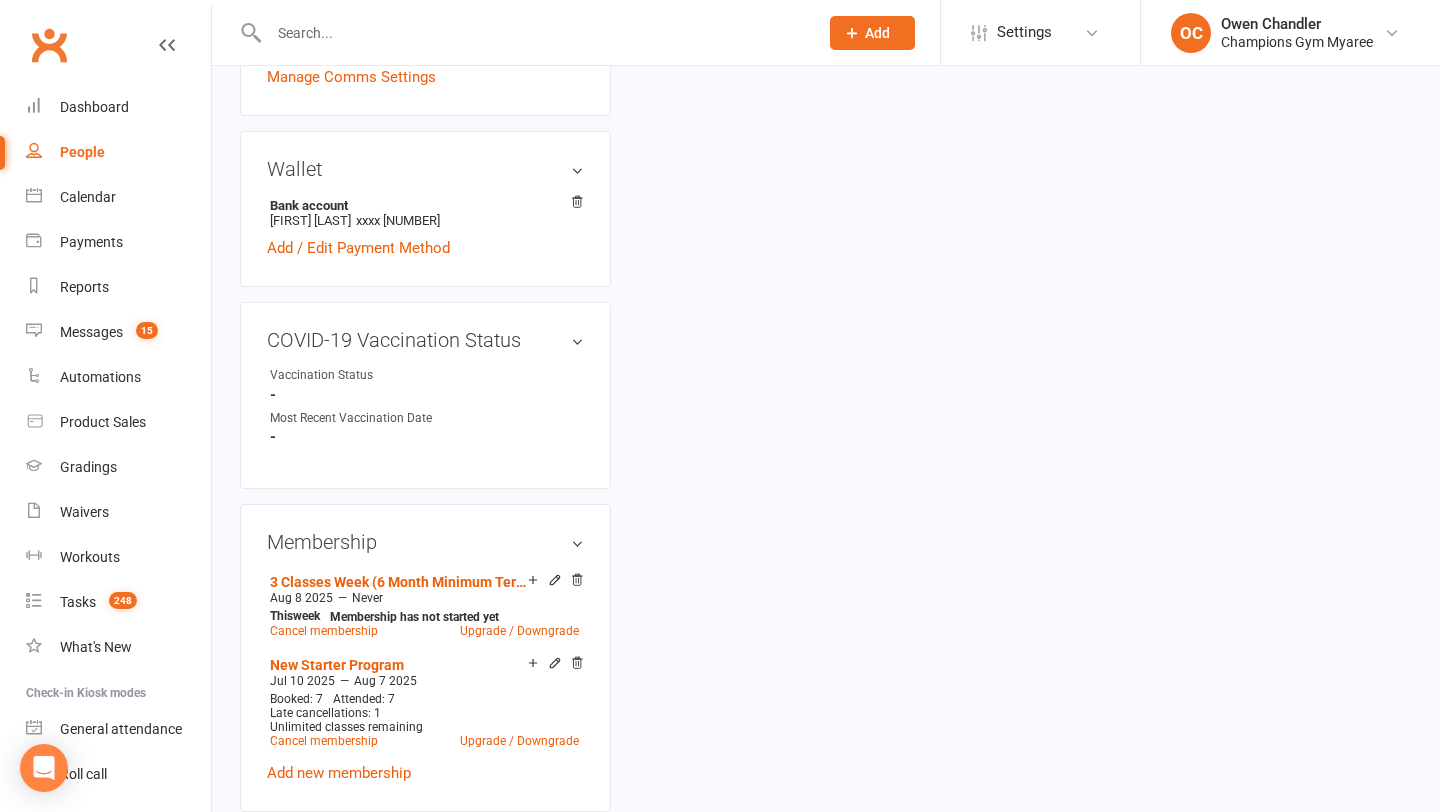 scroll, scrollTop: 171, scrollLeft: 0, axis: vertical 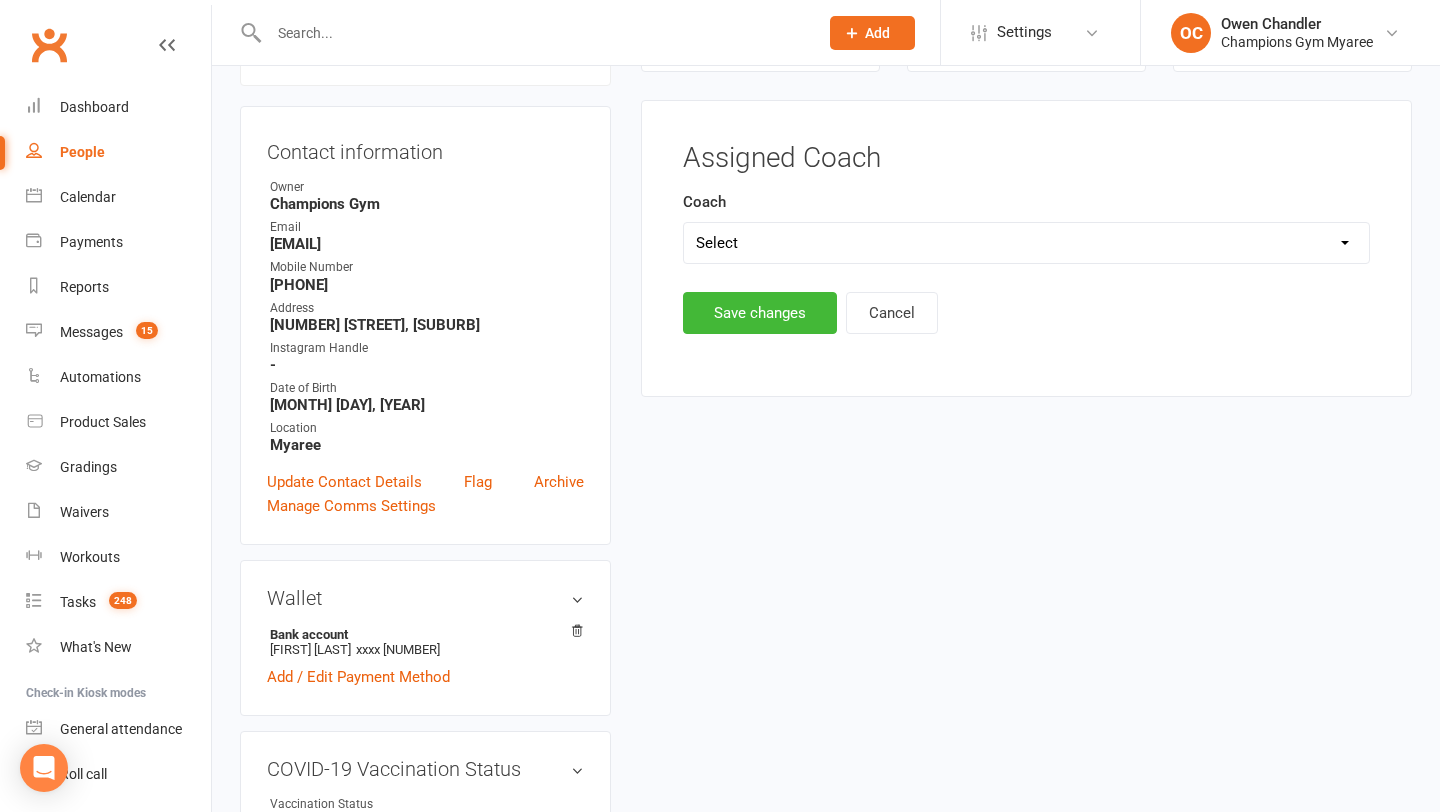 click on "Assigned Coach Coach  Select Eddy D'Uva Duran Singh Pamorn Martdee Whitney Tuna
Save changes   Cancel" at bounding box center [1026, 238] 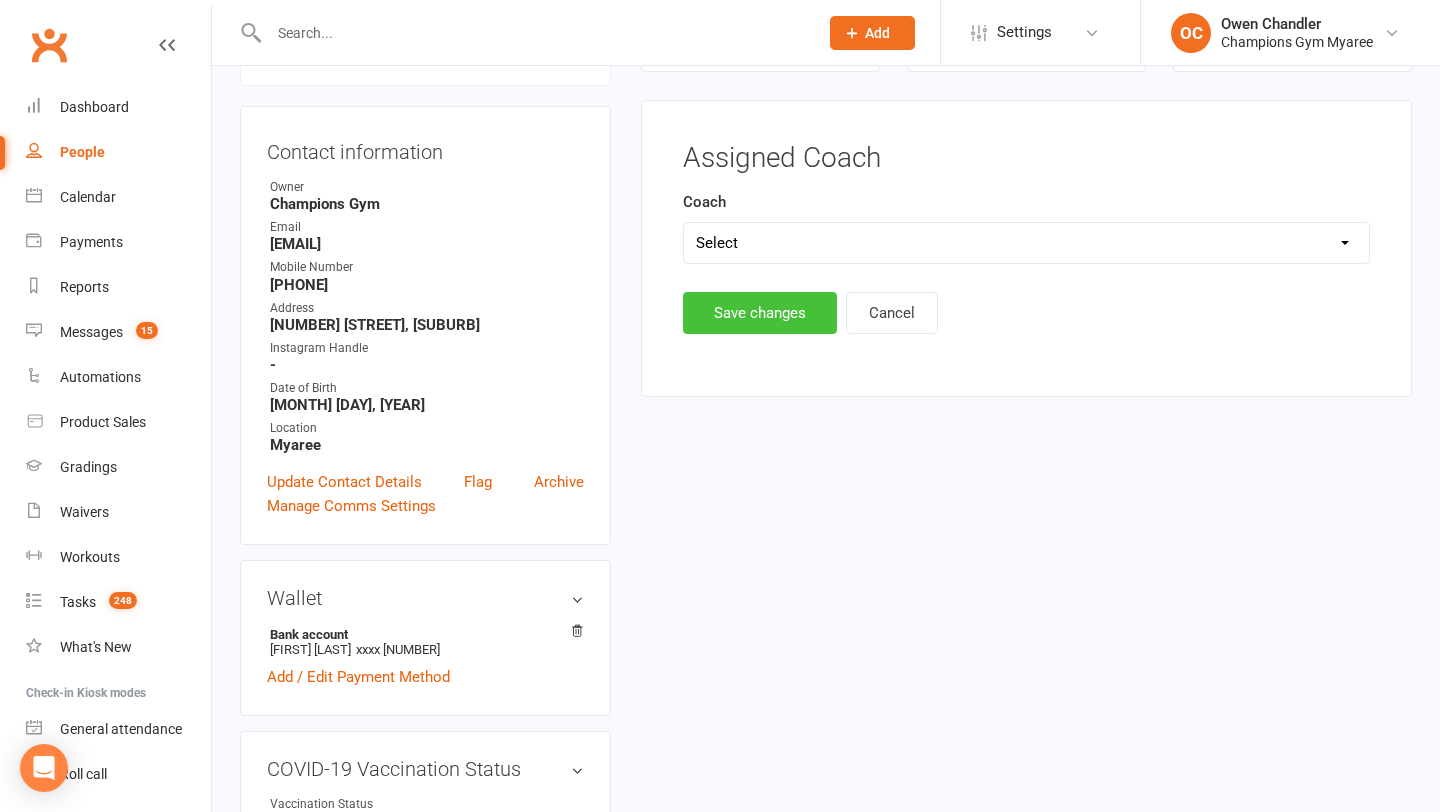 click on "Save changes" at bounding box center (760, 313) 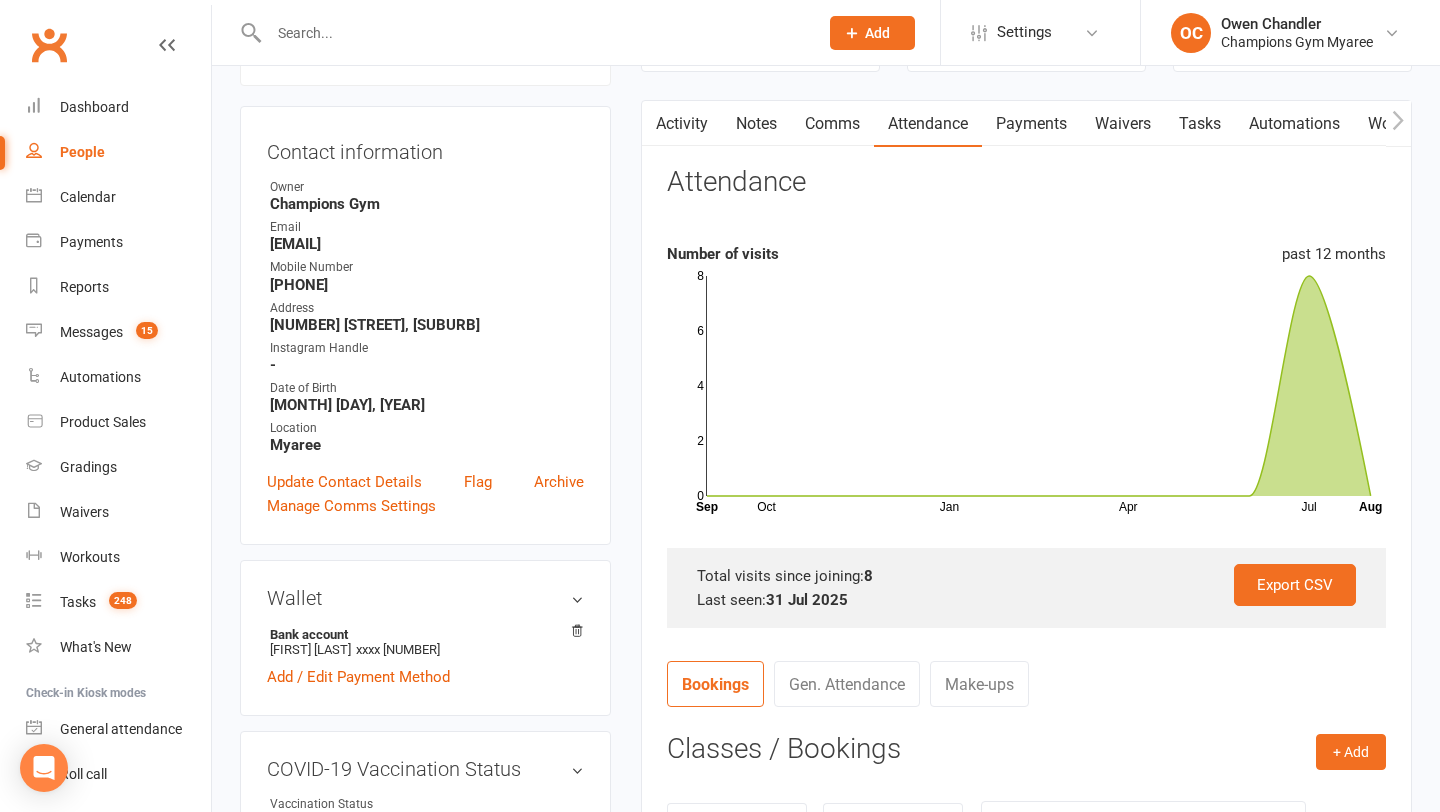 scroll, scrollTop: 0, scrollLeft: 0, axis: both 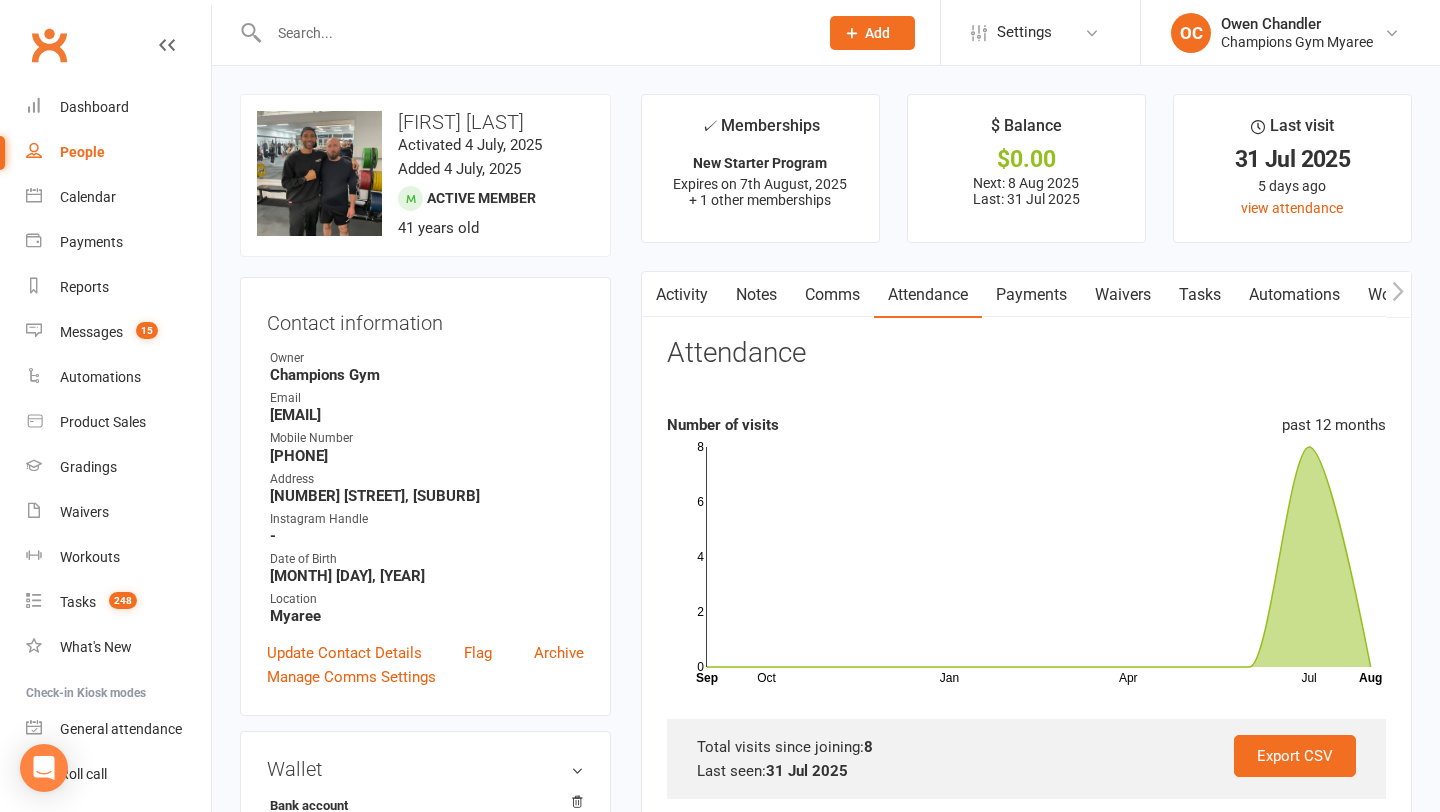 click at bounding box center [522, 32] 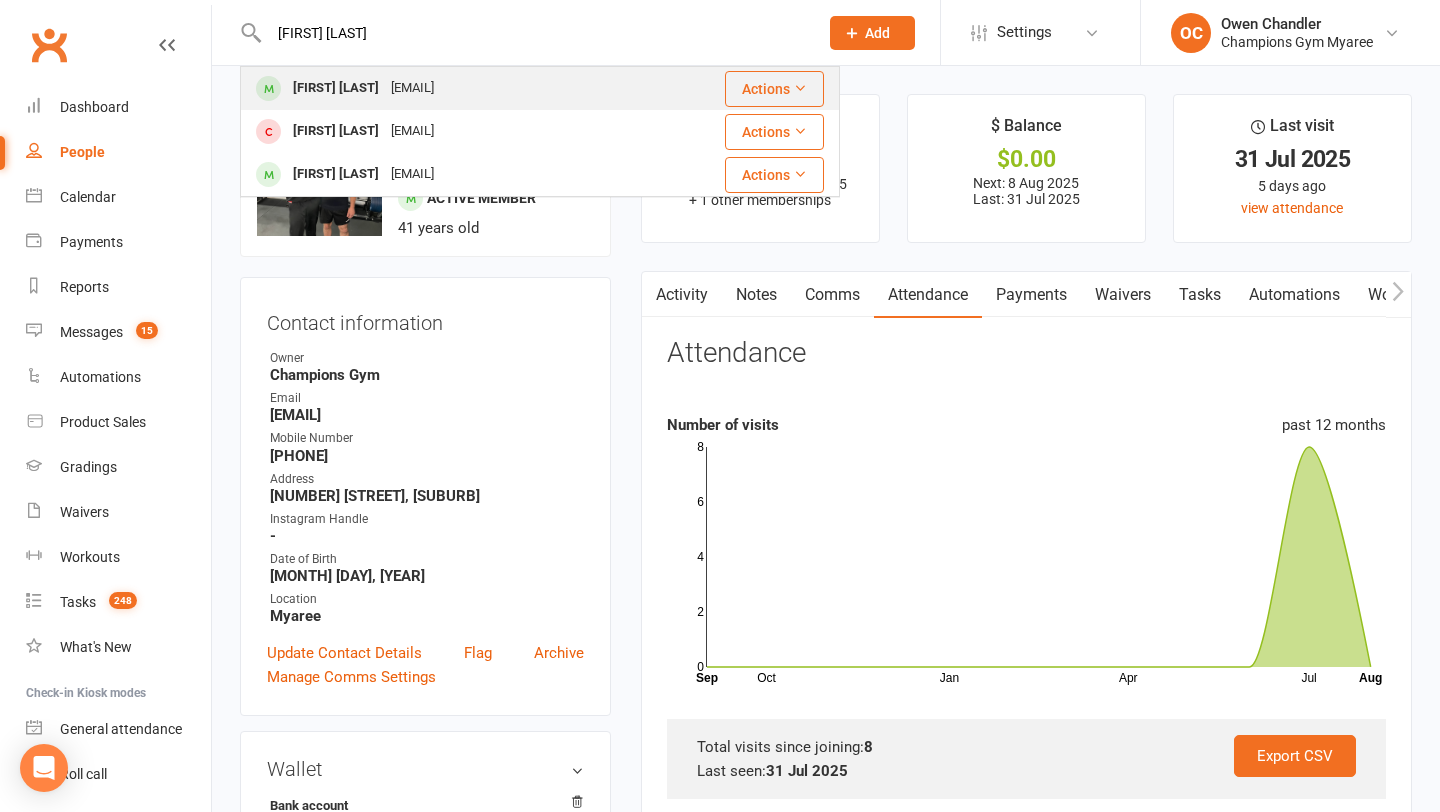type on "toby v" 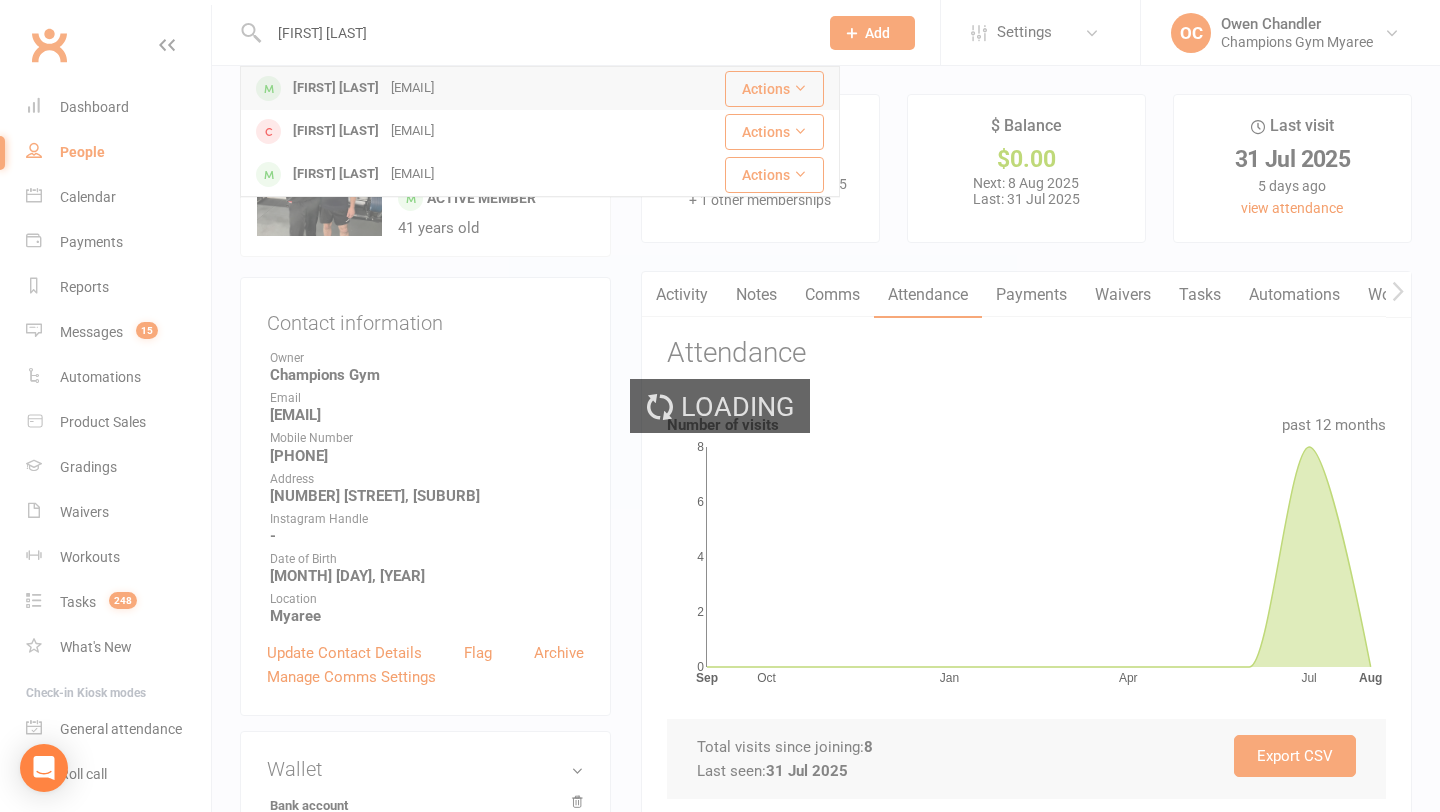type 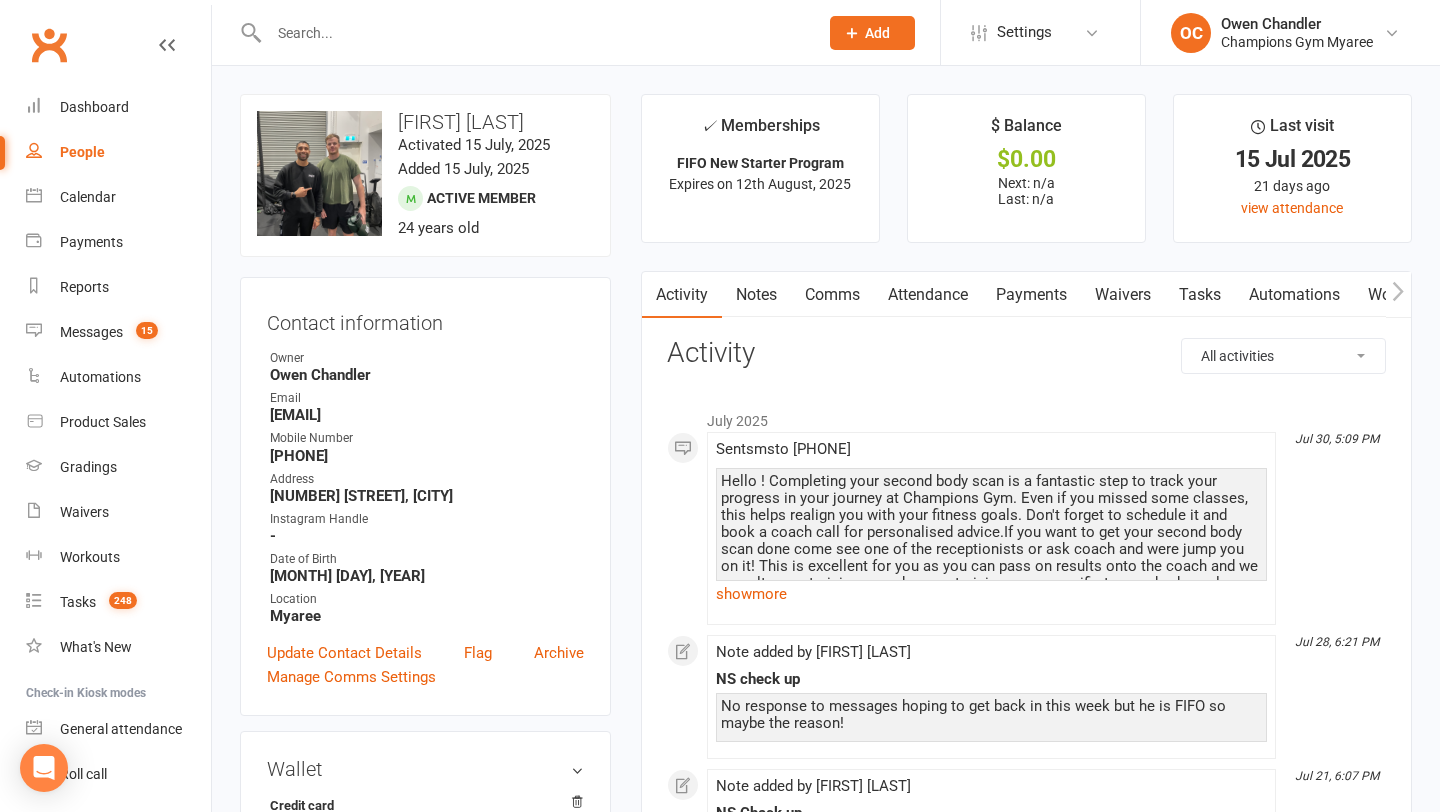 drag, startPoint x: 442, startPoint y: 412, endPoint x: 225, endPoint y: 413, distance: 217.0023 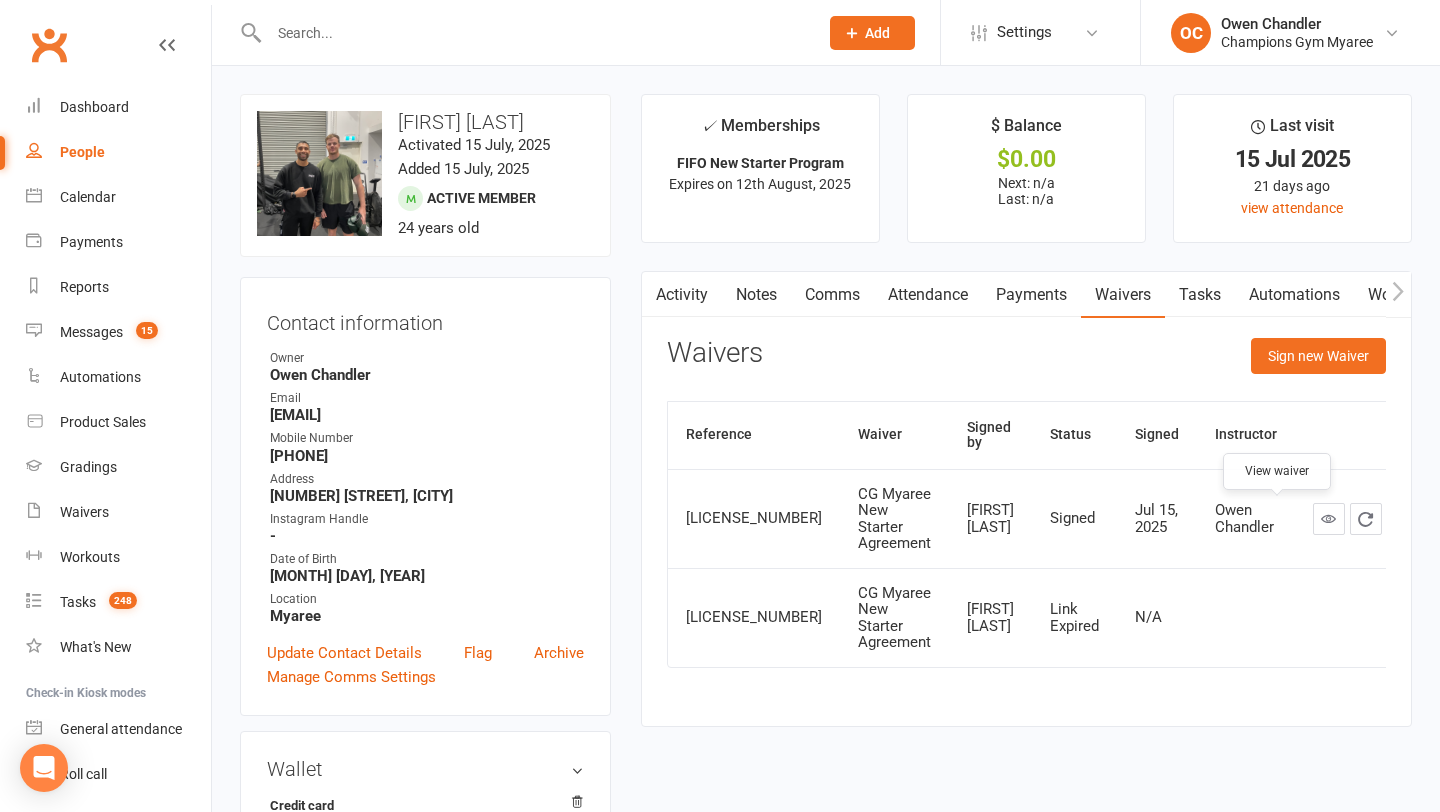 click at bounding box center [1328, 518] 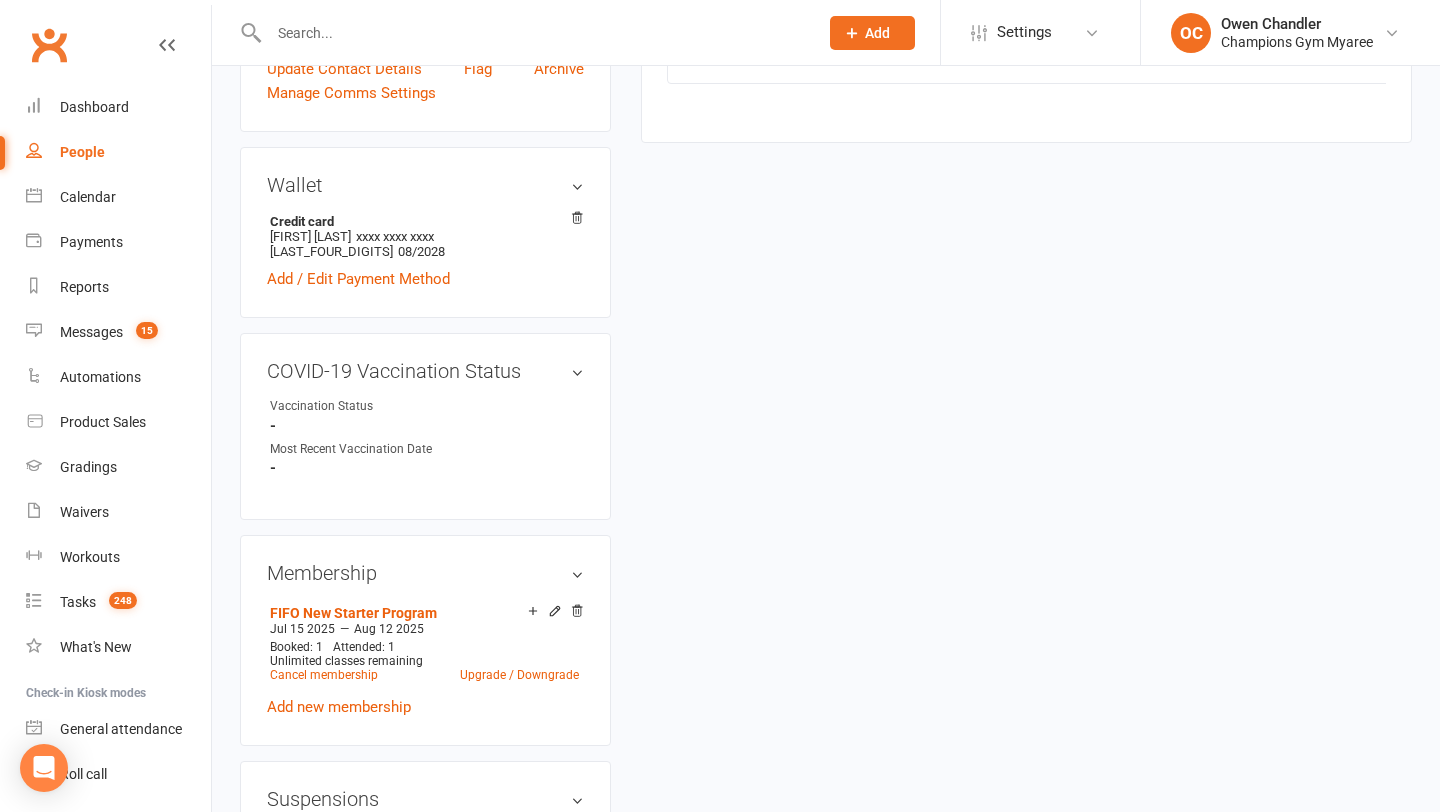 scroll, scrollTop: 649, scrollLeft: 0, axis: vertical 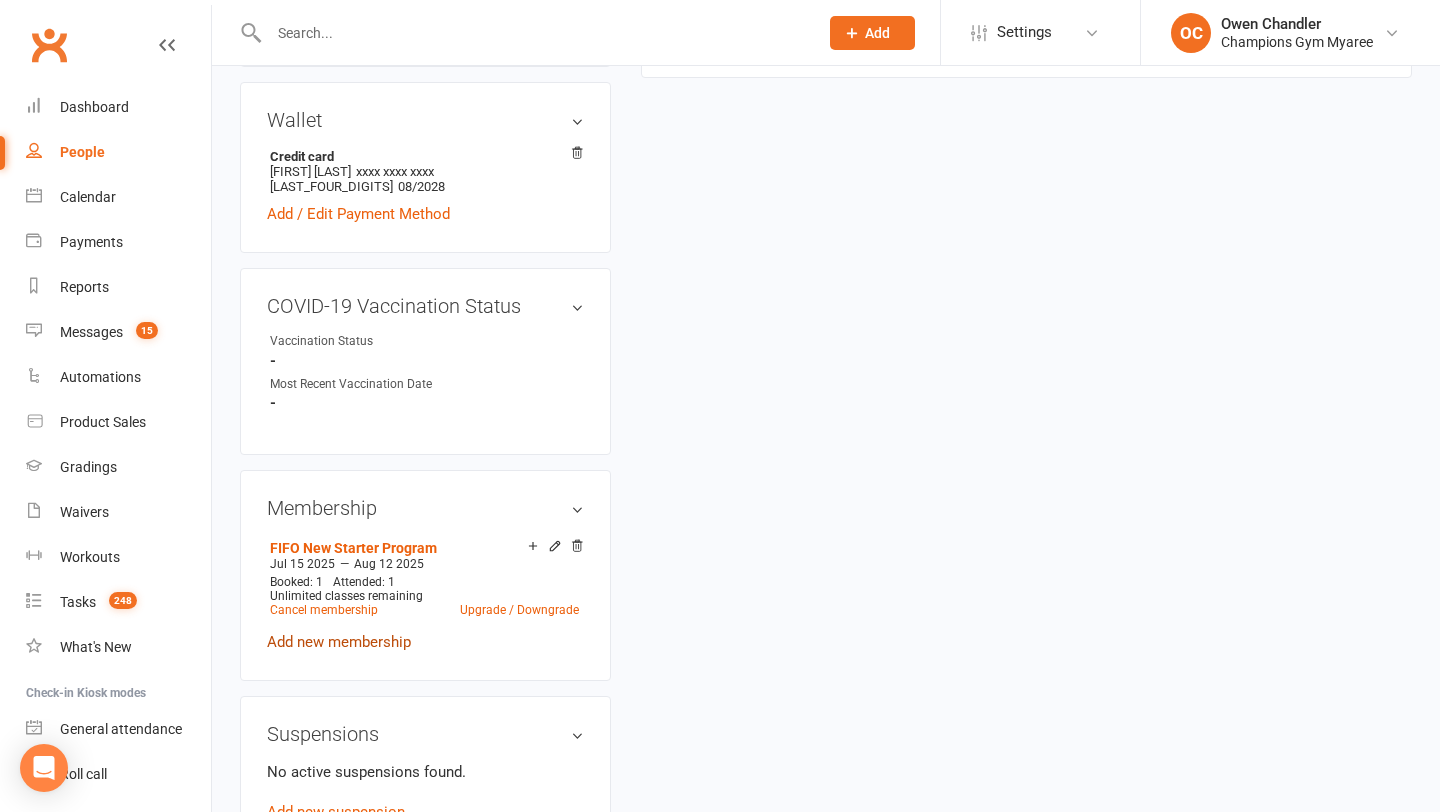 click on "Add new membership" at bounding box center (339, 642) 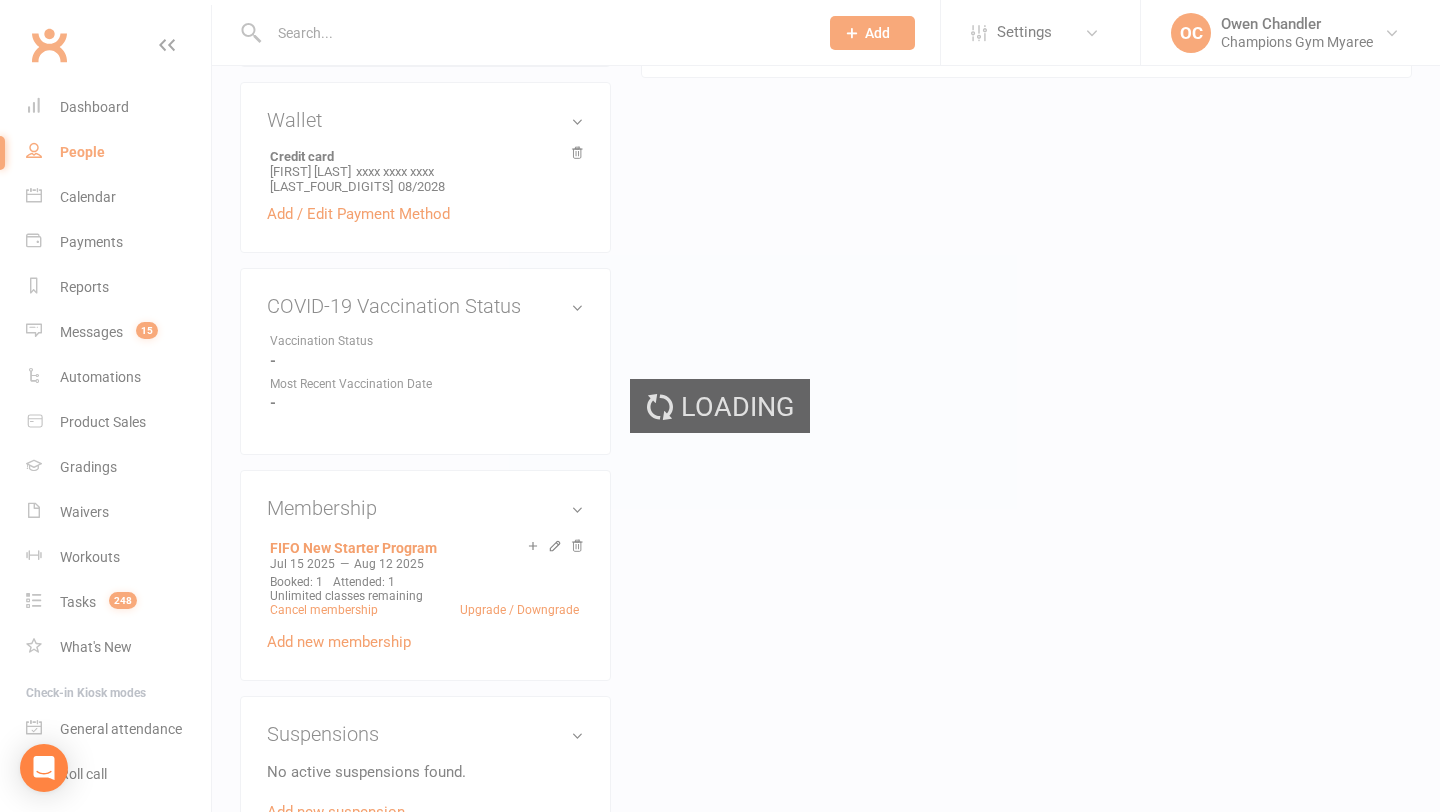 scroll, scrollTop: 0, scrollLeft: 0, axis: both 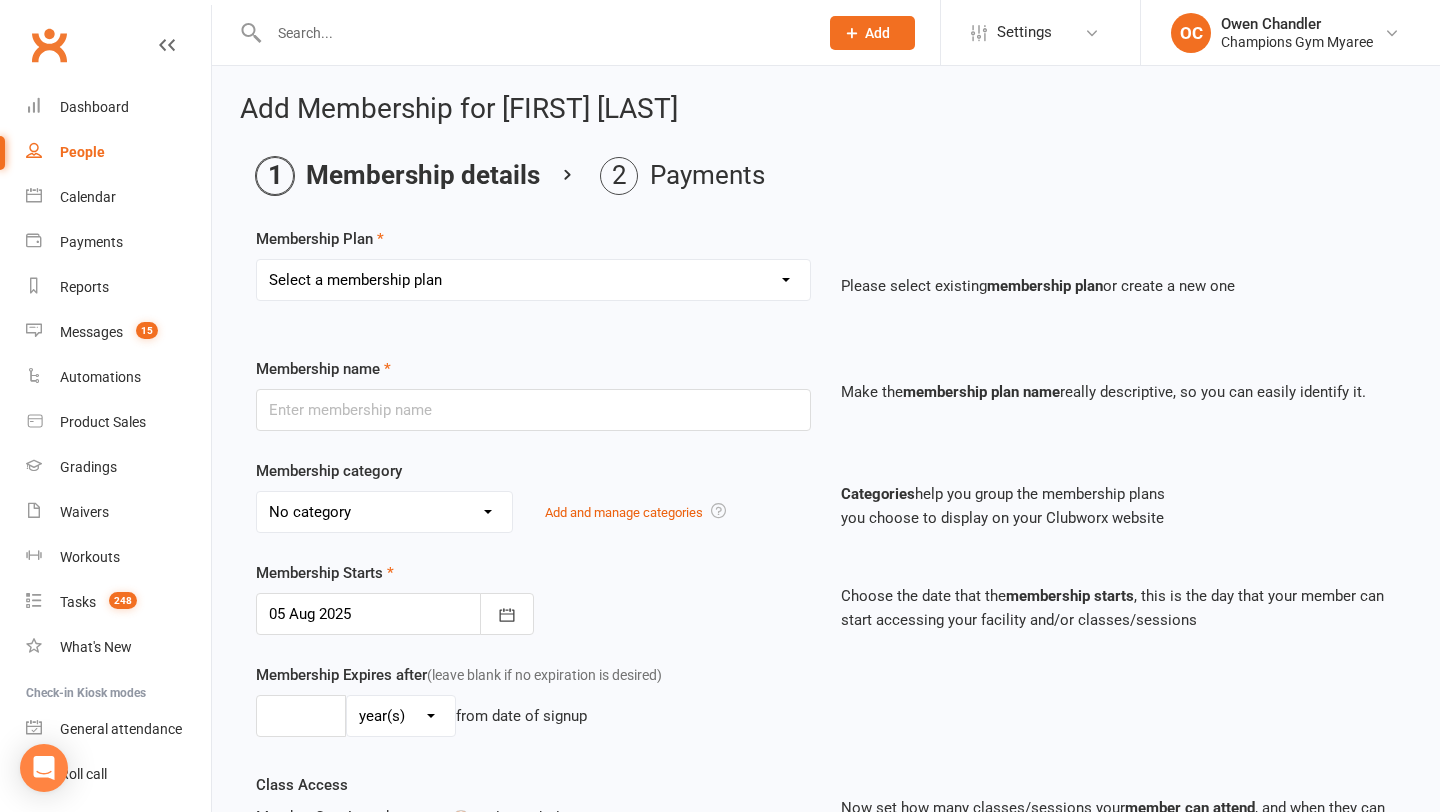 click on "Select a membership plan Create new Membership Plan New Starter Program FIFO New Starter Program Unlimited (12 Month Minimum Term) Unlimited (6 Month Minimum Term) 3 Classes Week (12 Month Minimum Term) 3 Classes Week (6 Month Minimum Term) FIFO Unlimited (6 Months Minimum Term) Upfront Unlimited (12 Month Term) Staff Membership Junior 3 Classes Week (6 Month Minimum Term) Junior Unlimited (6 Month Minimum Term) Upfront 3 Classes Week (6 Month Minimum Term) Junior 3 Classes Week (3 Month Minimum Term) 3 Classes week (3 Month Minimum Term) STUDENT Unlimited (6 Months Minimum Term) Membership: Upfront 3 Classes Week (6 Month Minimum Term) Upfront Unlimited (6 Month Term) 2025 Members Pool Party Upfront 3 Classes Week (12 Month Minimum Term) PT - Personal Training,  Boxing or SAC (45 Minutes with Coach Duran 10x pack) PT - Personal Training, Boxing or SAC (45 Minutes with Coach Duran) PT - Personal Training, Boxing or SAC (45 Minutes with Coach Duran 5x pack) 7 Days on Us! CG Class Pass (5x Pack)" at bounding box center (533, 280) 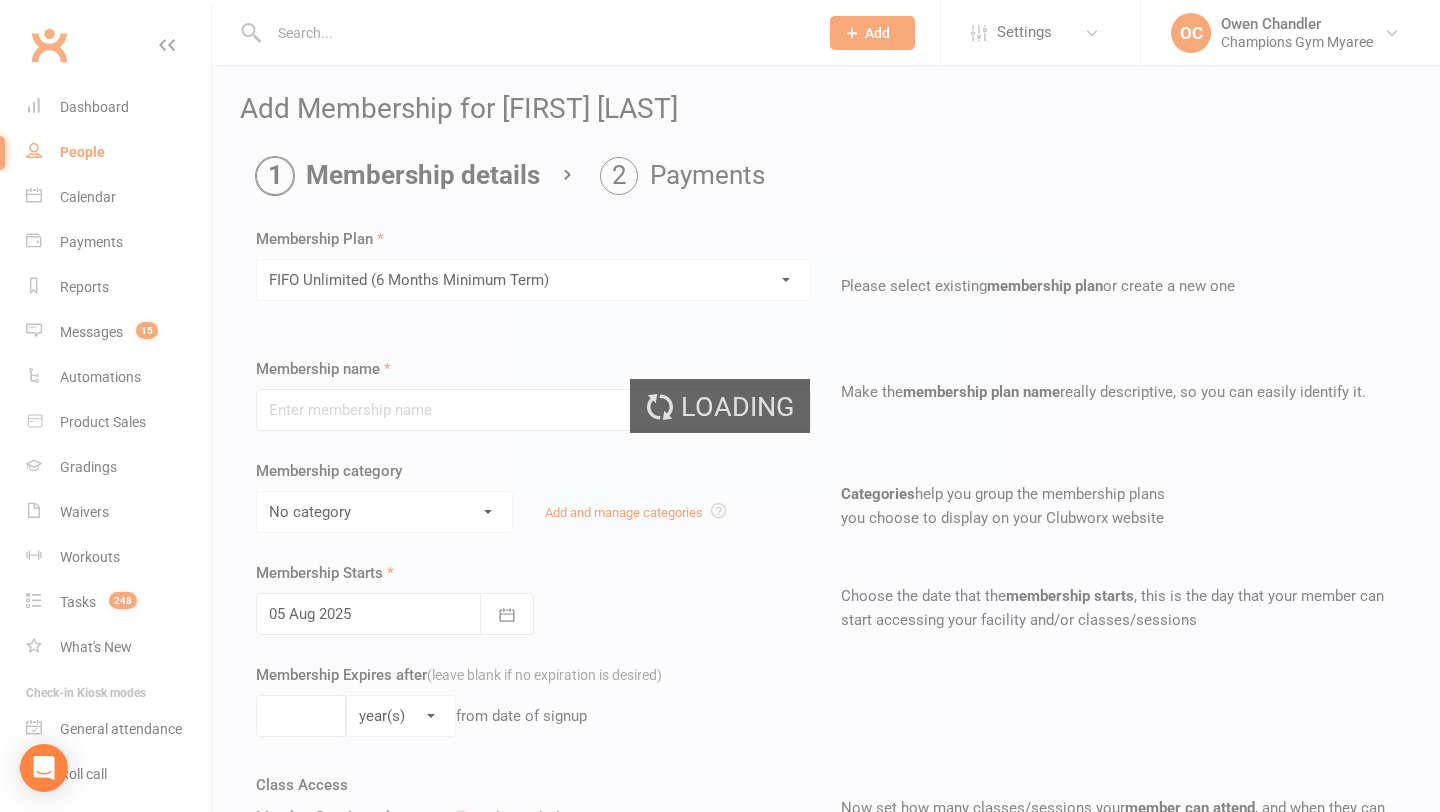 type on "FIFO Unlimited (6 Months Minimum Term)" 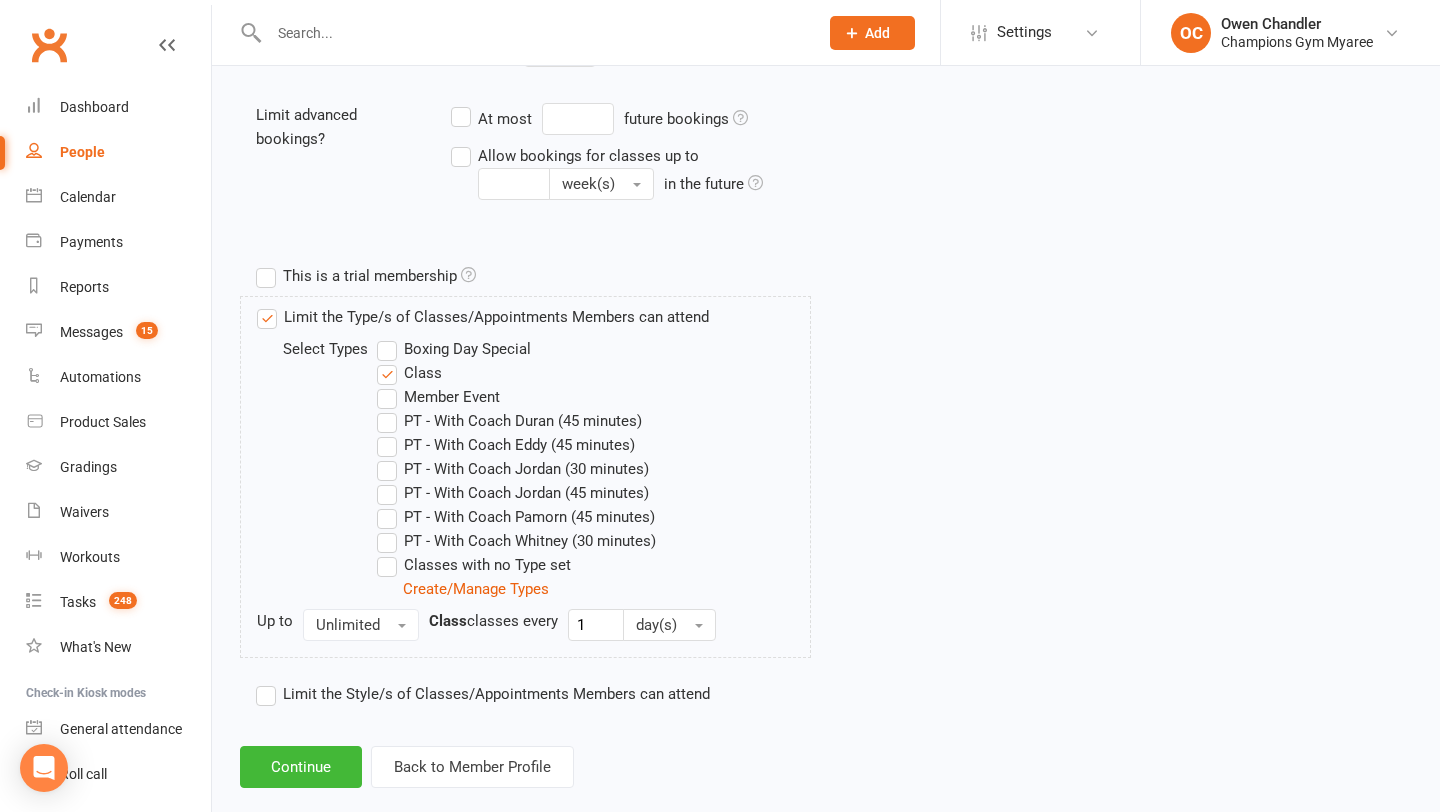 scroll, scrollTop: 836, scrollLeft: 0, axis: vertical 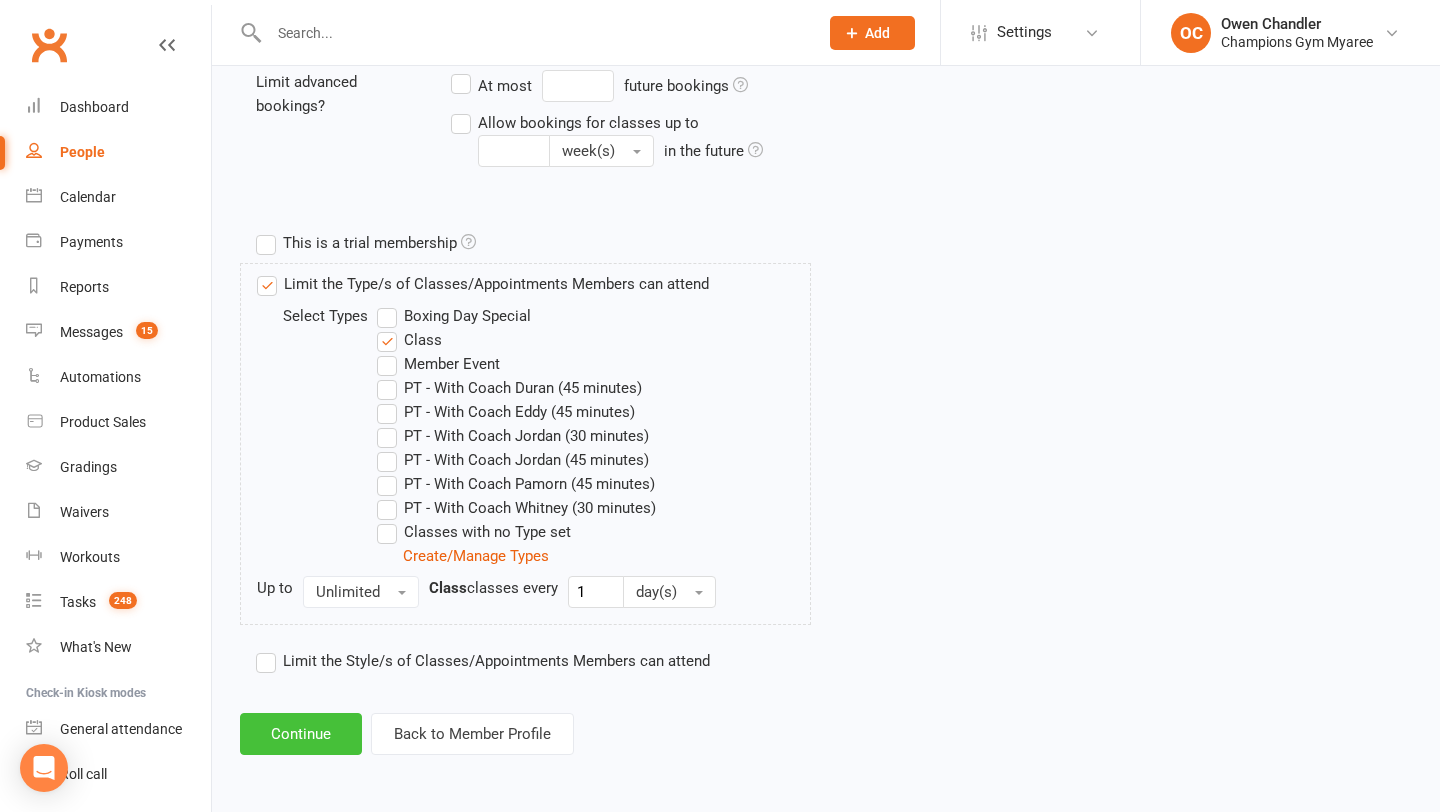 click on "Continue" at bounding box center [301, 734] 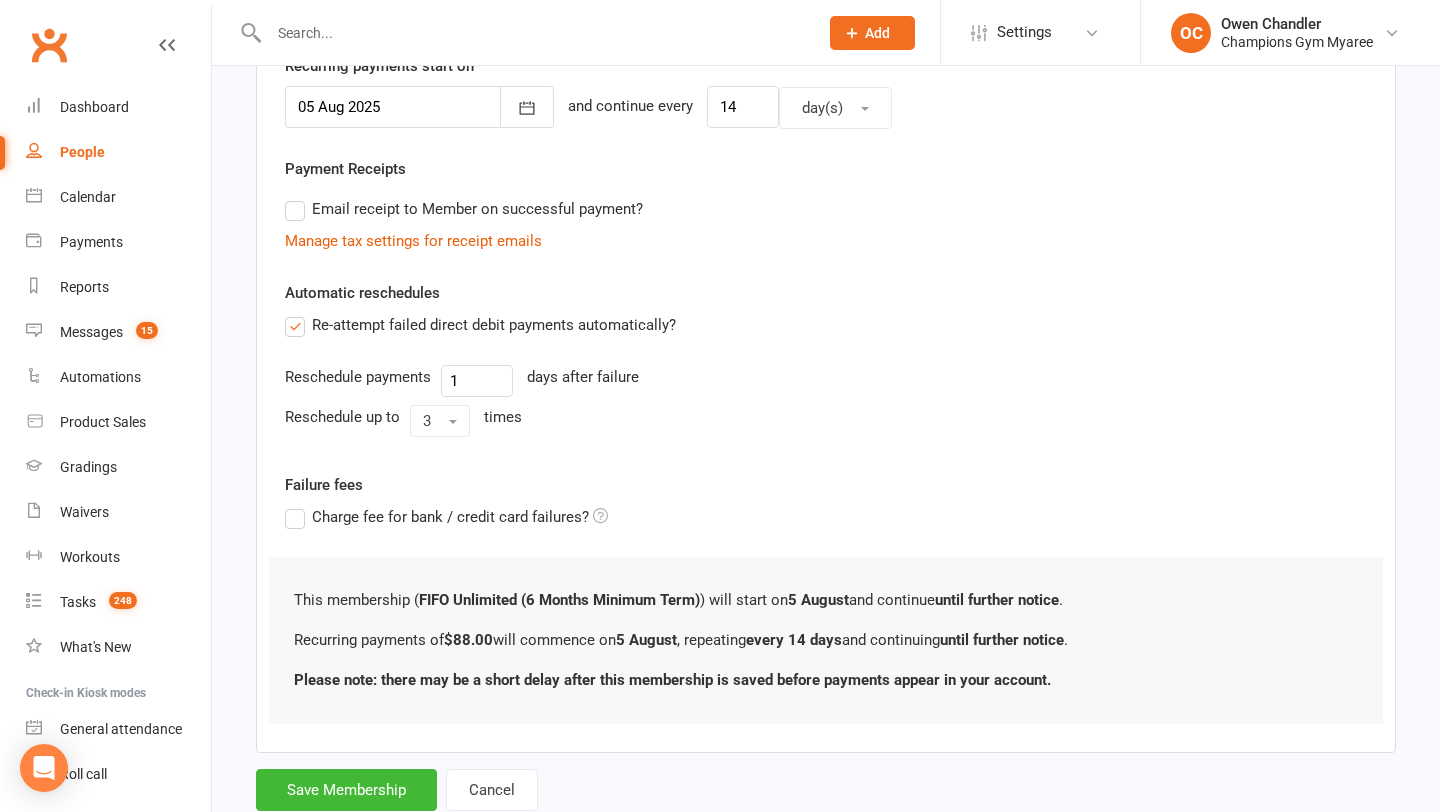 scroll, scrollTop: 562, scrollLeft: 0, axis: vertical 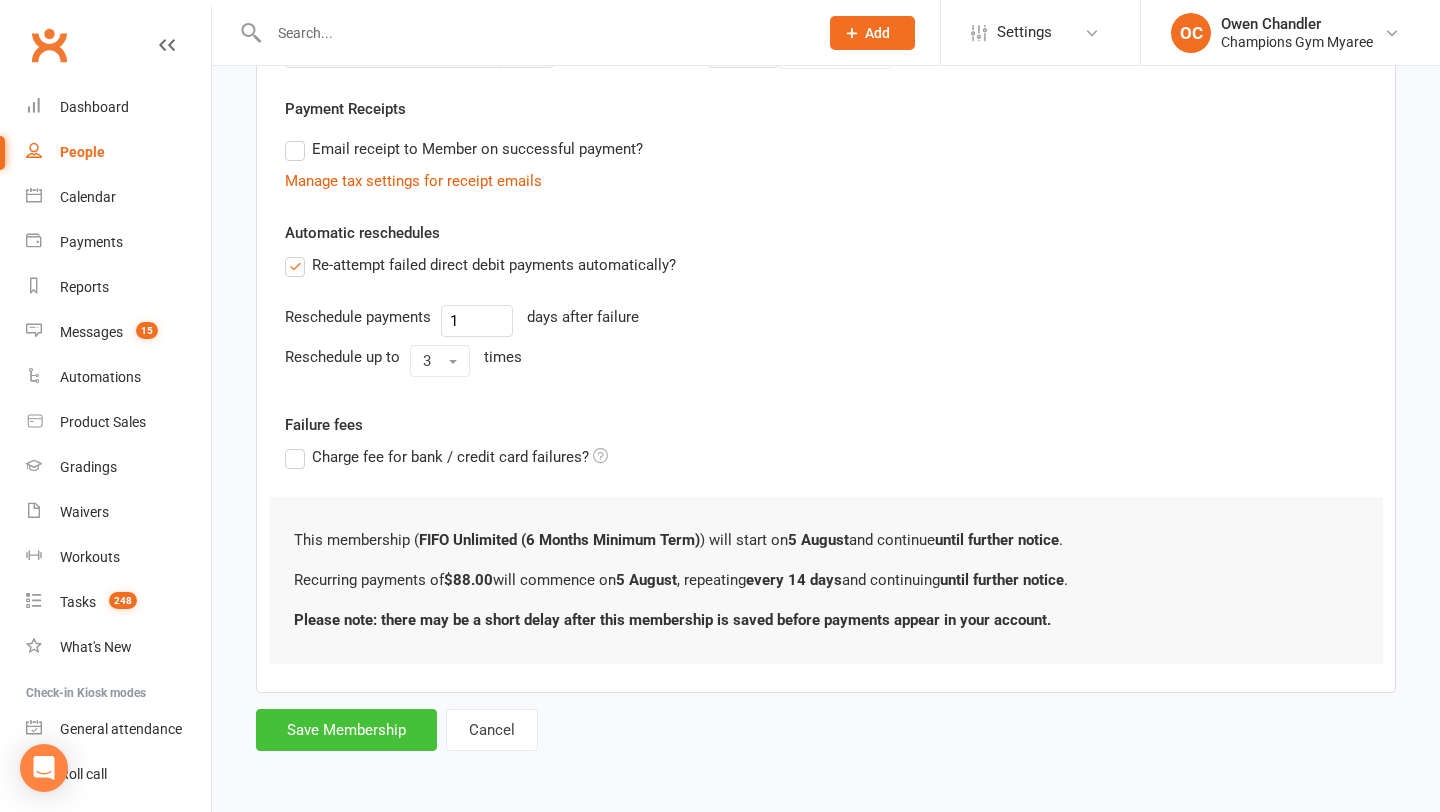 click on "Save Membership" at bounding box center [346, 730] 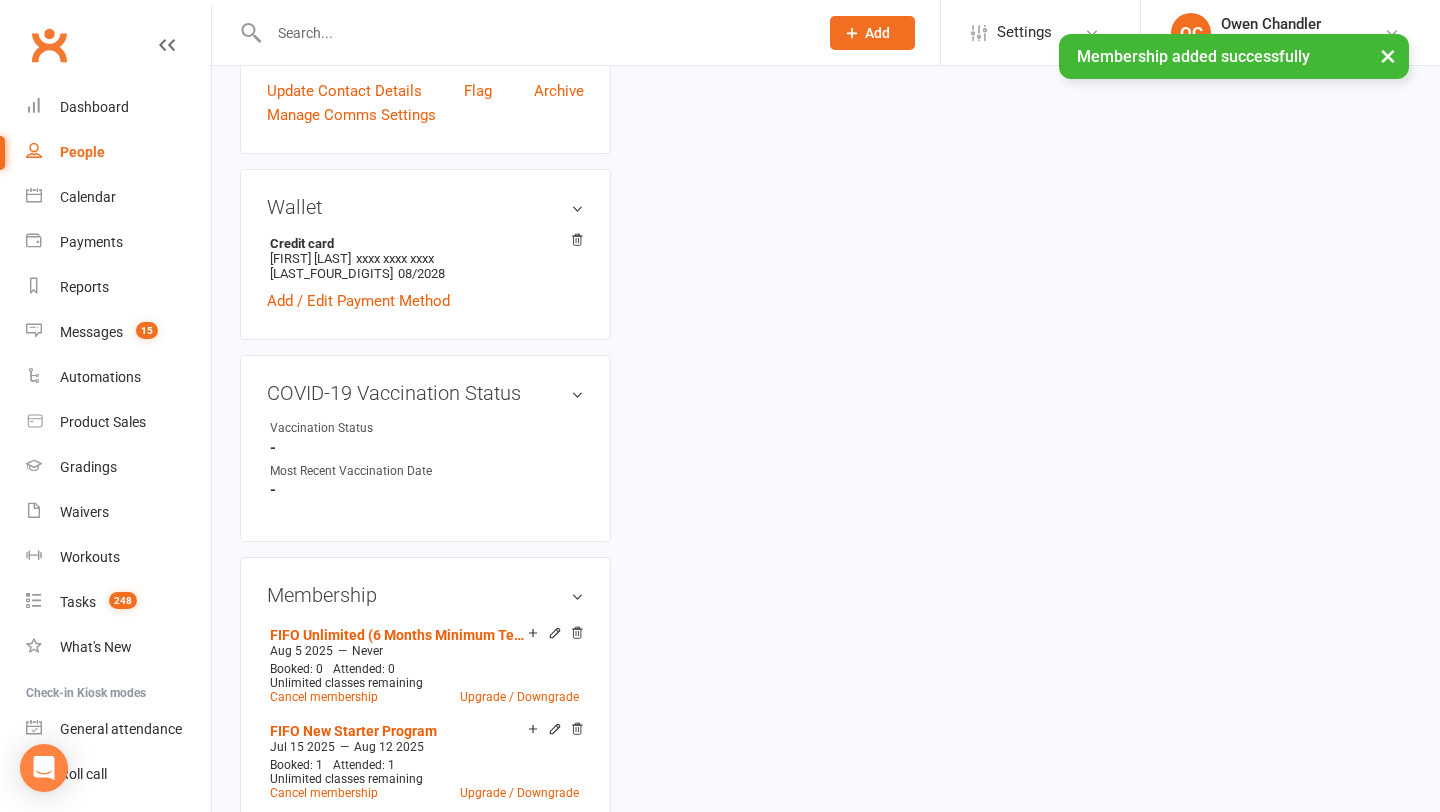 scroll, scrollTop: 0, scrollLeft: 0, axis: both 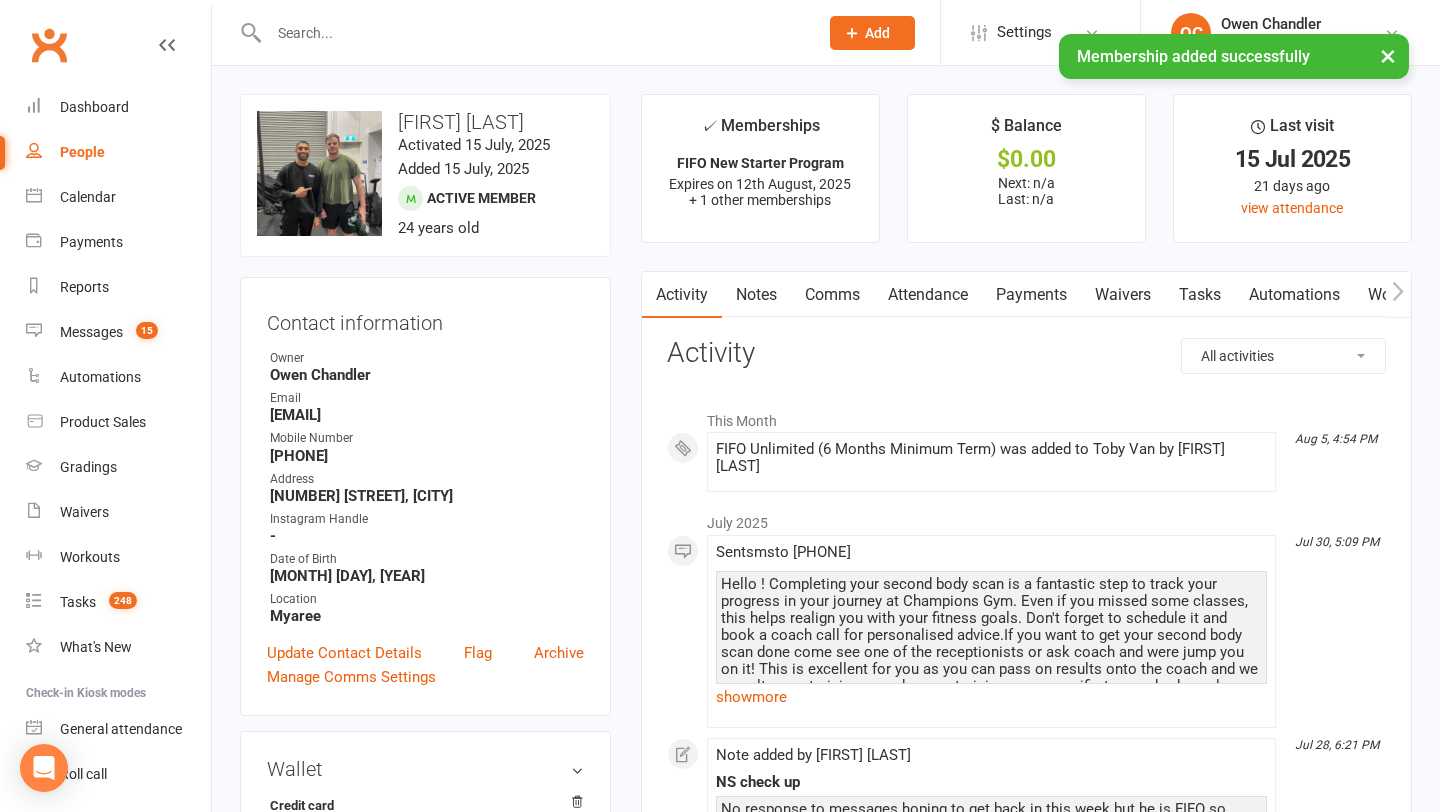 click on "Notes" at bounding box center [756, 295] 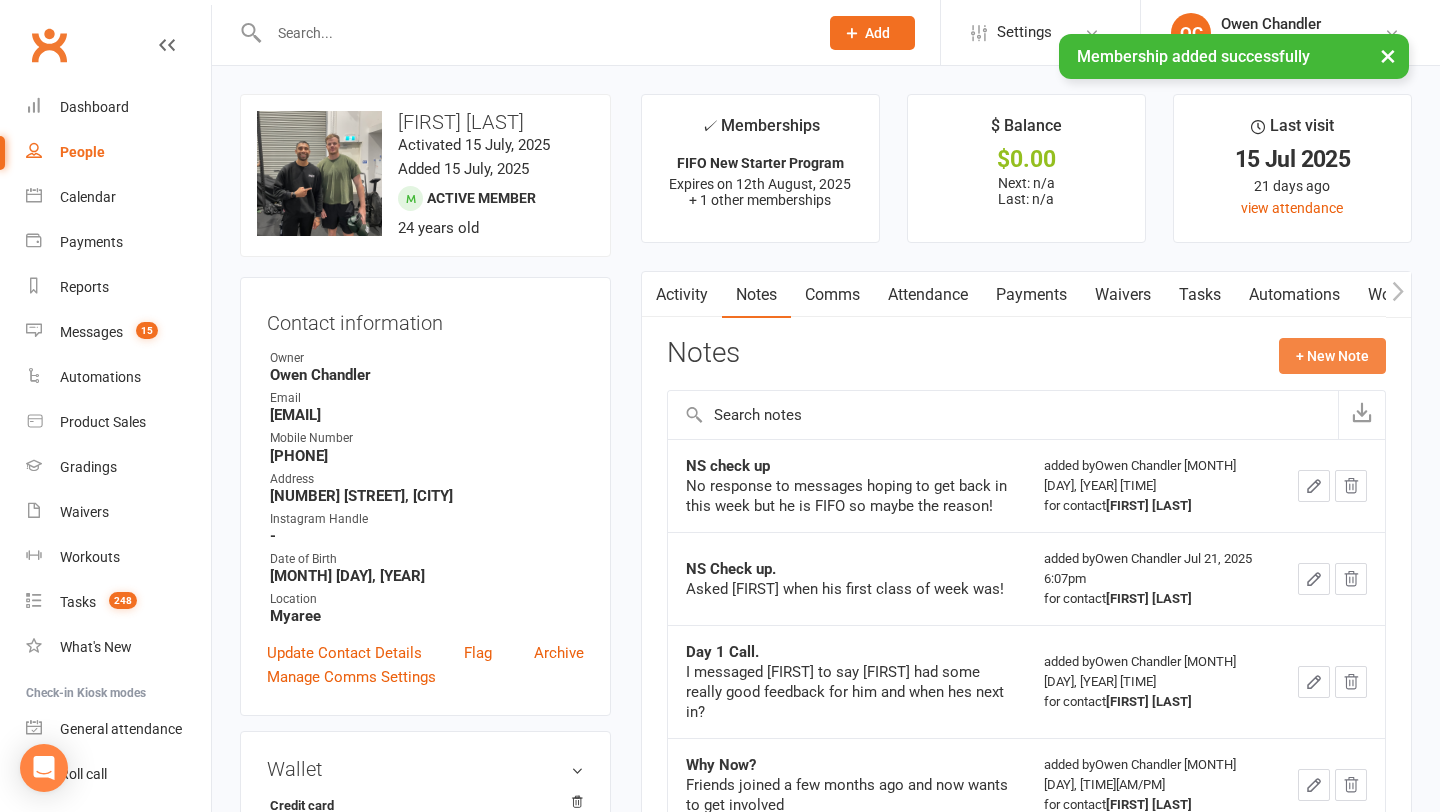 click on "+ New Note" at bounding box center [1332, 356] 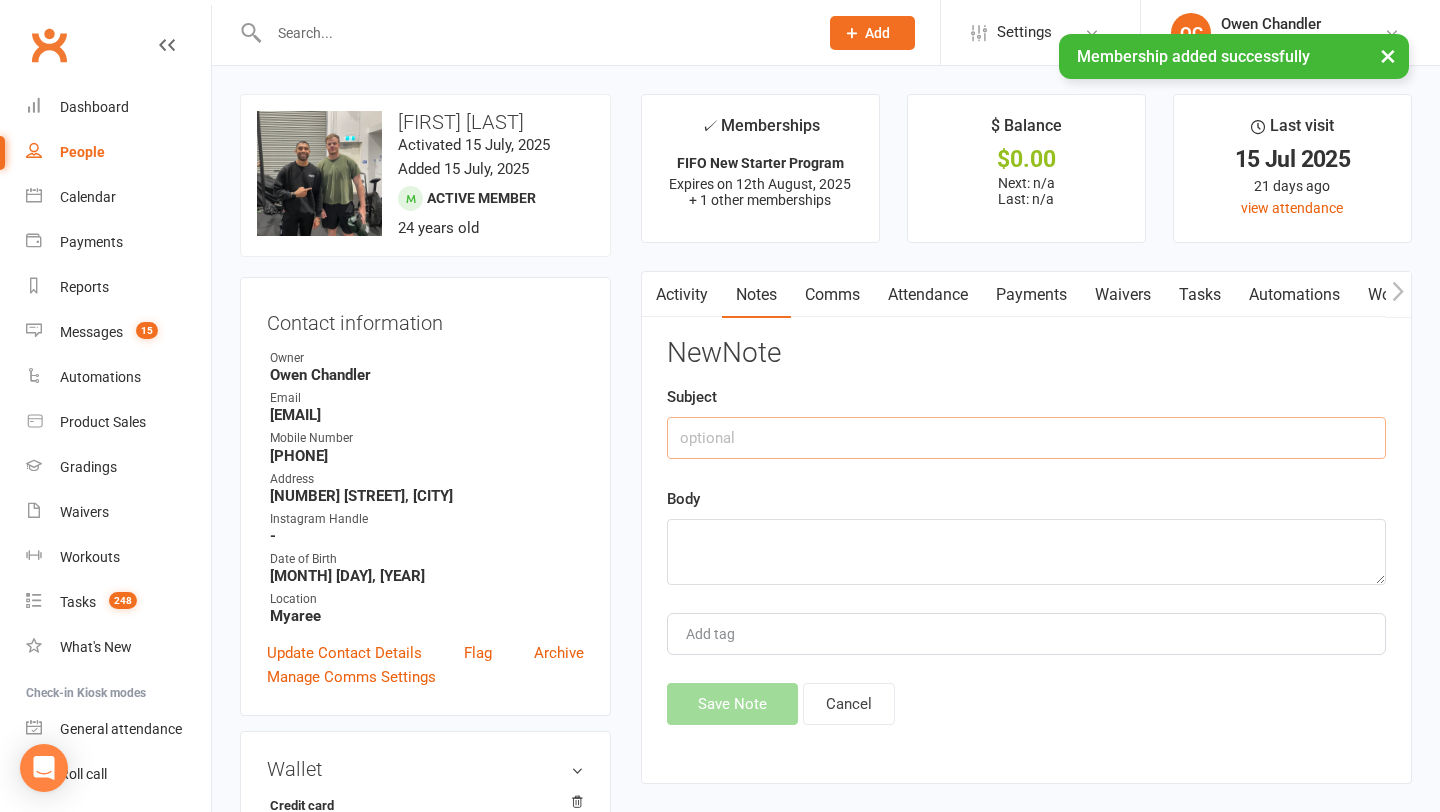 click at bounding box center (1026, 438) 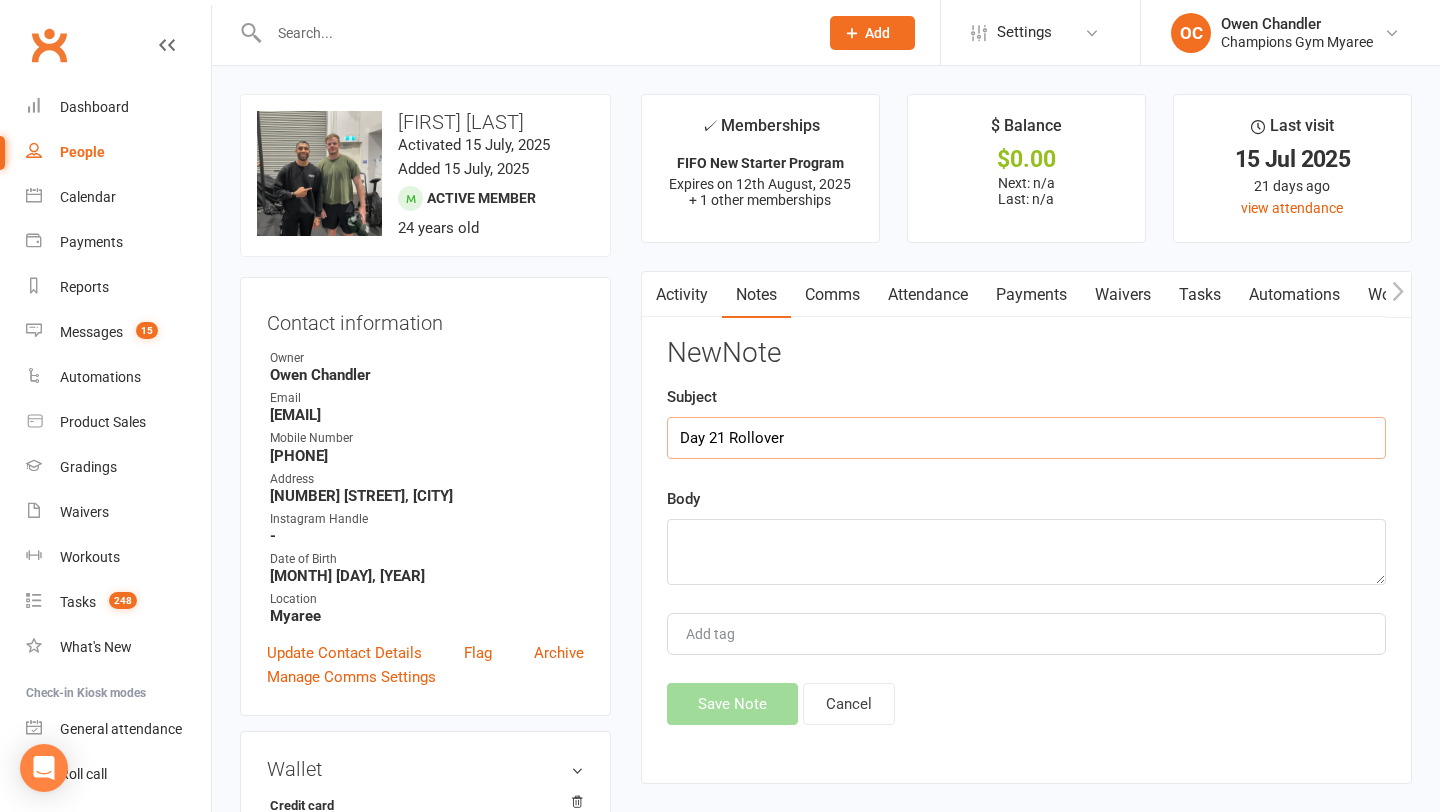 type on "Day 21 Rollover" 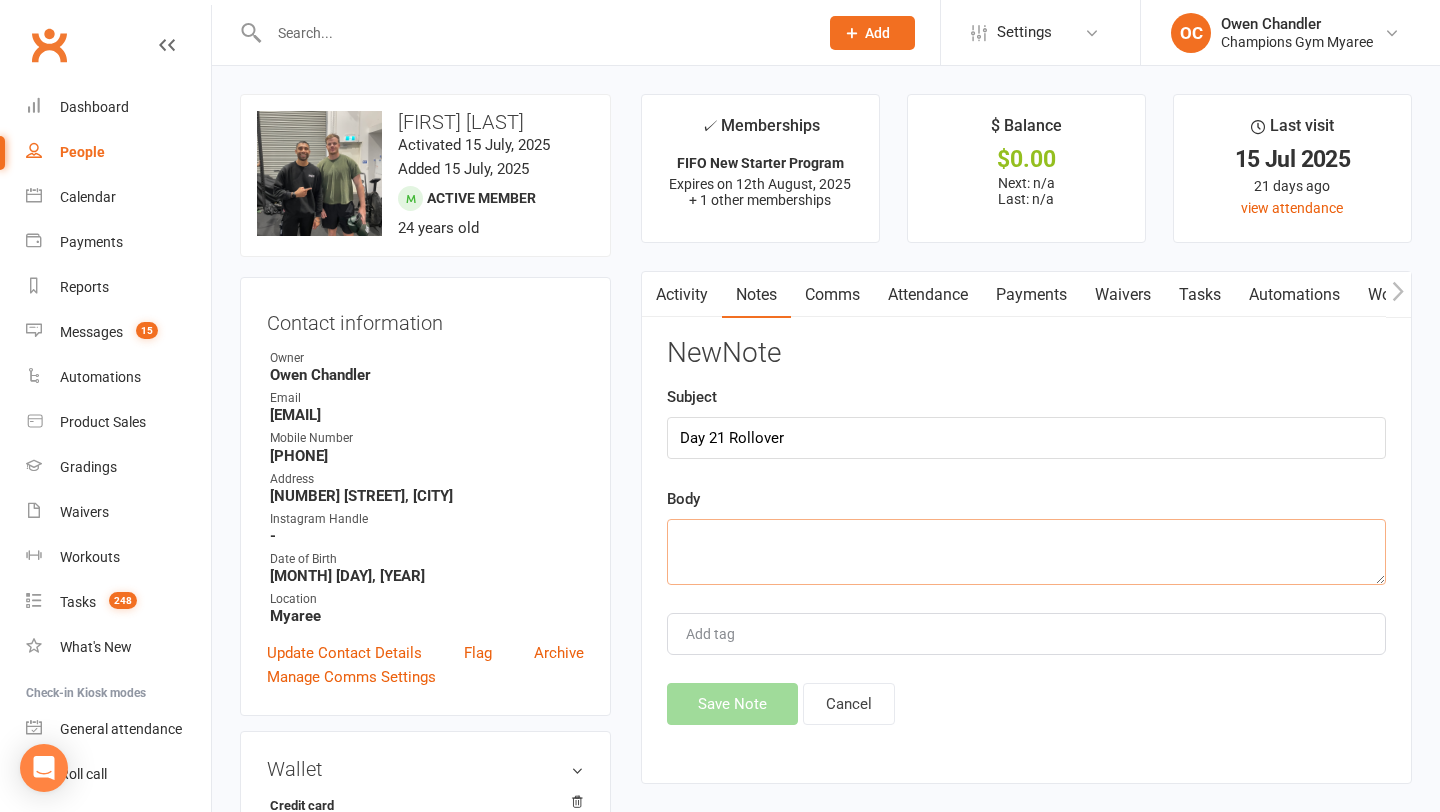 click at bounding box center [1026, 552] 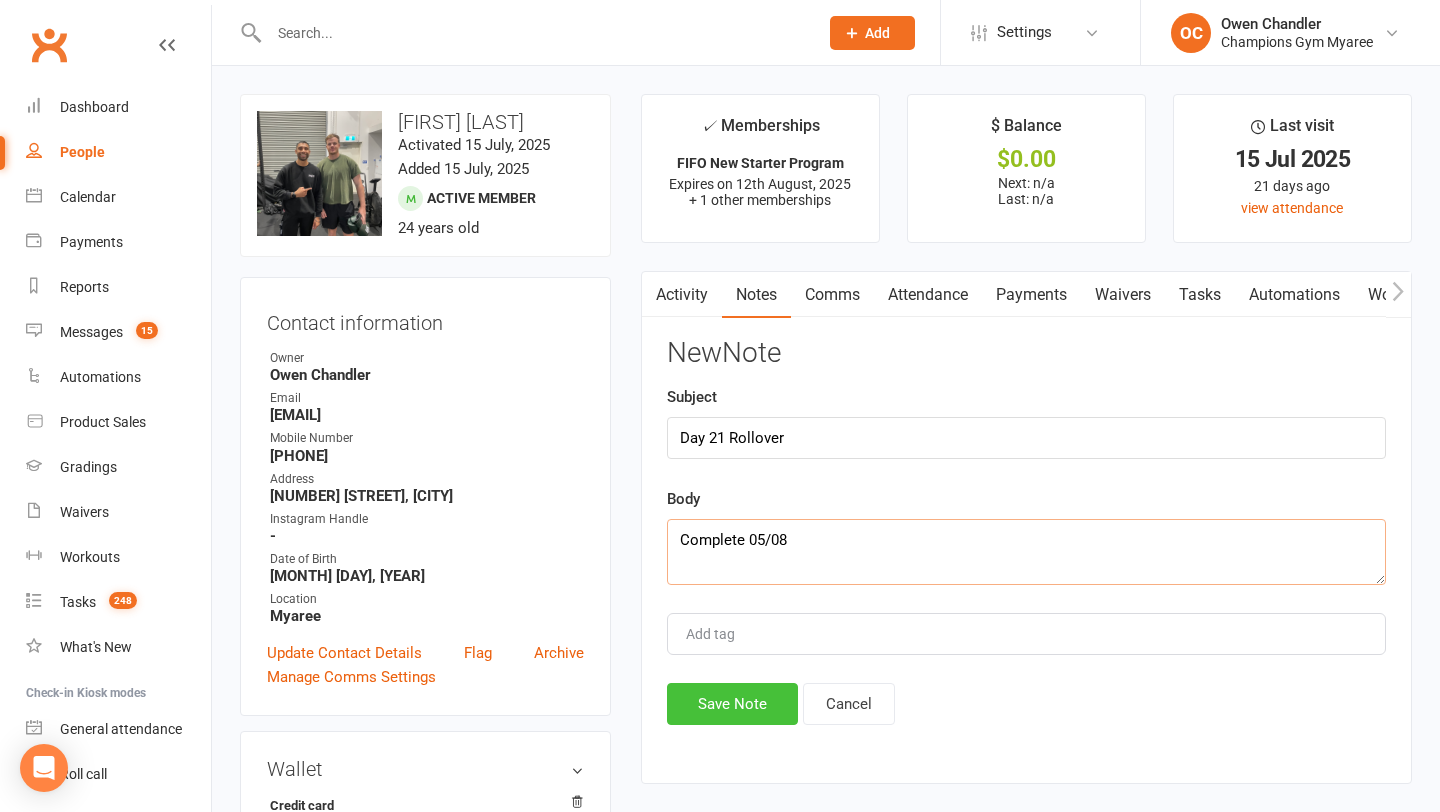 type on "Complete 05/08" 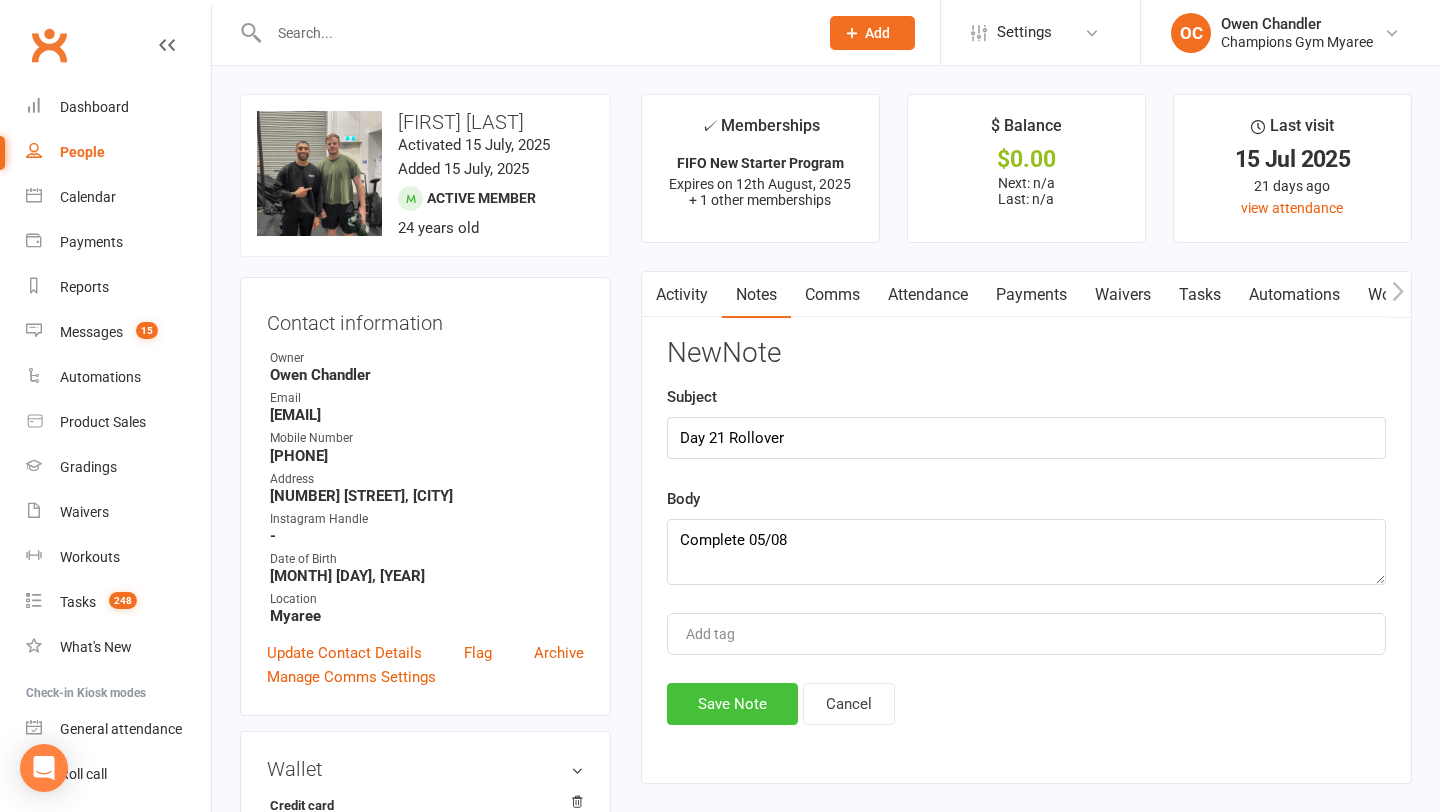 click on "Save Note" at bounding box center (732, 704) 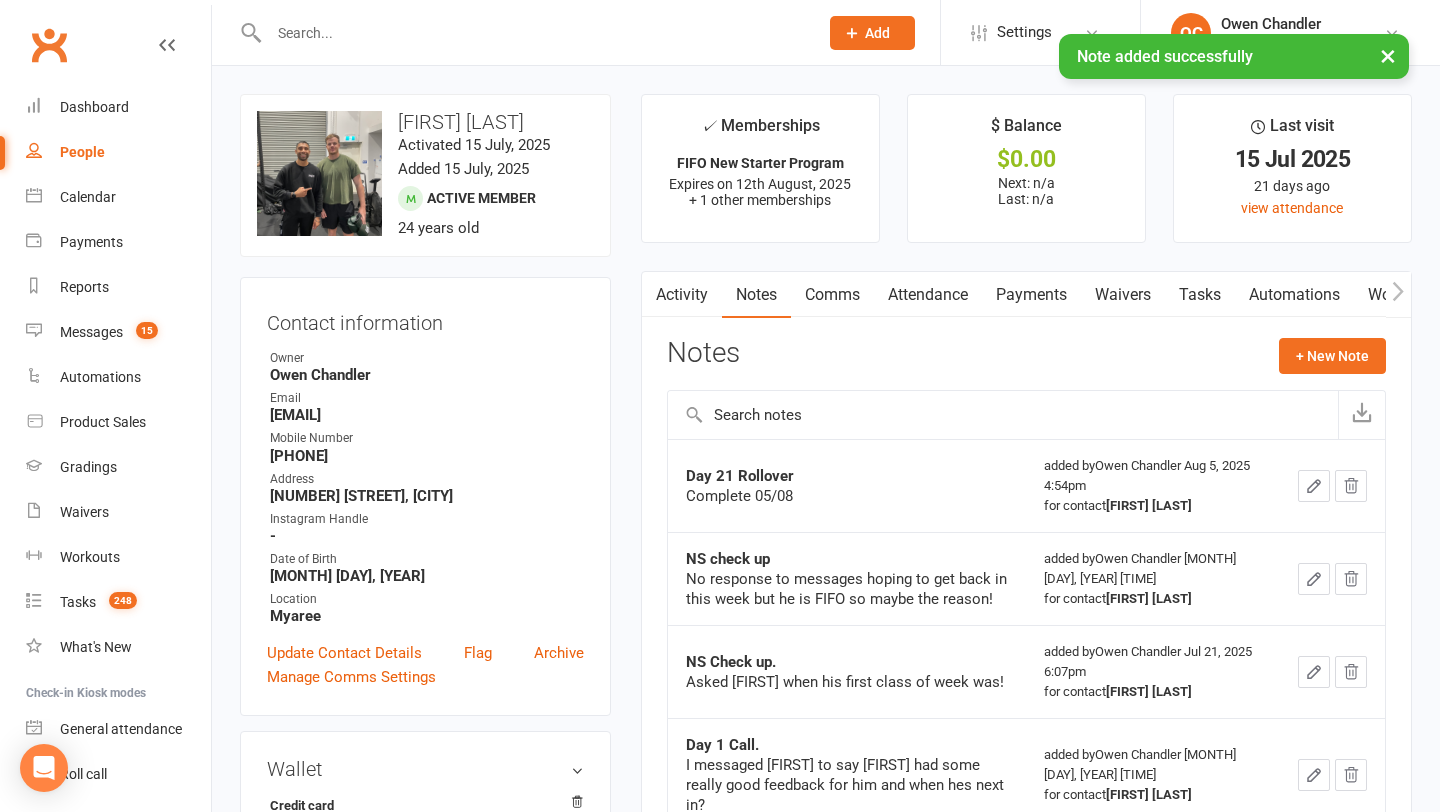 click on "Tasks" at bounding box center (1200, 295) 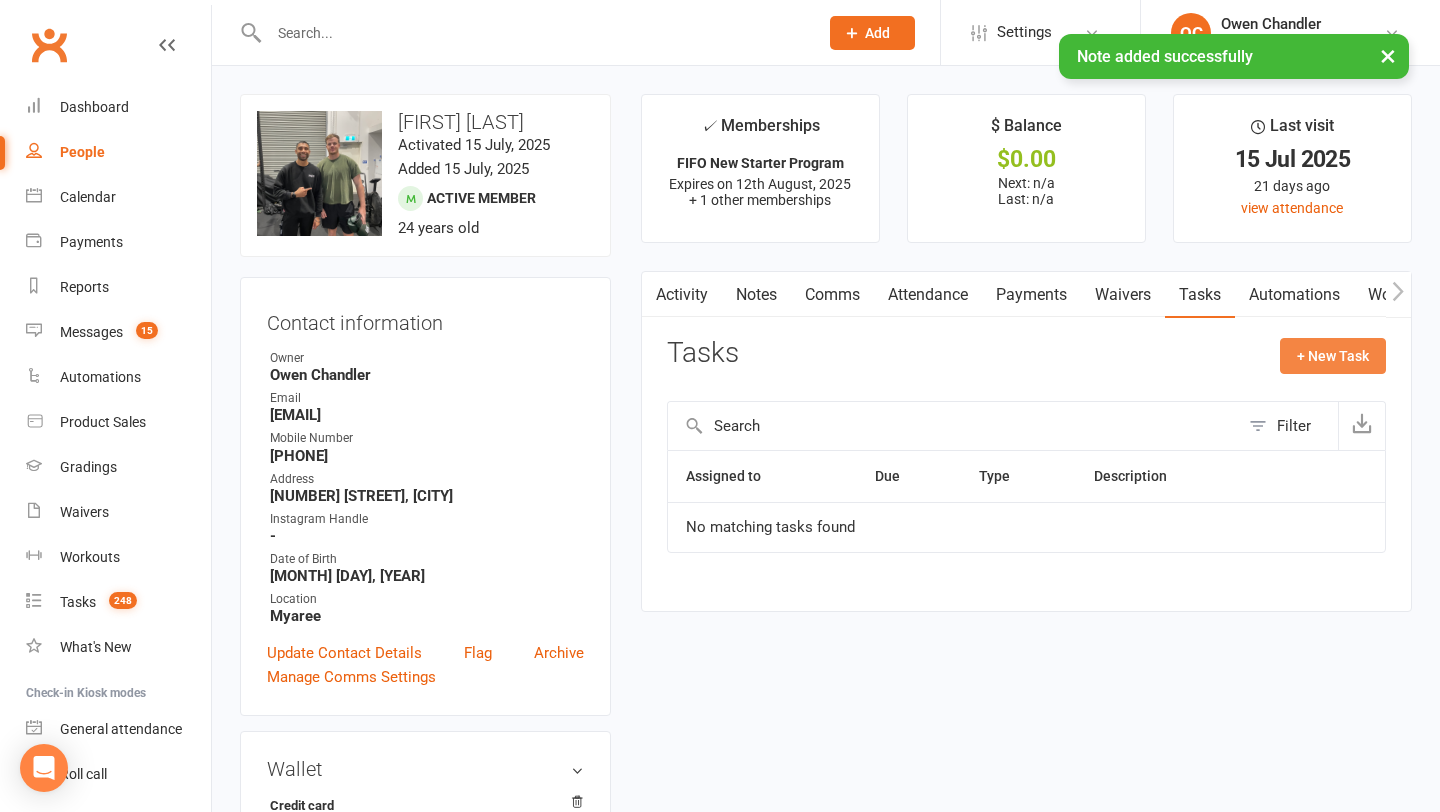 click on "+ New Task" at bounding box center (1333, 356) 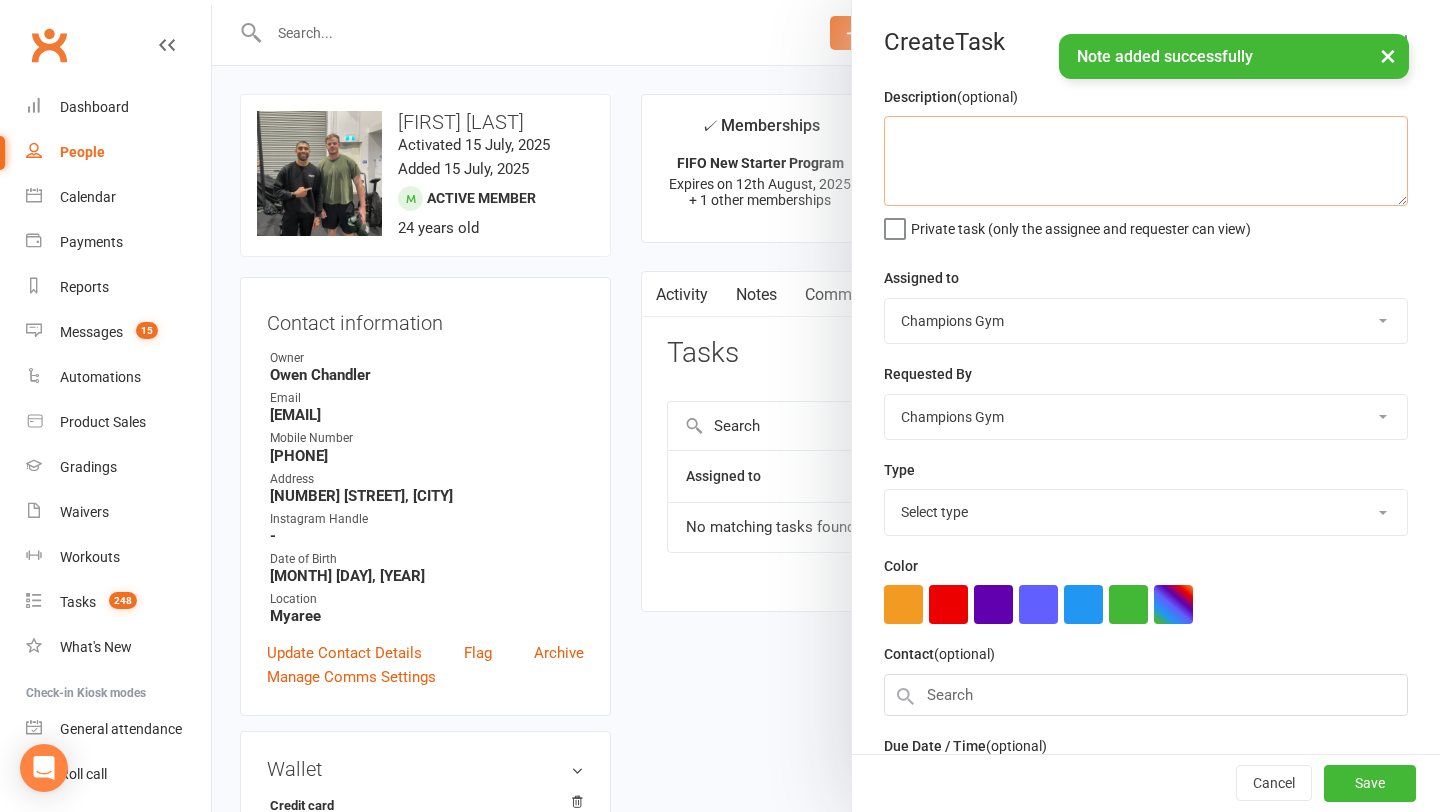 click at bounding box center (1146, 161) 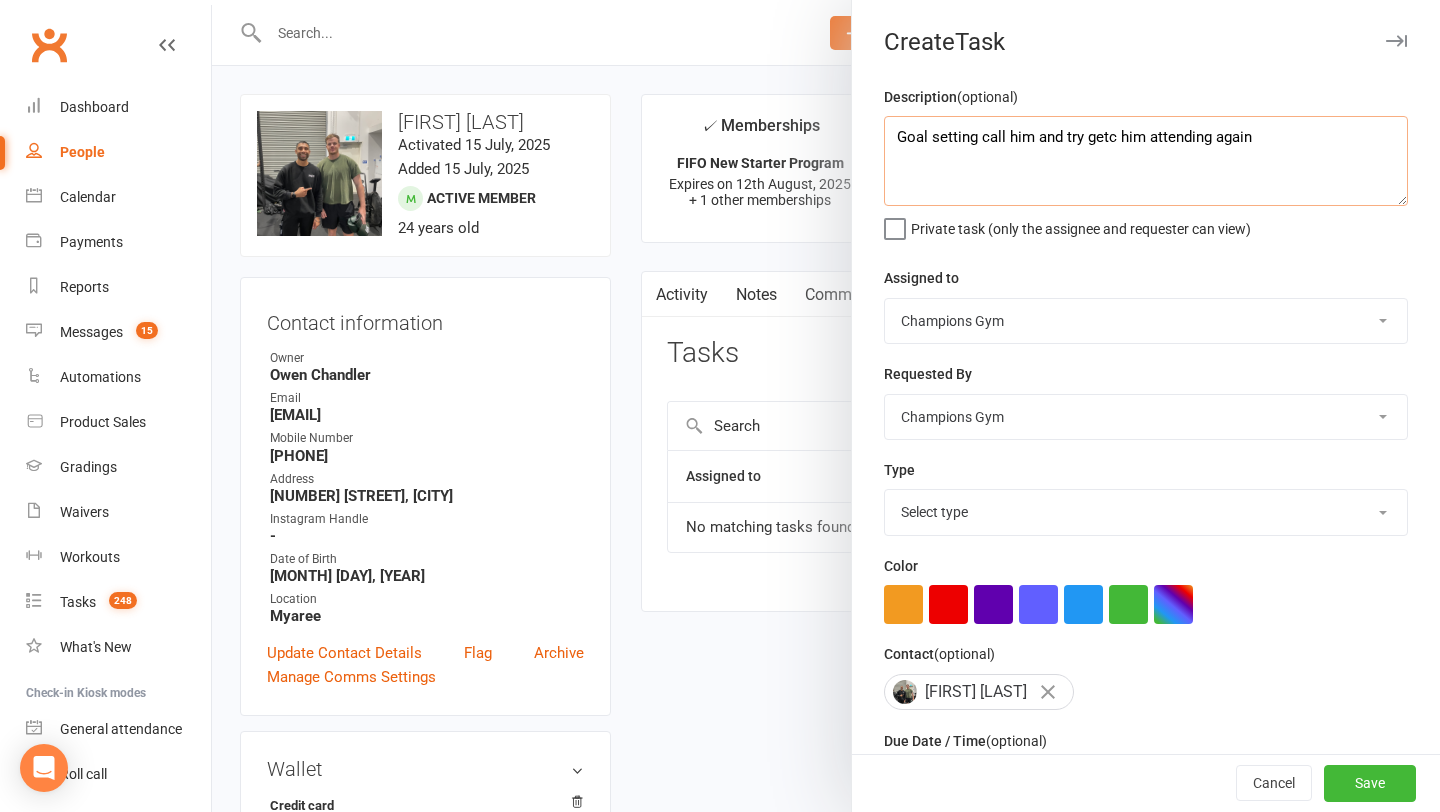 click on "Goal setting call him and try getc him attending again" at bounding box center (1146, 161) 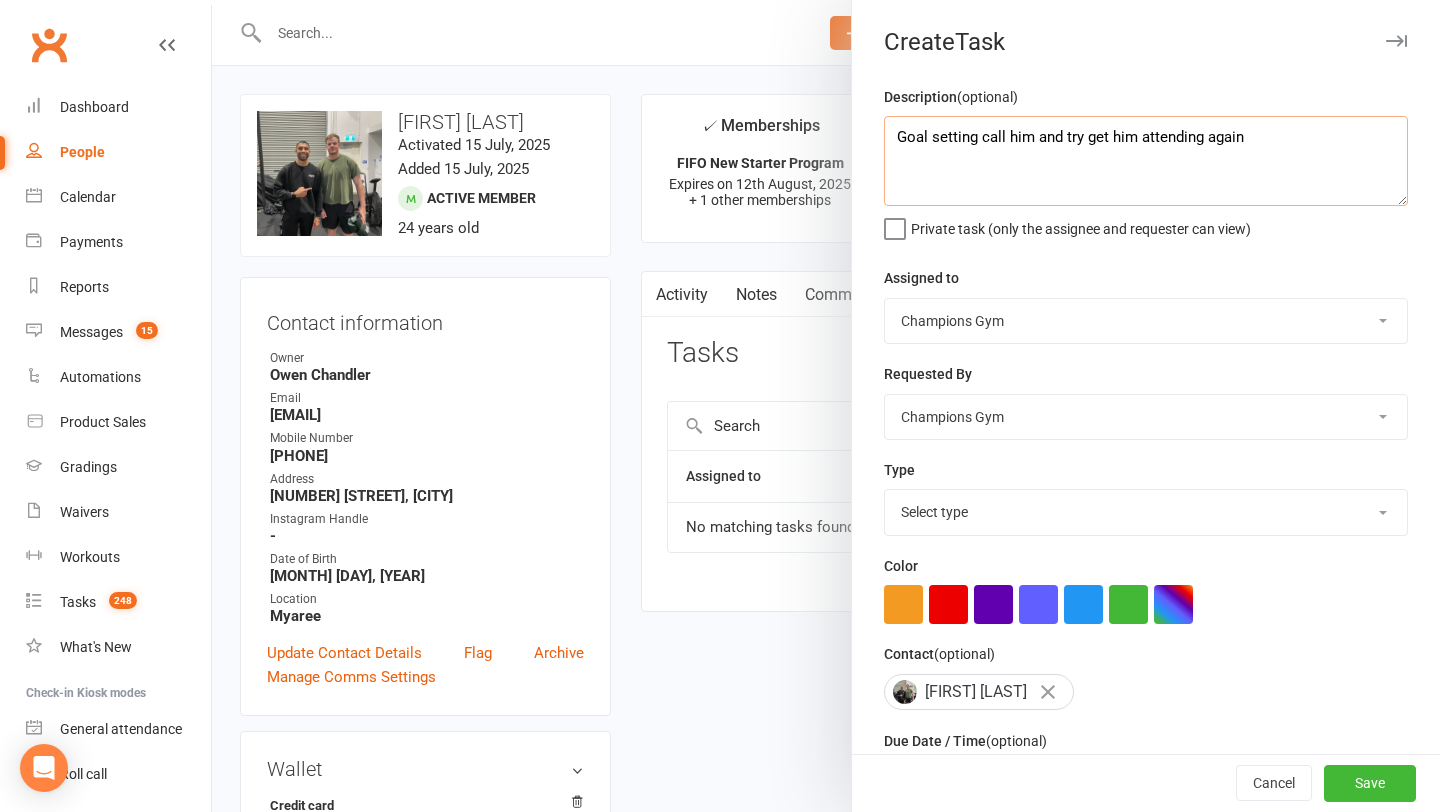 type on "Goal setting call him and try get him attending again" 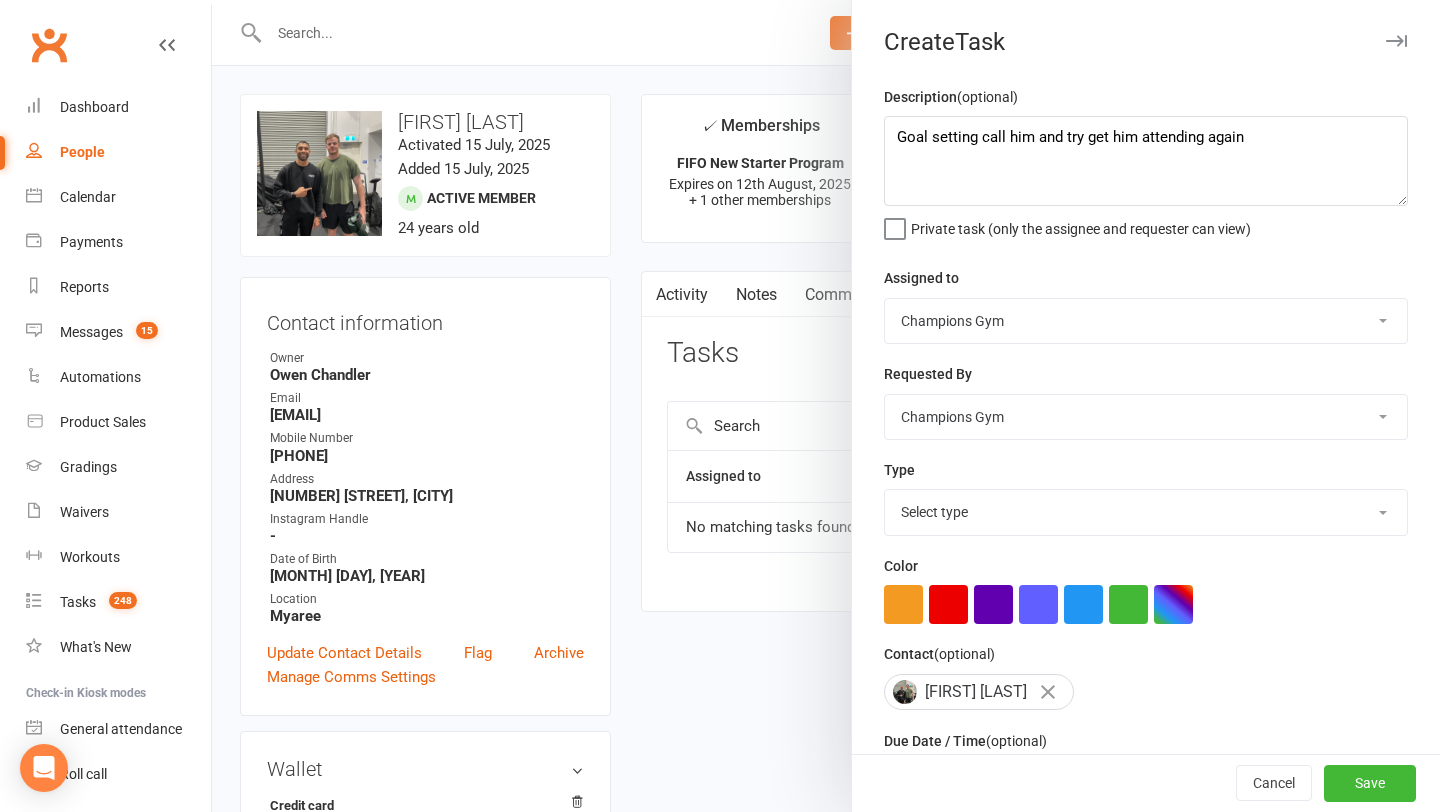 click on "Champions Gym Helen Bologa Whitney Tuna Eddy D'Uva Francisco Di Vincenzo David Angeleski Oscar Brant Champions Gym Team Joondalup Reception Solomon Fegan Duran Singh Ignacio (JJ) Ronda Pamorn Martdee Dina Sokol Owen Chandler Kelsey Lyons Jordan Sears" at bounding box center [1146, 321] 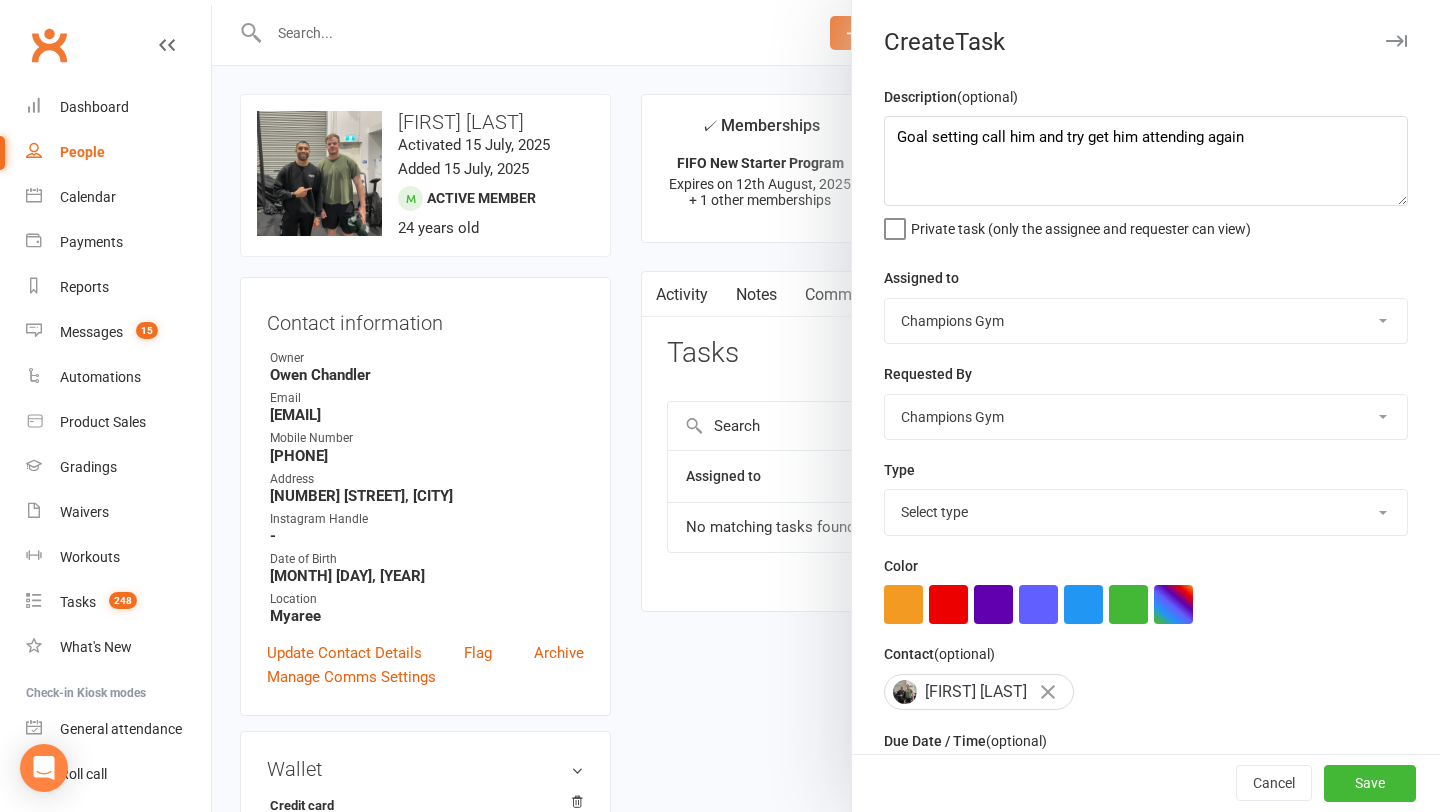 select on "51391" 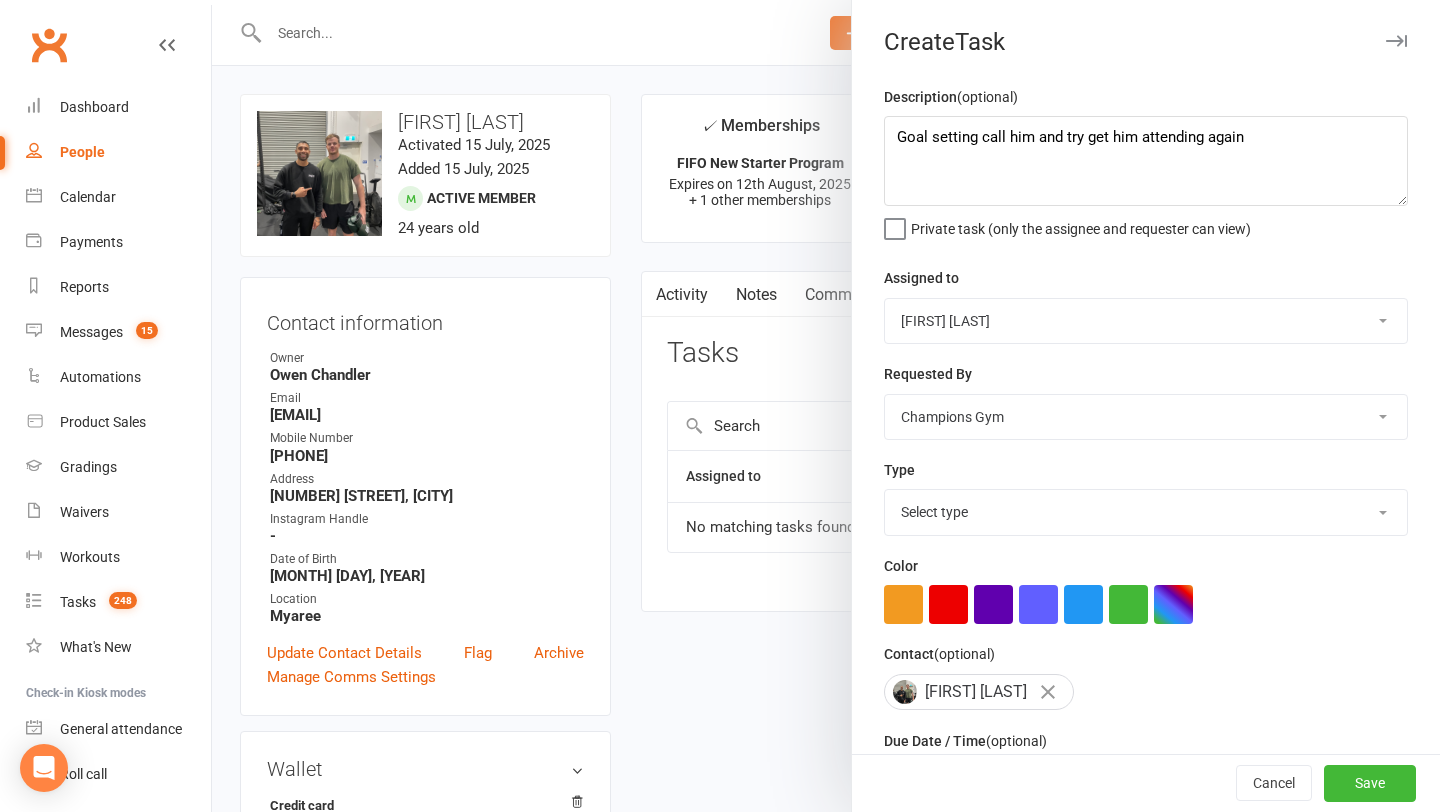 click on "Select type Check in Coach call - potential cancellation save Coming off suspension - check in call E-mail Follow up call Get them booked into a class Goal setting call Meeting Nutritional guidance Poor attendance call Sac workout Add new task type" at bounding box center [1146, 512] 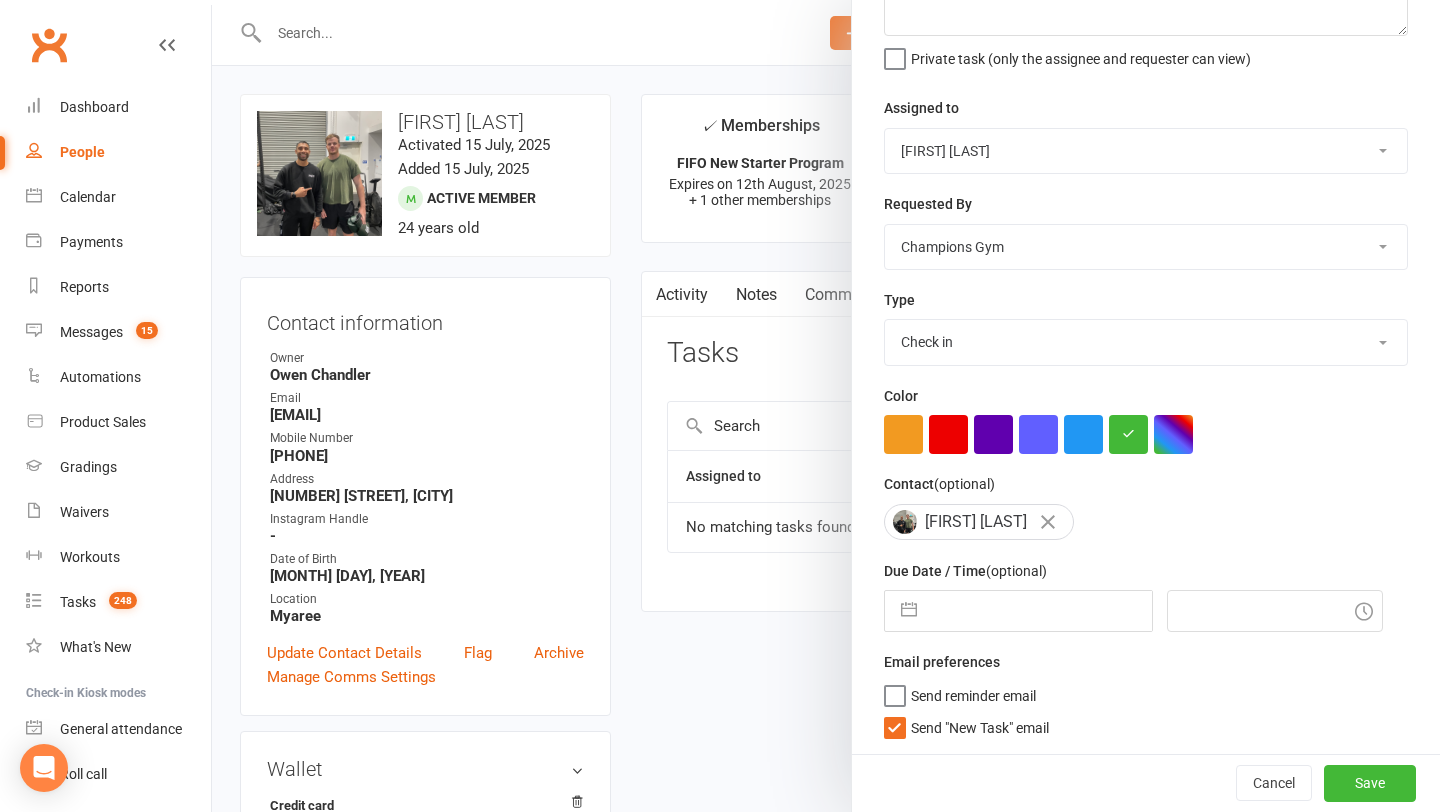 scroll, scrollTop: 175, scrollLeft: 0, axis: vertical 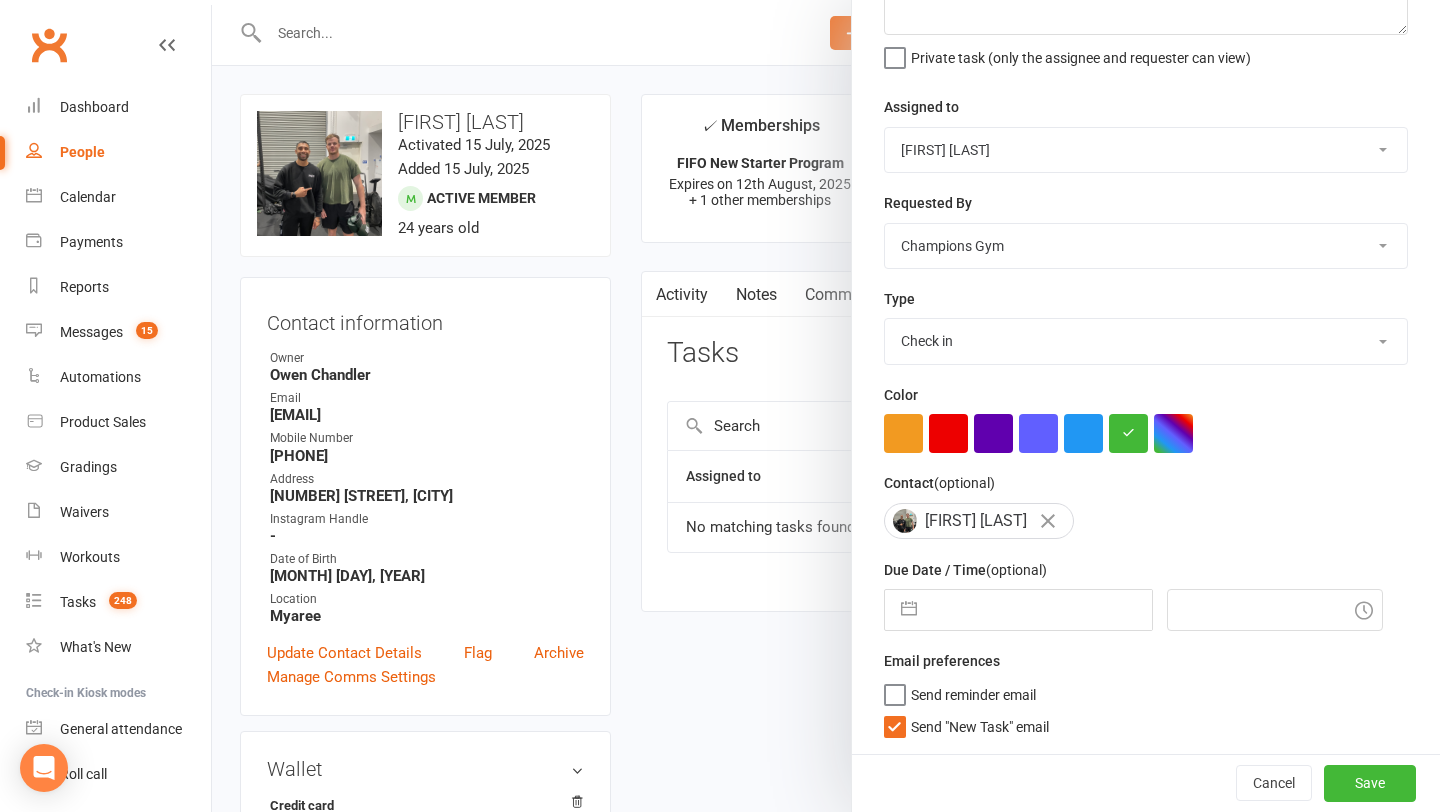 select on "6" 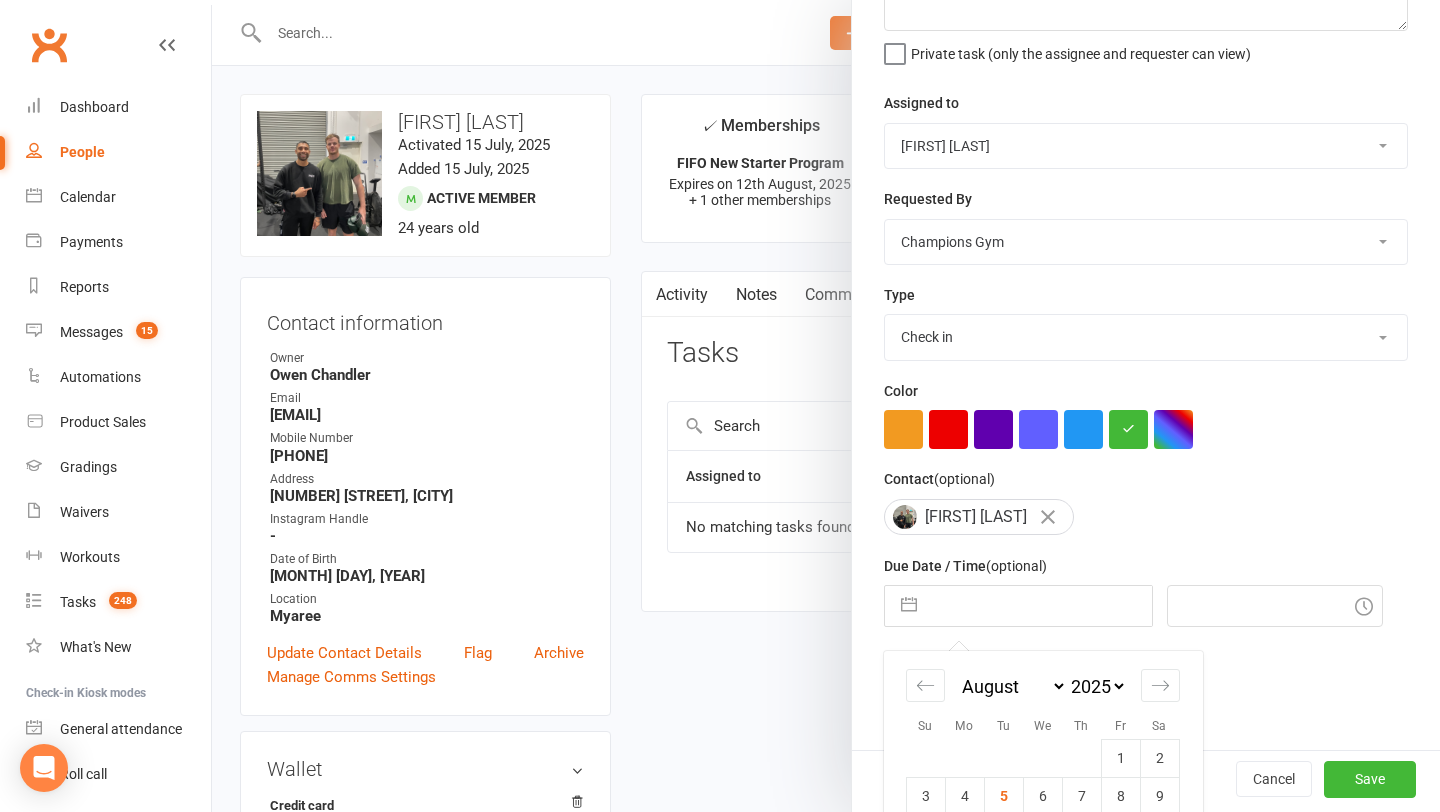 click at bounding box center [1039, 606] 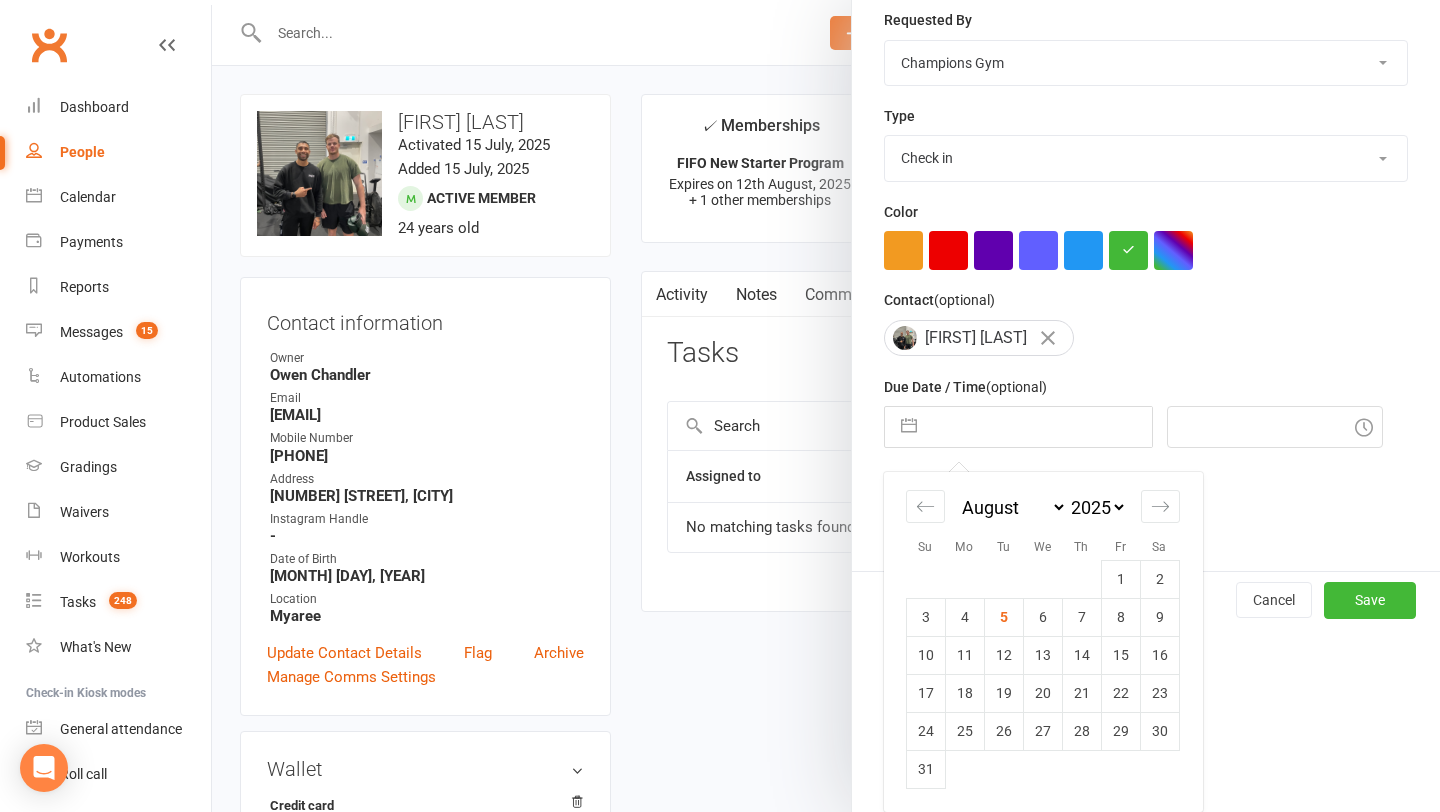 scroll, scrollTop: 357, scrollLeft: 0, axis: vertical 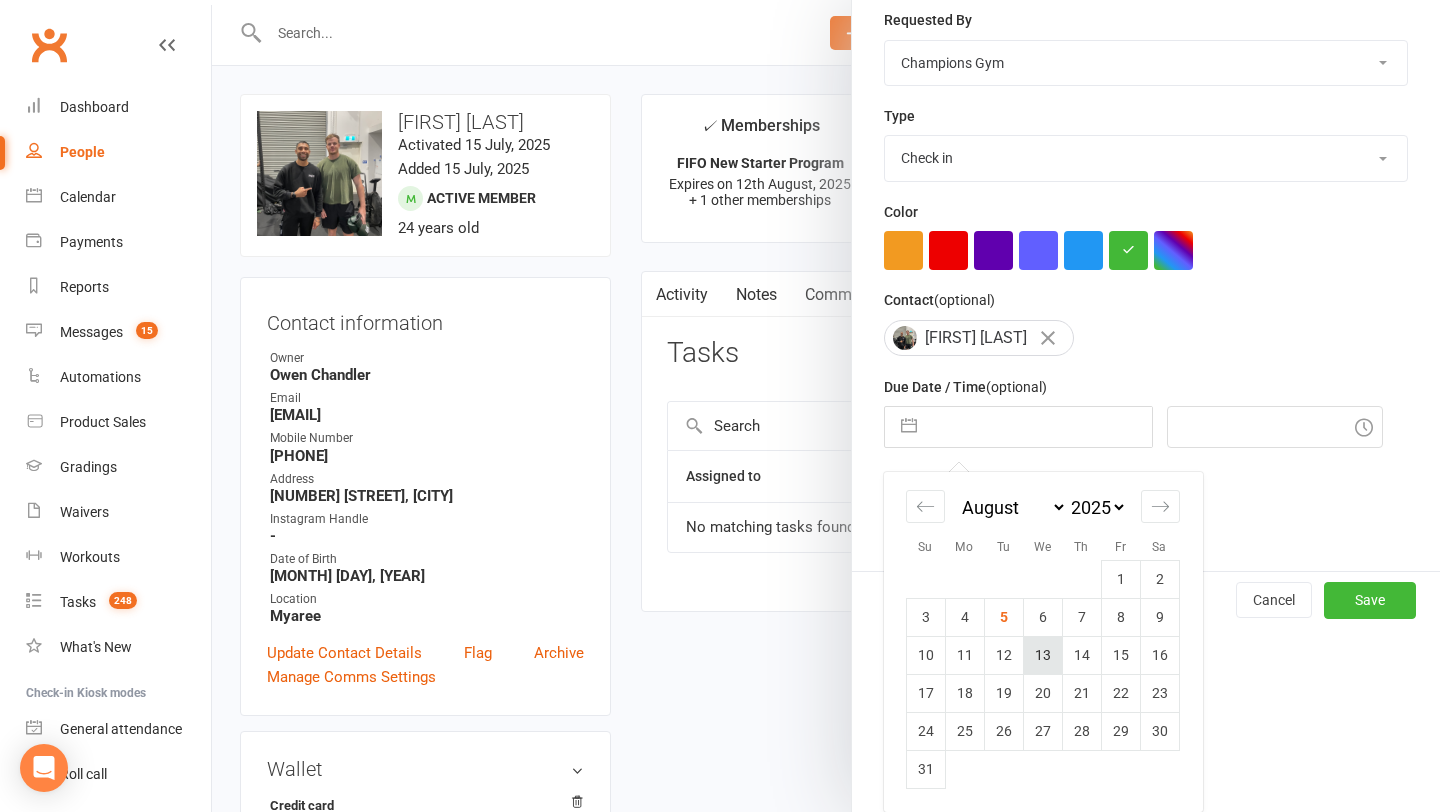 click on "13" at bounding box center (1042, 655) 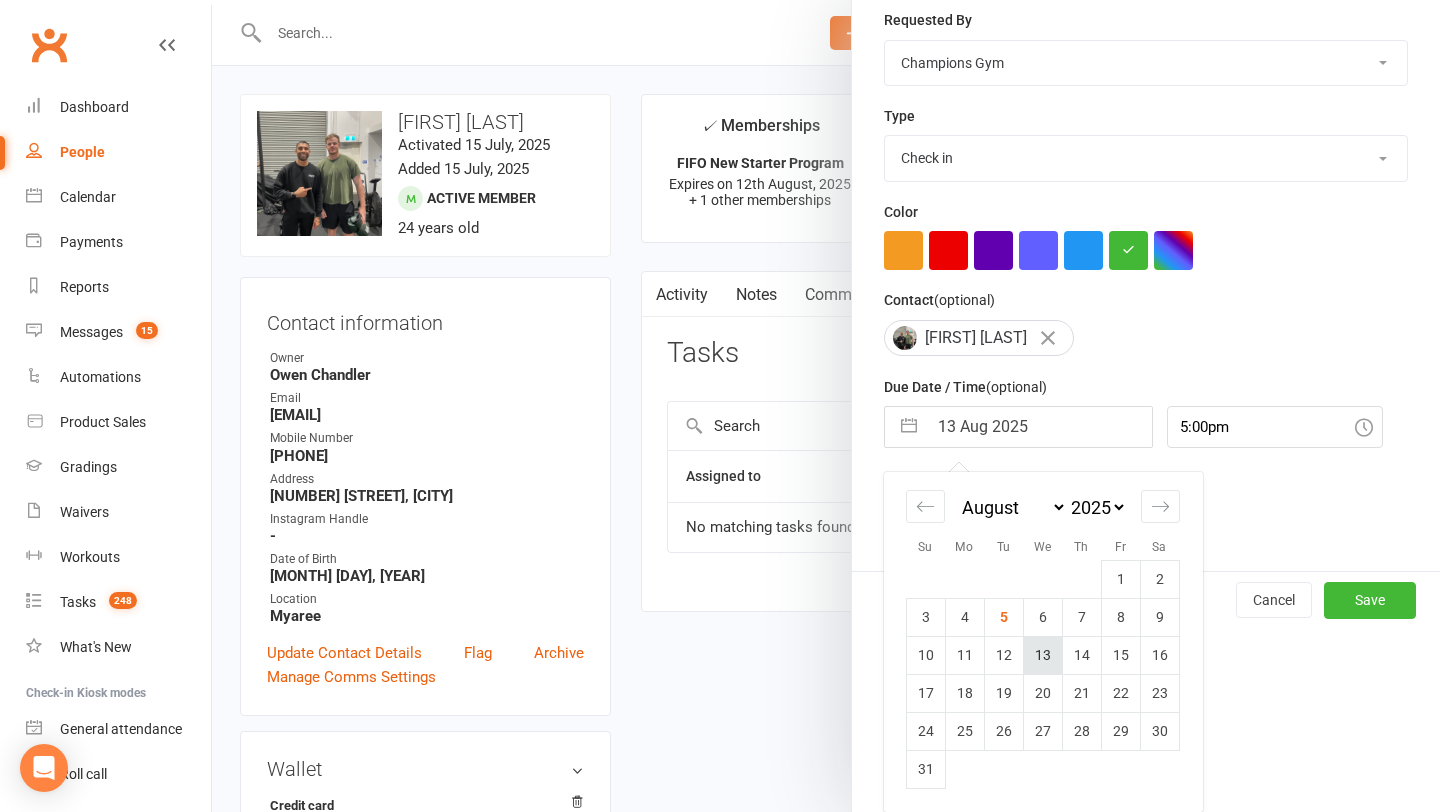 scroll, scrollTop: 175, scrollLeft: 0, axis: vertical 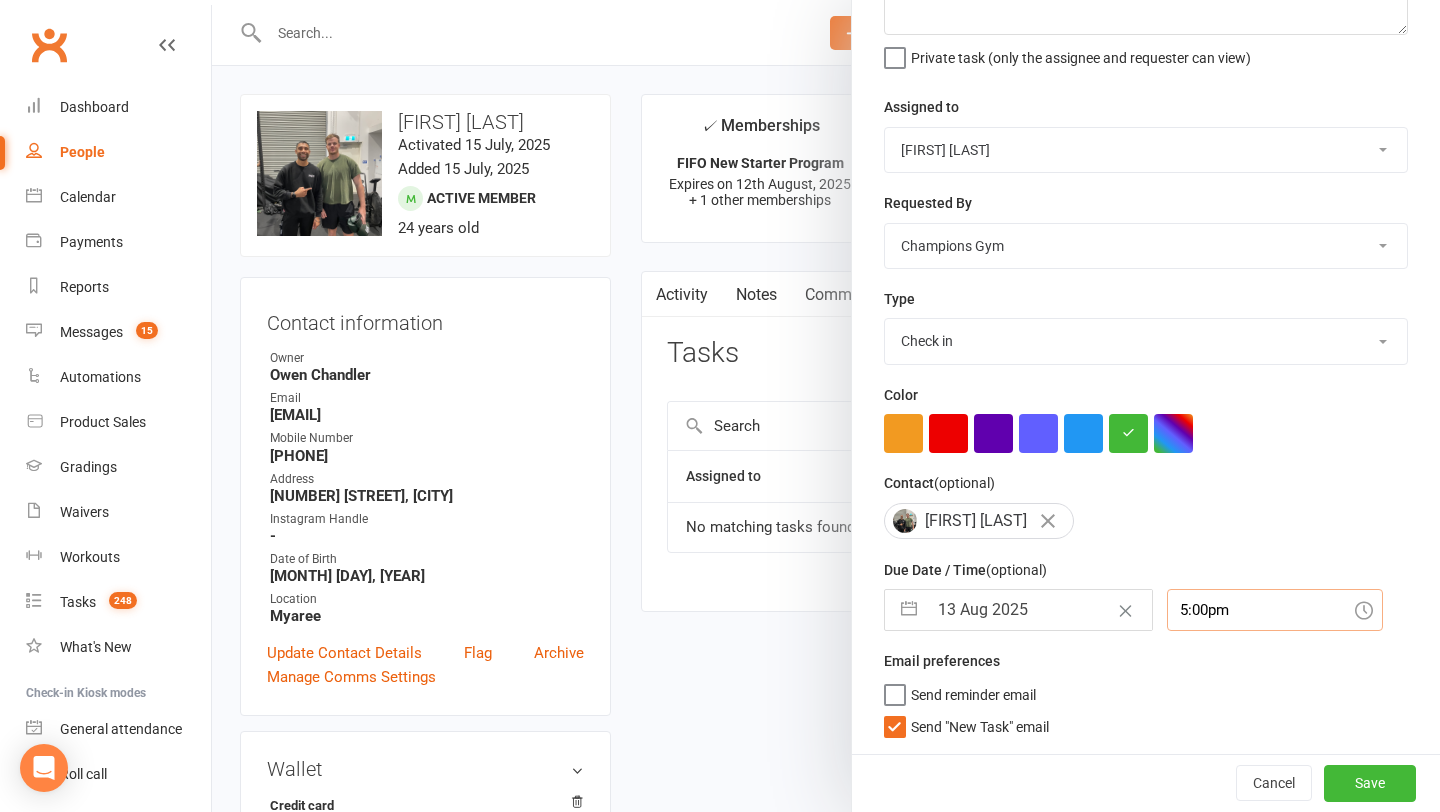 click on "5:00pm" at bounding box center [1275, 610] 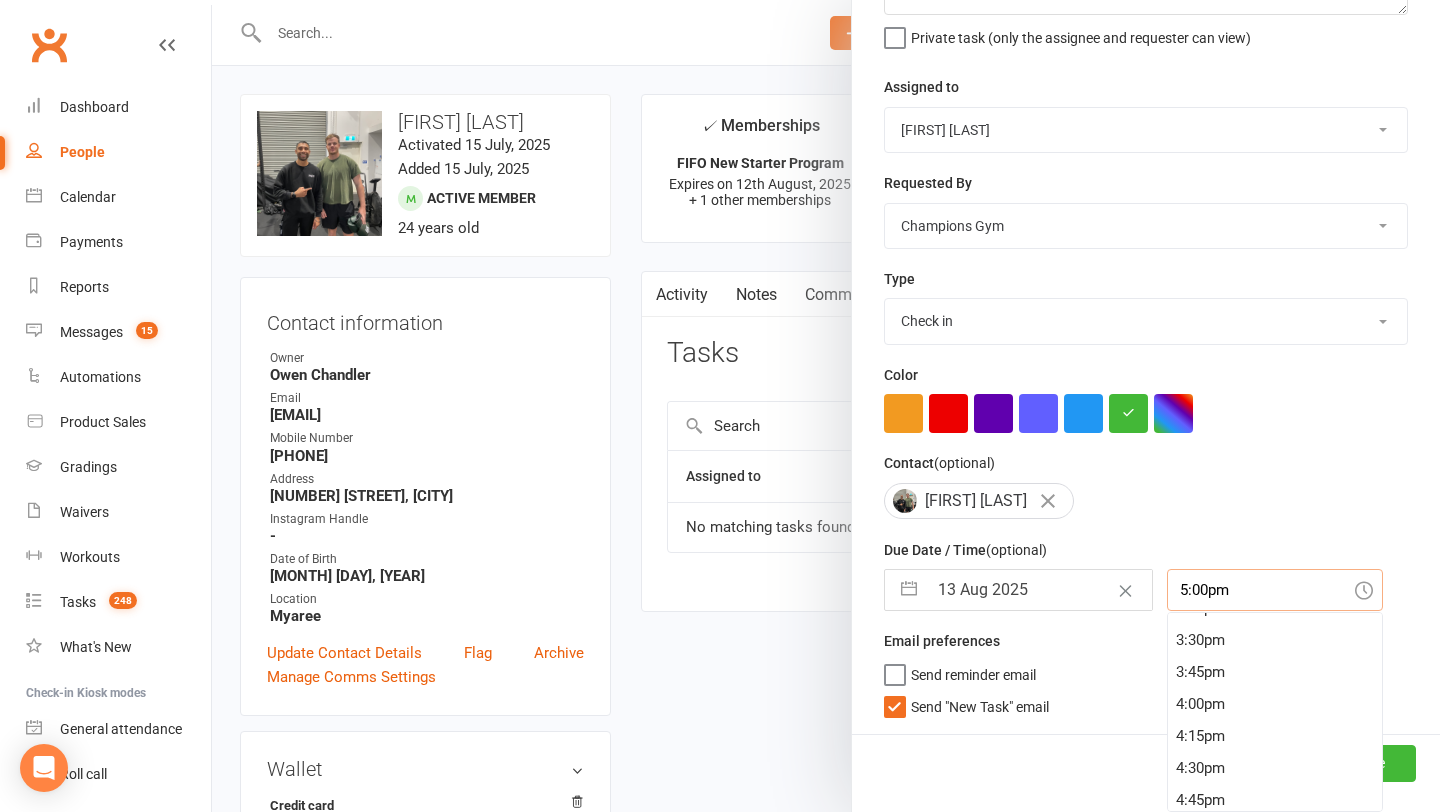 scroll, scrollTop: 1956, scrollLeft: 0, axis: vertical 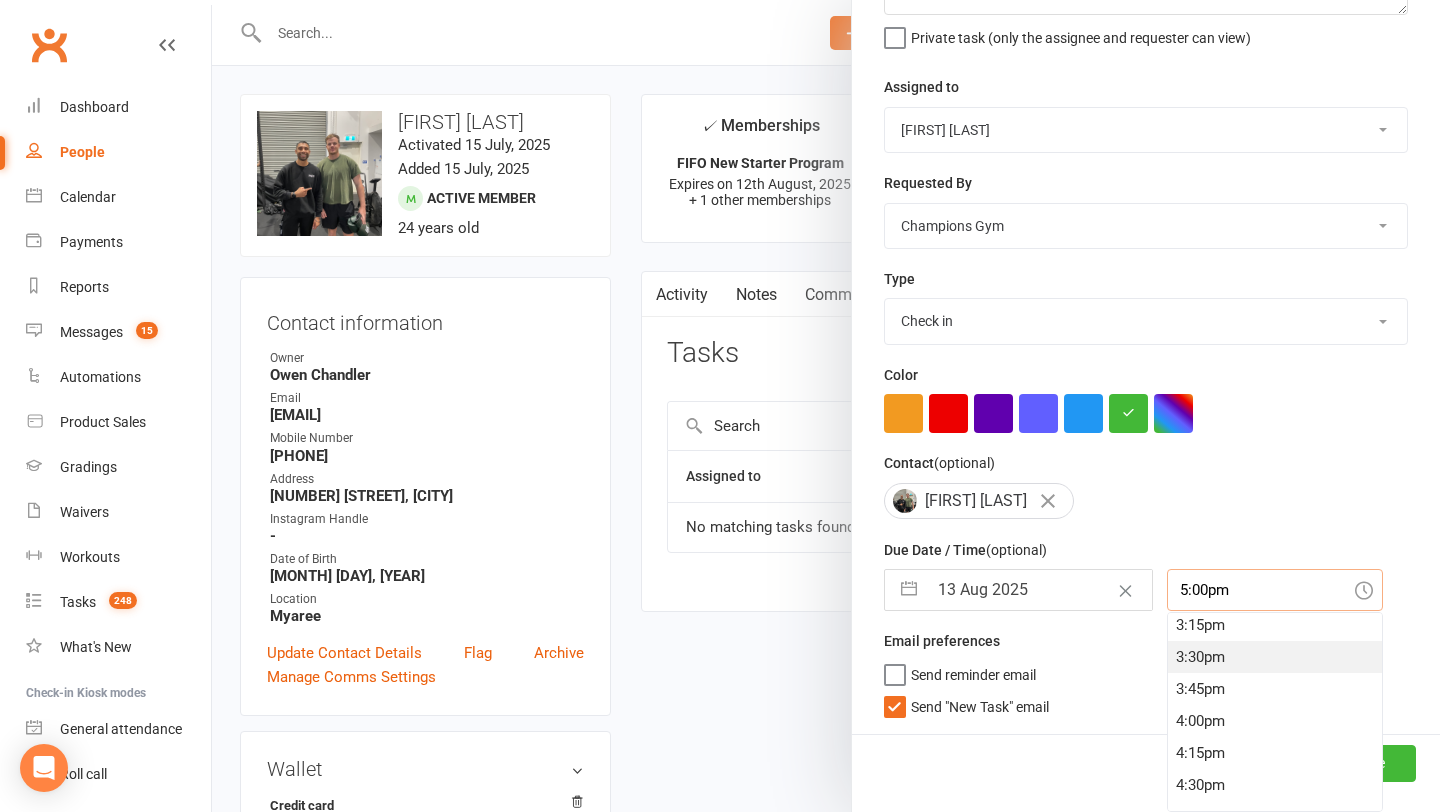 click on "3:30pm" at bounding box center (1275, 657) 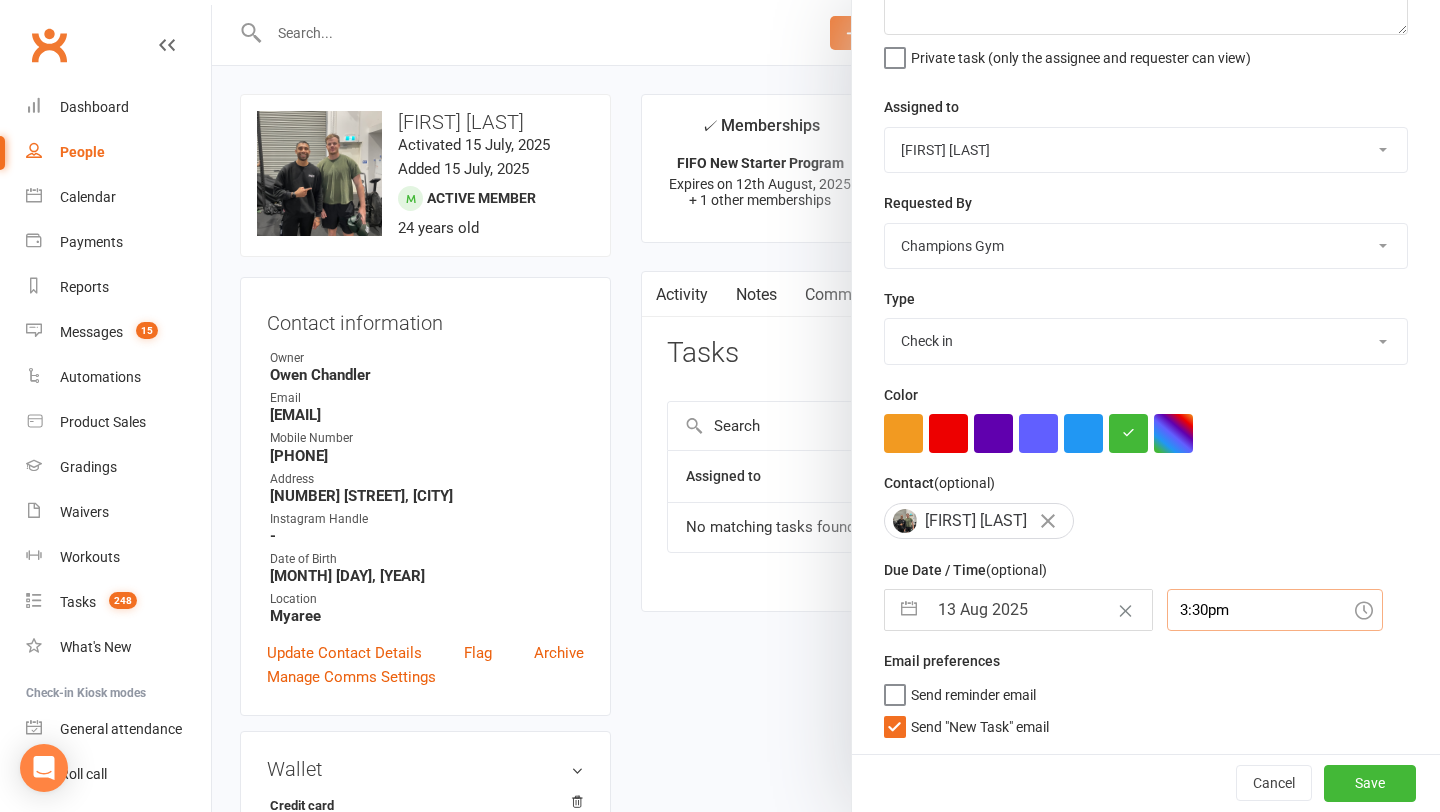 scroll, scrollTop: 175, scrollLeft: 0, axis: vertical 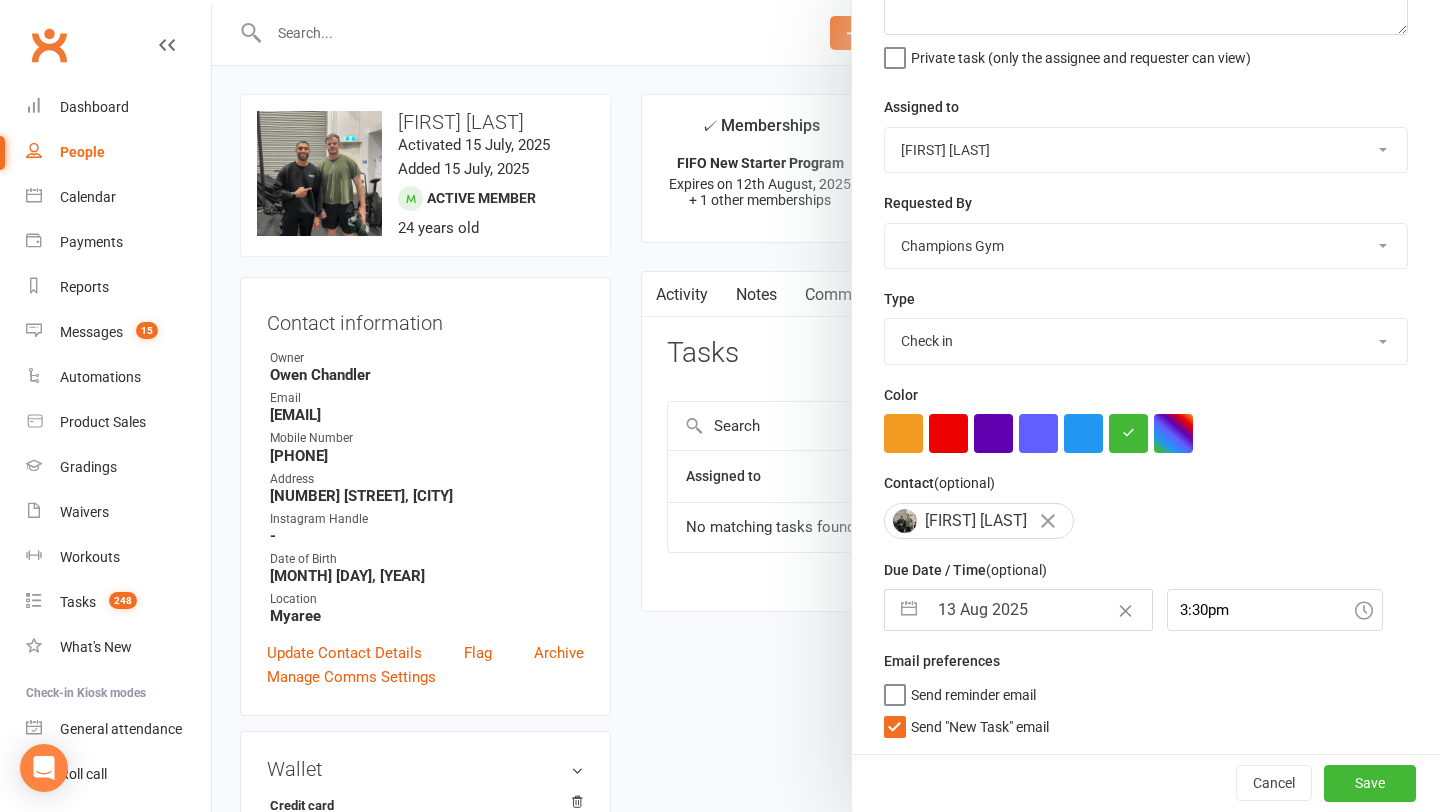 click on "Cancel Save" at bounding box center [1146, 782] 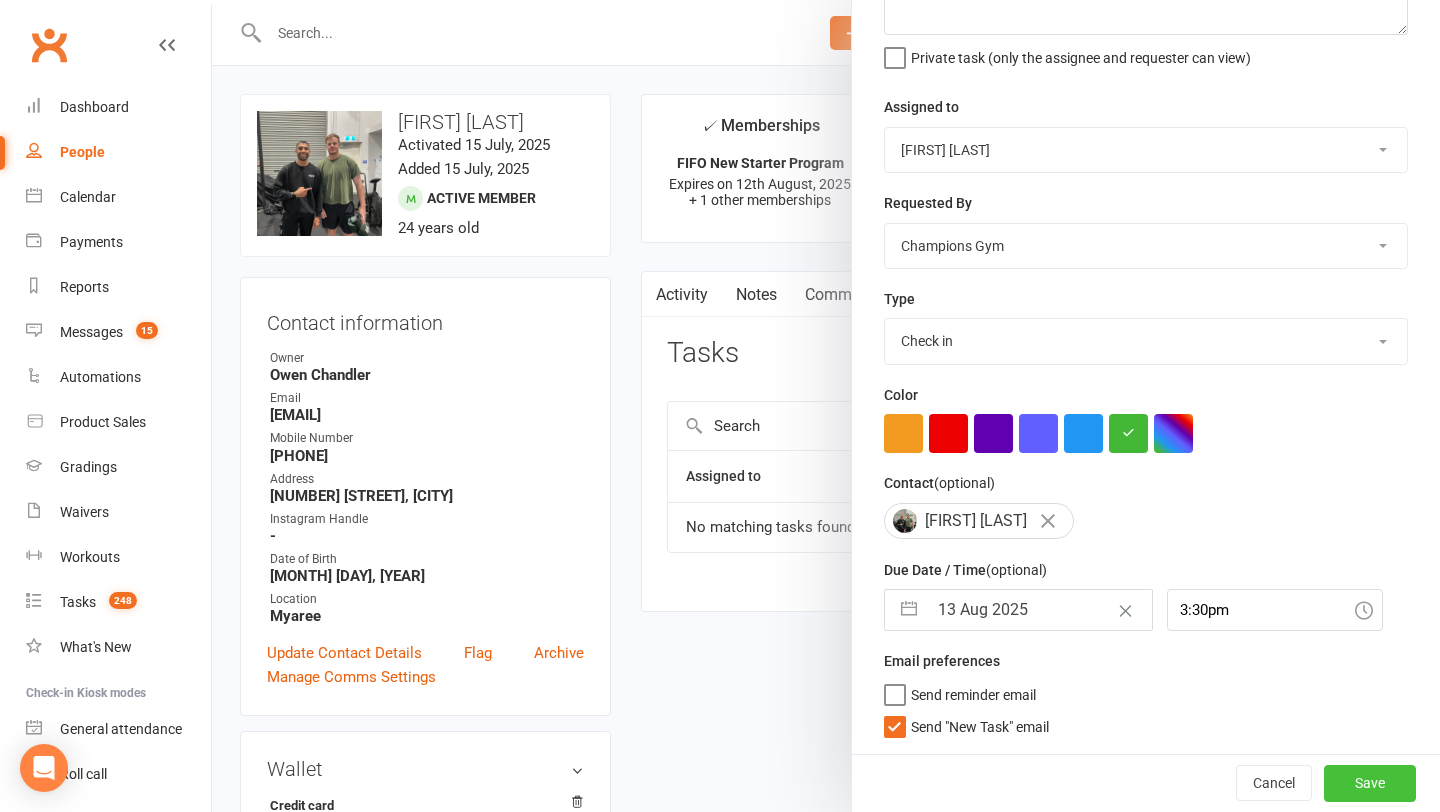 click on "Save" at bounding box center (1370, 783) 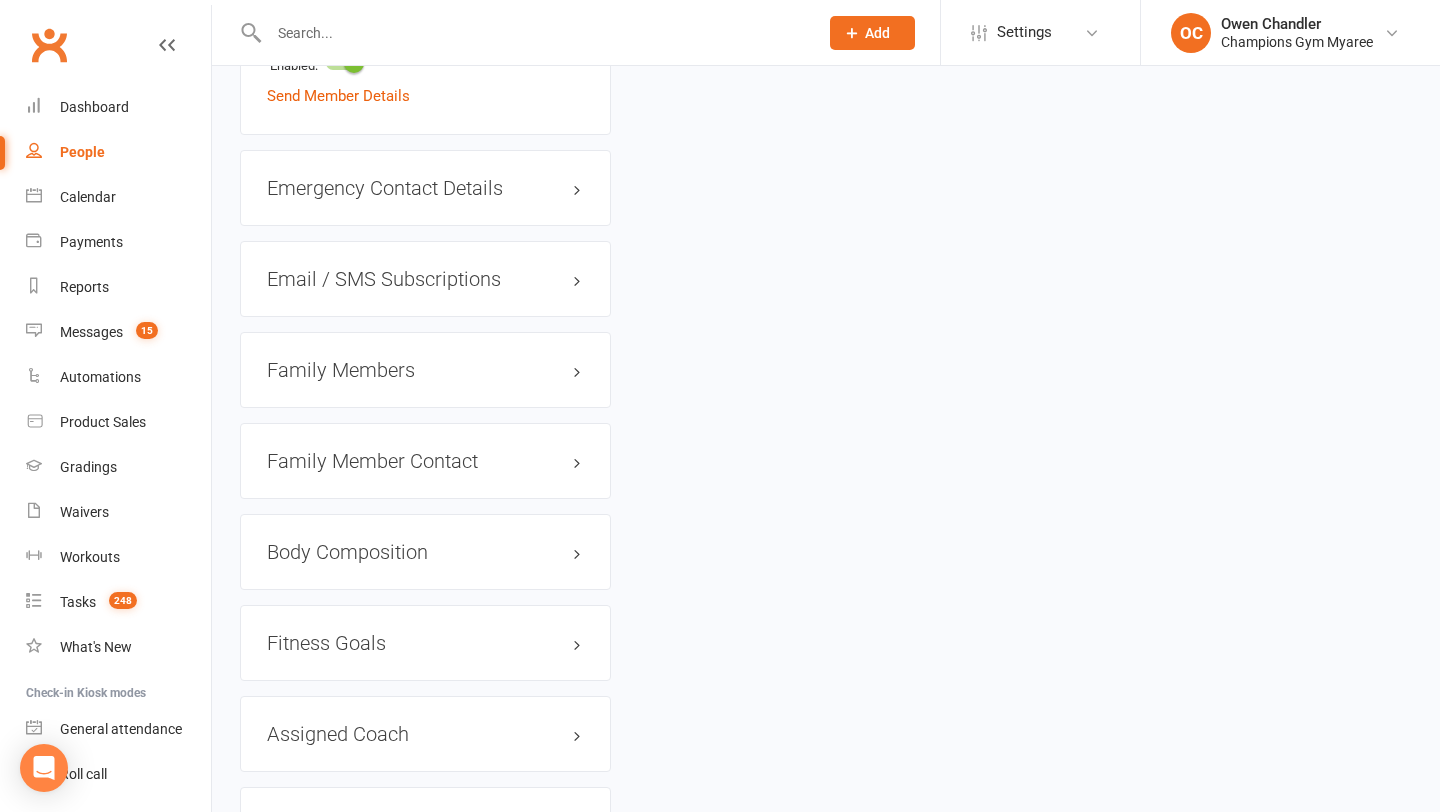 scroll, scrollTop: 1684, scrollLeft: 0, axis: vertical 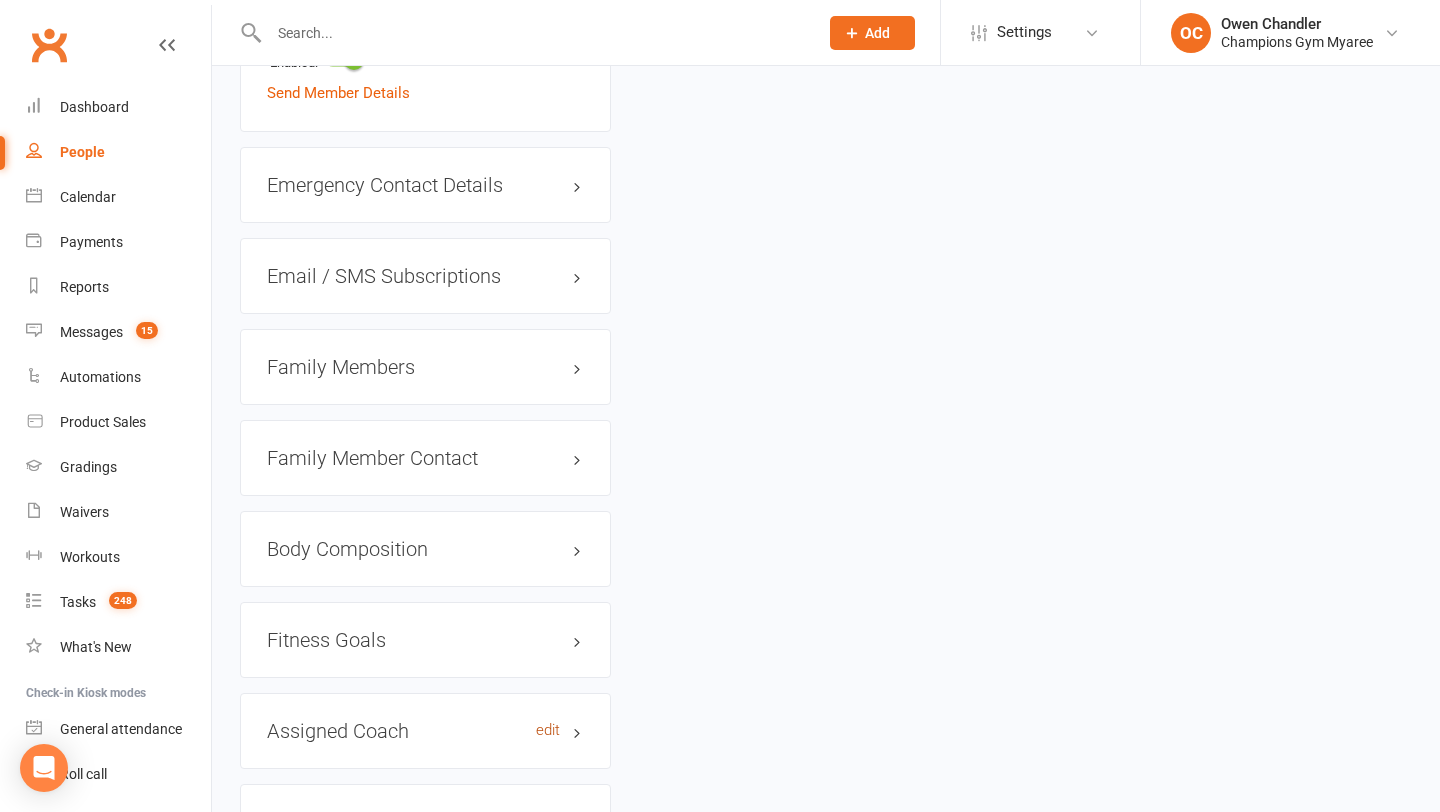 click on "edit" at bounding box center (548, 730) 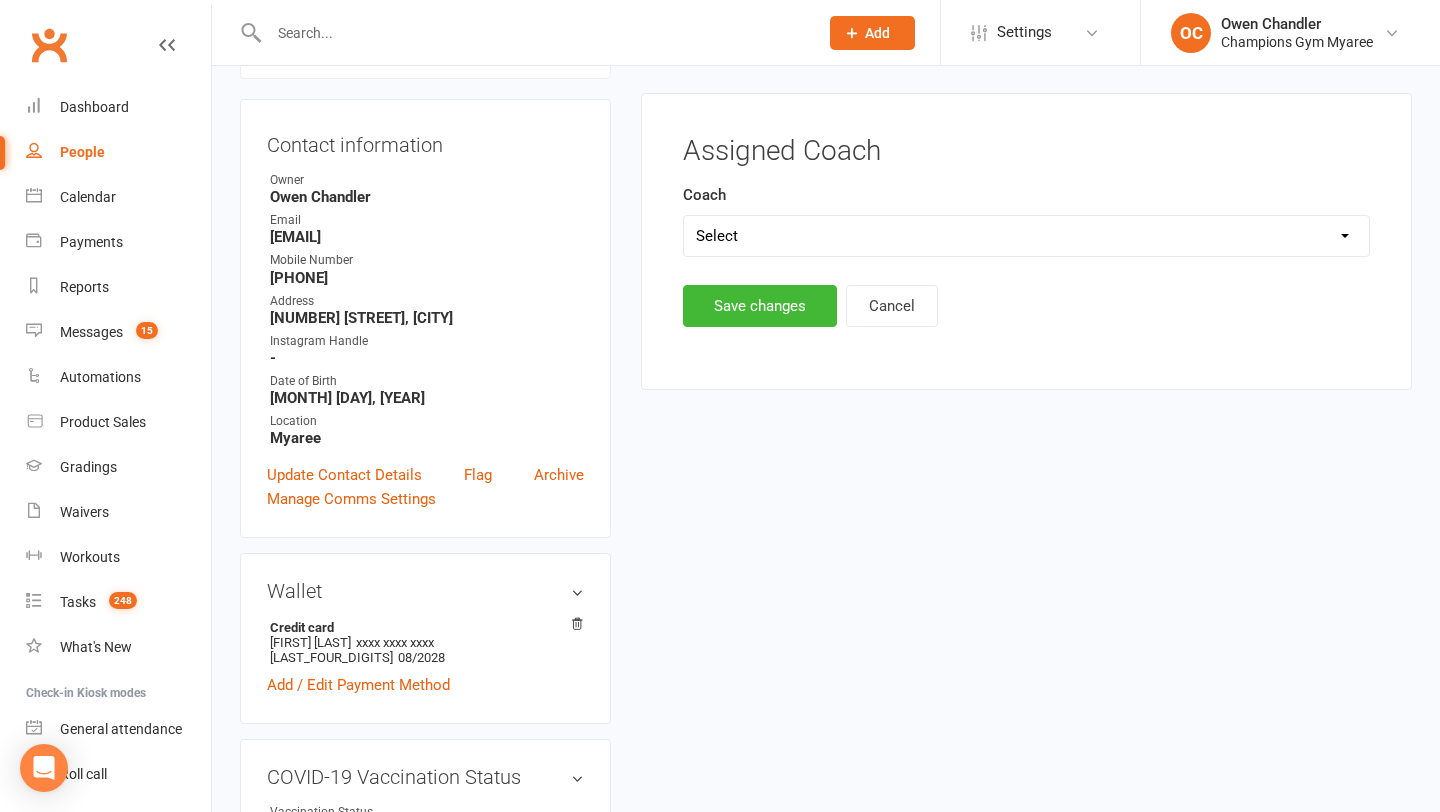 scroll, scrollTop: 171, scrollLeft: 0, axis: vertical 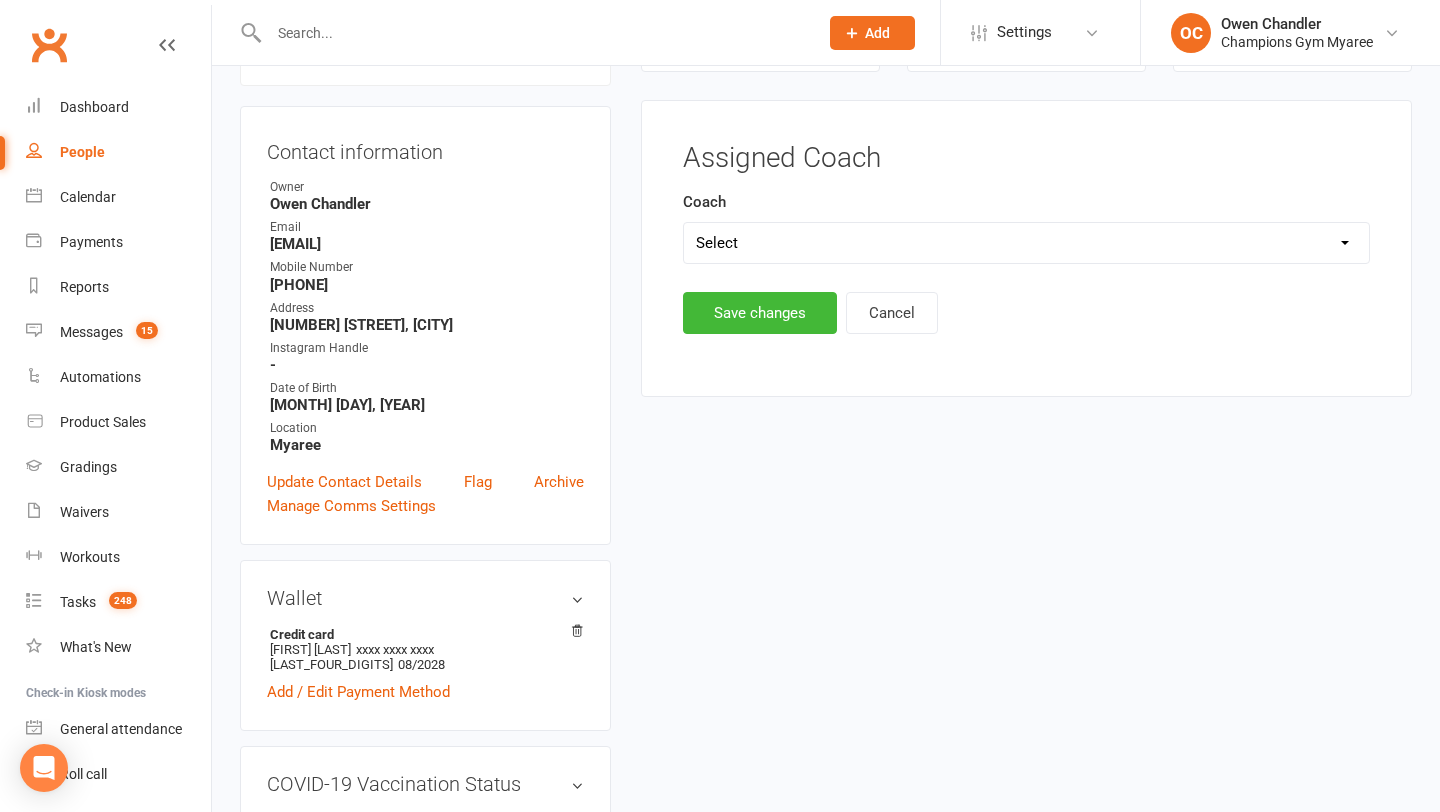 click on "Select Eddy D'Uva Duran Singh Pamorn Martdee Whitney Tuna" at bounding box center (1026, 243) 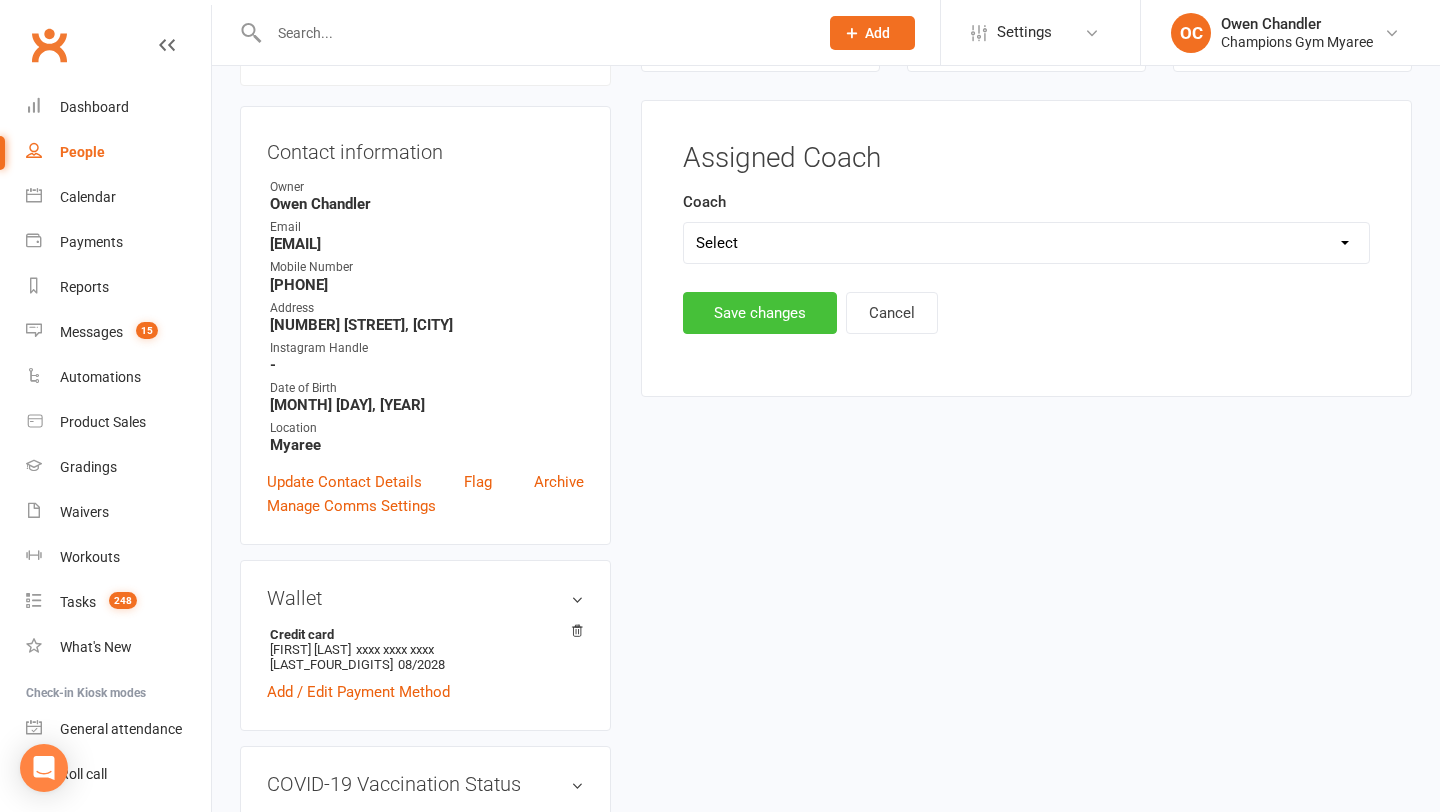 click on "Save changes" at bounding box center [760, 313] 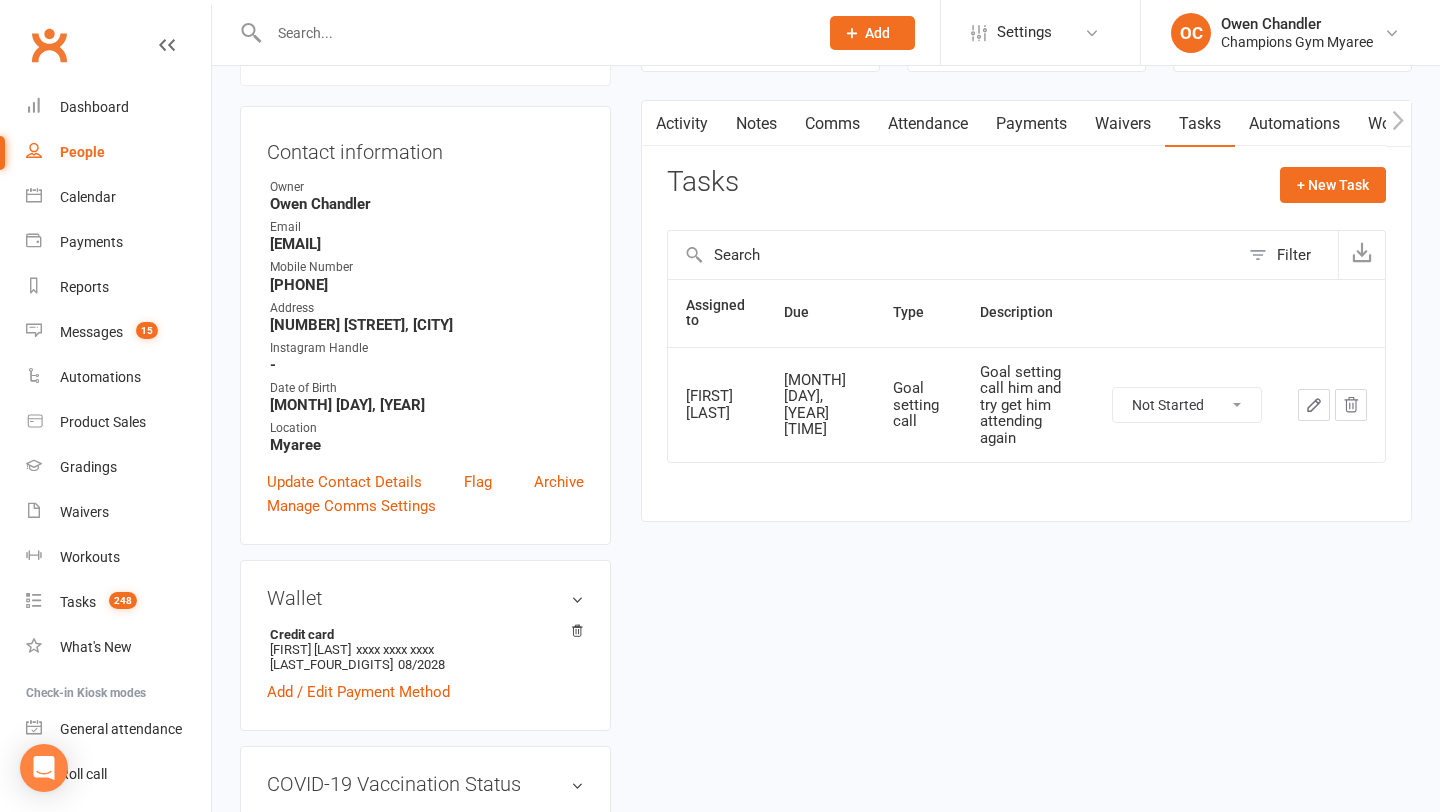 scroll, scrollTop: 0, scrollLeft: 0, axis: both 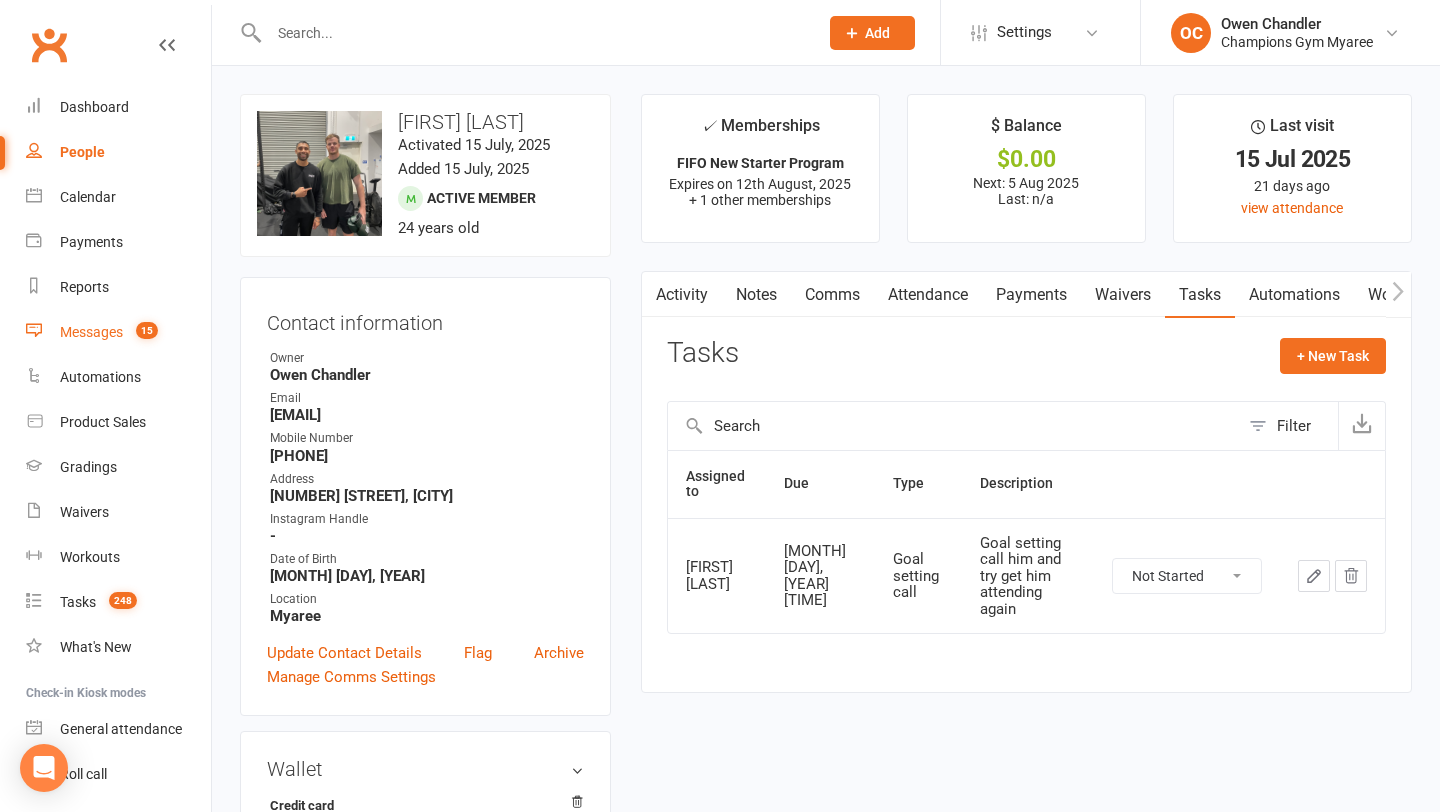 click on "15" at bounding box center (147, 330) 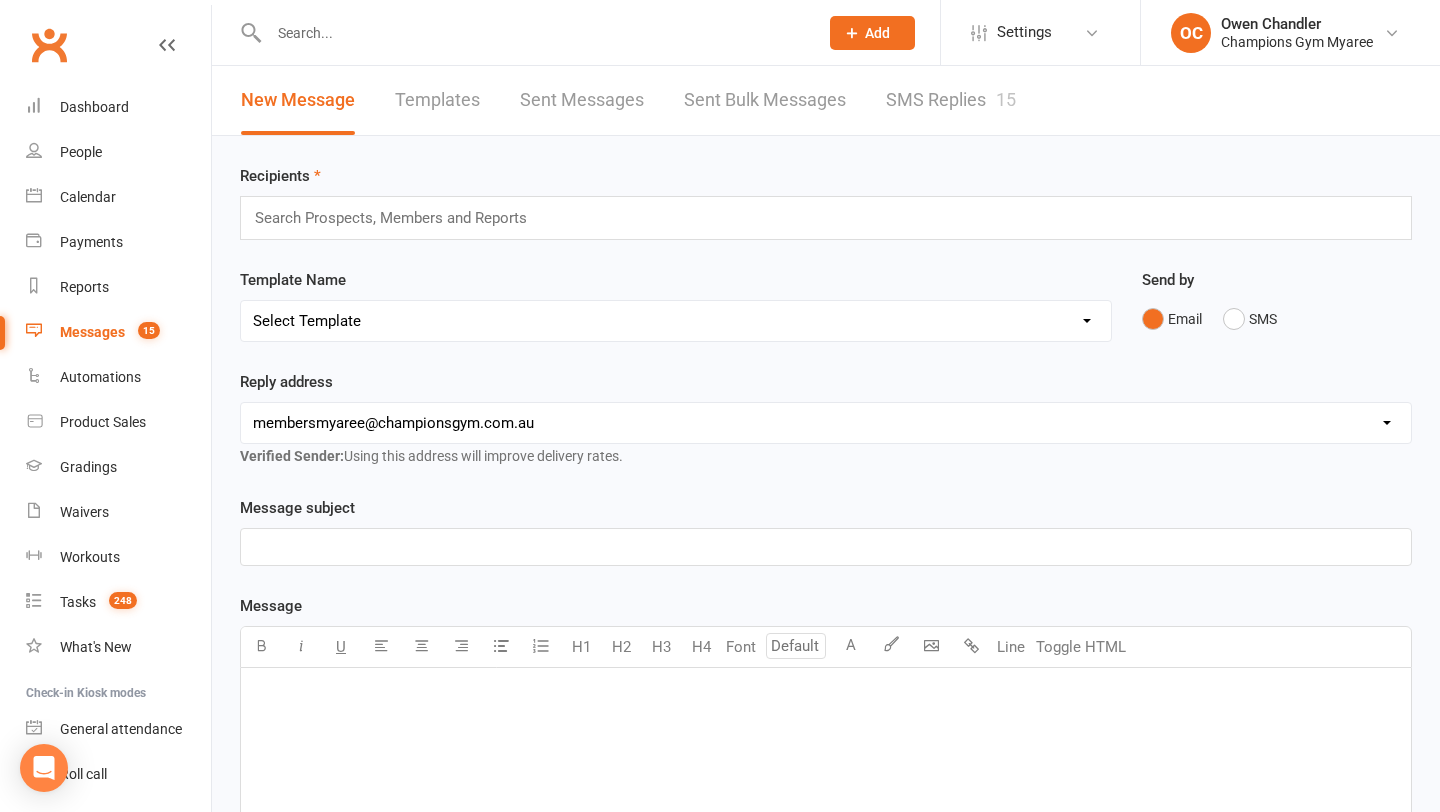 click on "SMS Replies  15" at bounding box center (951, 100) 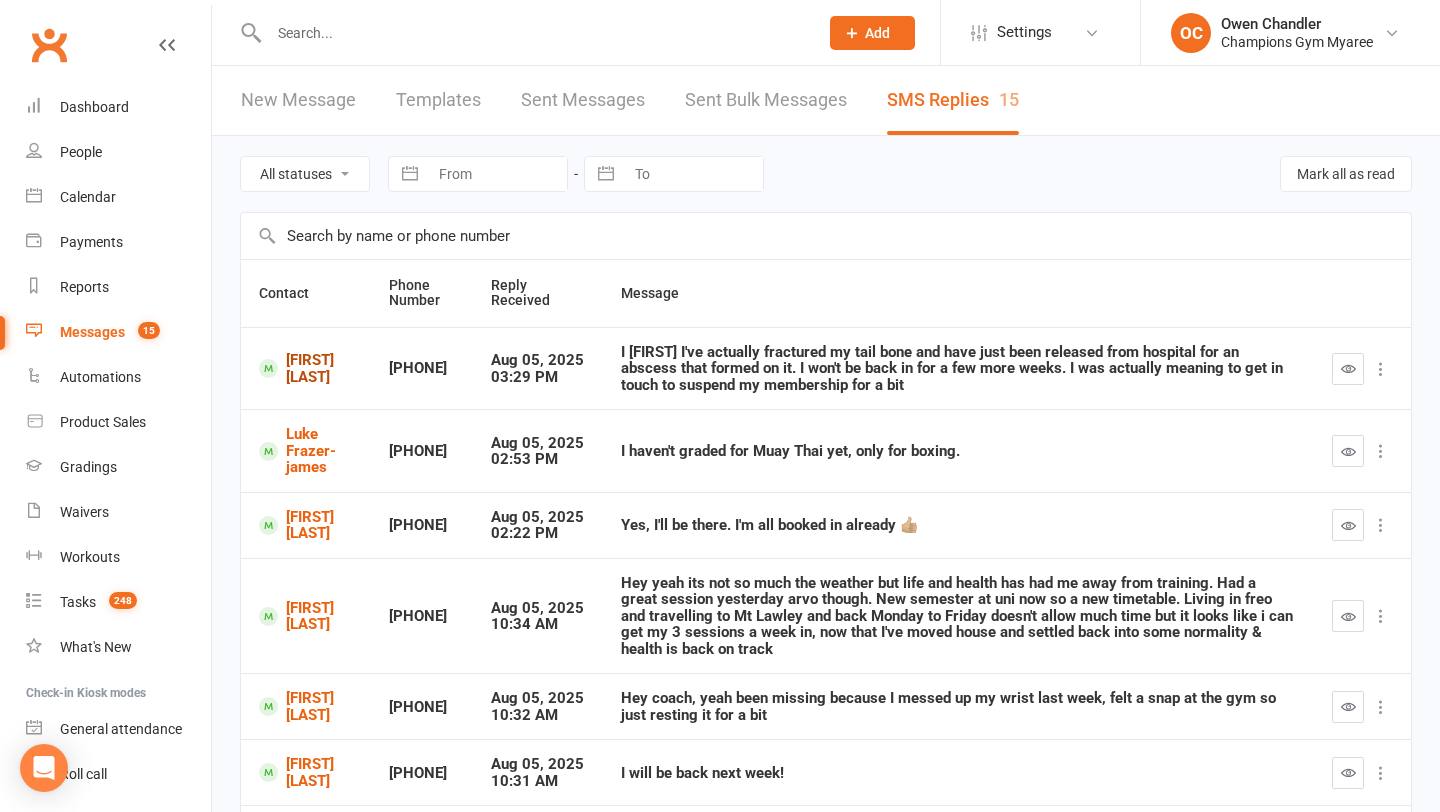 click on "[FIRST] [LAST]" at bounding box center [306, 368] 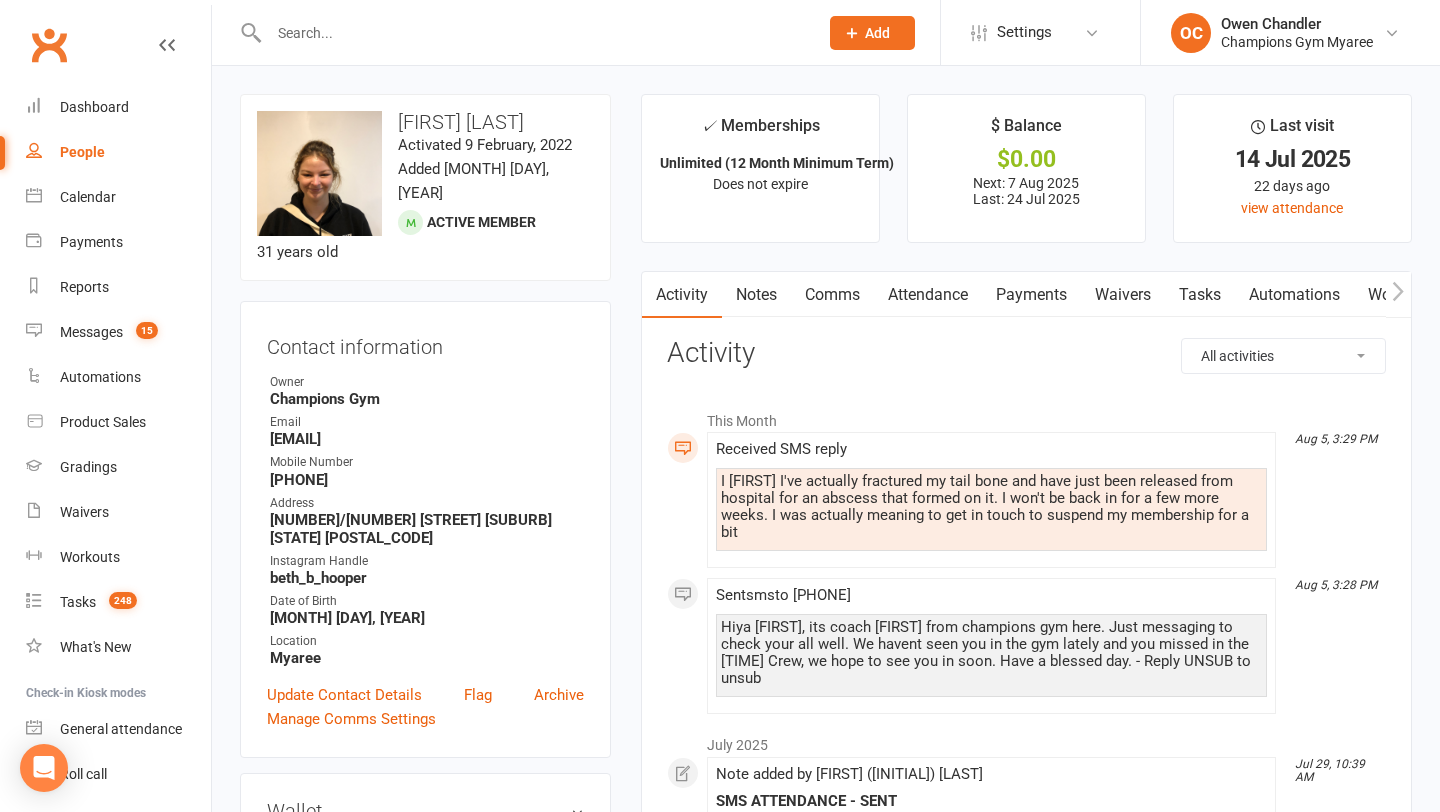 click on "Comms" at bounding box center [832, 295] 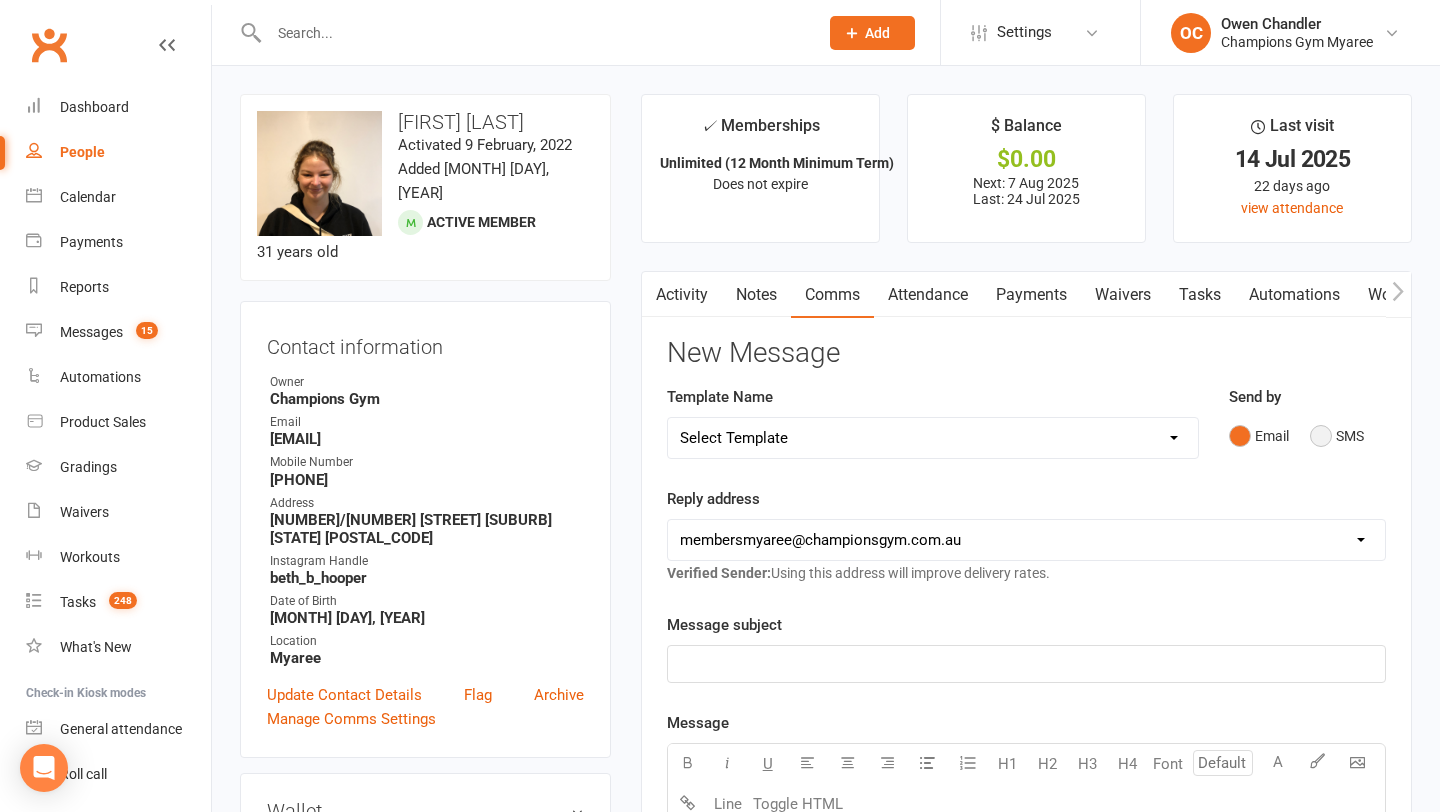 click on "SMS" at bounding box center [1337, 436] 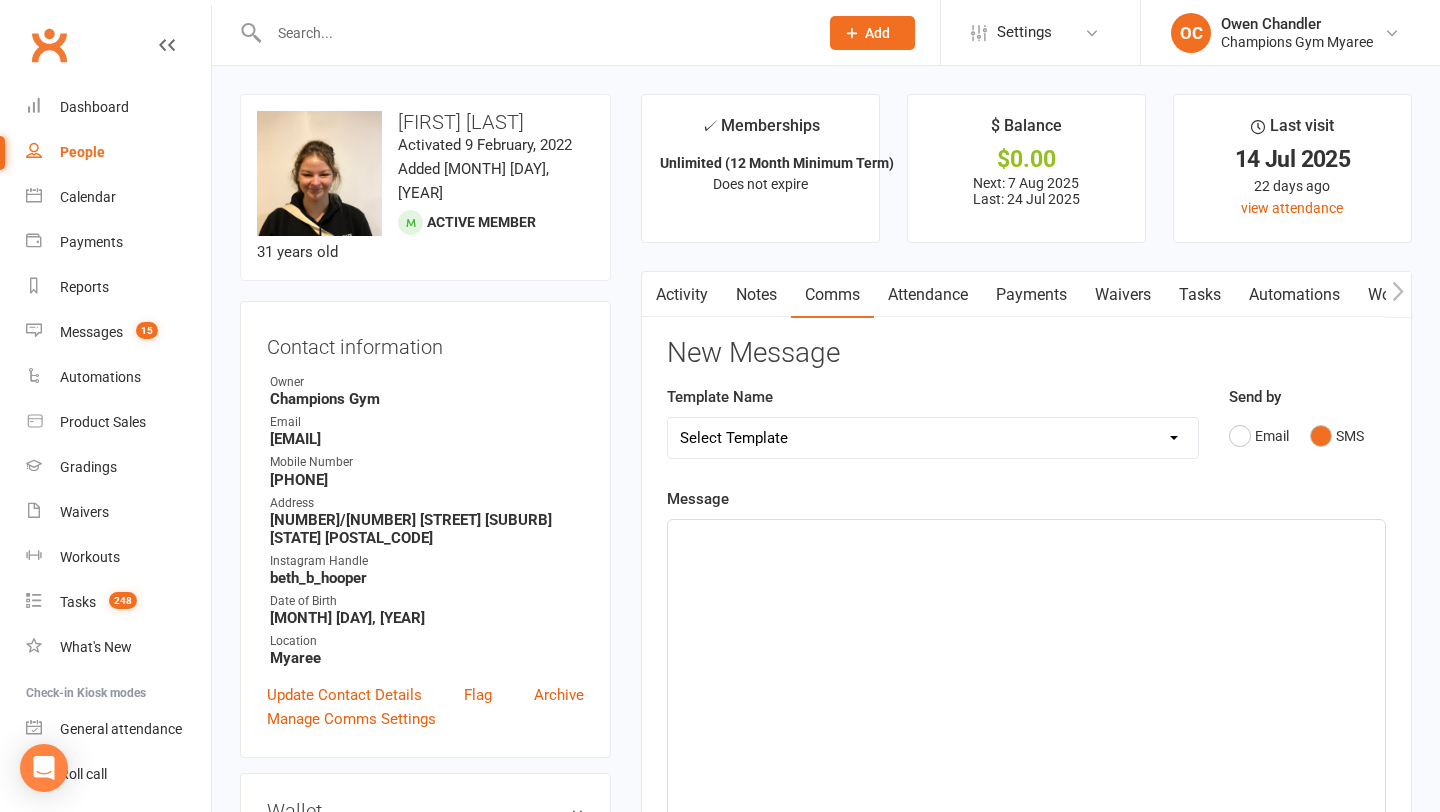 click on "﻿" 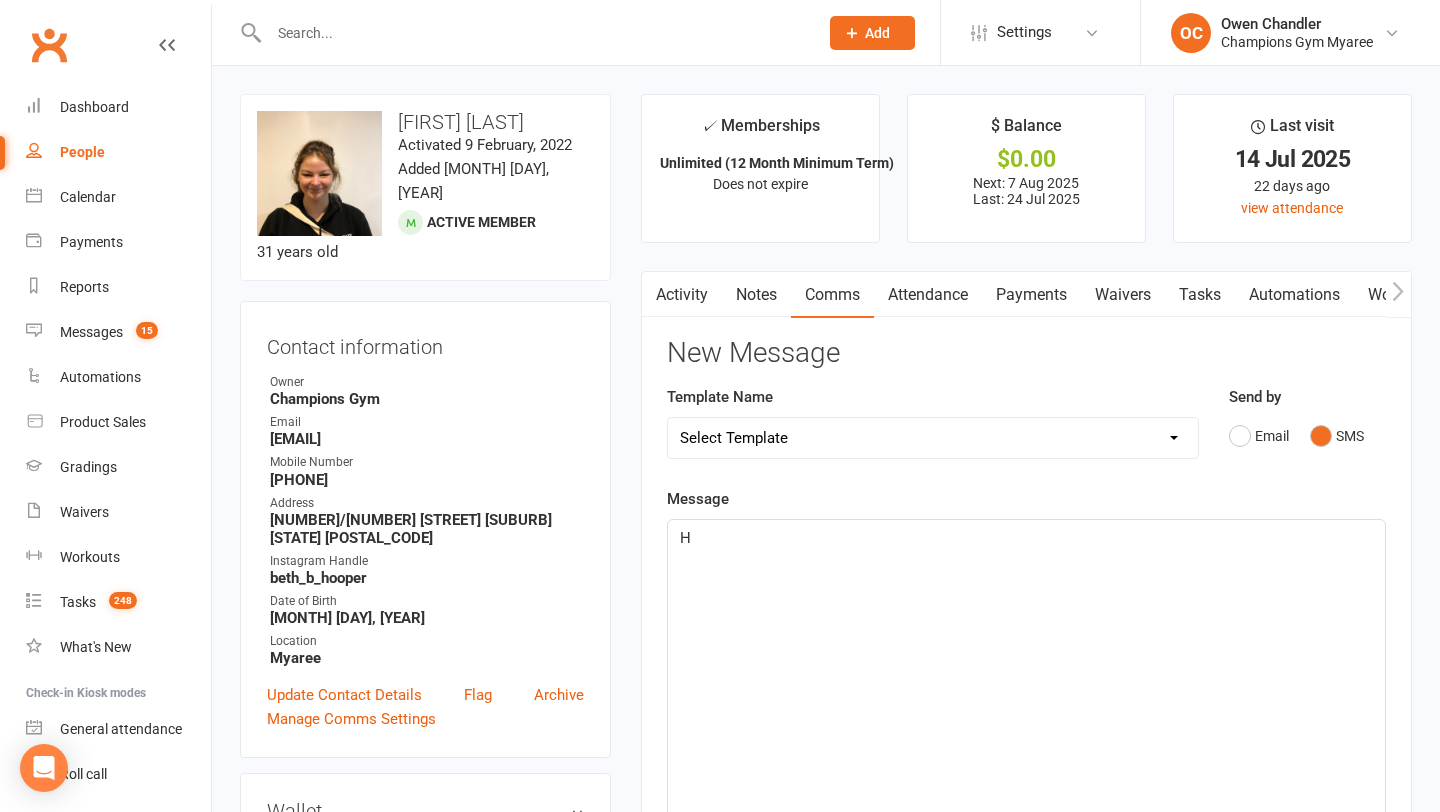 type 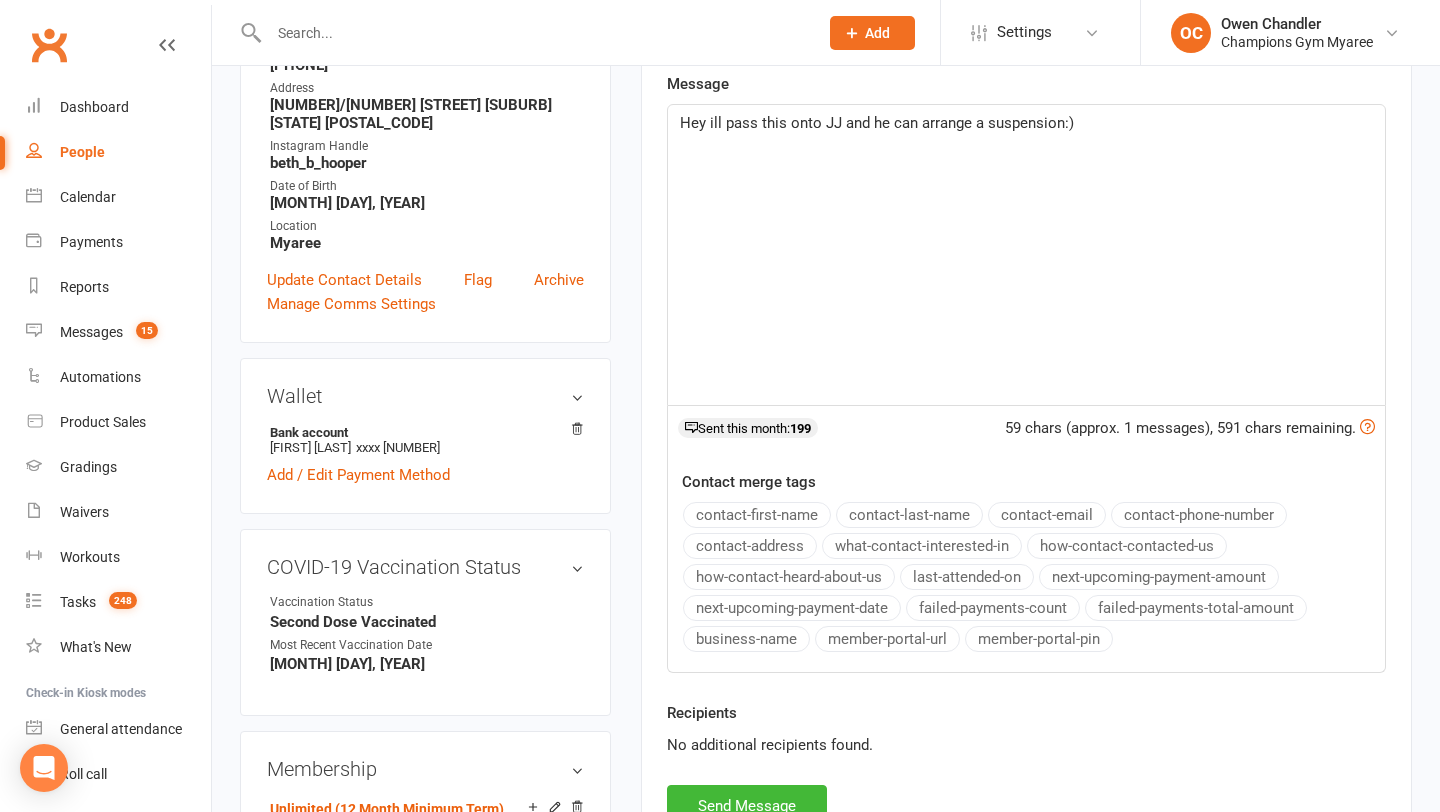 scroll, scrollTop: 1033, scrollLeft: 0, axis: vertical 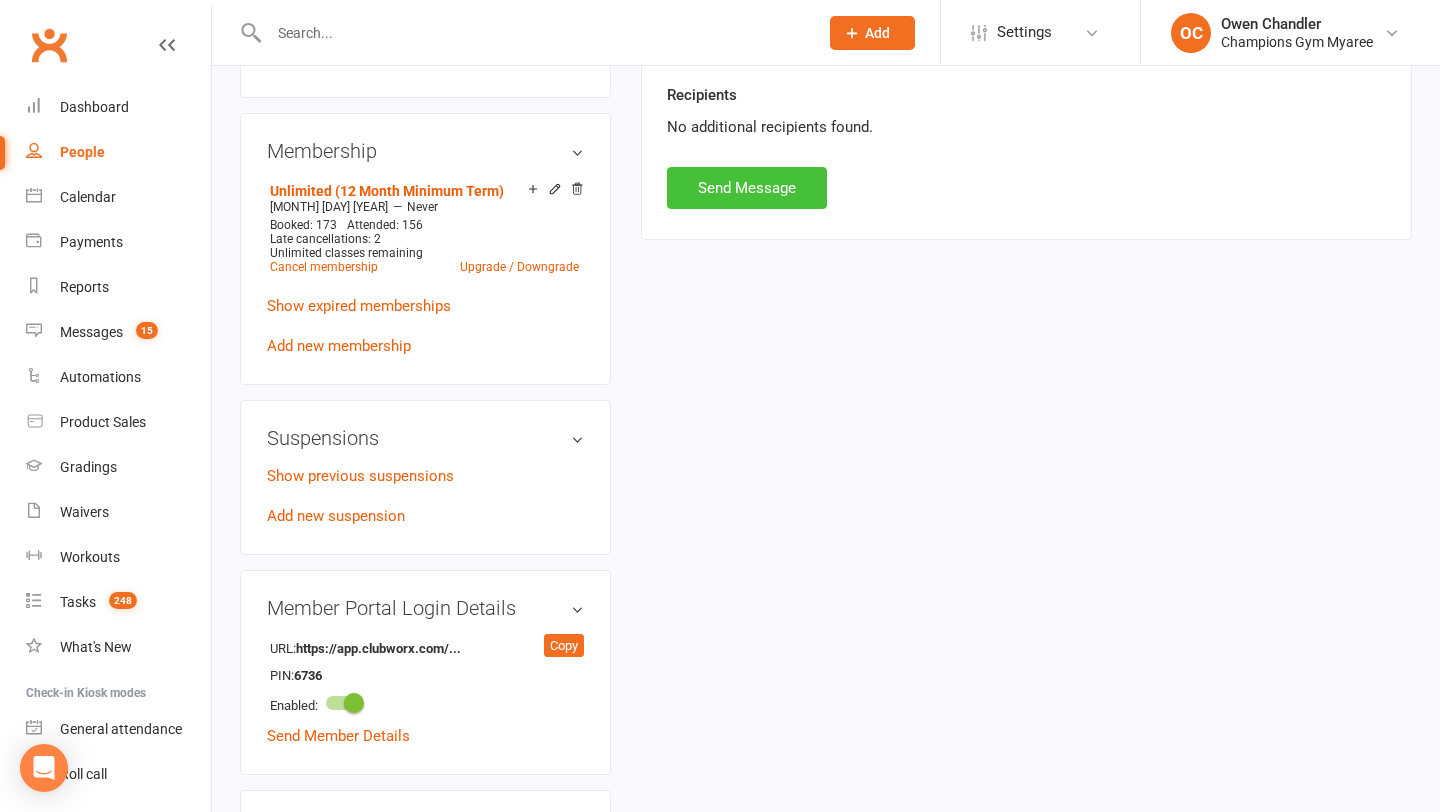 click on "Send Message" at bounding box center [747, 188] 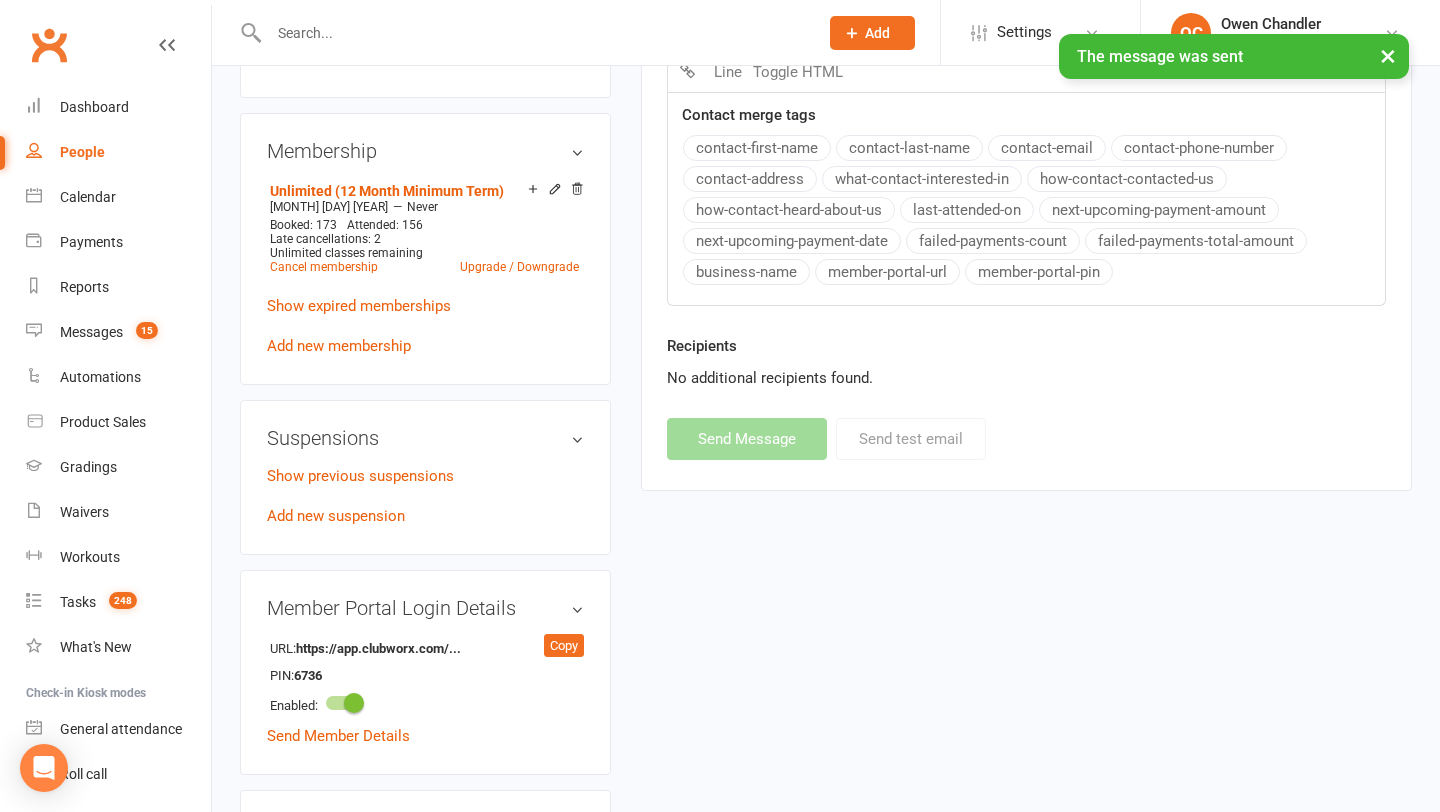 drag, startPoint x: 793, startPoint y: 177, endPoint x: 764, endPoint y: -29, distance: 208.03125 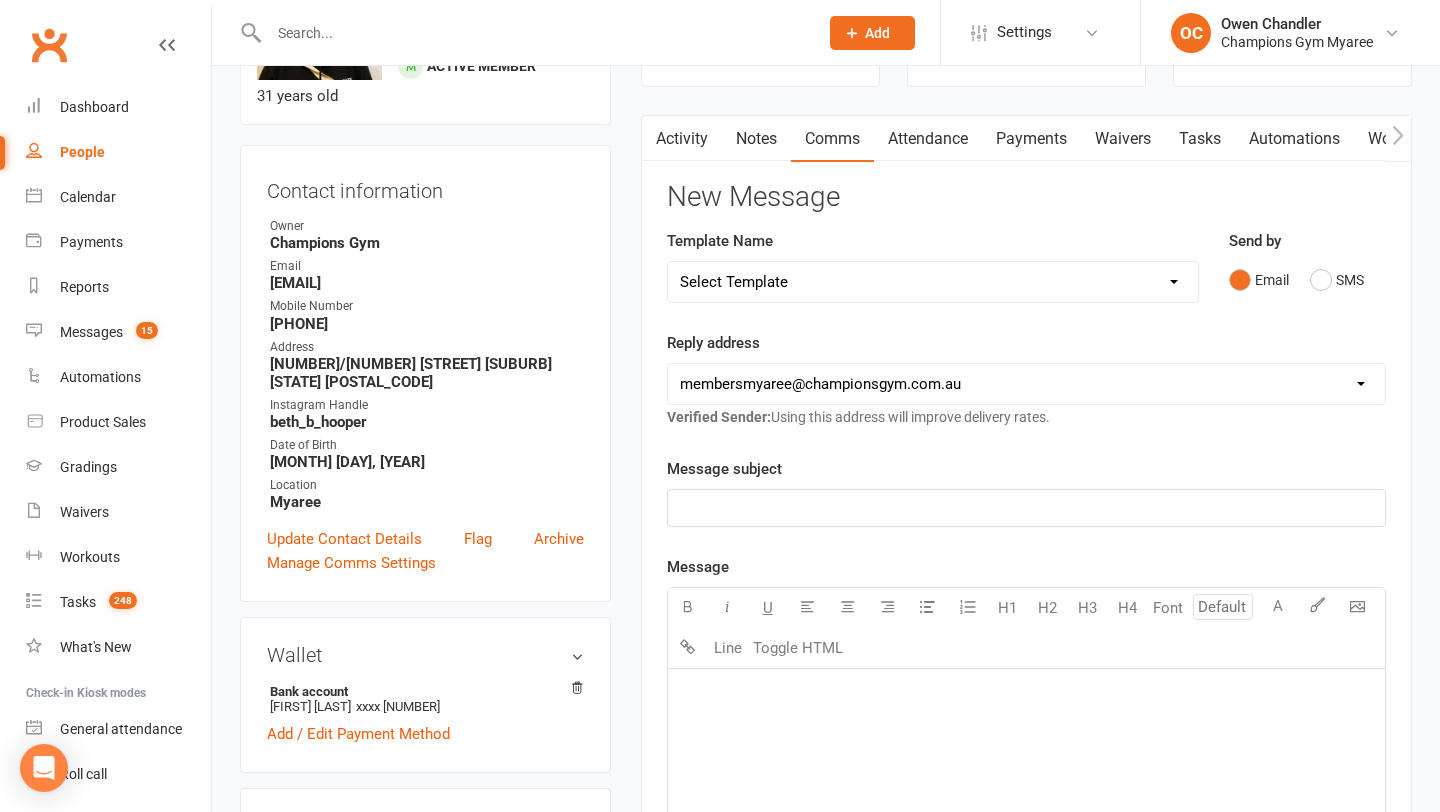 scroll, scrollTop: 0, scrollLeft: 0, axis: both 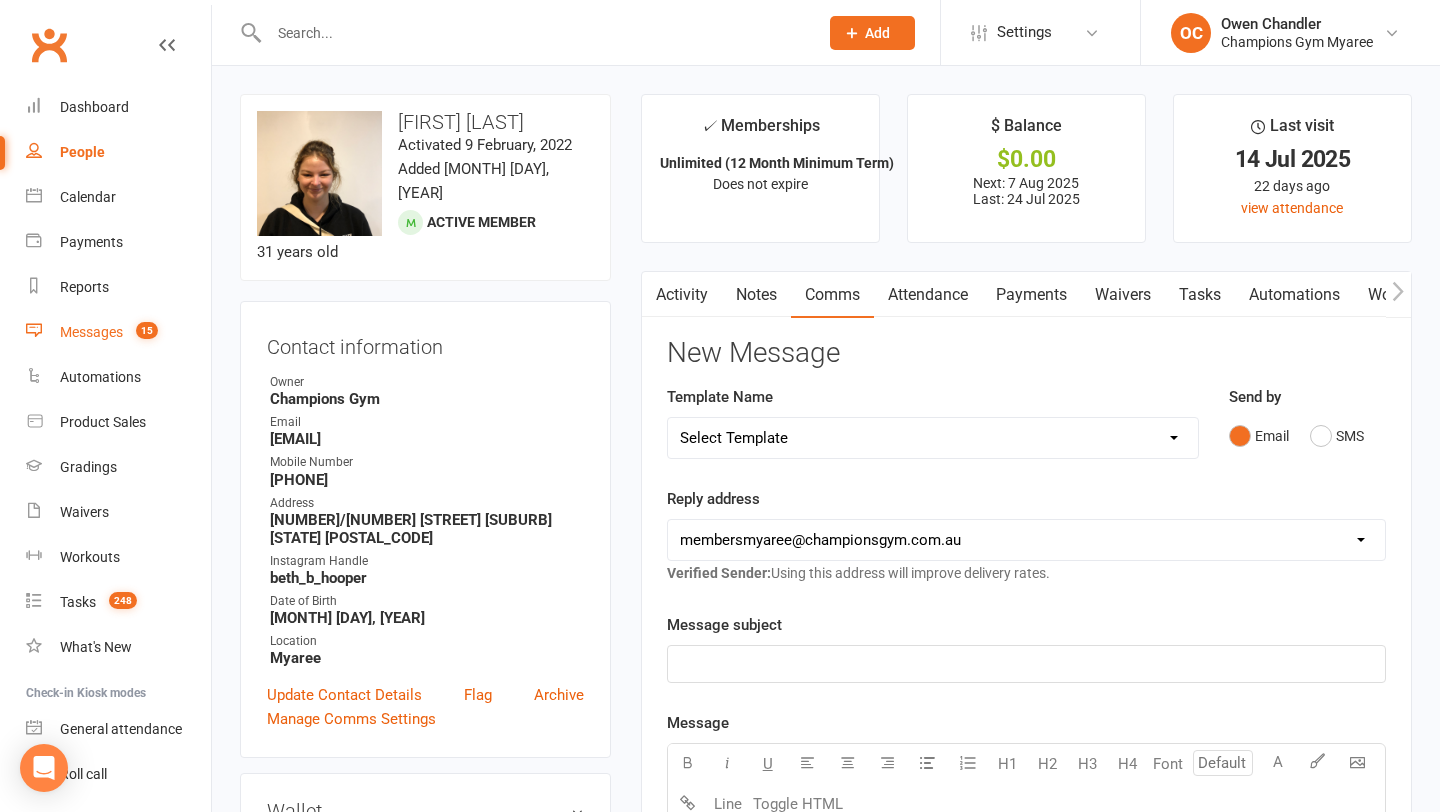 click on "Messages   15" at bounding box center [118, 332] 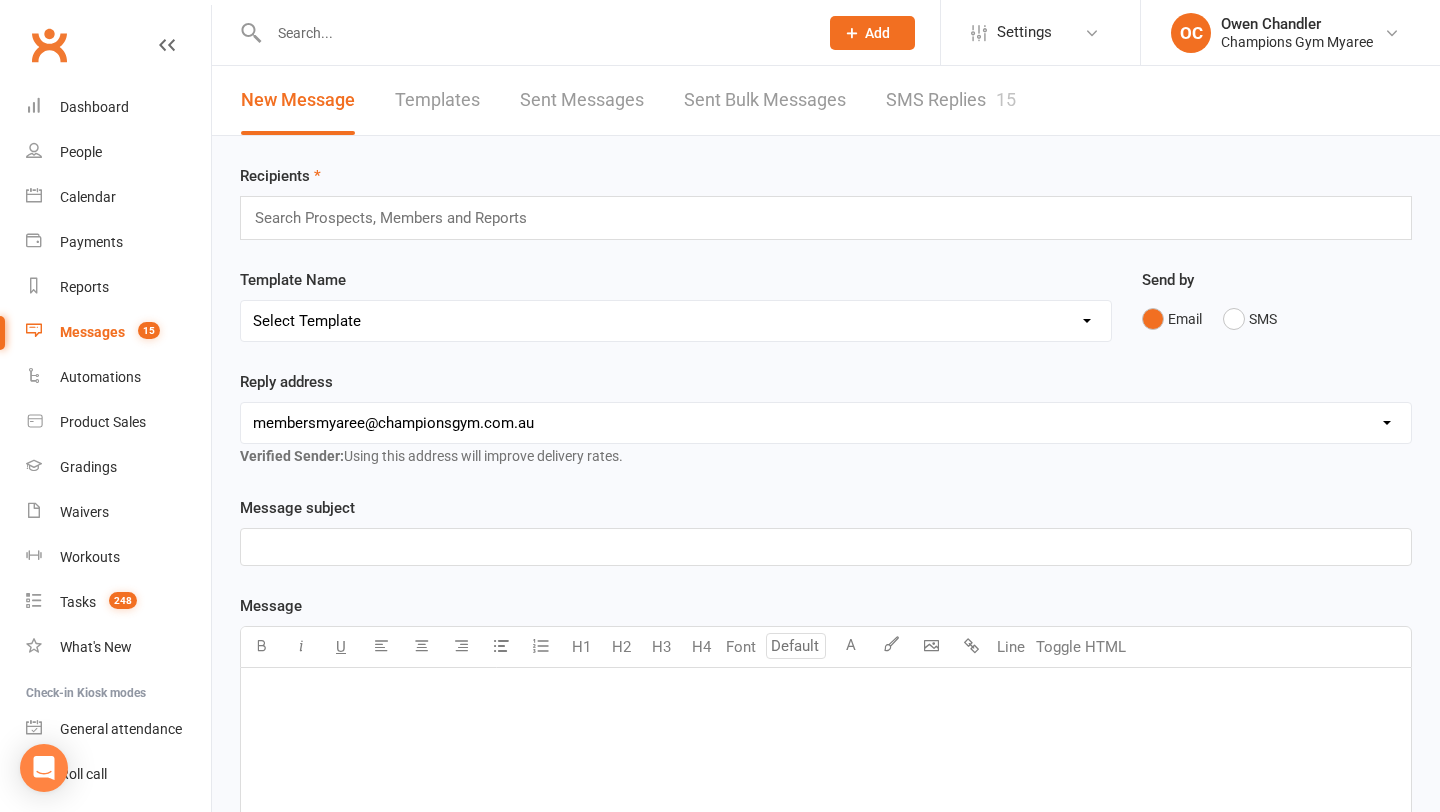 click on "SMS Replies  15" at bounding box center [951, 100] 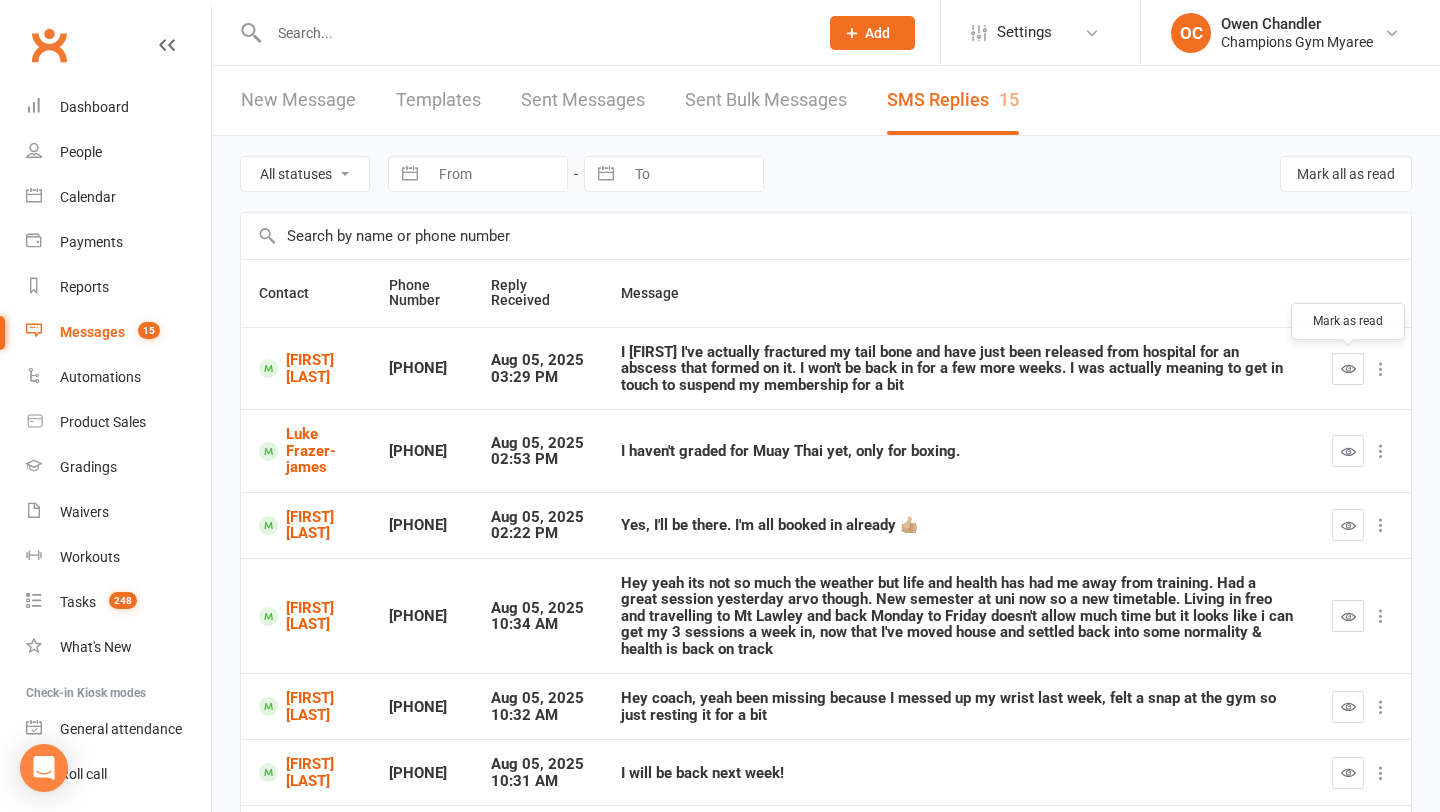 click at bounding box center [1348, 368] 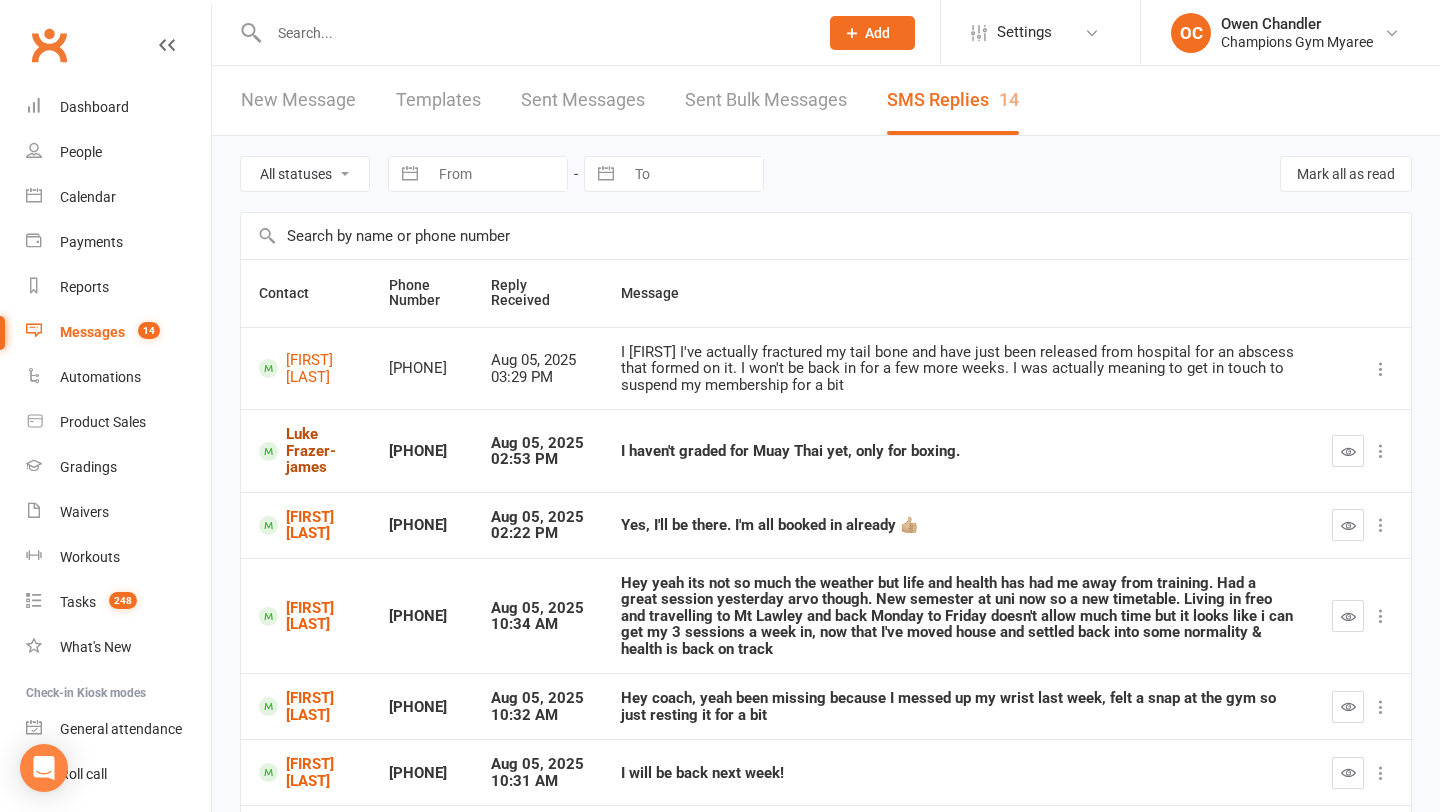 click on "Luke Frazer-james" at bounding box center [306, 451] 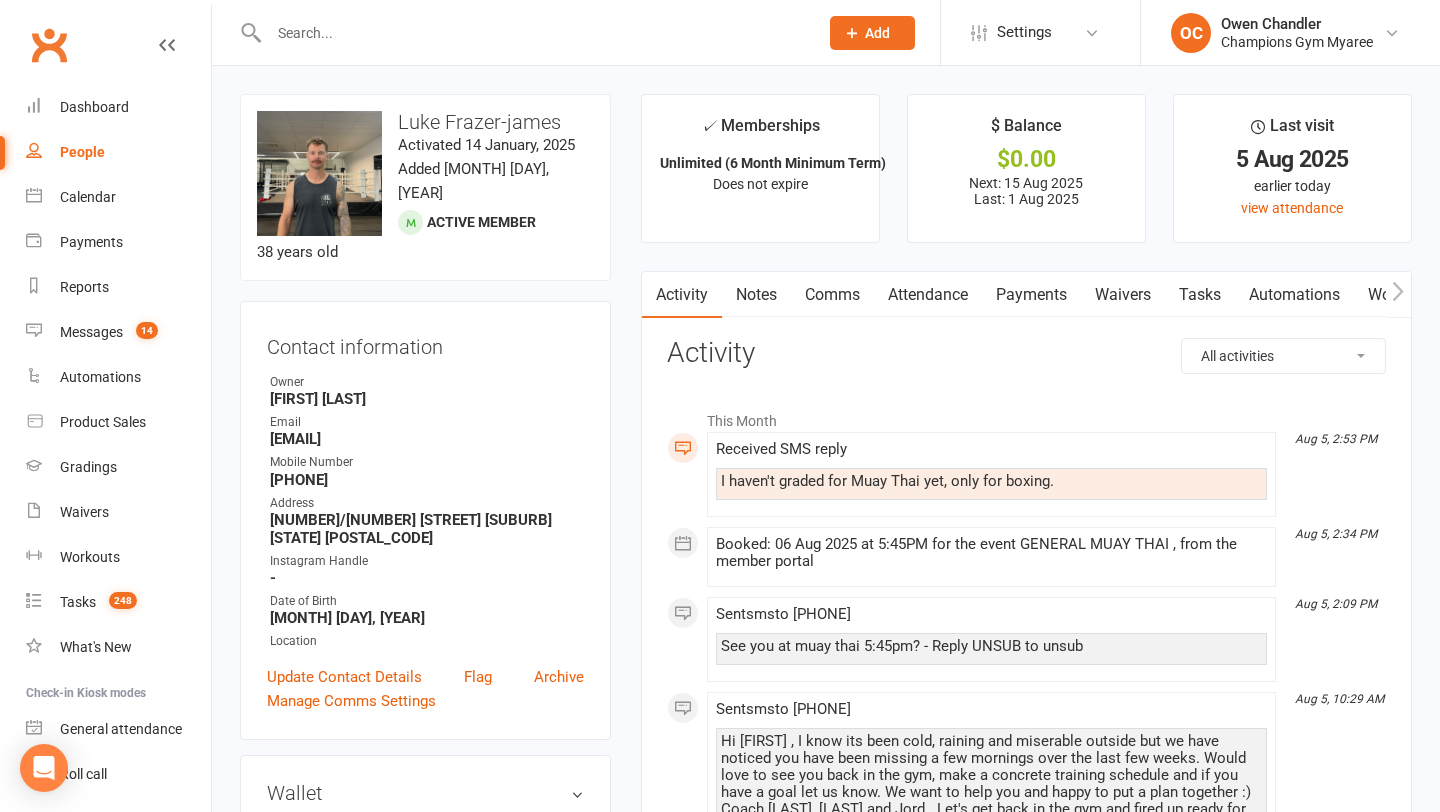 click on "Notes" at bounding box center (756, 295) 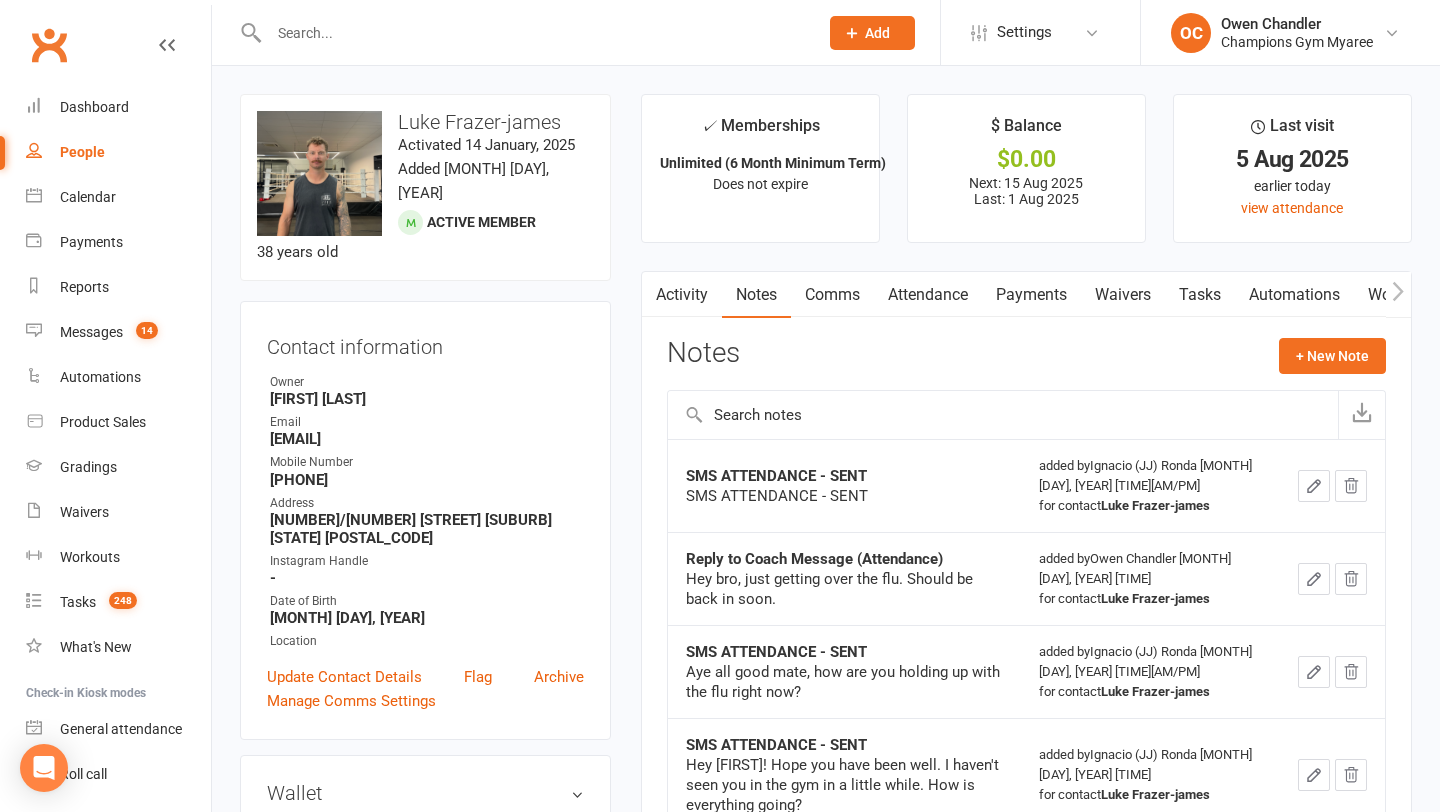 click on "Comms" at bounding box center [832, 295] 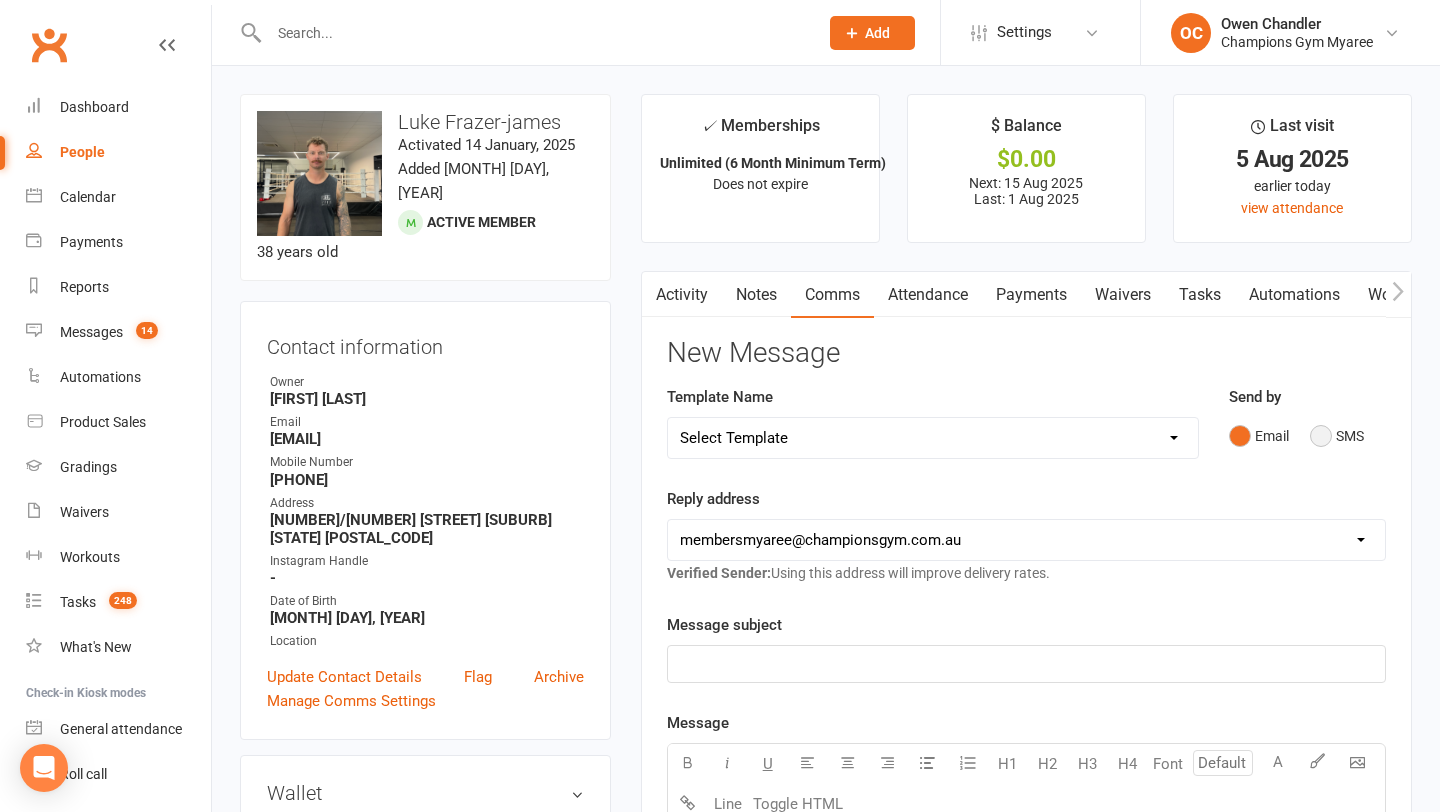 click on "SMS" at bounding box center (1337, 436) 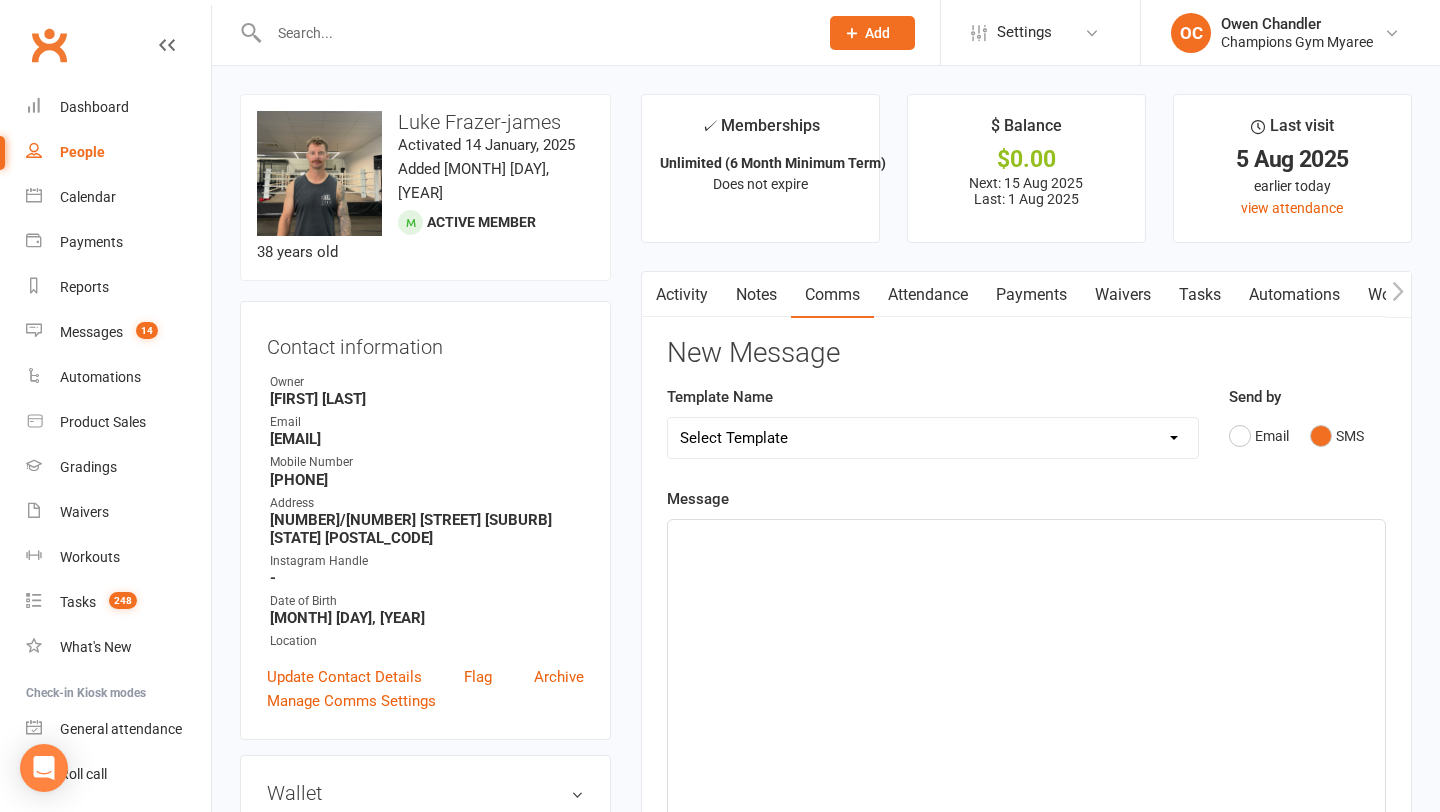click on "﻿" 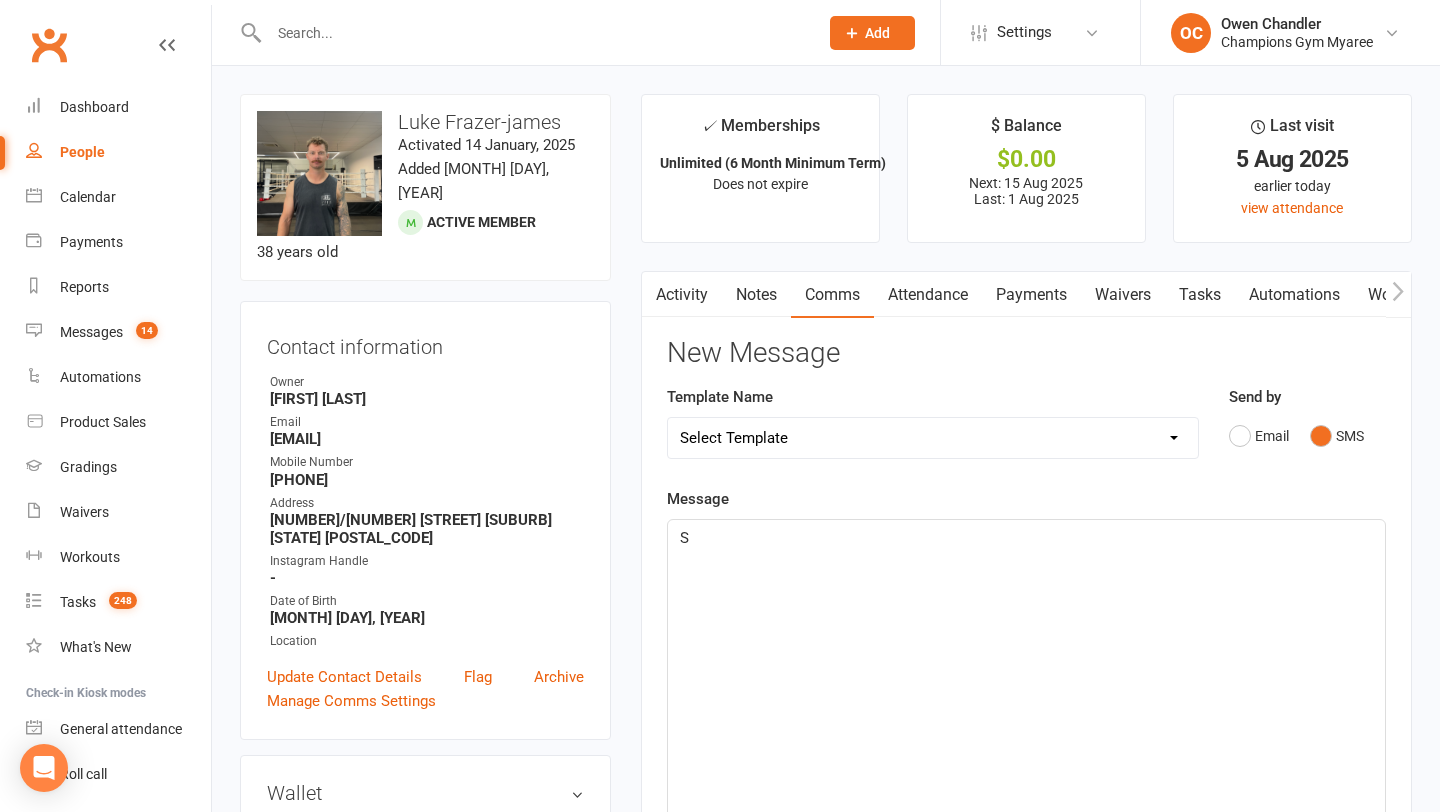 type 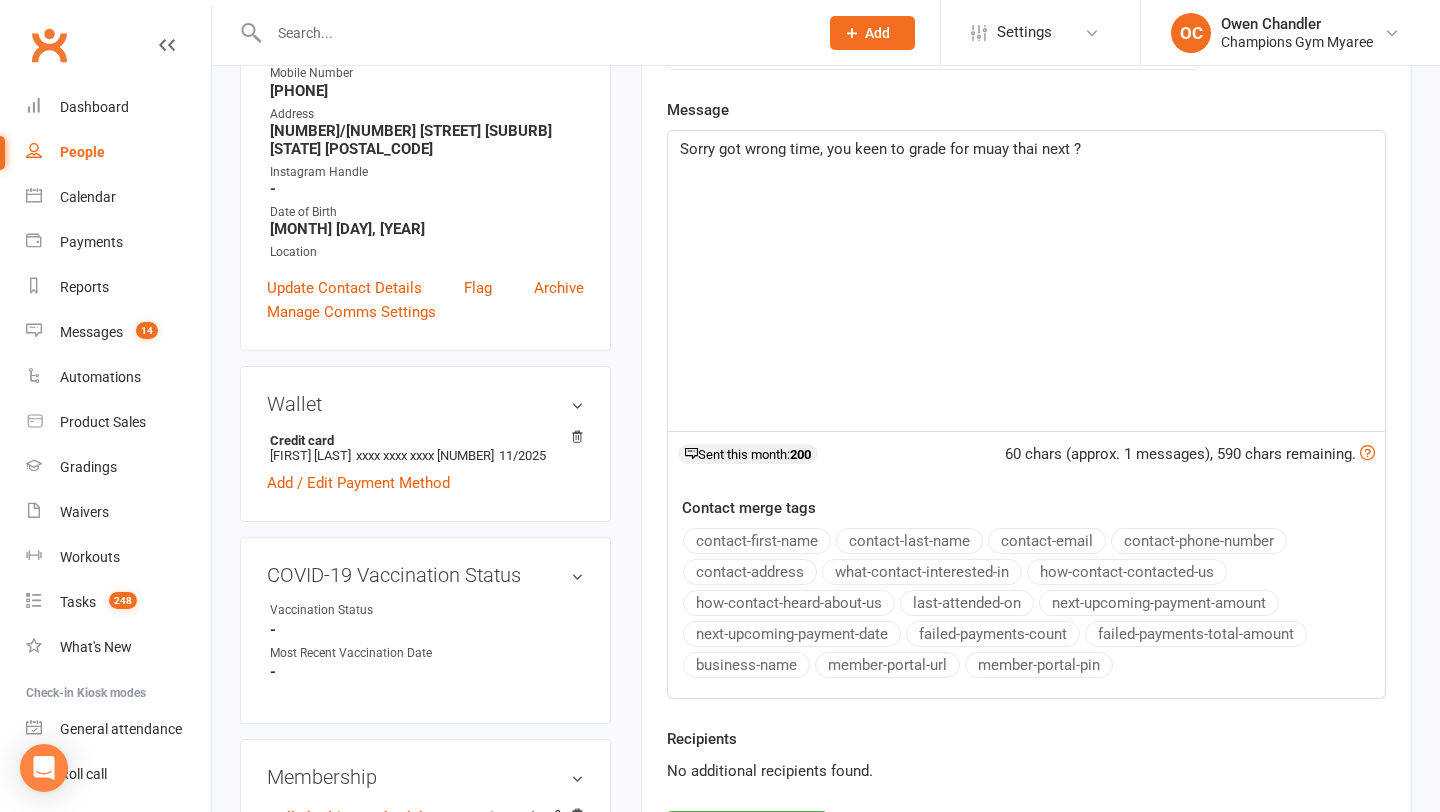 scroll, scrollTop: 439, scrollLeft: 0, axis: vertical 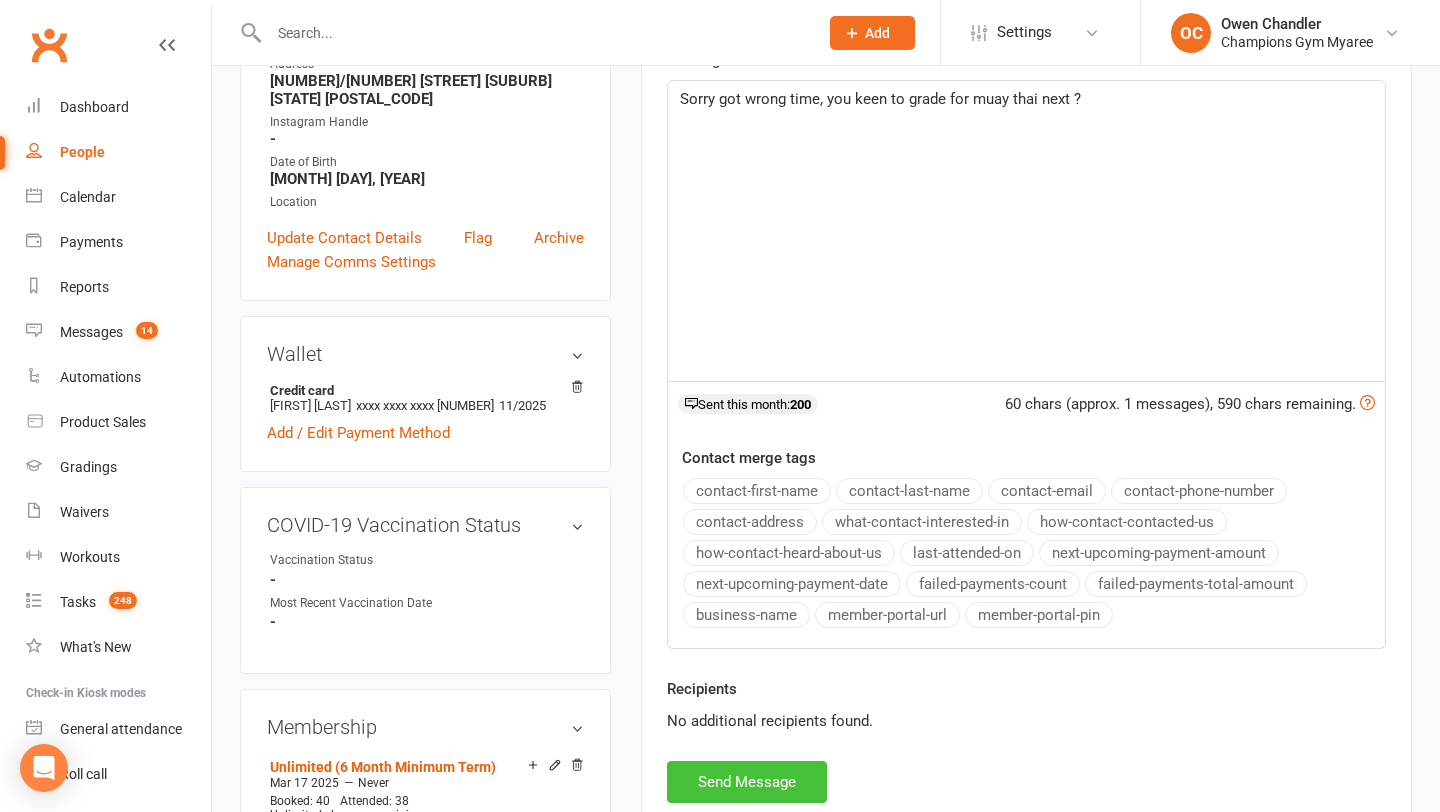 click on "Send Message" at bounding box center [747, 782] 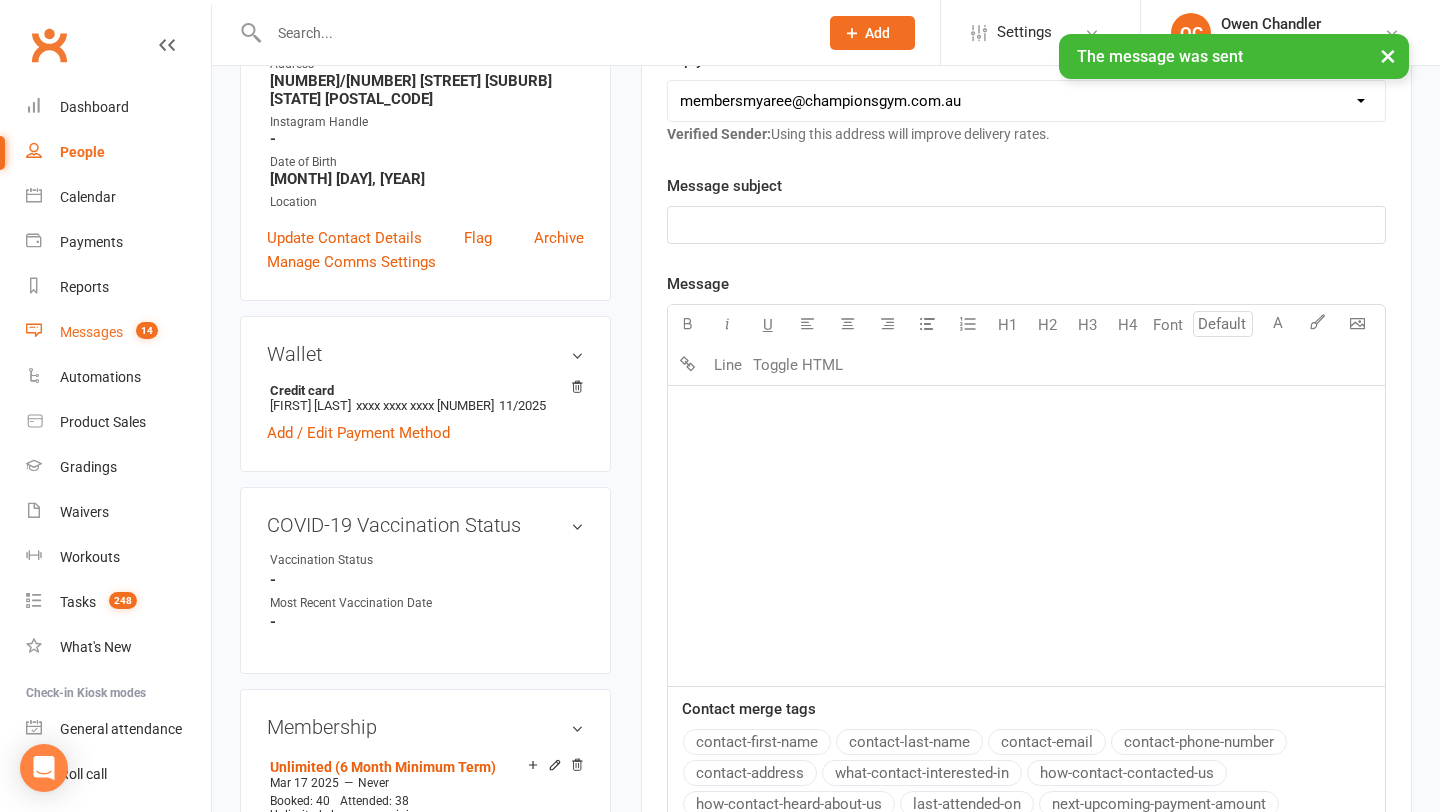 click on "14" at bounding box center (147, 330) 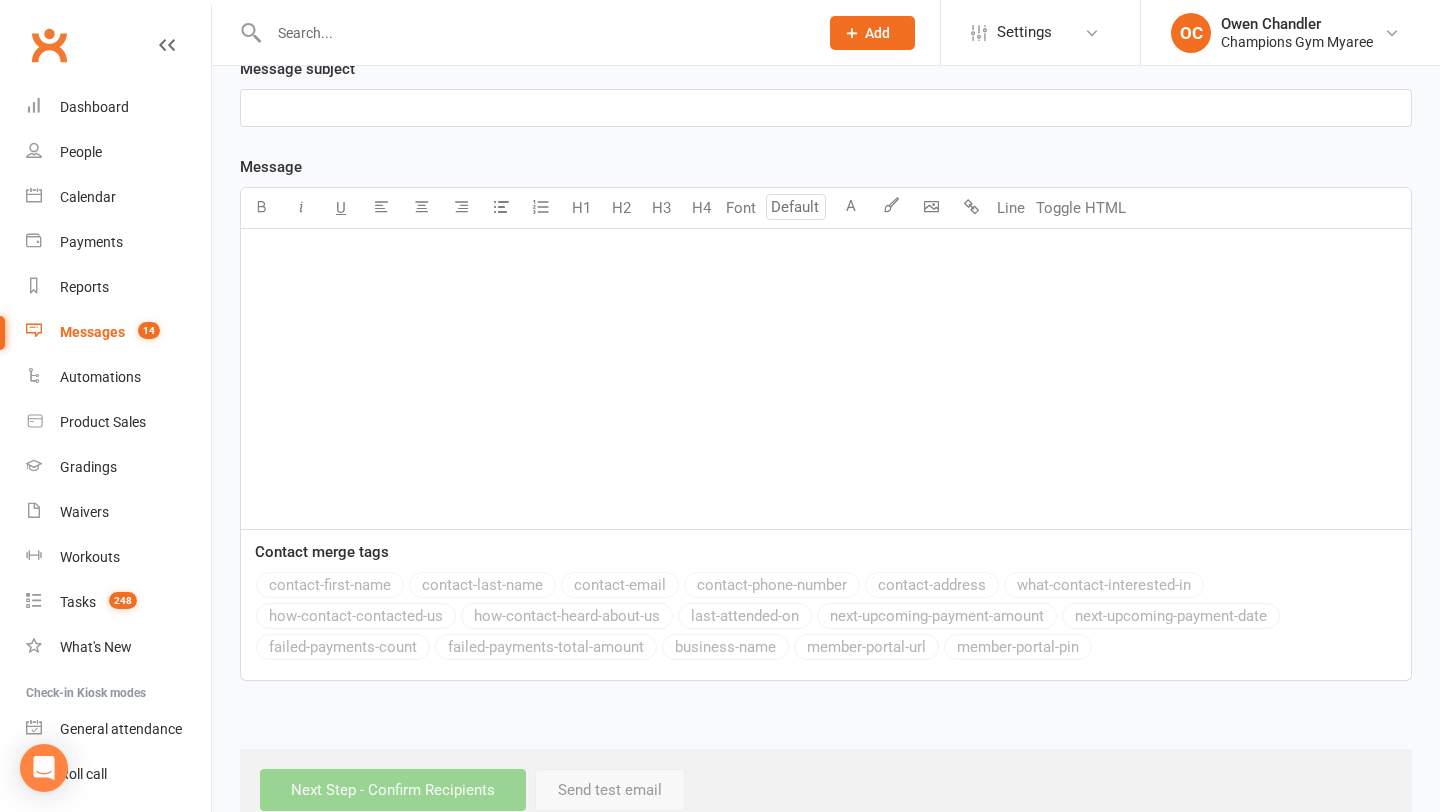 scroll, scrollTop: 0, scrollLeft: 0, axis: both 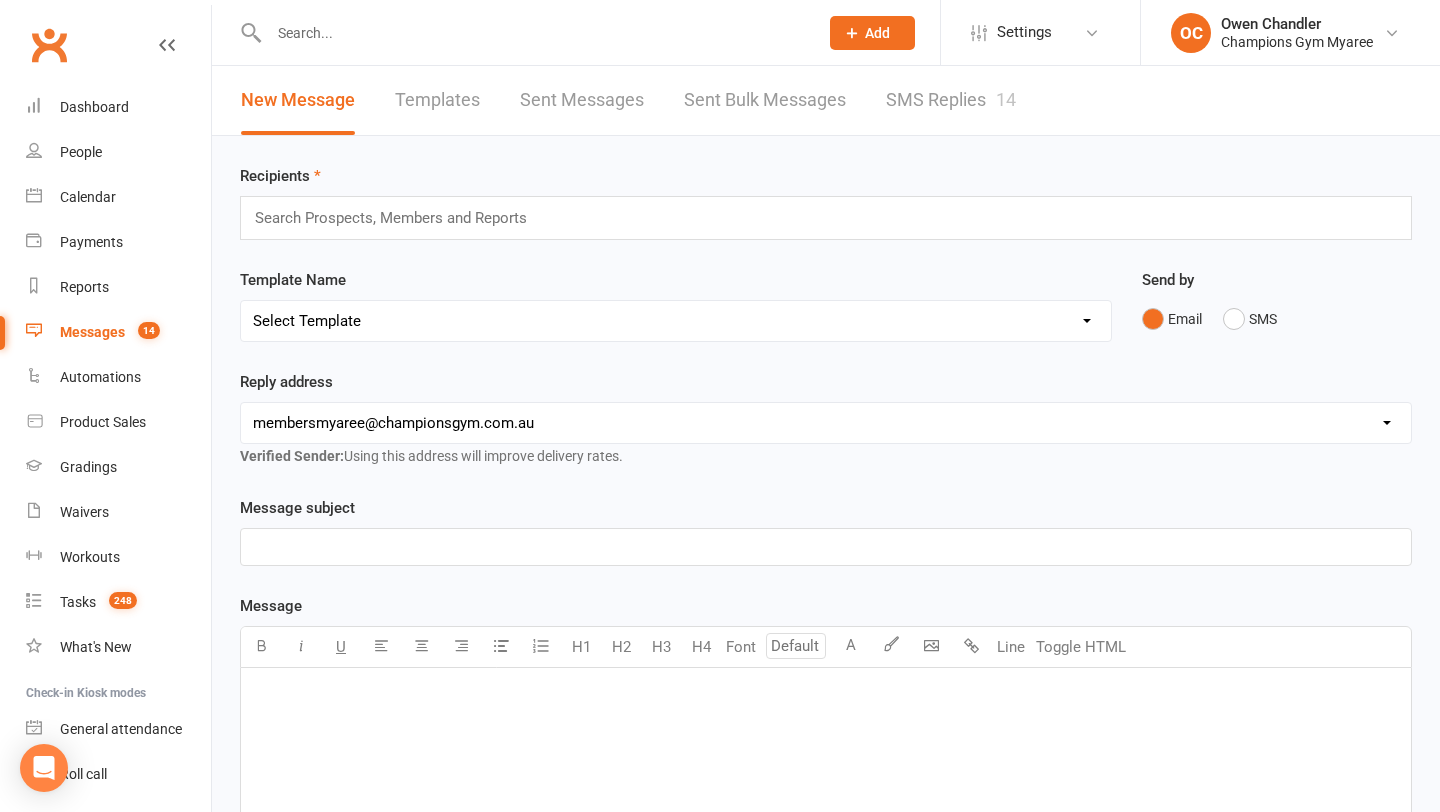 click on "SMS Replies  14" at bounding box center (951, 100) 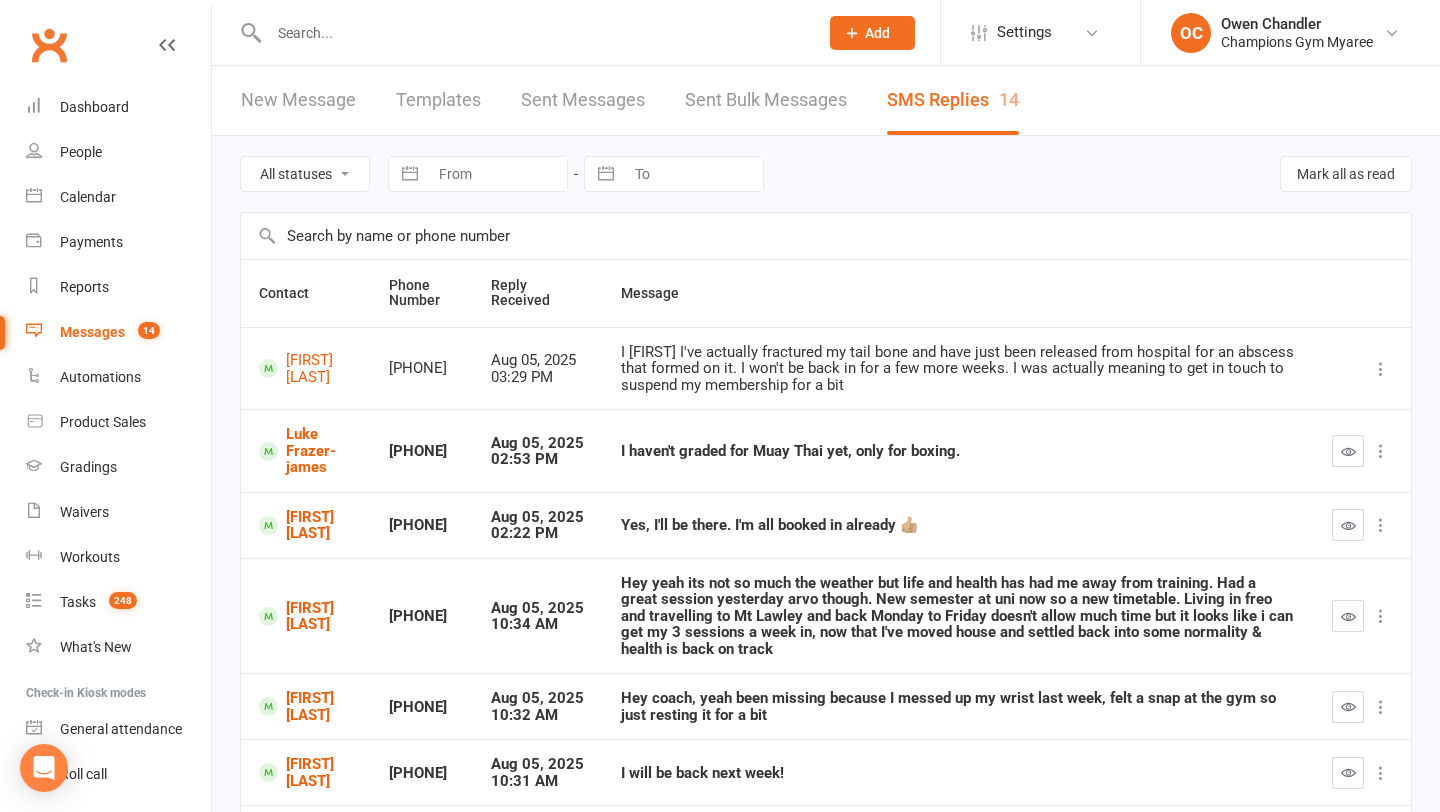 click at bounding box center [1348, 451] 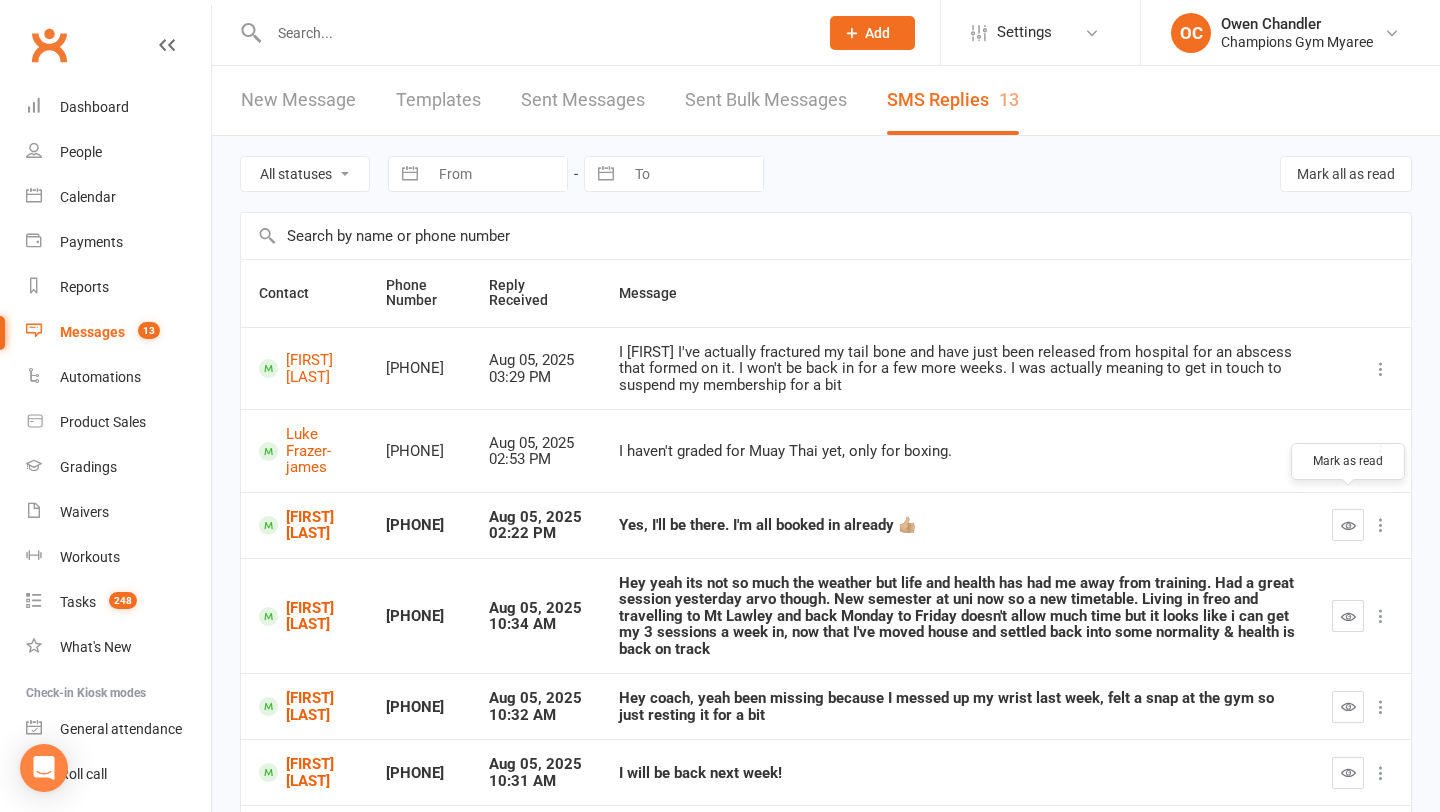 click at bounding box center [1348, 525] 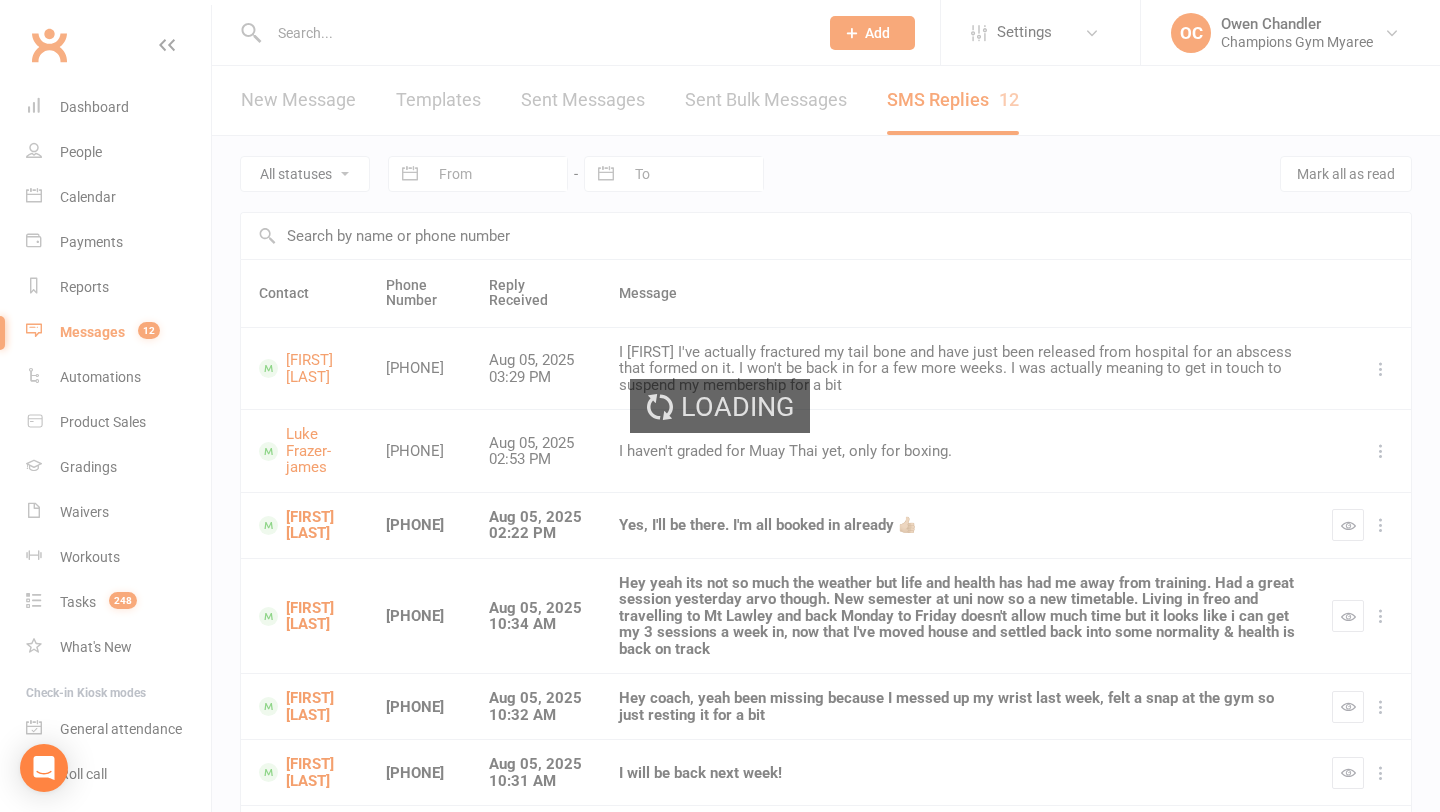 scroll, scrollTop: 165, scrollLeft: 0, axis: vertical 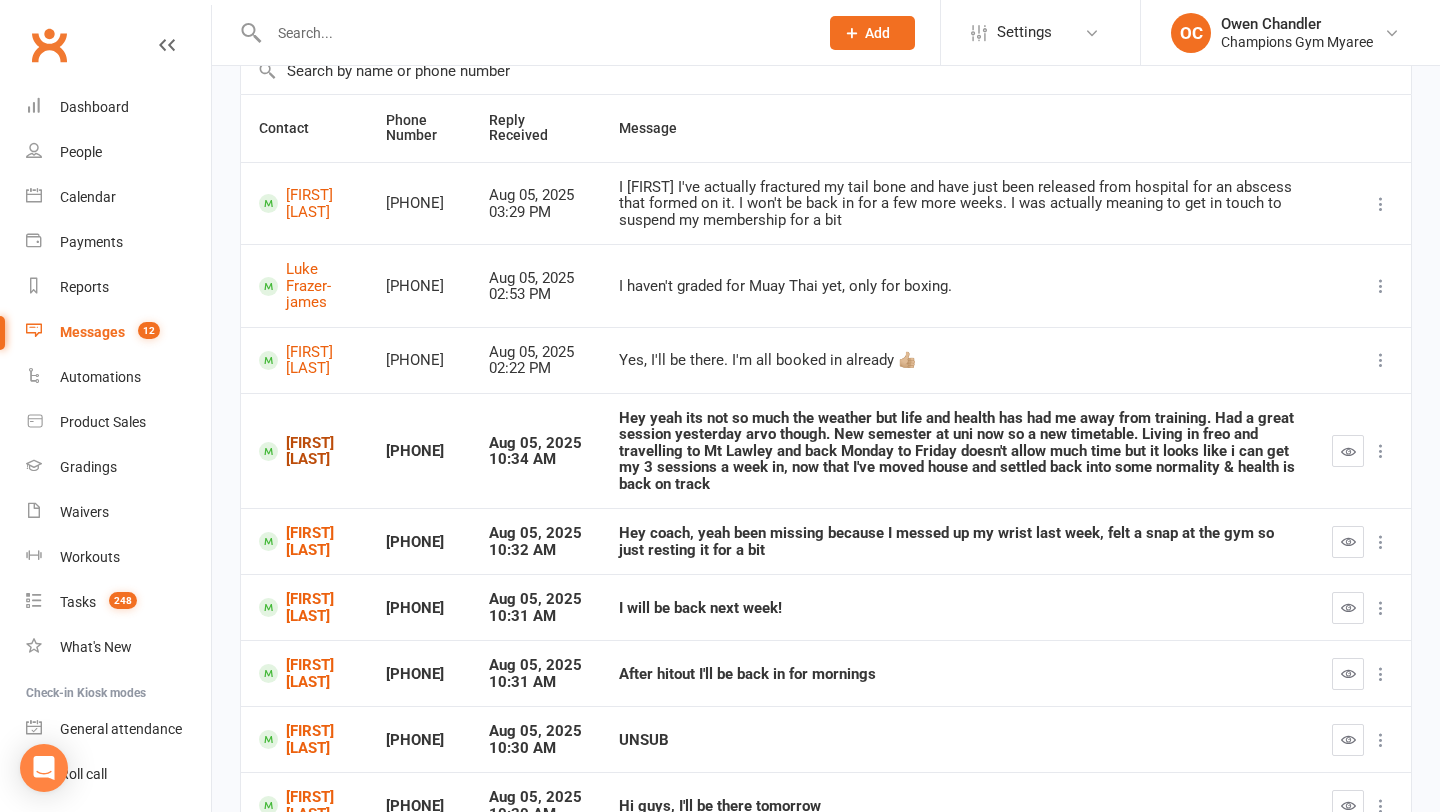 click on "[FIRST] [LAST]" at bounding box center (304, 451) 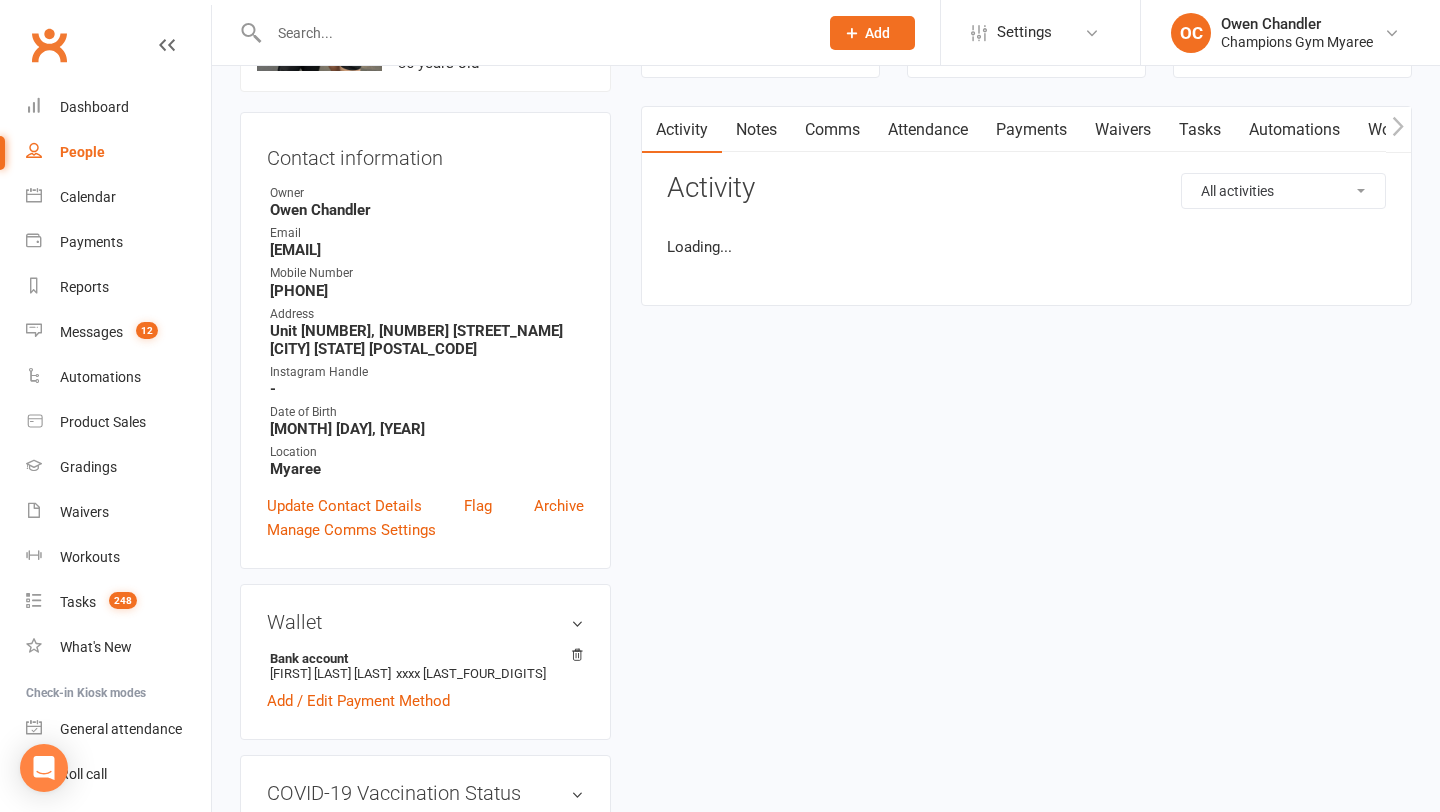 scroll, scrollTop: 0, scrollLeft: 0, axis: both 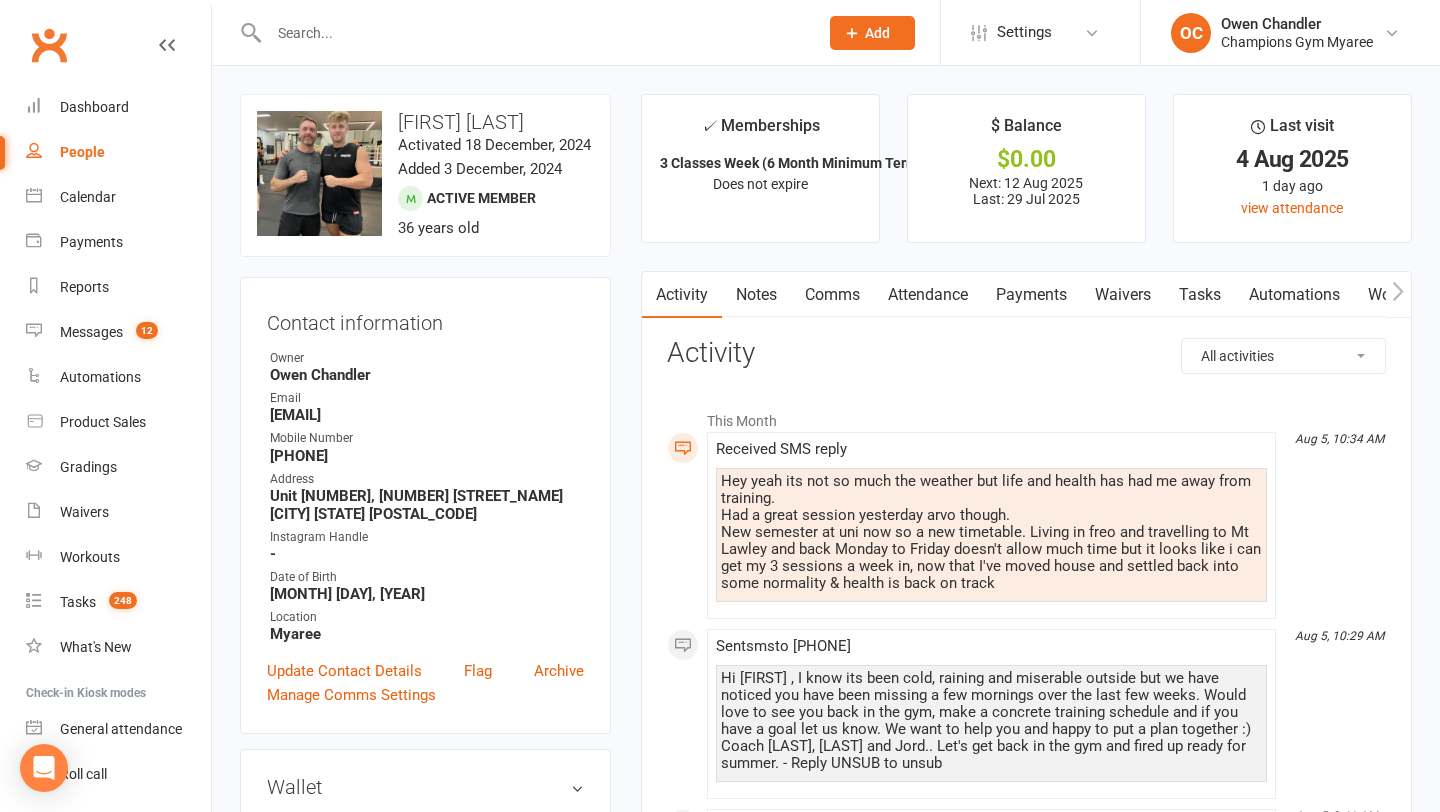 click on "Notes" at bounding box center (756, 295) 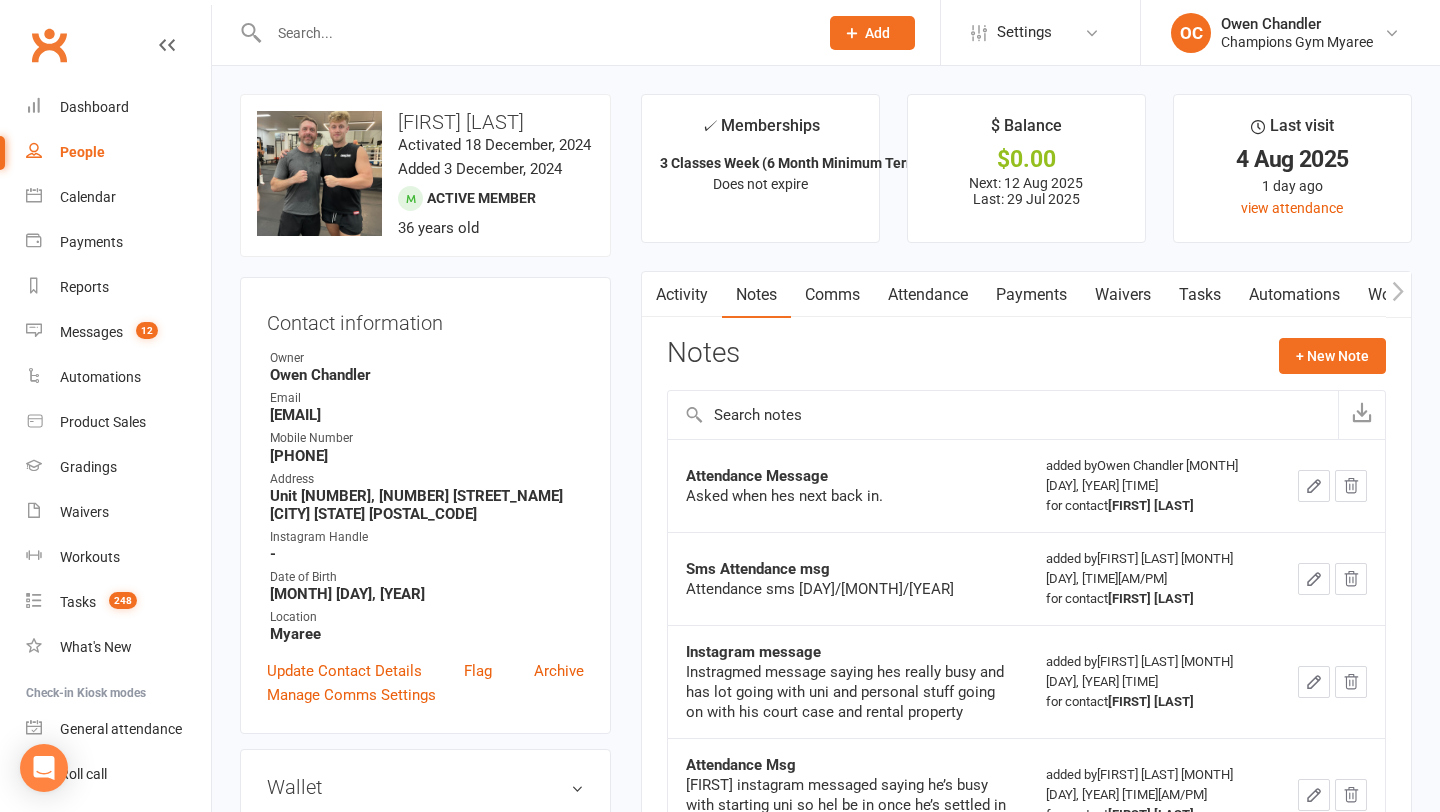 click on "Comms" at bounding box center (832, 295) 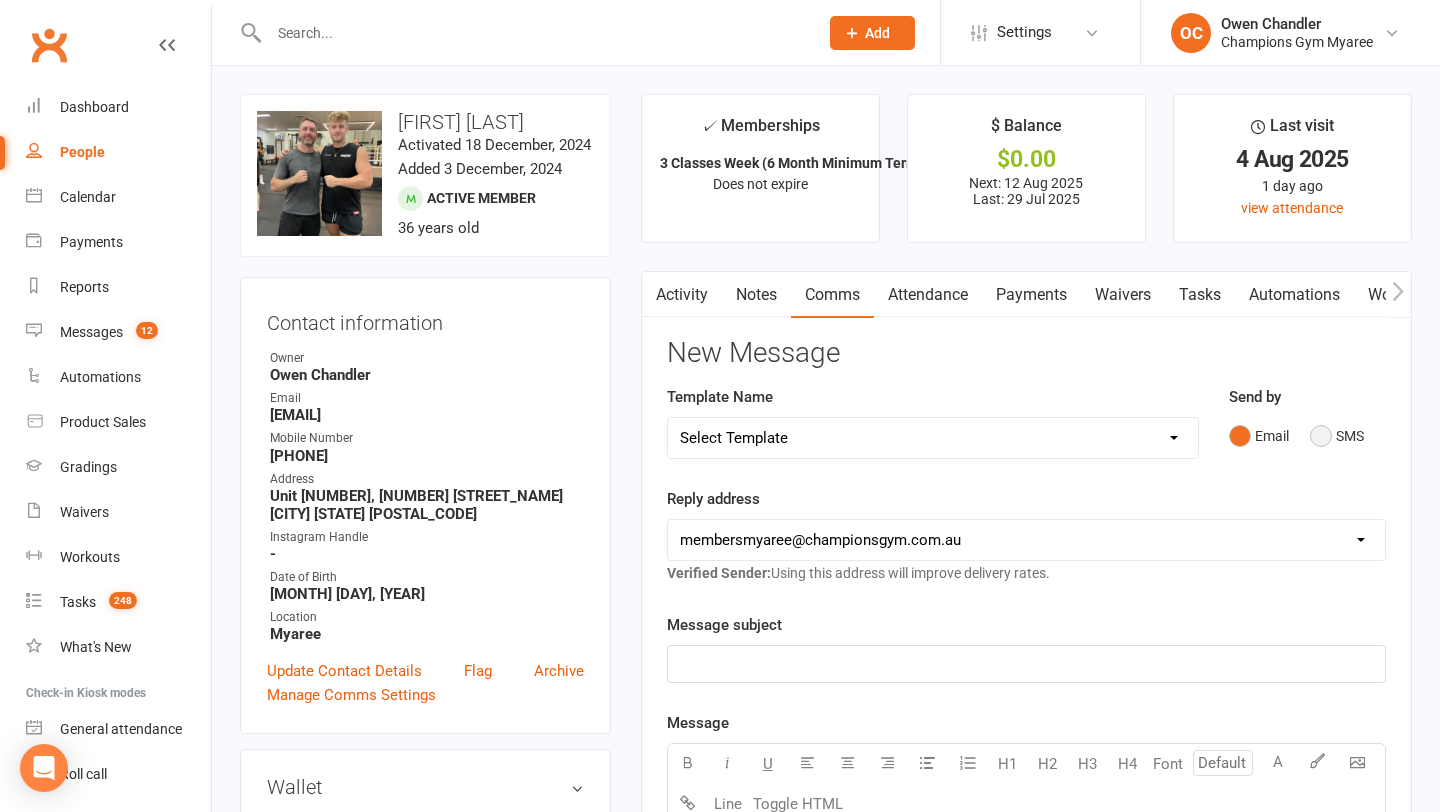 click on "SMS" at bounding box center (1337, 436) 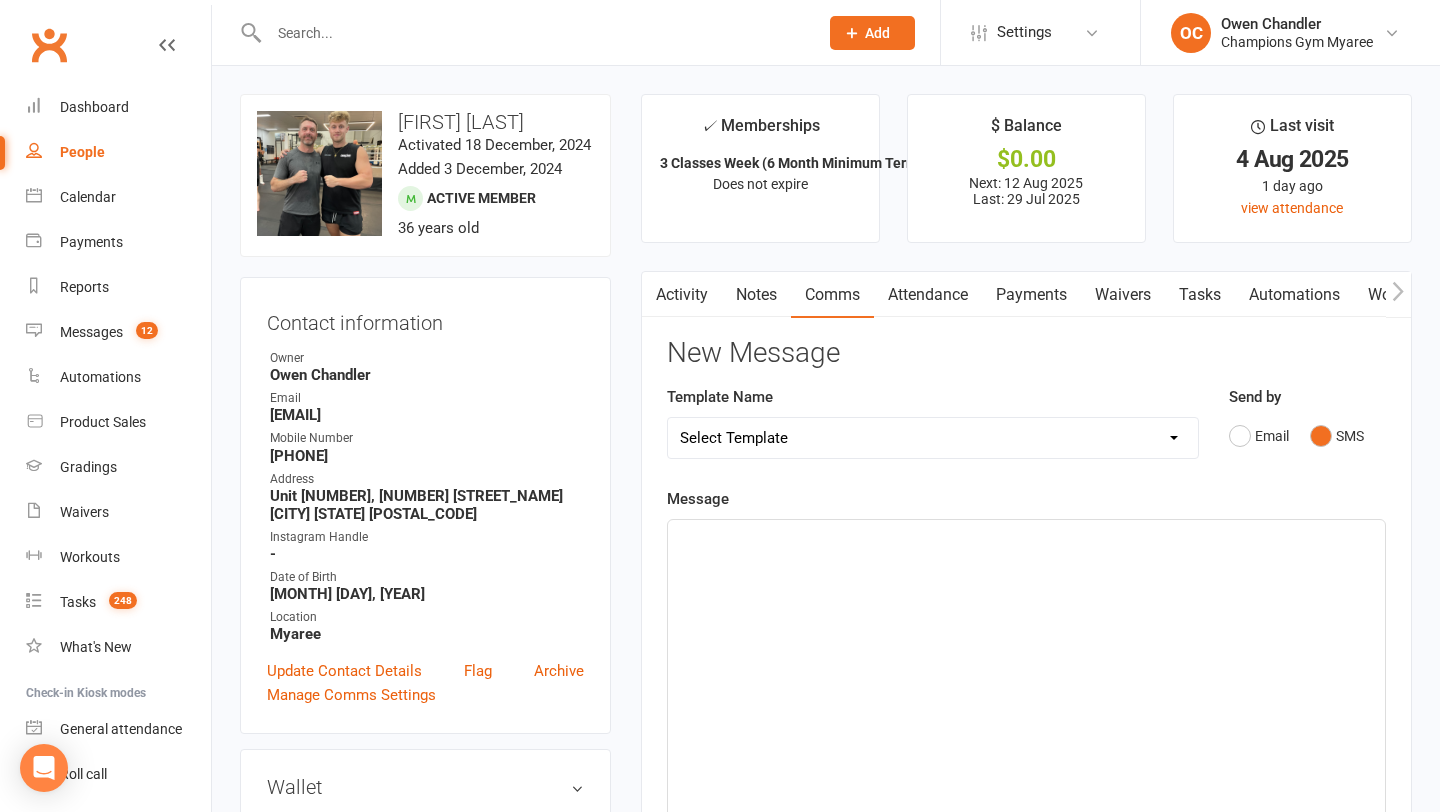 click on "﻿" 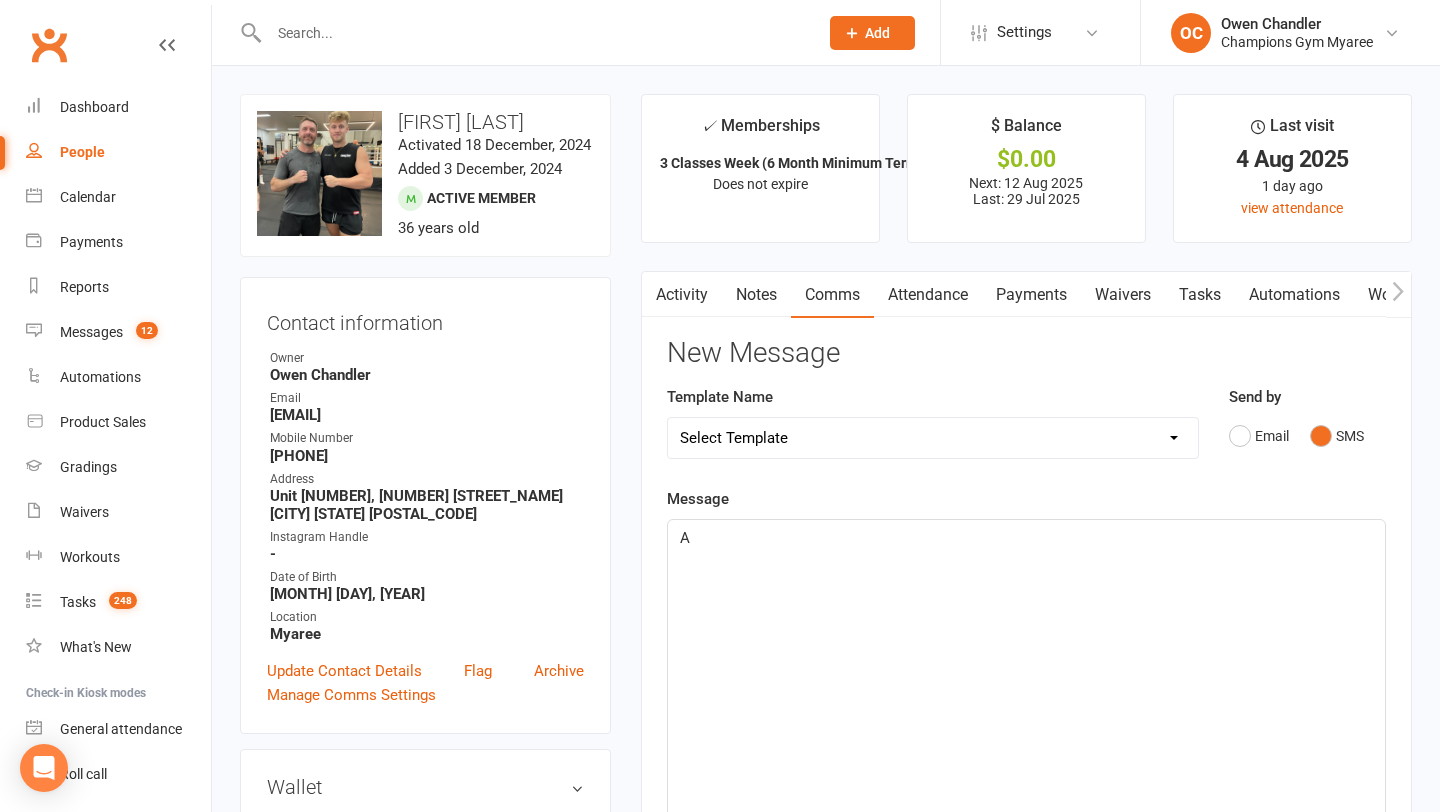 type 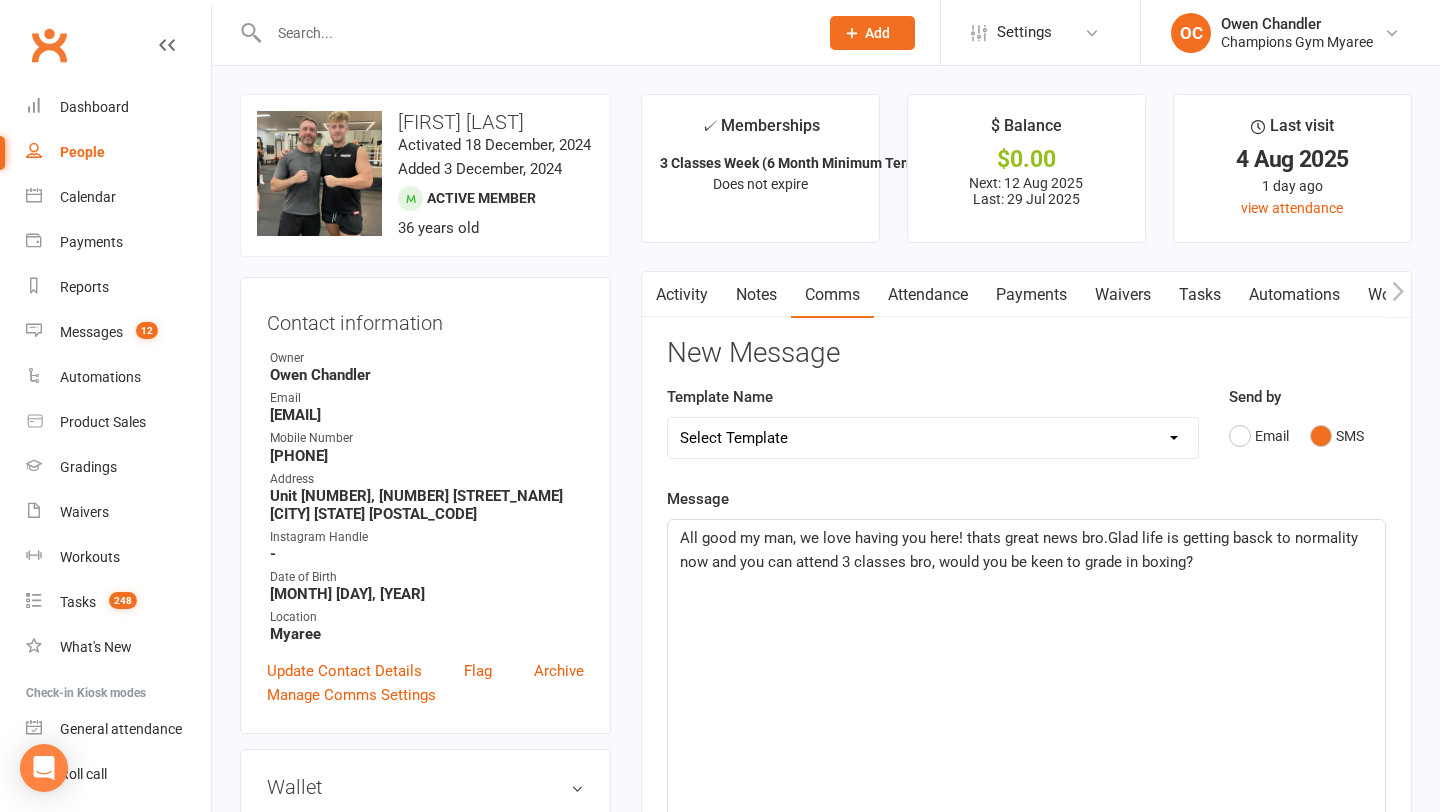 click on "All good my man, we love having you here! thats great news bro.Glad life is getting basck to normality now and you can attend 3 classes bro, would you be keen to grade in boxing?" 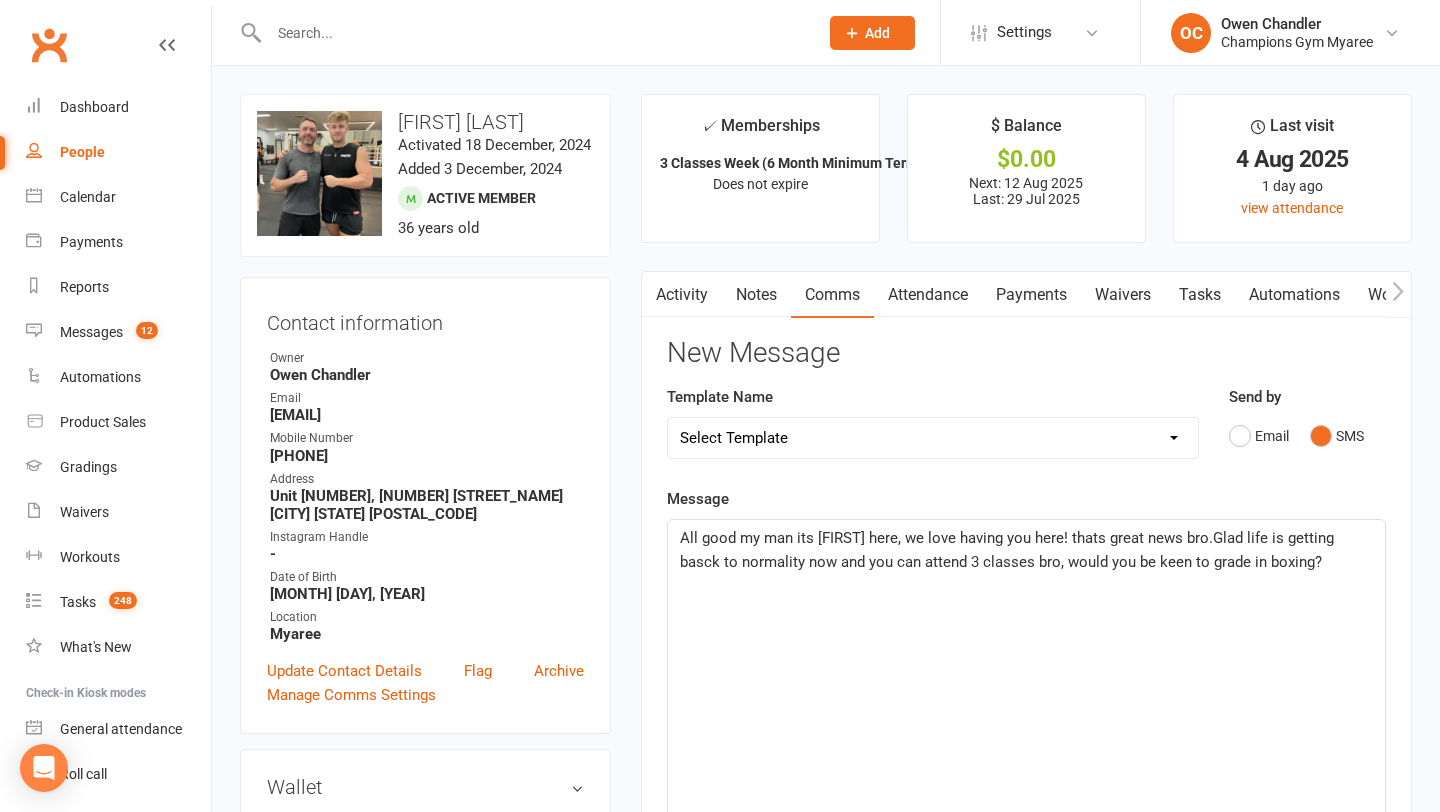 click on "All good my man its Owen here, we love having you here! thats great news bro.Glad life is getting basck to normality now and you can attend 3 classes bro, would you be keen to grade in boxing?" 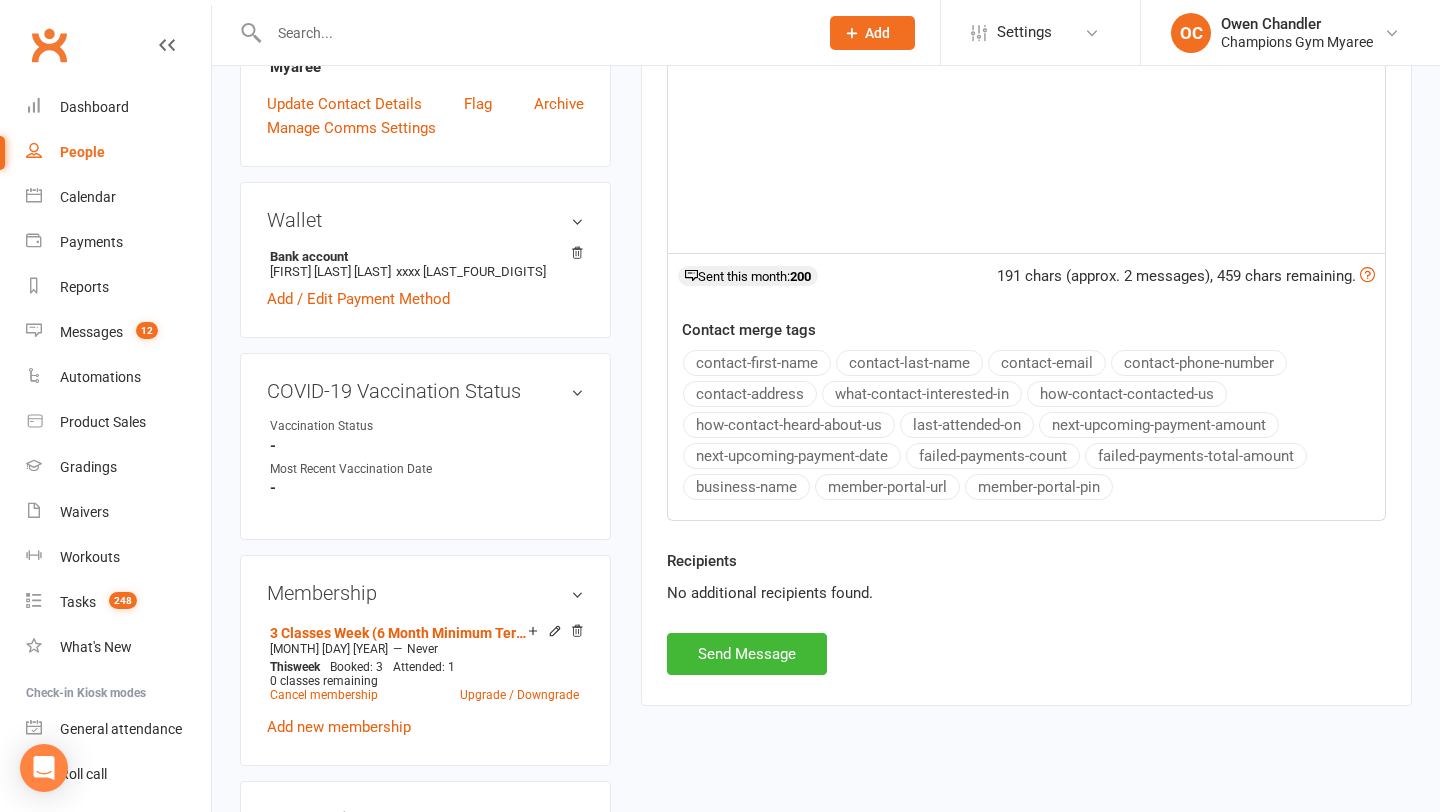scroll, scrollTop: 807, scrollLeft: 0, axis: vertical 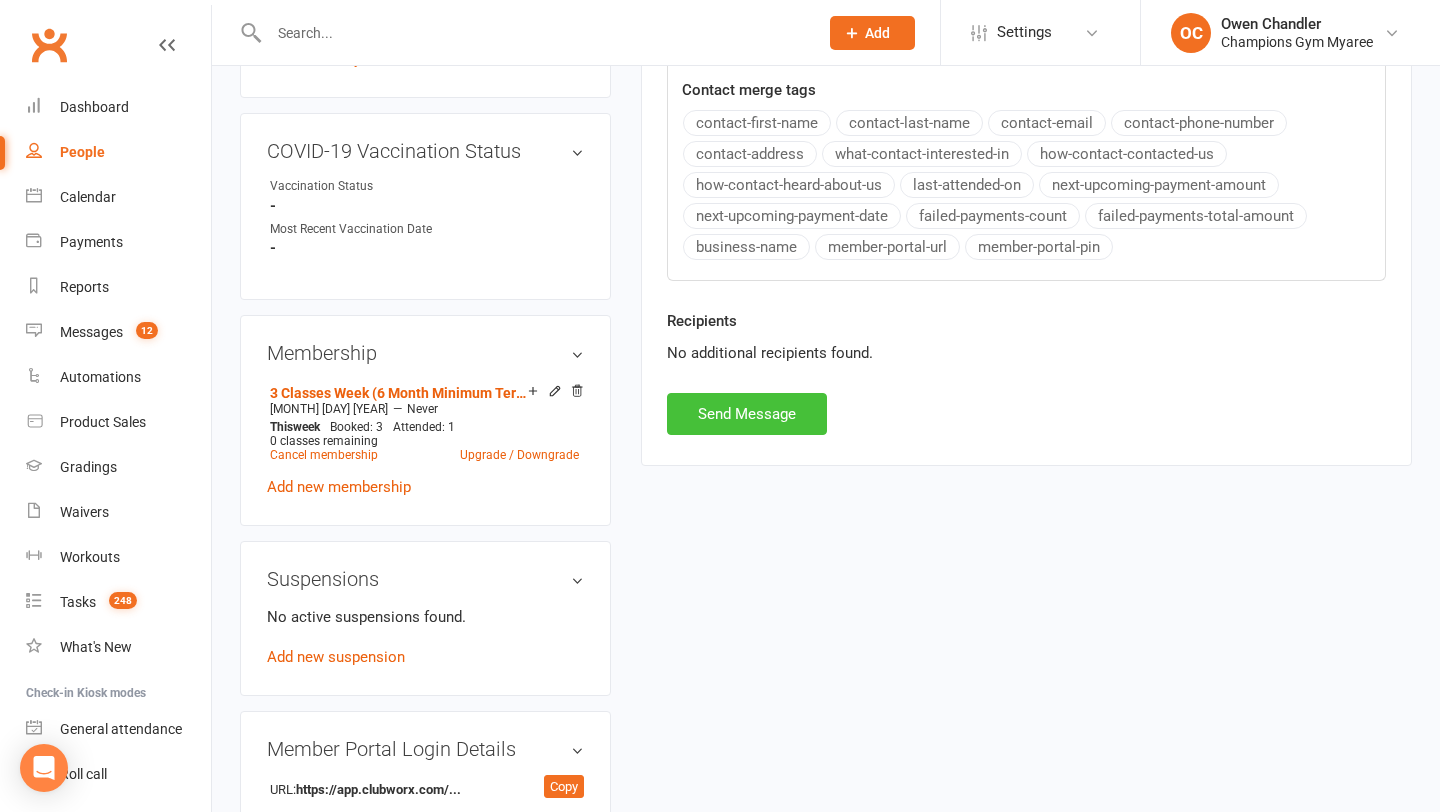 click on "Send Message" at bounding box center [747, 414] 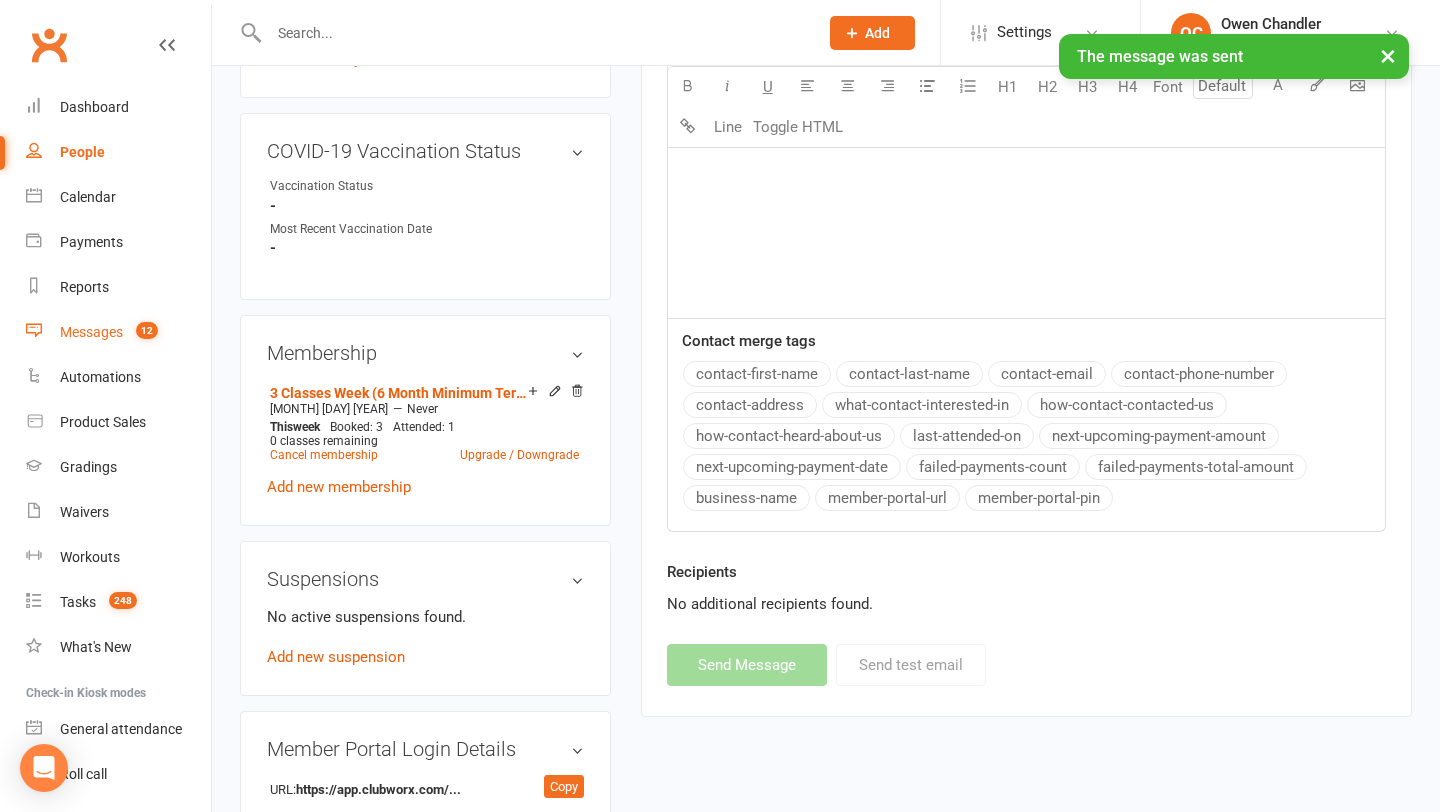 click on "12" at bounding box center (142, 332) 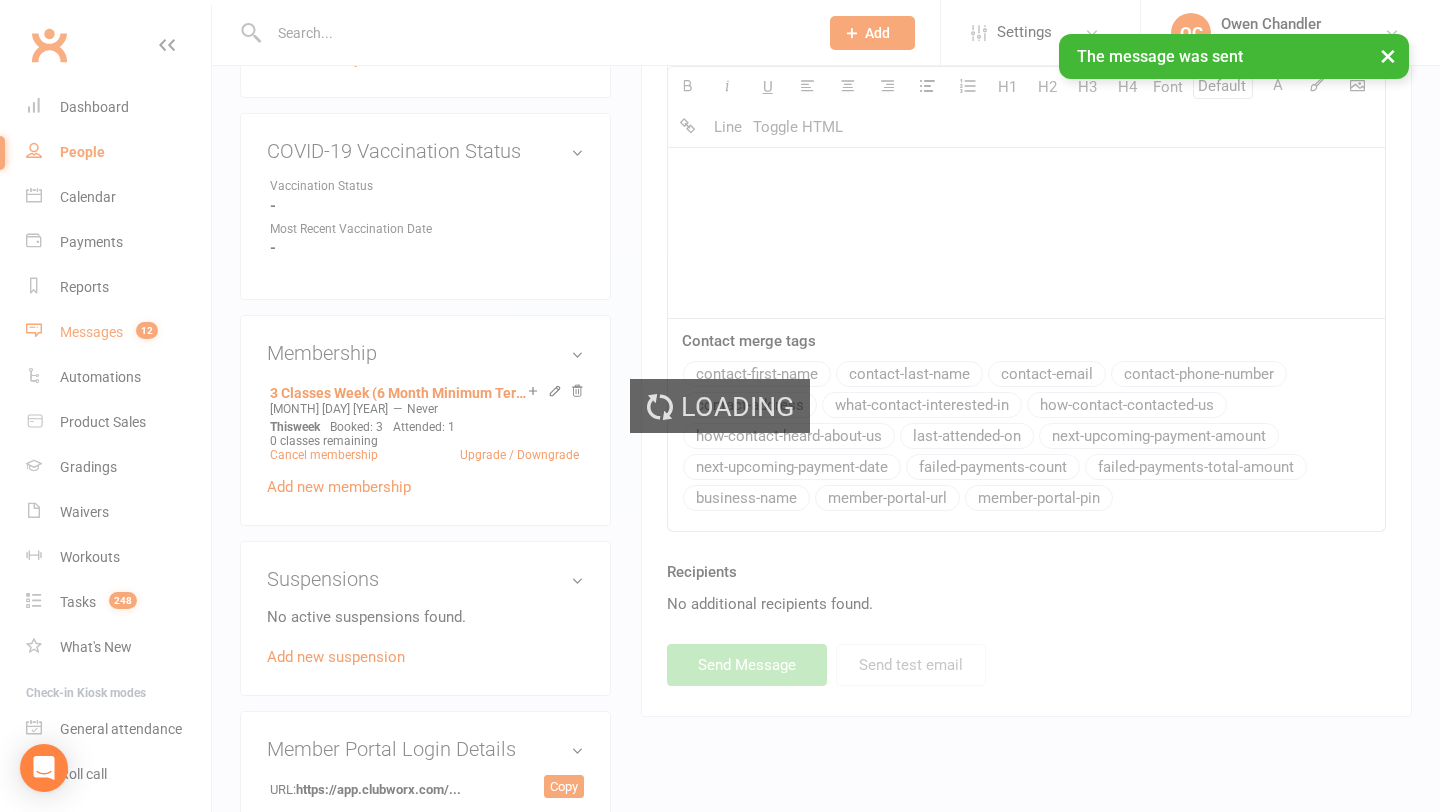 scroll, scrollTop: 0, scrollLeft: 0, axis: both 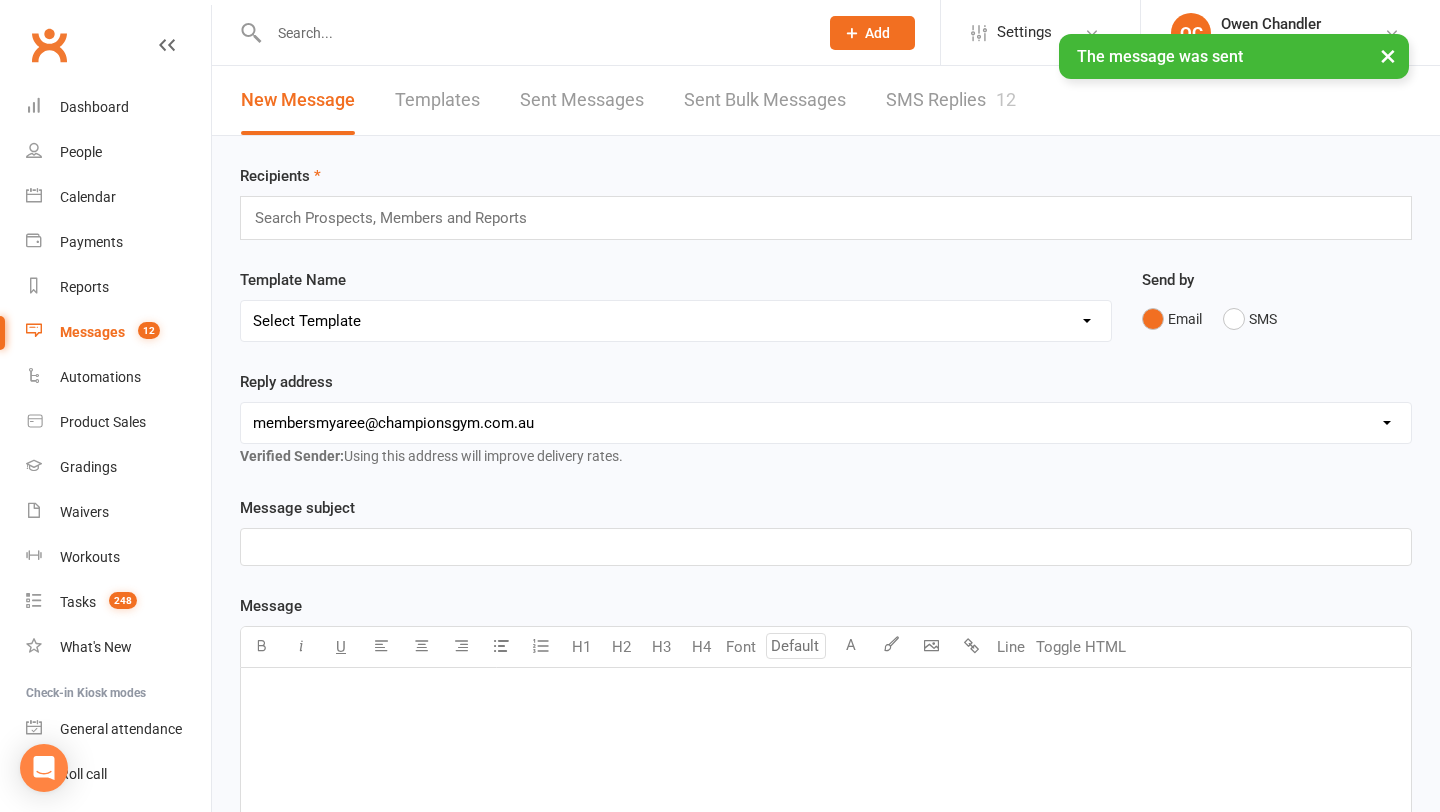 click on "SMS Replies  12" at bounding box center (951, 100) 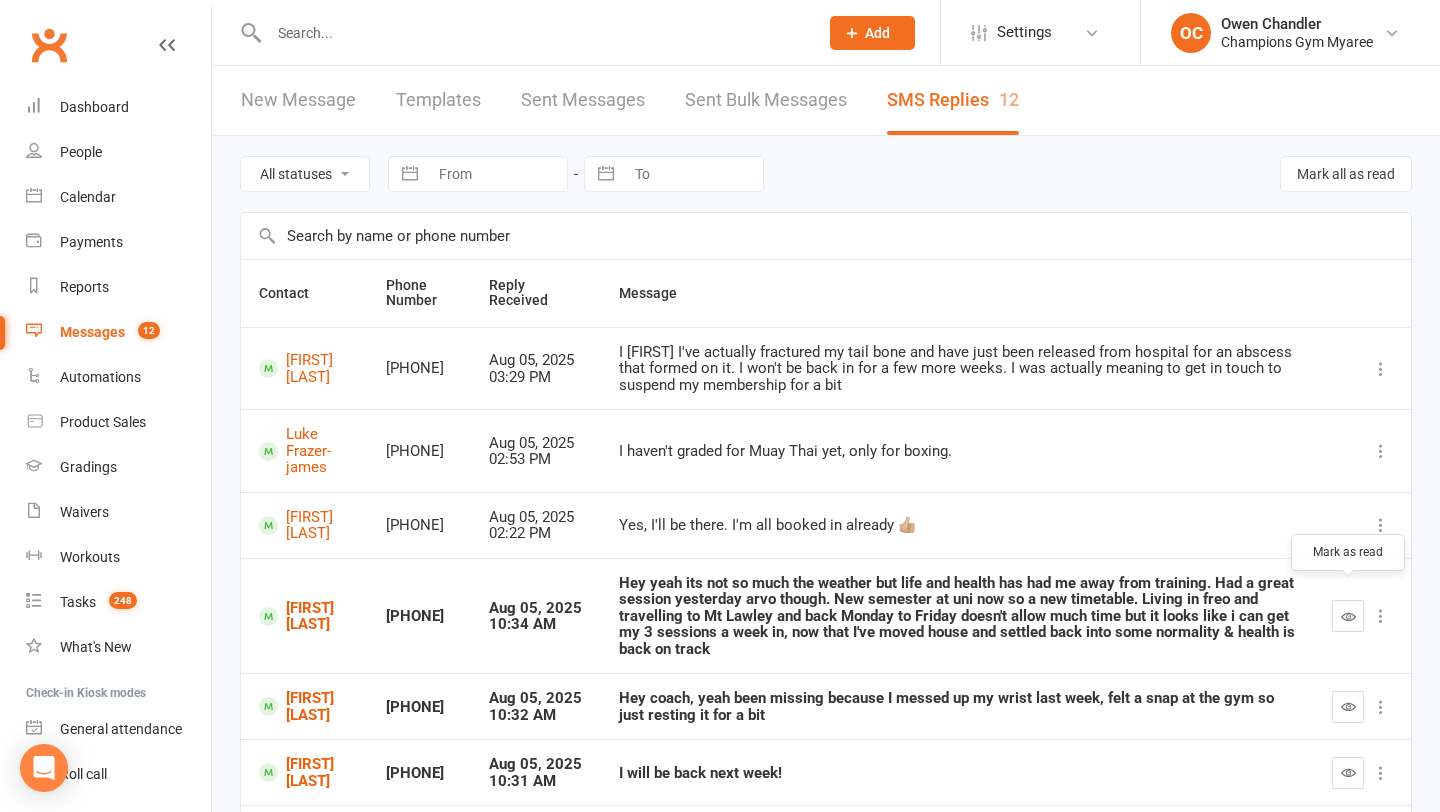 click at bounding box center [1348, 616] 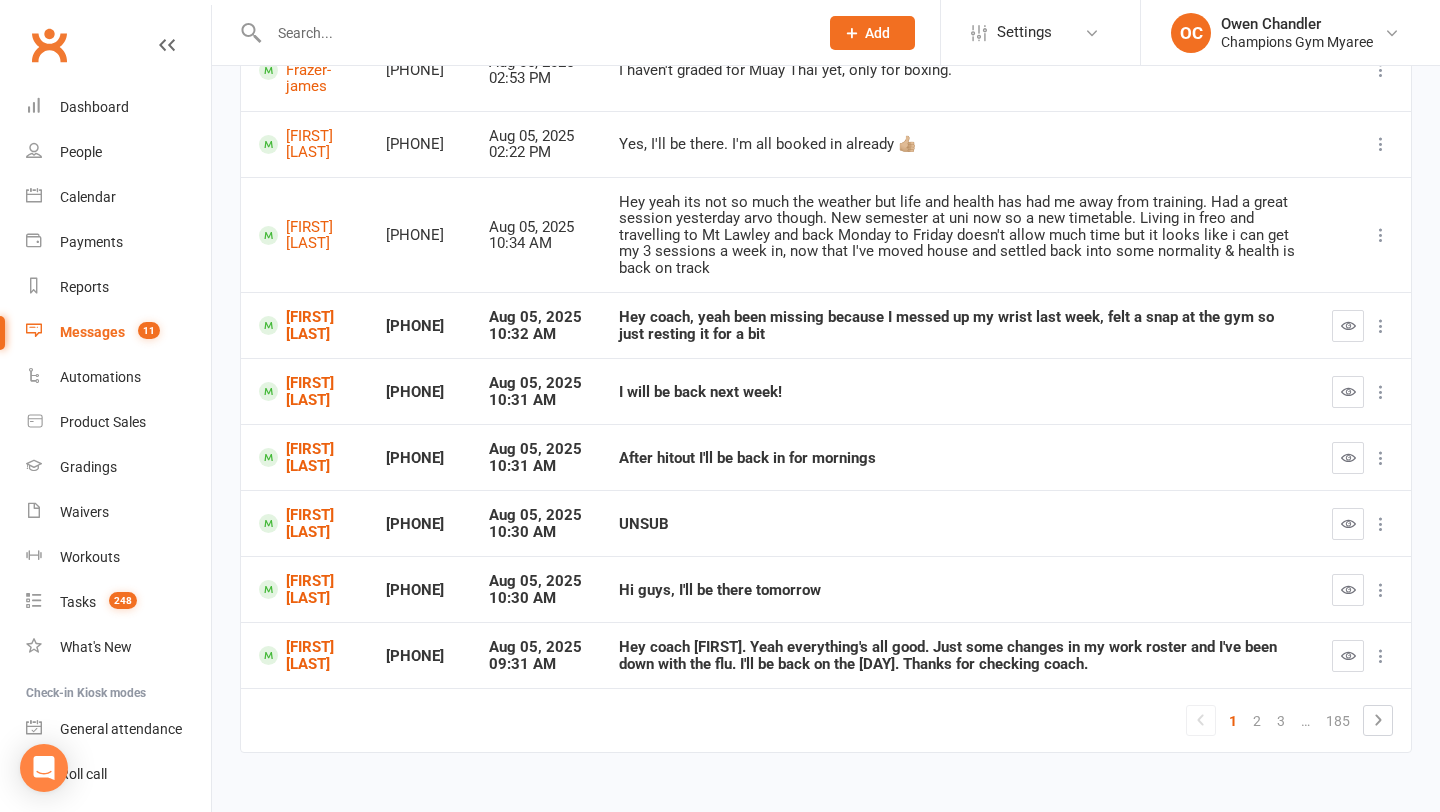 scroll, scrollTop: 374, scrollLeft: 0, axis: vertical 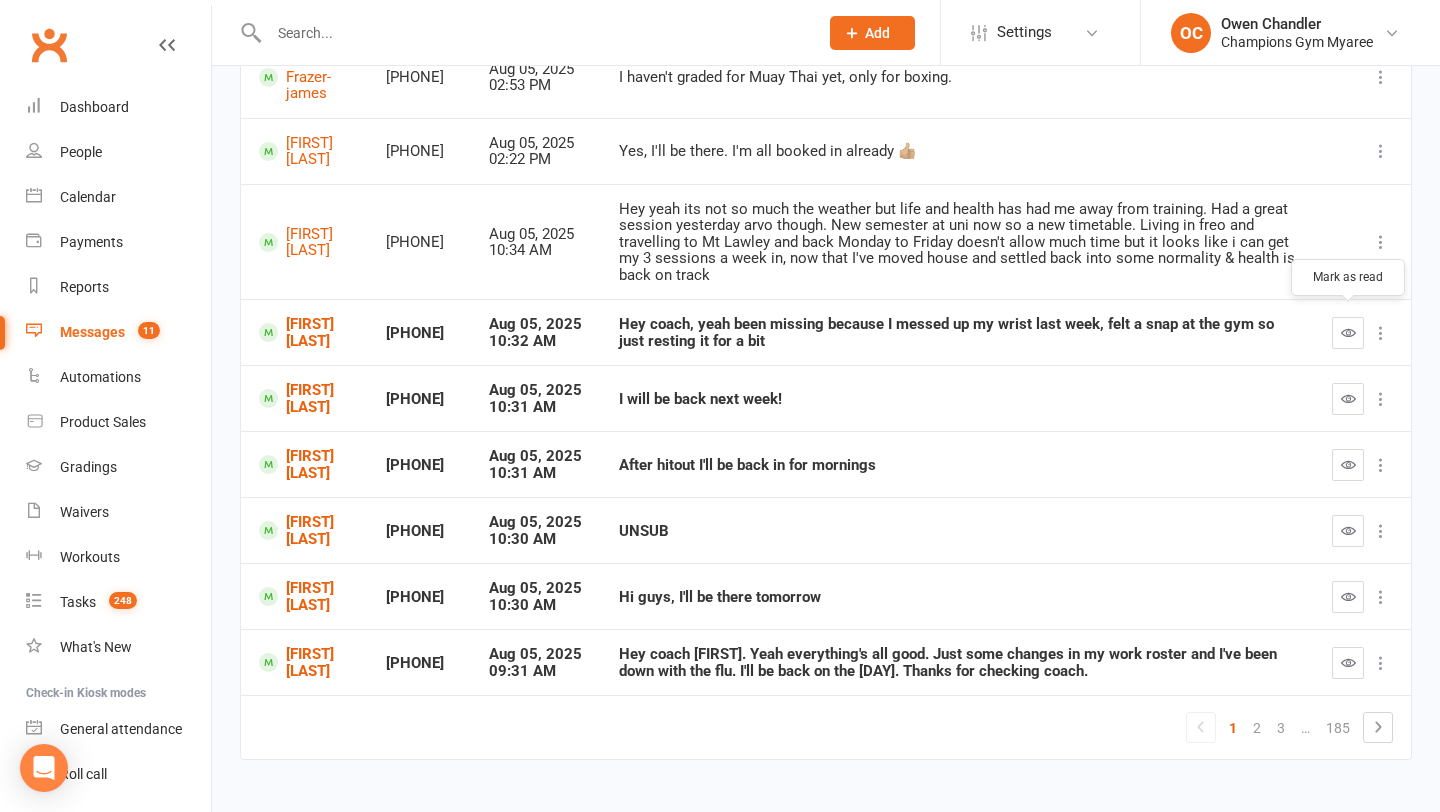 click at bounding box center (1348, 333) 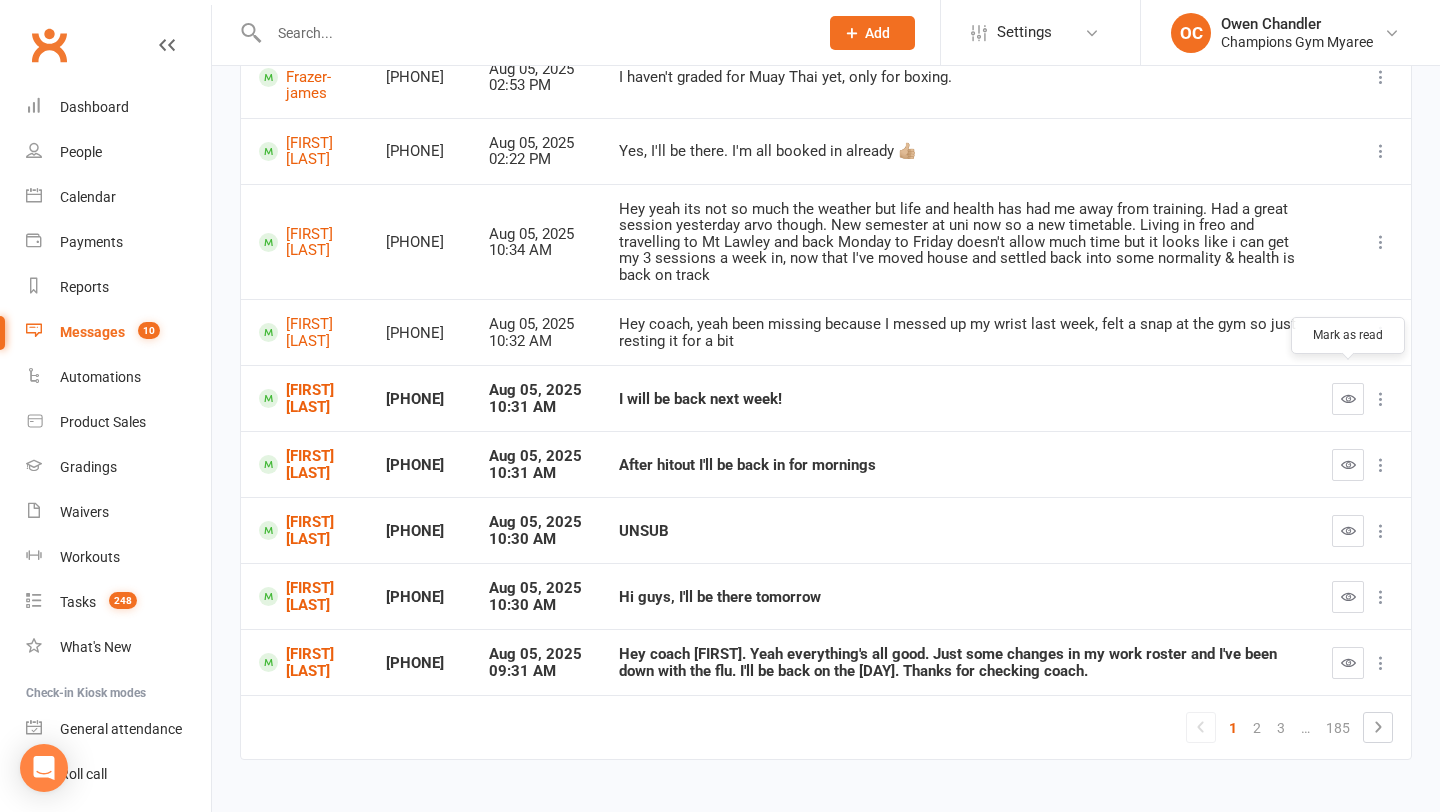 click at bounding box center (1348, 398) 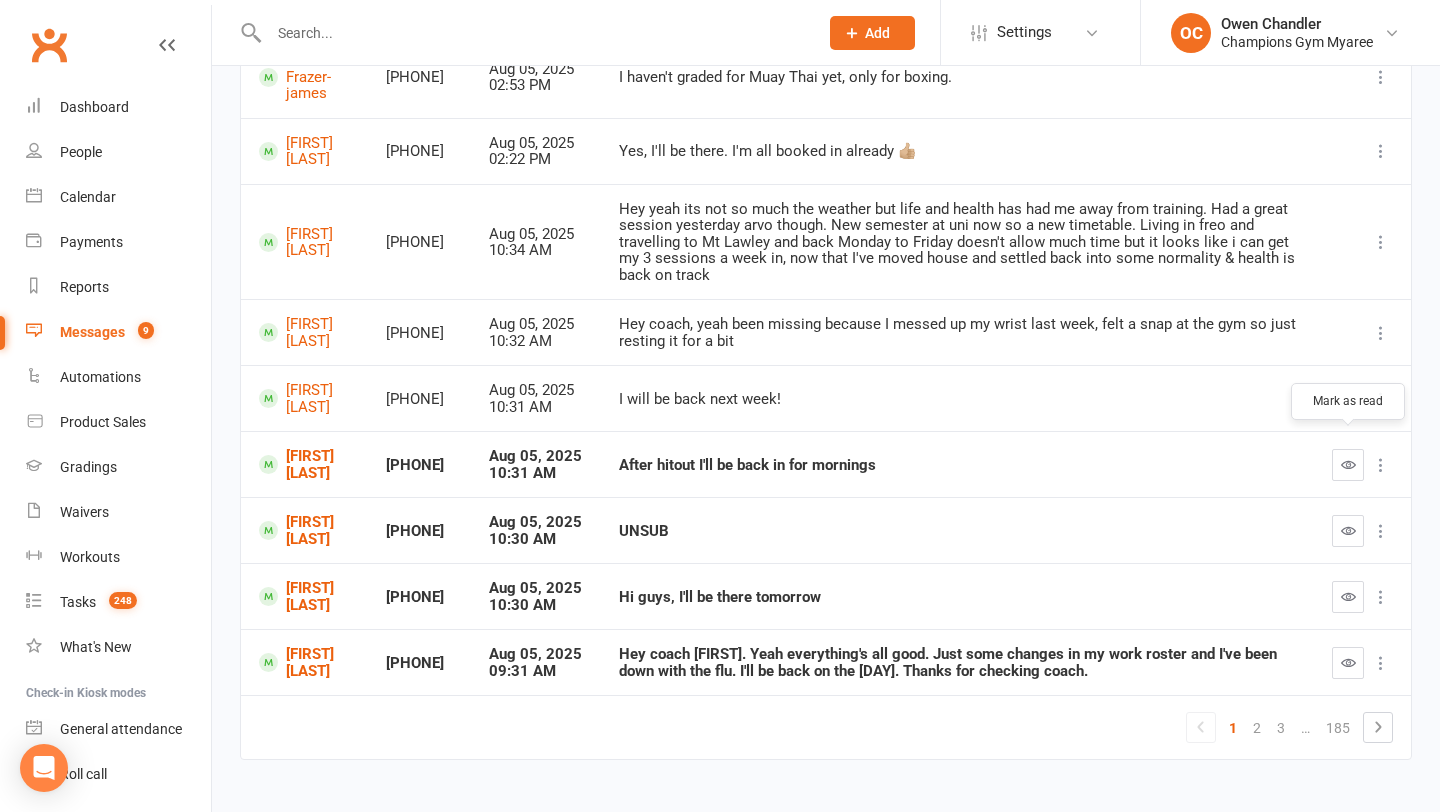 click at bounding box center (1348, 465) 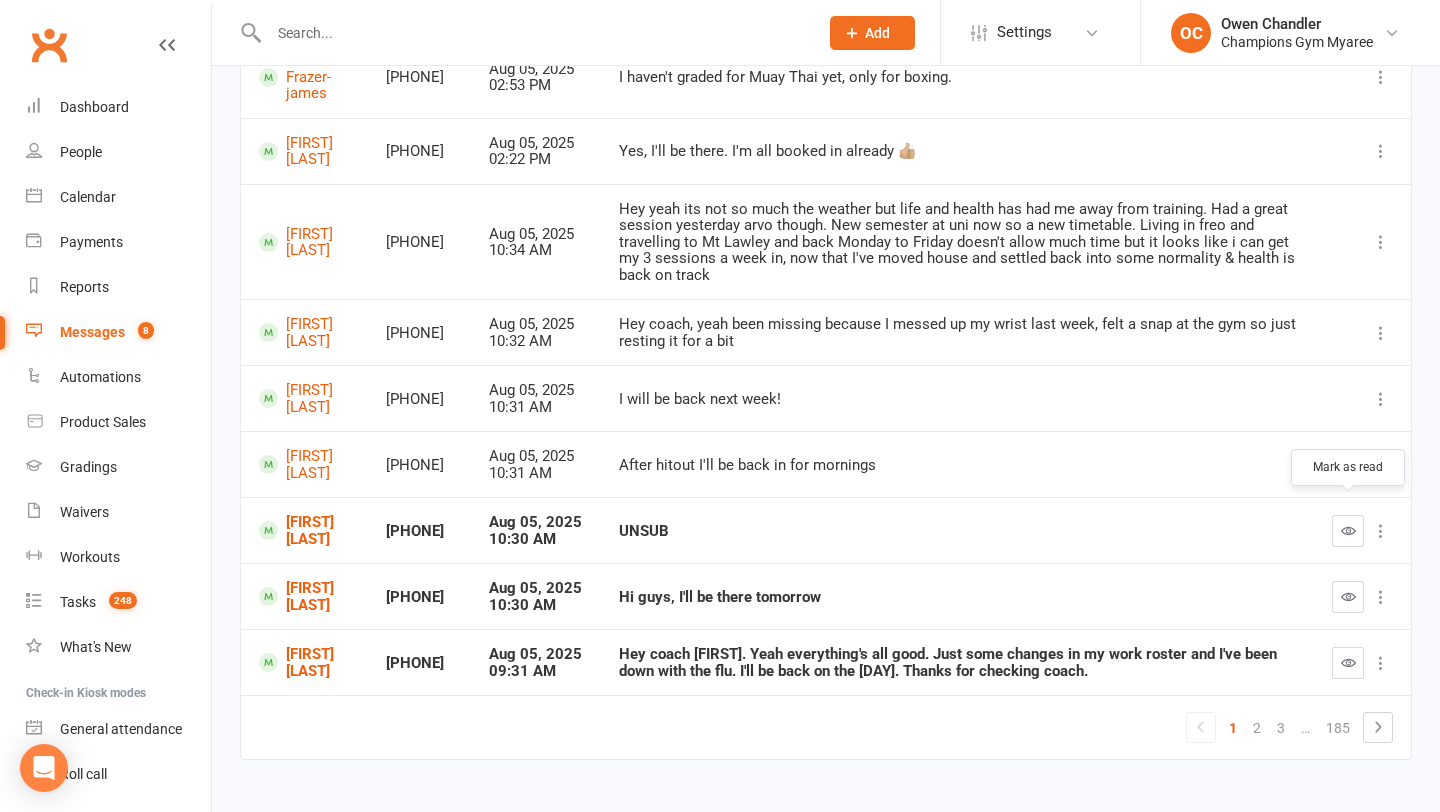 click at bounding box center [1348, 530] 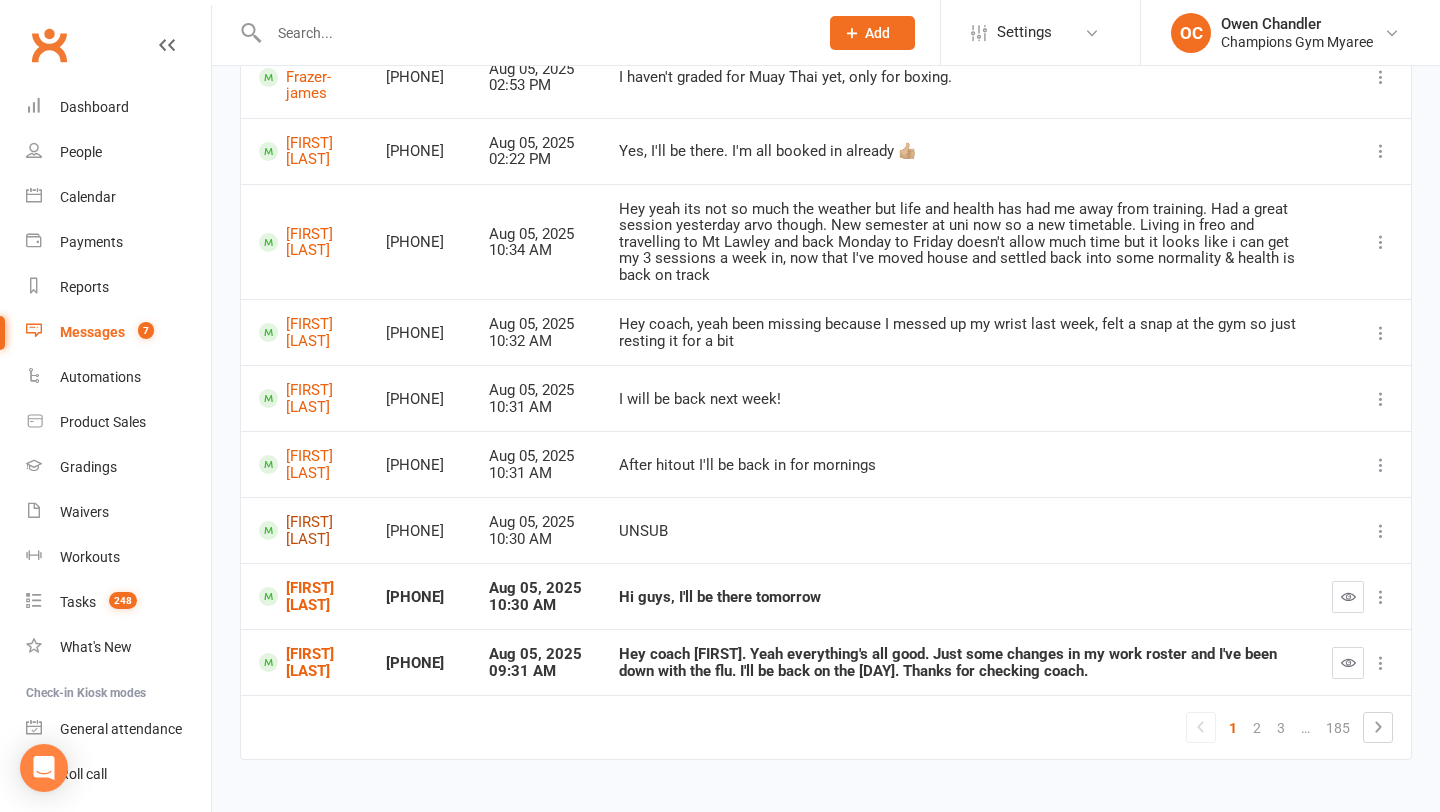 click on "[FIRST] [LAST]" at bounding box center (304, 530) 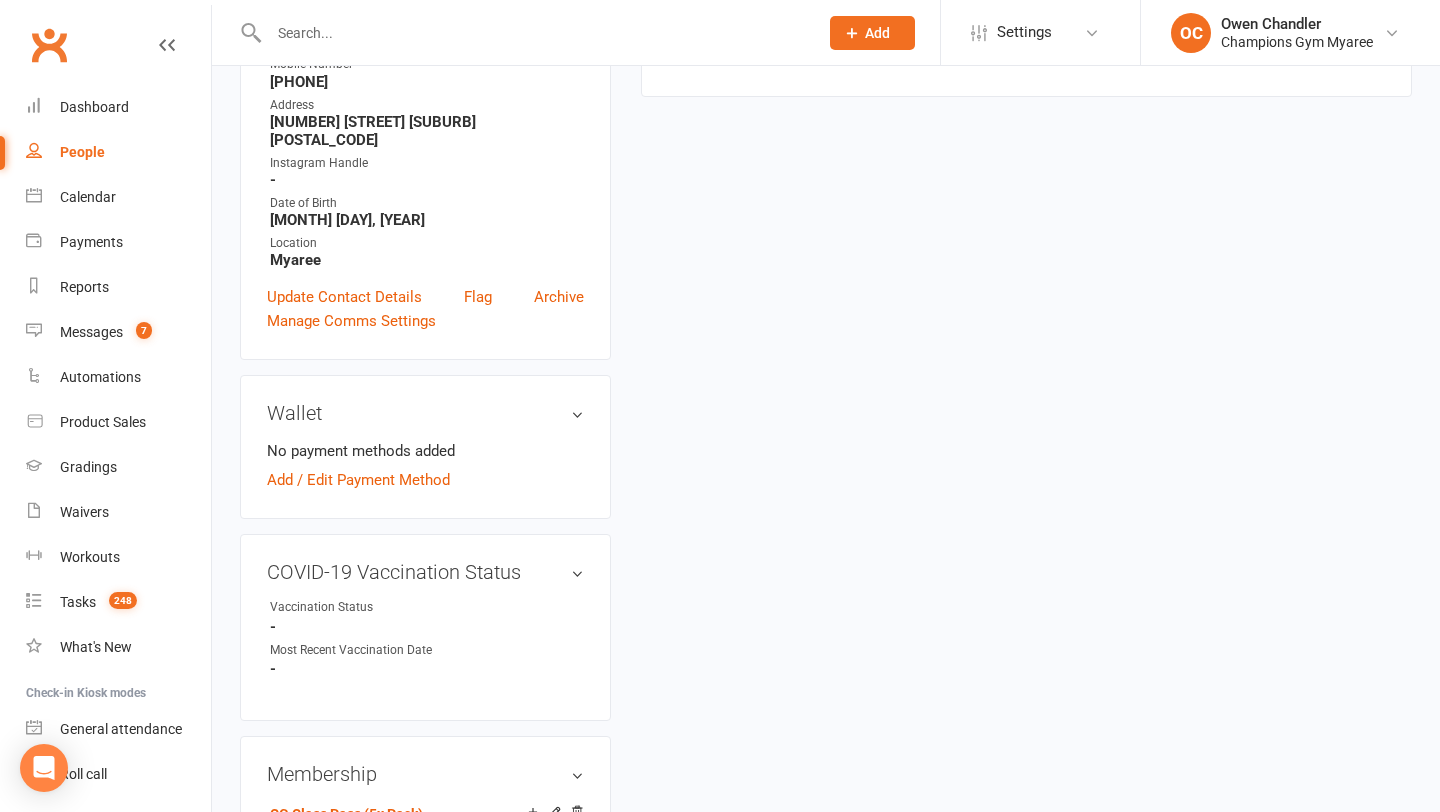 scroll, scrollTop: 0, scrollLeft: 0, axis: both 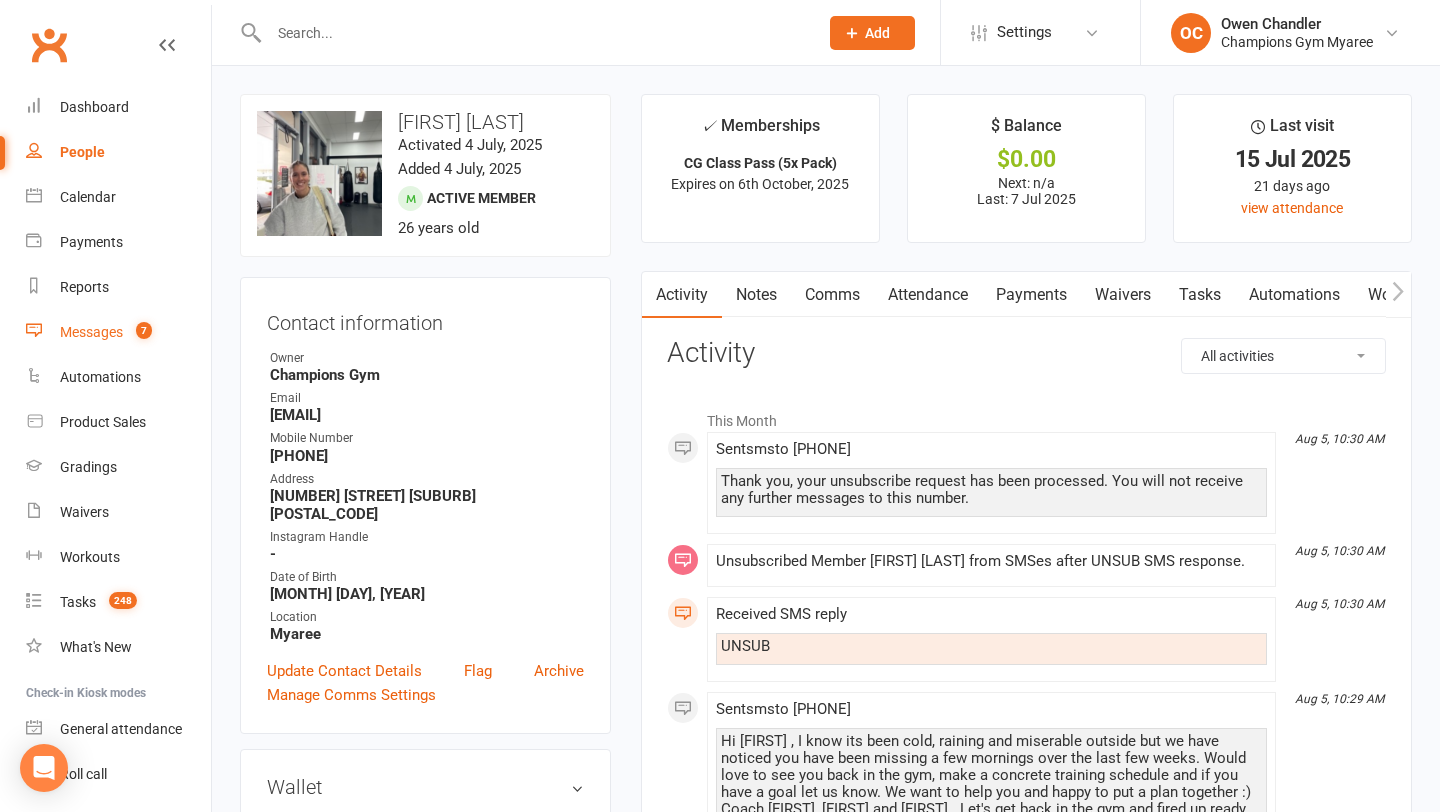 click on "Messages   7" at bounding box center [118, 332] 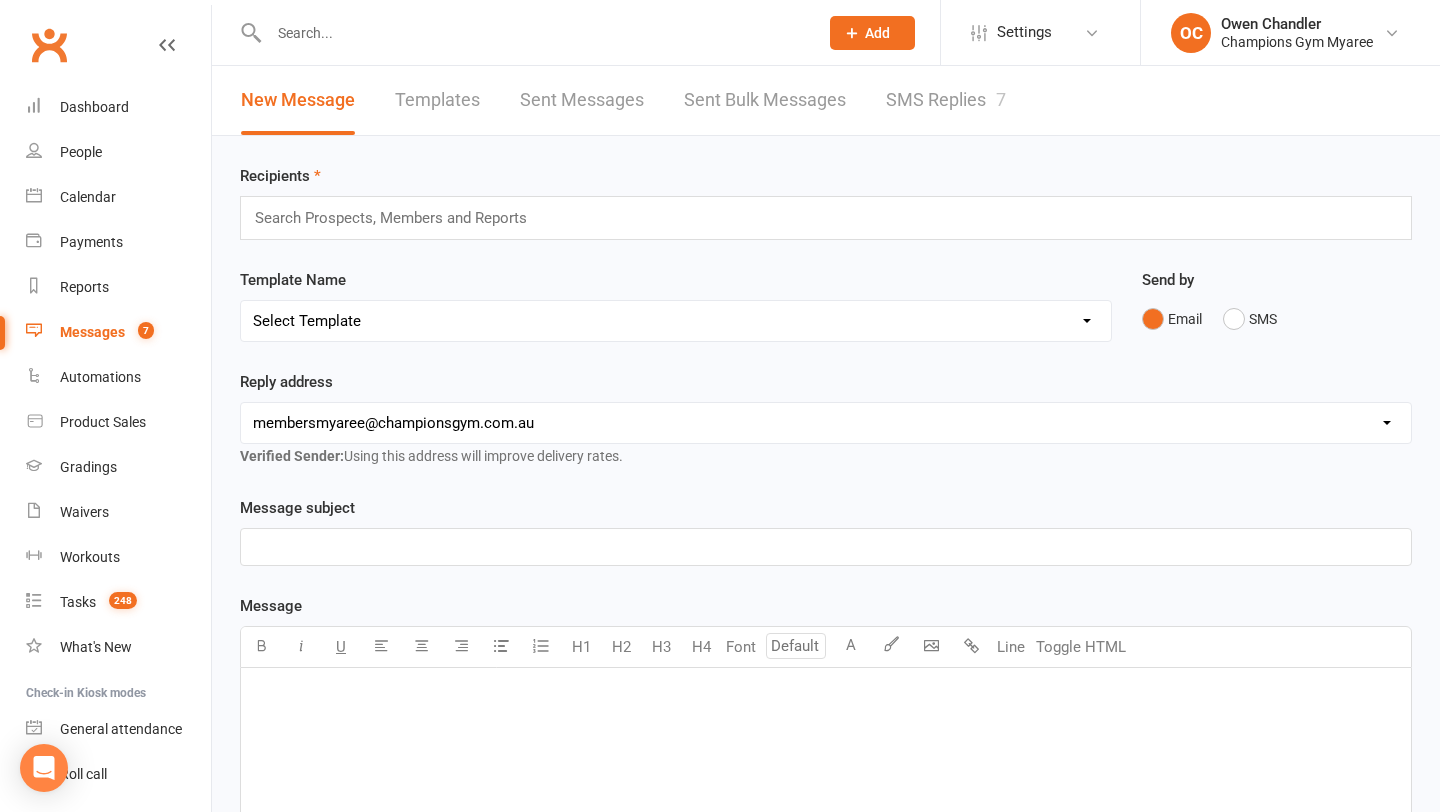 click on "SMS Replies  7" at bounding box center [946, 100] 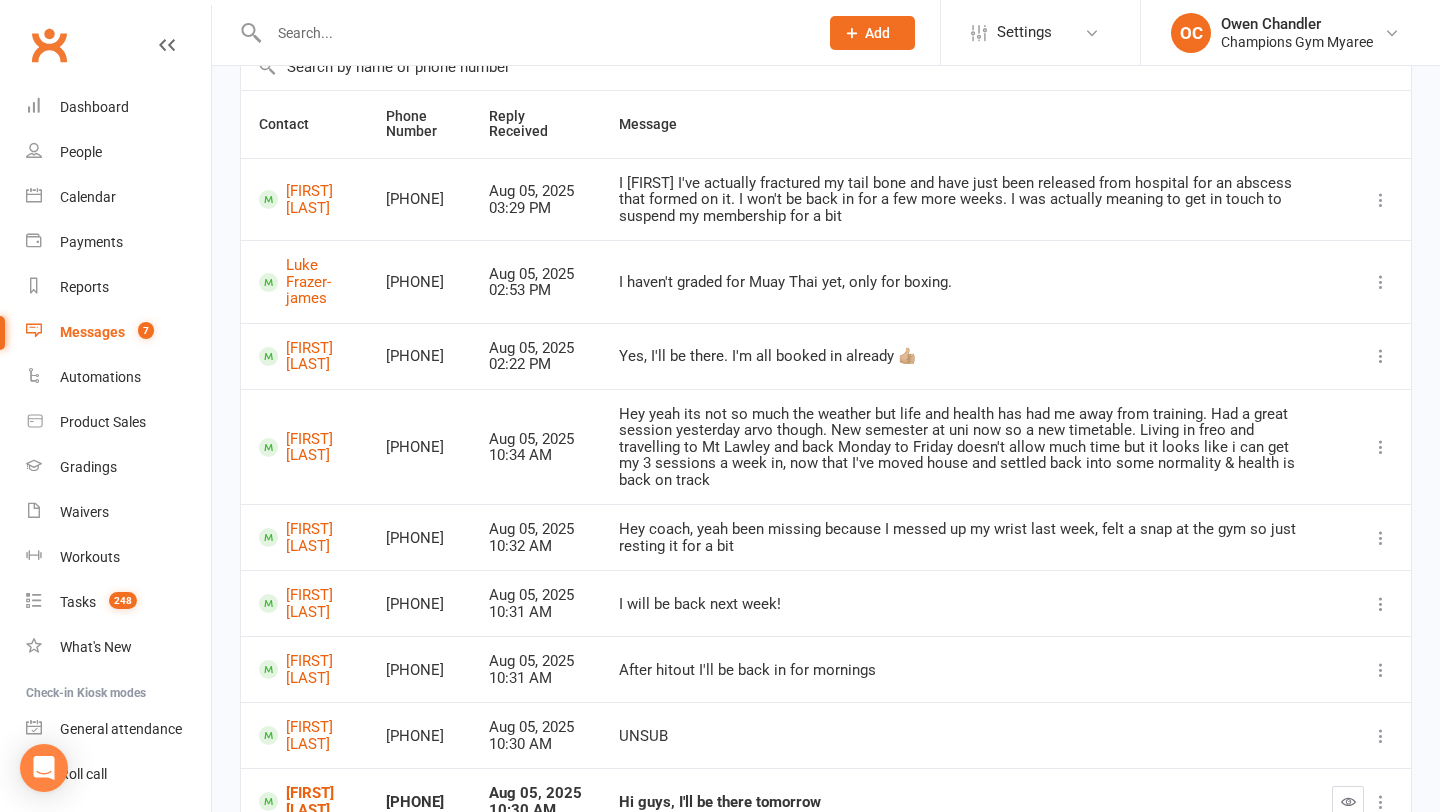 scroll, scrollTop: 390, scrollLeft: 0, axis: vertical 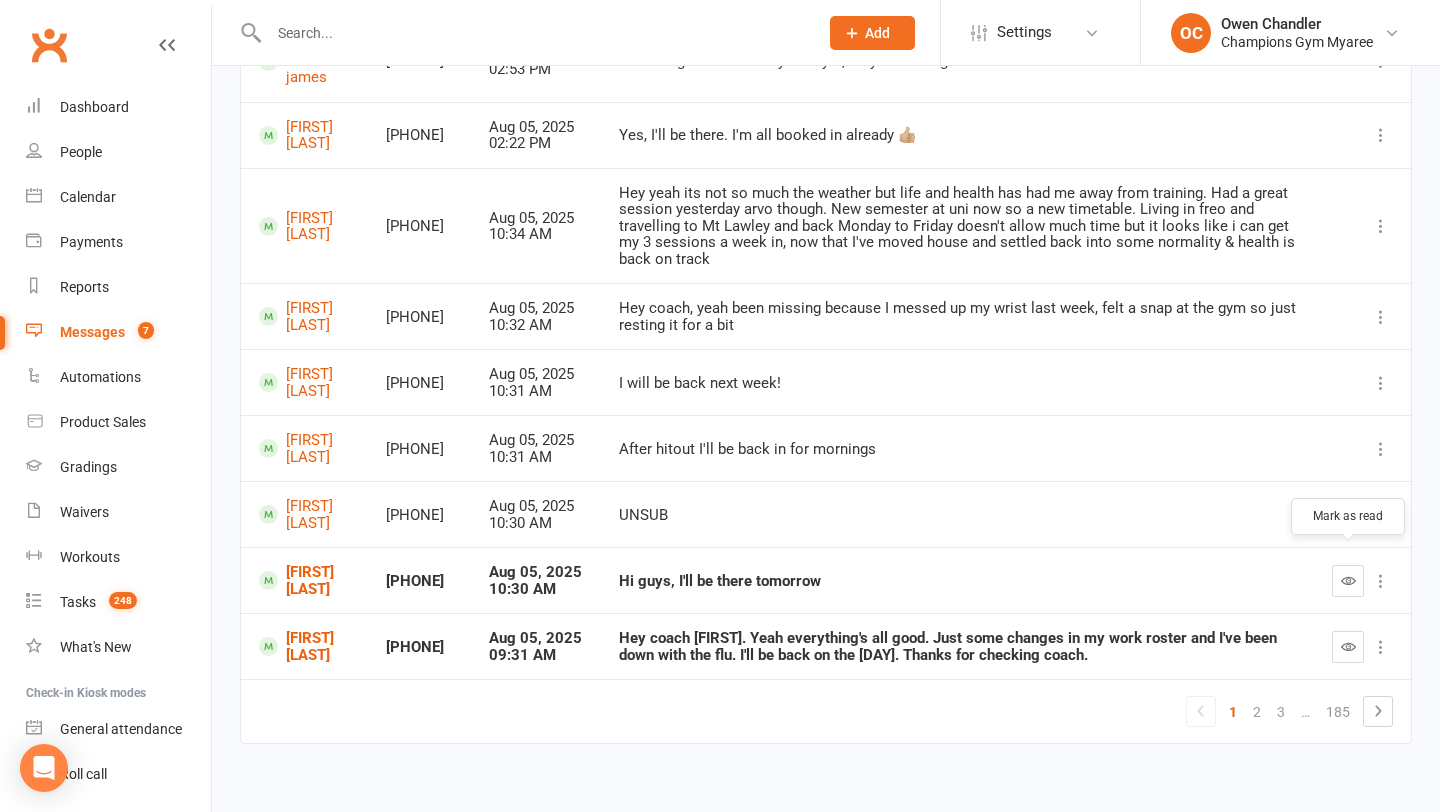 click at bounding box center [1348, 581] 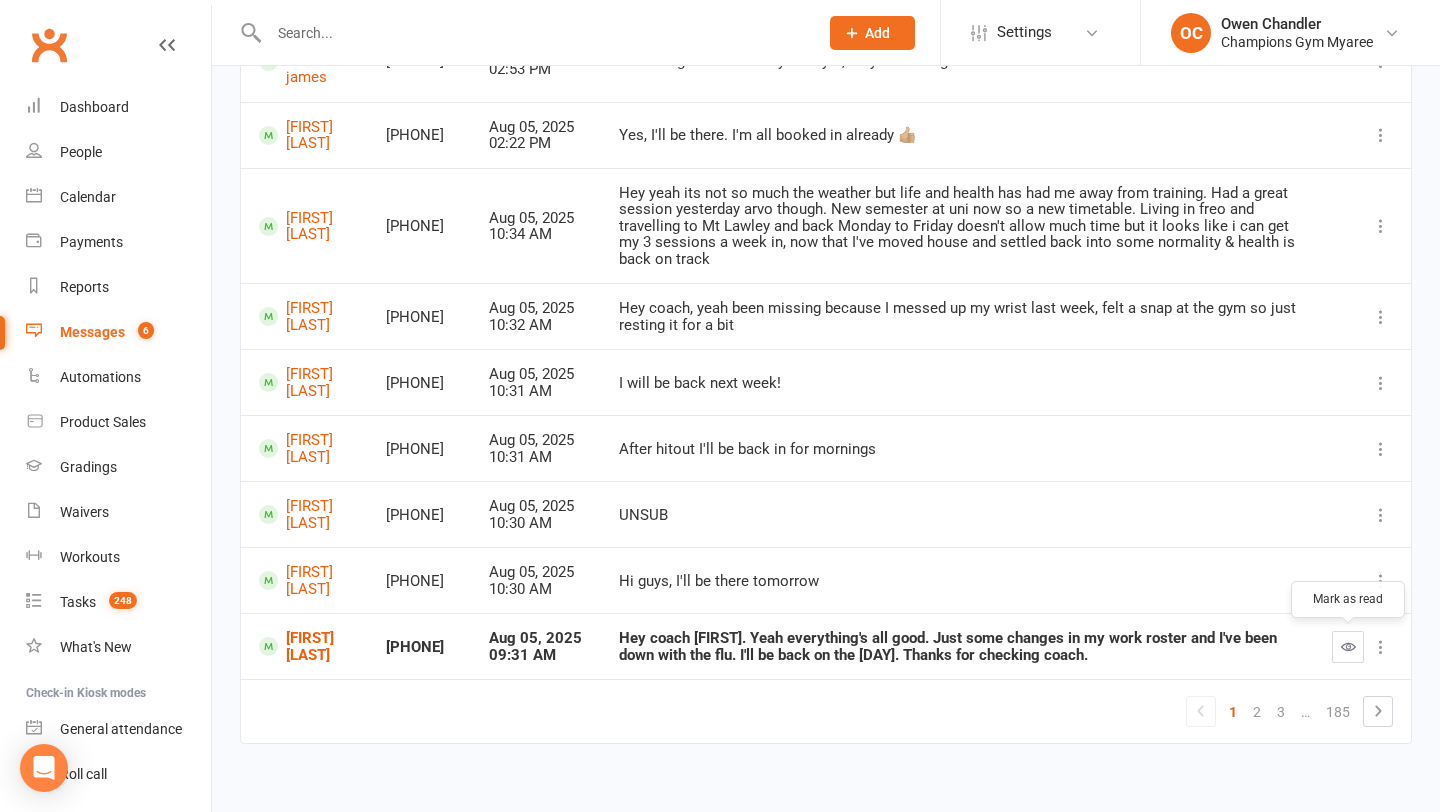 click at bounding box center [1348, 647] 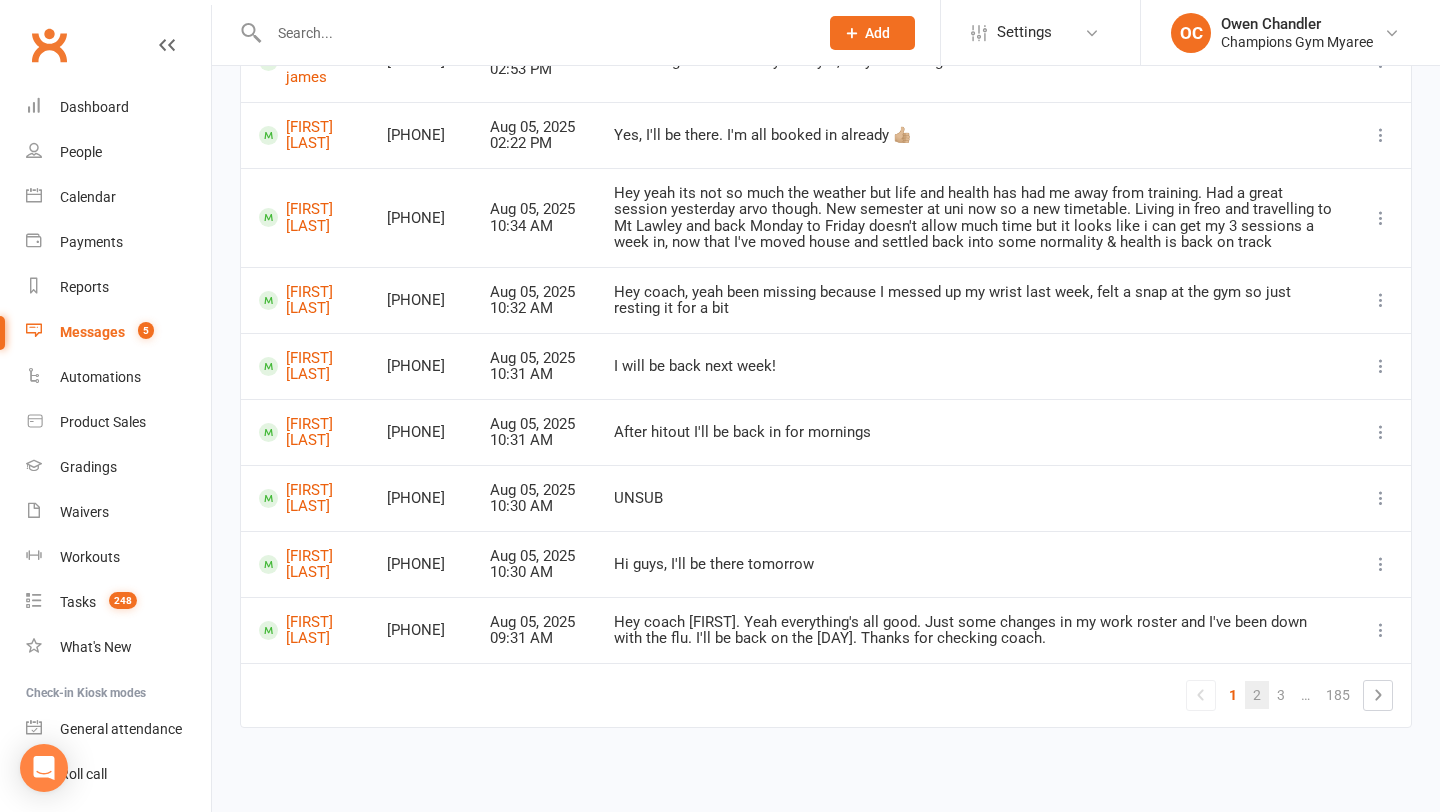 click on "2" at bounding box center (1257, 695) 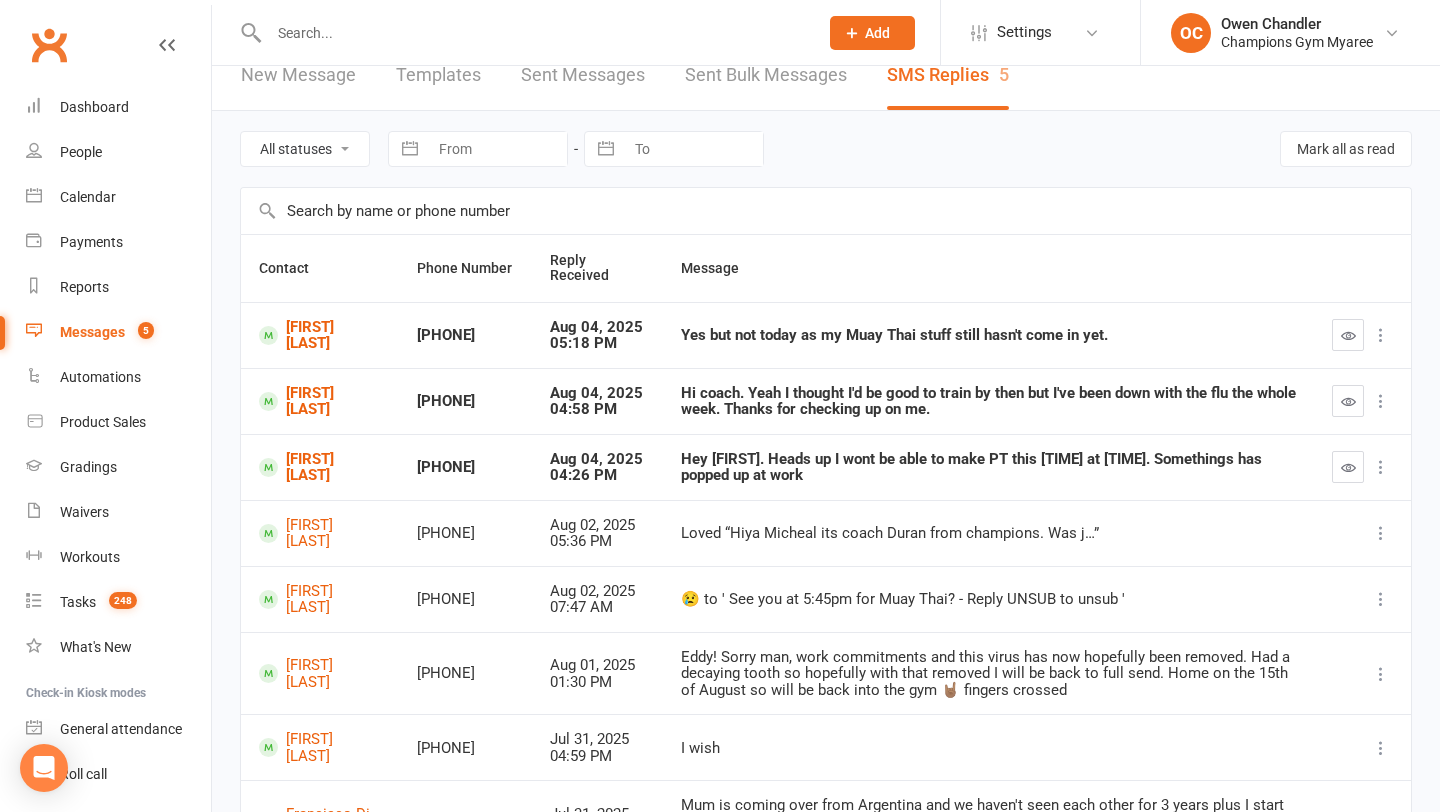 scroll, scrollTop: 0, scrollLeft: 0, axis: both 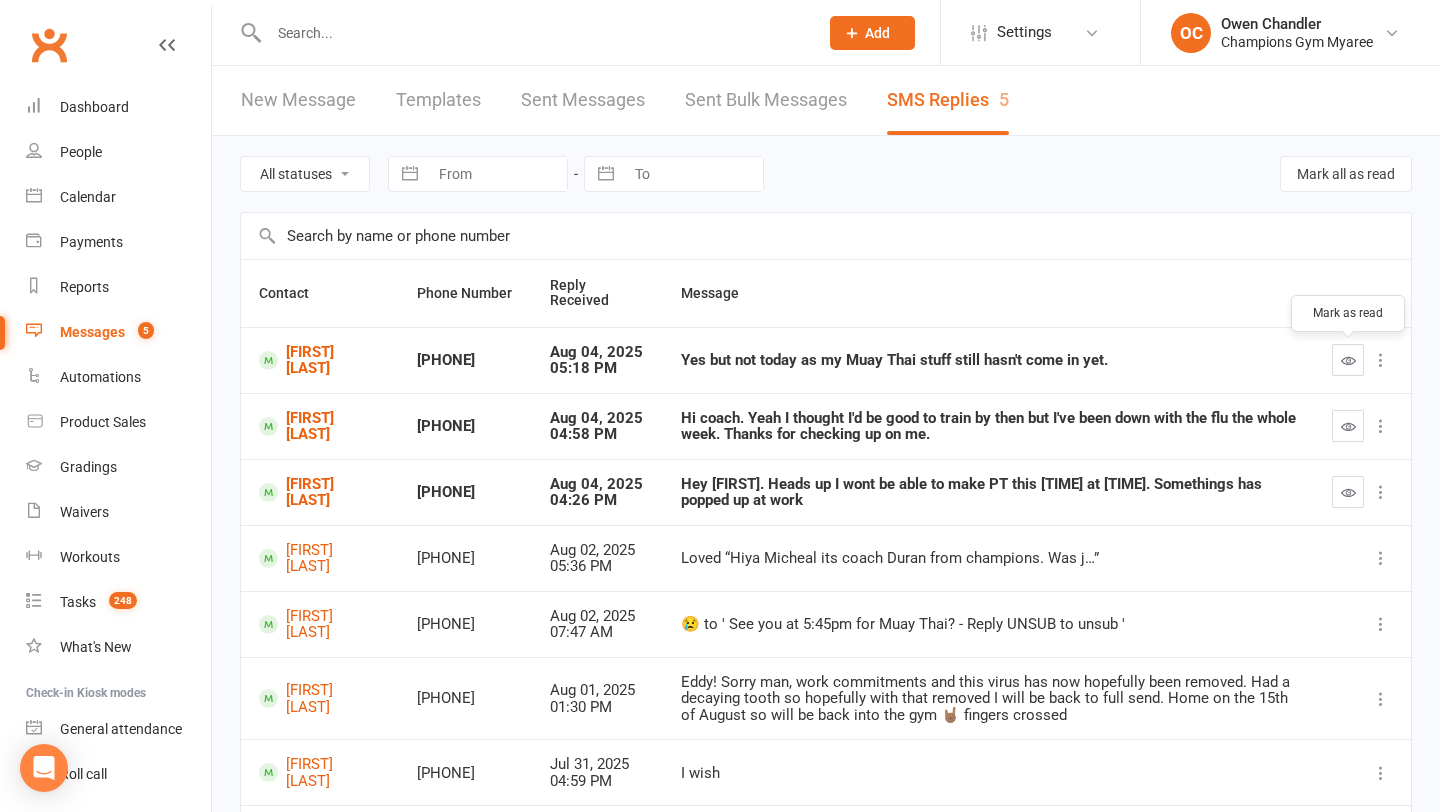 click at bounding box center [1348, 360] 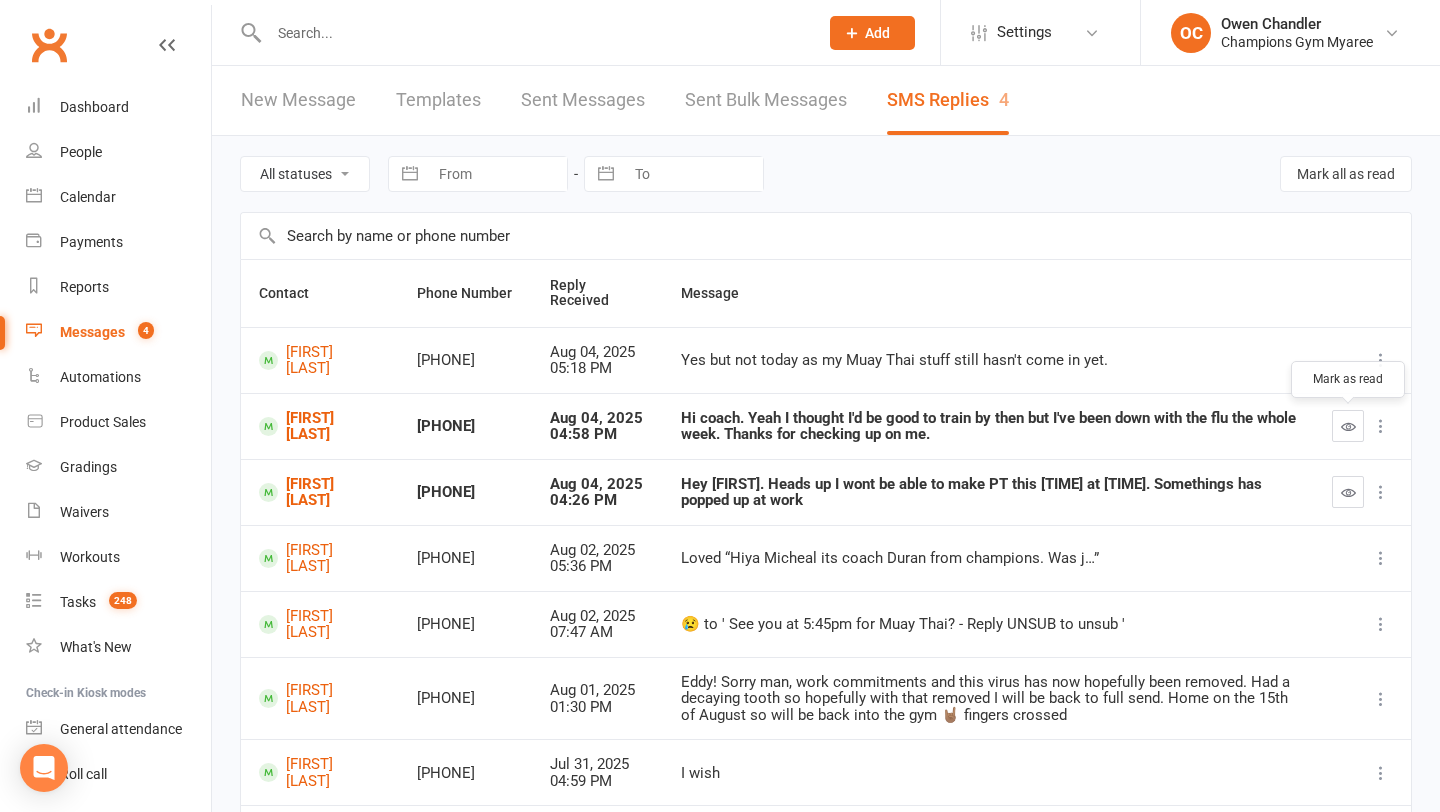click at bounding box center [1348, 426] 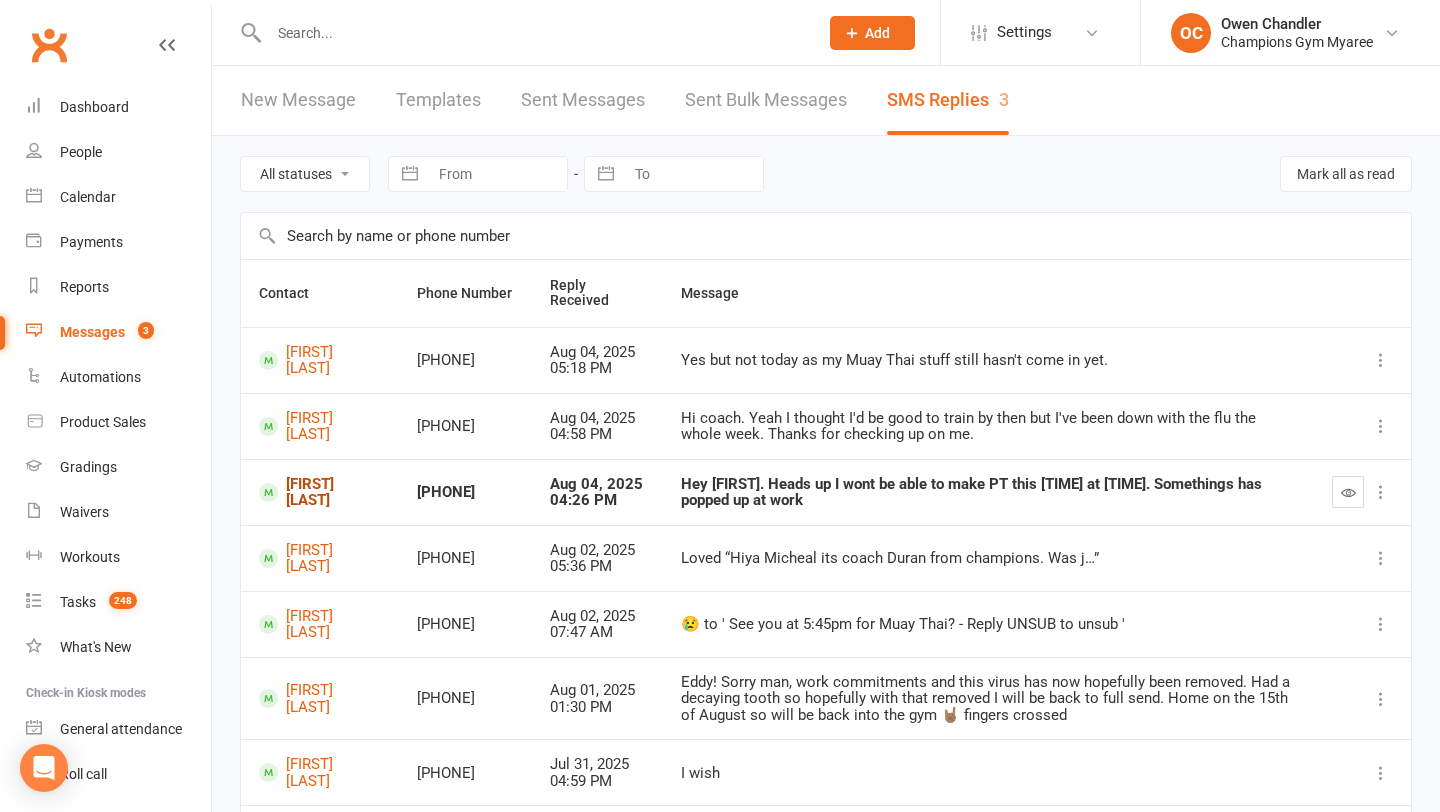 click on "Cody Orman" at bounding box center (320, 492) 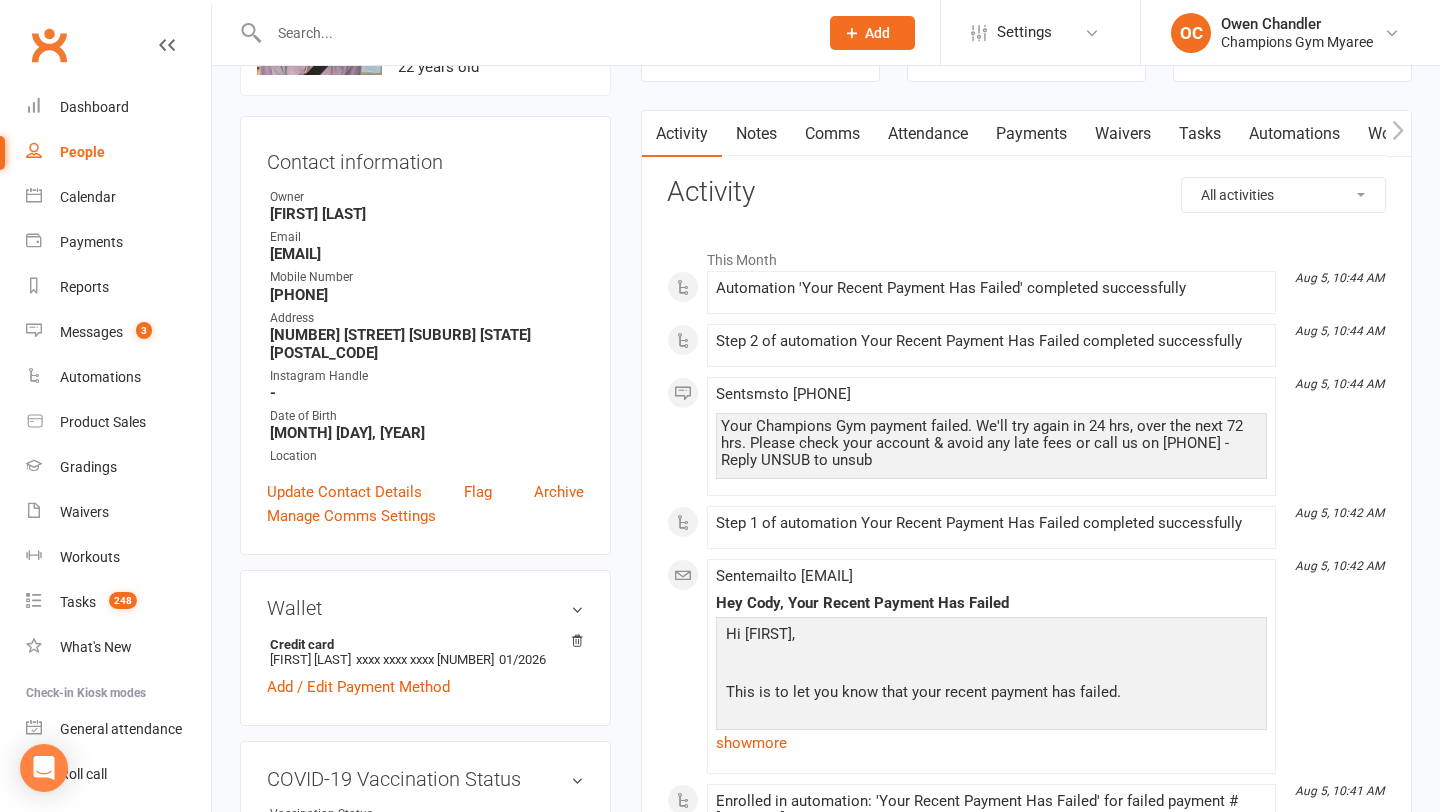 scroll, scrollTop: 0, scrollLeft: 0, axis: both 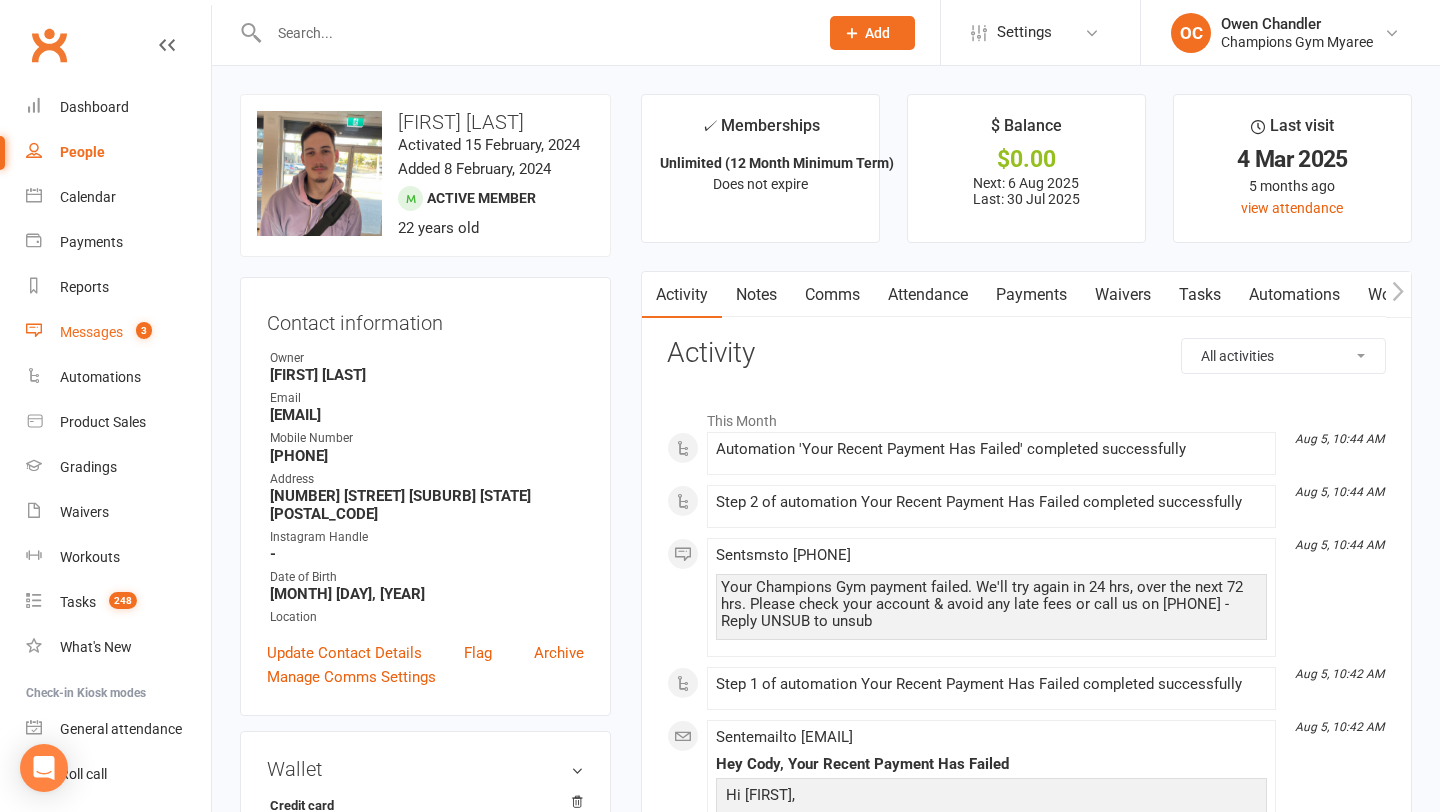 click on "Messages" at bounding box center (91, 332) 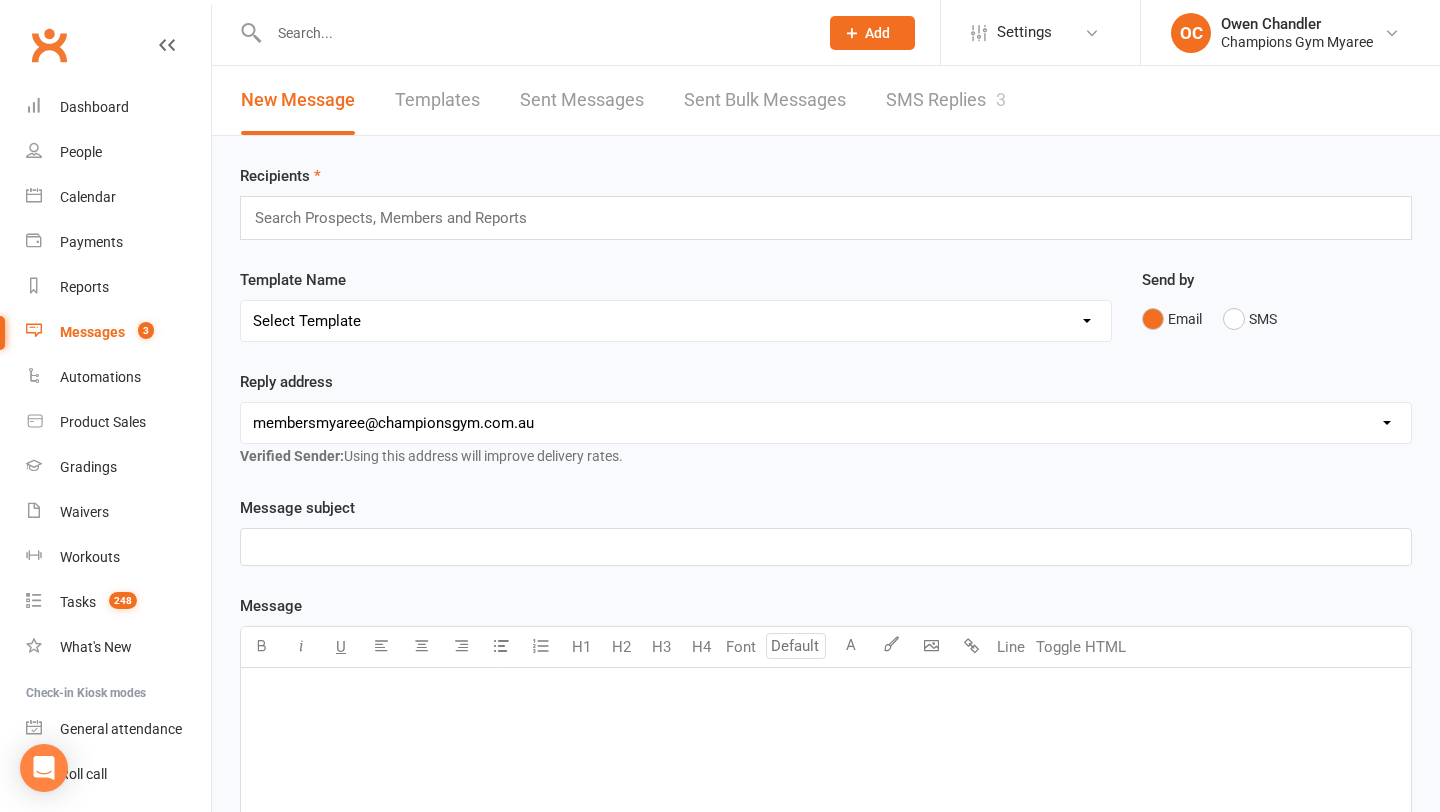 click on "SMS Replies  3" at bounding box center (946, 100) 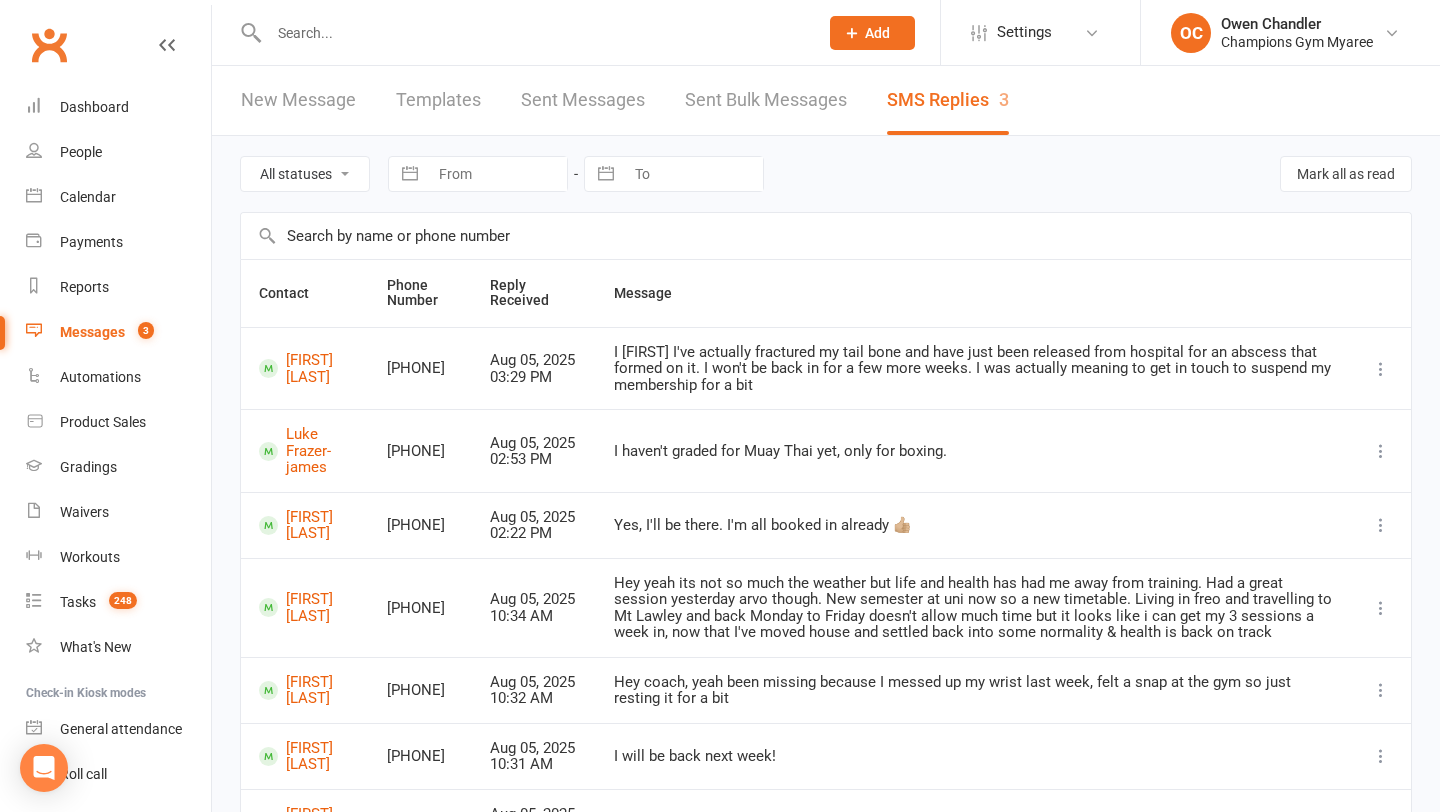 scroll, scrollTop: 390, scrollLeft: 0, axis: vertical 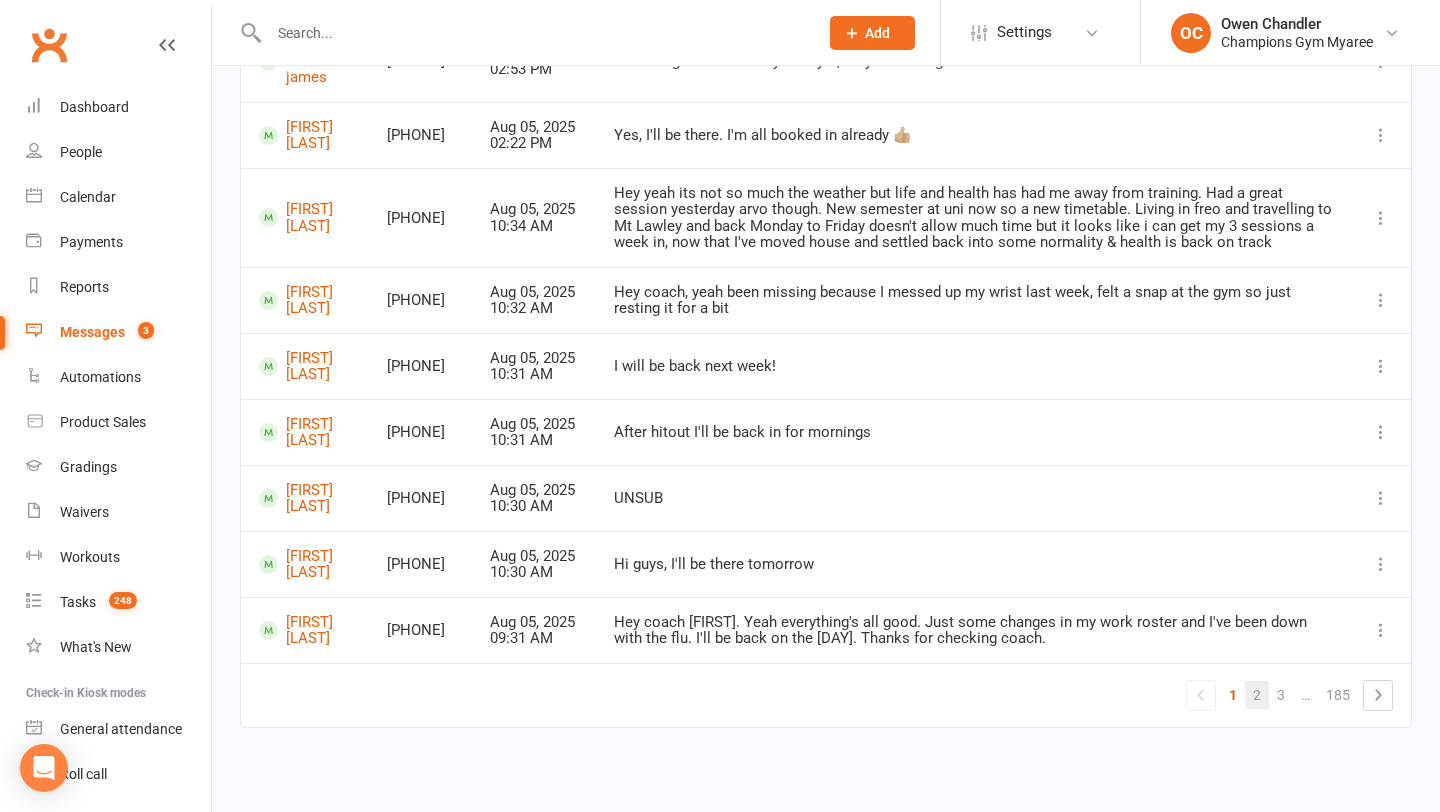 click on "2" at bounding box center (1257, 695) 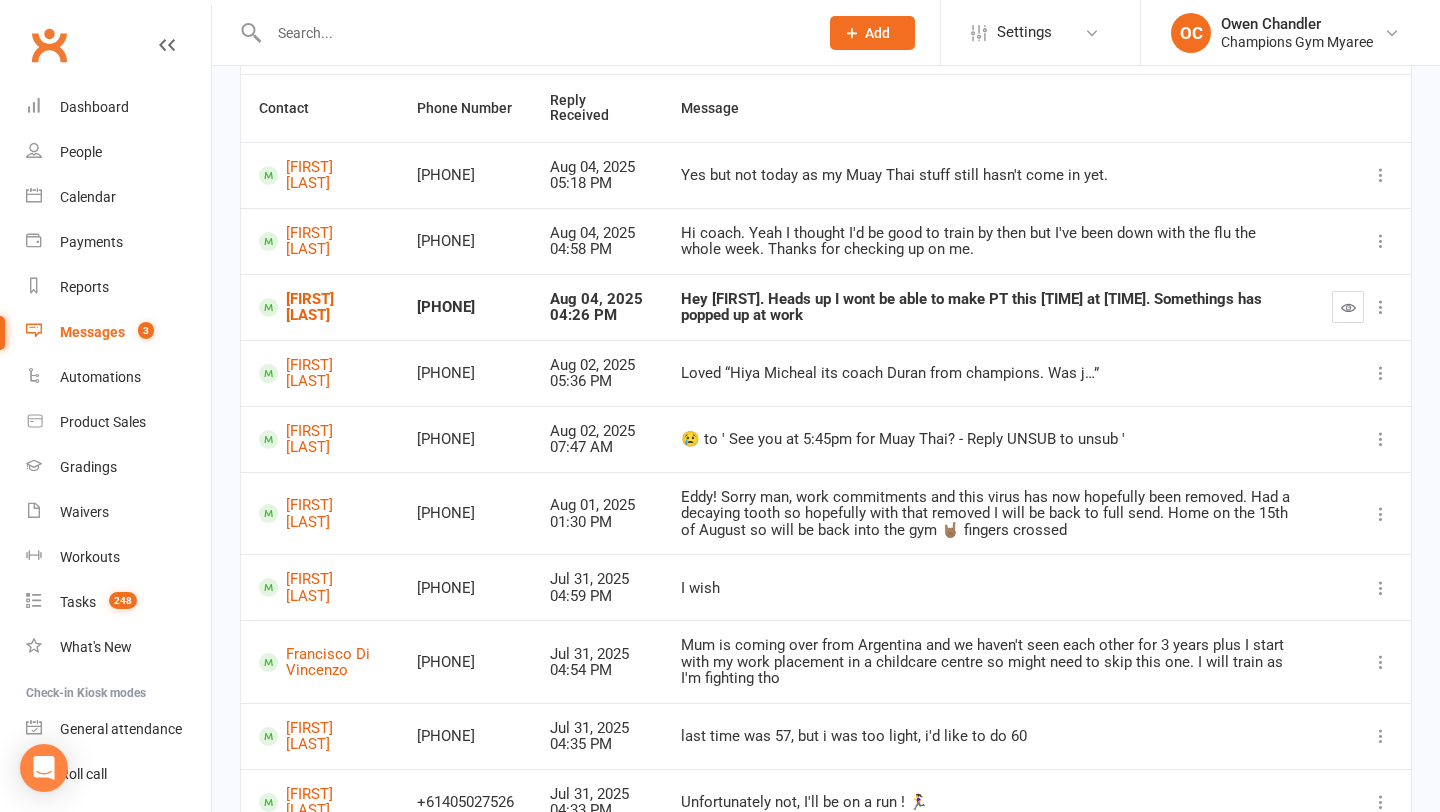 scroll, scrollTop: 43, scrollLeft: 0, axis: vertical 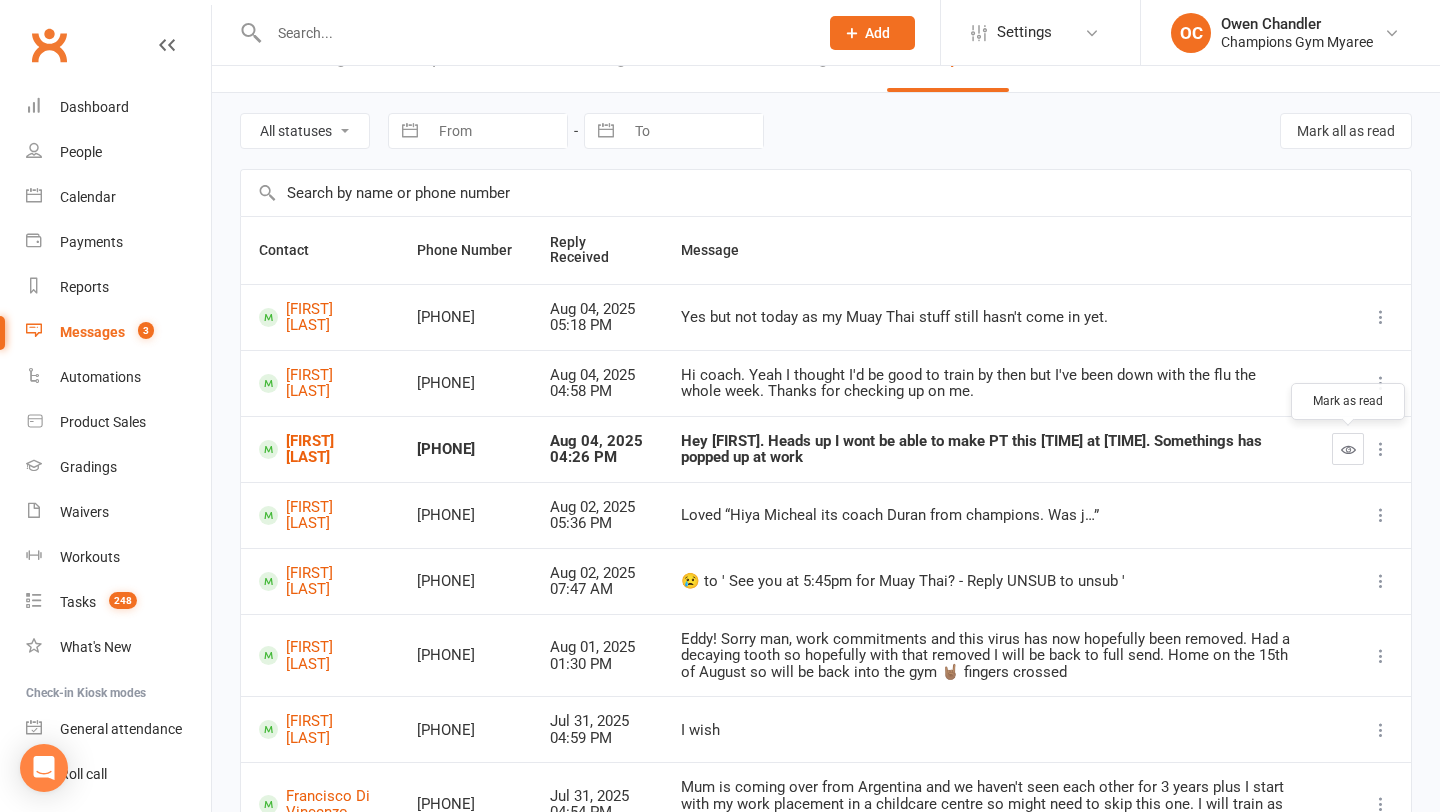 click at bounding box center [1348, 449] 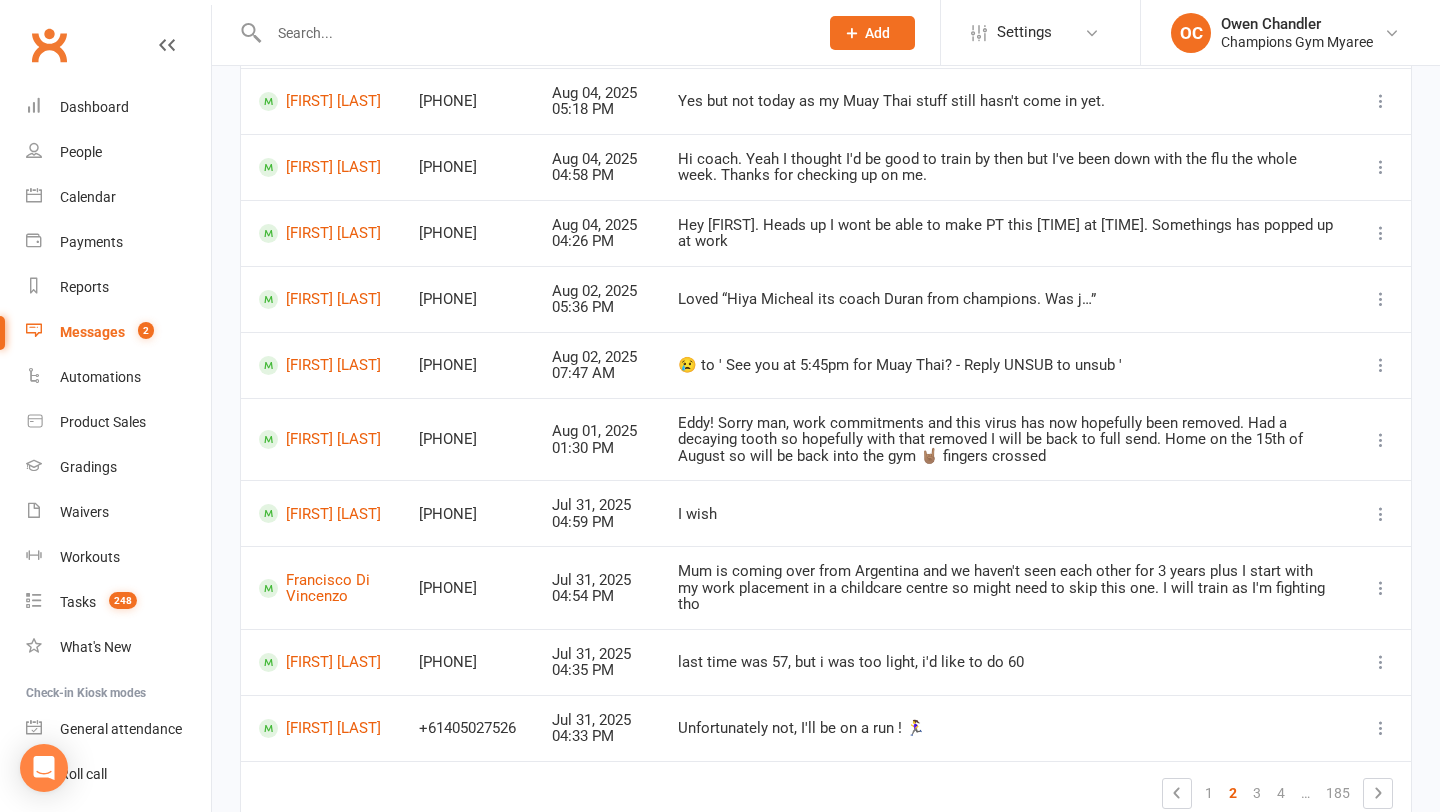 scroll, scrollTop: 357, scrollLeft: 0, axis: vertical 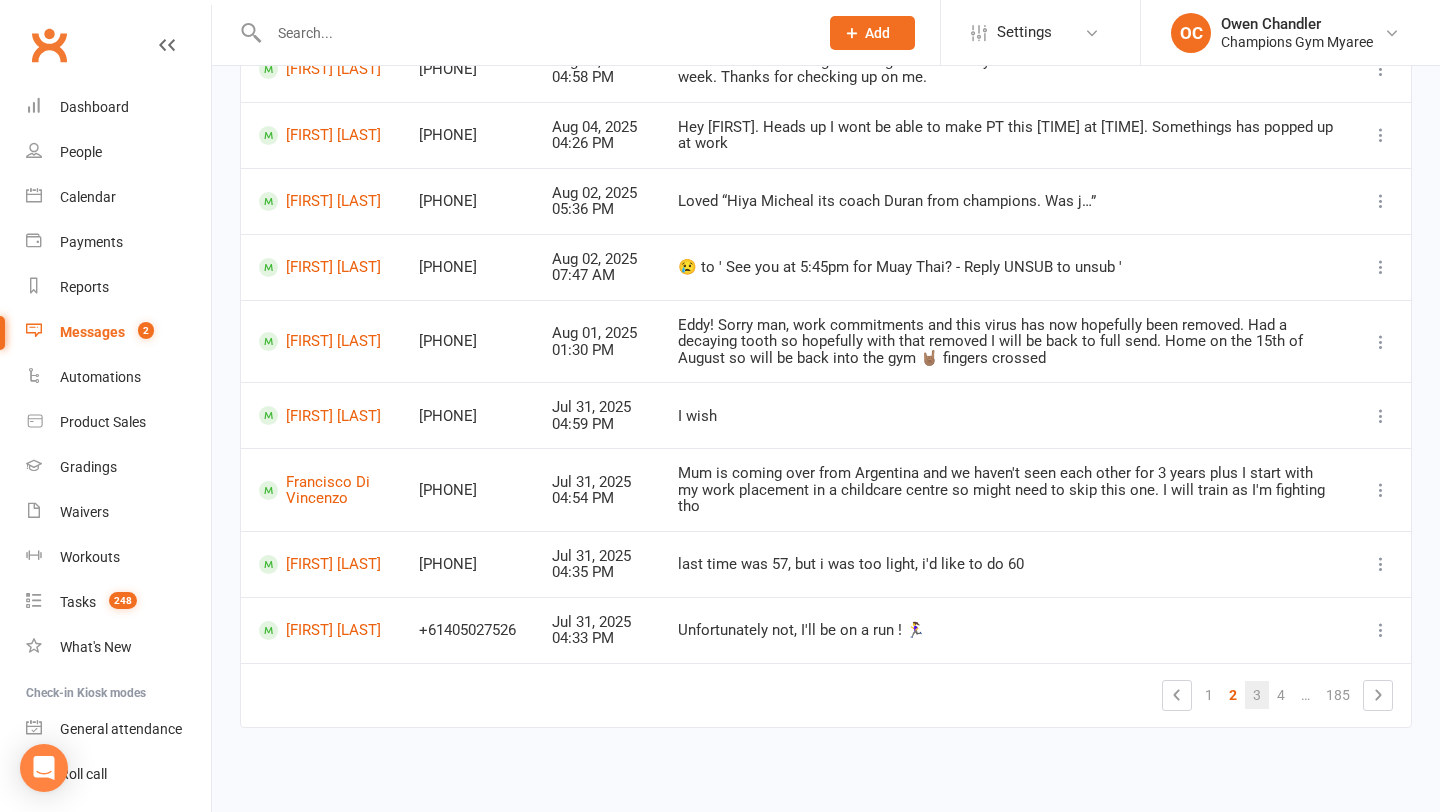 click on "3" at bounding box center [1257, 695] 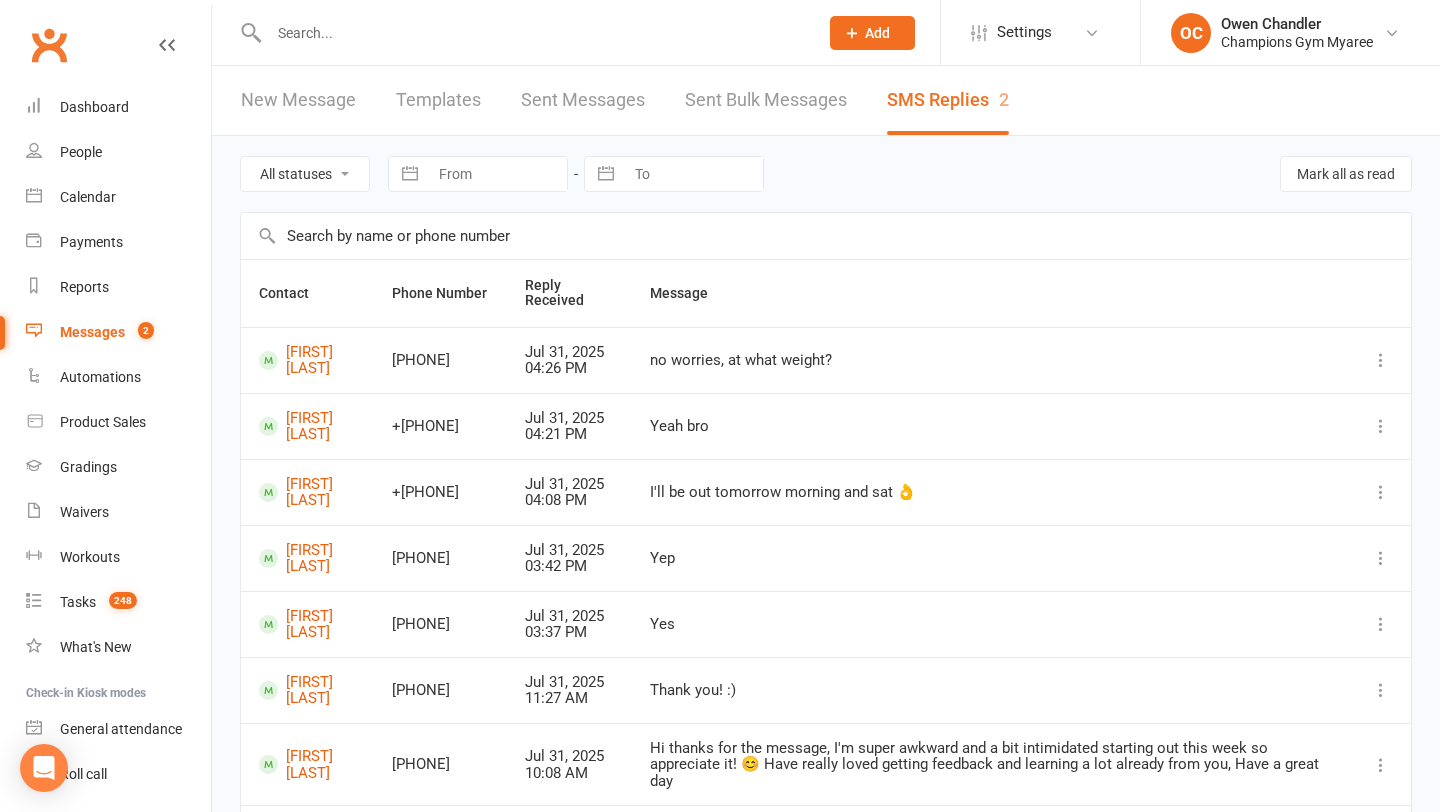 scroll, scrollTop: 341, scrollLeft: 0, axis: vertical 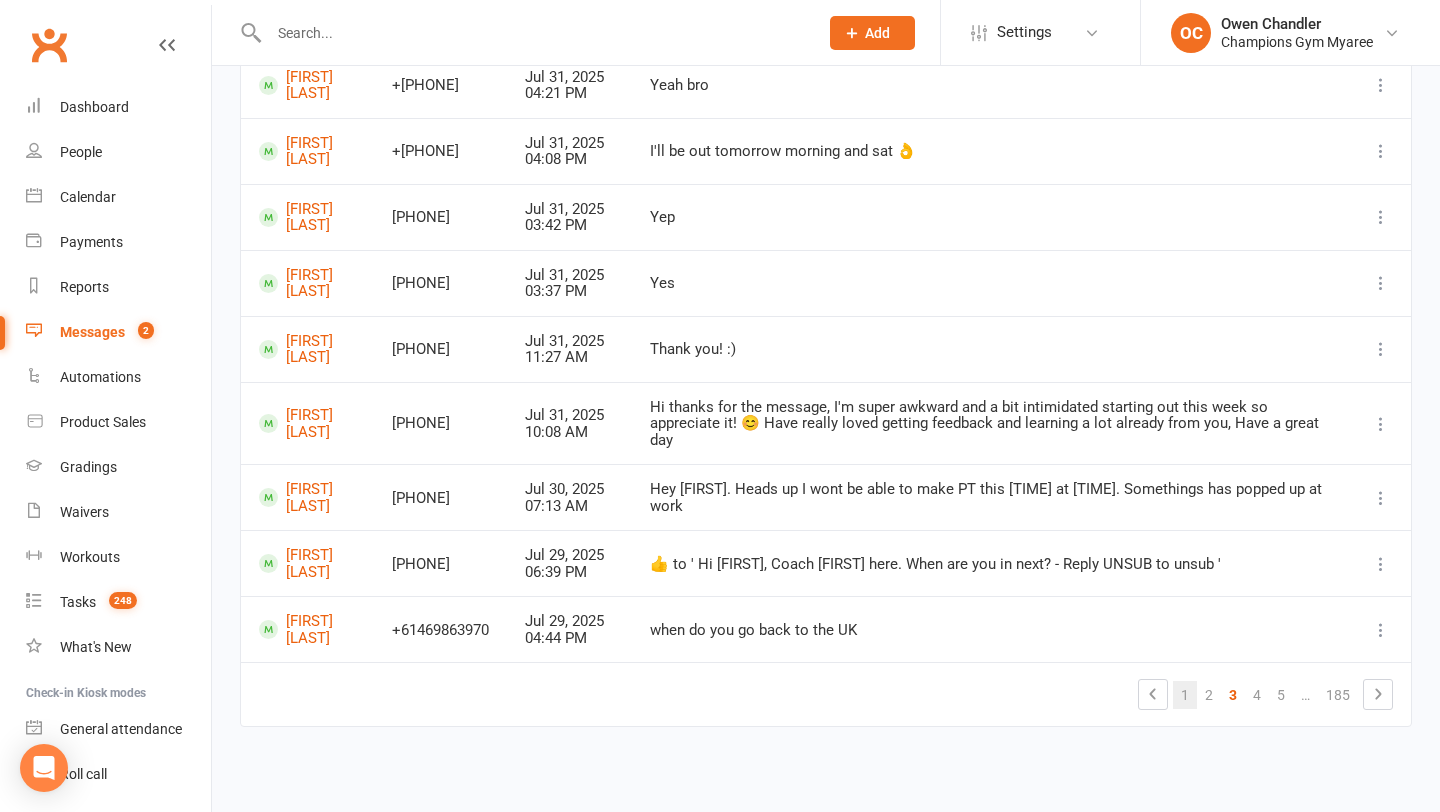 click on "1" at bounding box center [1185, 695] 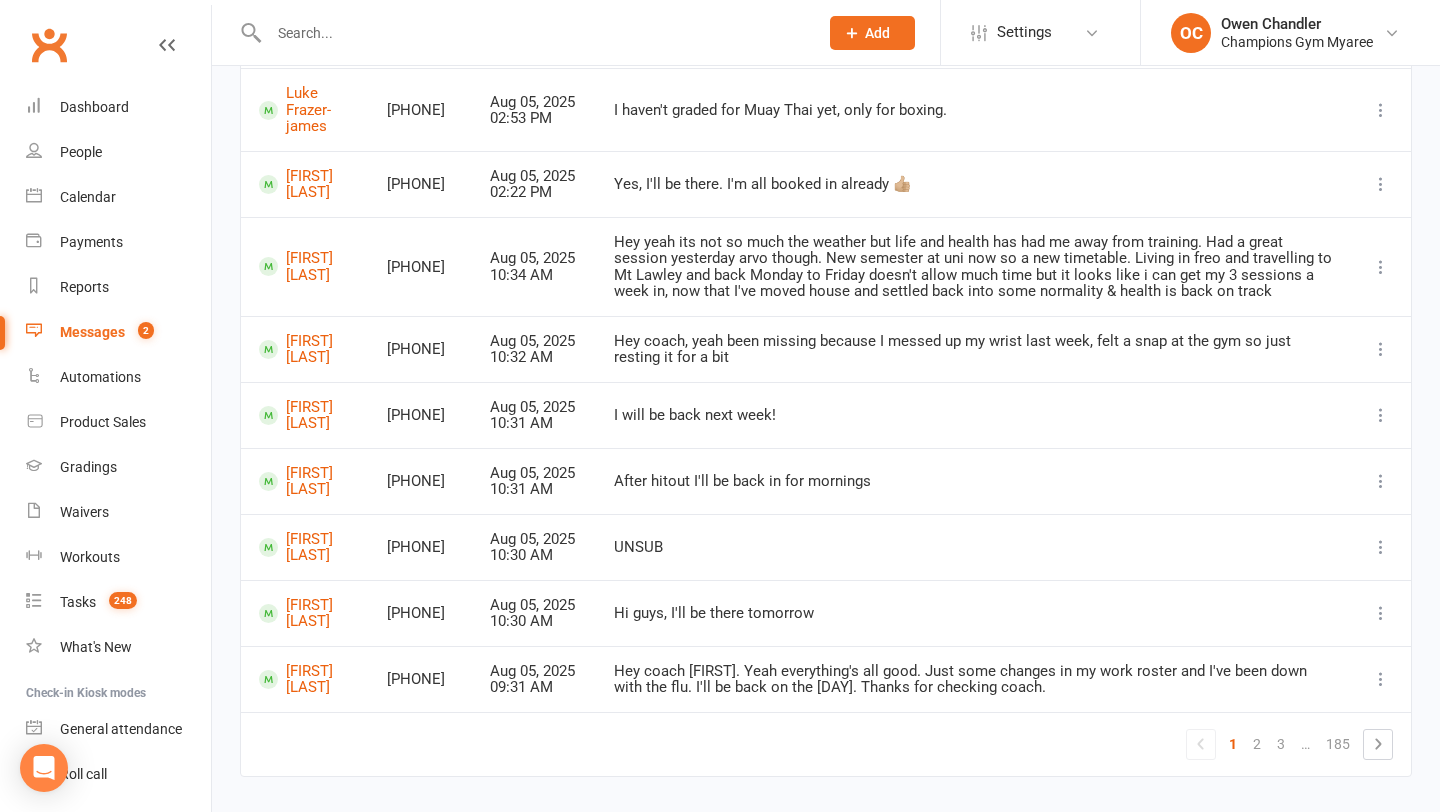 scroll, scrollTop: 0, scrollLeft: 0, axis: both 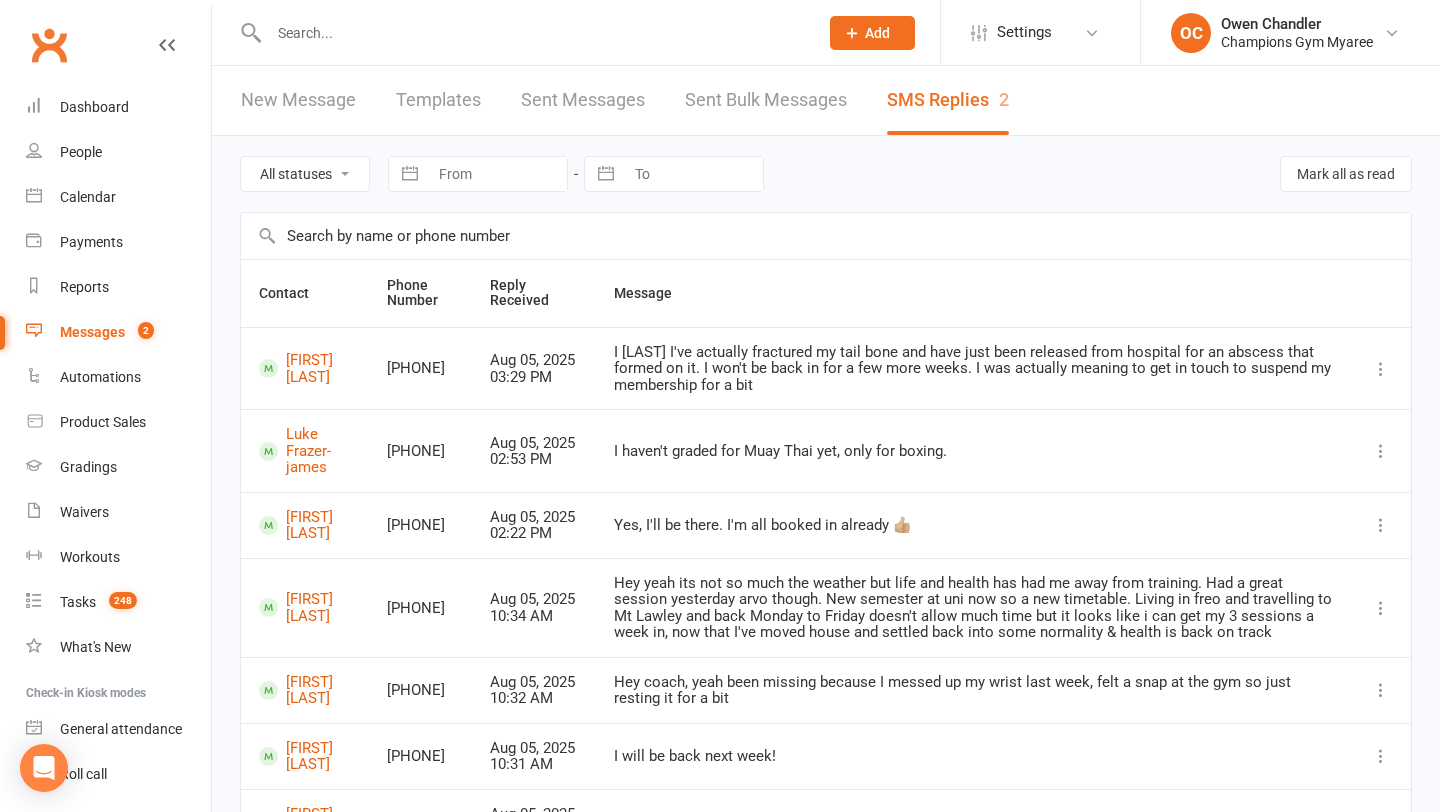 click at bounding box center (533, 33) 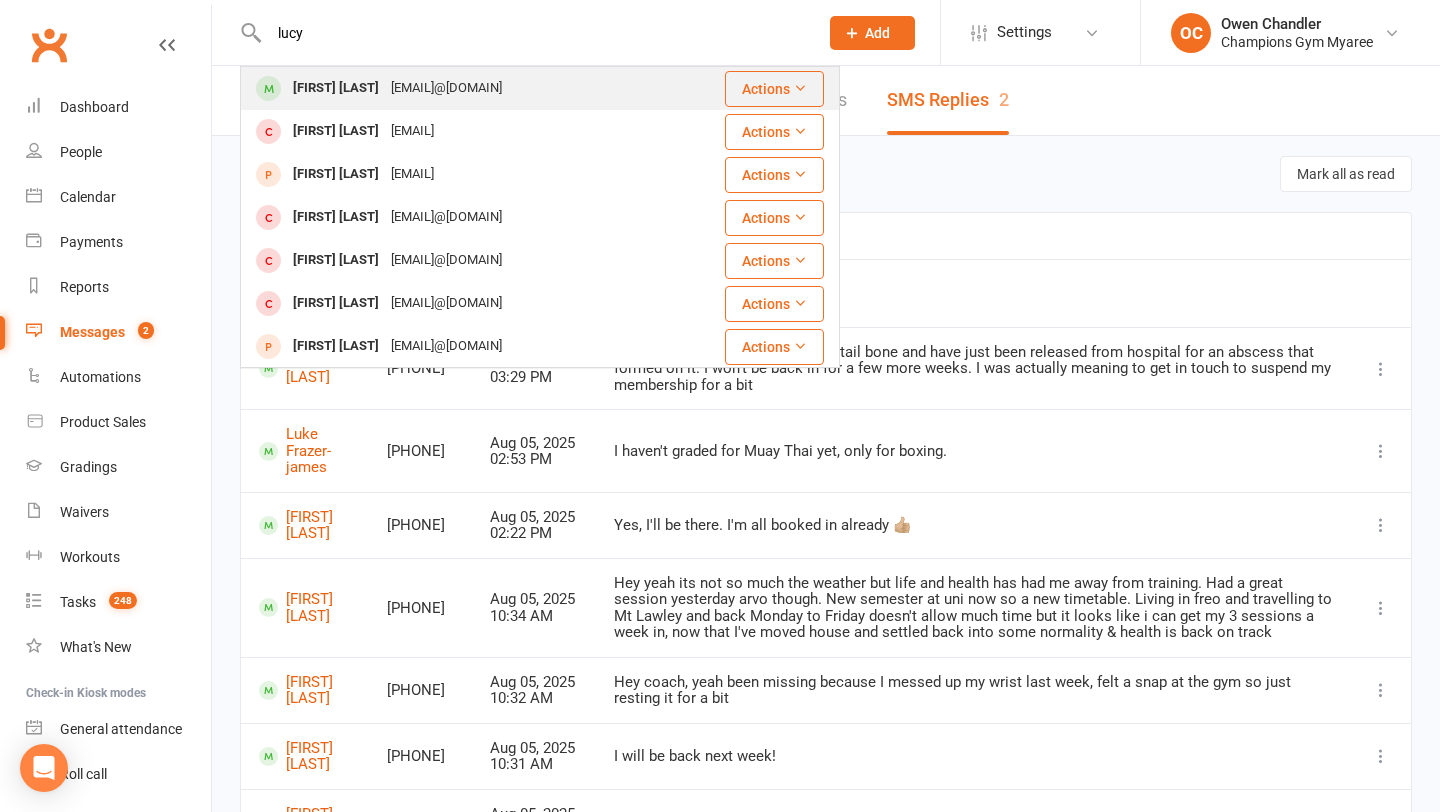 type on "lucy" 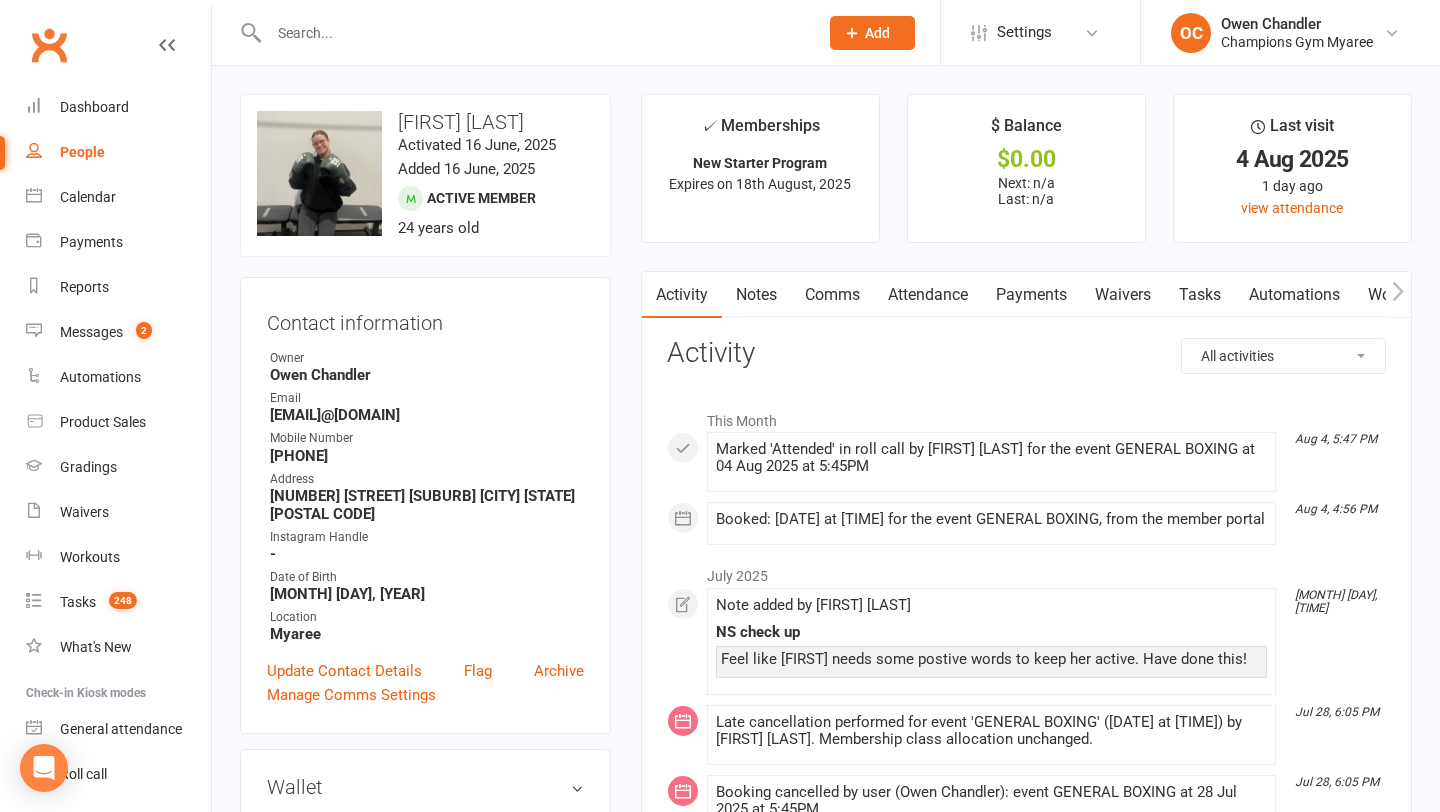 click at bounding box center (533, 33) 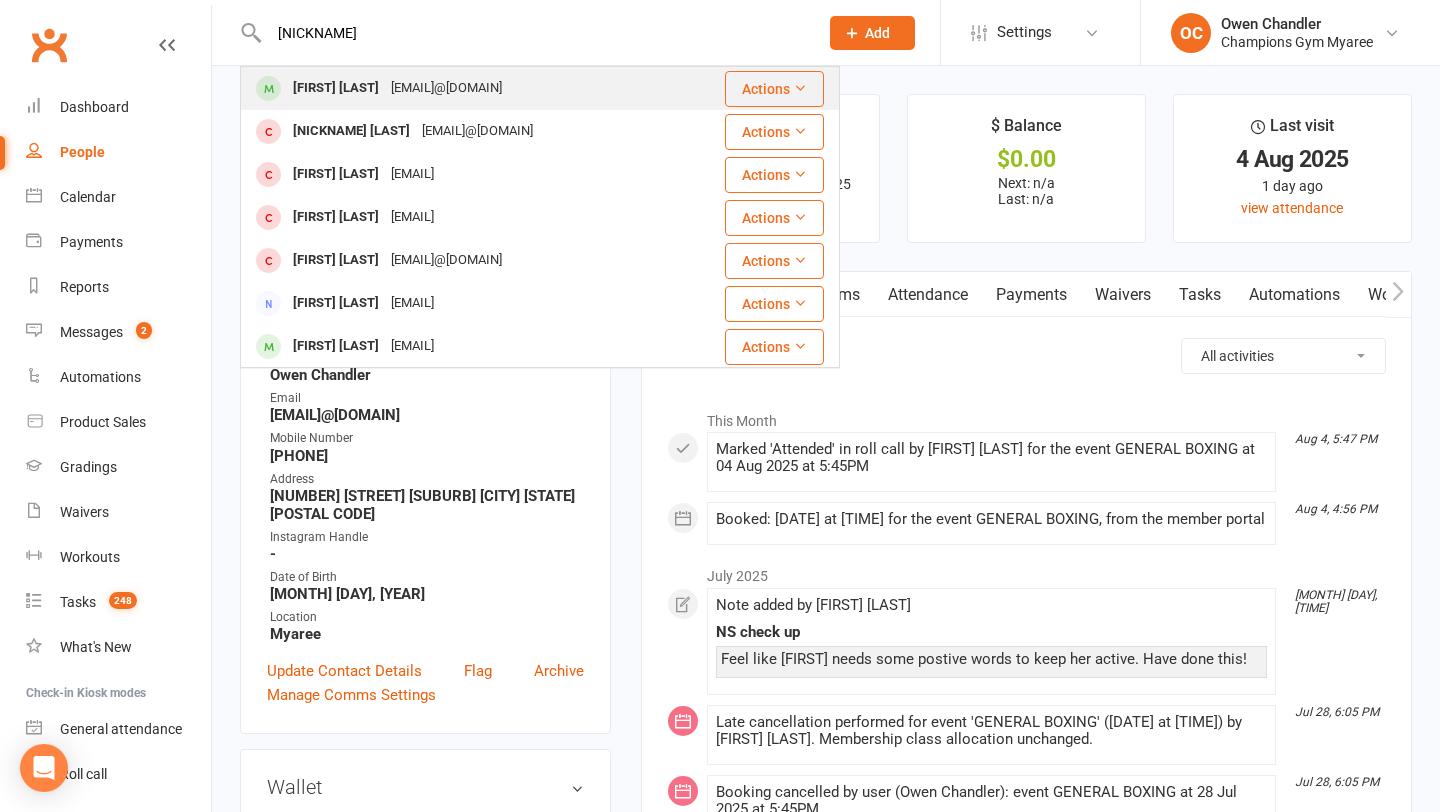 type on "[NICKNAME]" 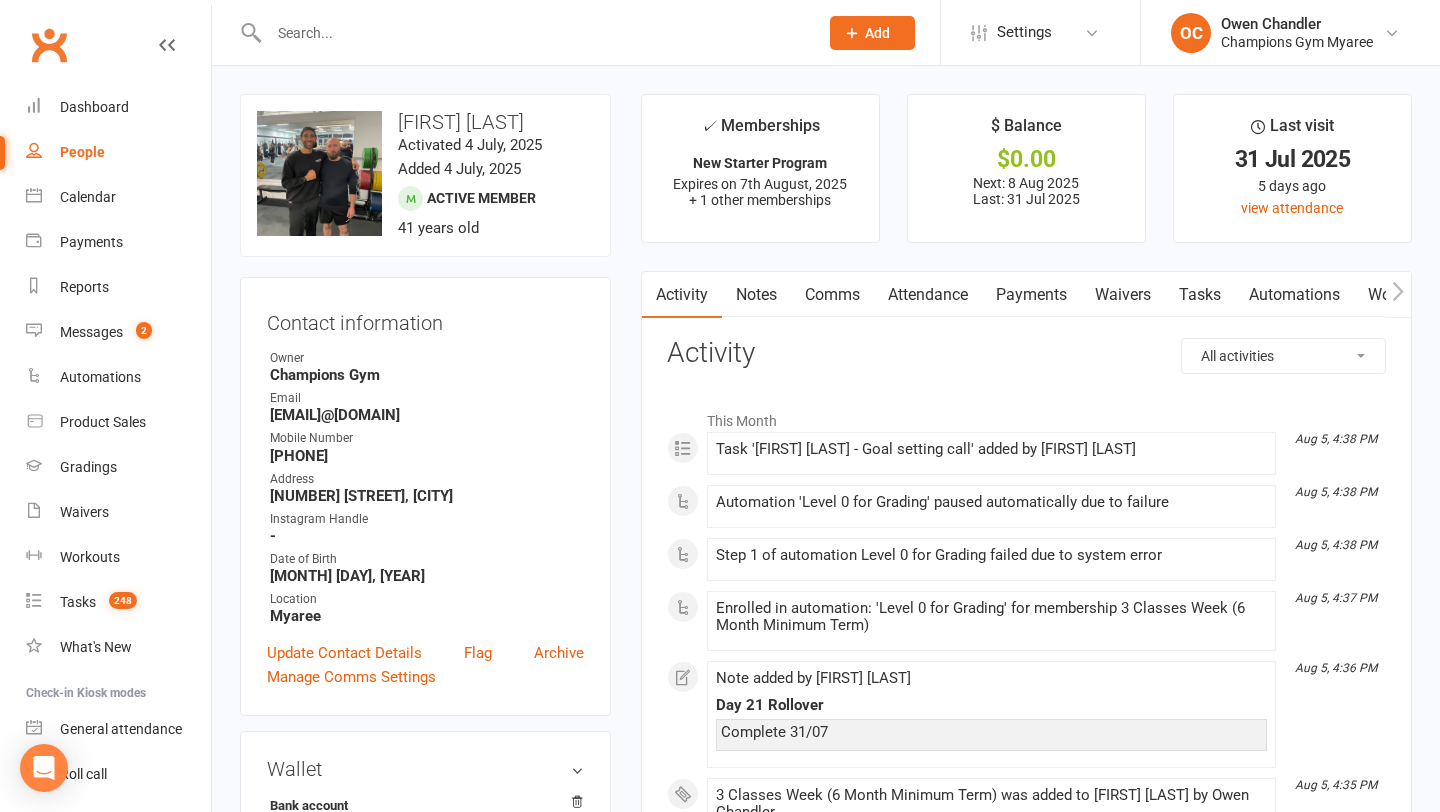 click at bounding box center (533, 33) 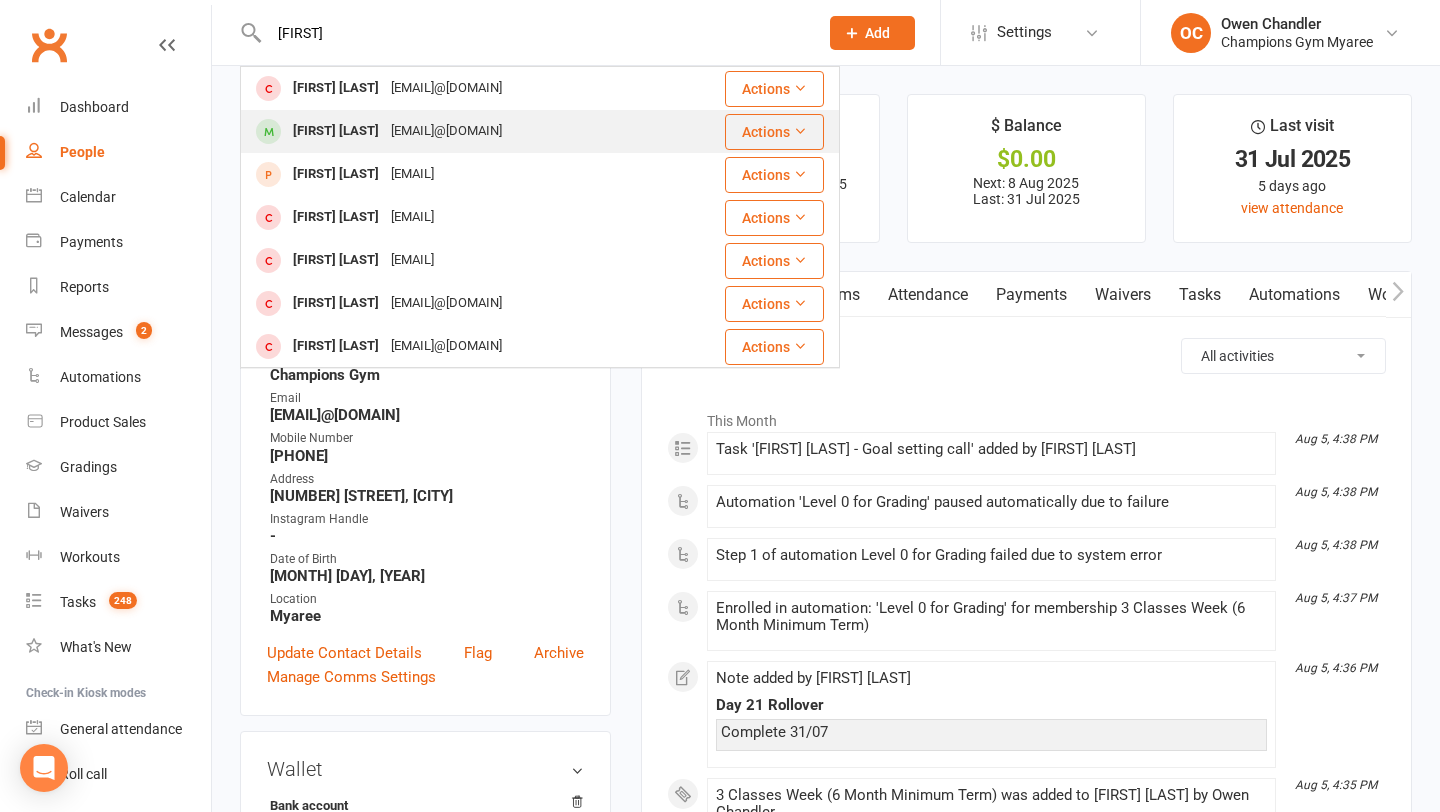 type on "[FIRST]" 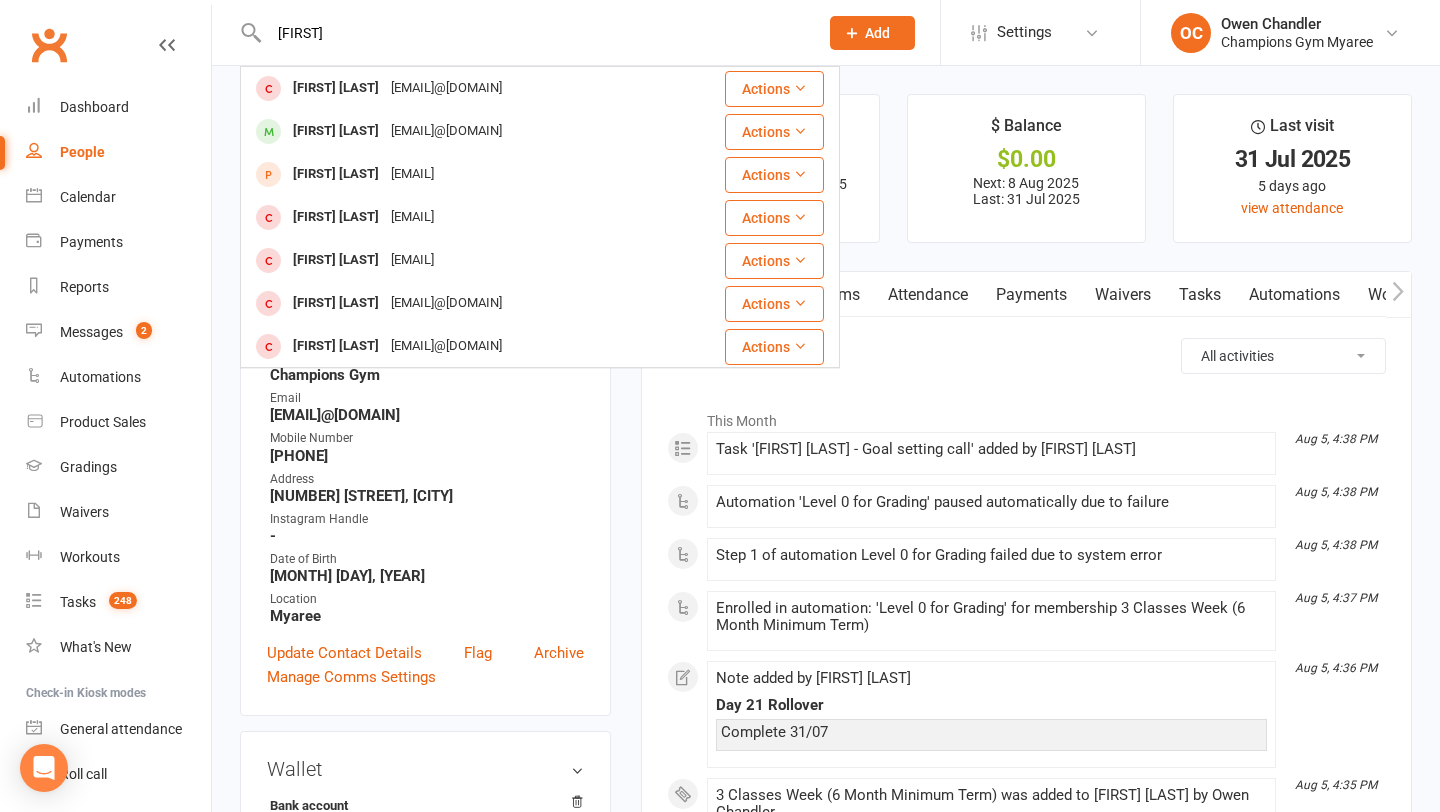 type 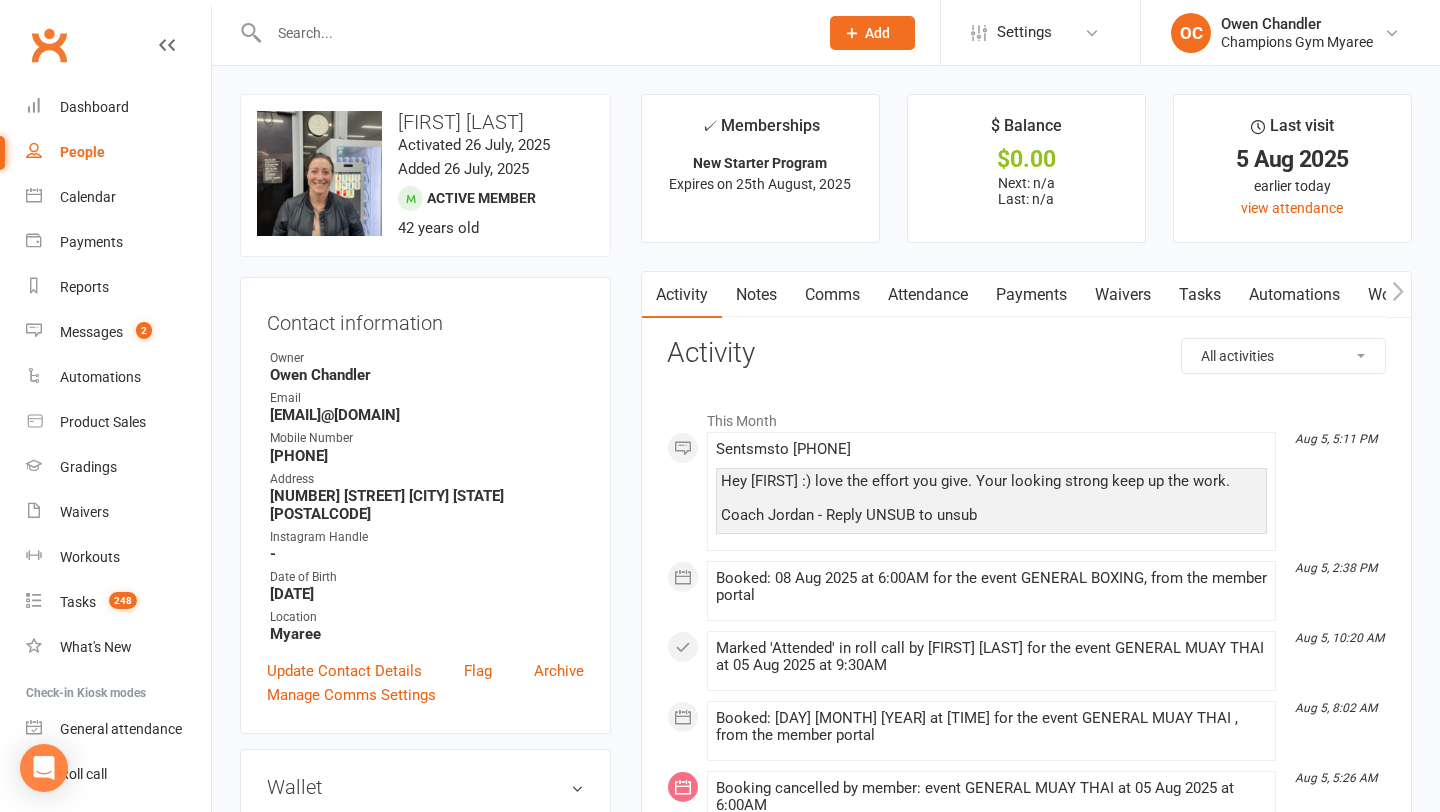 click on "Notes" at bounding box center [756, 295] 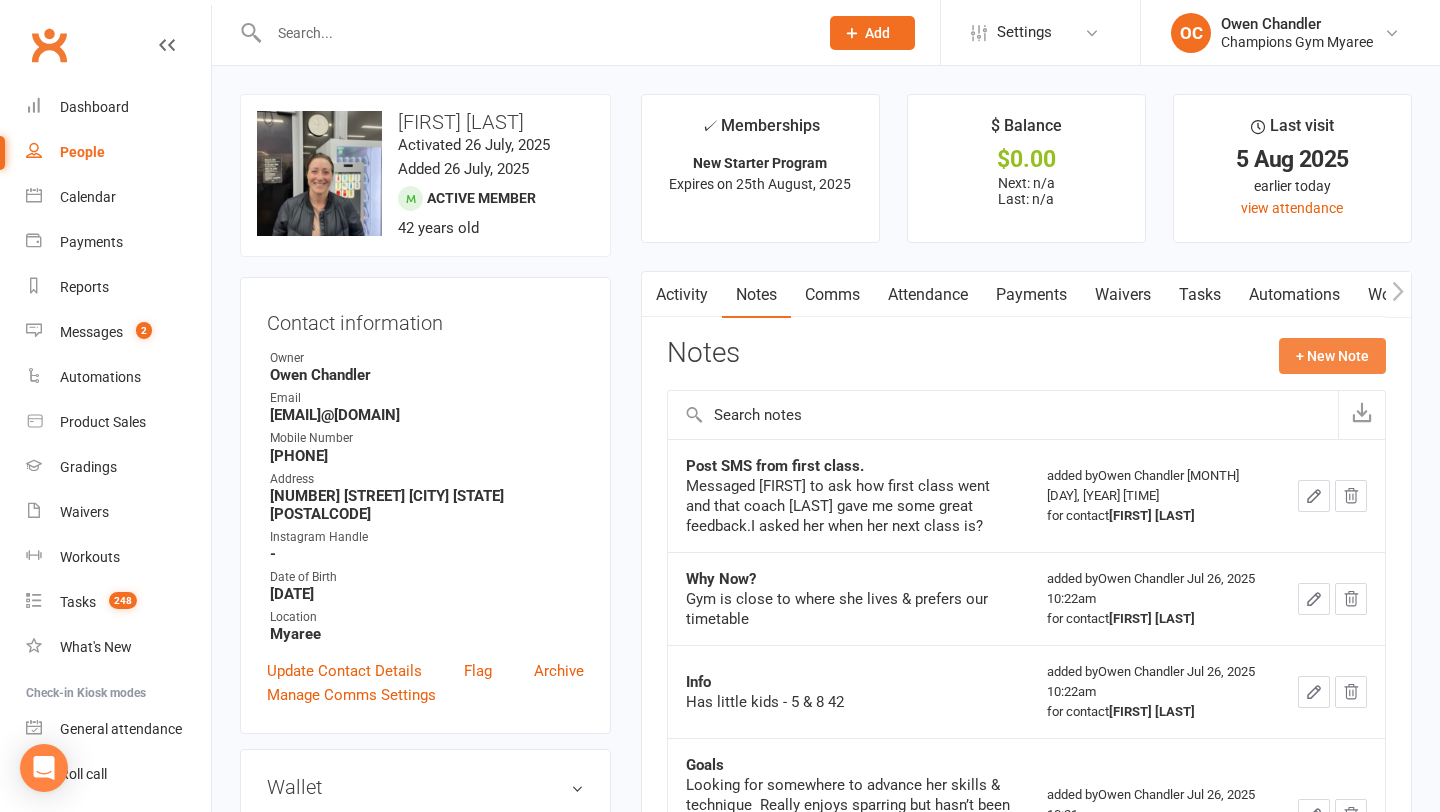 click on "+ New Note" at bounding box center (1332, 356) 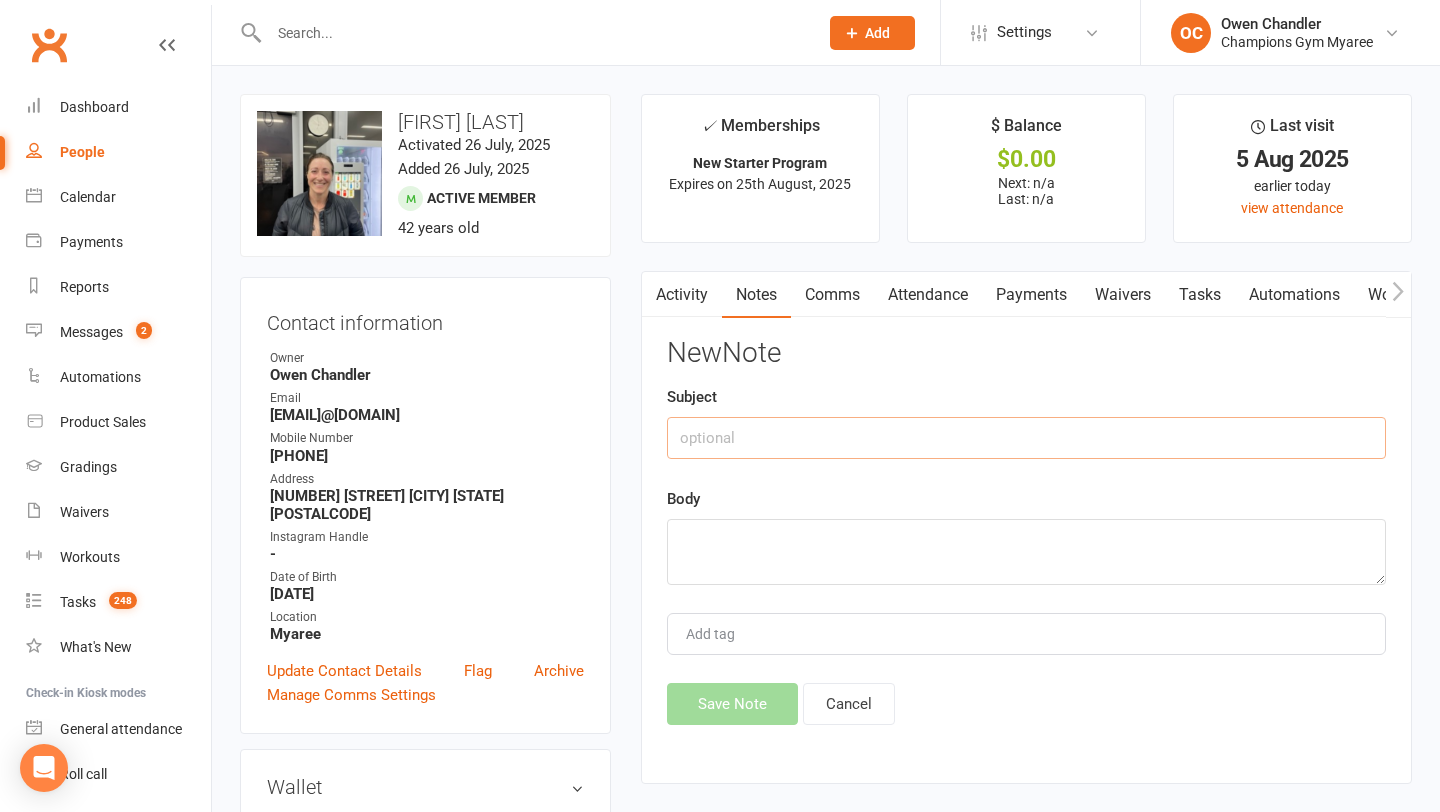 click at bounding box center [1026, 438] 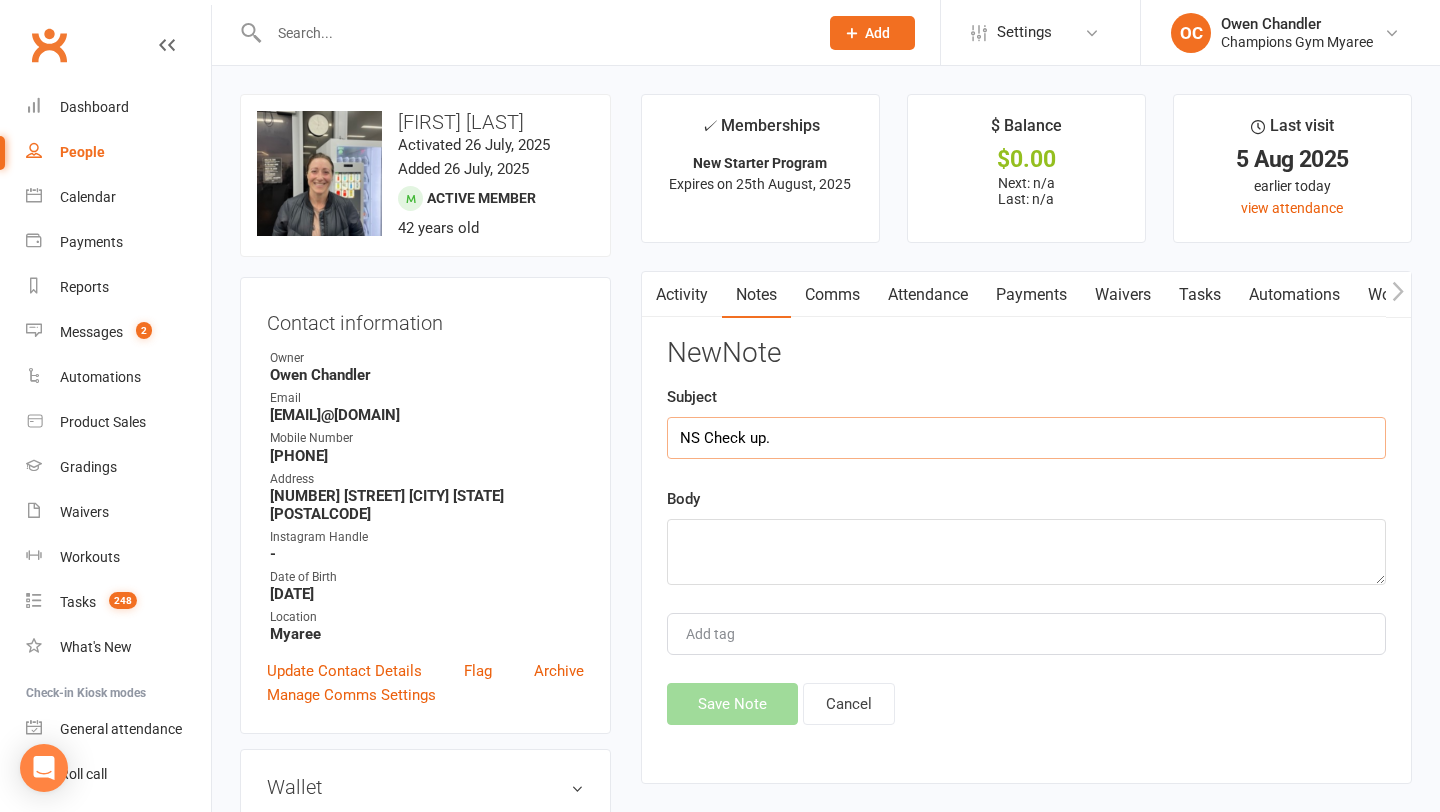 type on "NS Check up." 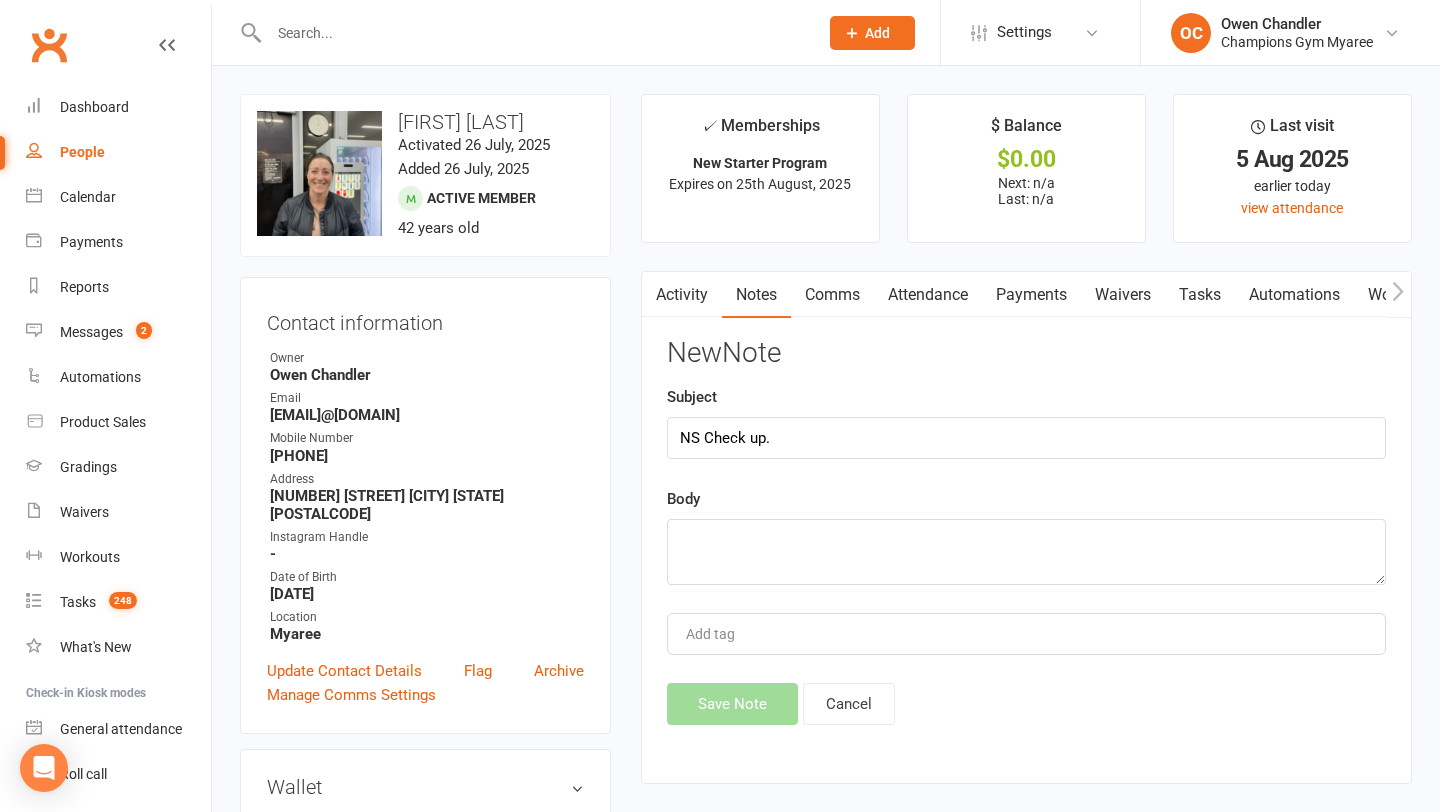 click on "New  Note Subject NS Check up. Body Add tag Save Note Cancel" at bounding box center (1026, 531) 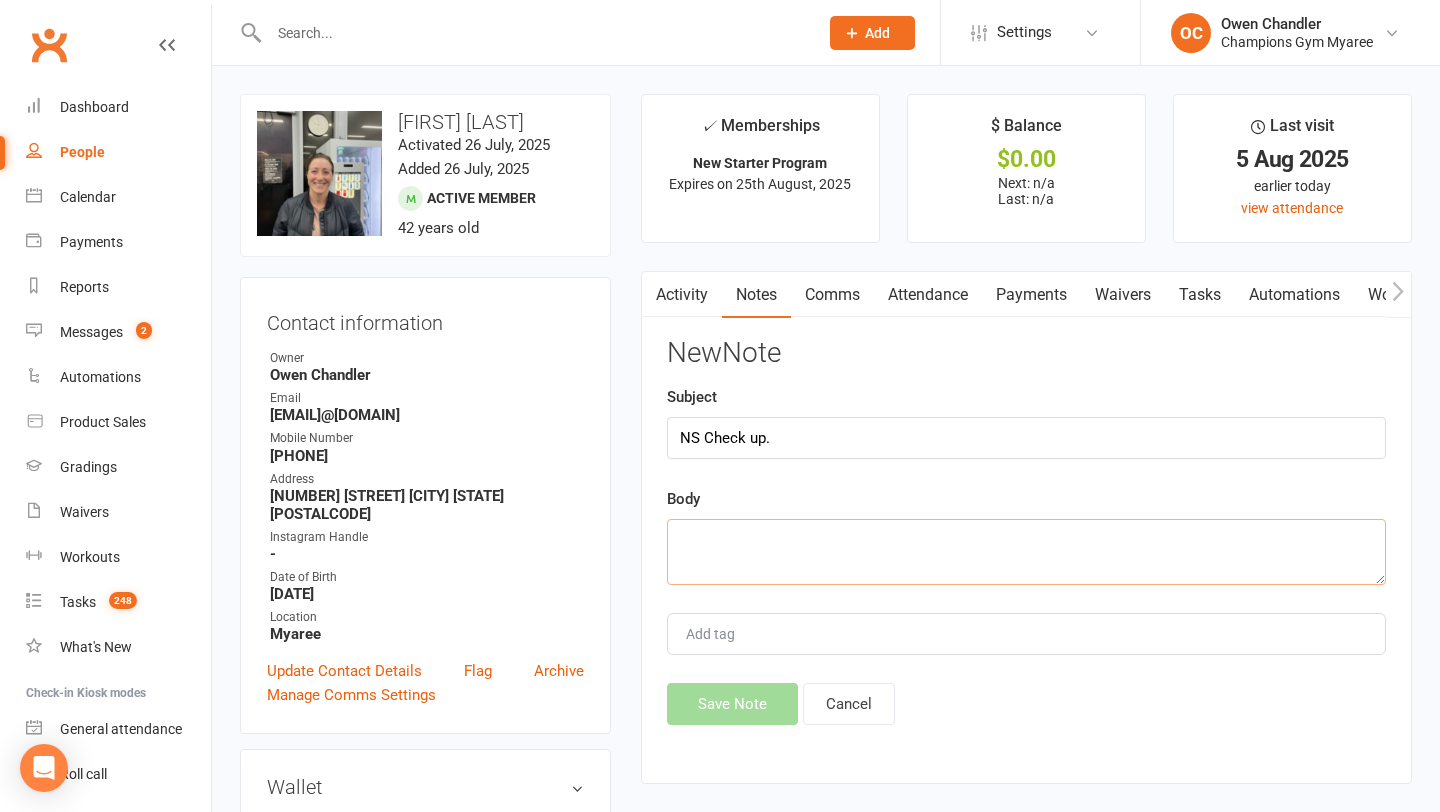 click at bounding box center [1026, 552] 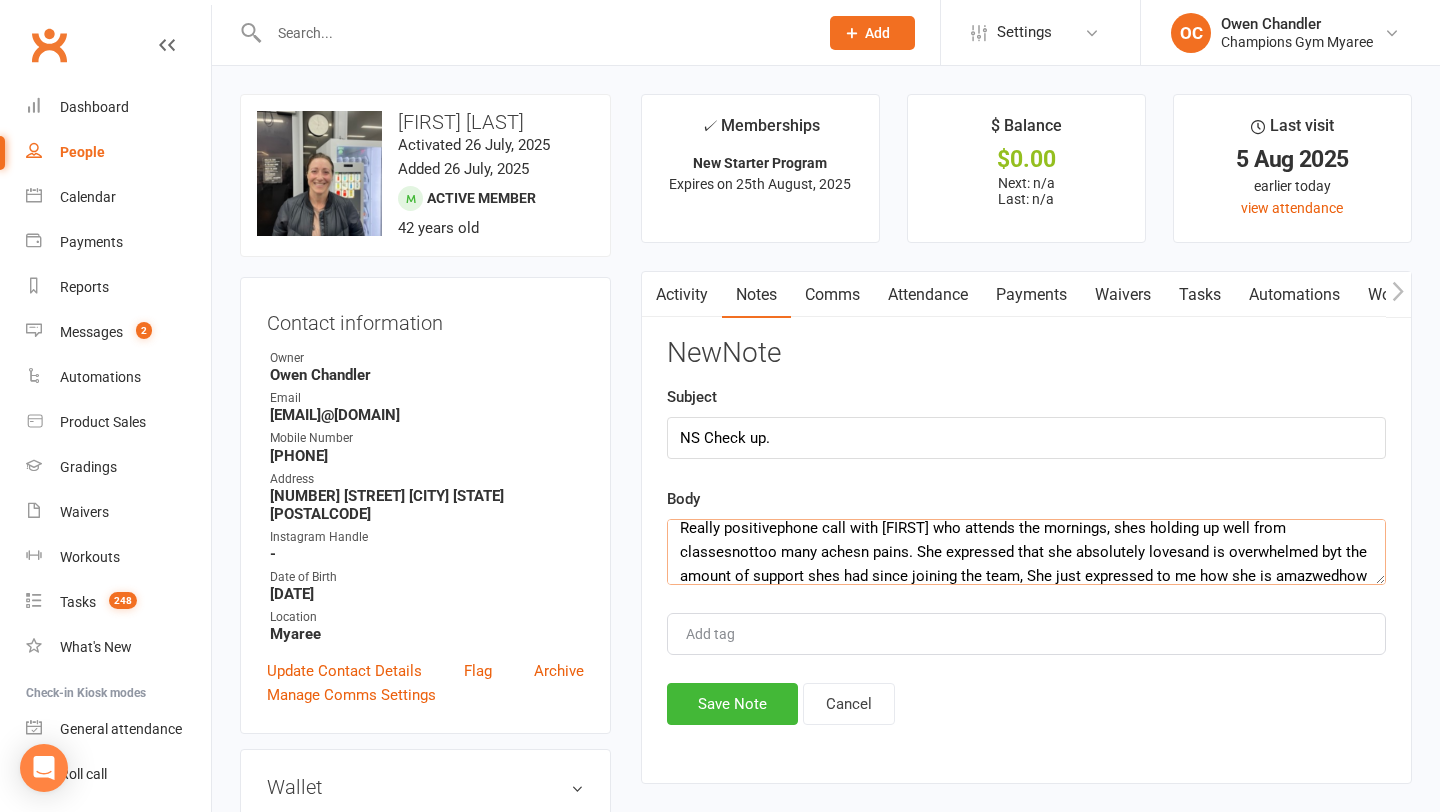 scroll, scrollTop: 36, scrollLeft: 0, axis: vertical 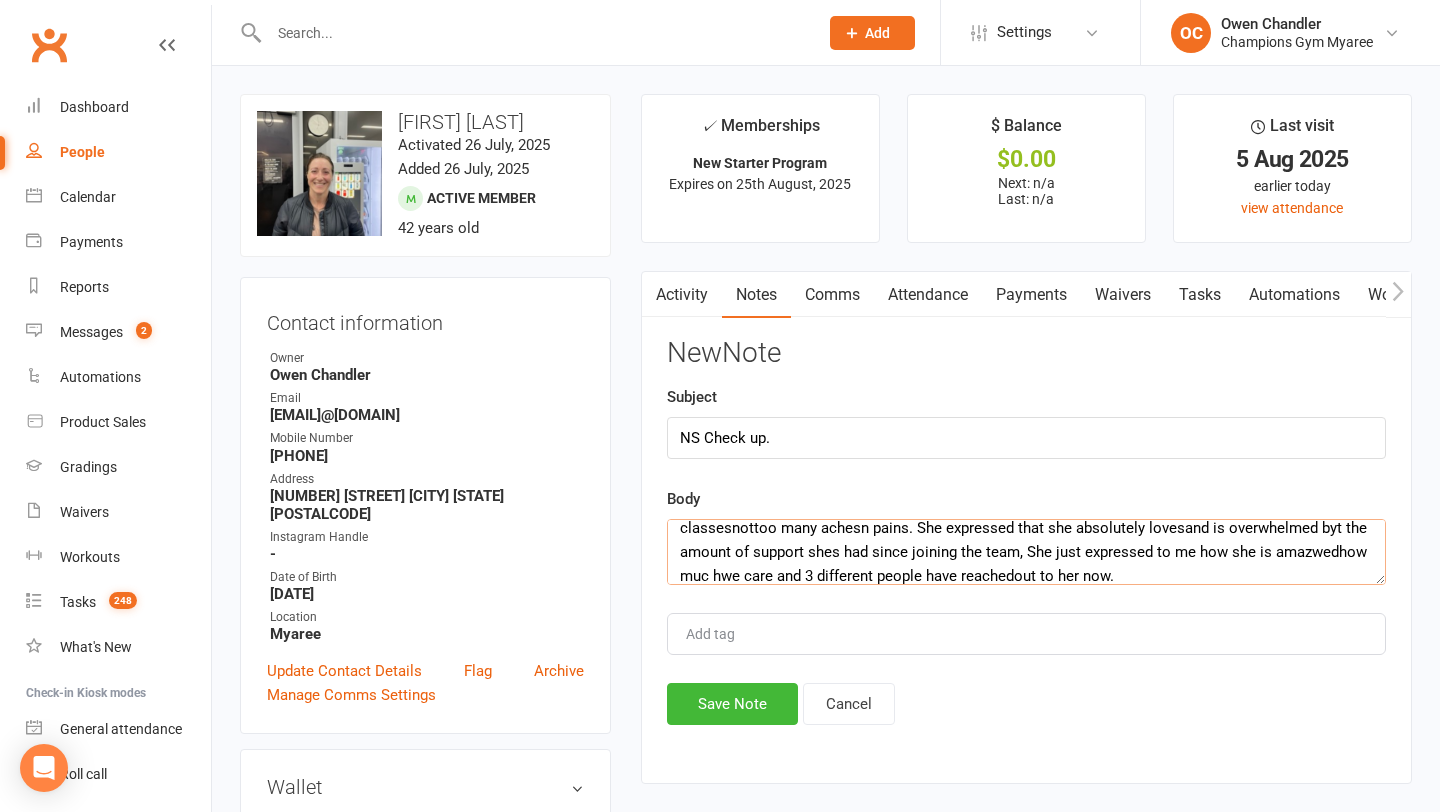 click on "Really positivephone call with [FIRST] who attends the mornings, shes holding up well from classesnottoo many achesn pains. She expressed that she absolutely lovesand is overwhelmed byt the amount of support shes had since joining the team, She just expressed to me how she is amazwedhow muc hwe care and 3 different people have reachedout to her now." at bounding box center [1026, 552] 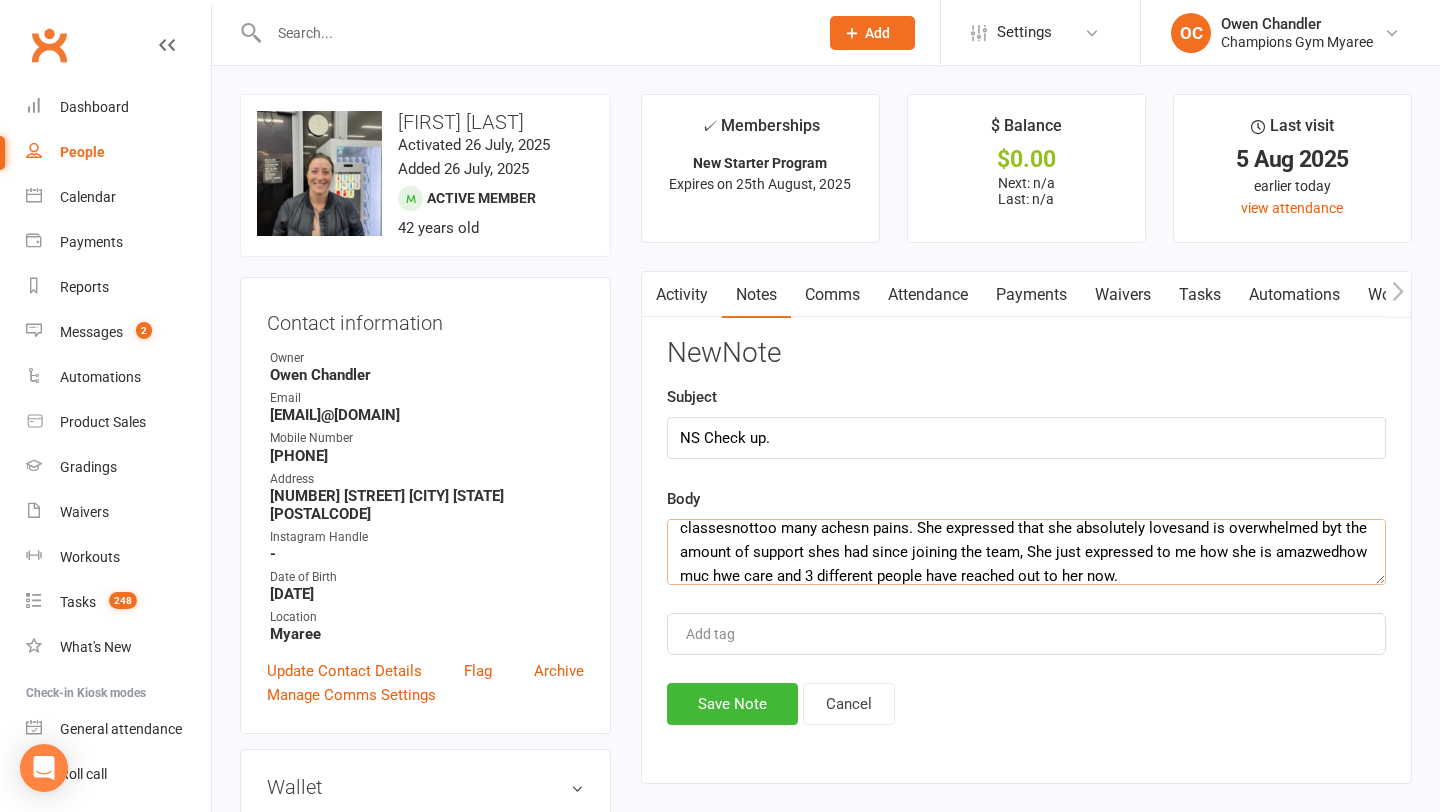 click on "Really positivephone call with [FIRST] who attends the mornings, shes holding up well from classesnottoo many achesn pains. She expressed that she absolutely lovesand is overwhelmed byt the amount of support shes had since joining the team, She just expressed to me how she is amazwedhow muc hwe care and 3 different people have reached out to her now." at bounding box center [1026, 552] 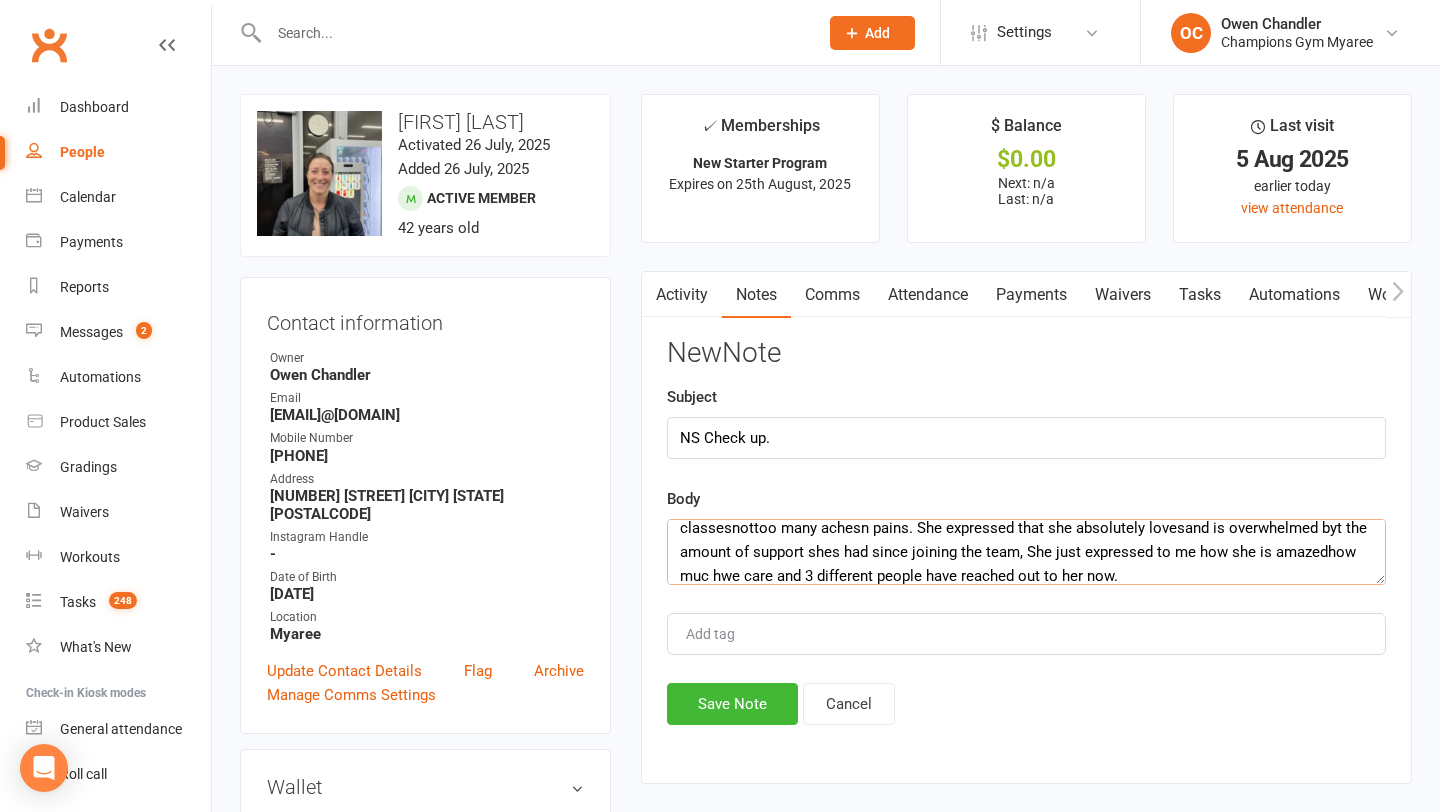 click on "Really positivephone call with [FIRST] who attends the mornings, shes holding up well from classesnottoo many achesn pains. She expressed that she absolutely lovesand is overwhelmed byt the amount of support shes had since joining the team, She just expressed to me how she is amazedhow muc hwe care and 3 different people have reached out to her now." at bounding box center [1026, 552] 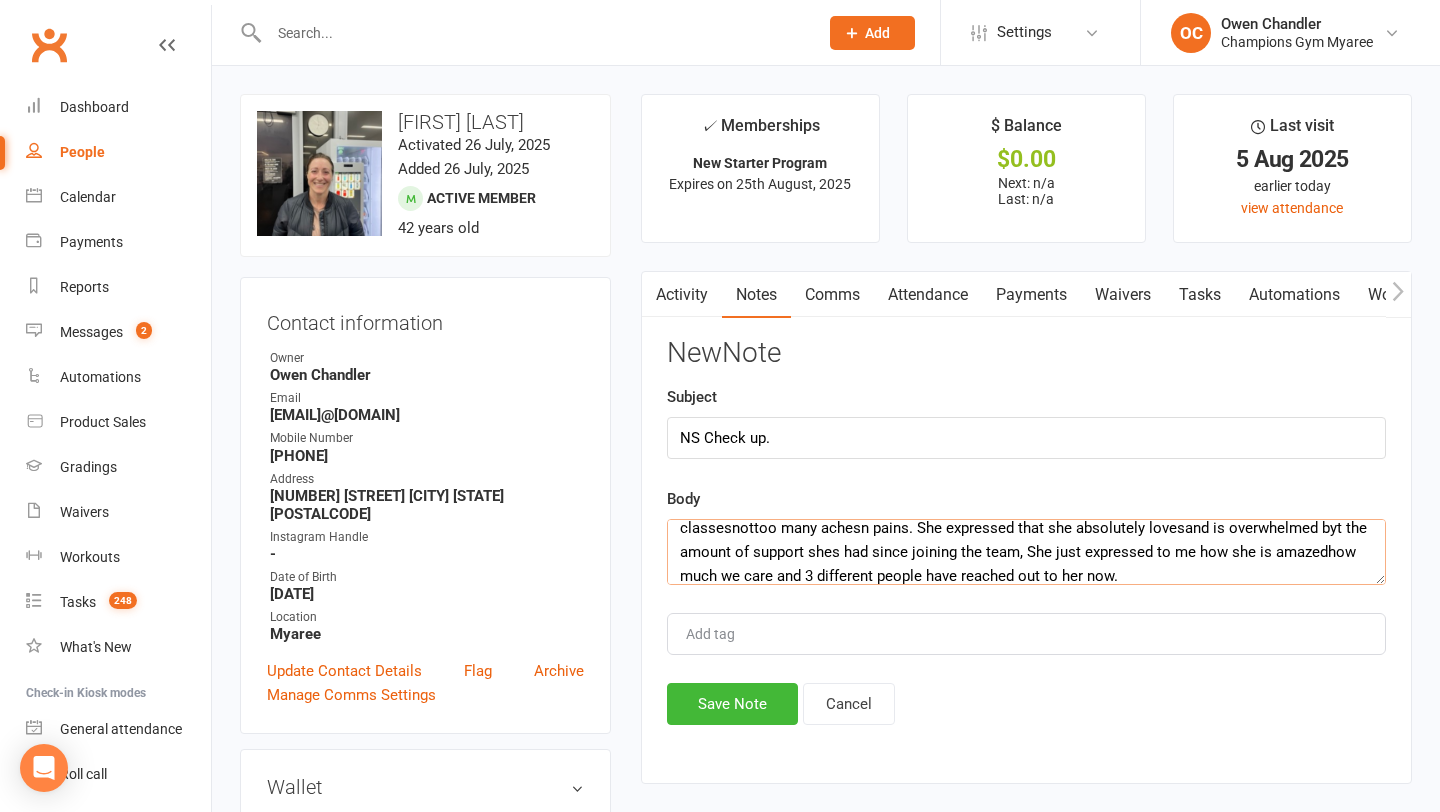 click on "Really positivephone call with [FIRST] who attends the mornings, shes holding up well from classesnottoo many achesn pains. She expressed that she absolutely lovesand is overwhelmed byt the amount of support shes had since joining the team, She just expressed to me how she is amazedhow much we care and 3 different people have reached out to her now." at bounding box center [1026, 552] 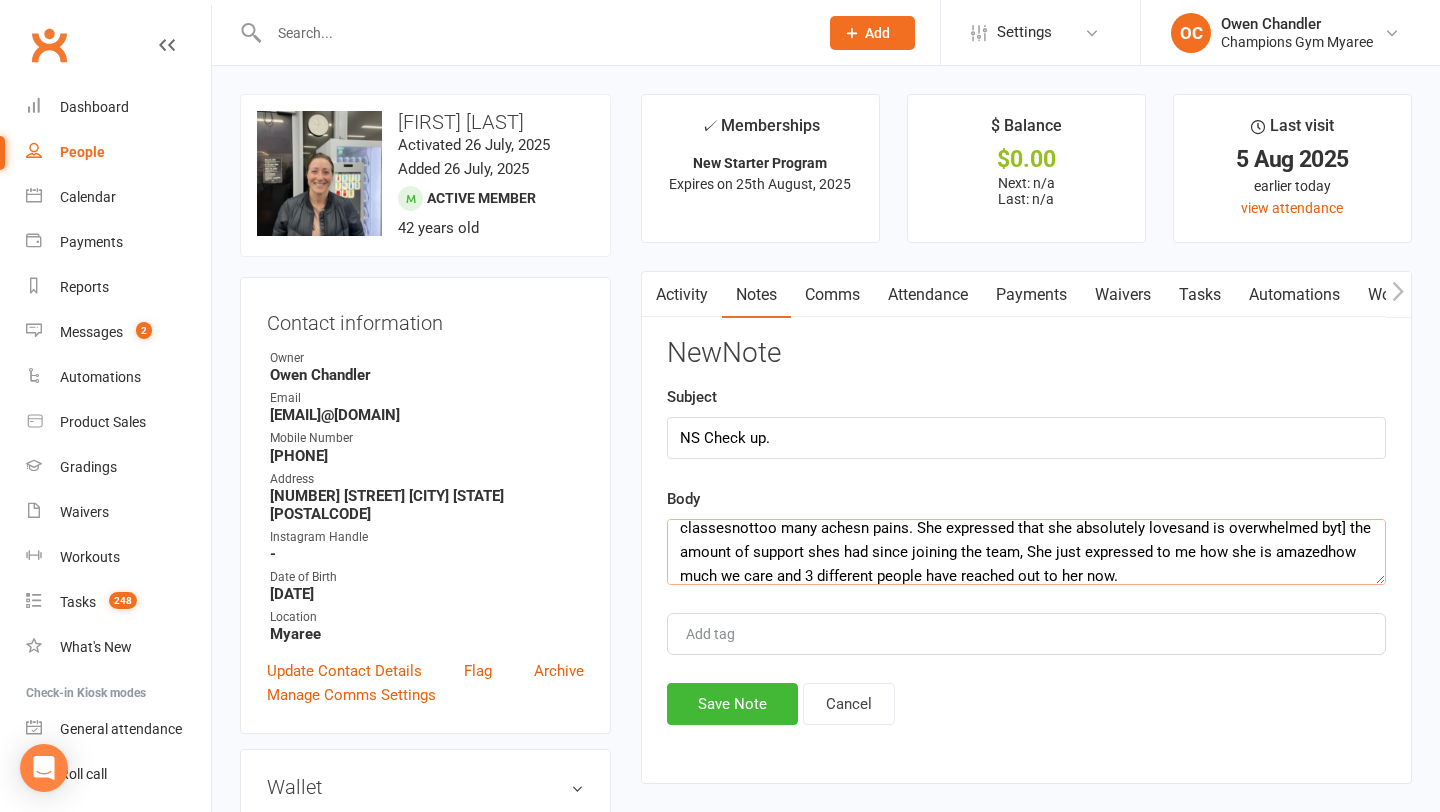 scroll, scrollTop: 34, scrollLeft: 0, axis: vertical 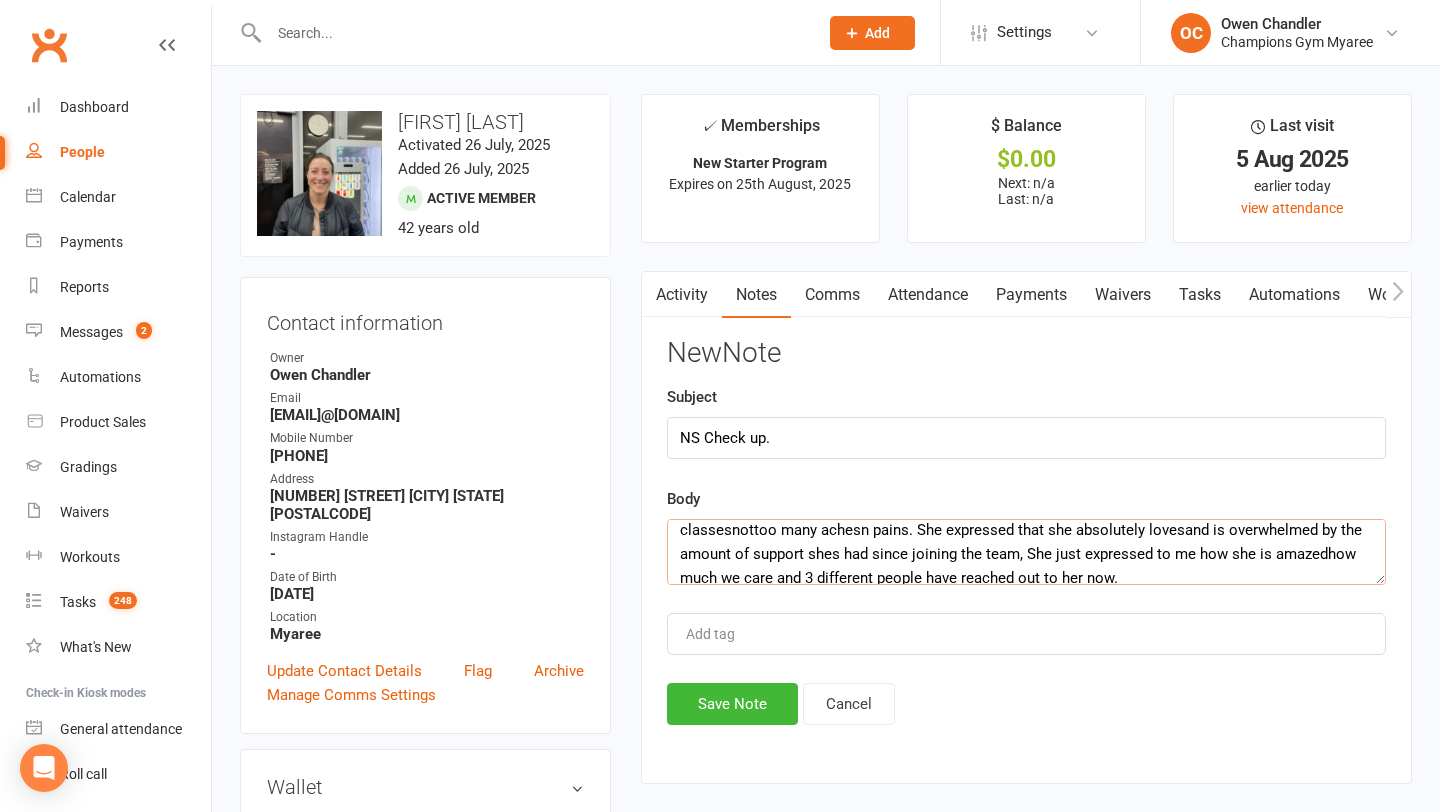 click on "Really positivephone call with [FIRST] who attends the mornings, shes holding up well from classesnottoo many achesn pains. She expressed that she absolutely lovesand is overwhelmed by the amount of support shes had since joining the team, She just expressed to me how she is amazedhow much we care and 3 different people have reached out to her now." at bounding box center [1026, 552] 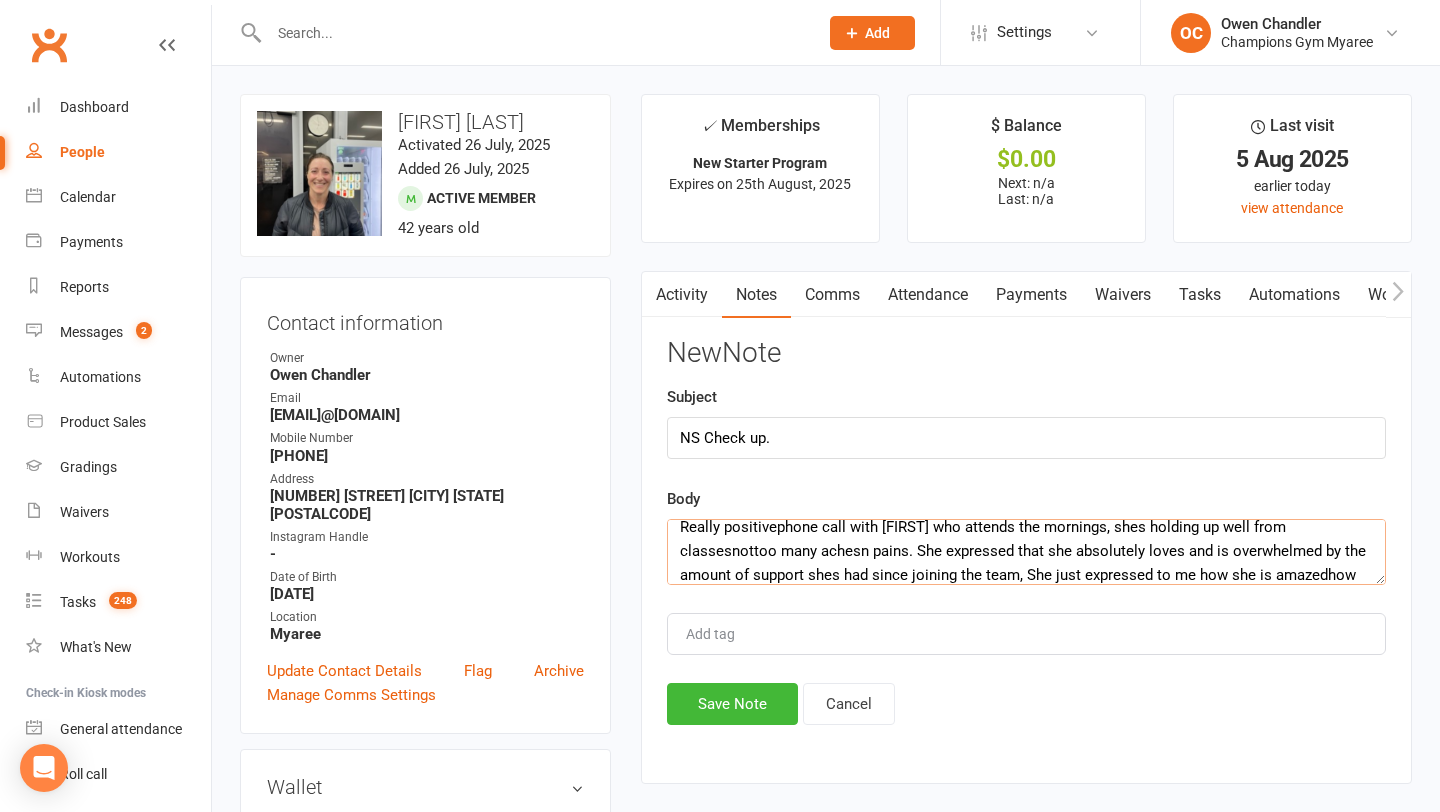 scroll, scrollTop: 1, scrollLeft: 0, axis: vertical 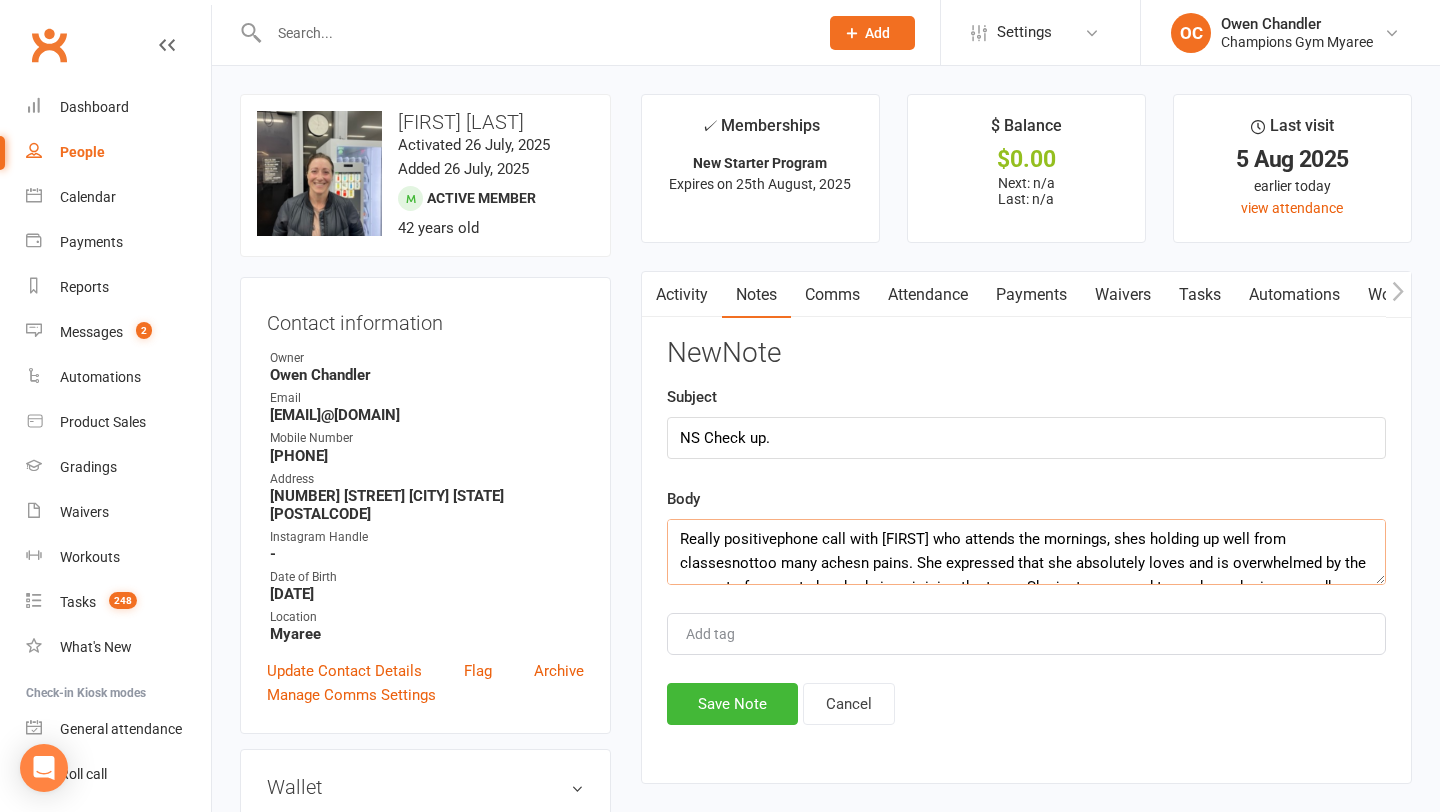 click on "Really positivephone call with [FIRST] who attends the mornings, shes holding up well from classesnottoo many achesn pains. She expressed that she absolutely loves and is overwhelmed by the amount of support shes had since joining the team, She just expressed to me how she is amazedhow much we care and 3 different people have reached out to her now." at bounding box center [1026, 552] 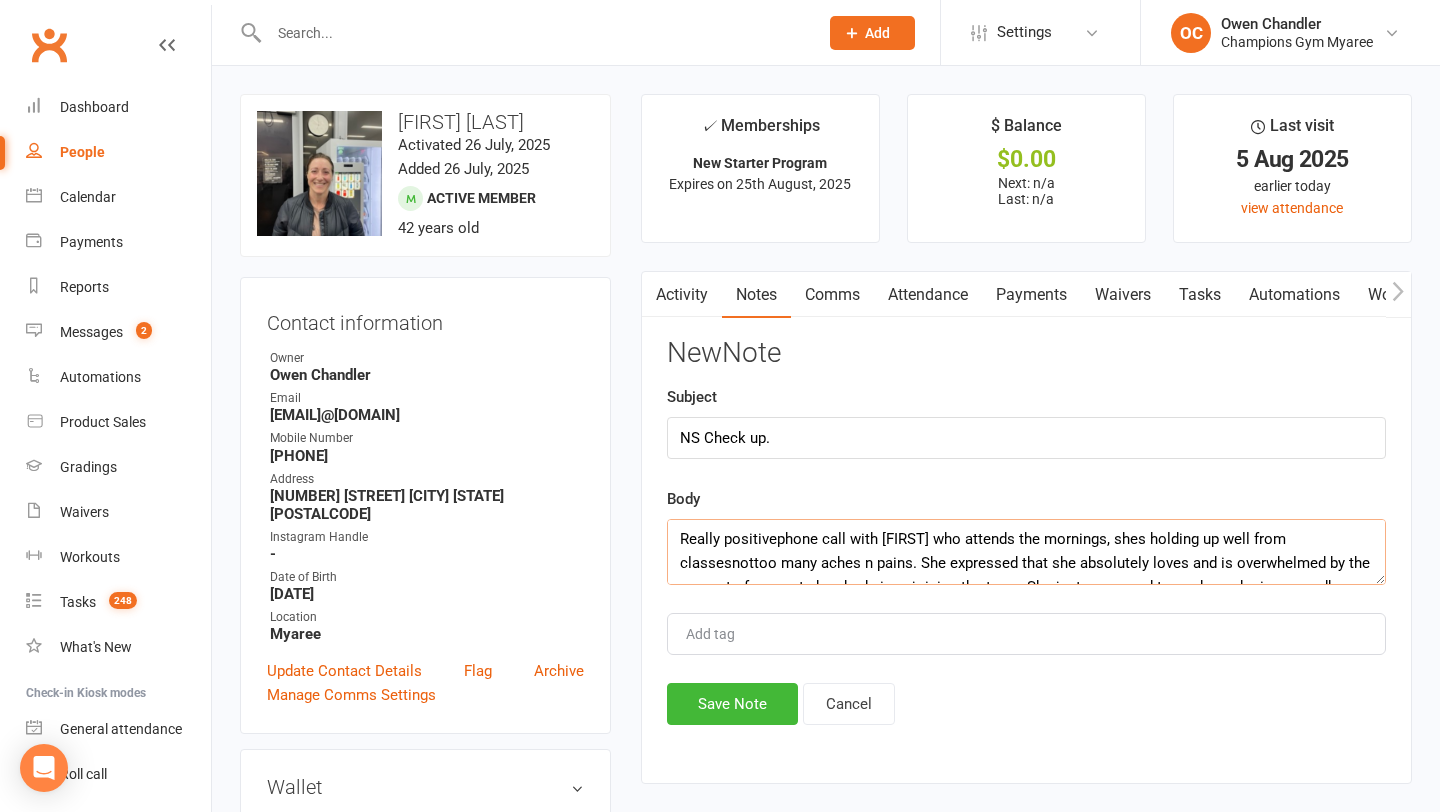 click on "Really positivephone call with [FIRST] who attends the mornings, shes holding up well from classesnottoo many aches n pains. She expressed that she absolutely loves and is overwhelmed by the amount of support shes had since joining the team, She just expressed to me how she is amazedhow much we care and 3 different people have reached out to her now." at bounding box center [1026, 552] 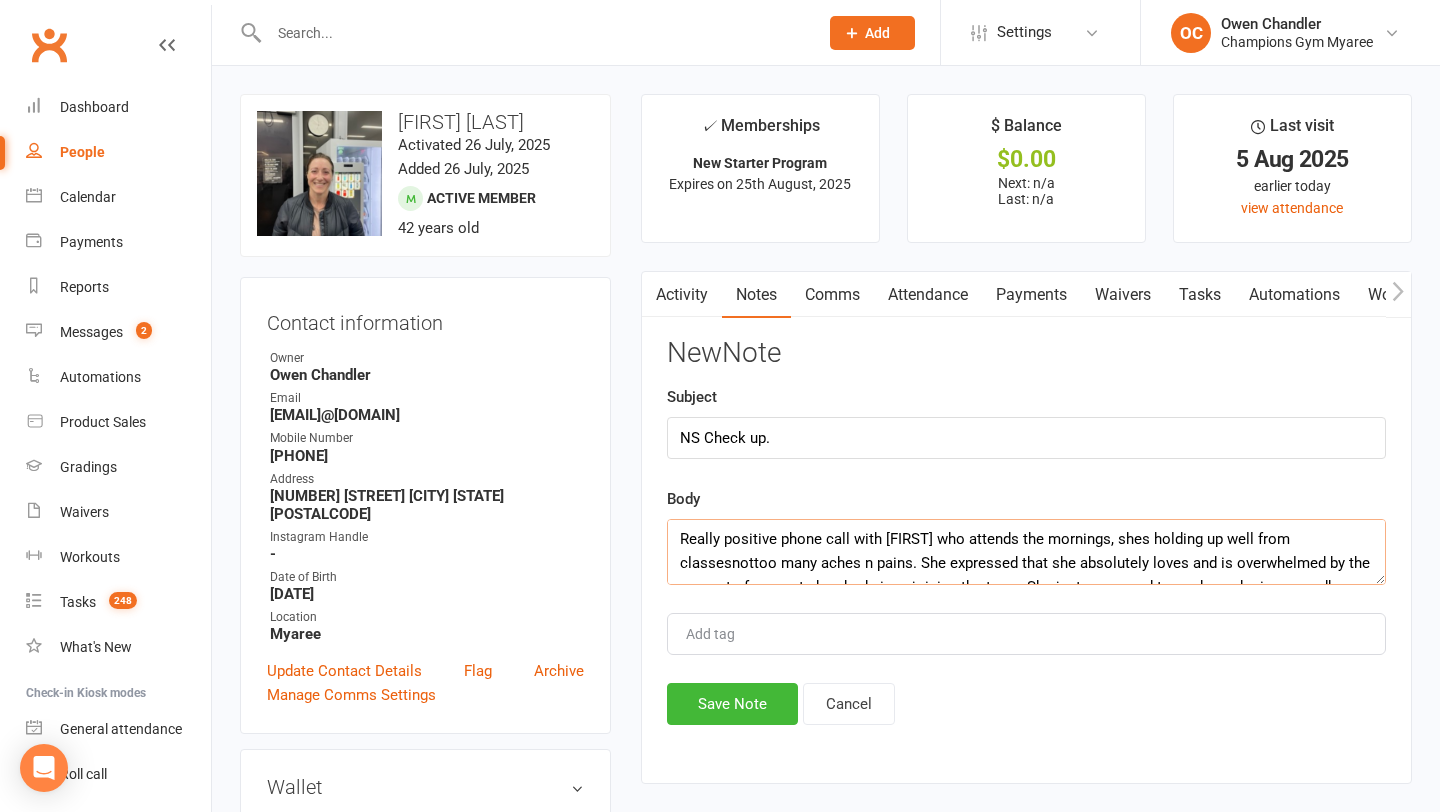 click on "Really positive phone call with [FIRST] who attends the mornings, shes holding up well from classesnottoo many aches n pains. She expressed that she absolutely loves and is overwhelmed by the amount of support shes had since joining the team, She just expressed to me how she is amazedhow much we care and 3 different people have reached out to her now." at bounding box center [1026, 552] 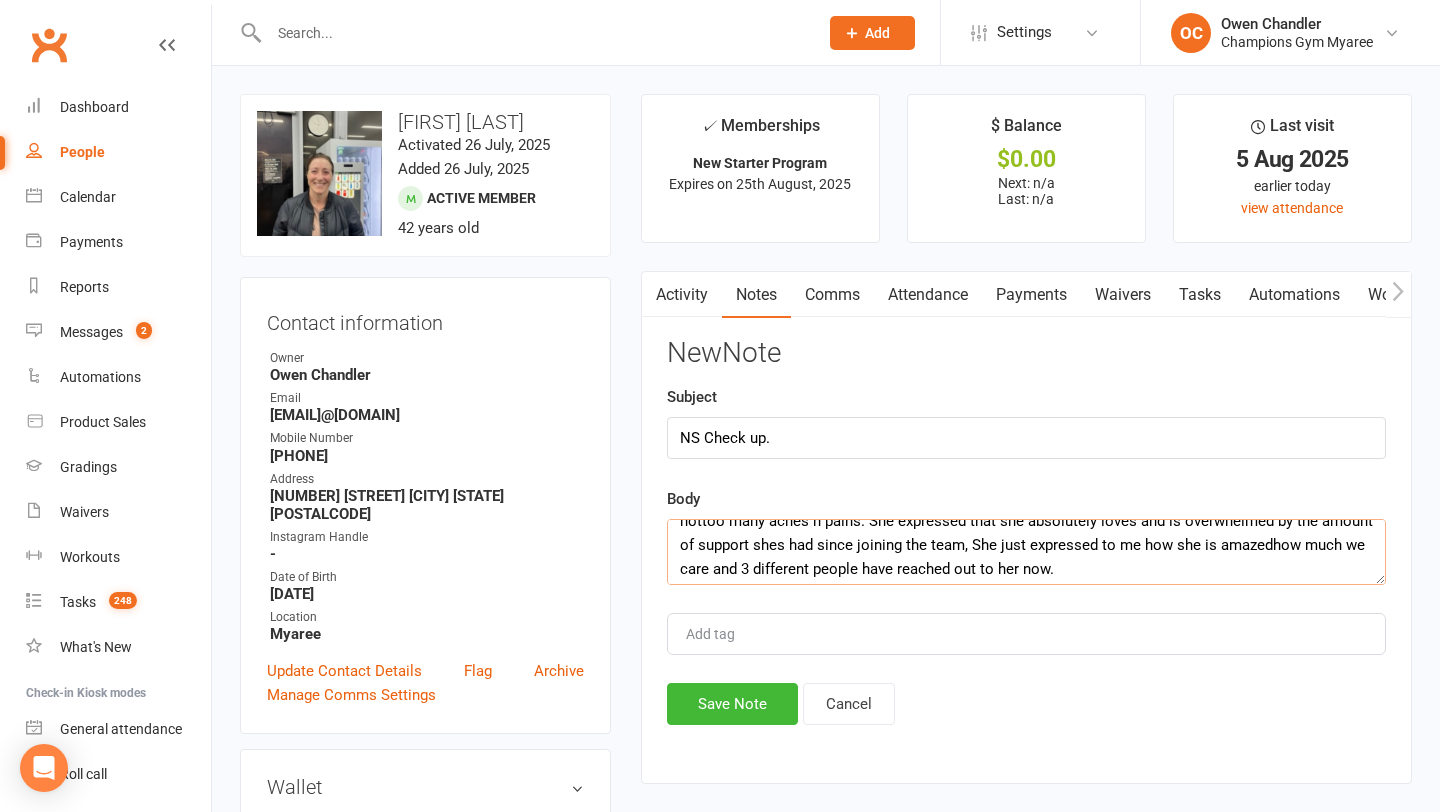 scroll, scrollTop: 11, scrollLeft: 0, axis: vertical 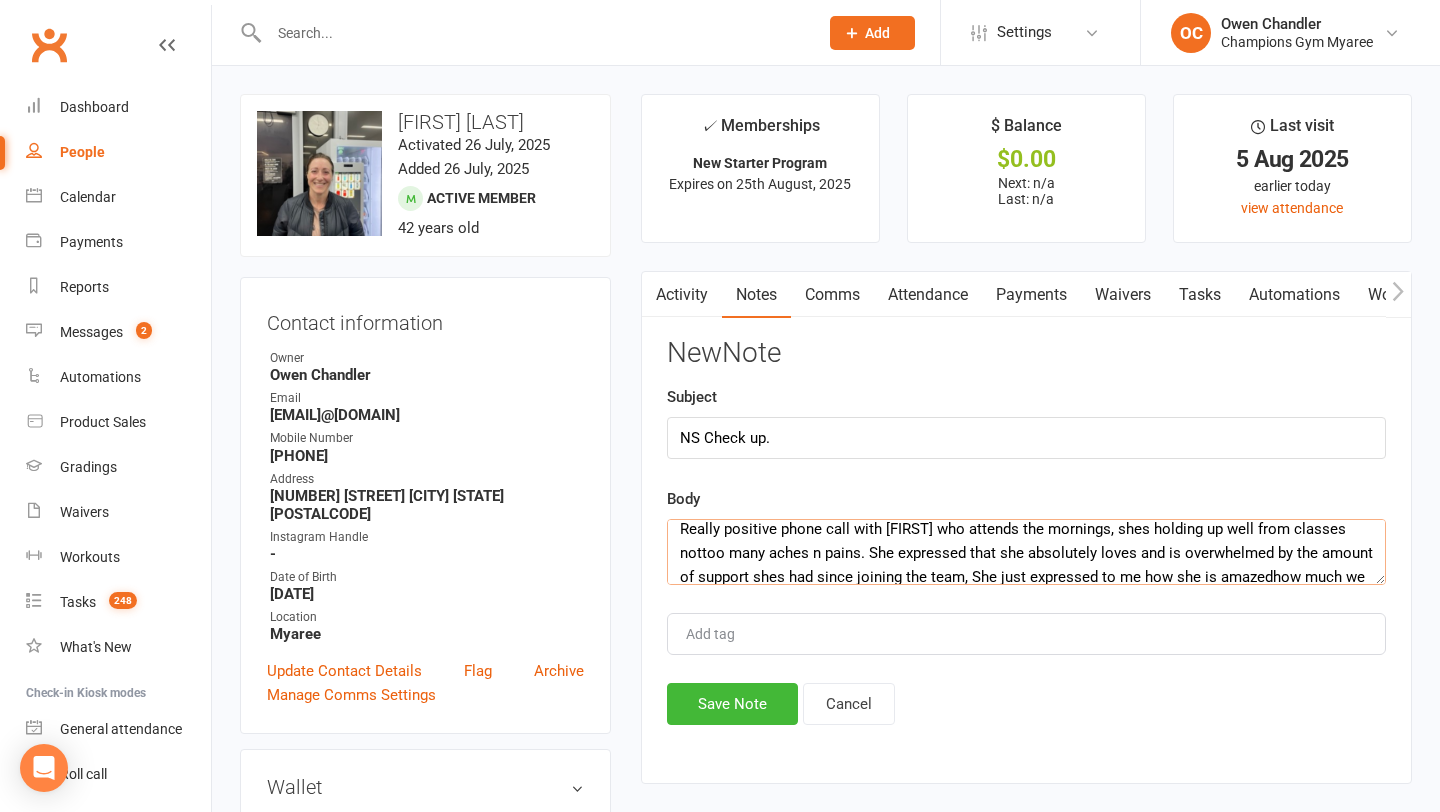click on "Really positive phone call with [FIRST] who attends the mornings, shes holding up well from classes nottoo many aches n pains. She expressed that she absolutely loves and is overwhelmed by the amount of support shes had since joining the team, She just expressed to me how she is amazedhow much we care and 3 different people have reached out to her now." at bounding box center [1026, 552] 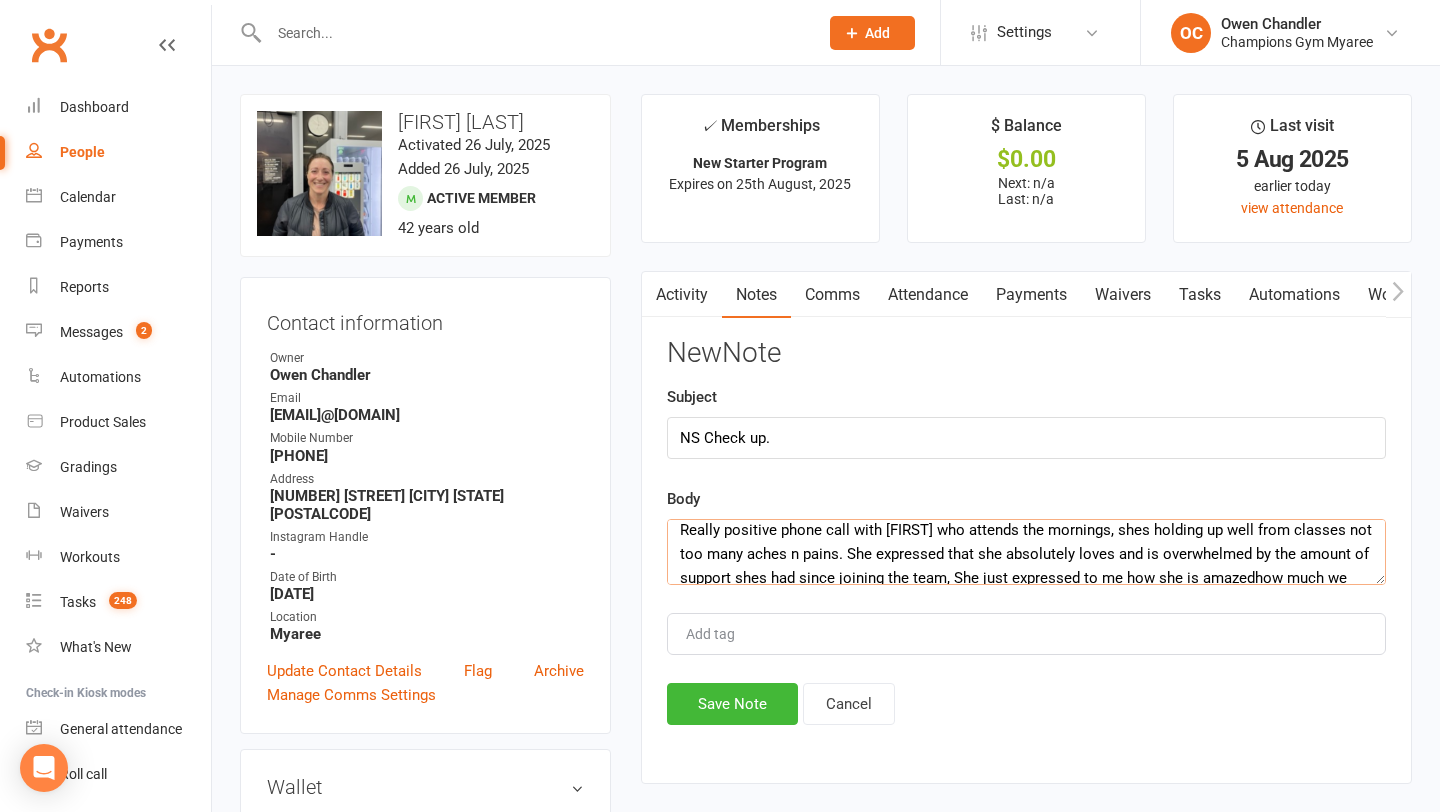 scroll, scrollTop: 48, scrollLeft: 0, axis: vertical 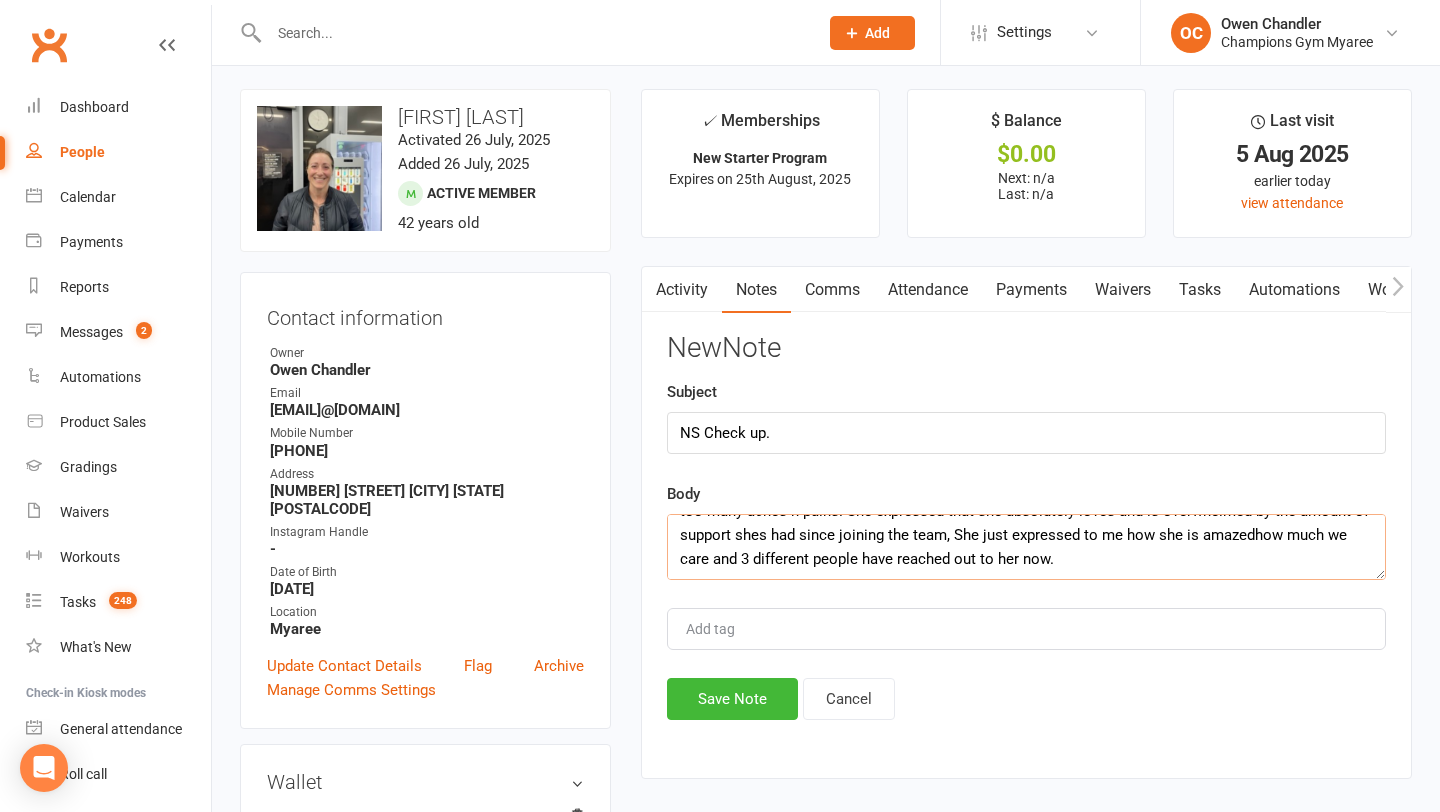 click on "Really positive phone call with [FIRST] who attends the mornings, shes holding up well from classes not too many aches n pains. She expressed that she absolutely loves and is overwhelmed by the amount of support shes had since joining the team, She just expressed to me how she is amazedhow much we care and 3 different people have reached out to her now." at bounding box center (1026, 547) 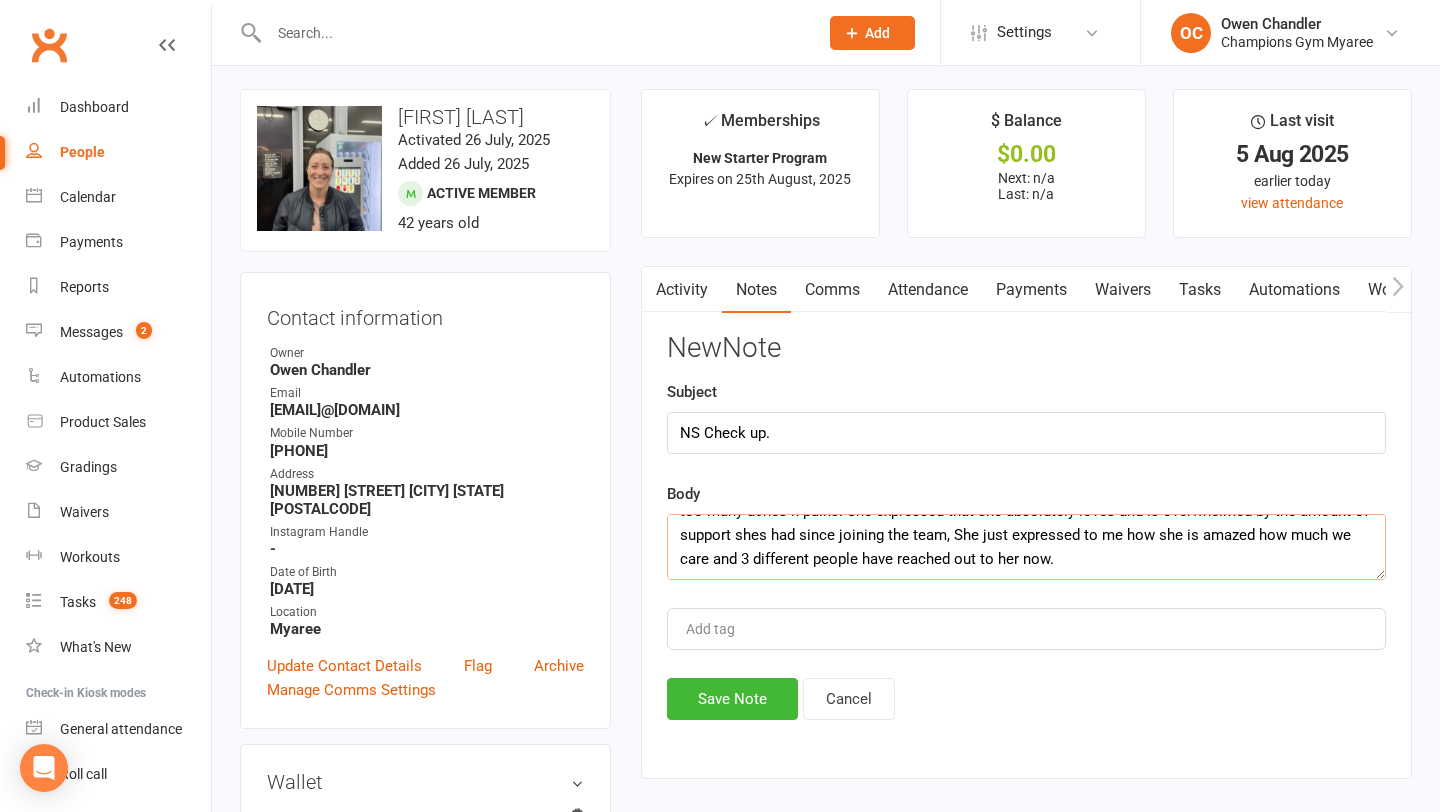 scroll, scrollTop: 0, scrollLeft: 0, axis: both 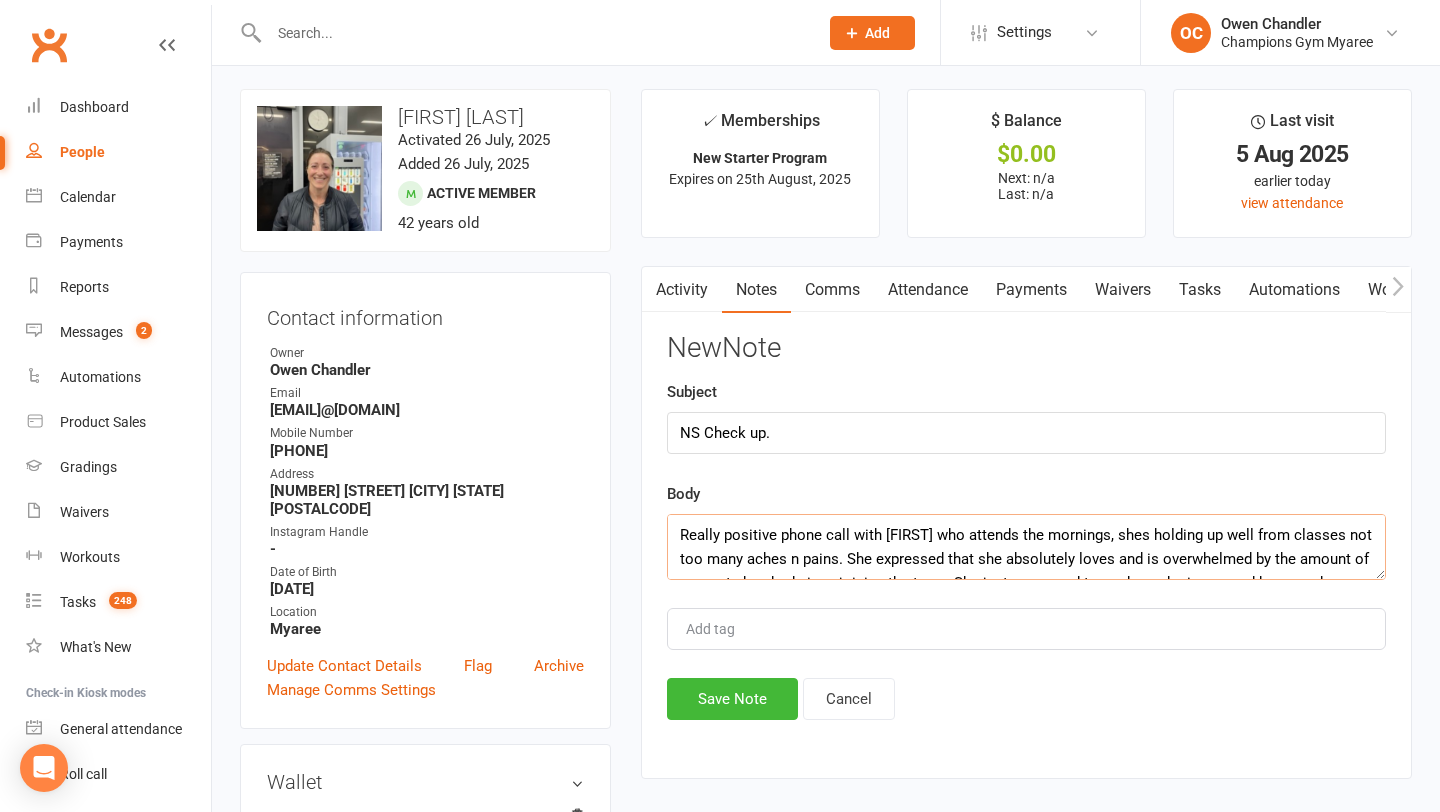drag, startPoint x: 1065, startPoint y: 561, endPoint x: 680, endPoint y: 488, distance: 391.85968 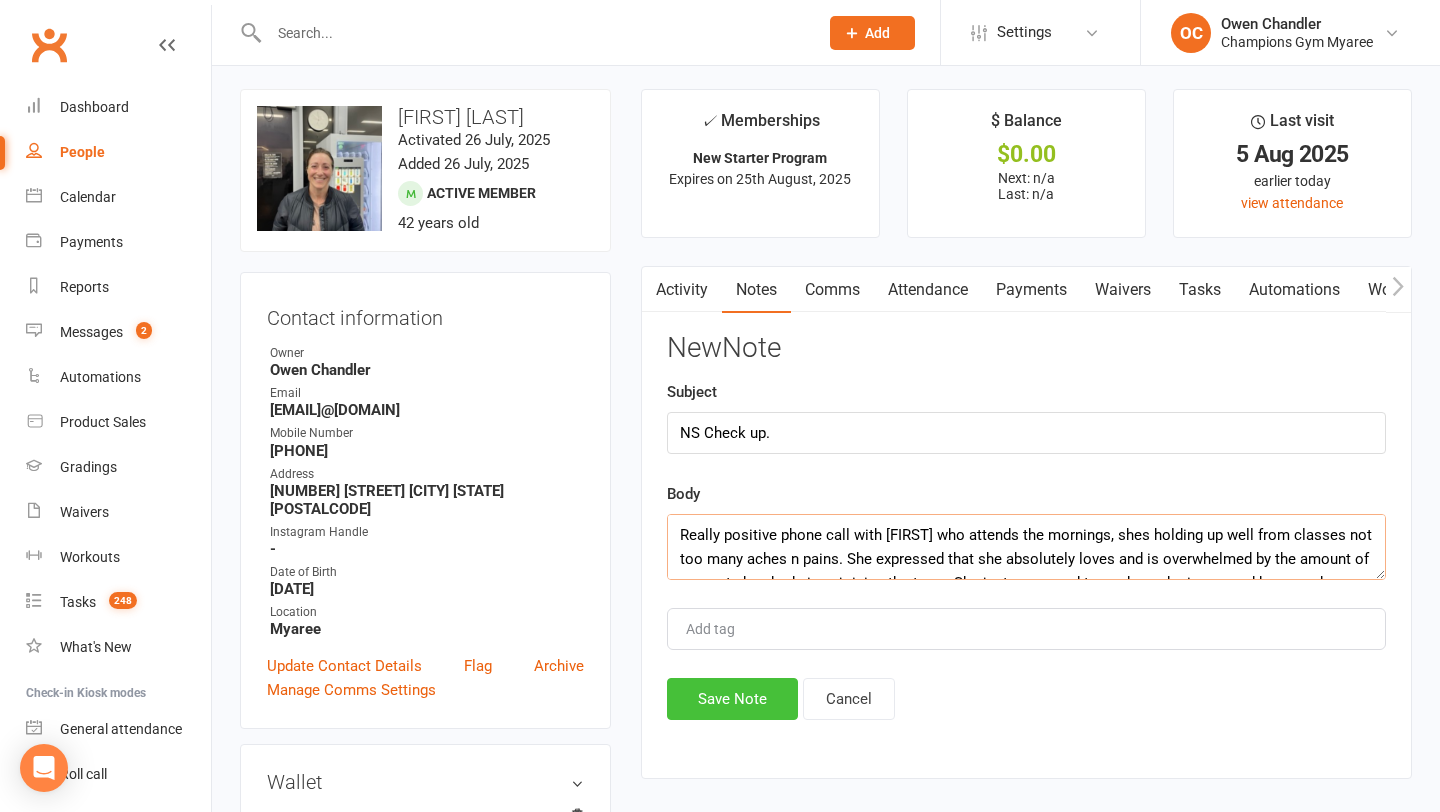type on "Really positive phone call with [FIRST] who attends the mornings, shes holding up well from classes not too many aches n pains. She expressed that she absolutely loves and is overwhelmed by the amount of support shes had since joining the team, She just expressed to me how she is amazed how much we care and 3 different people have reached out to her now." 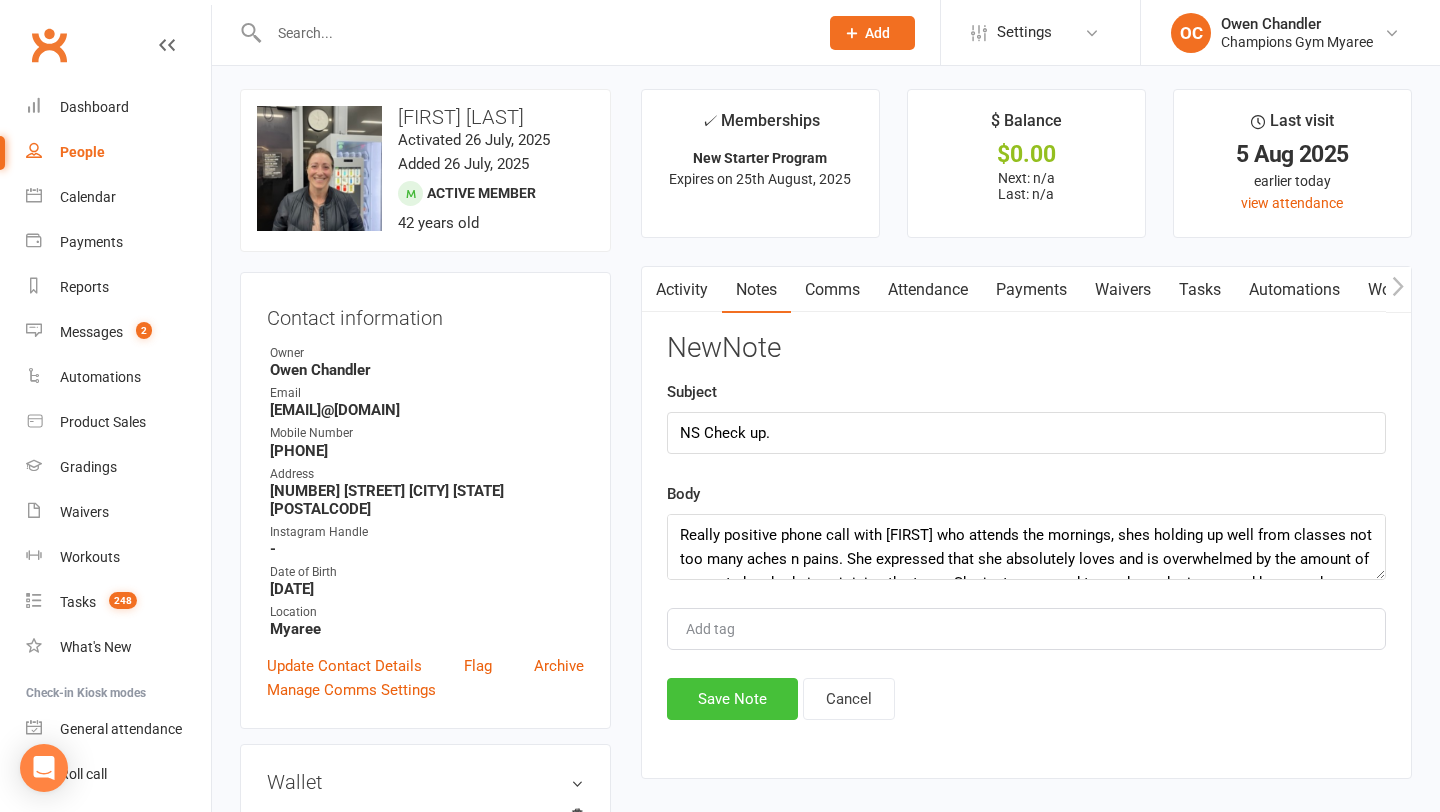 click on "Save Note" at bounding box center (732, 699) 